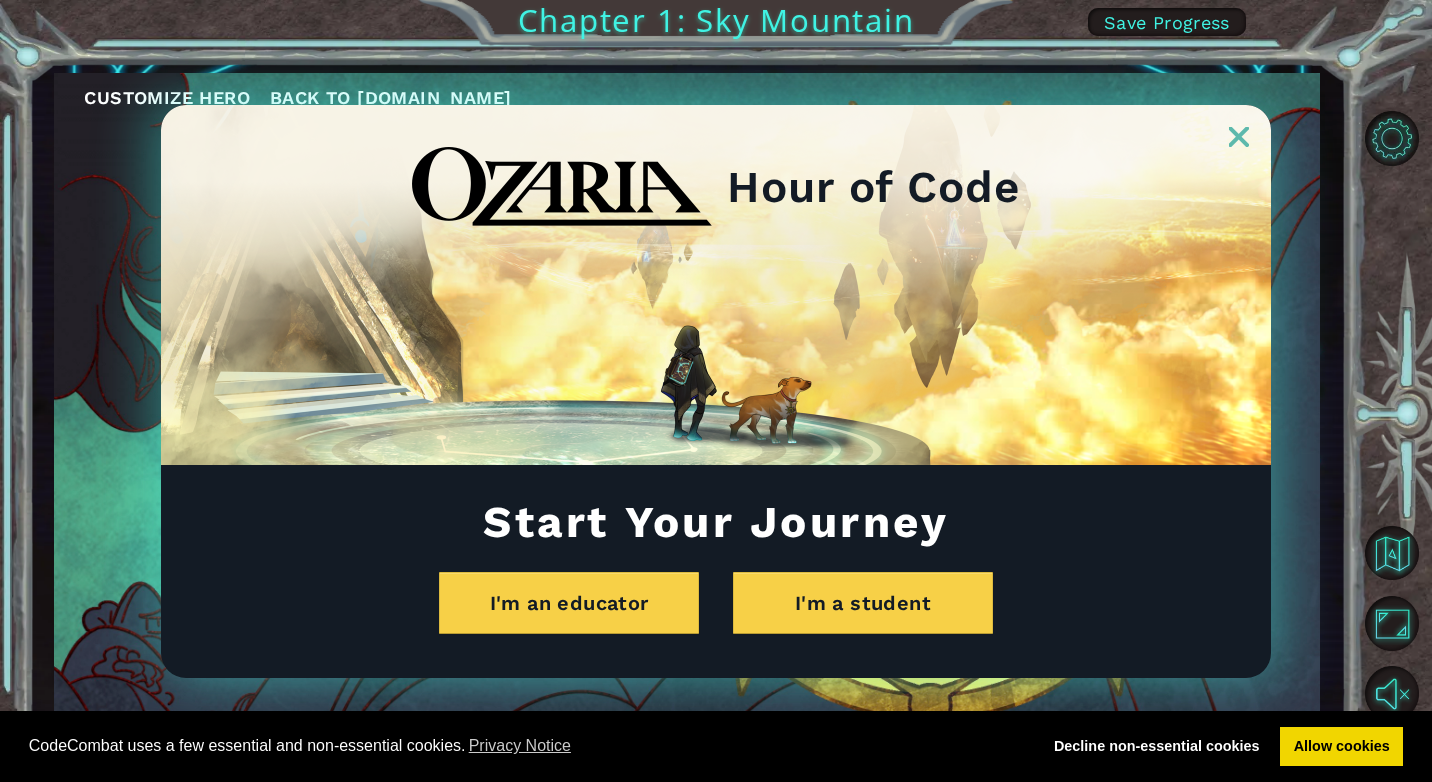 scroll, scrollTop: 0, scrollLeft: 0, axis: both 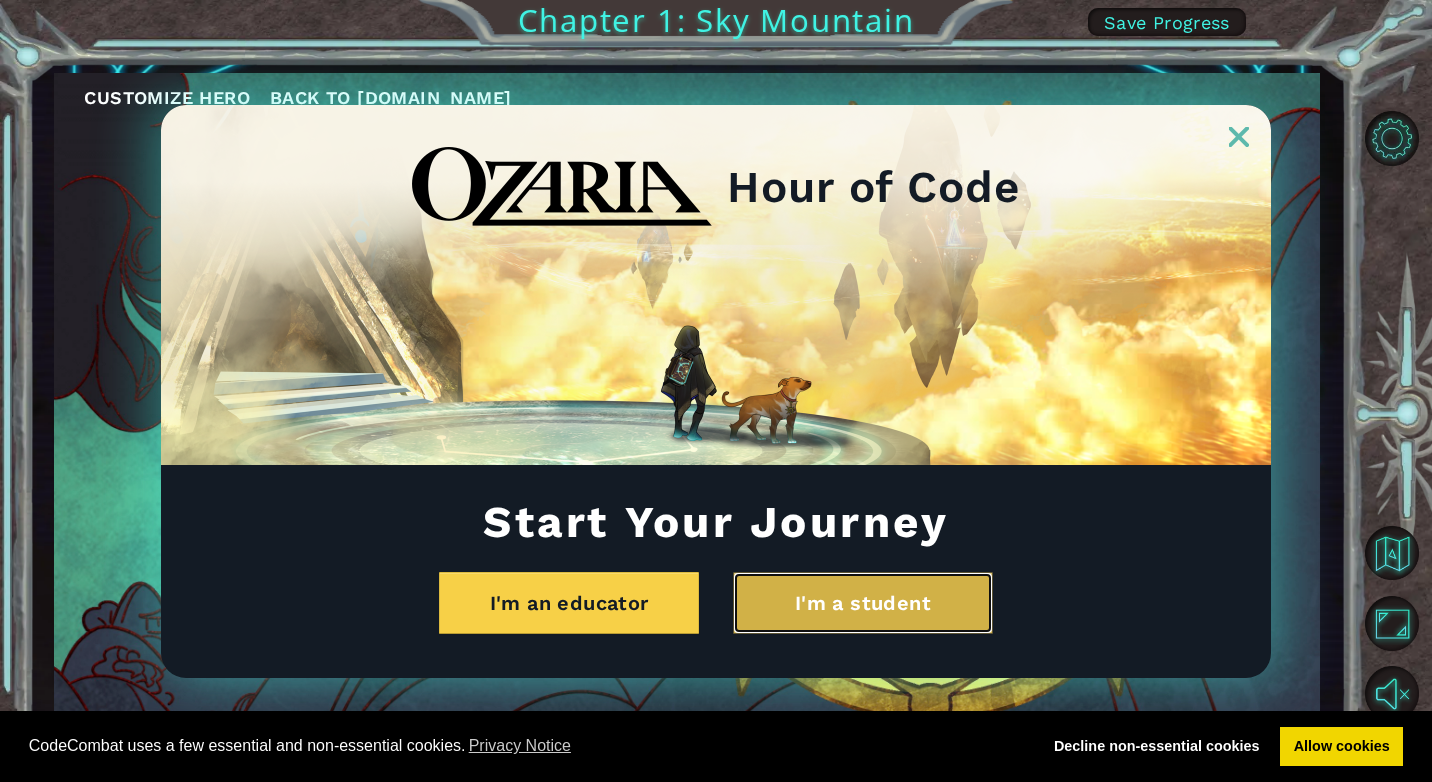 click on "I'm a student" at bounding box center (863, 603) 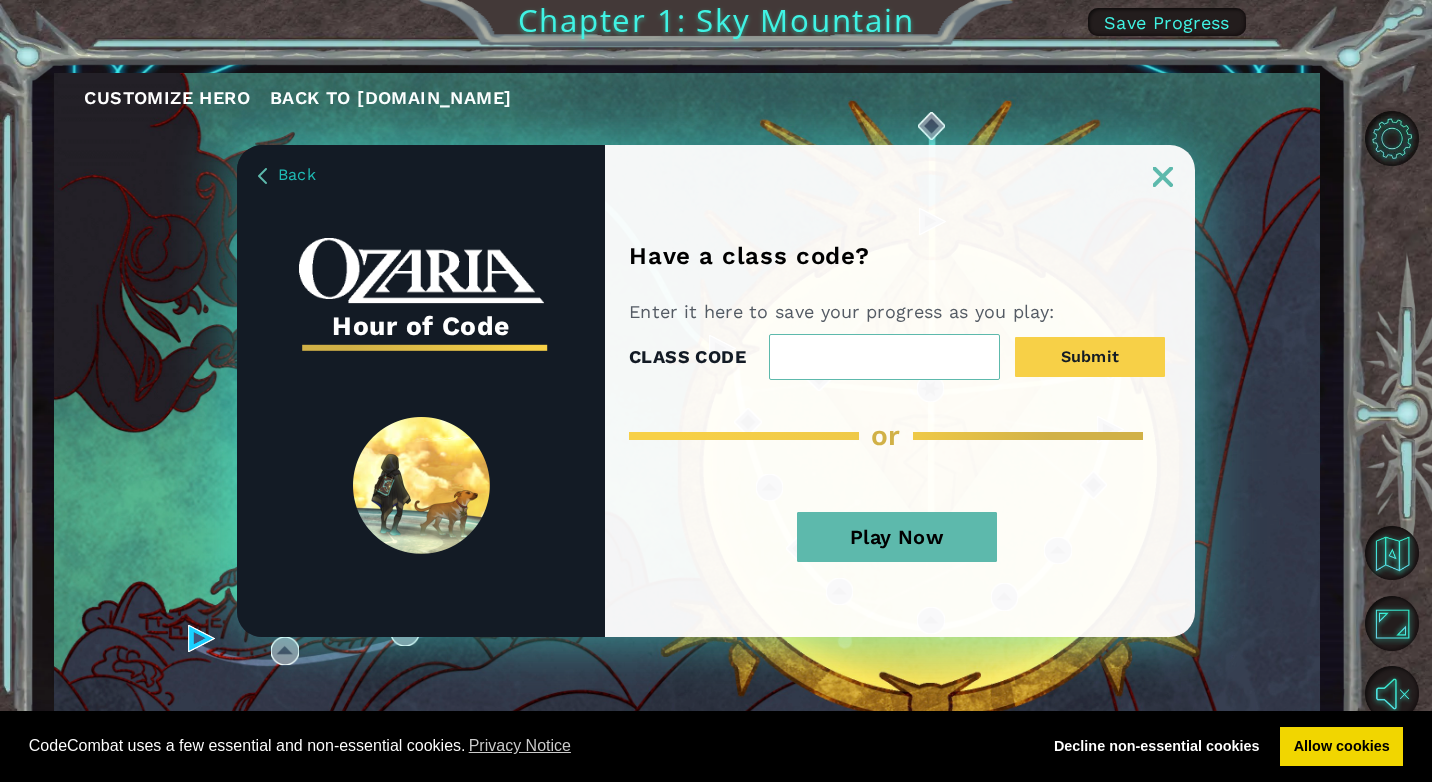 click on "Play Now" at bounding box center [897, 537] 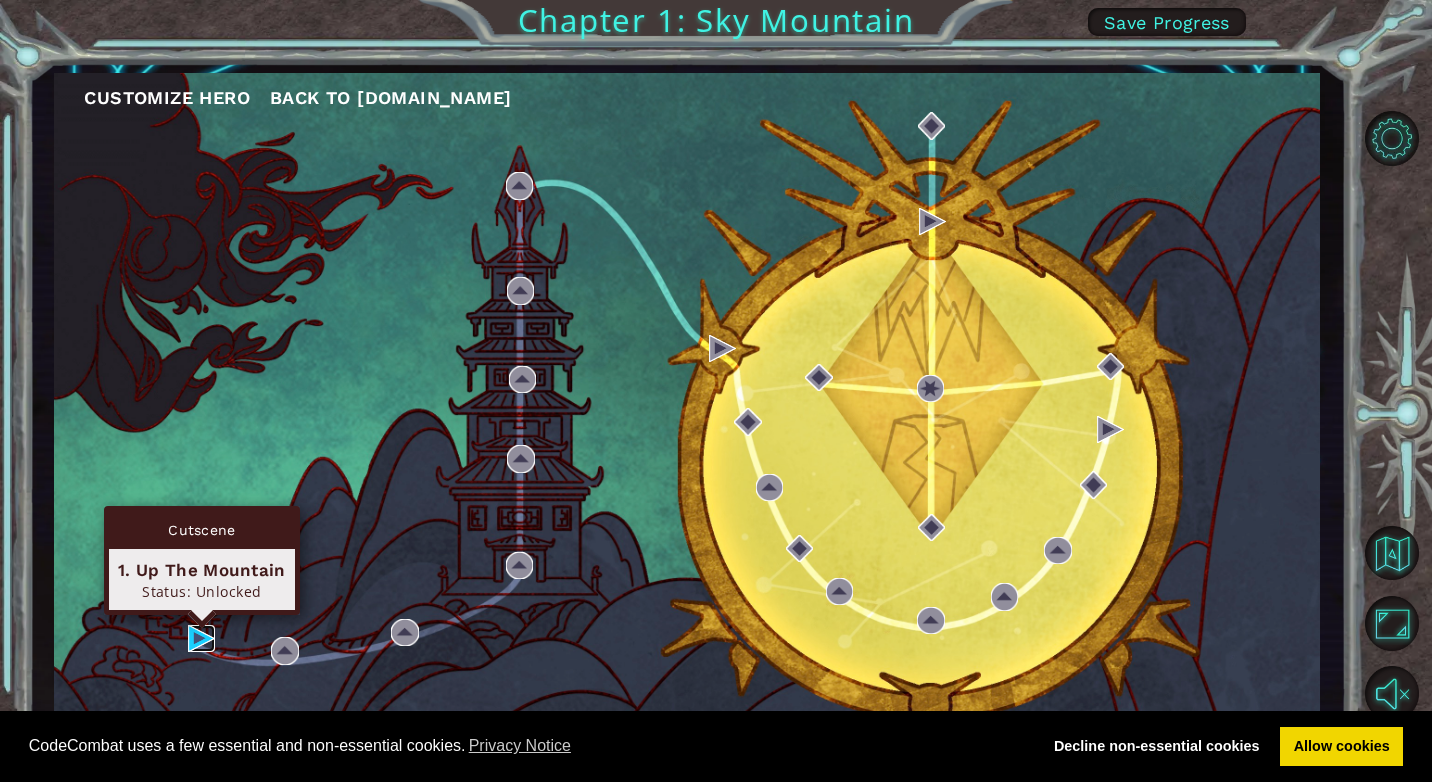 click at bounding box center [201, 638] 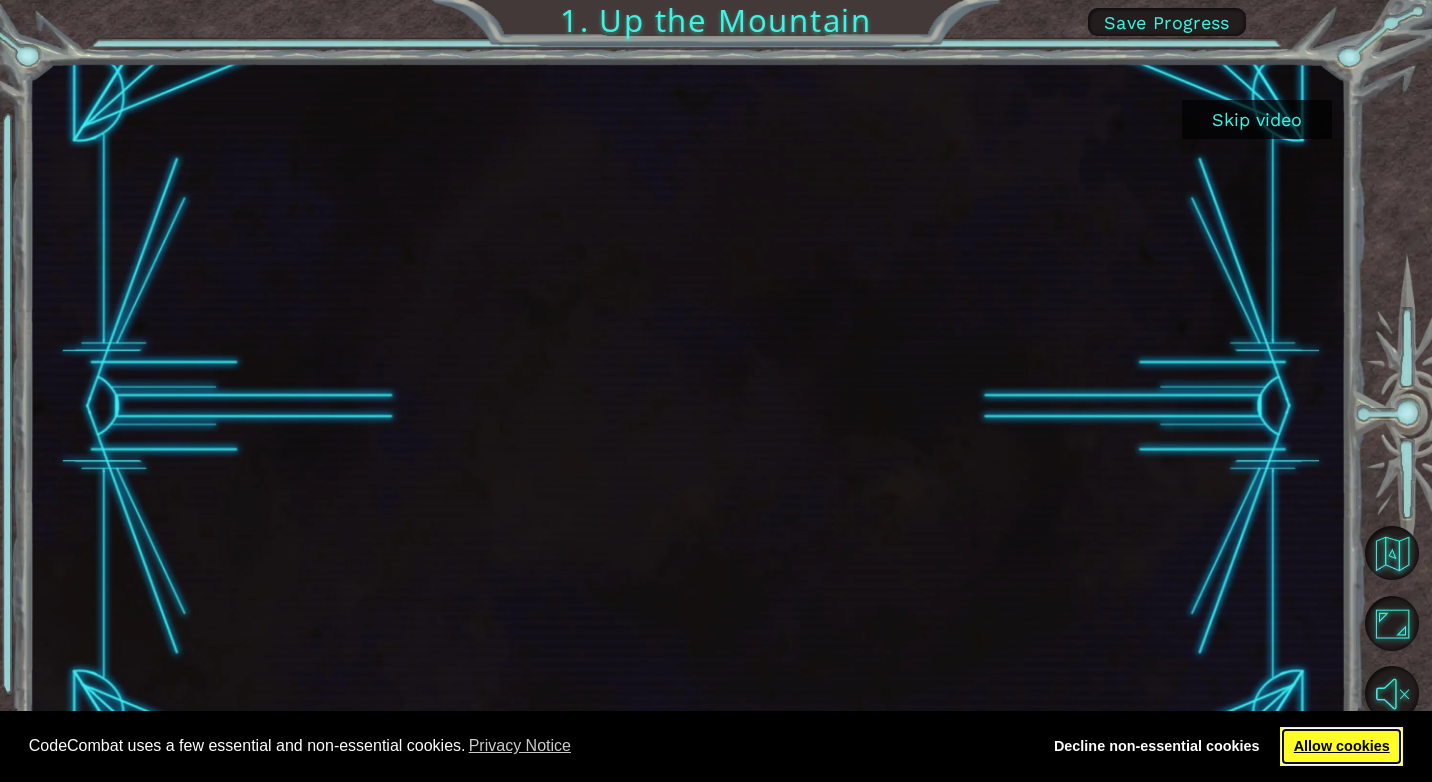 click on "Allow cookies" at bounding box center [1341, 747] 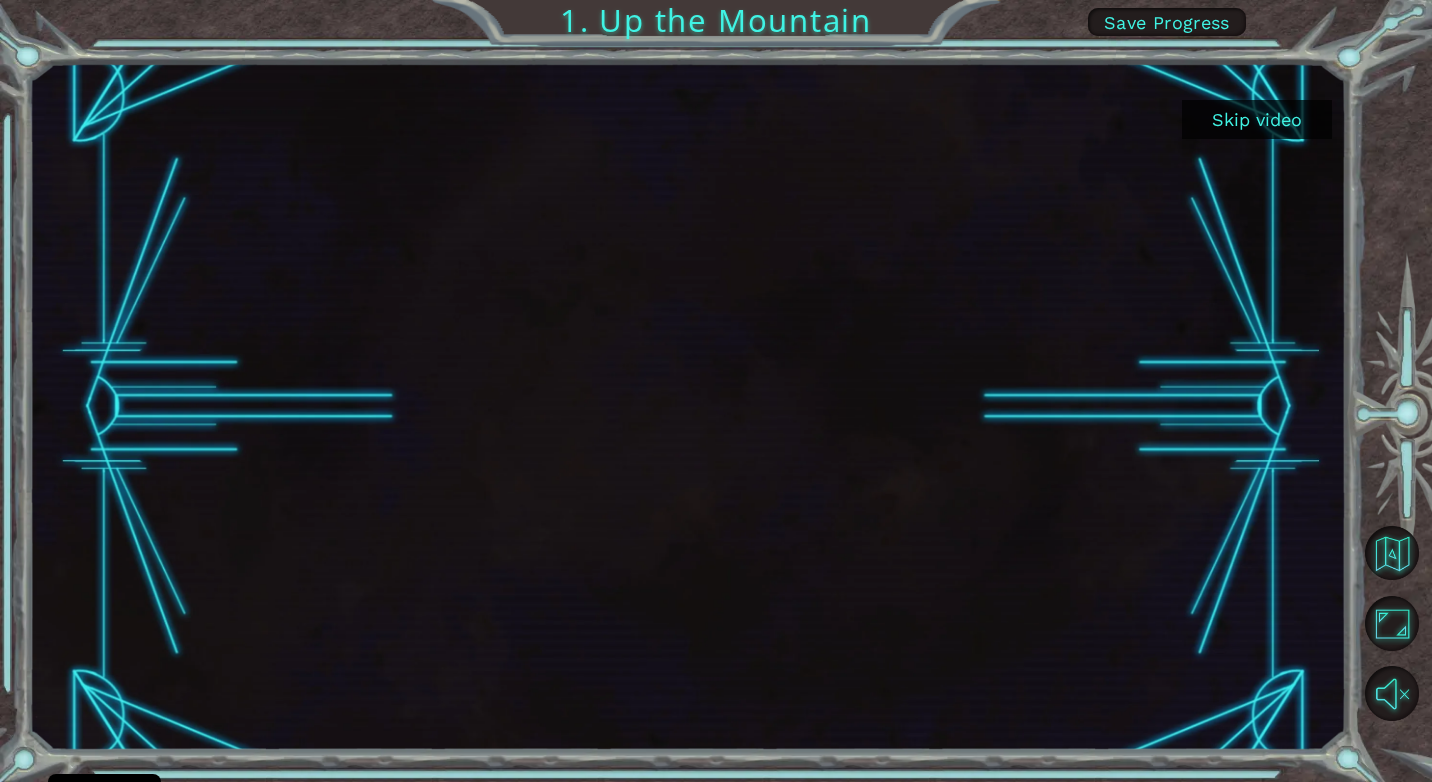 click on "Skip video" at bounding box center [1257, 119] 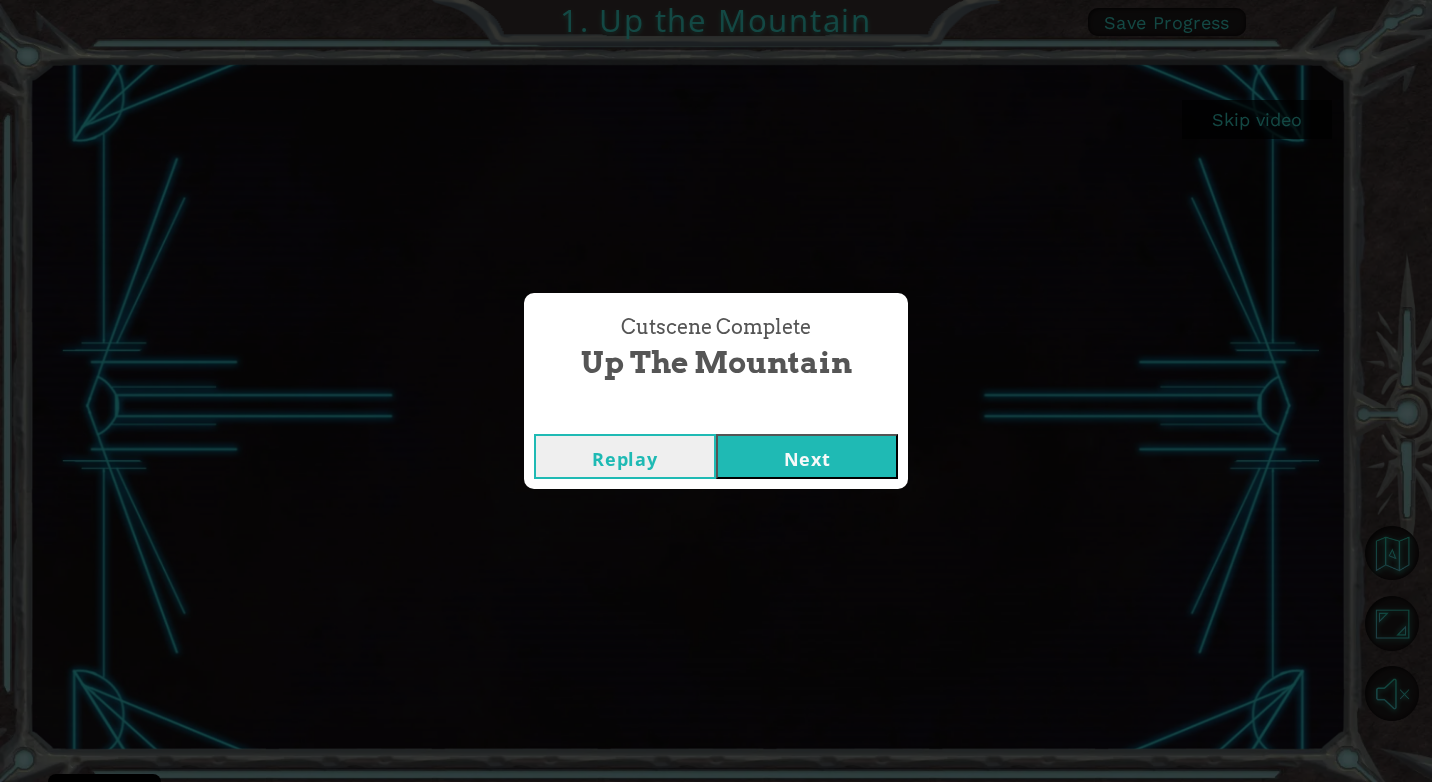 click on "Next" at bounding box center (807, 456) 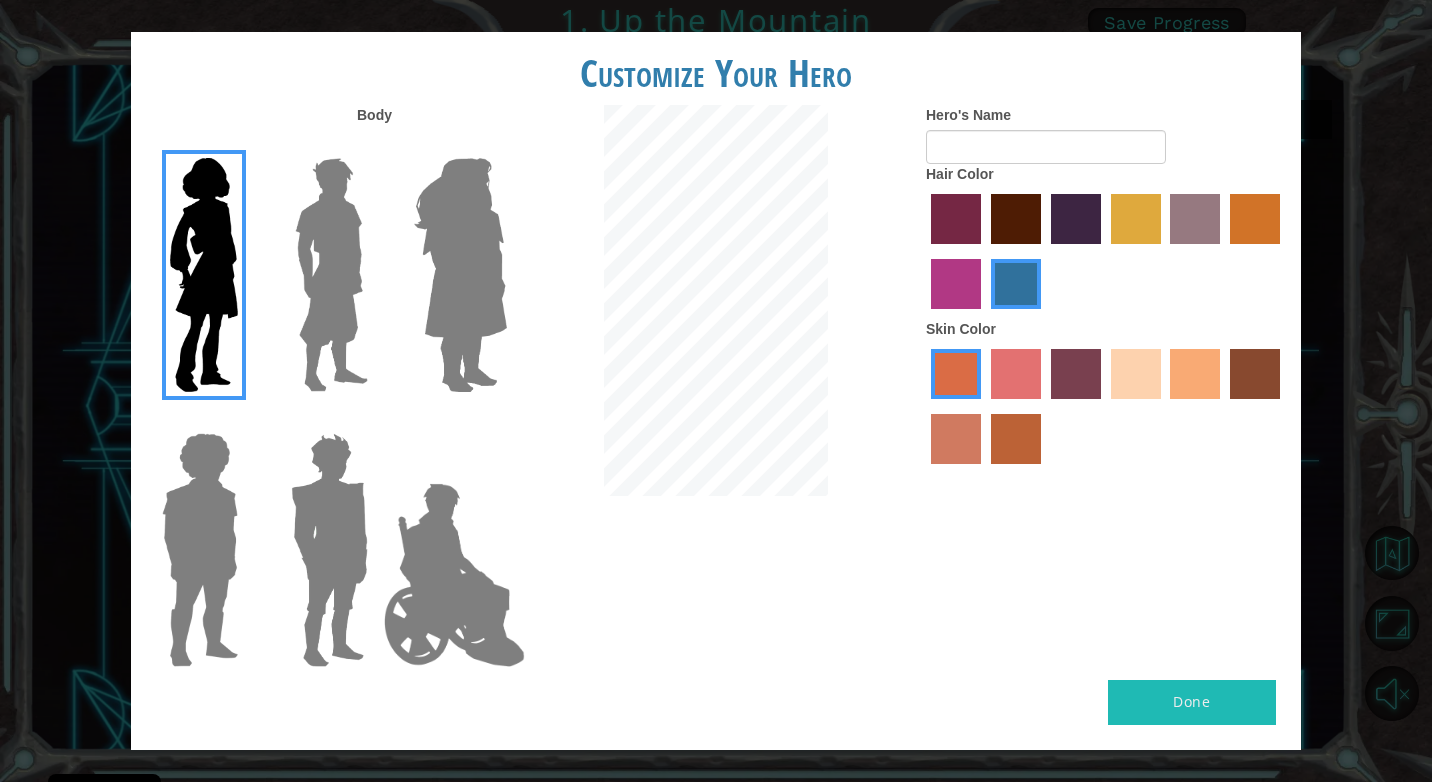 click at bounding box center [460, 275] 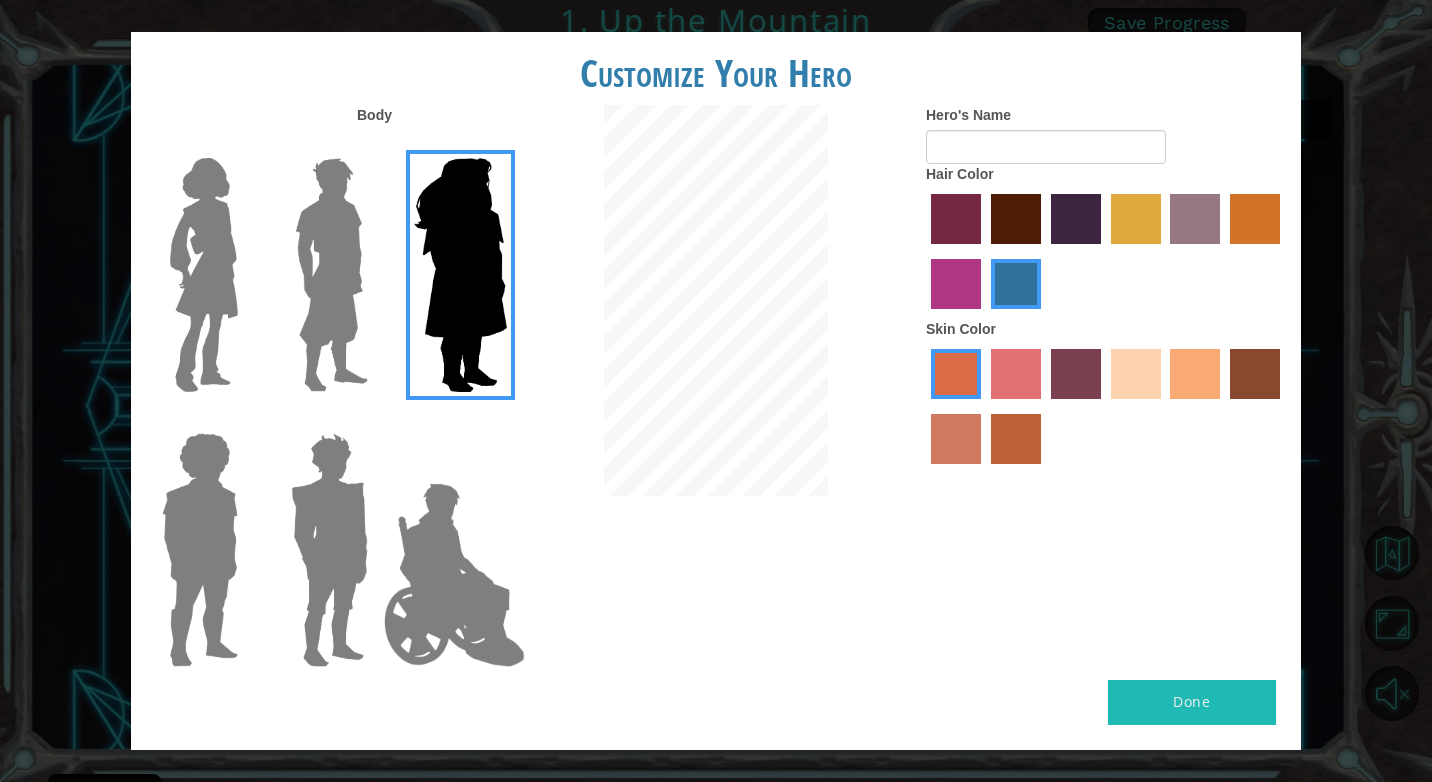 click at bounding box center (331, 275) 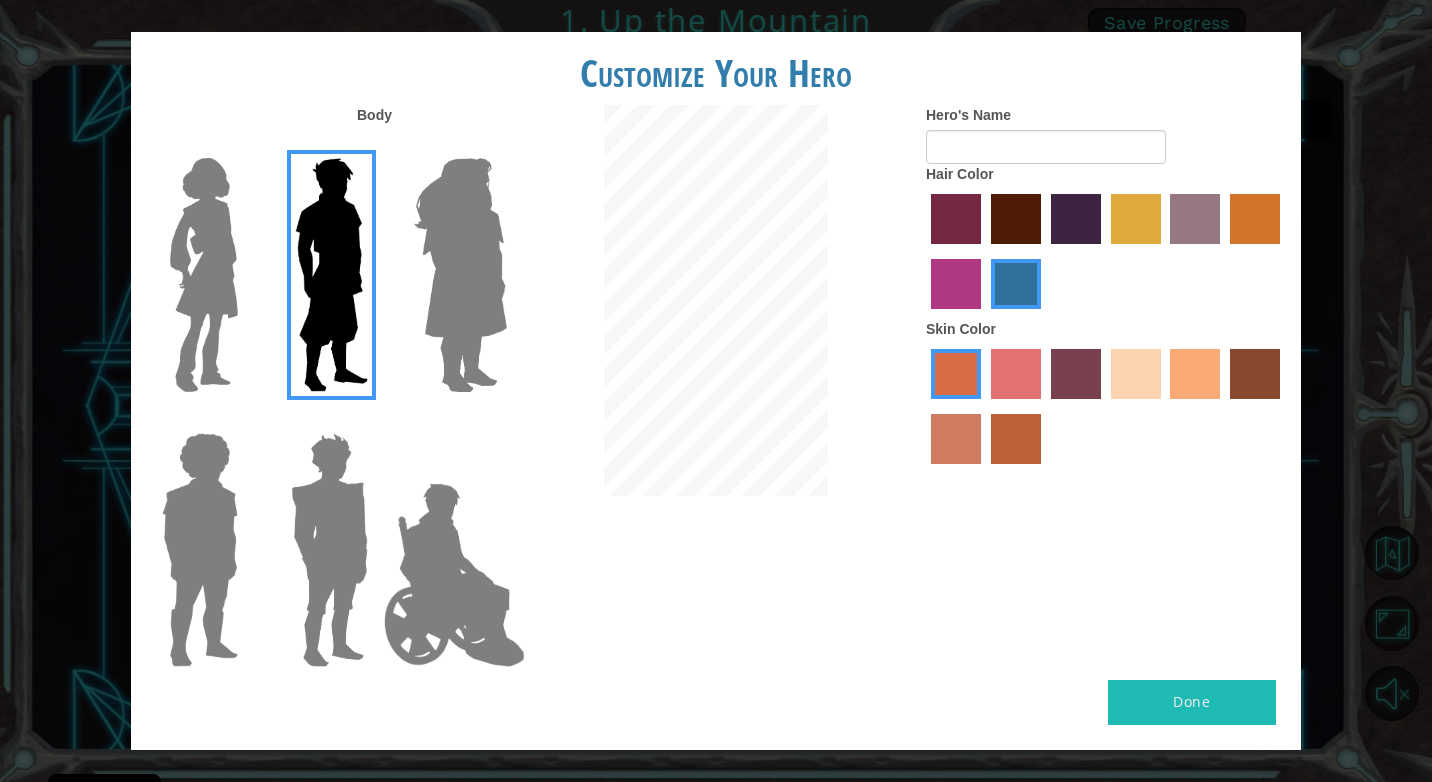 click at bounding box center (456, 267) 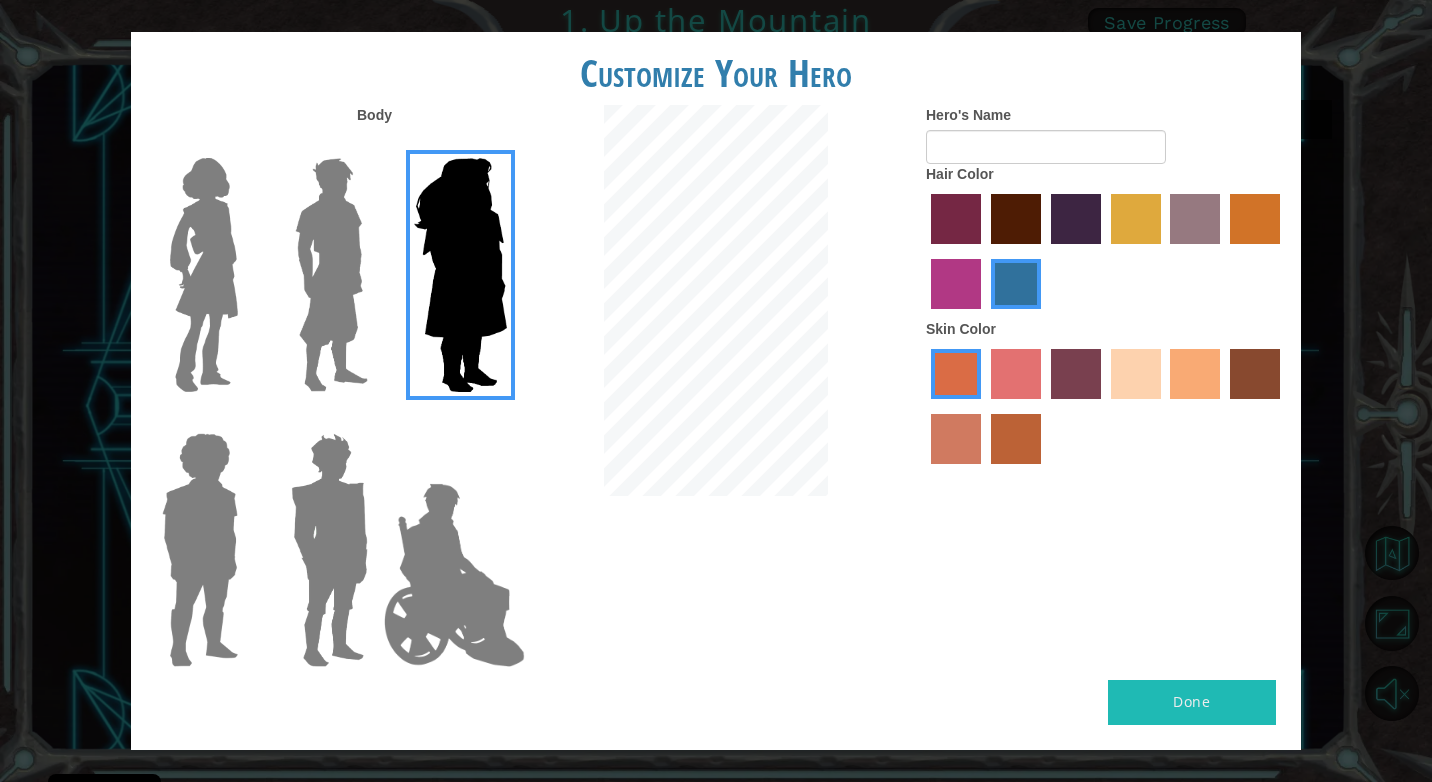 click on "Body                   Hero's Name     Hair Color                     Skin Color" at bounding box center (716, 392) 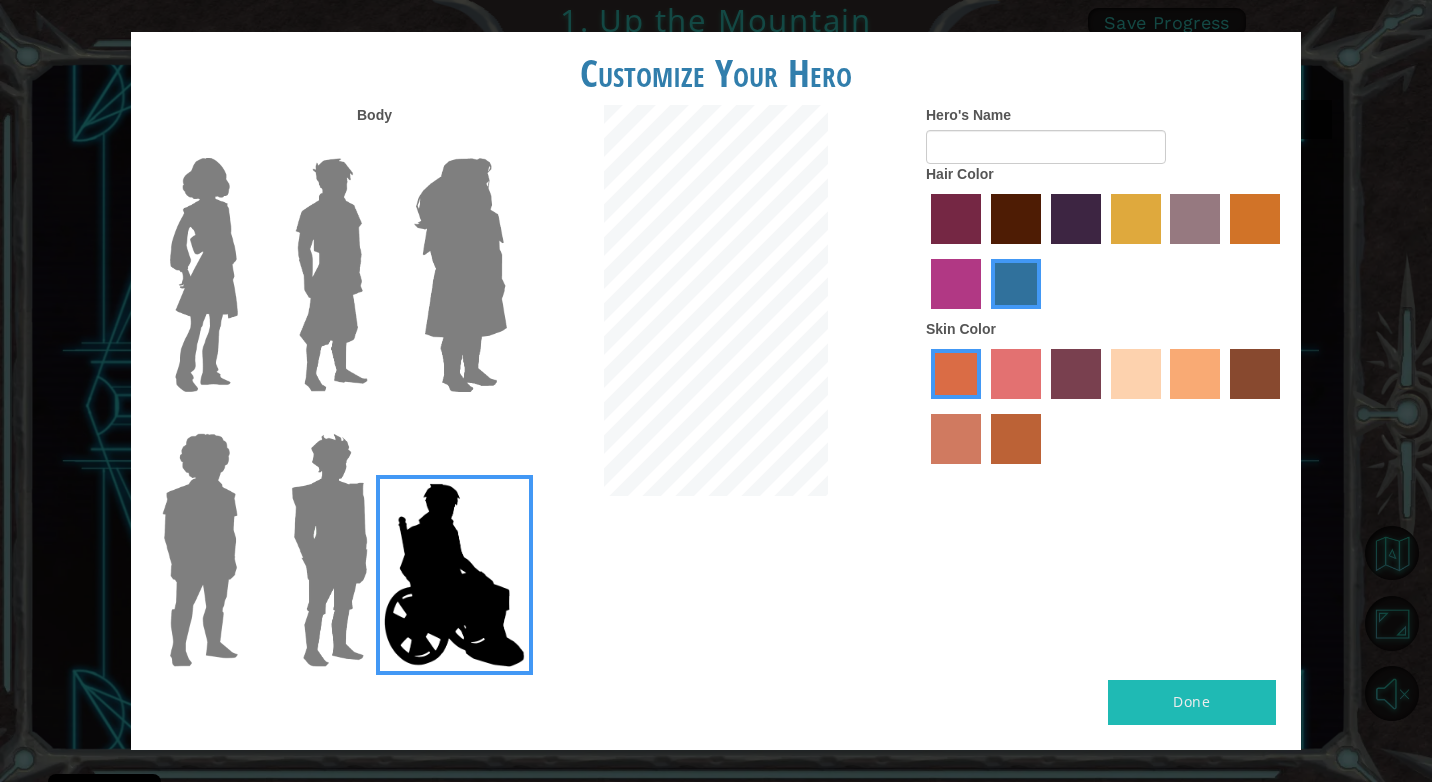 click at bounding box center (956, 219) 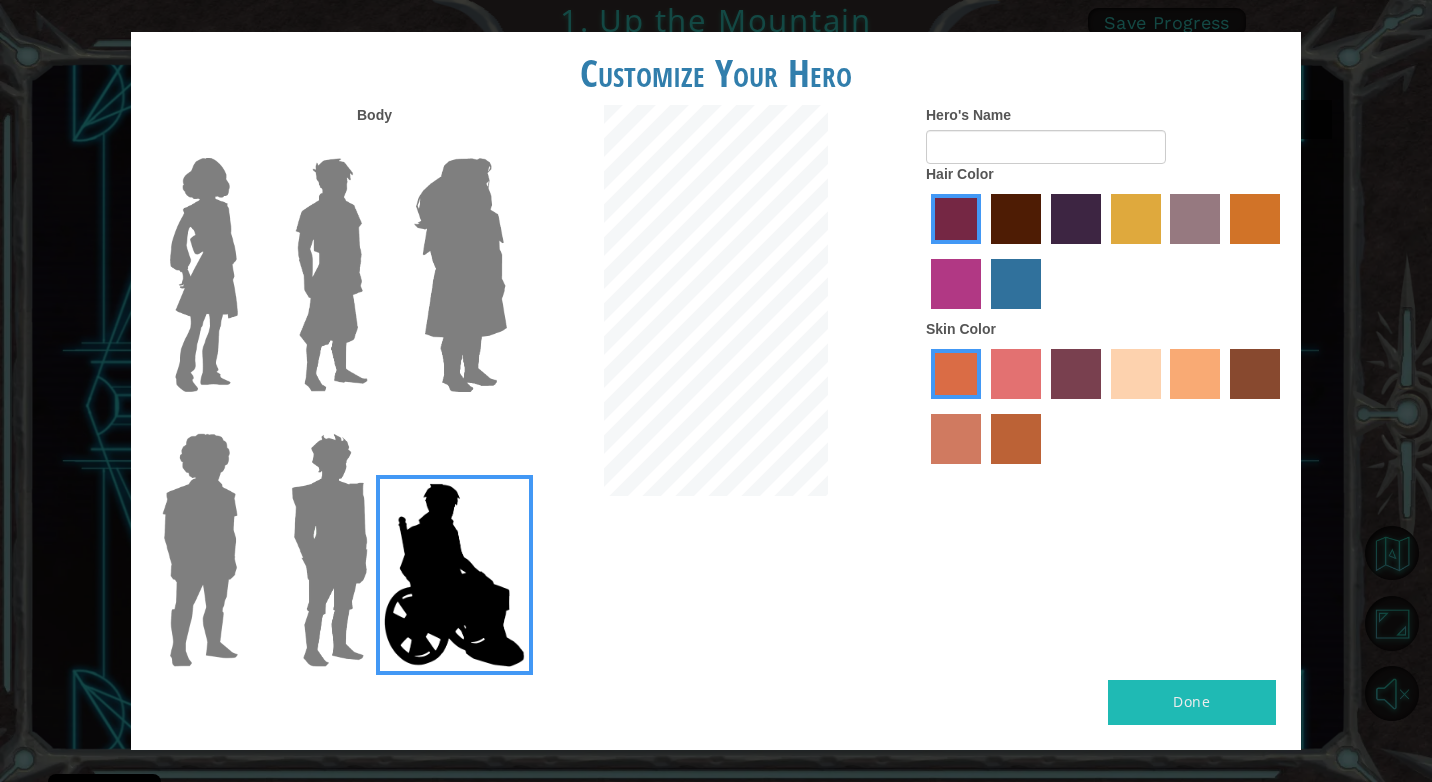 click at bounding box center (1016, 219) 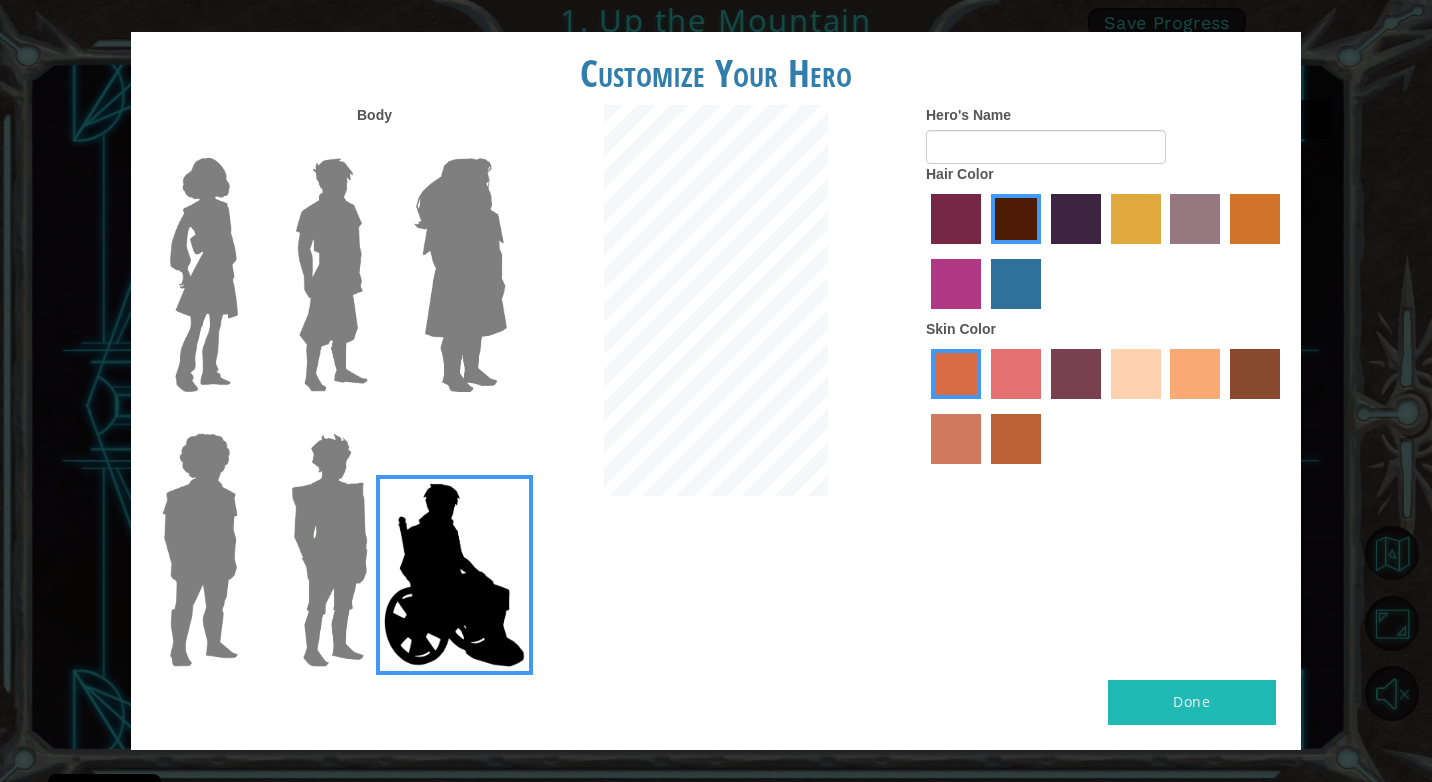 click at bounding box center (1255, 374) 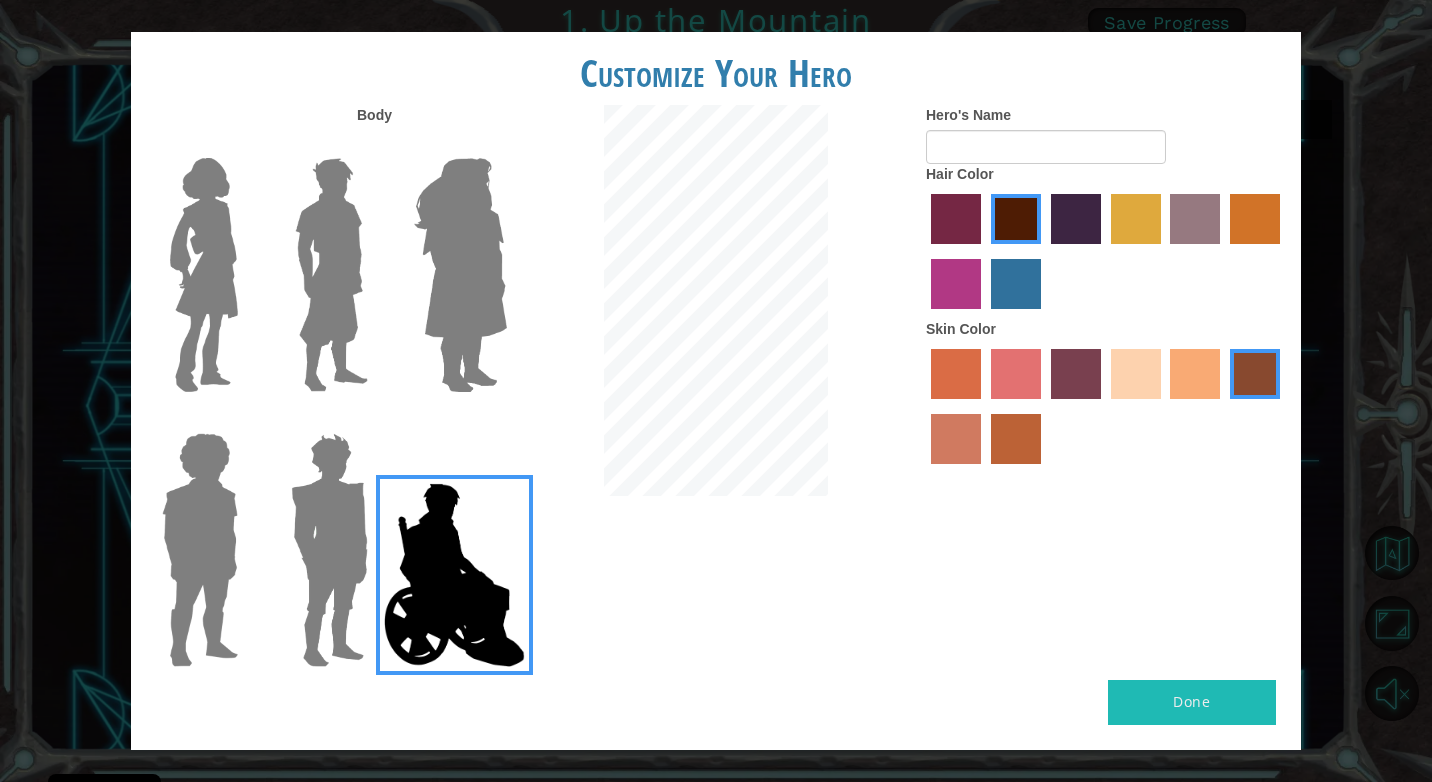 click at bounding box center (1106, 254) 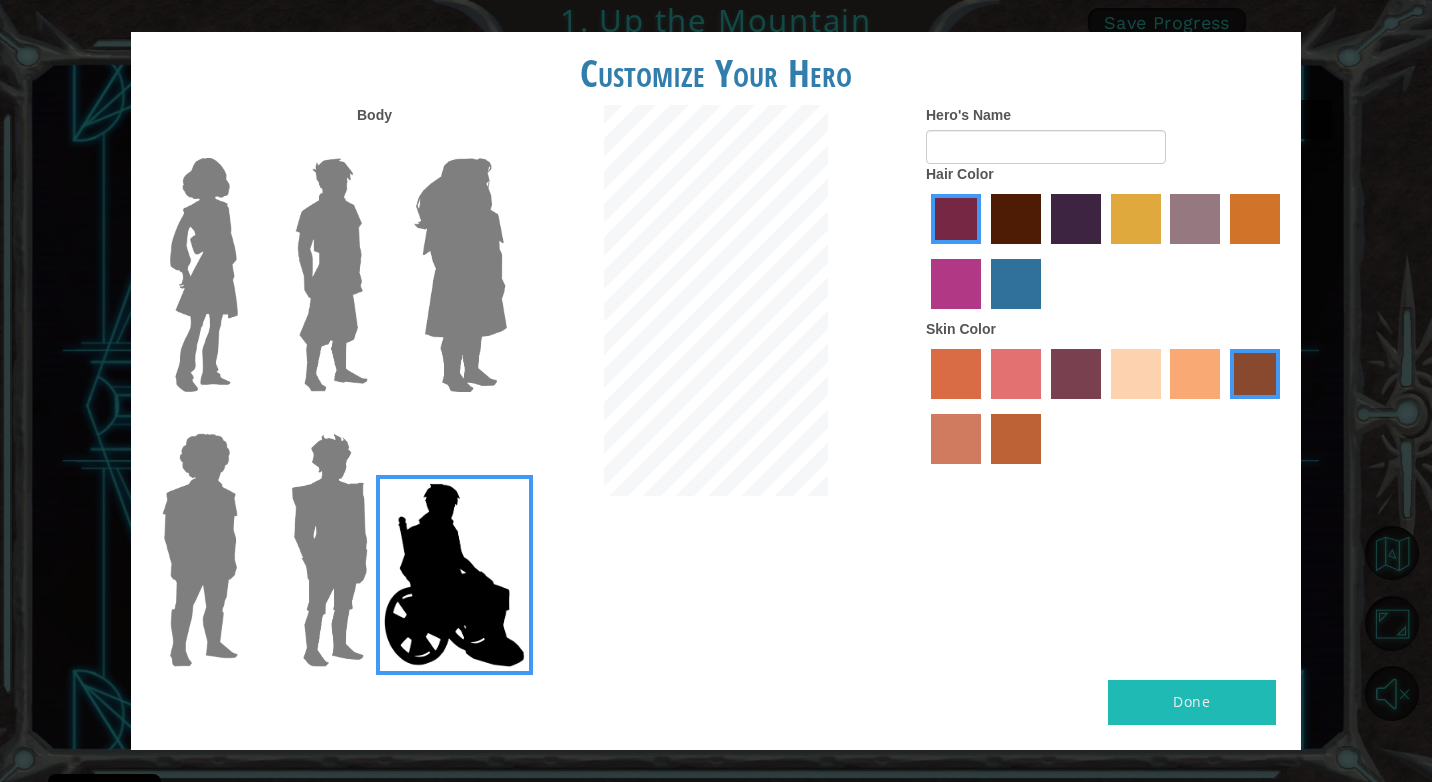 click at bounding box center [1136, 374] 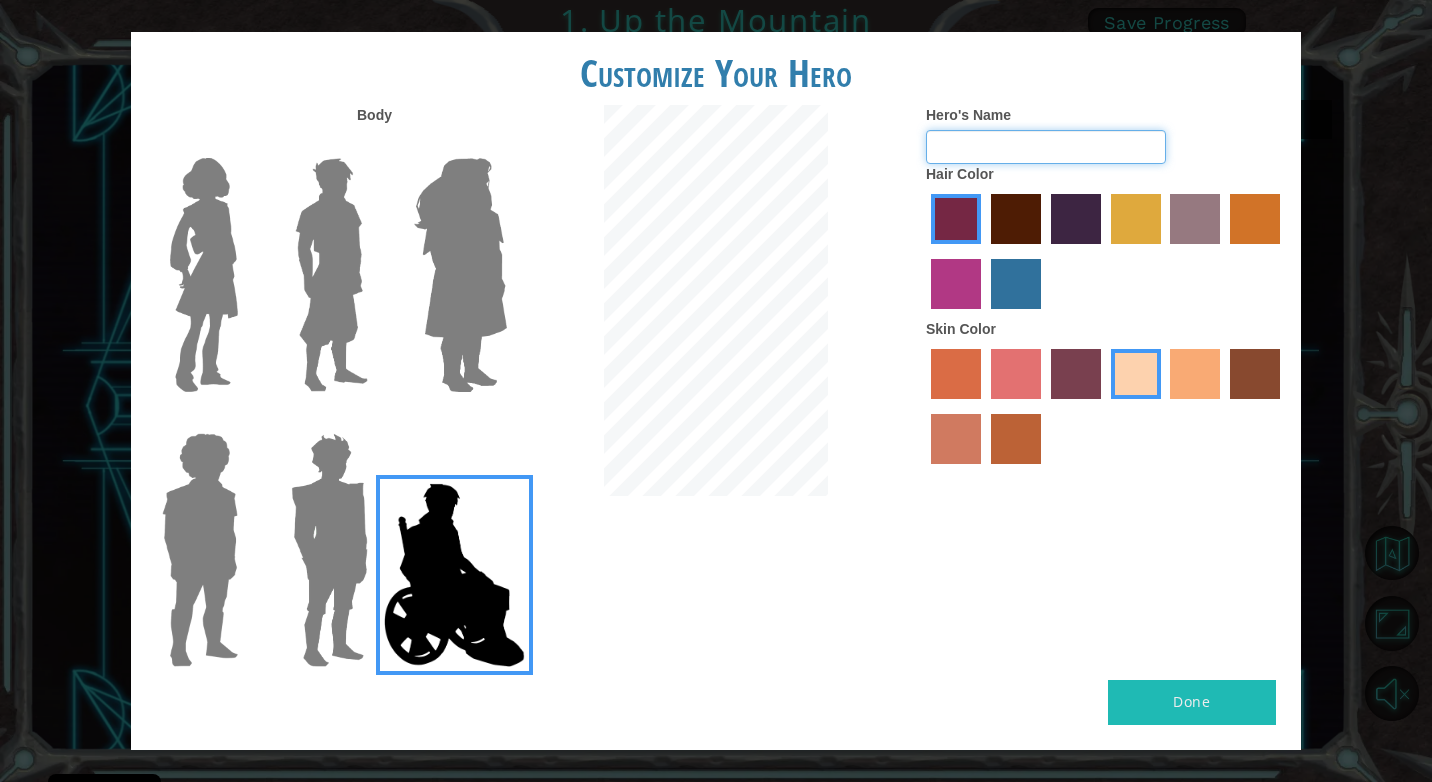 click on "Hero's Name" at bounding box center (1046, 147) 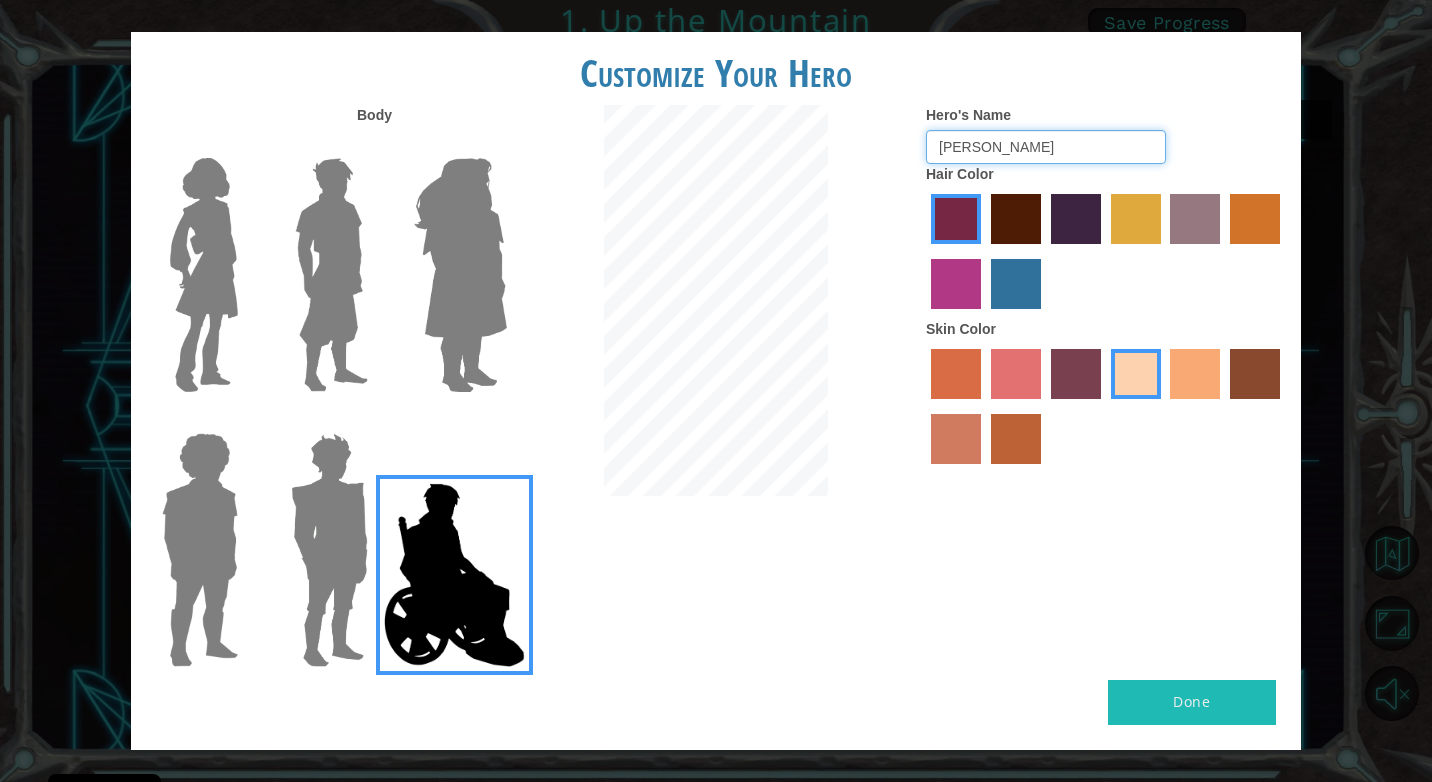 type on "[PERSON_NAME]" 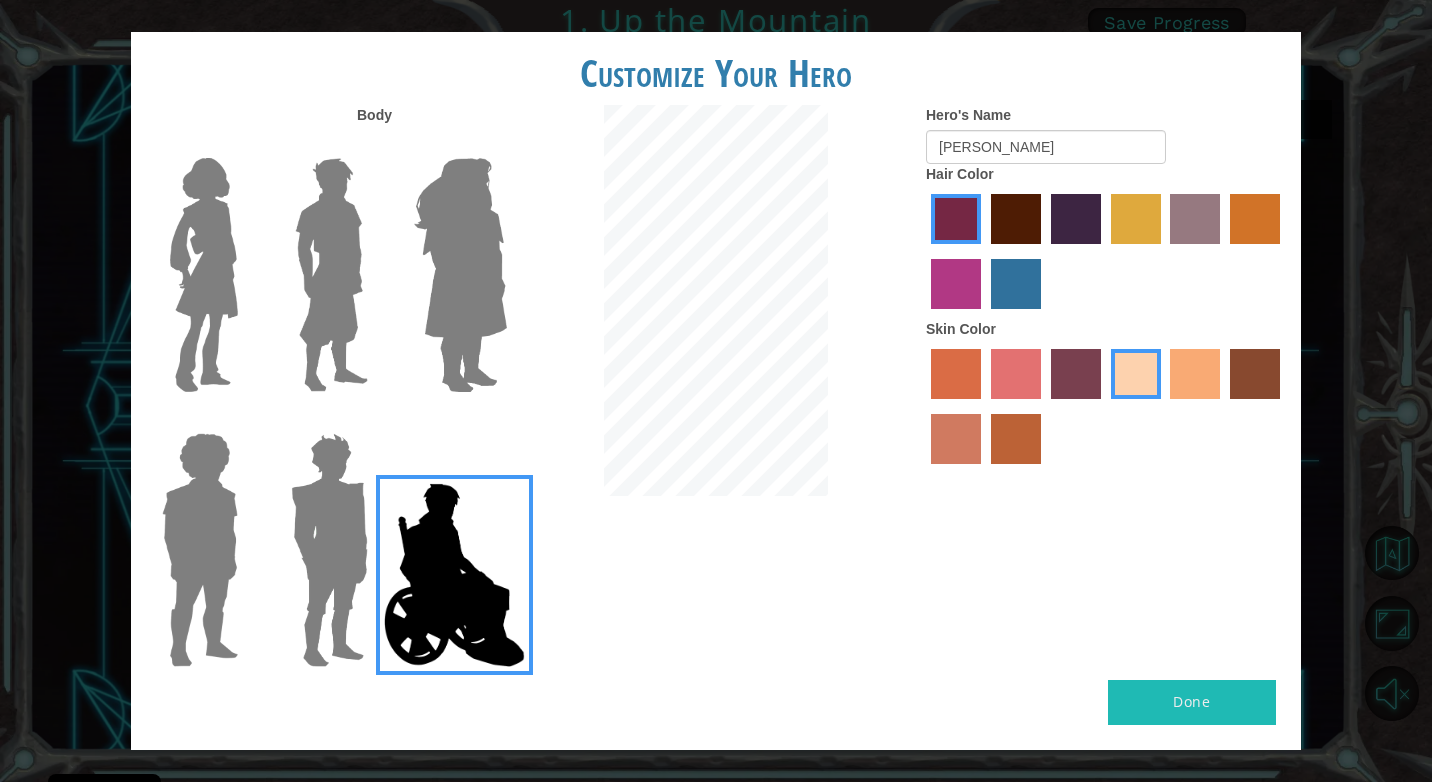 click on "Done" at bounding box center (1192, 702) 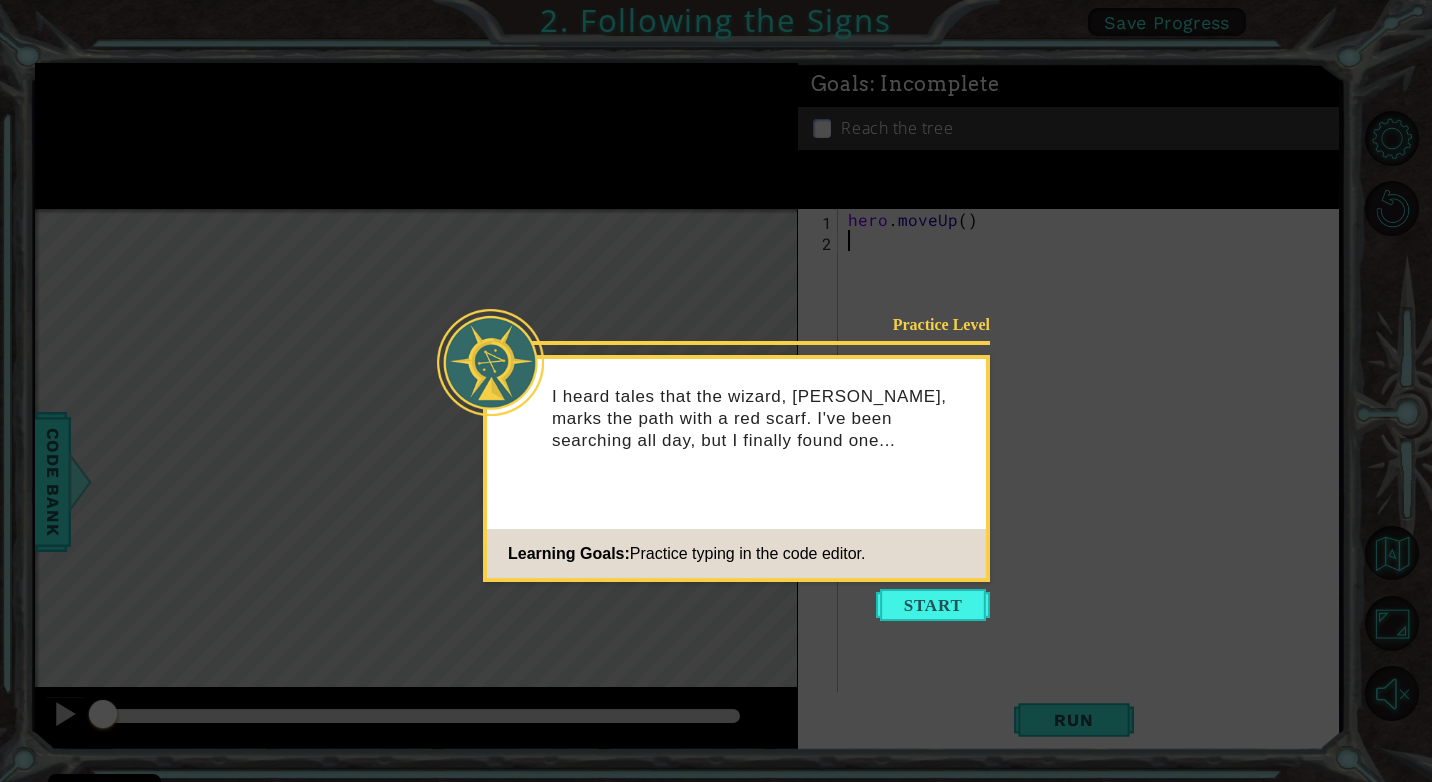 click on "Learning Goals:  Practice typing in the code editor." at bounding box center (736, 553) 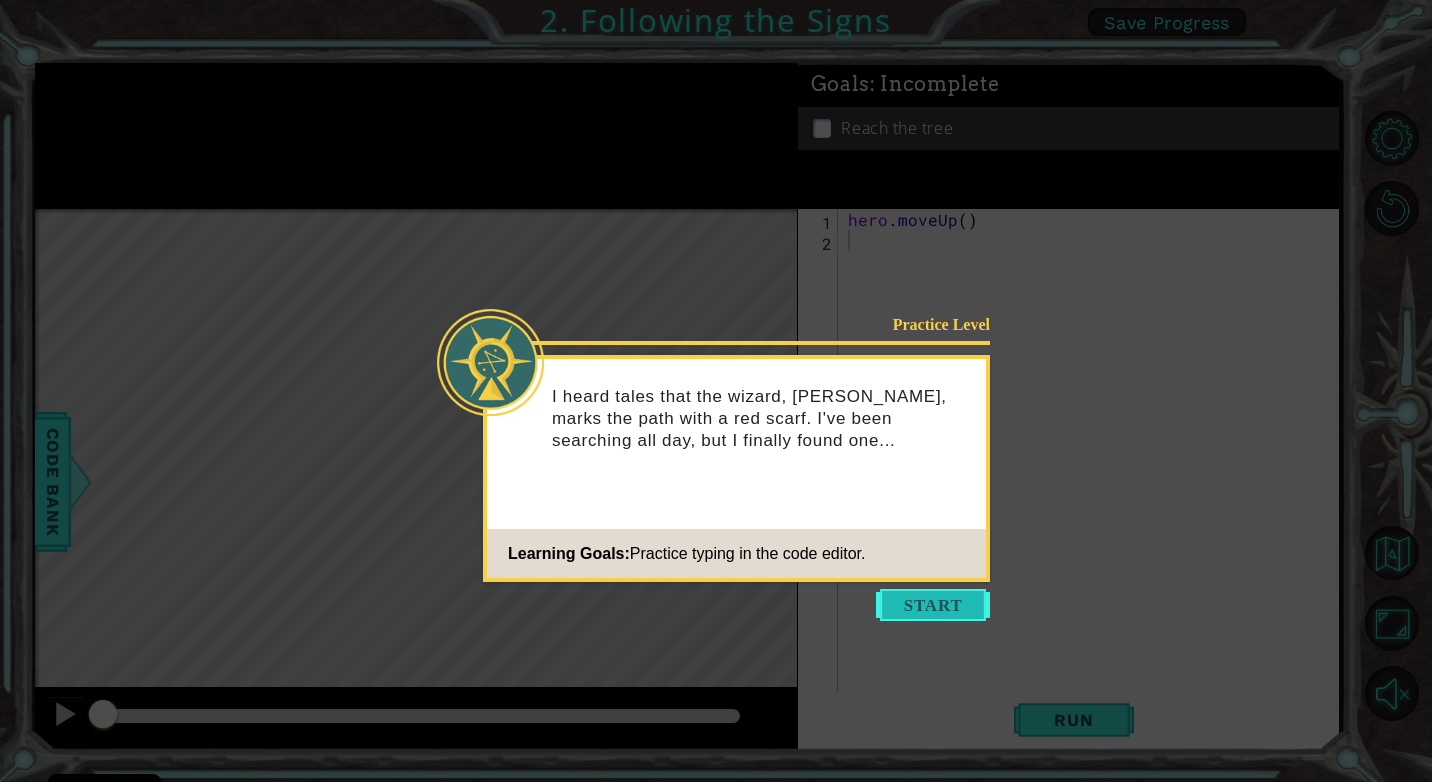 click at bounding box center (933, 605) 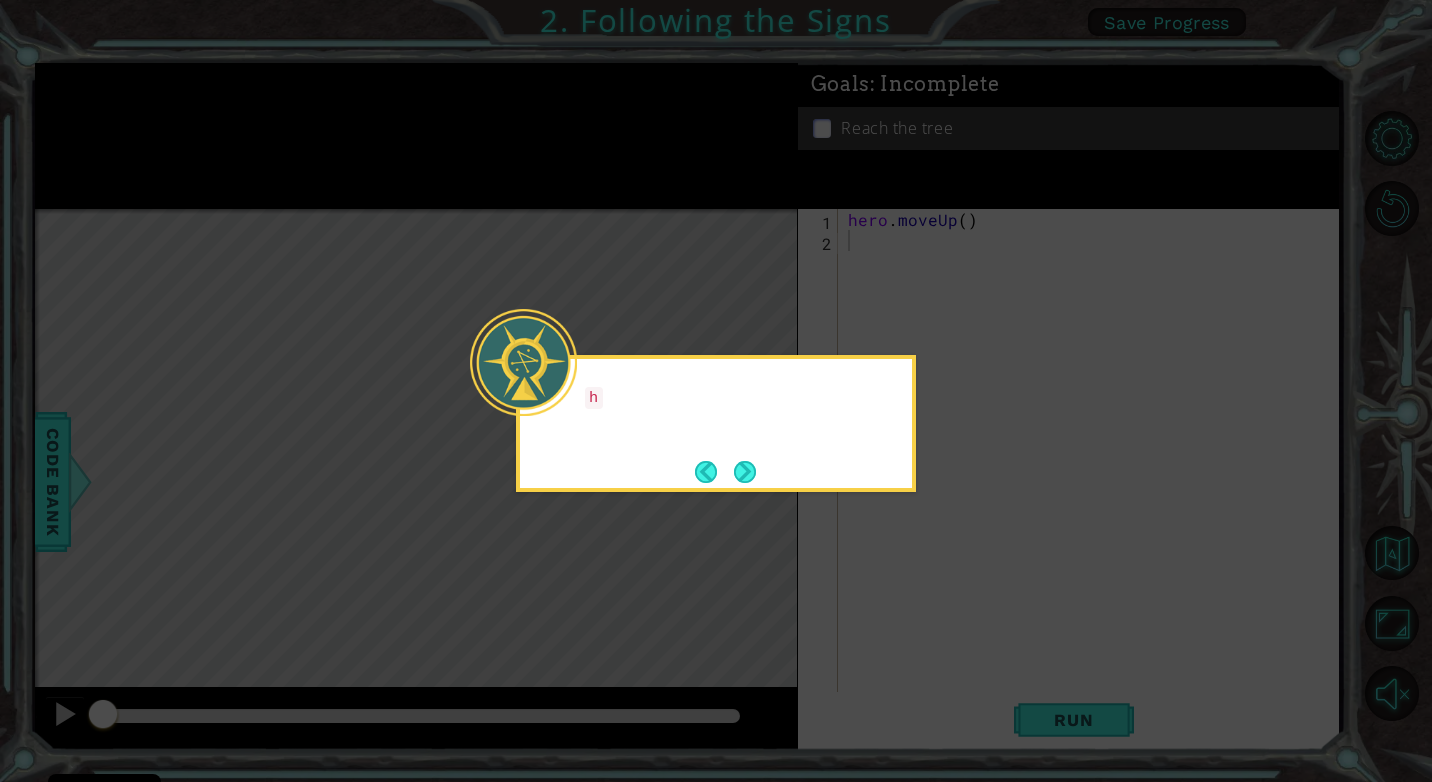 click 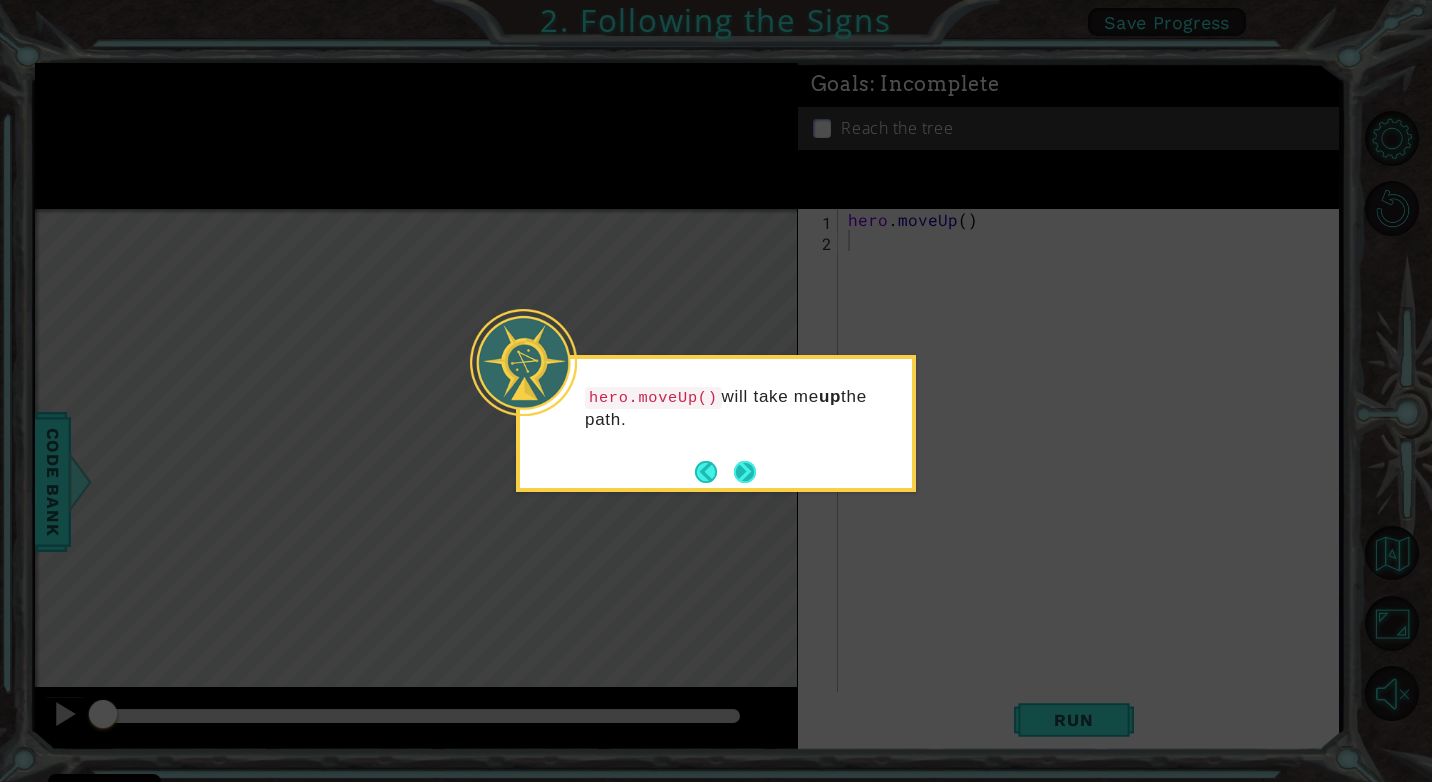 click at bounding box center (745, 472) 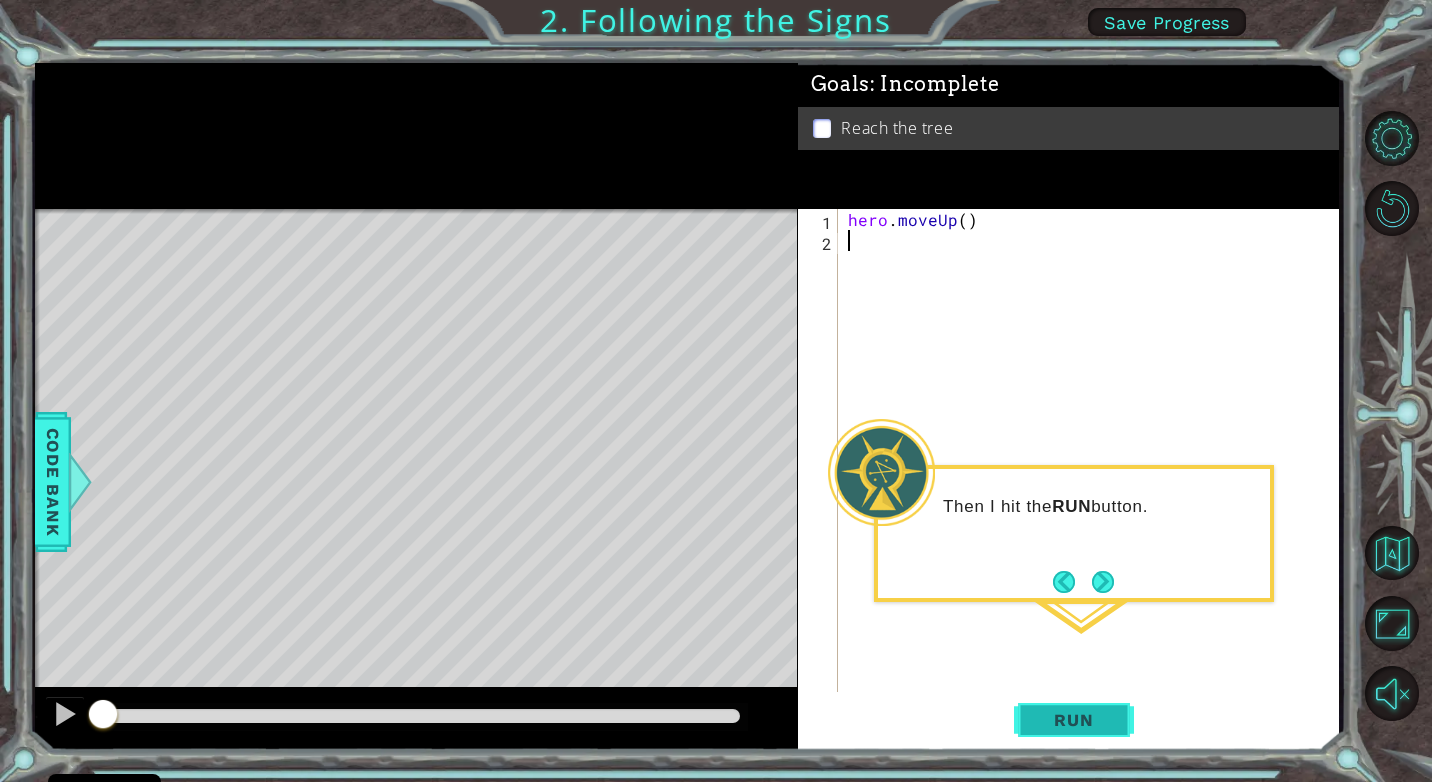 click on "Run" at bounding box center (1074, 720) 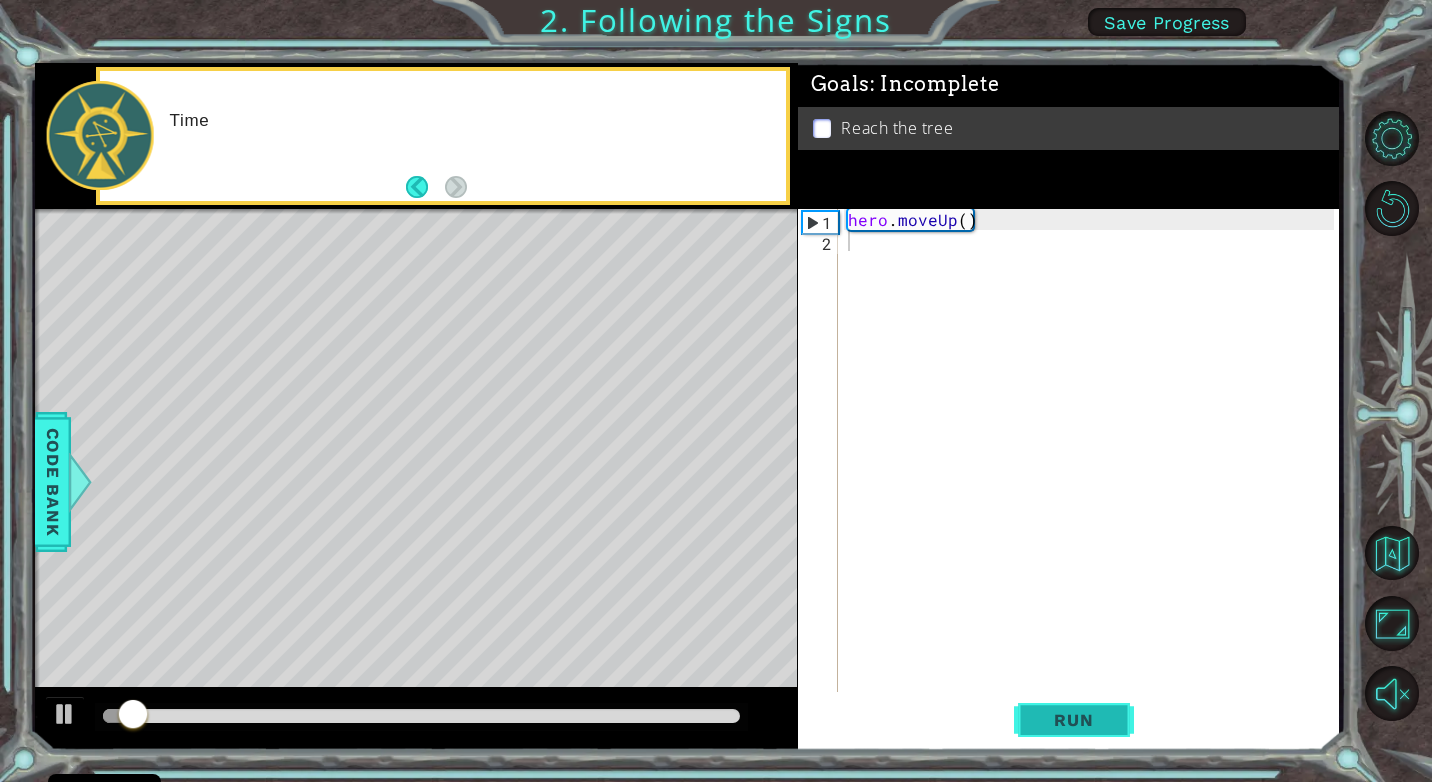 click on "Run" at bounding box center [1073, 720] 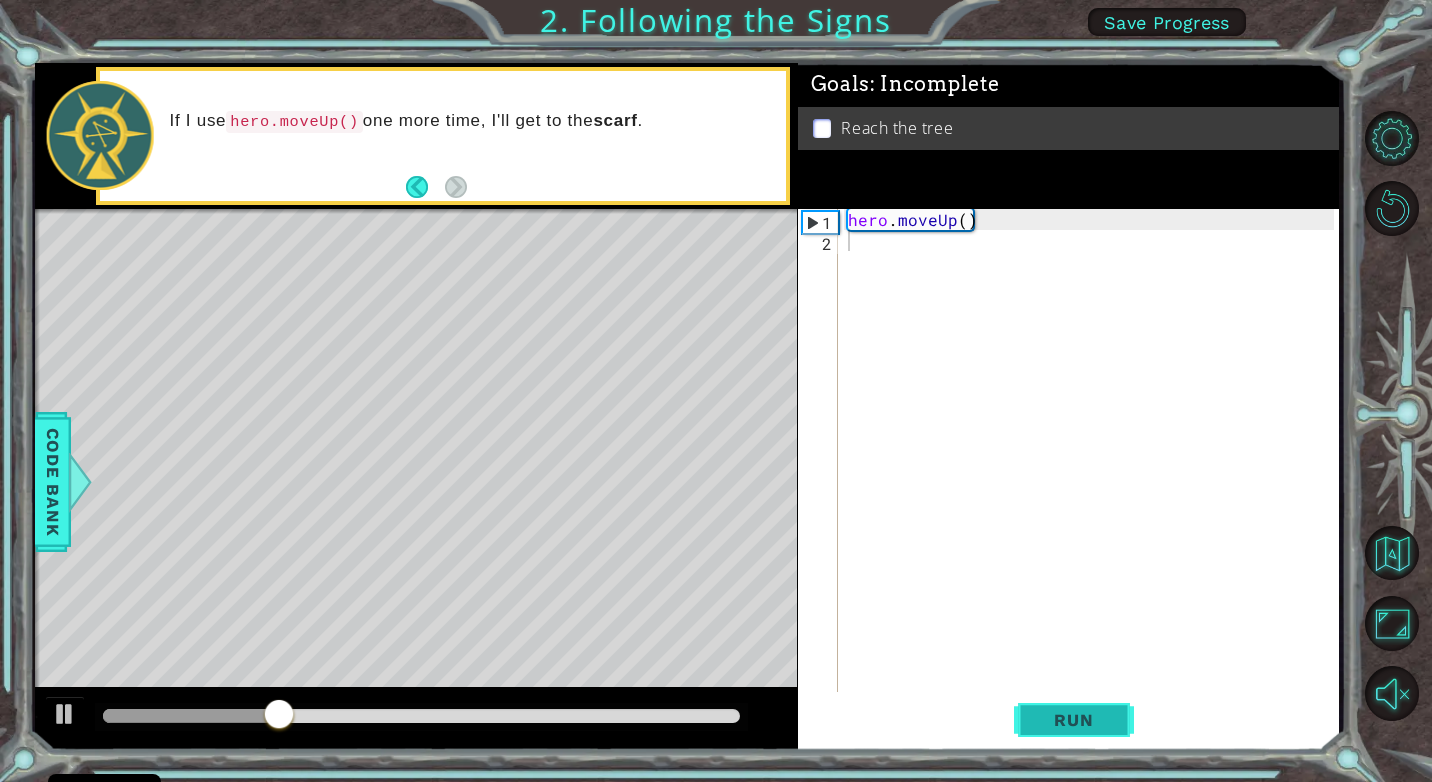click on "Run" at bounding box center (1073, 720) 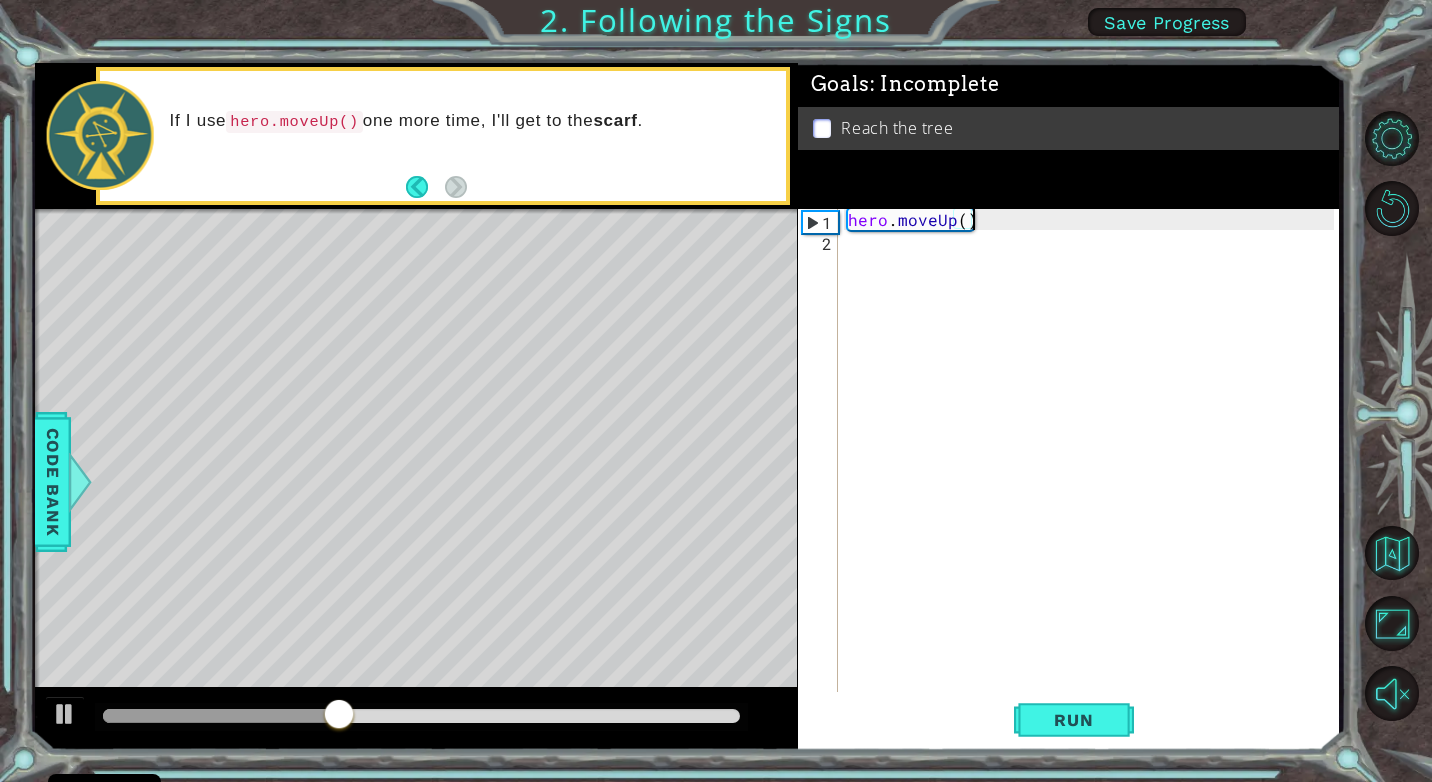 drag, startPoint x: 997, startPoint y: 214, endPoint x: 975, endPoint y: 219, distance: 22.561028 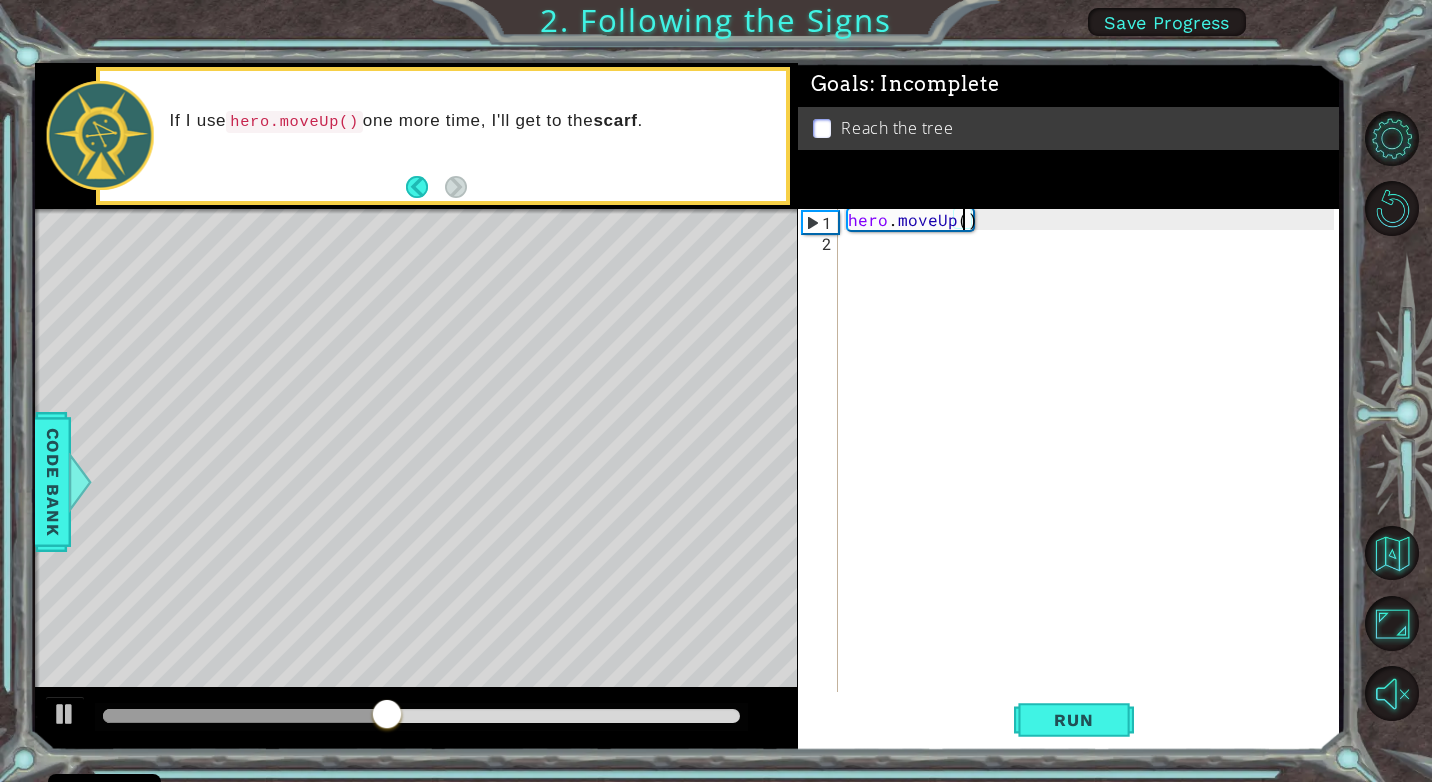click on "hero . moveUp ( )" at bounding box center (1094, 471) 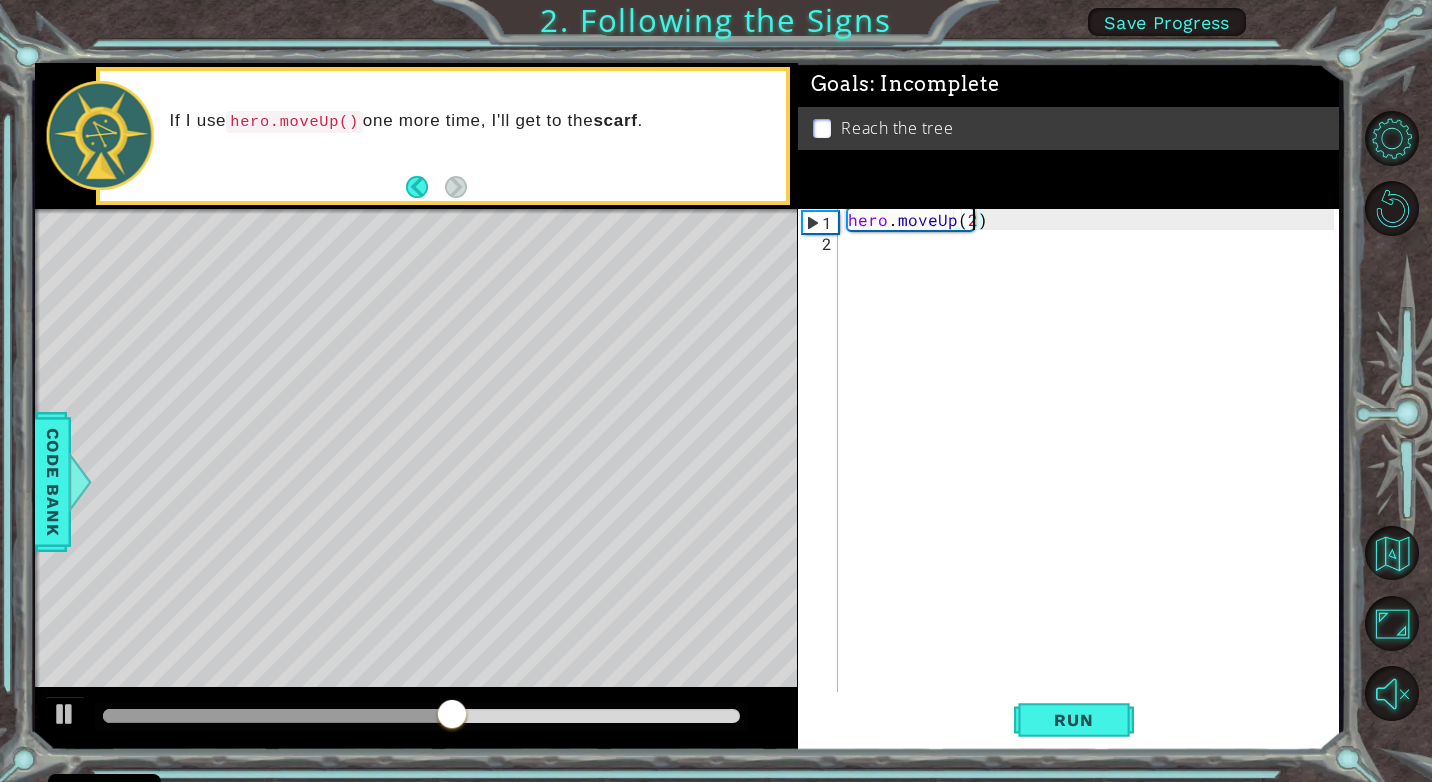 scroll, scrollTop: 0, scrollLeft: 7, axis: horizontal 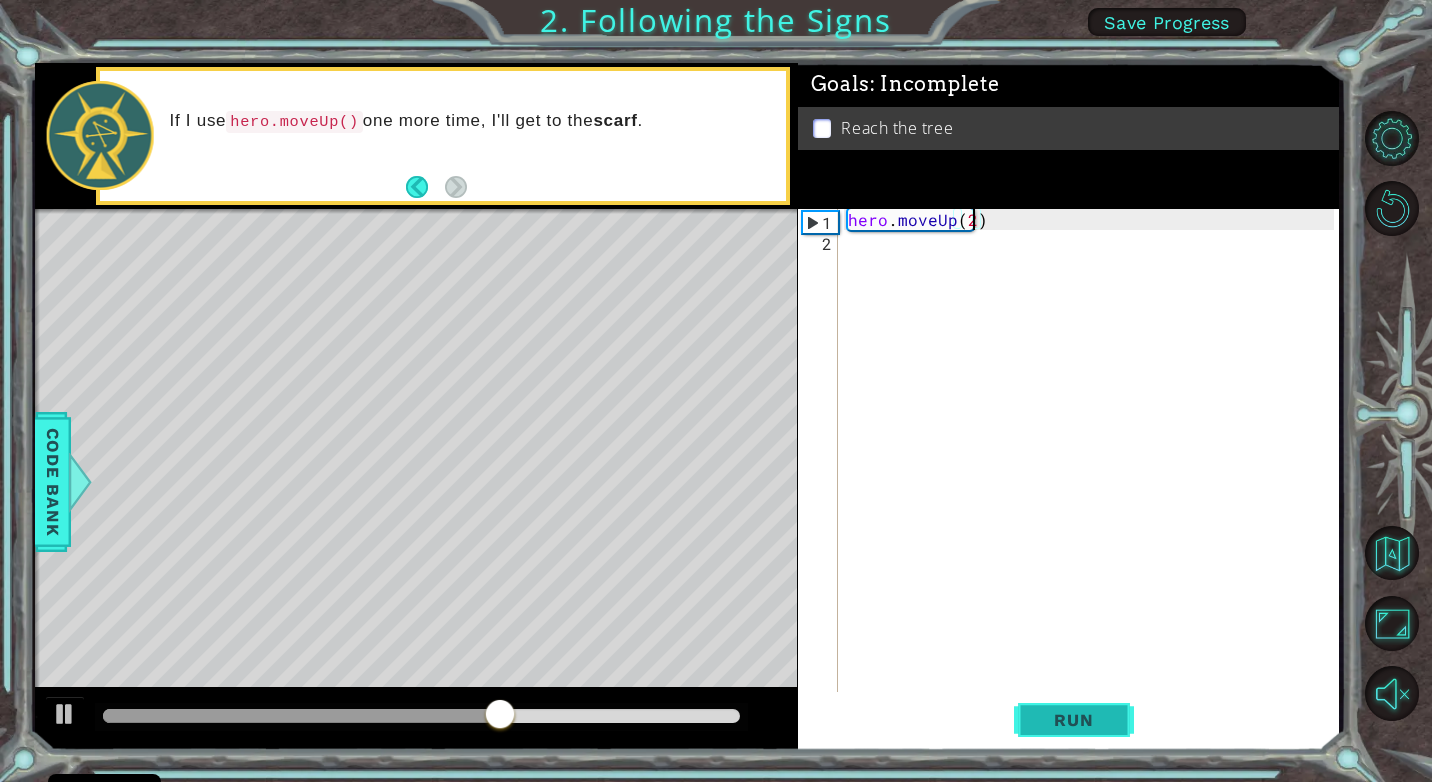 type on "hero.moveUp(2)" 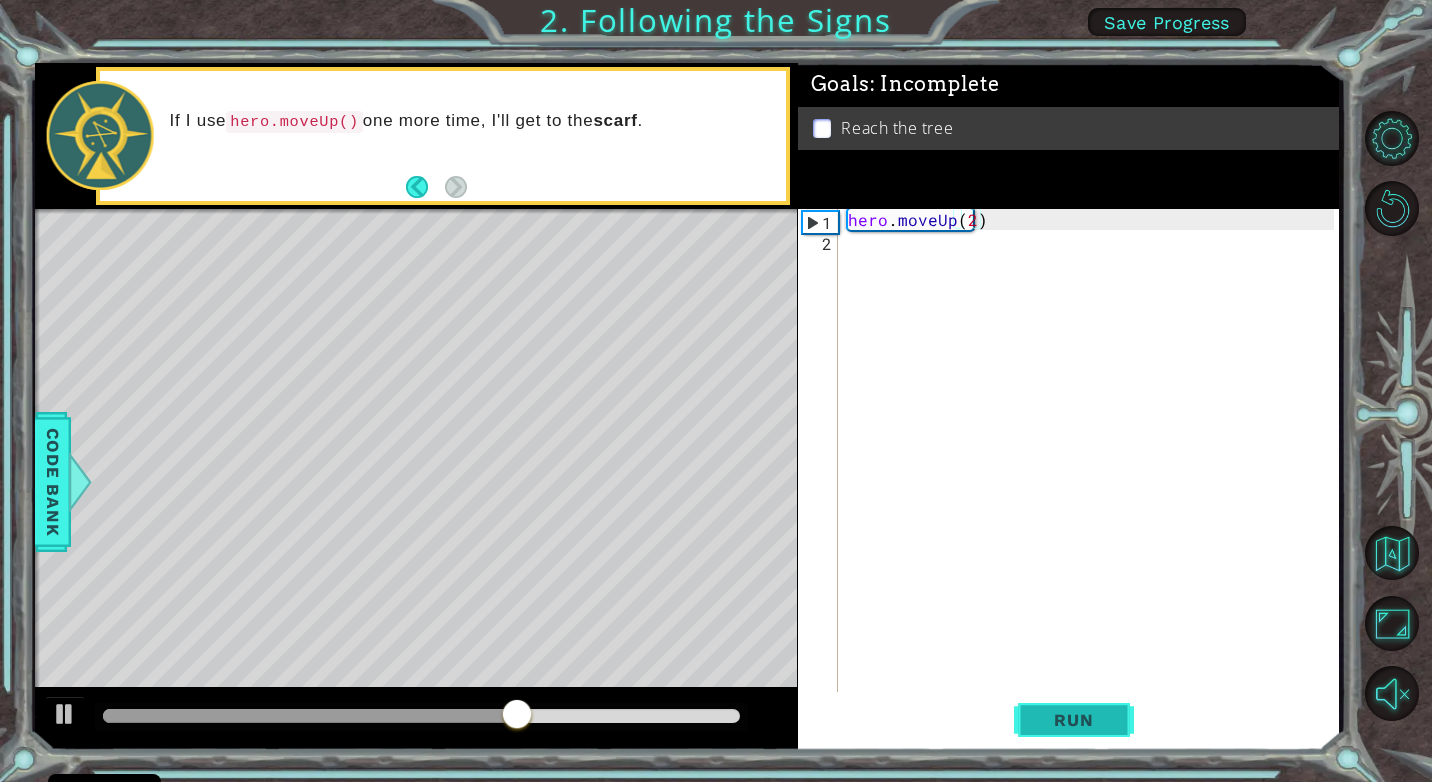 click on "Run" at bounding box center (1074, 720) 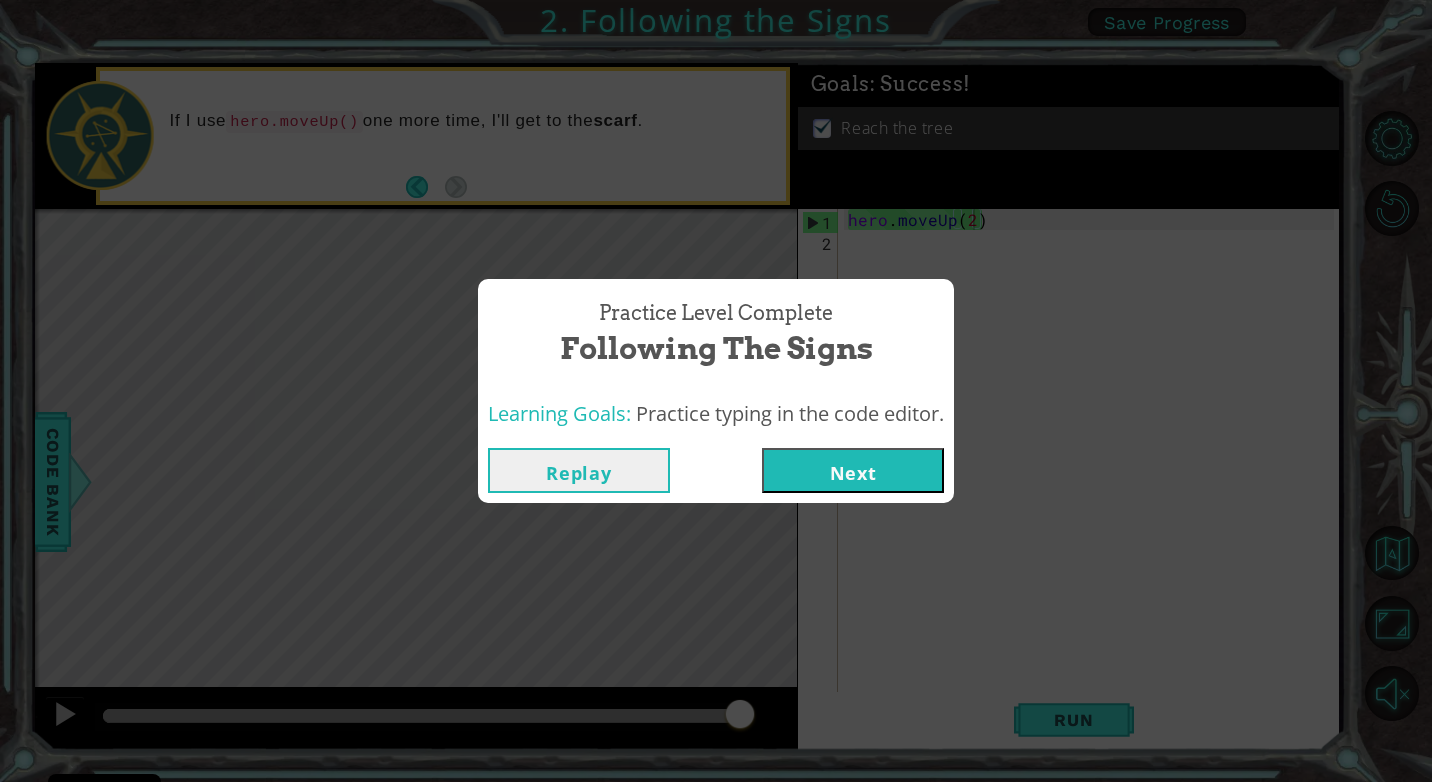 click on "Next" at bounding box center [853, 470] 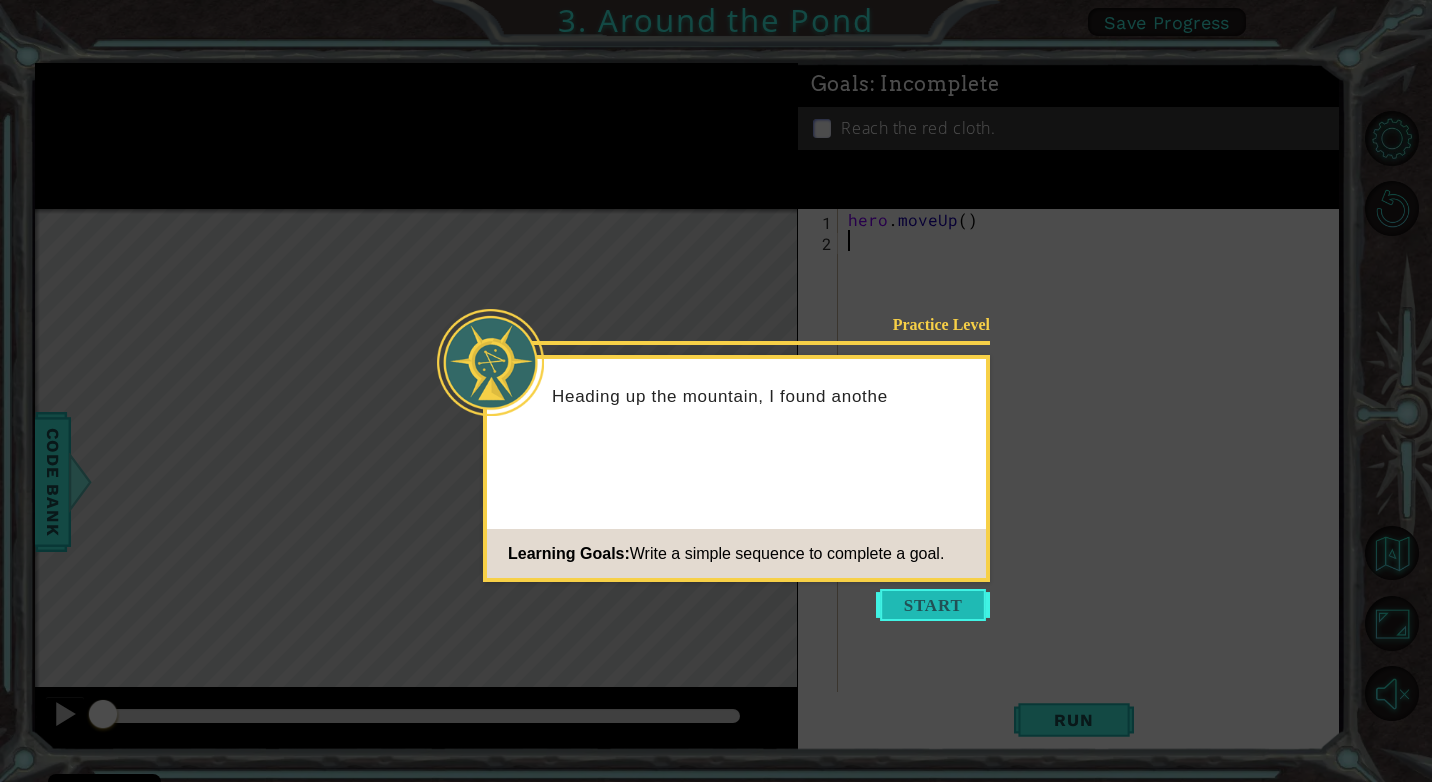 click at bounding box center [933, 605] 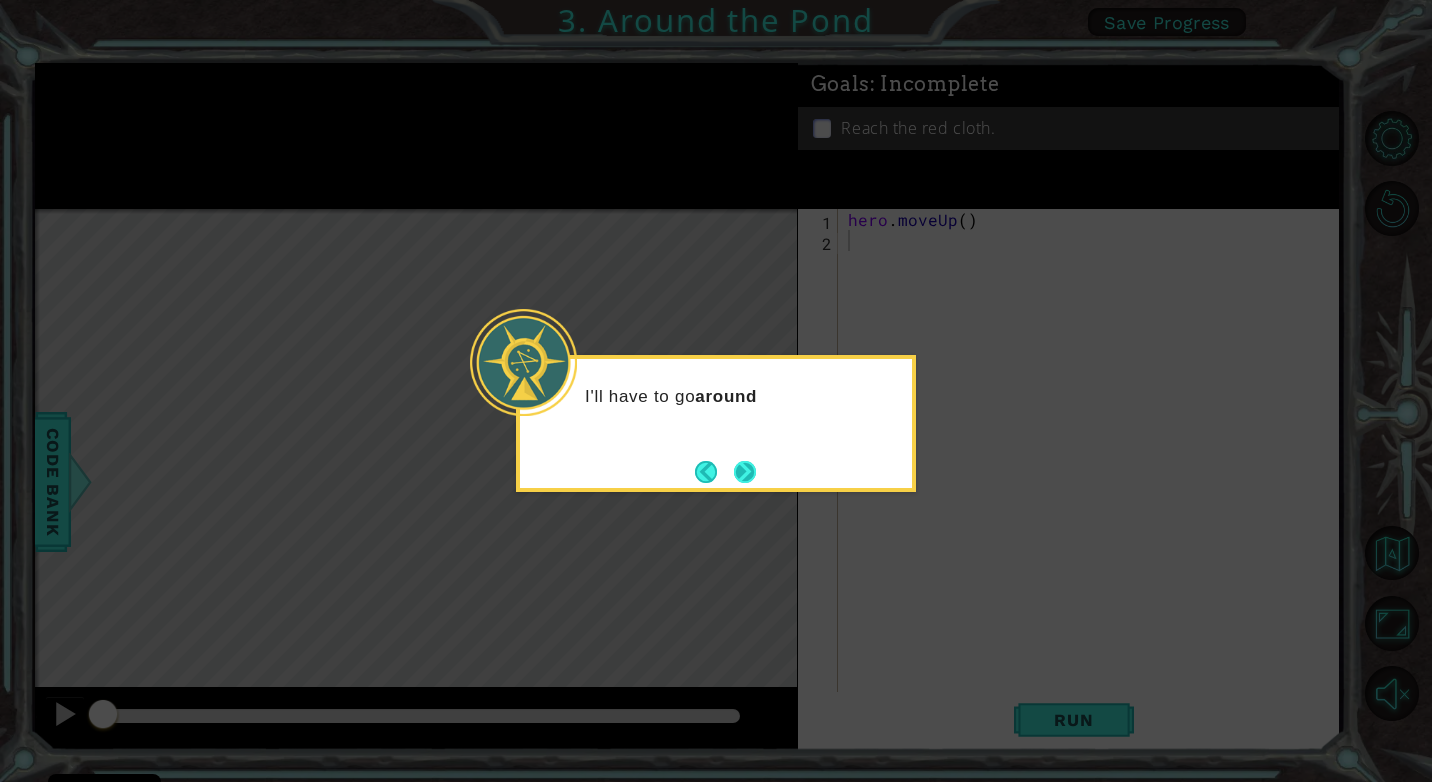 click at bounding box center [745, 472] 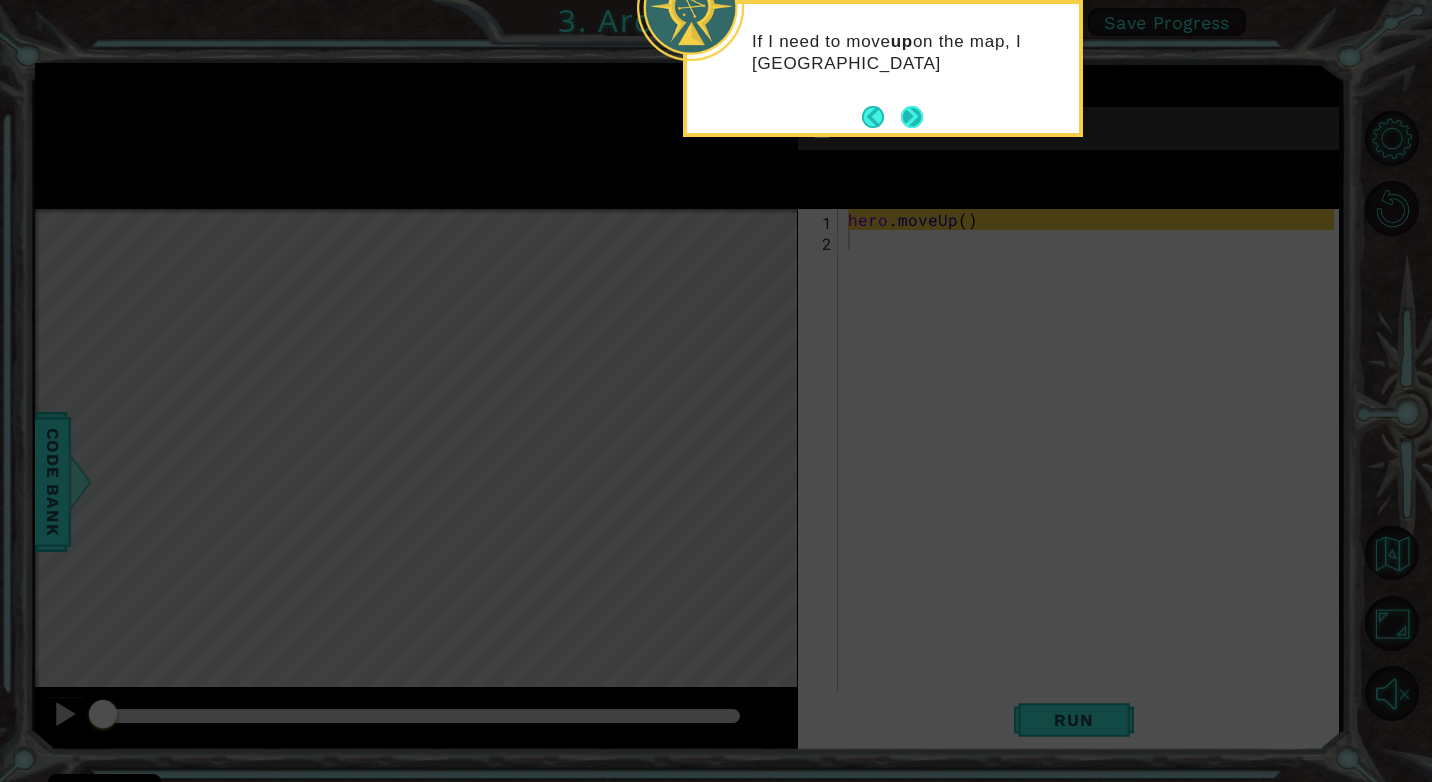 click at bounding box center [912, 117] 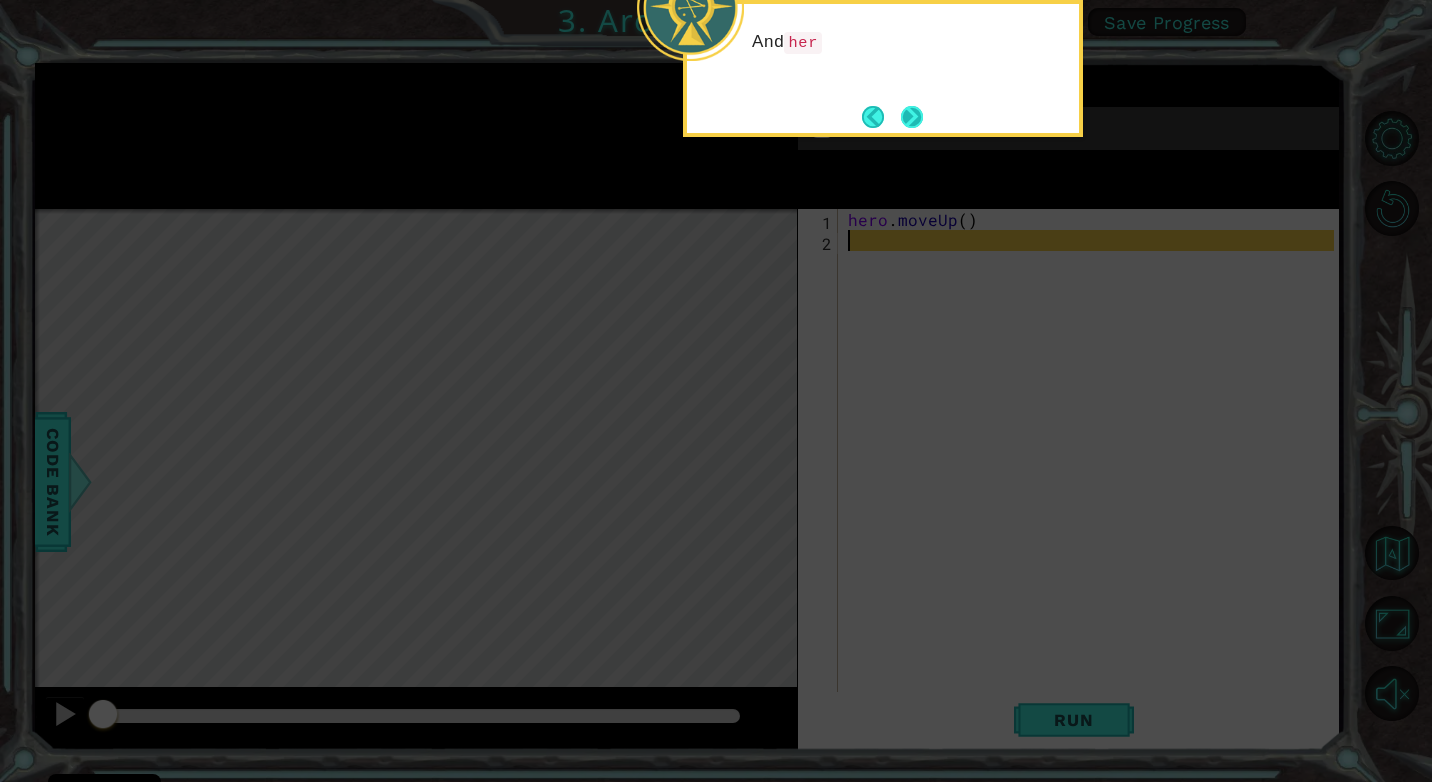 click at bounding box center [912, 117] 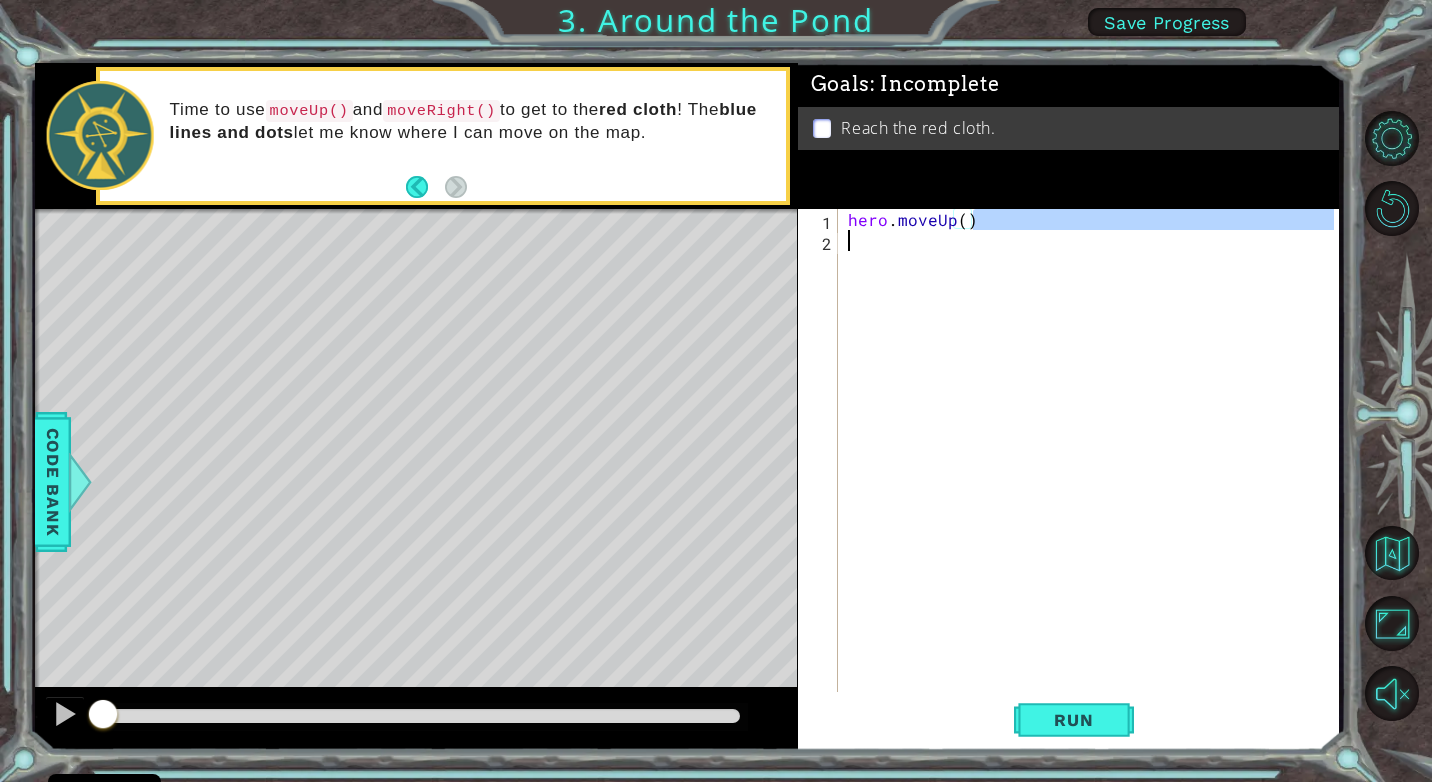 drag, startPoint x: 986, startPoint y: 224, endPoint x: 980, endPoint y: 233, distance: 10.816654 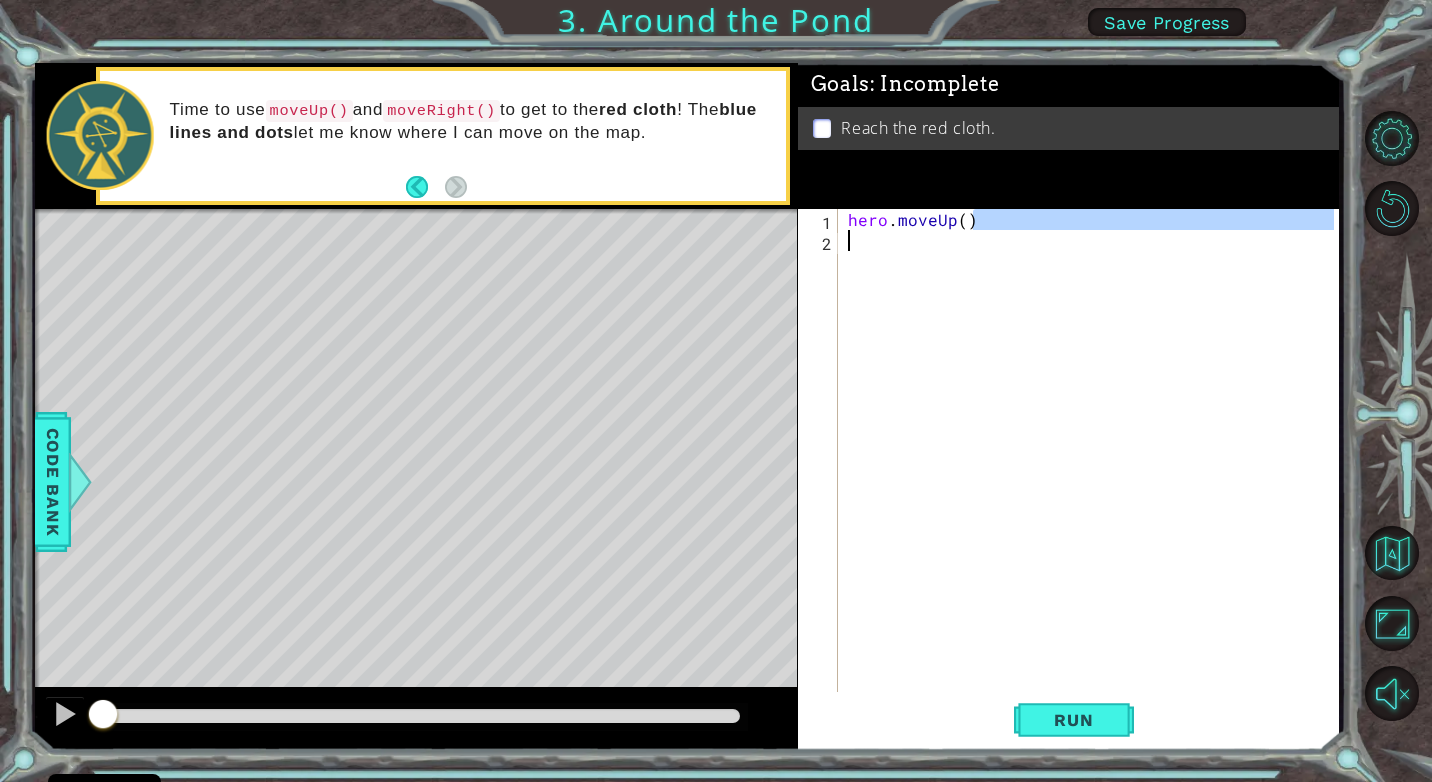 click on "hero . moveUp ( )" at bounding box center [1089, 450] 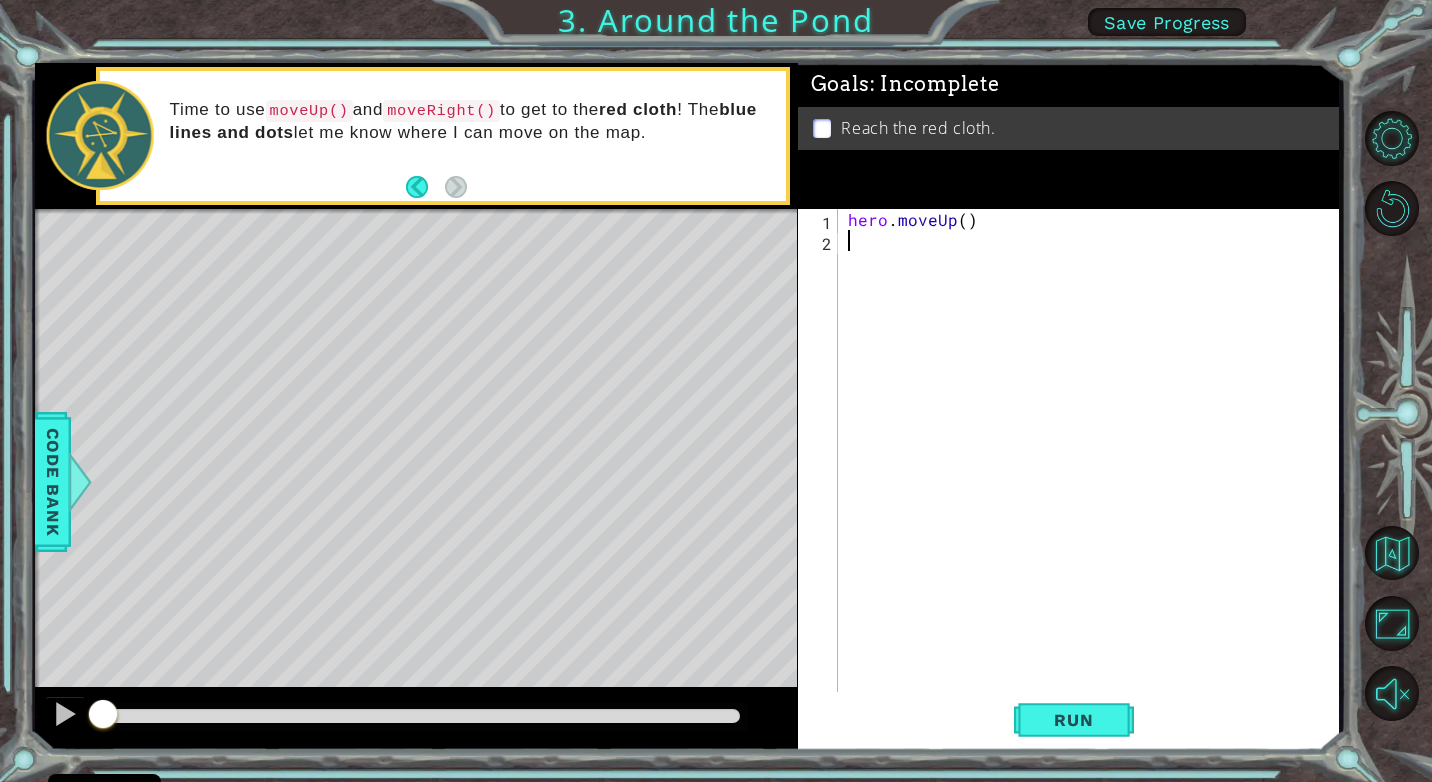 click on "hero . moveUp ( )" at bounding box center (1094, 471) 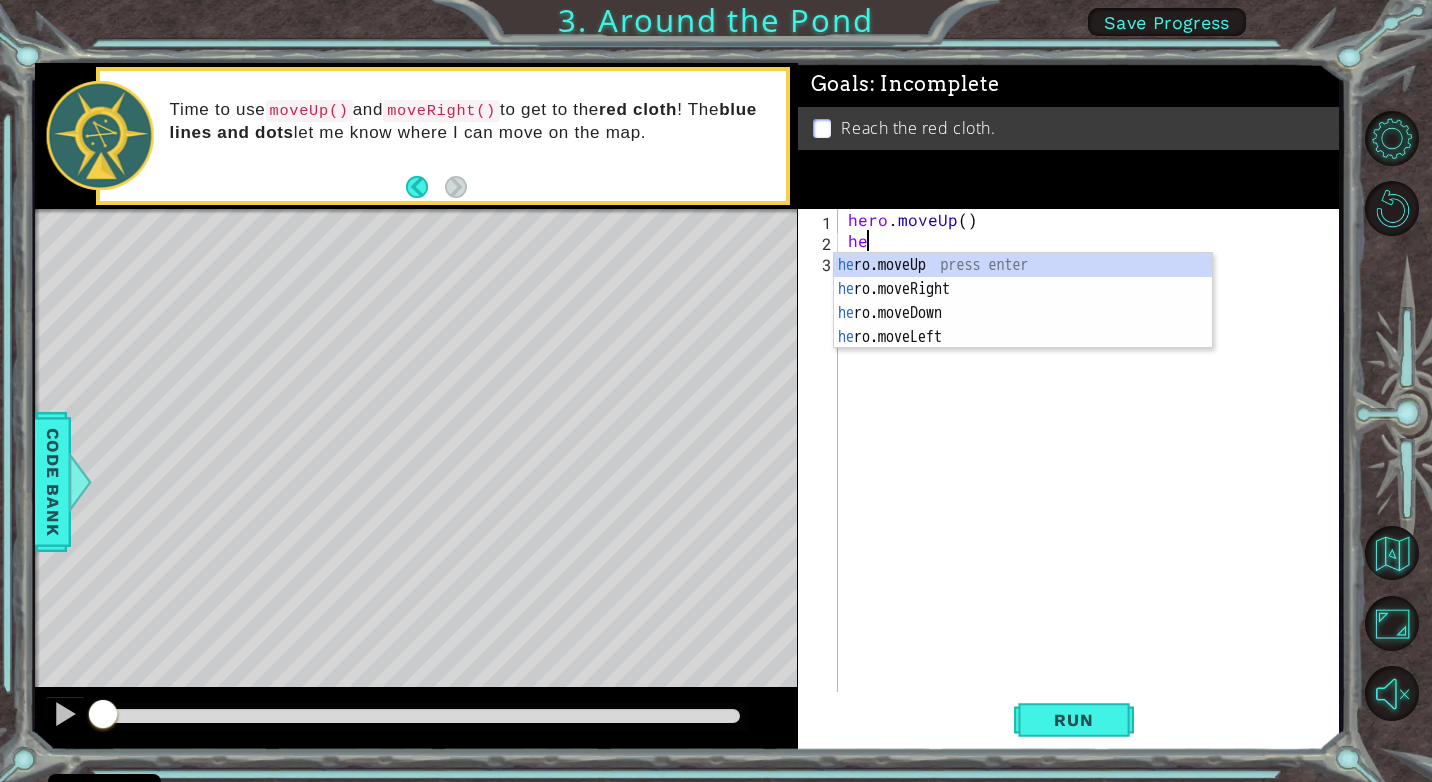 type on "her" 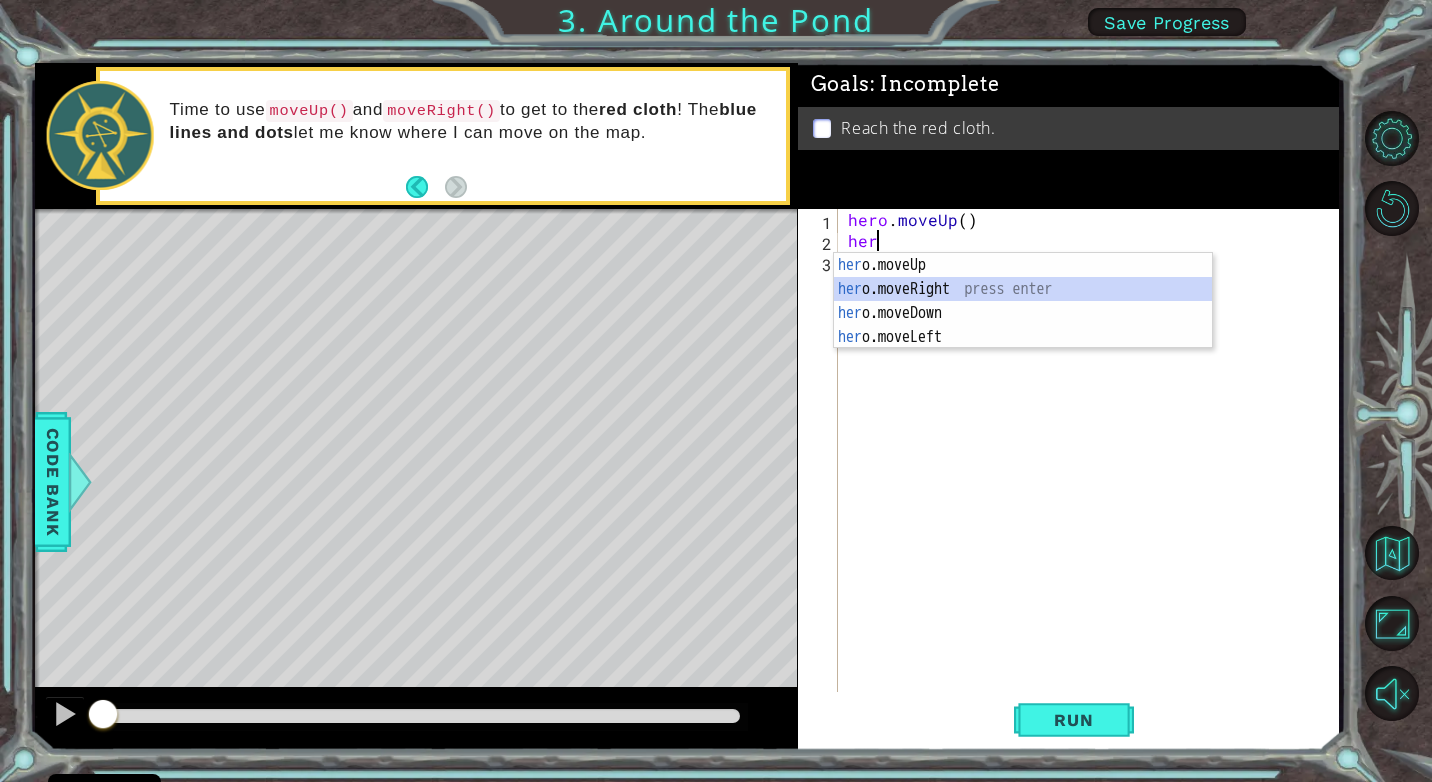 click on "her o.moveUp press enter her o.moveRight press enter her o.moveDown press enter her o.moveLeft press enter" at bounding box center (1023, 325) 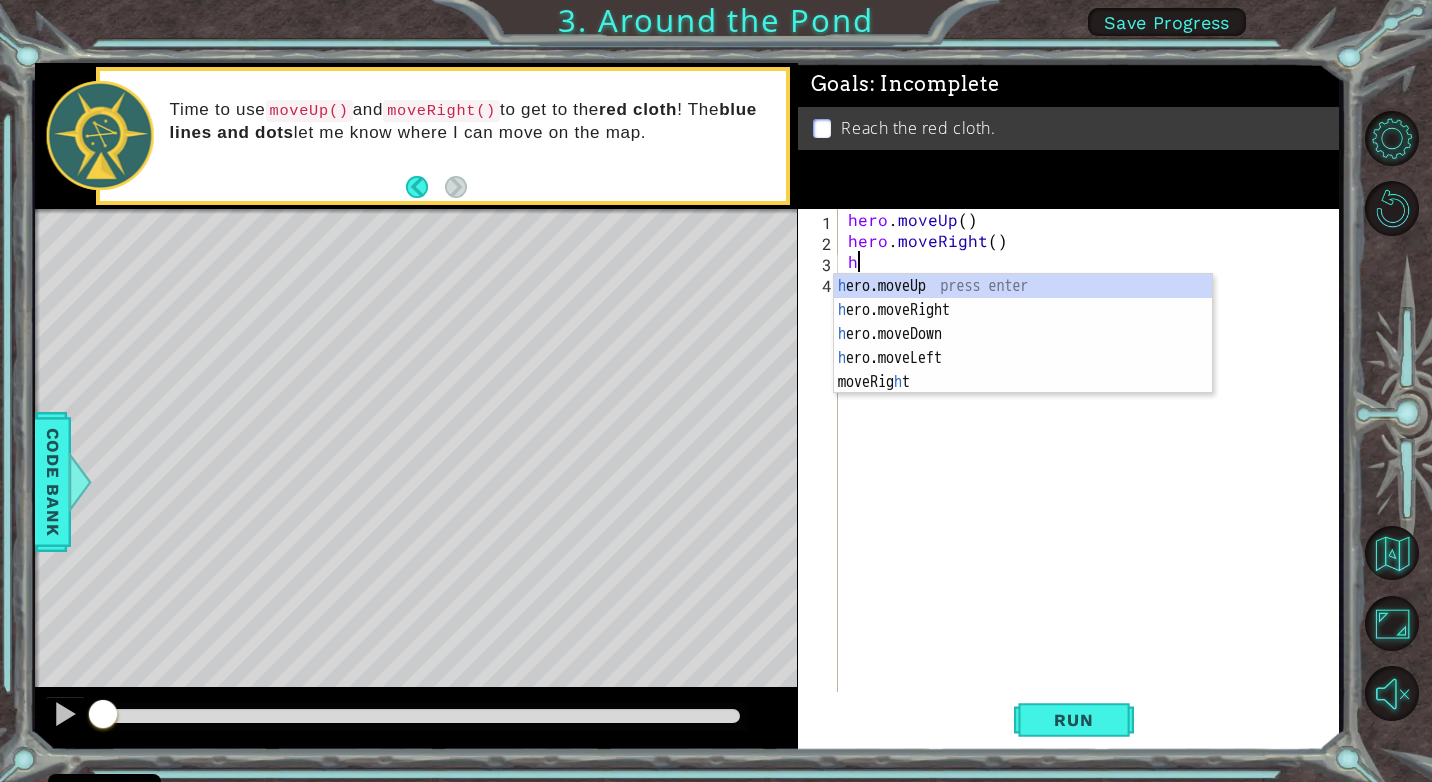 type on "he" 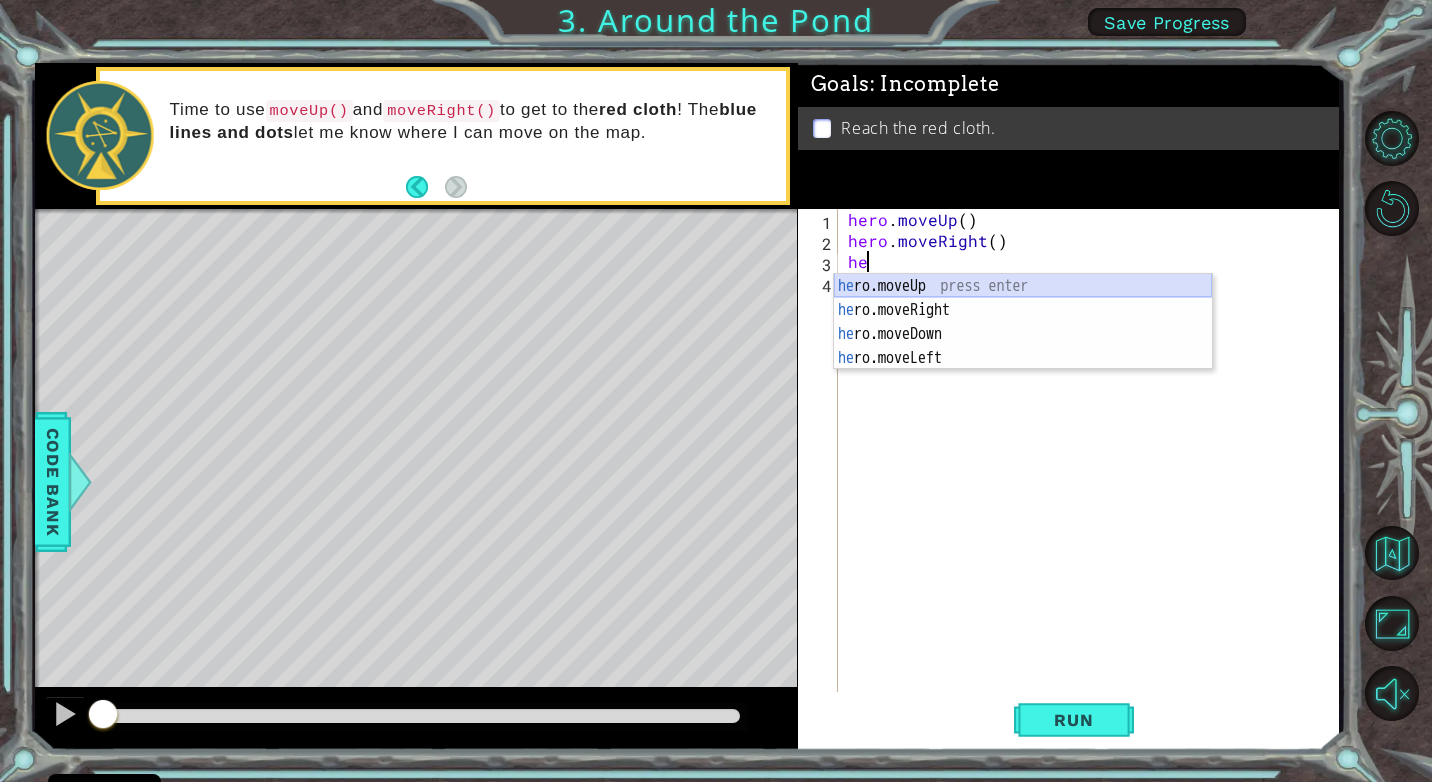 click on "he ro.moveUp press enter he ro.moveRight press enter he ro.moveDown press enter he ro.moveLeft press enter" at bounding box center (1023, 346) 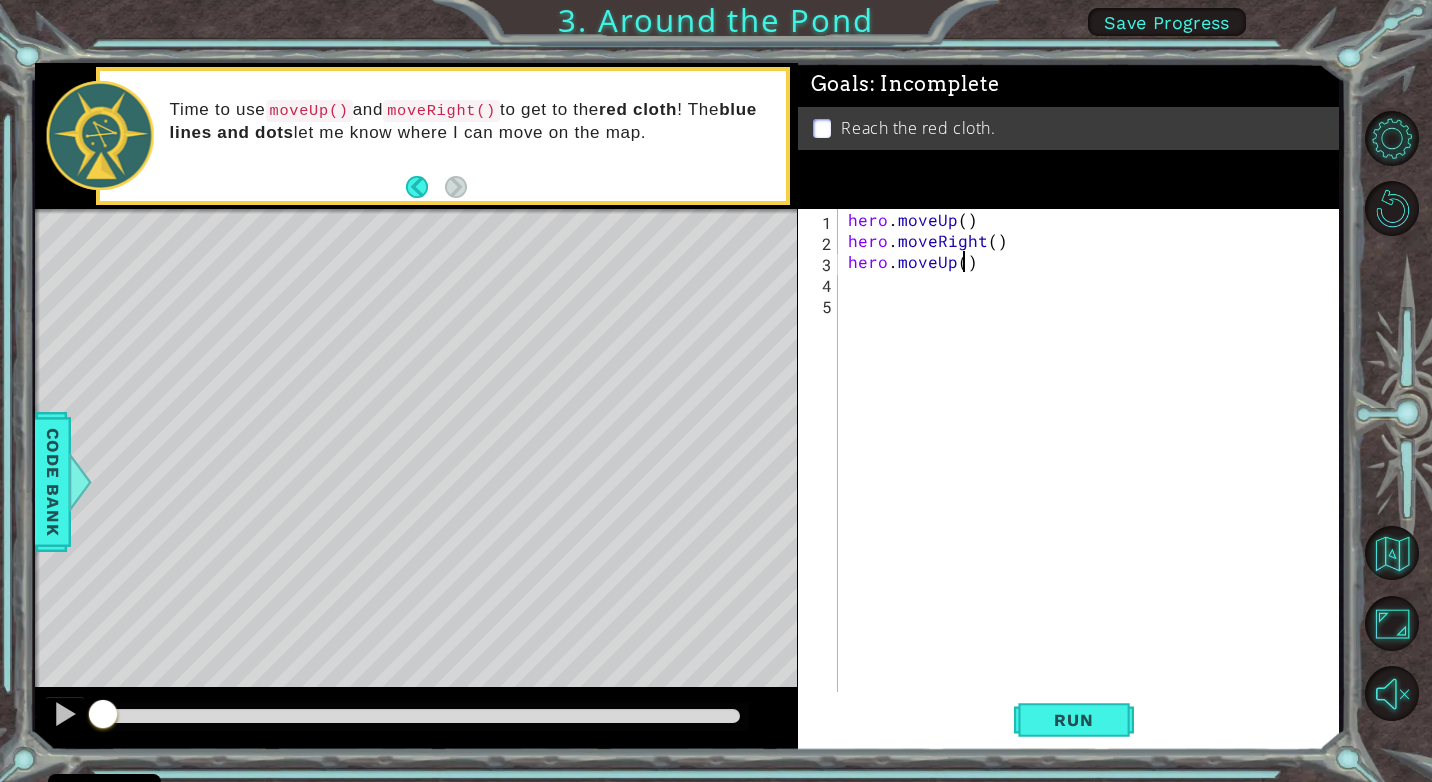 click on "hero . moveUp ( ) hero . moveRight ( ) hero . moveUp ( )" at bounding box center (1094, 471) 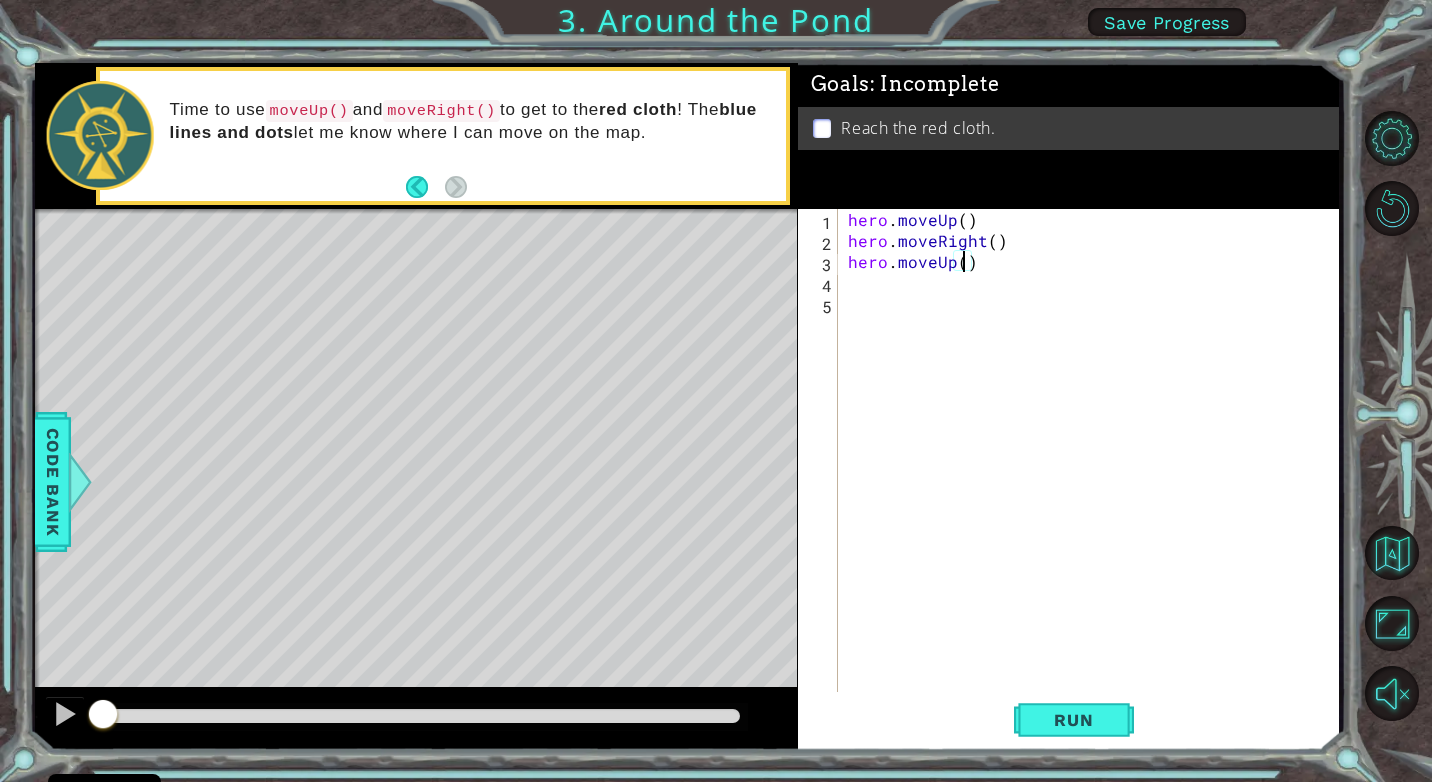 type on "hero.moveUp(2)" 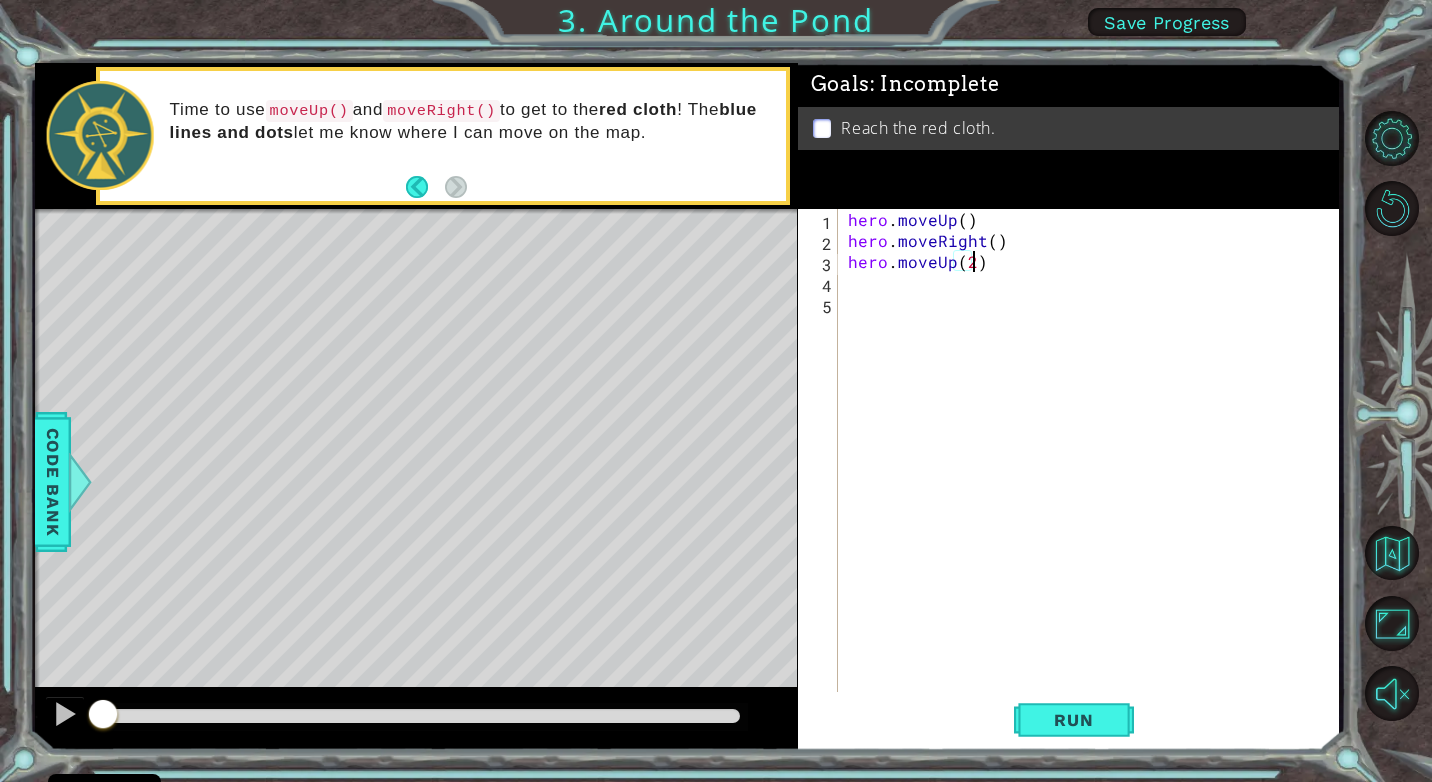 scroll, scrollTop: 0, scrollLeft: 7, axis: horizontal 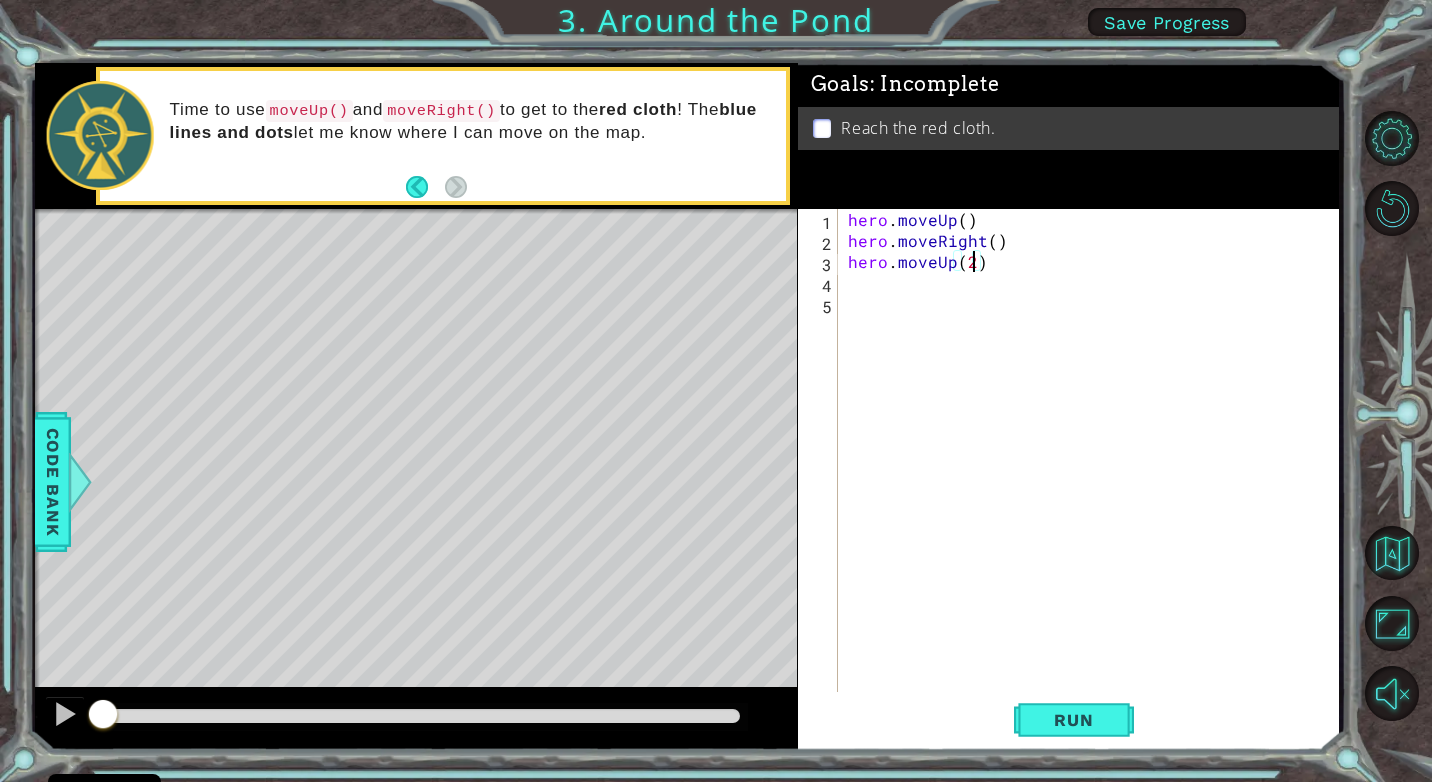 click on "hero . moveUp ( ) hero . moveRight ( ) hero . moveUp ( 2 )" at bounding box center (1094, 471) 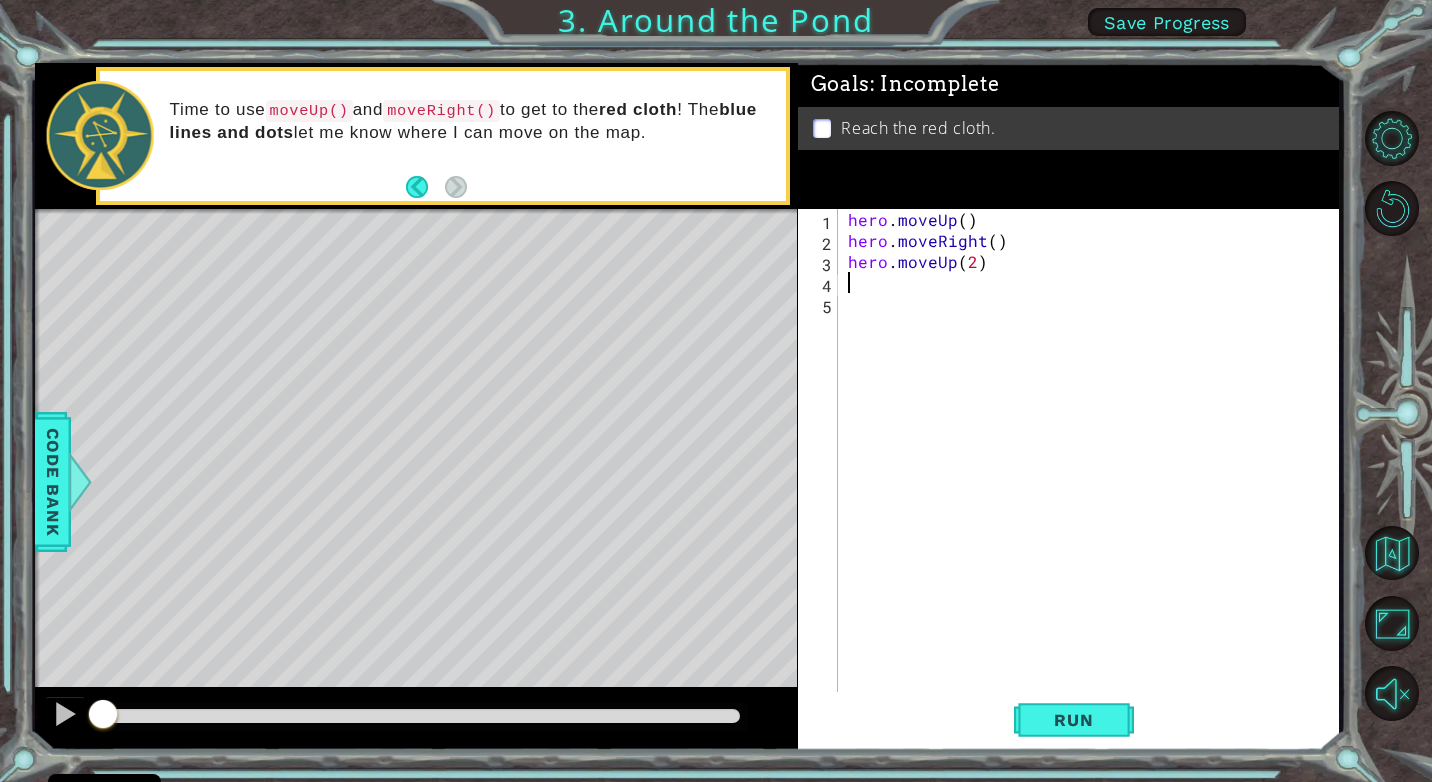 scroll, scrollTop: 0, scrollLeft: 0, axis: both 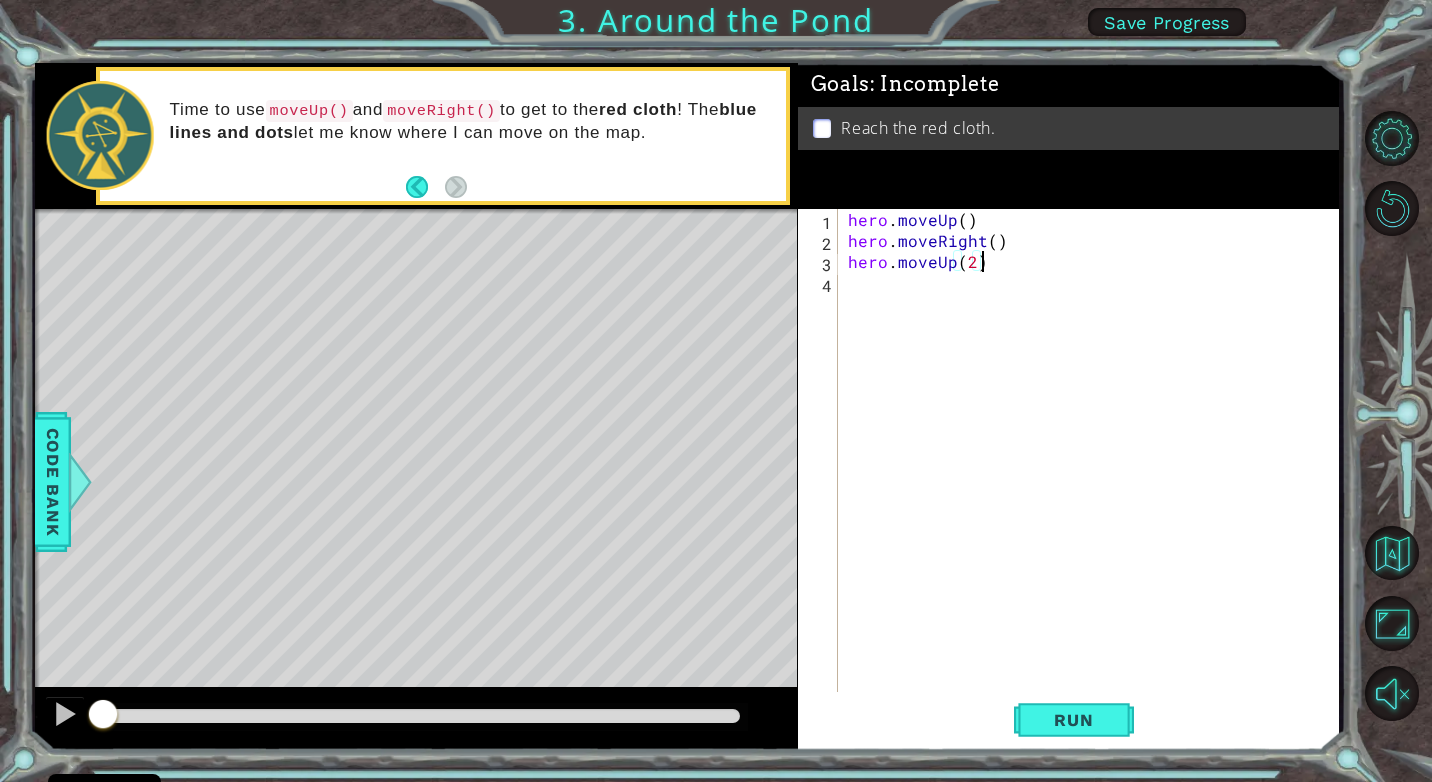 click on "hero . moveUp ( ) hero . moveRight ( ) hero . moveUp ( 2 )" at bounding box center [1094, 471] 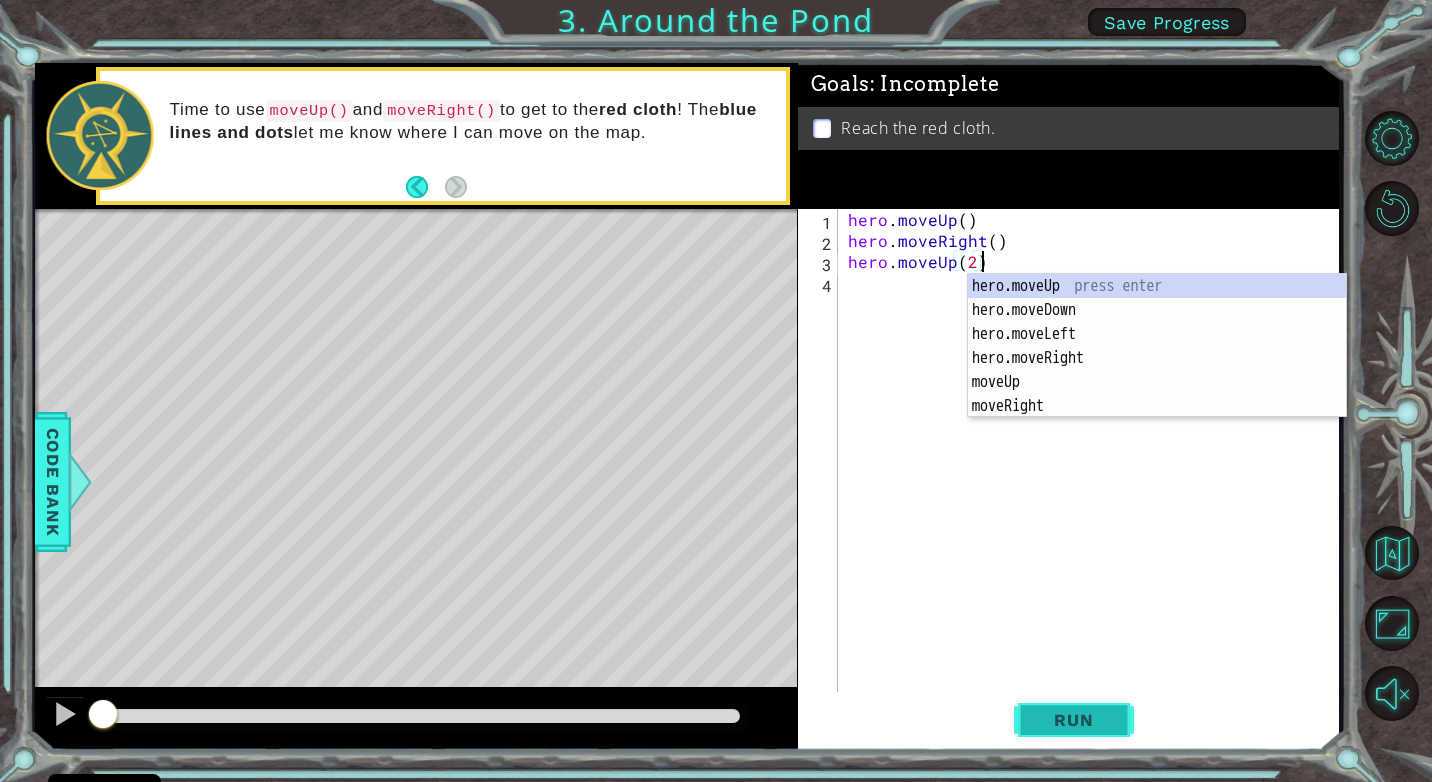 type on "hero.moveUp(2)" 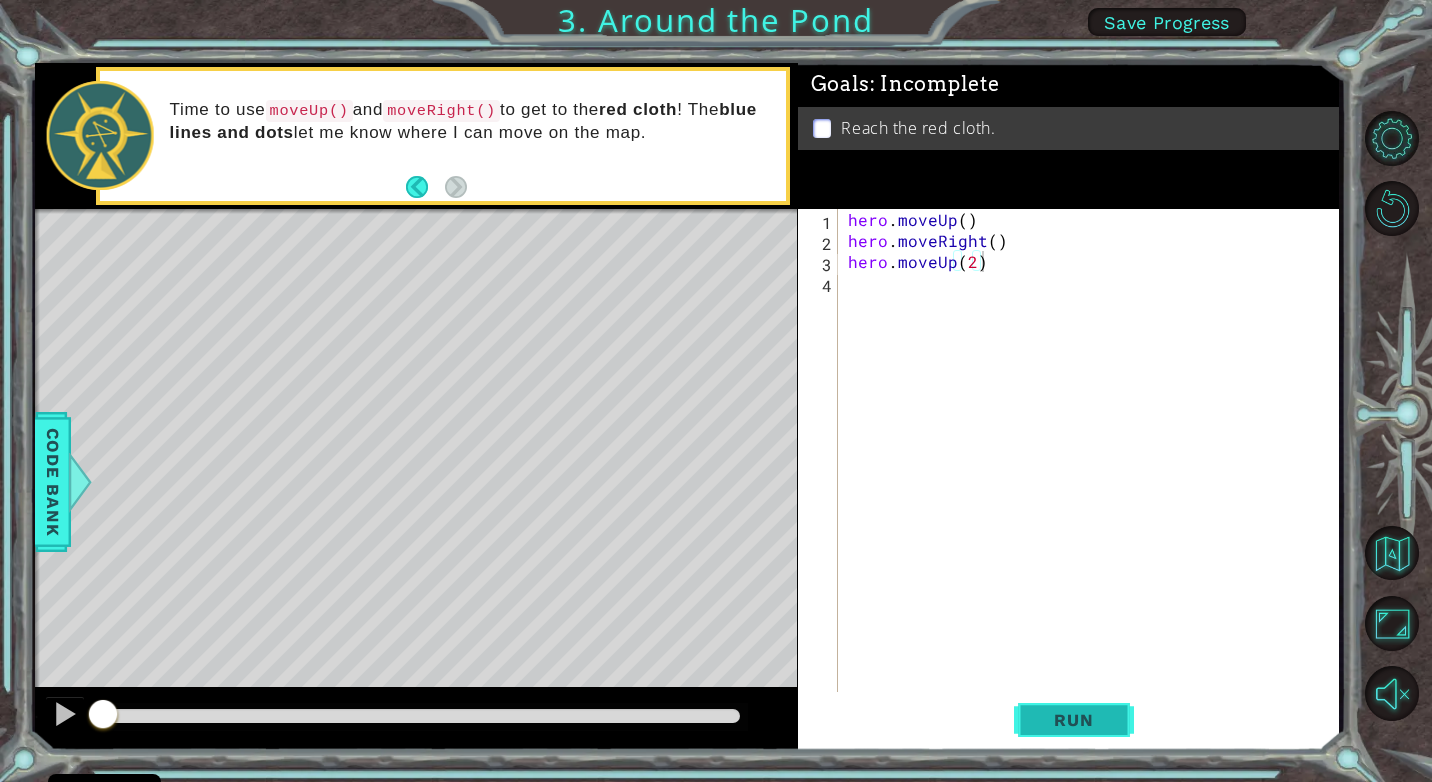 click on "Run" at bounding box center (1073, 720) 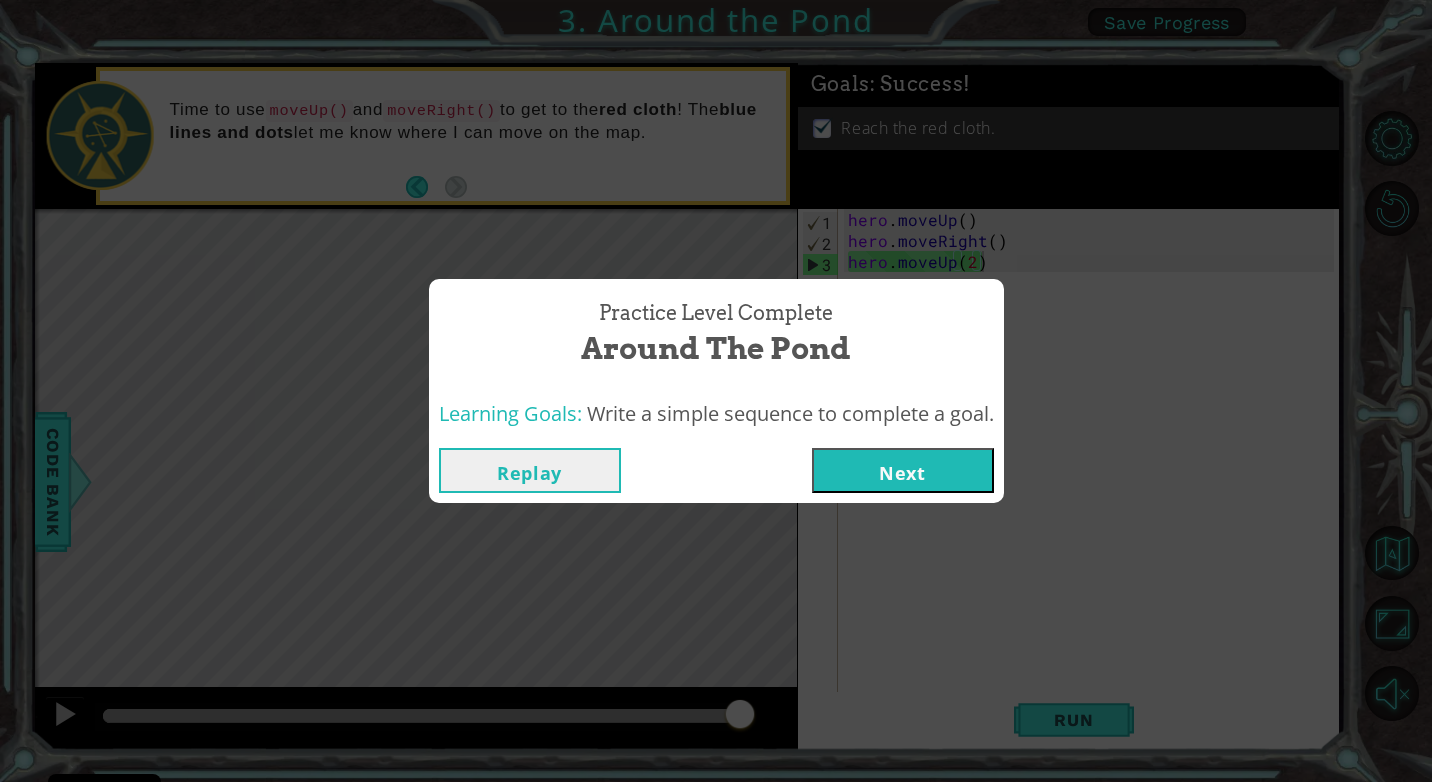 click on "Next" at bounding box center [903, 470] 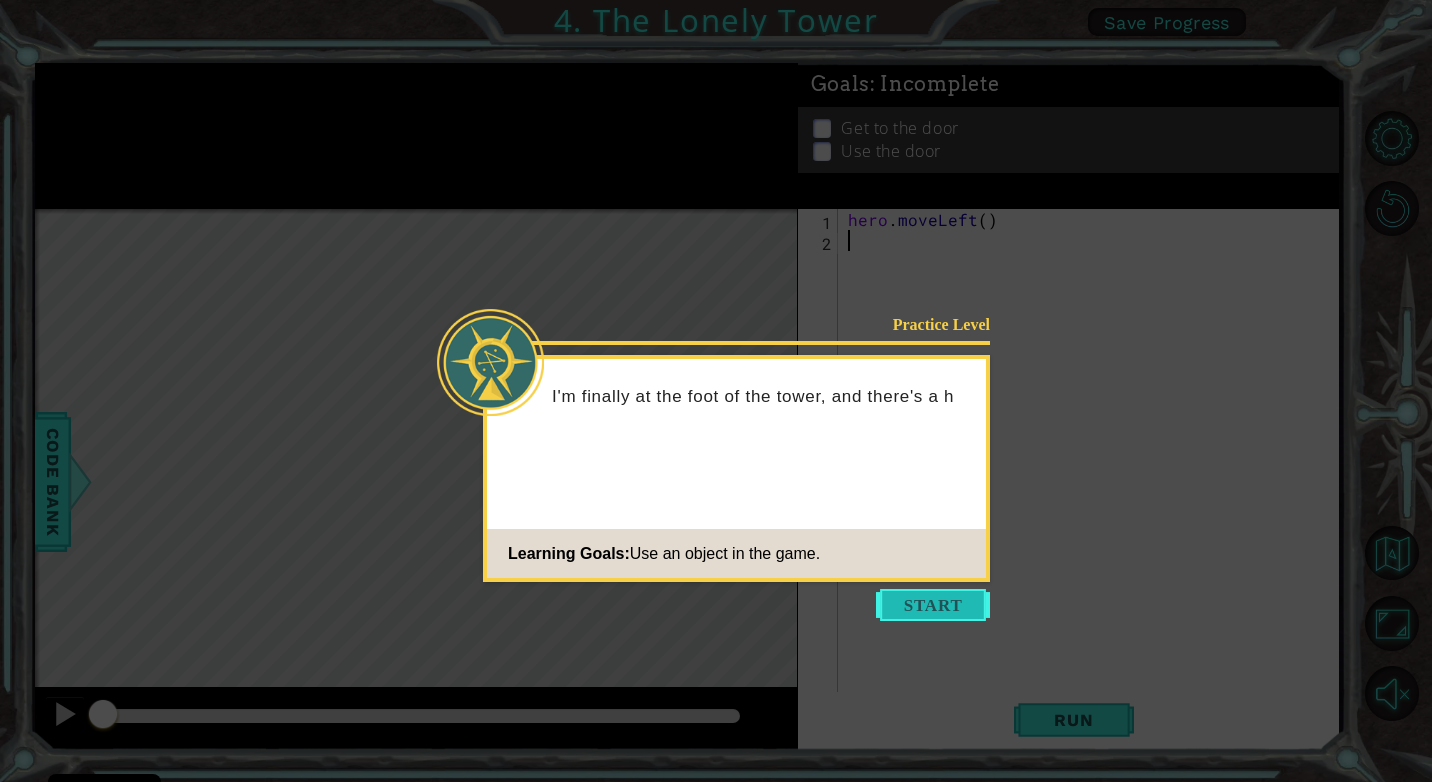 click at bounding box center [933, 605] 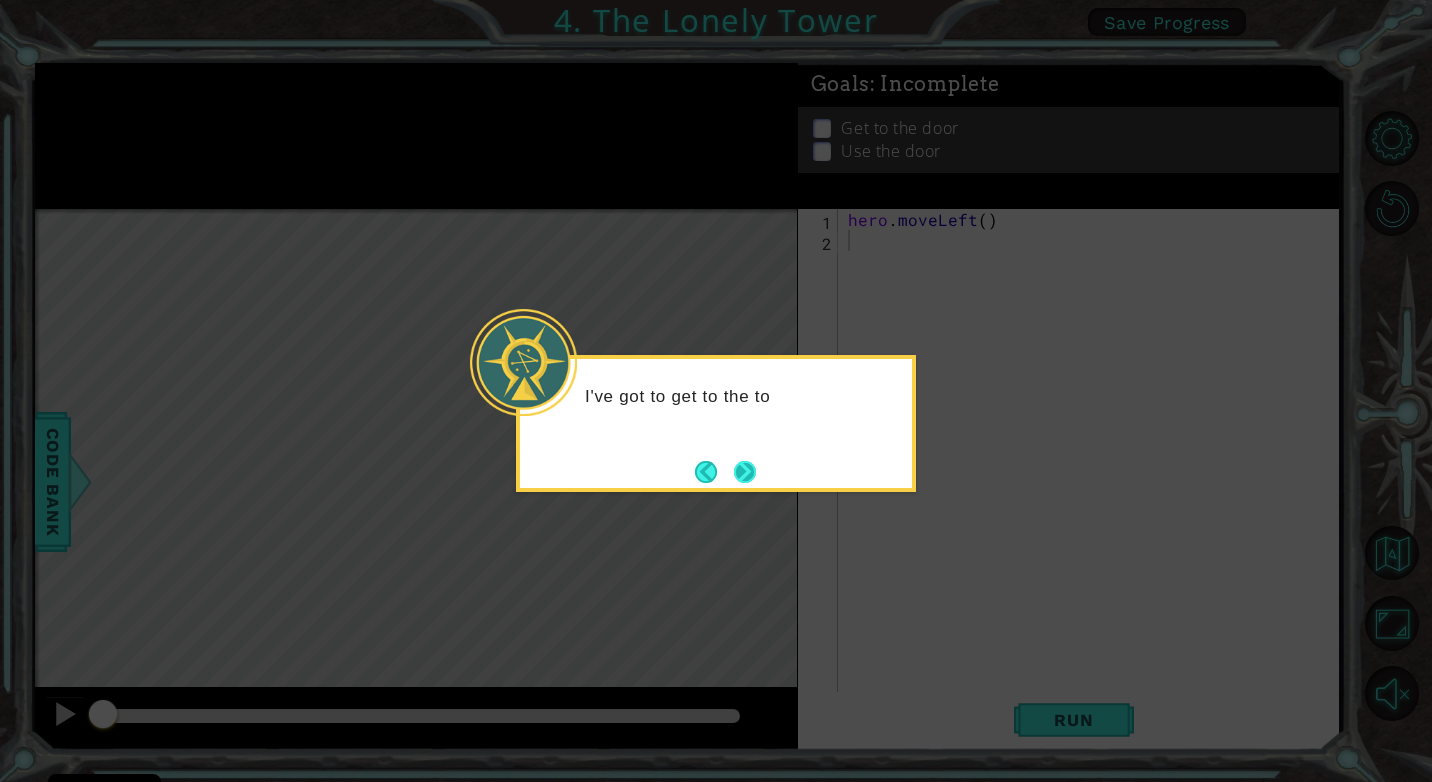 click at bounding box center (745, 472) 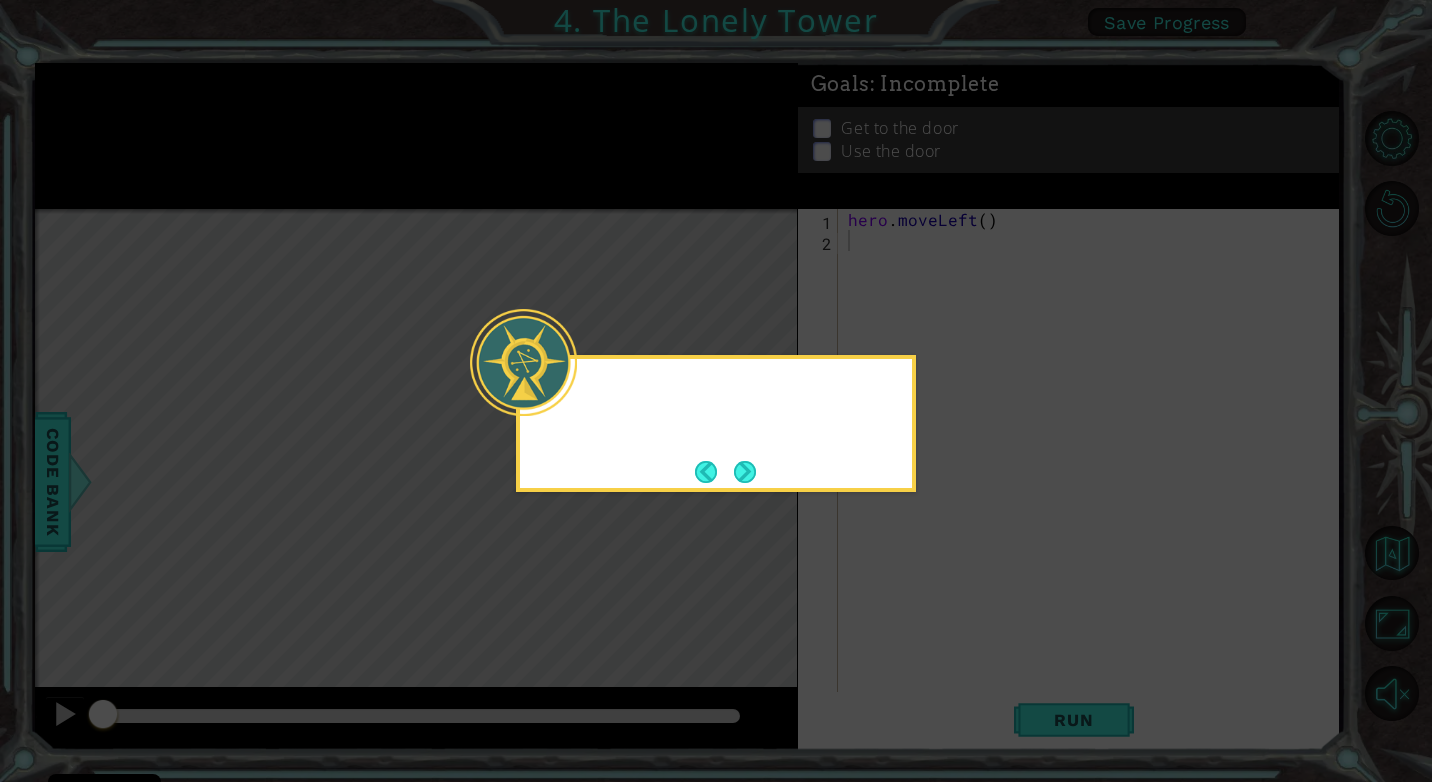 click at bounding box center [745, 472] 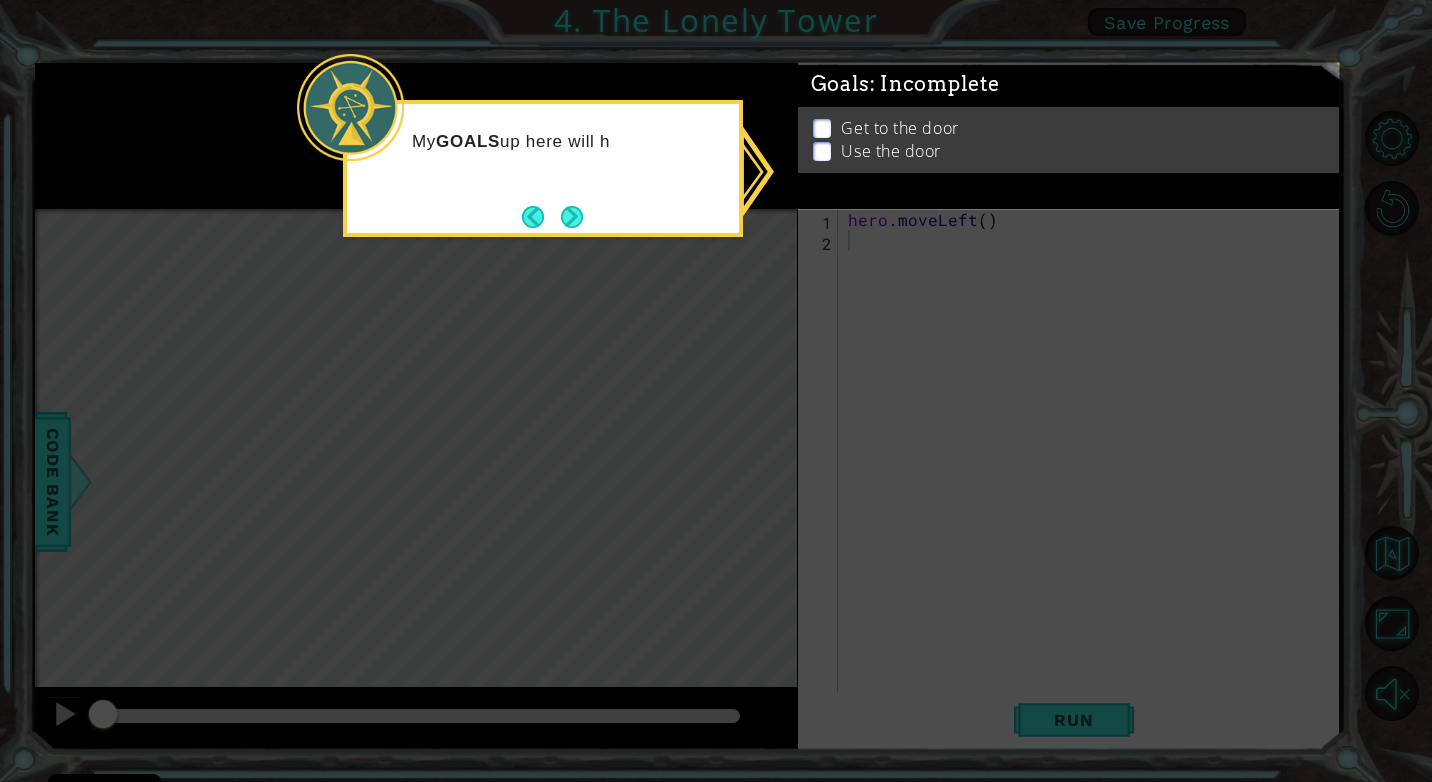 click 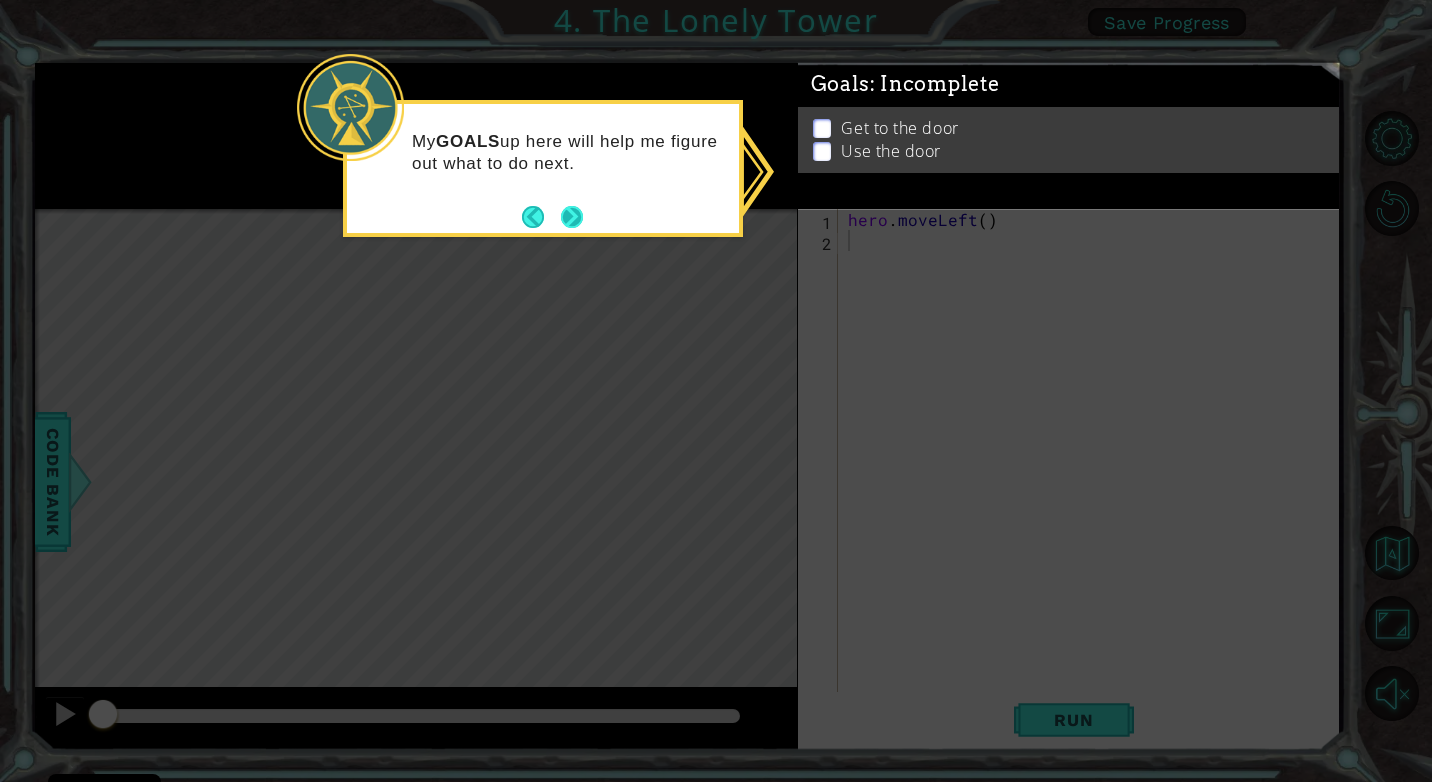 click at bounding box center (572, 216) 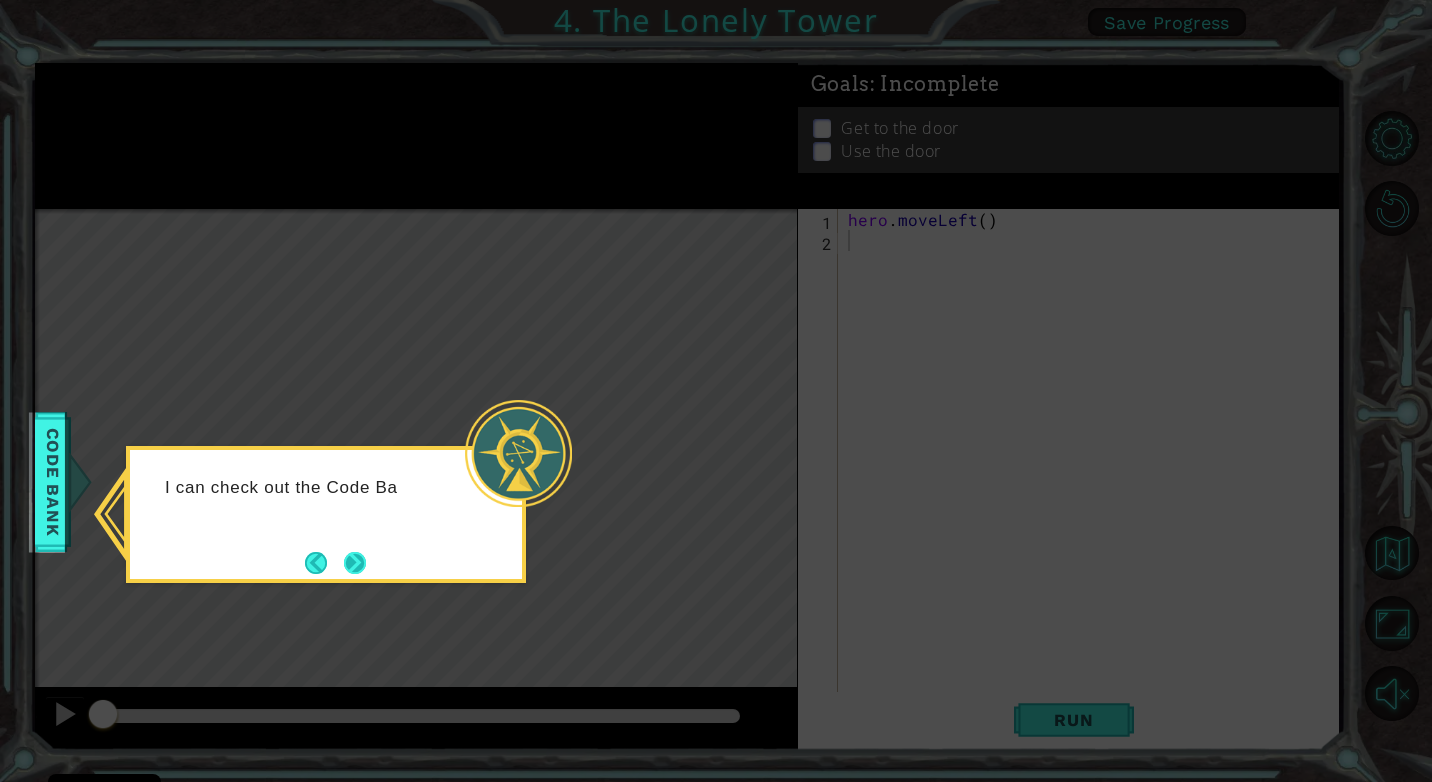 click at bounding box center (355, 563) 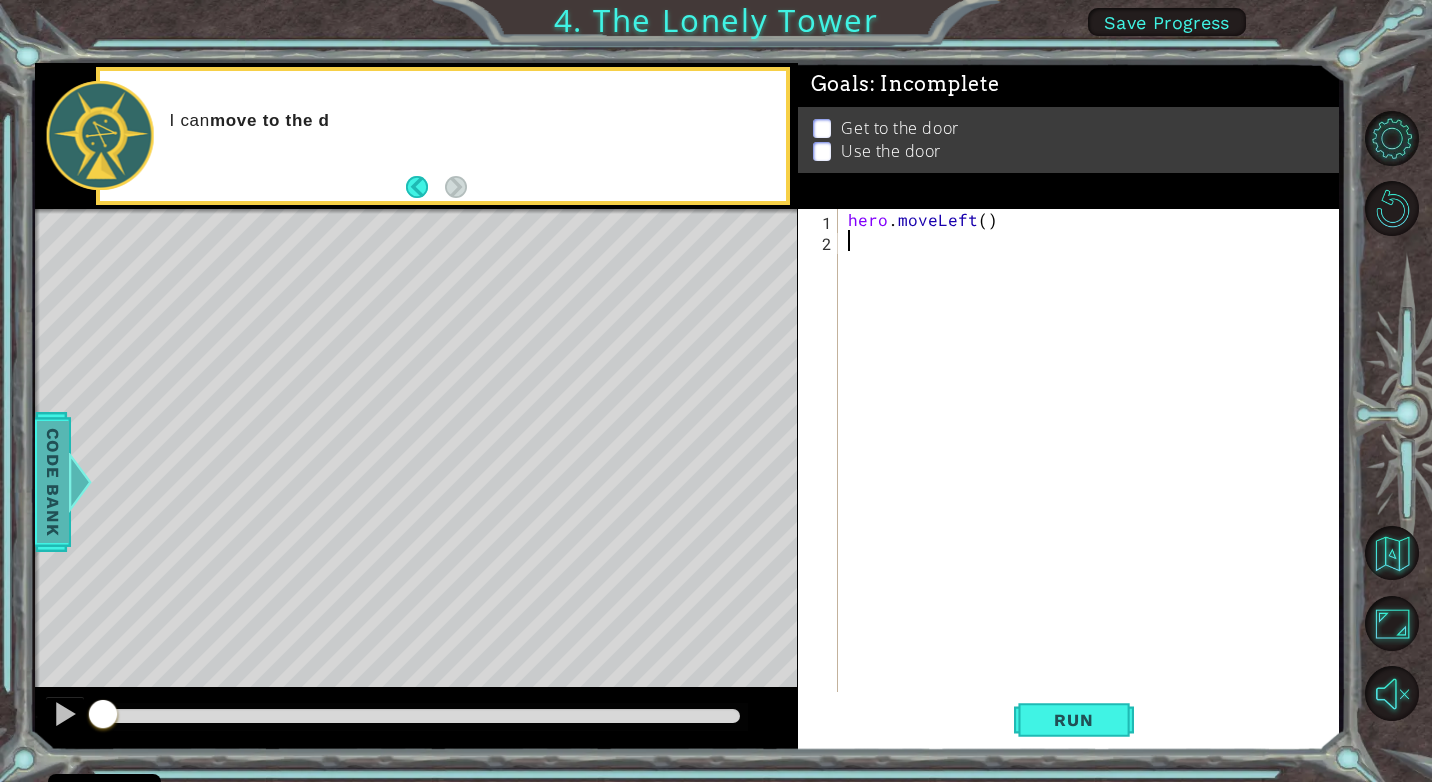 click on "Code Bank" at bounding box center (42, 482) 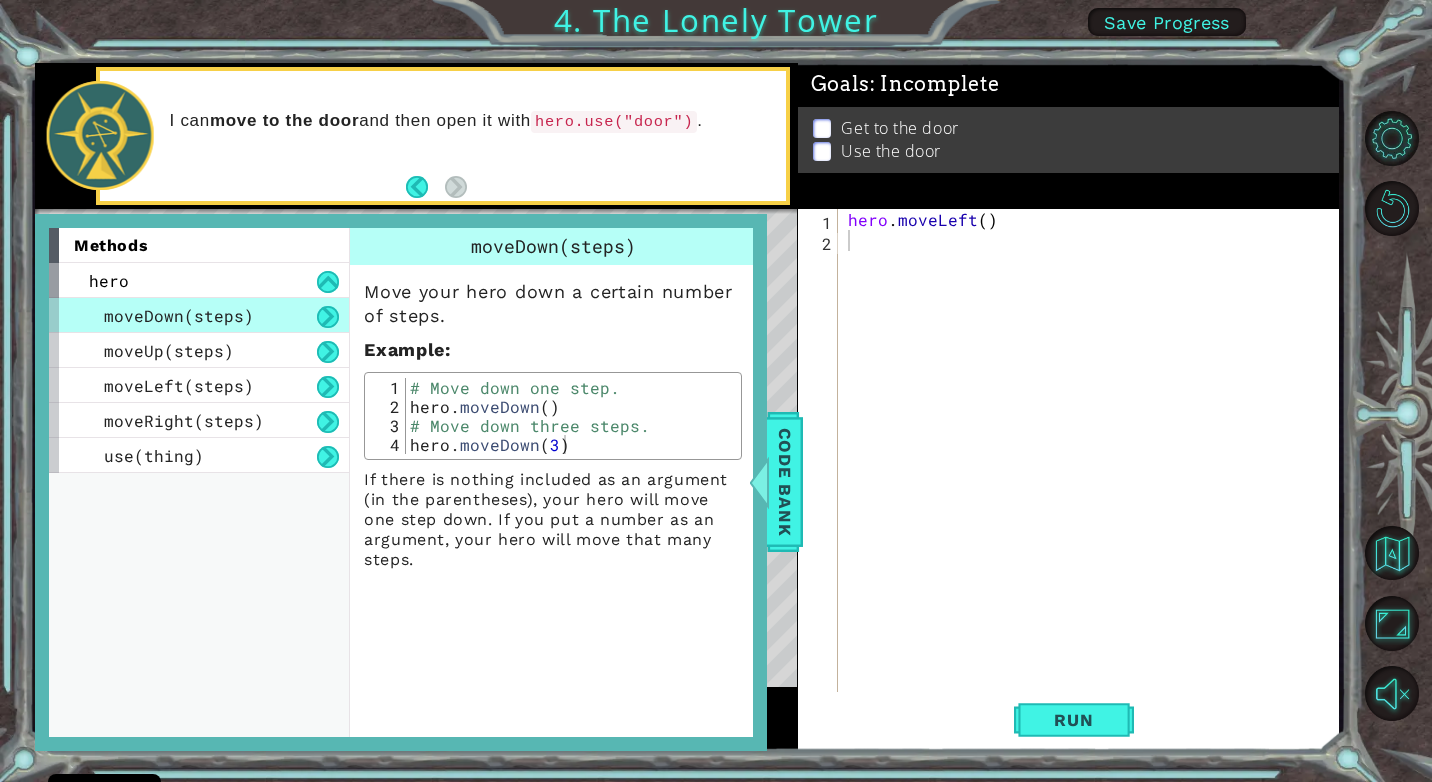 drag, startPoint x: 181, startPoint y: 453, endPoint x: 855, endPoint y: 218, distance: 713.7934 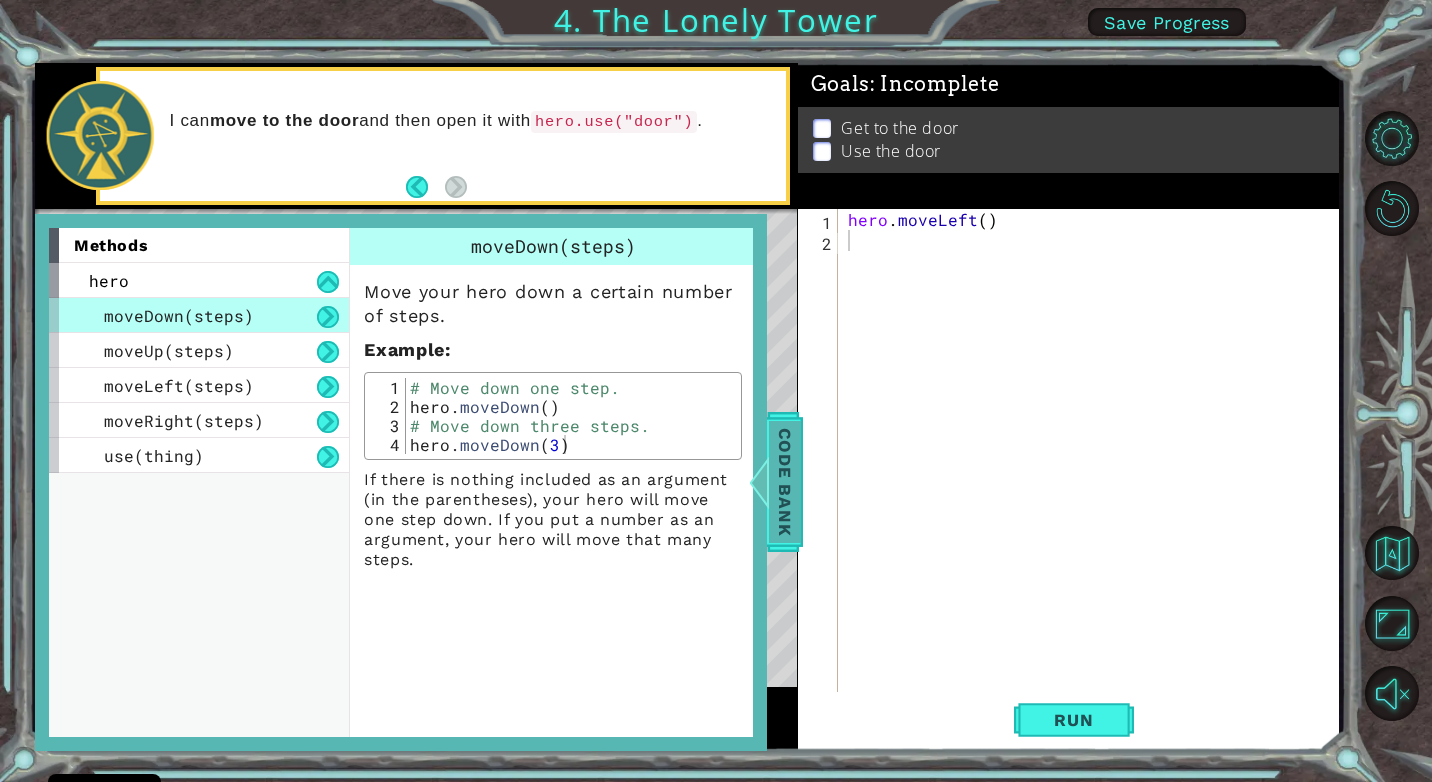 click on "Code Bank" at bounding box center [784, 482] 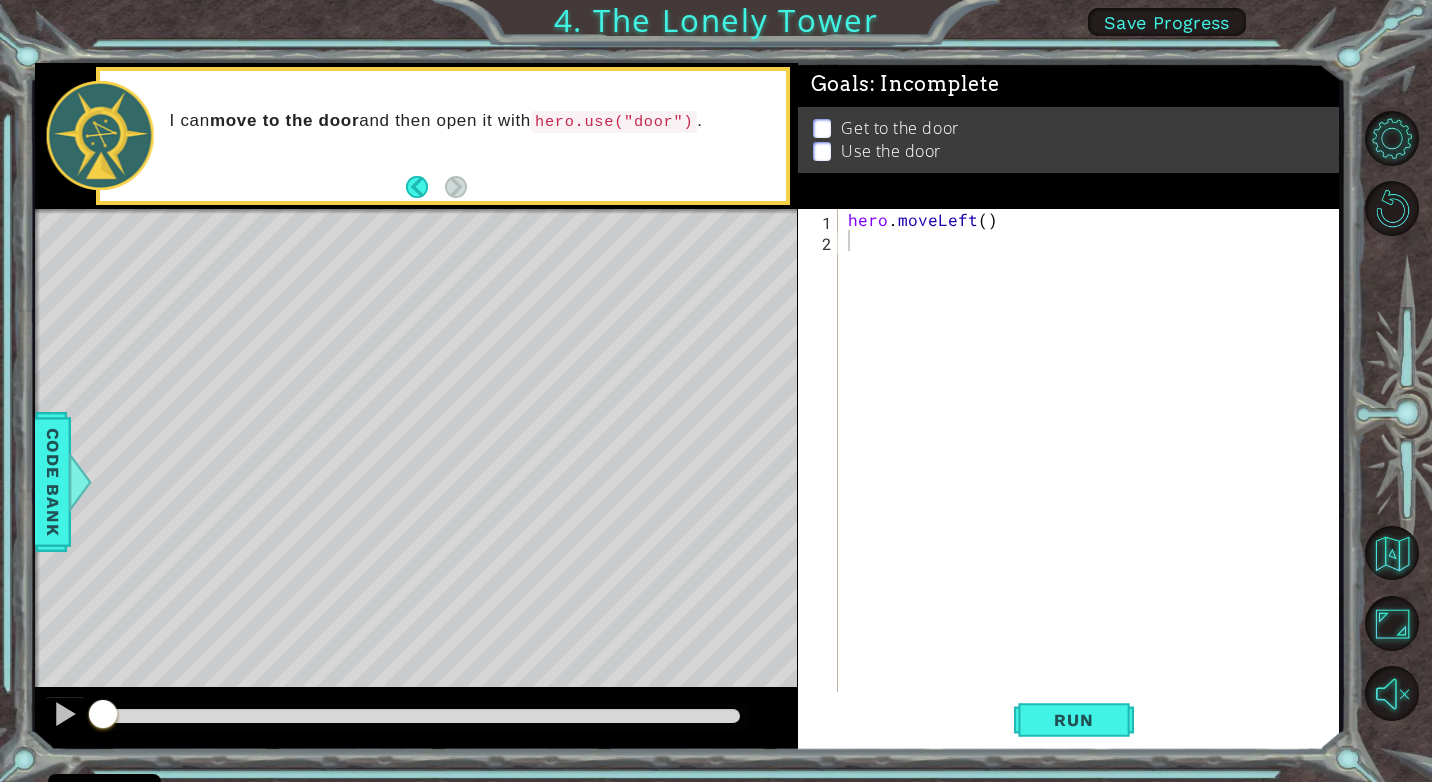 click on "hero . moveLeft ( )" at bounding box center (1094, 471) 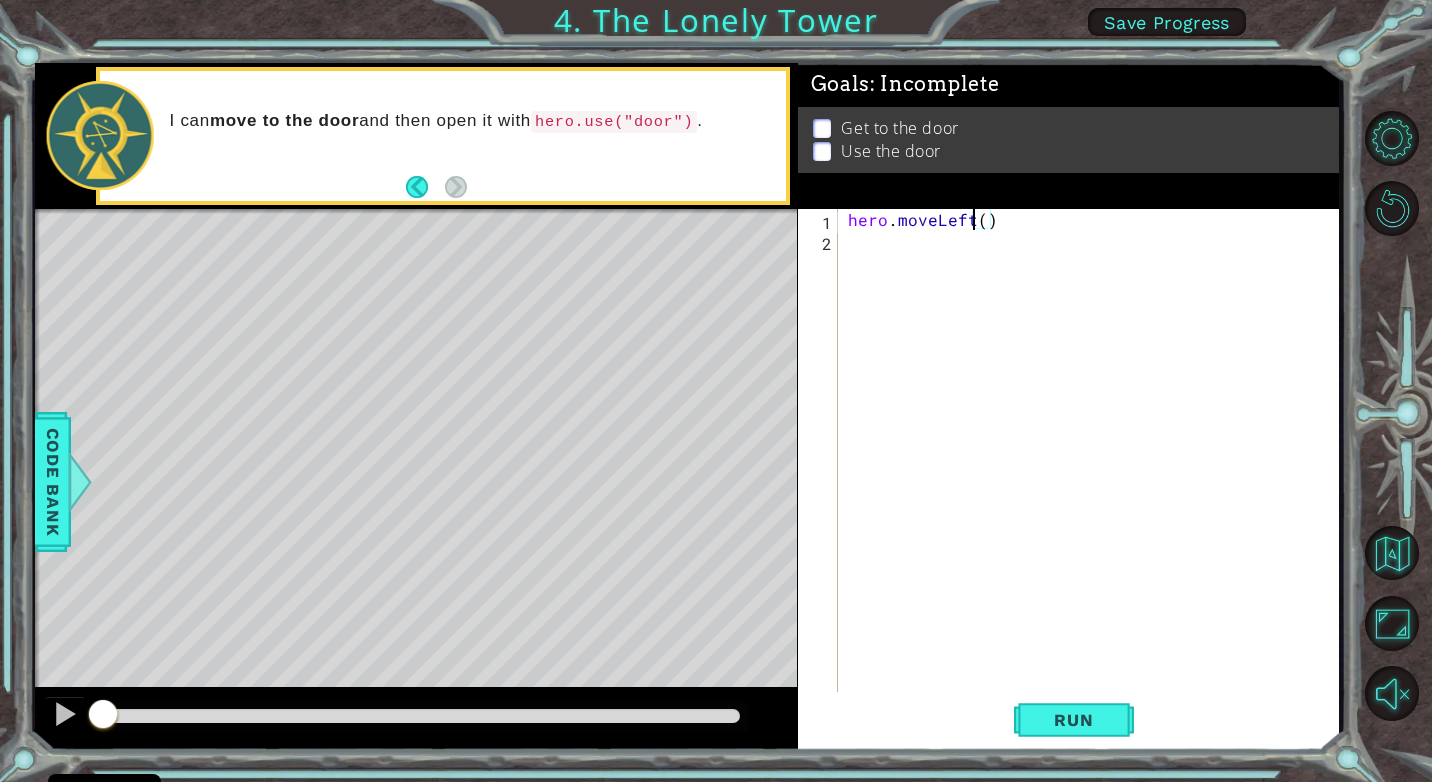 click on "hero . moveLeft ( )" at bounding box center [1094, 471] 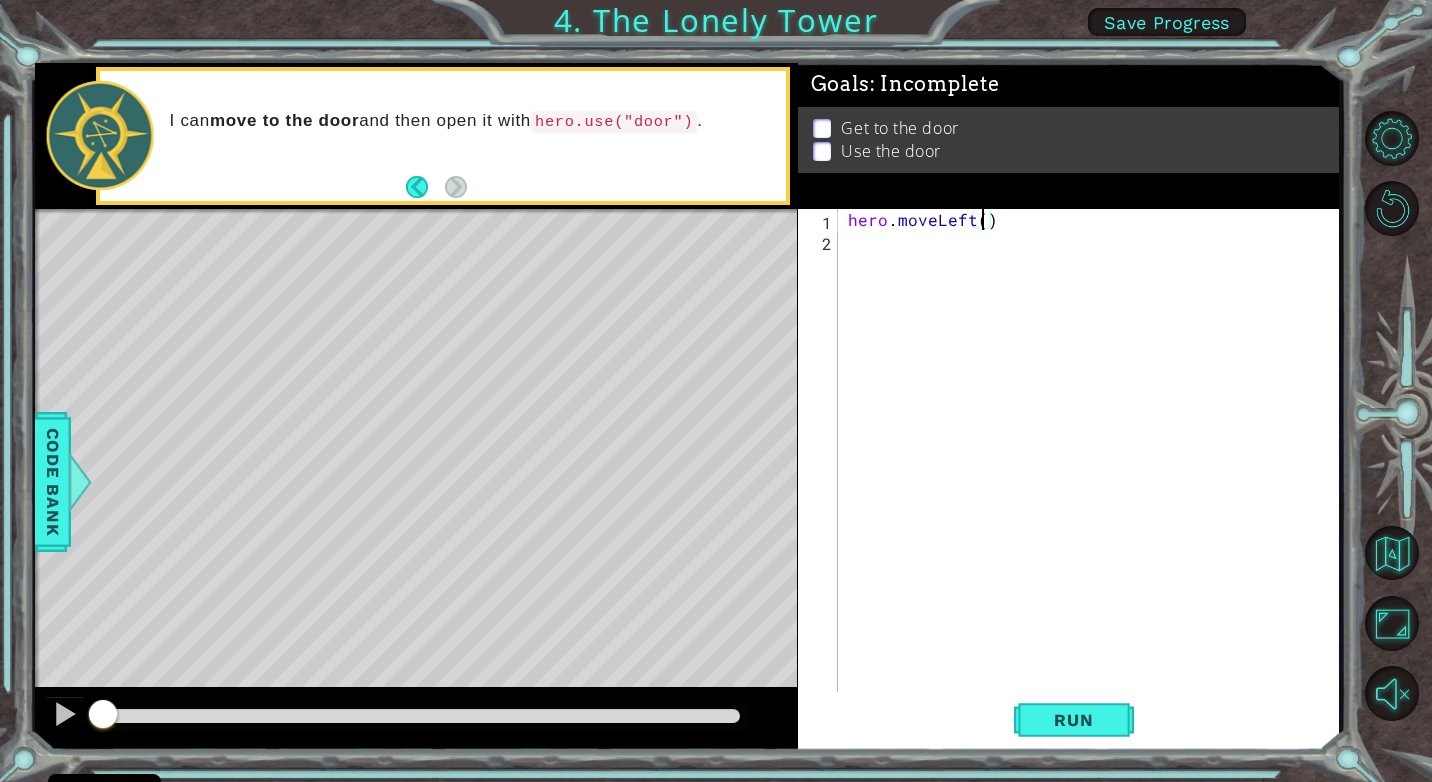 click on "hero . moveLeft ( )" at bounding box center (1094, 471) 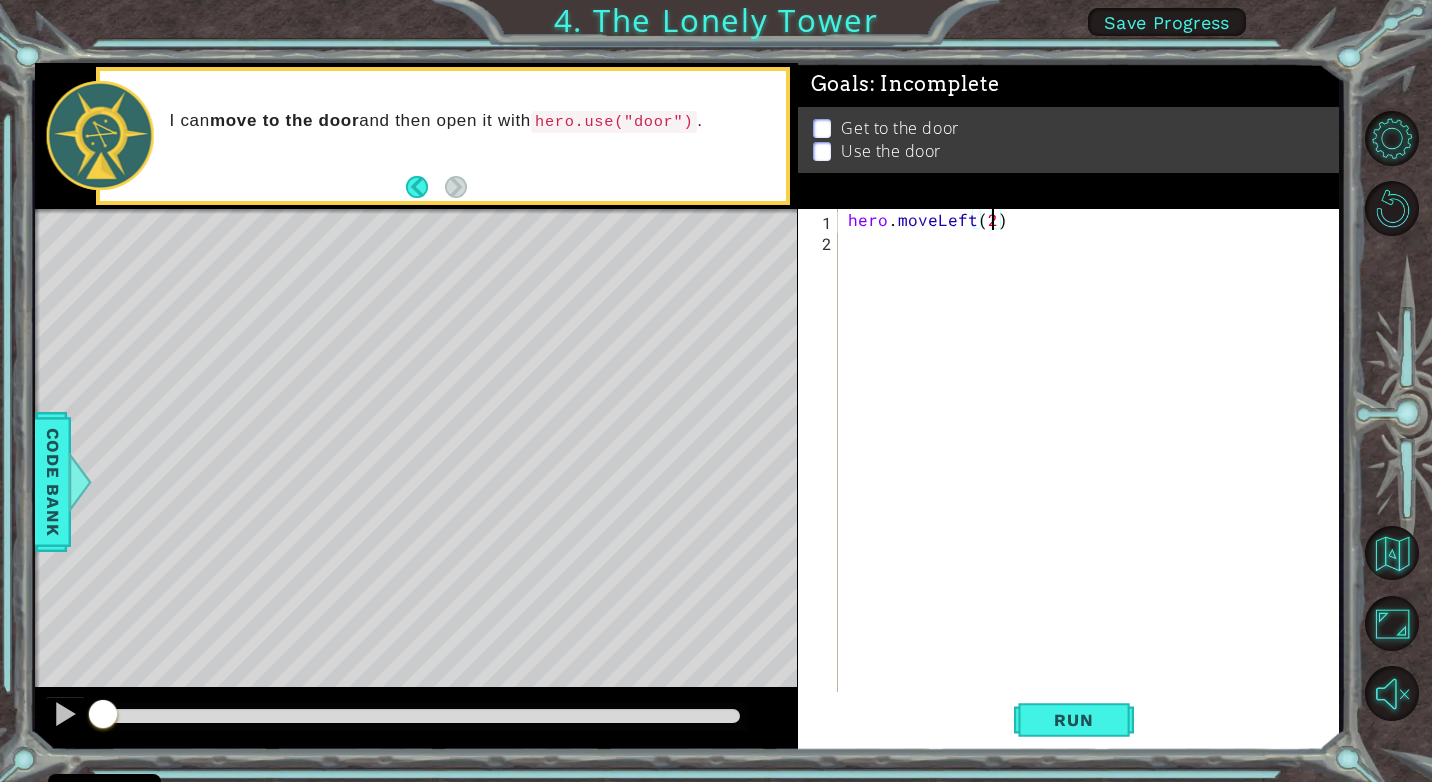 scroll, scrollTop: 0, scrollLeft: 8, axis: horizontal 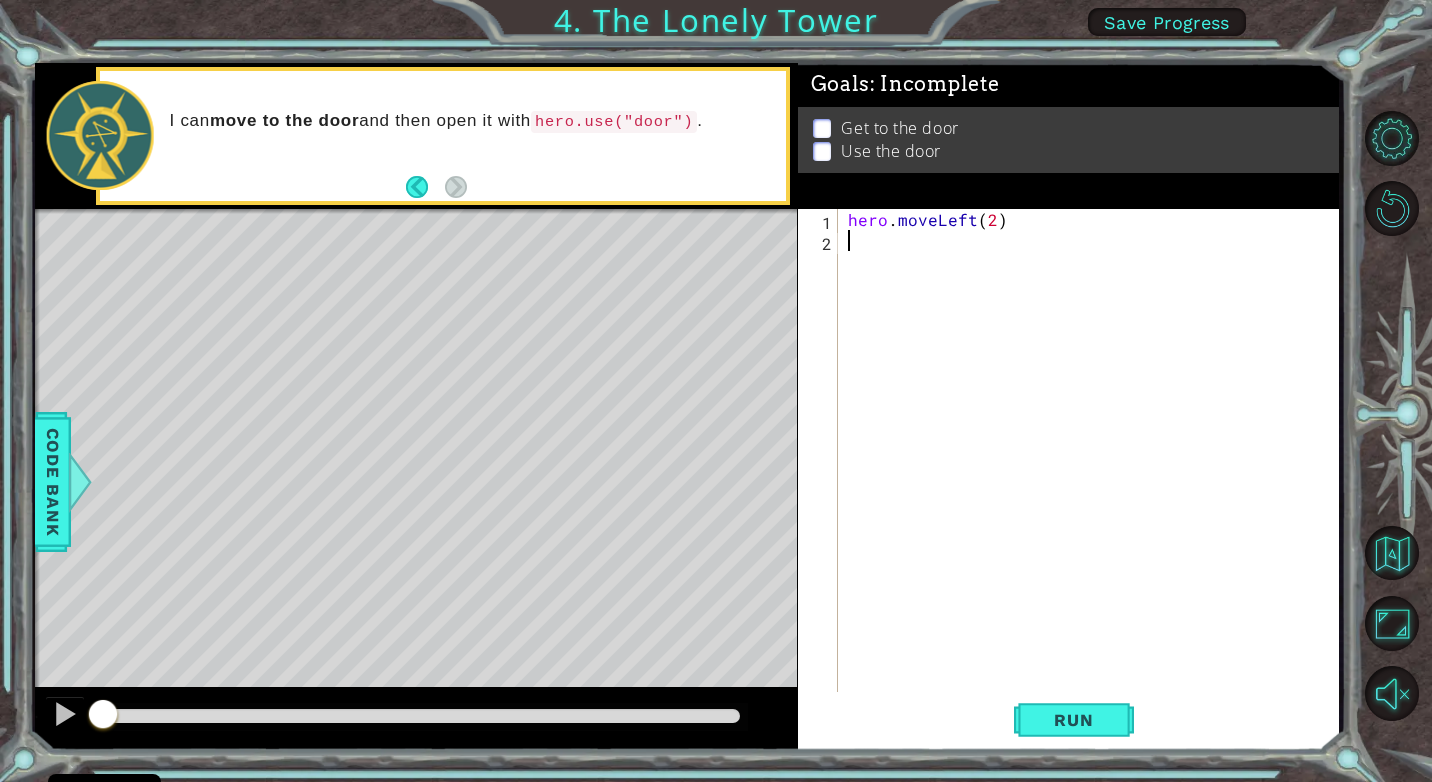 click on "hero . moveLeft ( 2 )" at bounding box center (1094, 471) 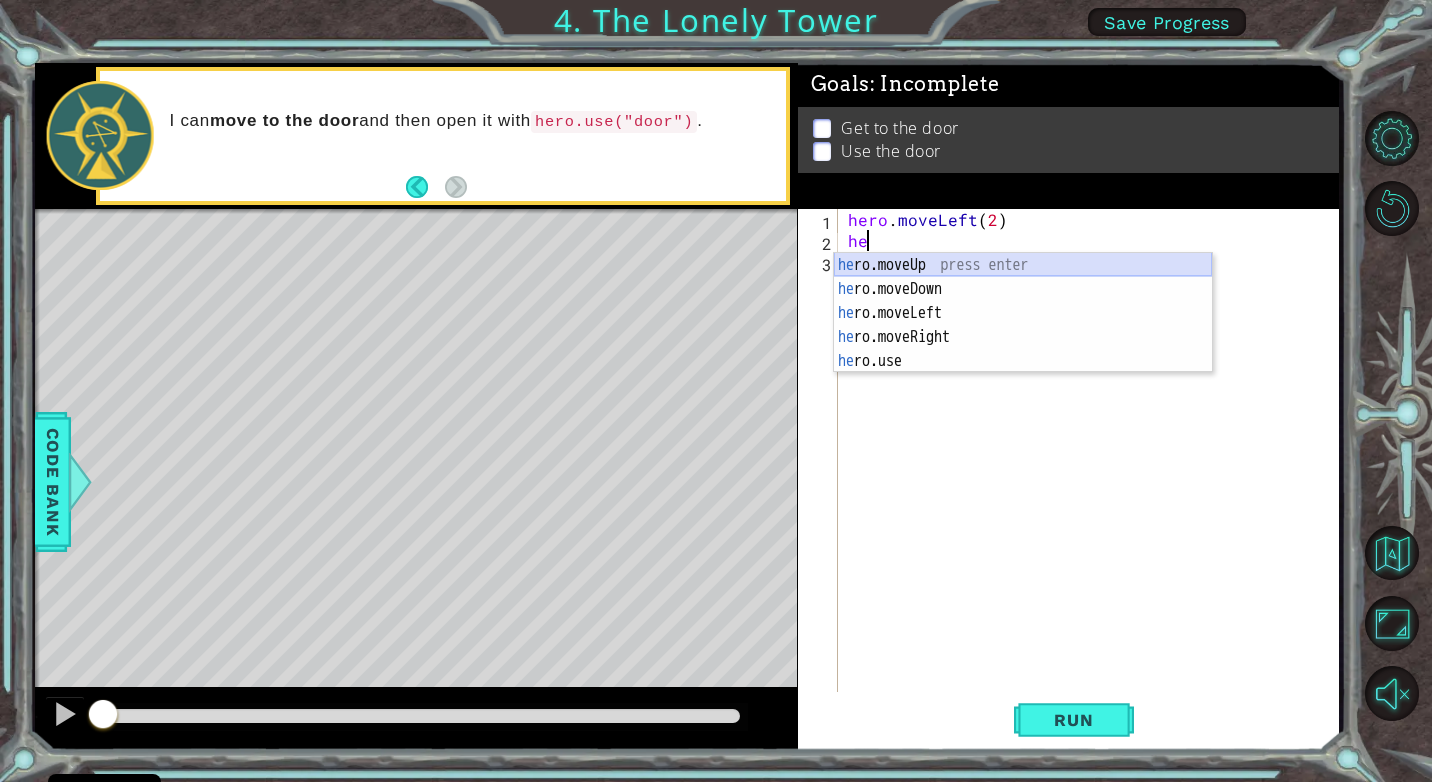 click on "he ro.moveUp press enter he ro.moveDown press enter he ro.moveLeft press enter he ro.moveRight press enter he ro.use press enter" at bounding box center (1023, 337) 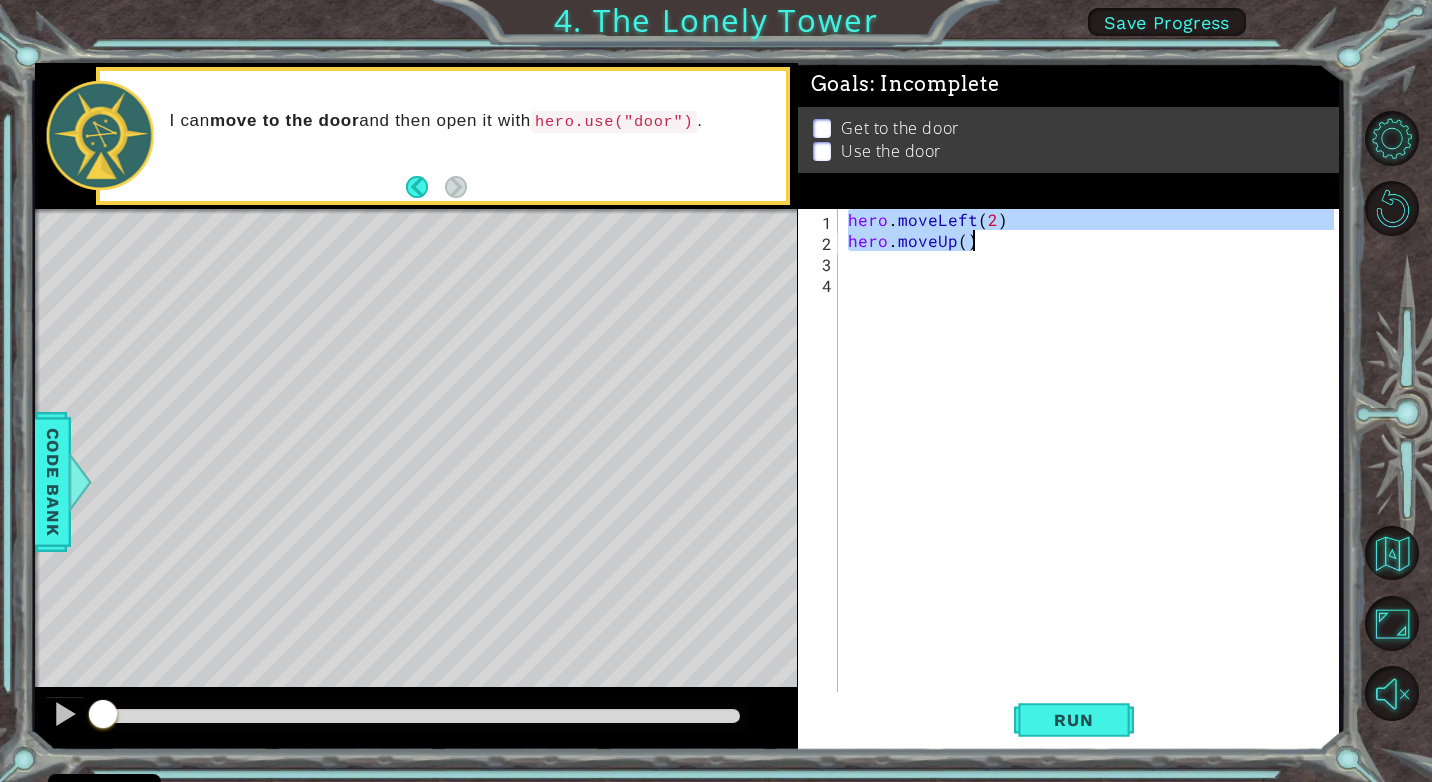 click on "hero . moveLeft ( 2 ) hero . moveUp ( )" at bounding box center (1094, 471) 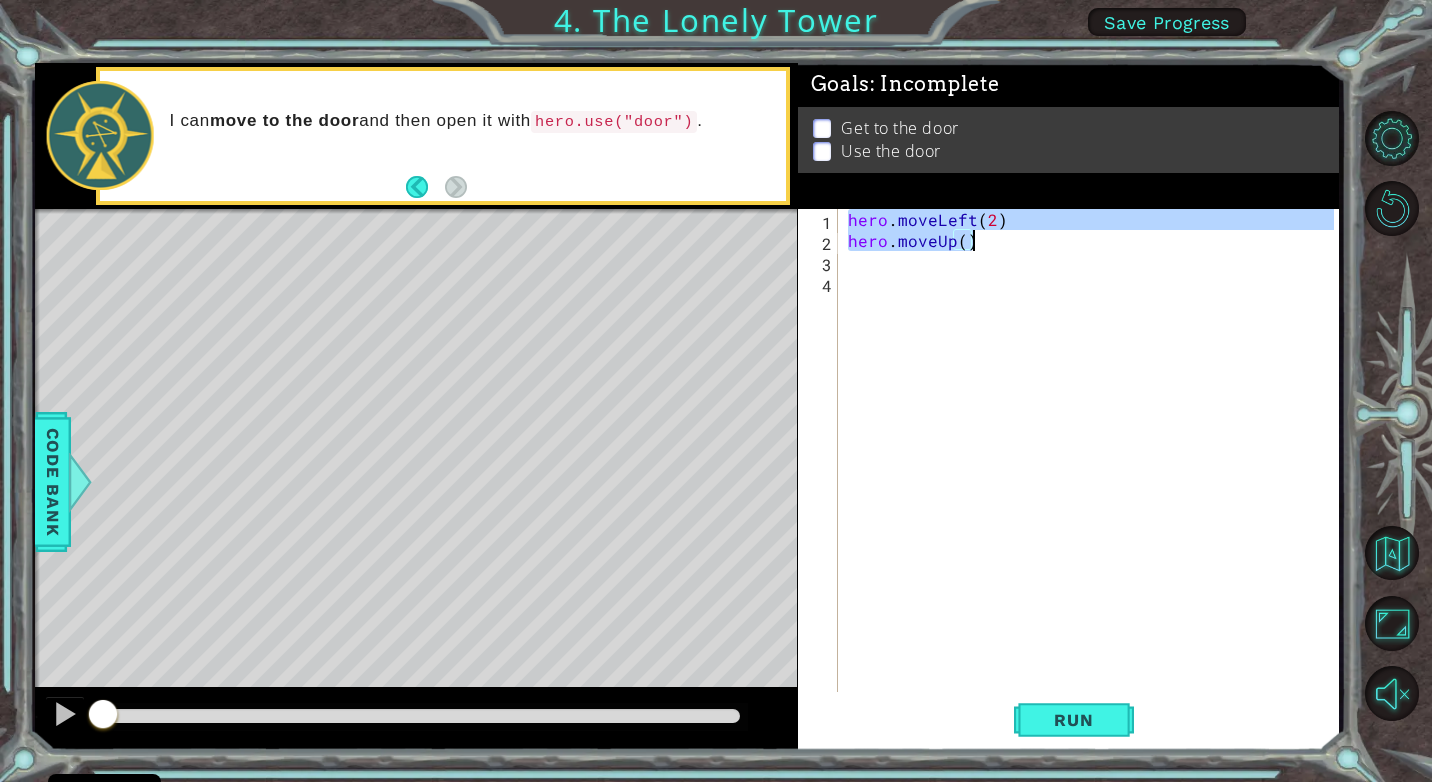 click on "hero . moveLeft ( 2 ) hero . moveUp ( )" at bounding box center (1089, 450) 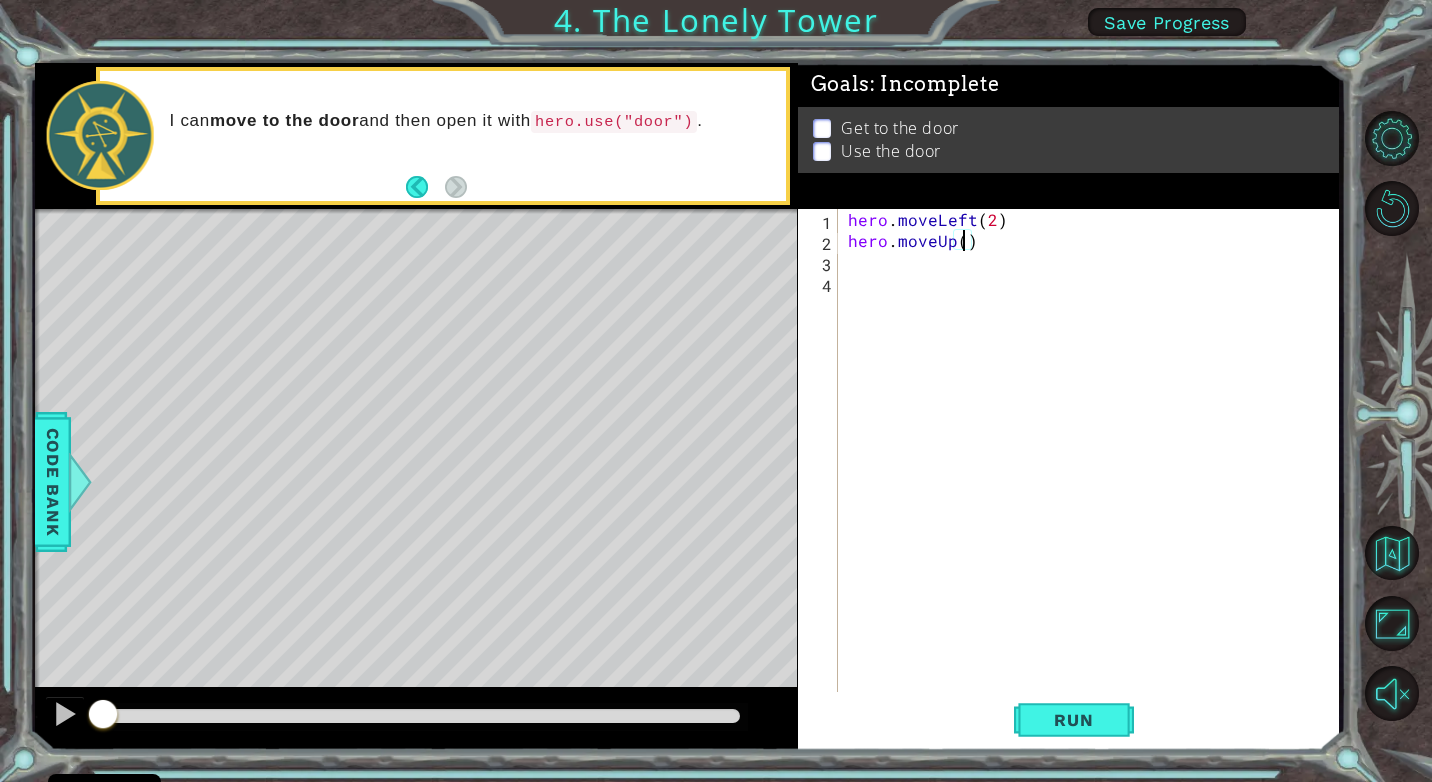 click on "hero . moveLeft ( 2 ) hero . moveUp ( )" at bounding box center (1094, 471) 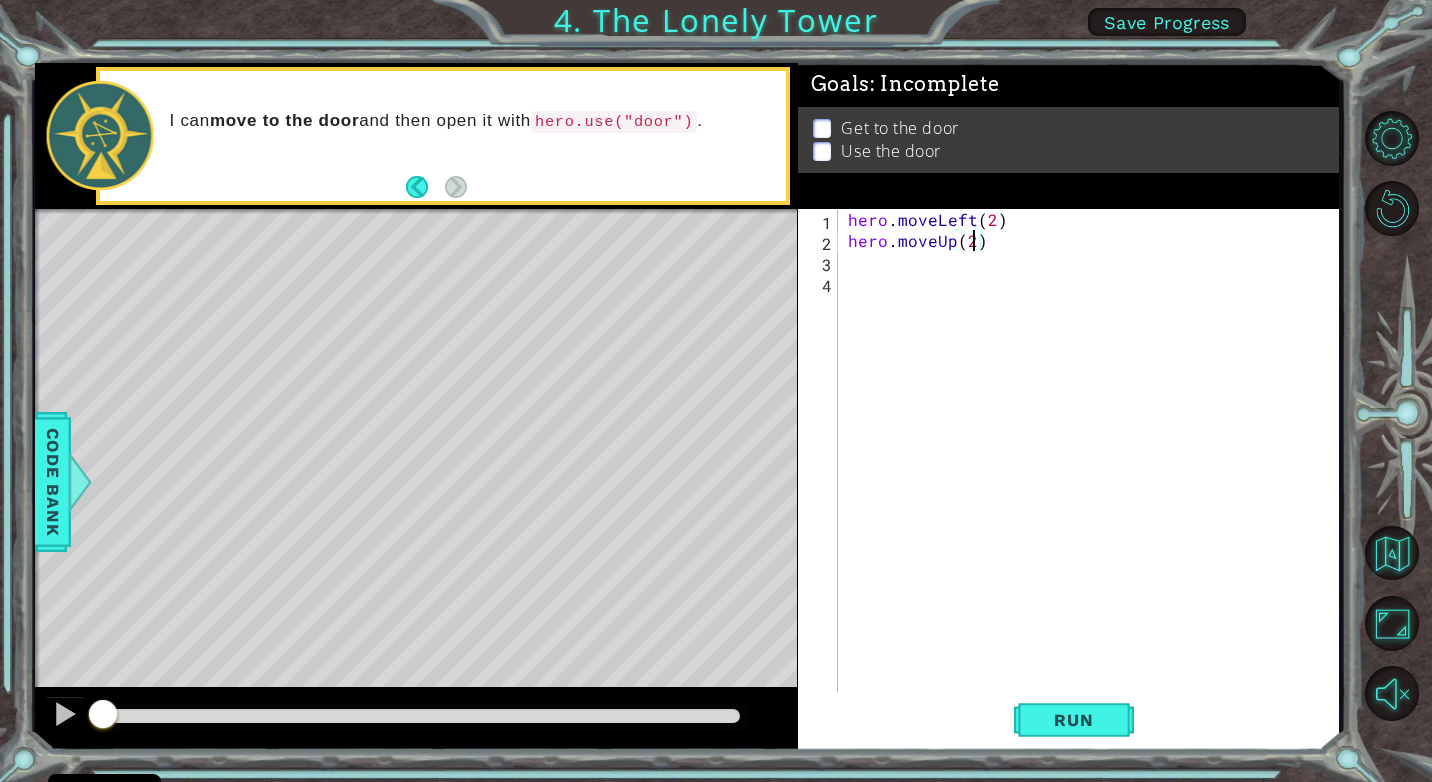 click on "hero . moveLeft ( 2 ) hero . moveUp ( 2 )" at bounding box center (1094, 471) 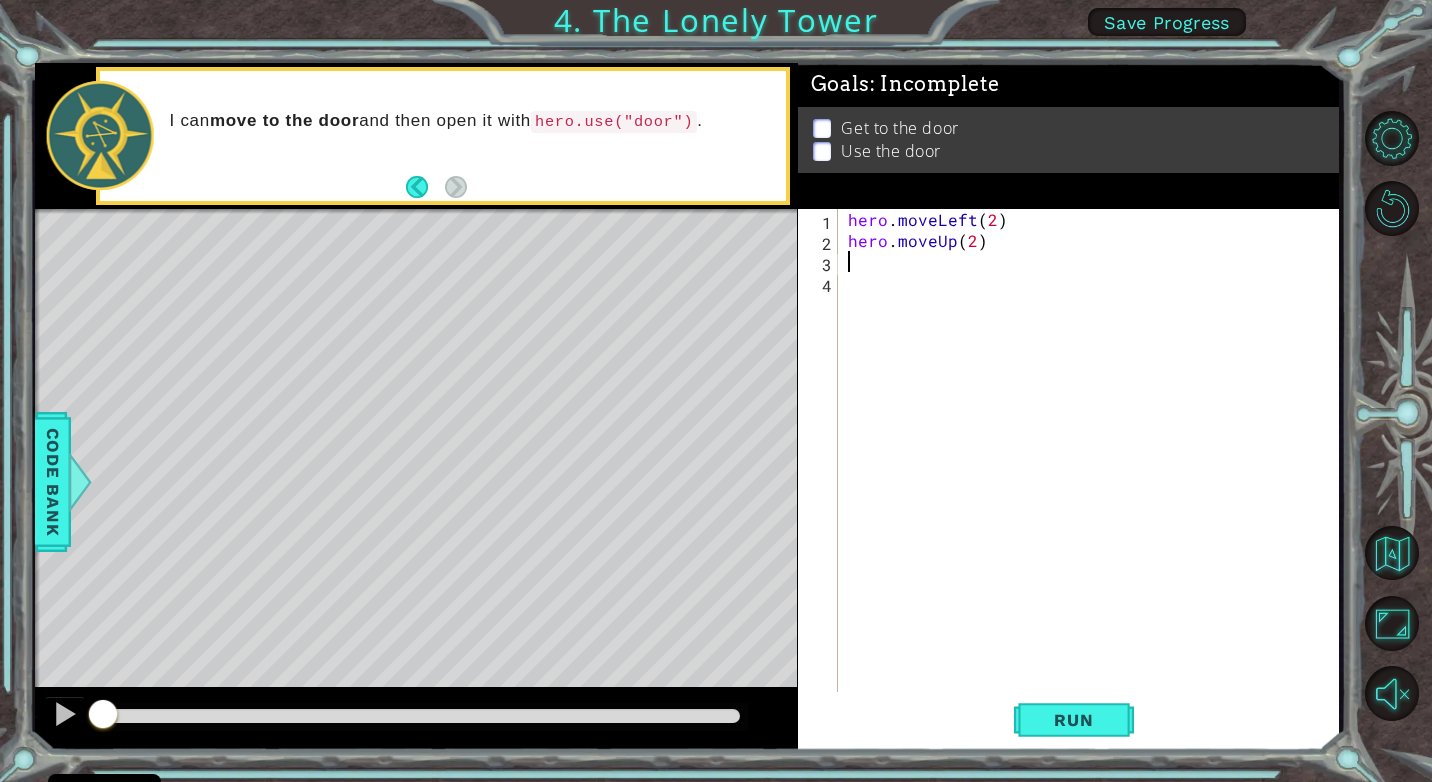 scroll, scrollTop: 0, scrollLeft: 0, axis: both 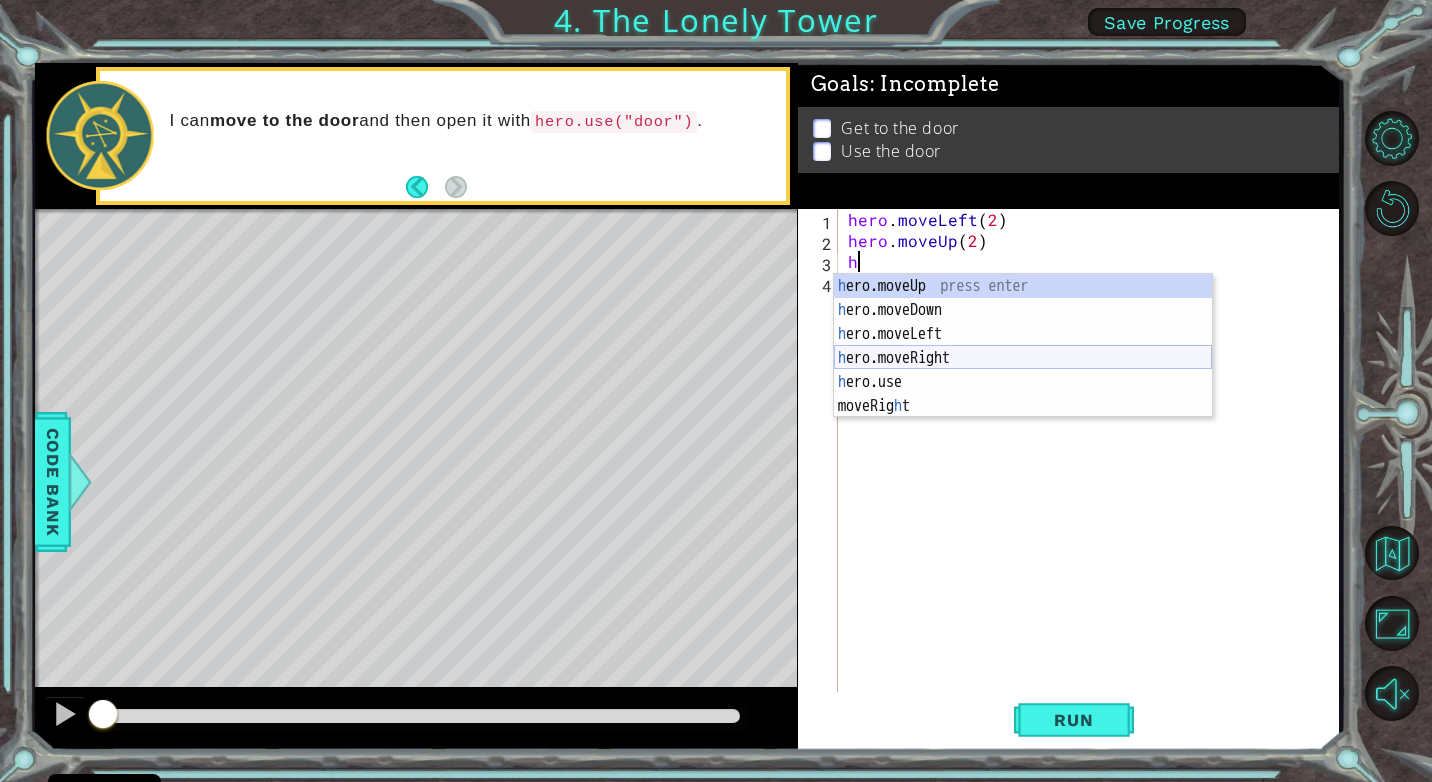 click on "h ero.moveUp press enter h ero.moveDown press enter h ero.moveLeft press enter h ero.moveRight press enter h ero.use press enter moveRig h t press enter" at bounding box center (1023, 370) 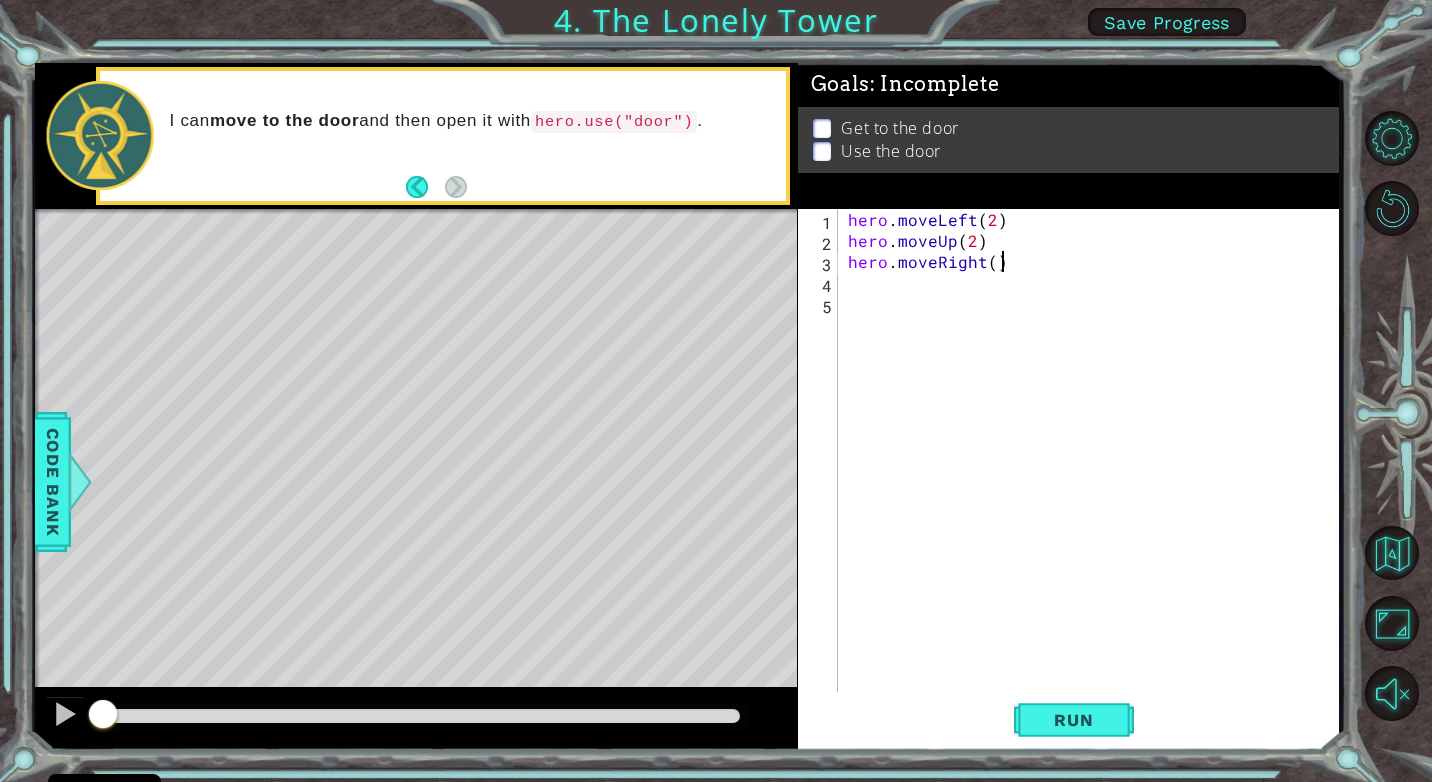 click on "hero . moveLeft ( 2 ) hero . moveUp ( 2 ) hero . moveRight ( )" at bounding box center [1094, 471] 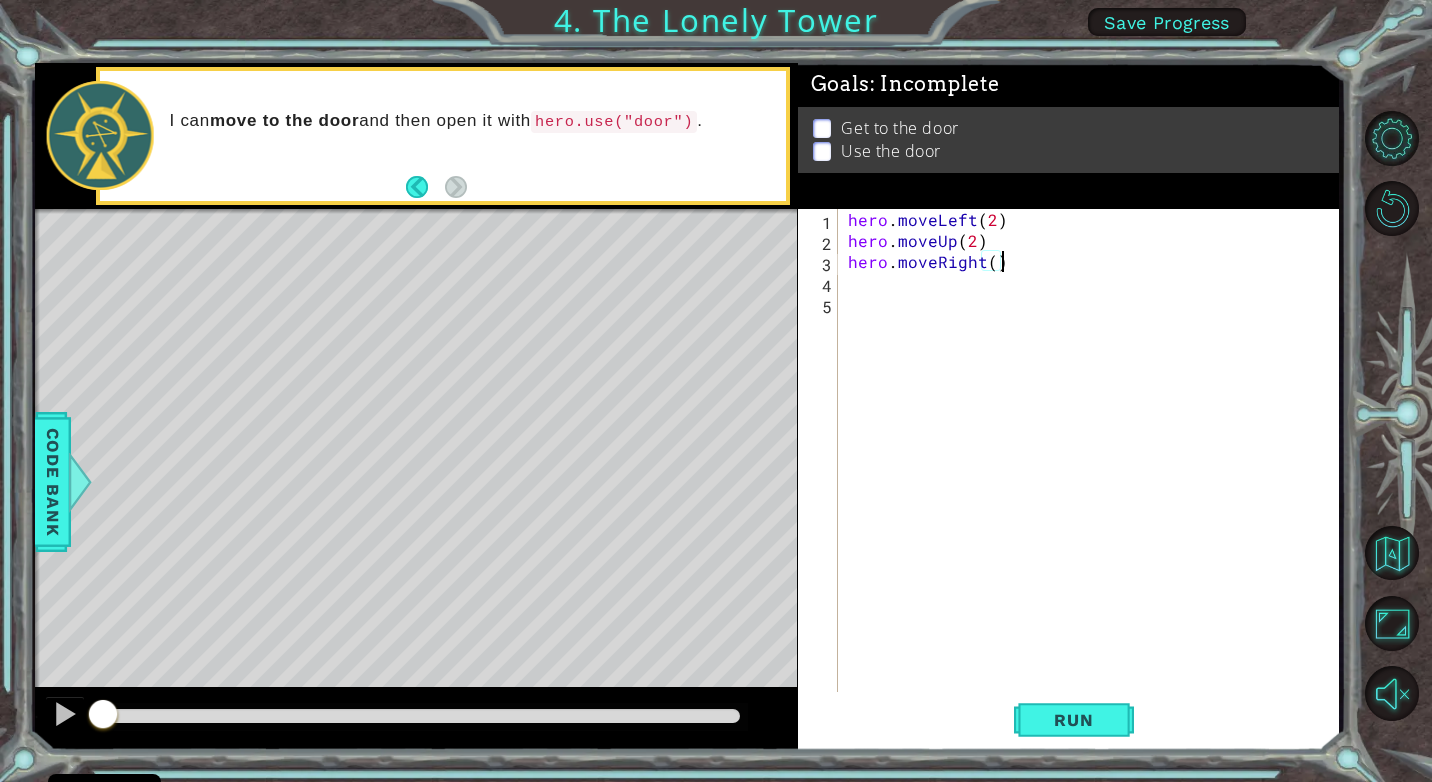 click on "hero . moveLeft ( 2 ) hero . moveUp ( 2 ) hero . moveRight ( )" at bounding box center [1094, 471] 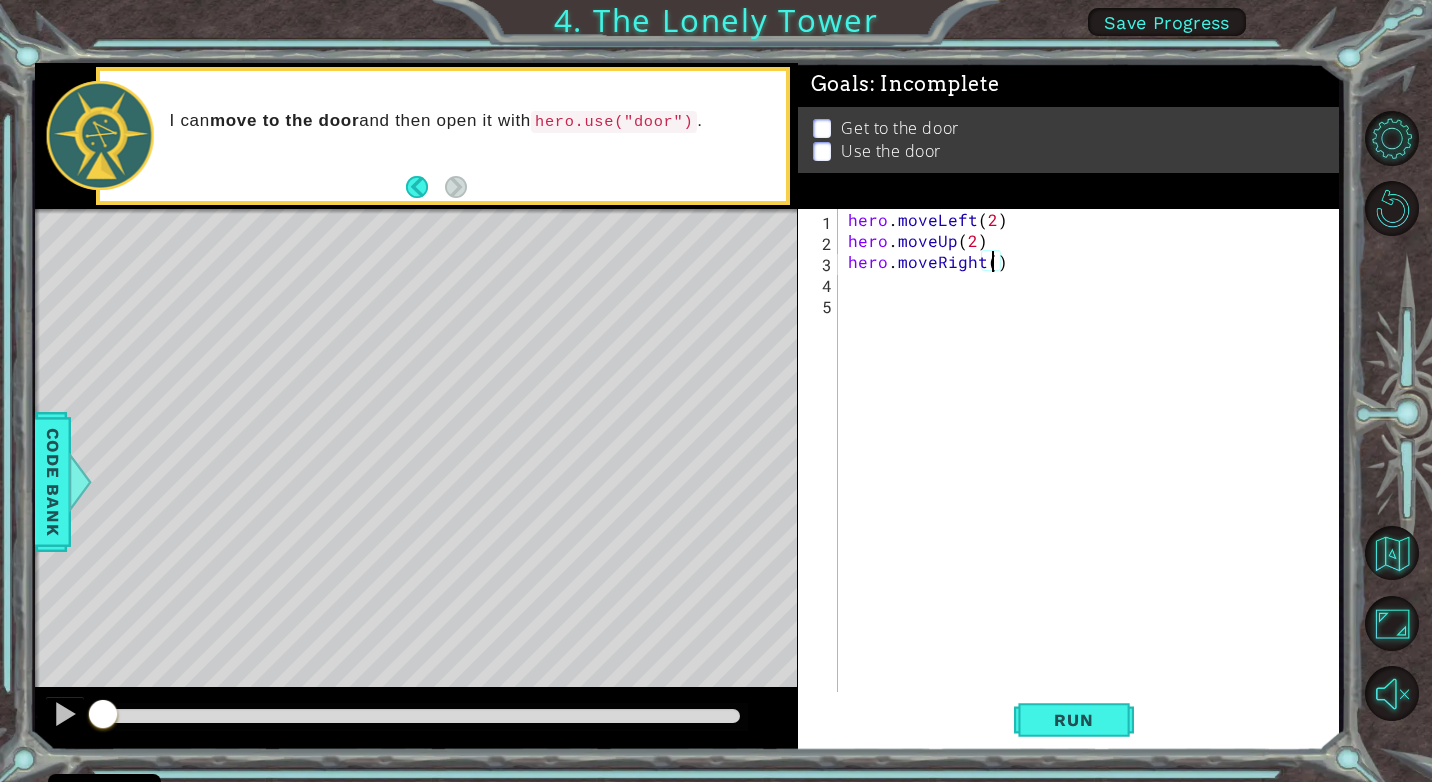 type on "hero.moveRight(2)" 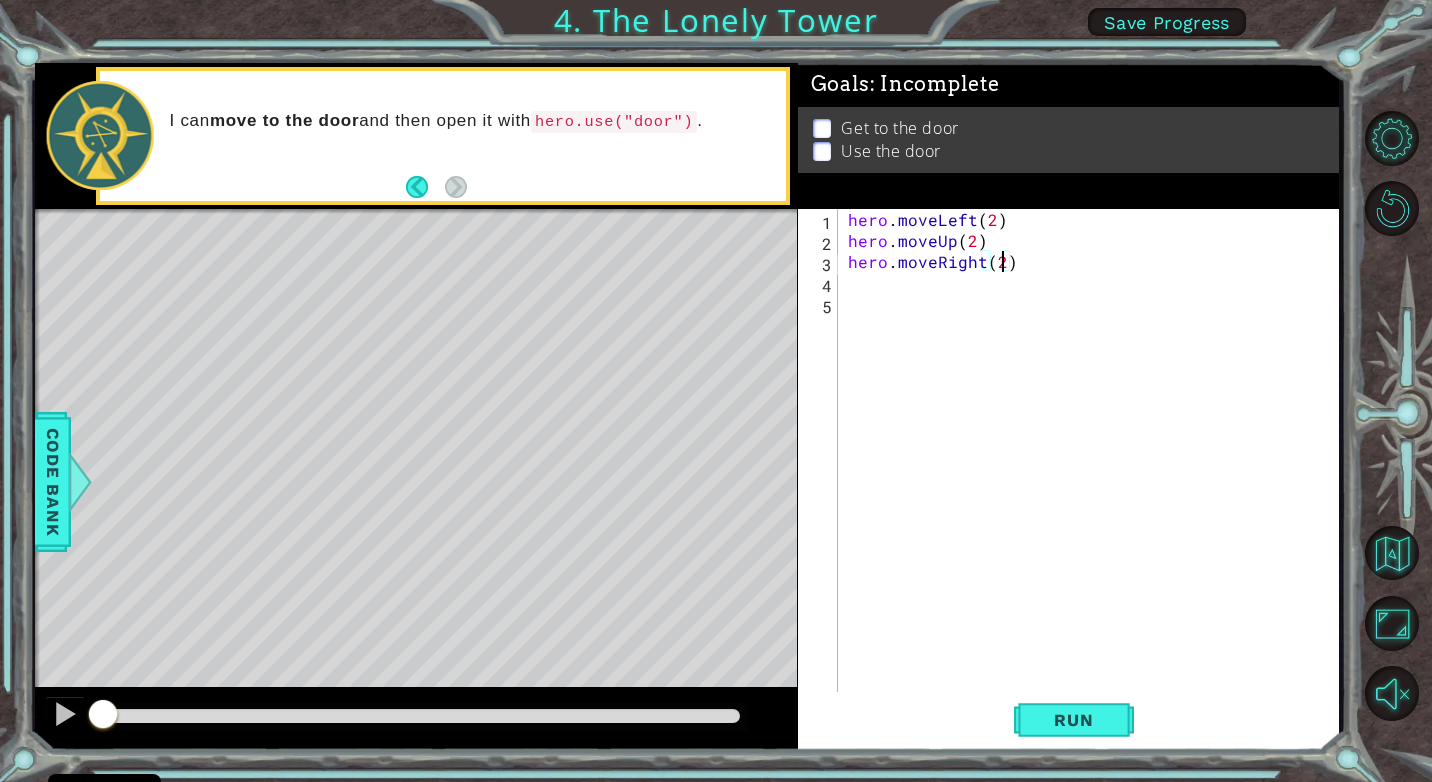 click on "hero . moveLeft ( 2 ) hero . moveUp ( 2 ) hero . moveRight ( 2 )" at bounding box center [1094, 471] 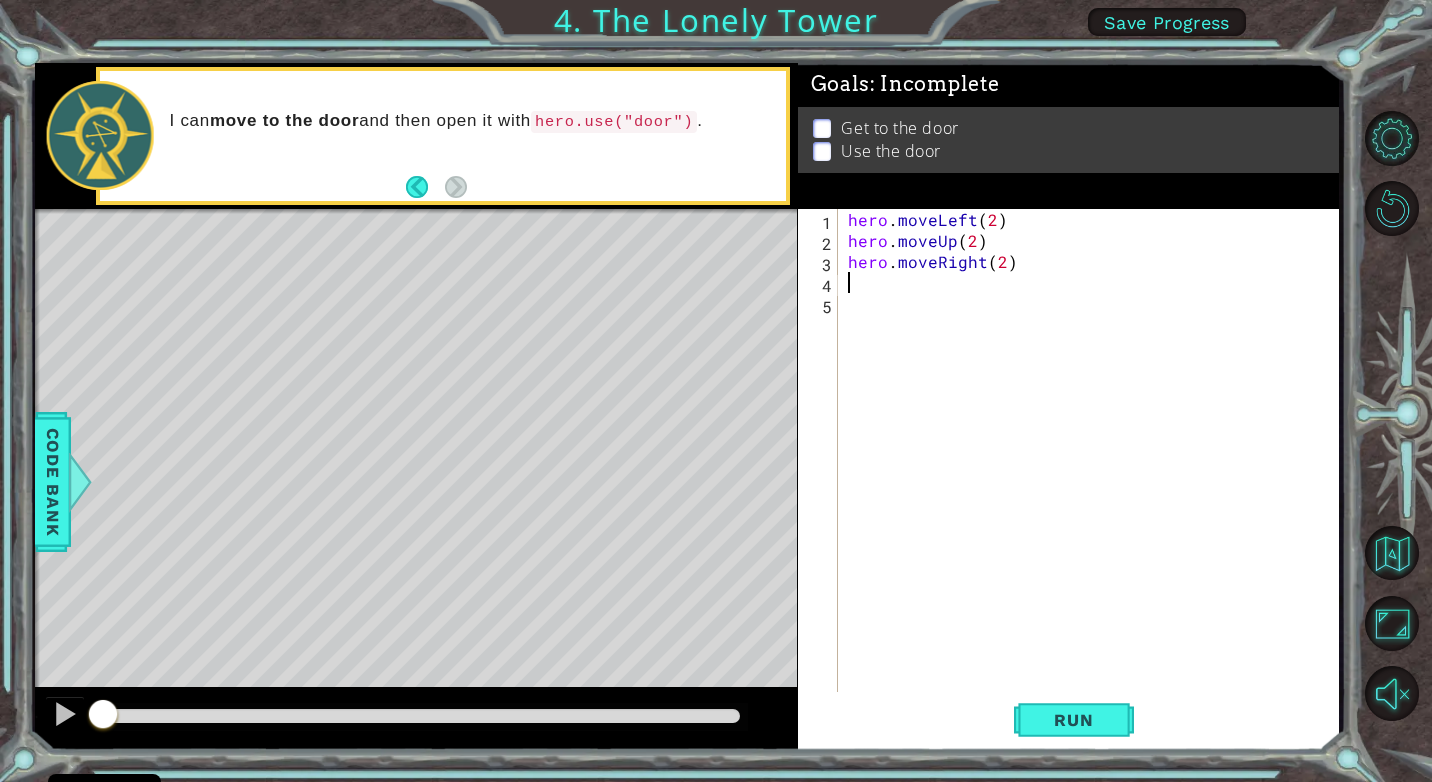 scroll, scrollTop: 0, scrollLeft: 0, axis: both 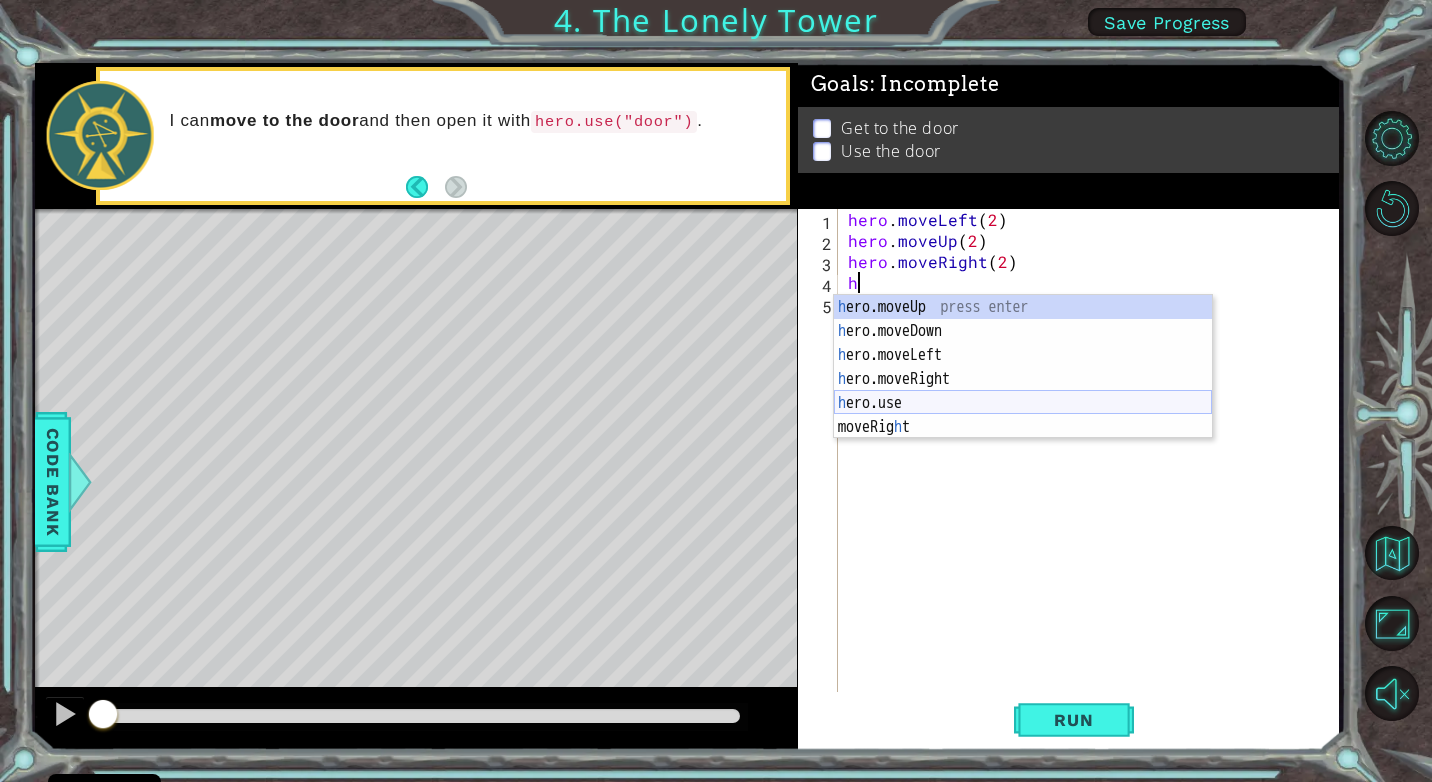 click on "h ero.moveUp press enter h ero.moveDown press enter h ero.moveLeft press enter h ero.moveRight press enter h ero.use press enter moveRig h t press enter" at bounding box center (1023, 391) 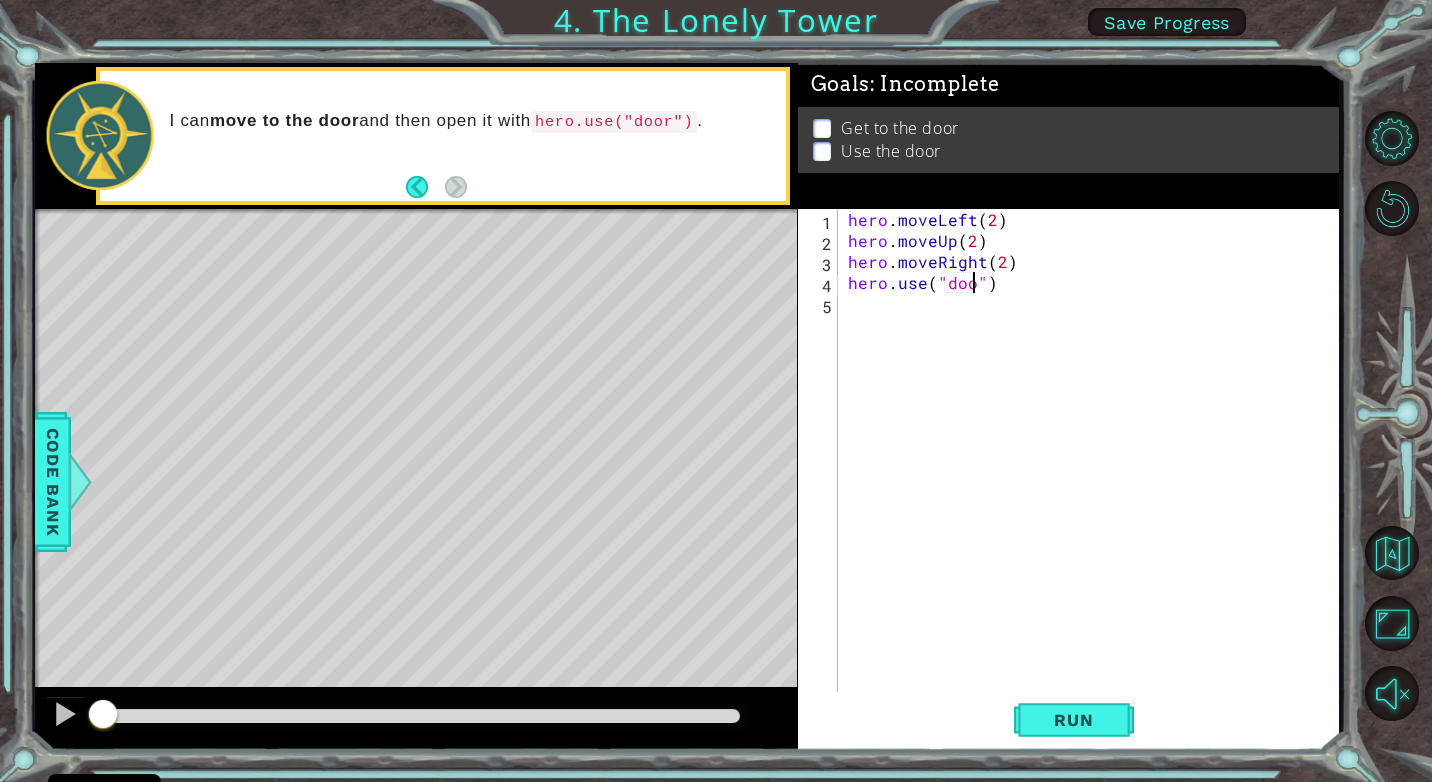 scroll, scrollTop: 0, scrollLeft: 8, axis: horizontal 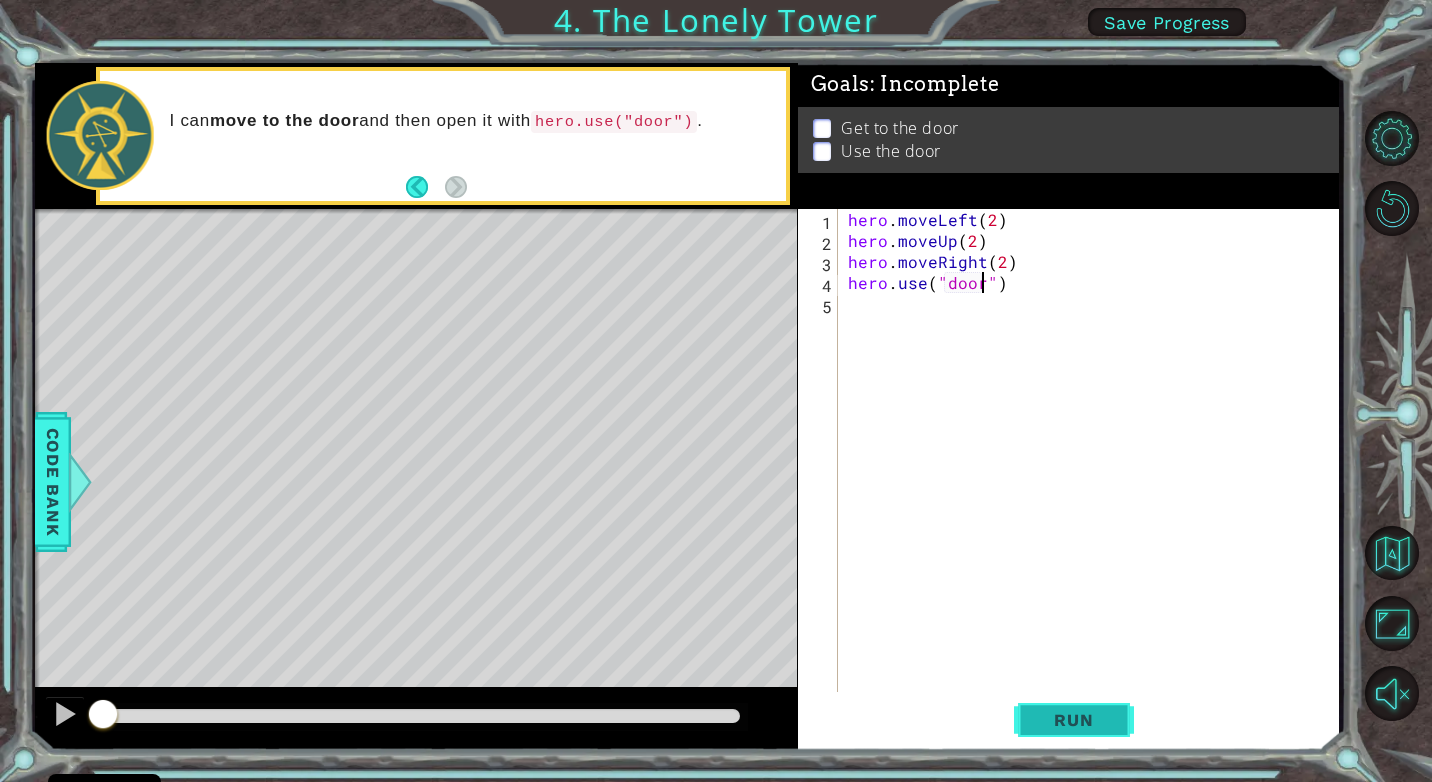 type on "hero.use("door")" 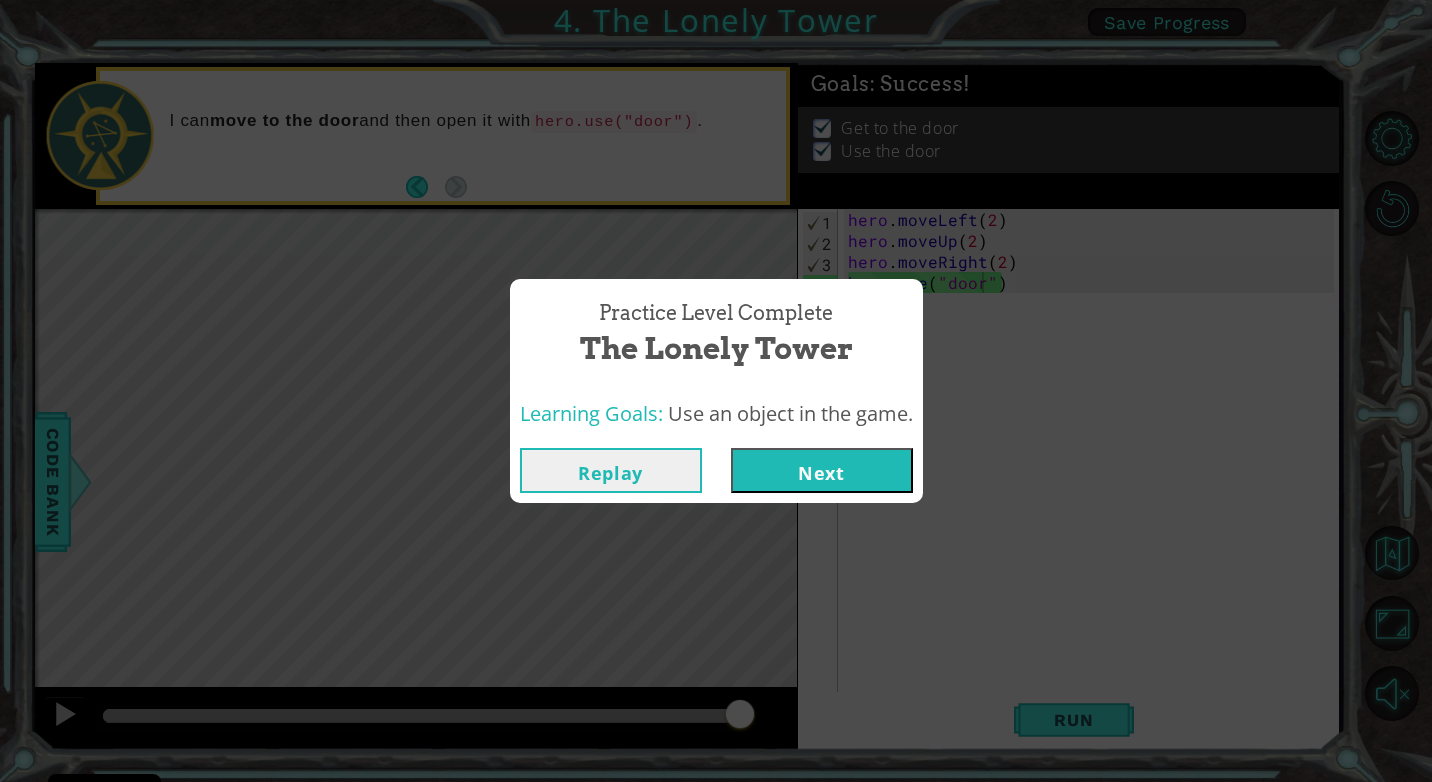 click on "Next" at bounding box center (822, 470) 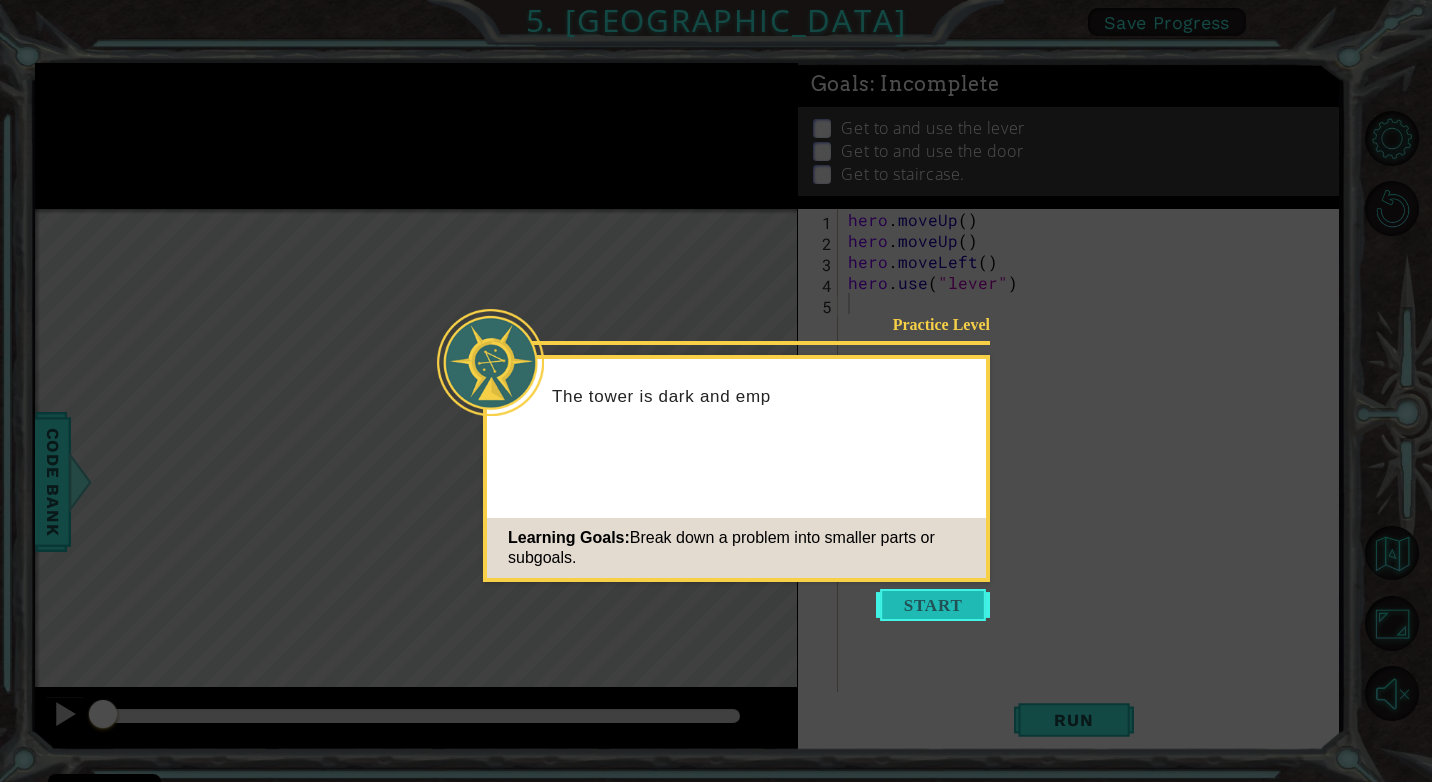 click at bounding box center [933, 605] 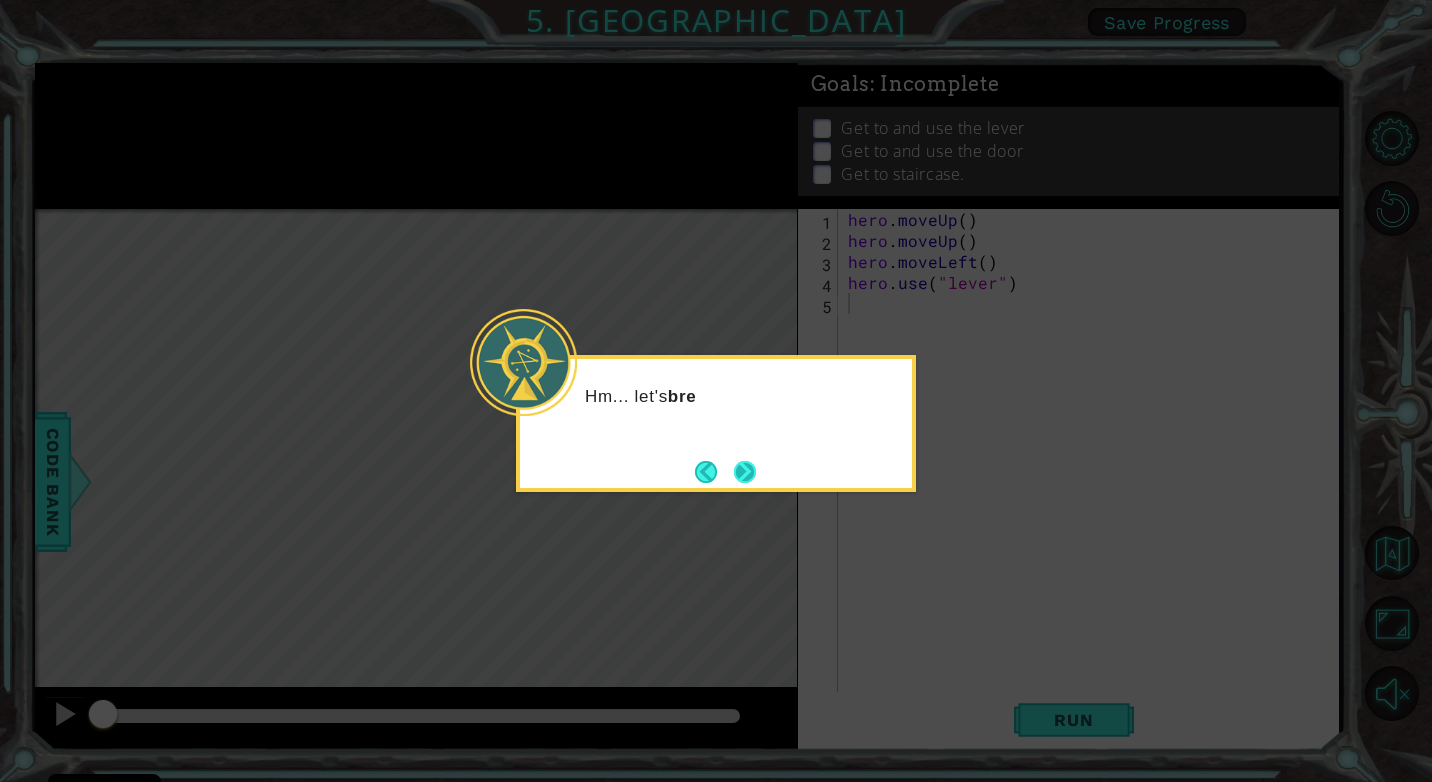 click at bounding box center (745, 472) 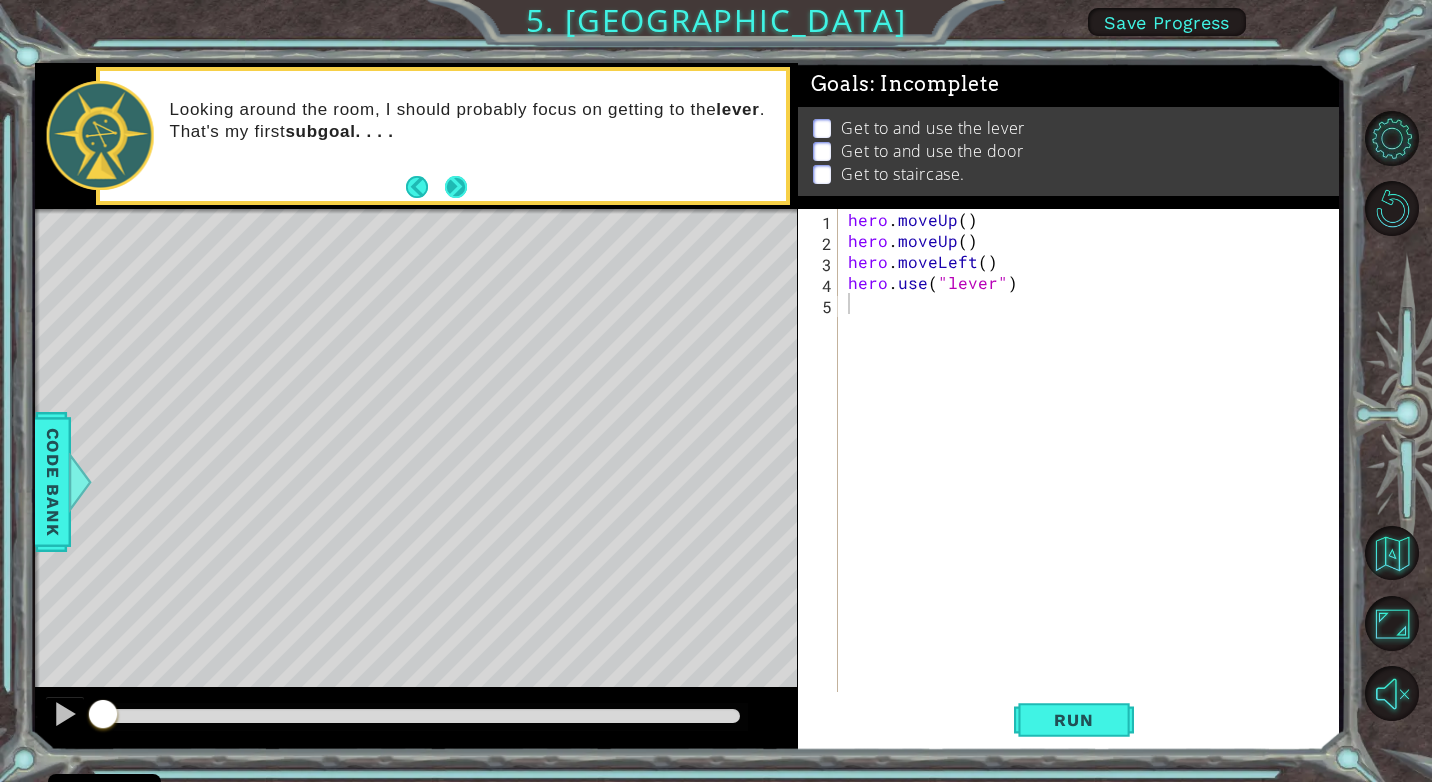 click at bounding box center [456, 187] 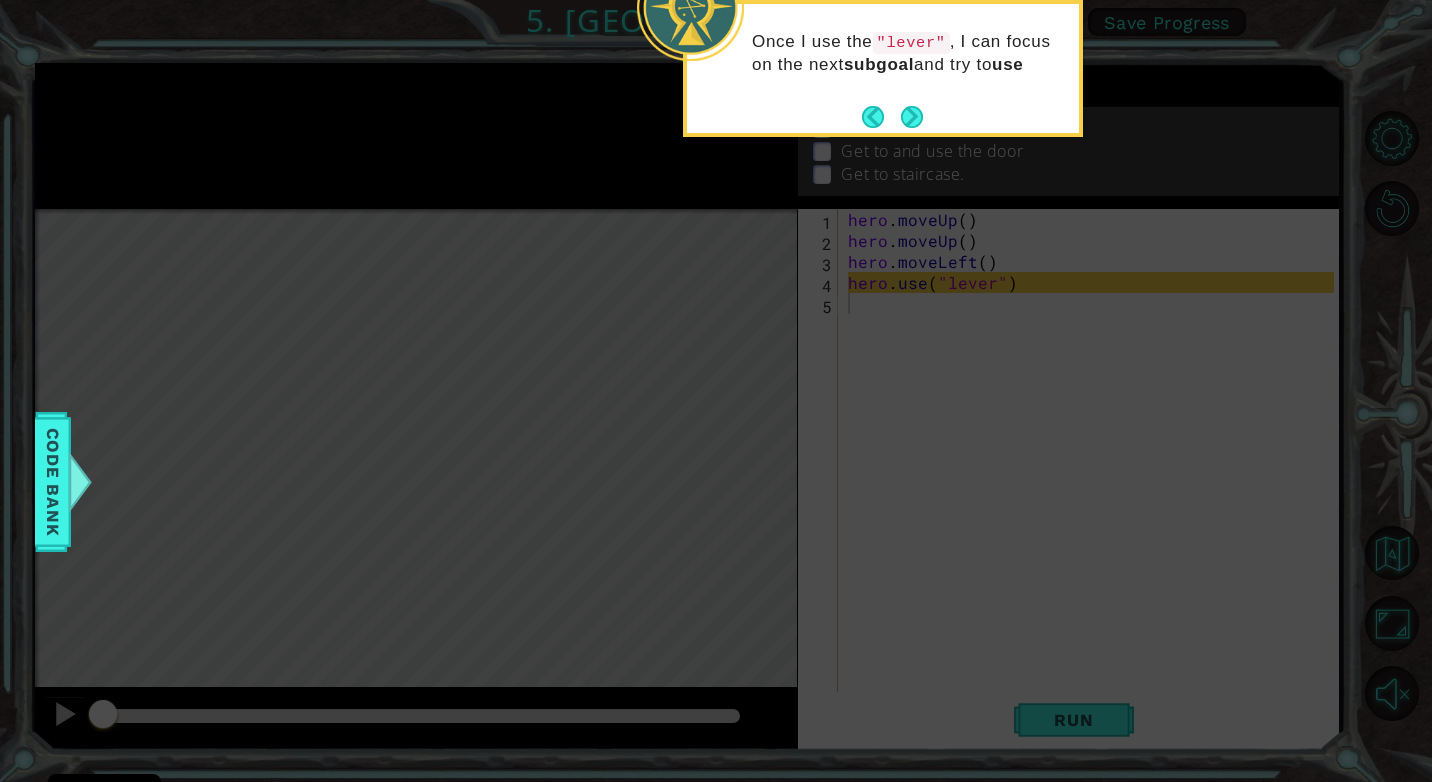 click at bounding box center [892, 117] 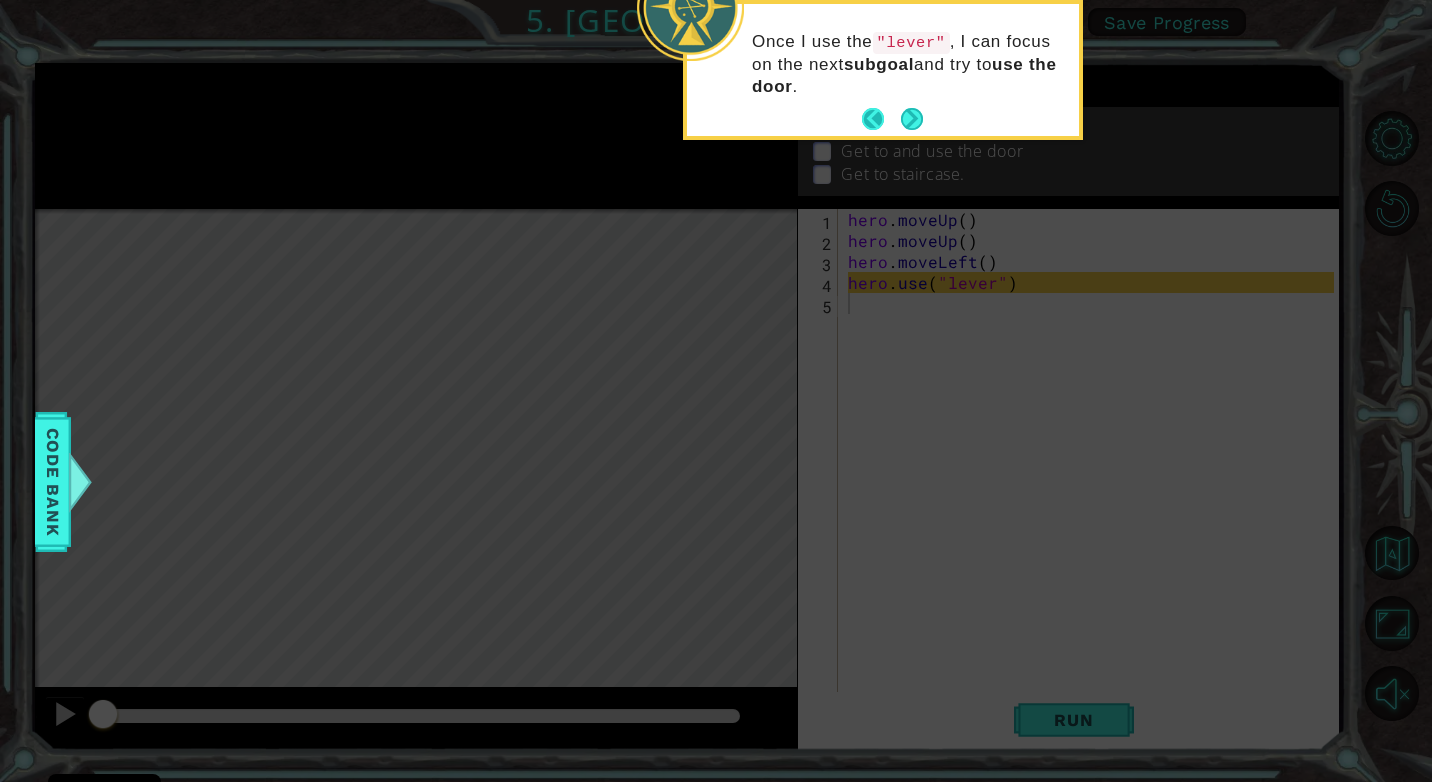 click at bounding box center (881, 119) 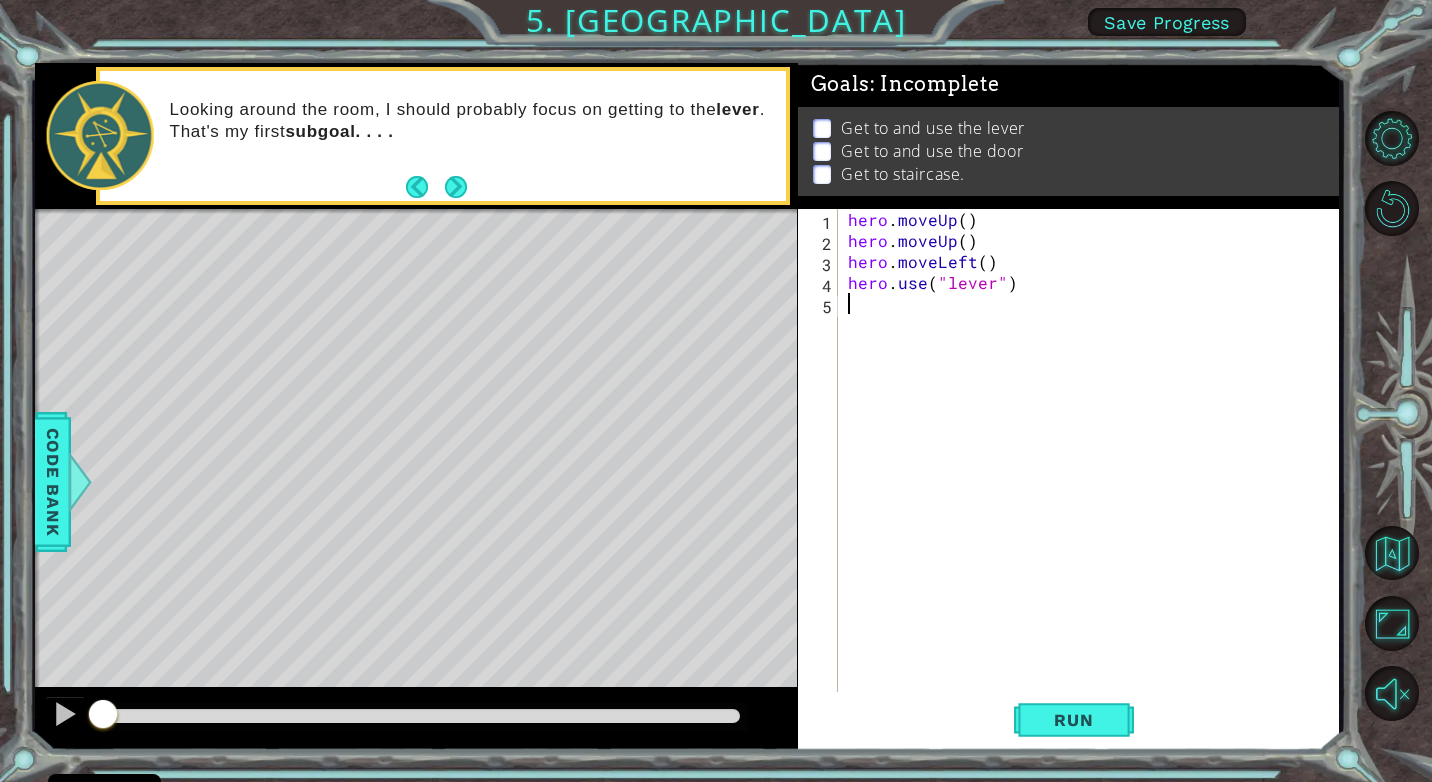 type on "he" 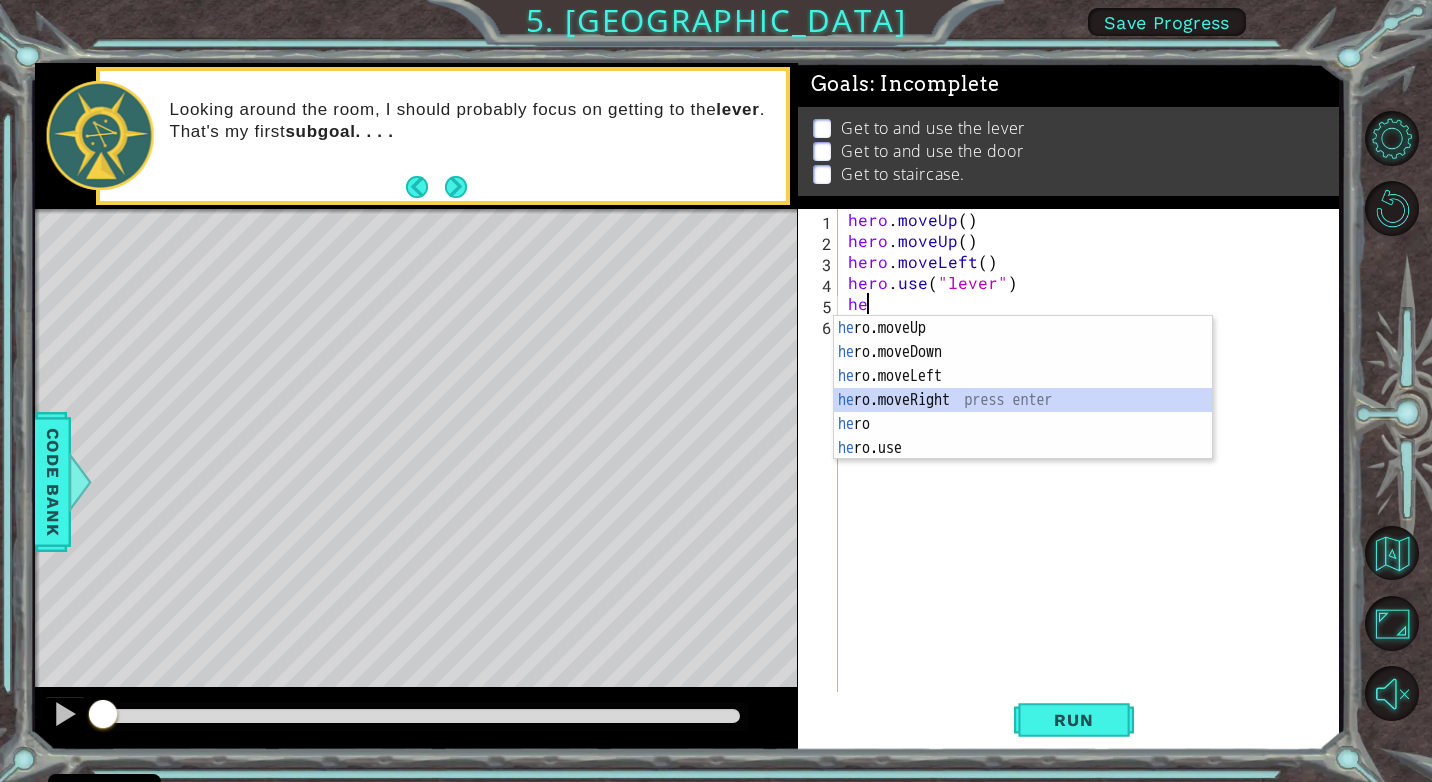 click on "he ro.moveUp press enter he ro.moveDown press enter he ro.moveLeft press enter he ro.moveRight press enter he ro press enter he ro.use press enter" at bounding box center [1023, 412] 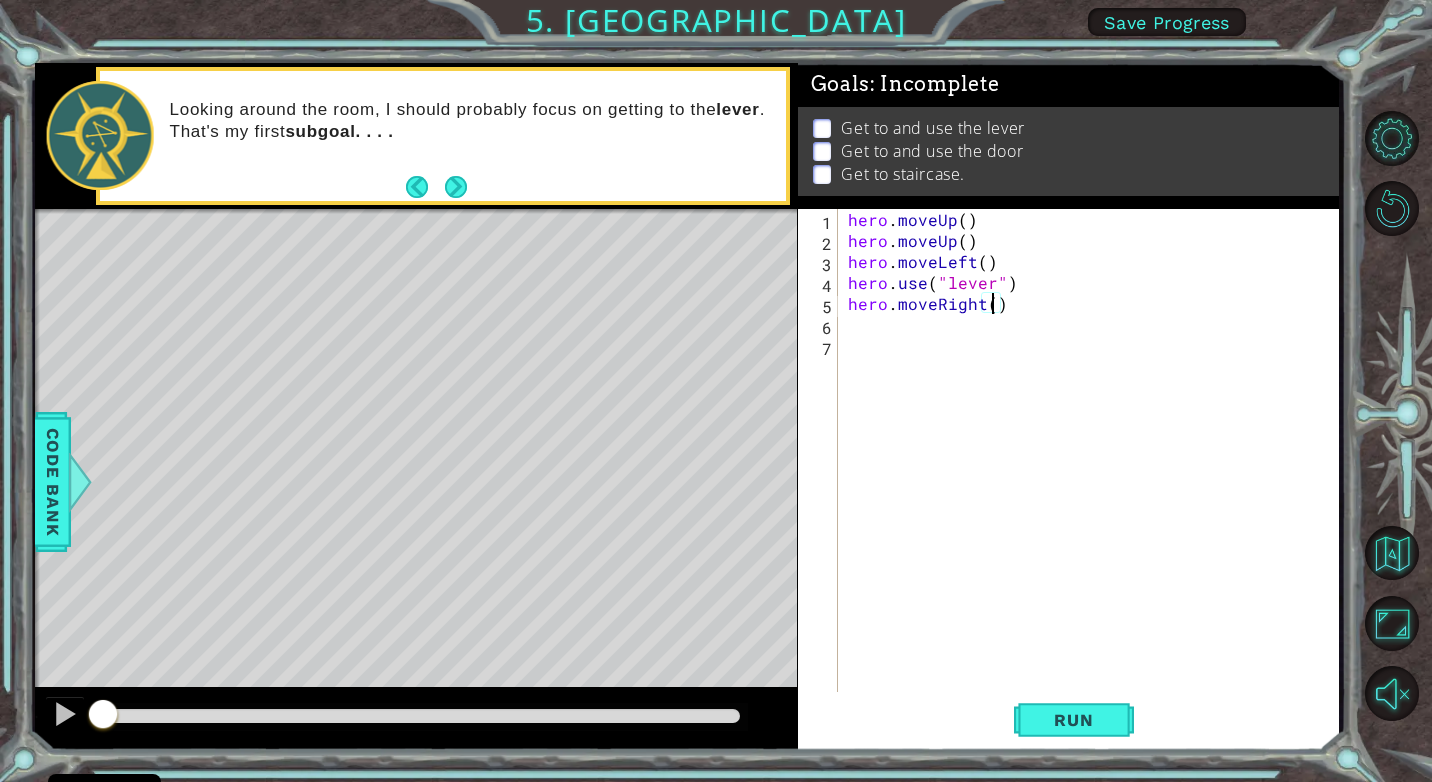 click on "hero . moveUp ( ) hero . moveUp ( ) hero . moveLeft ( ) hero . use ( "lever" ) hero . moveRight ( )" at bounding box center [1094, 471] 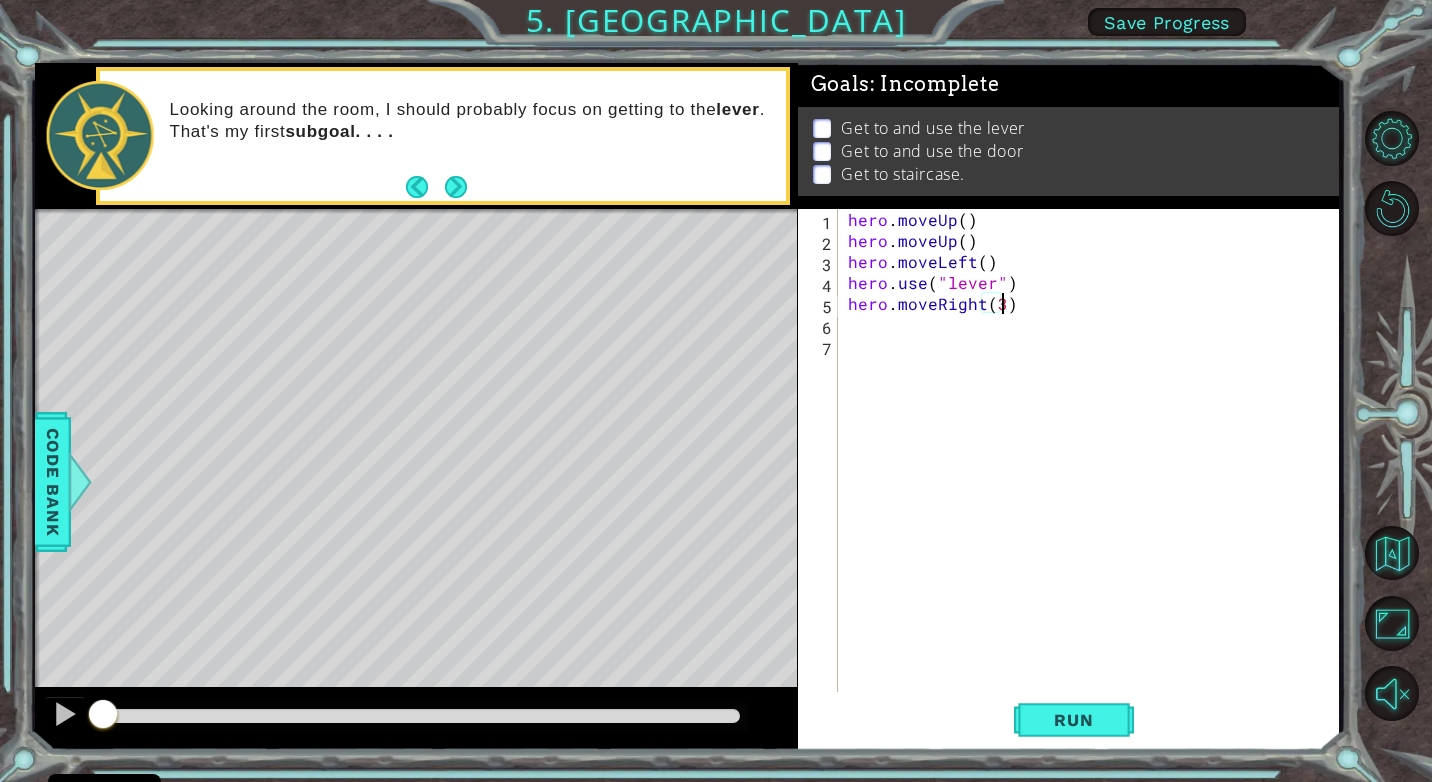 scroll, scrollTop: 0, scrollLeft: 9, axis: horizontal 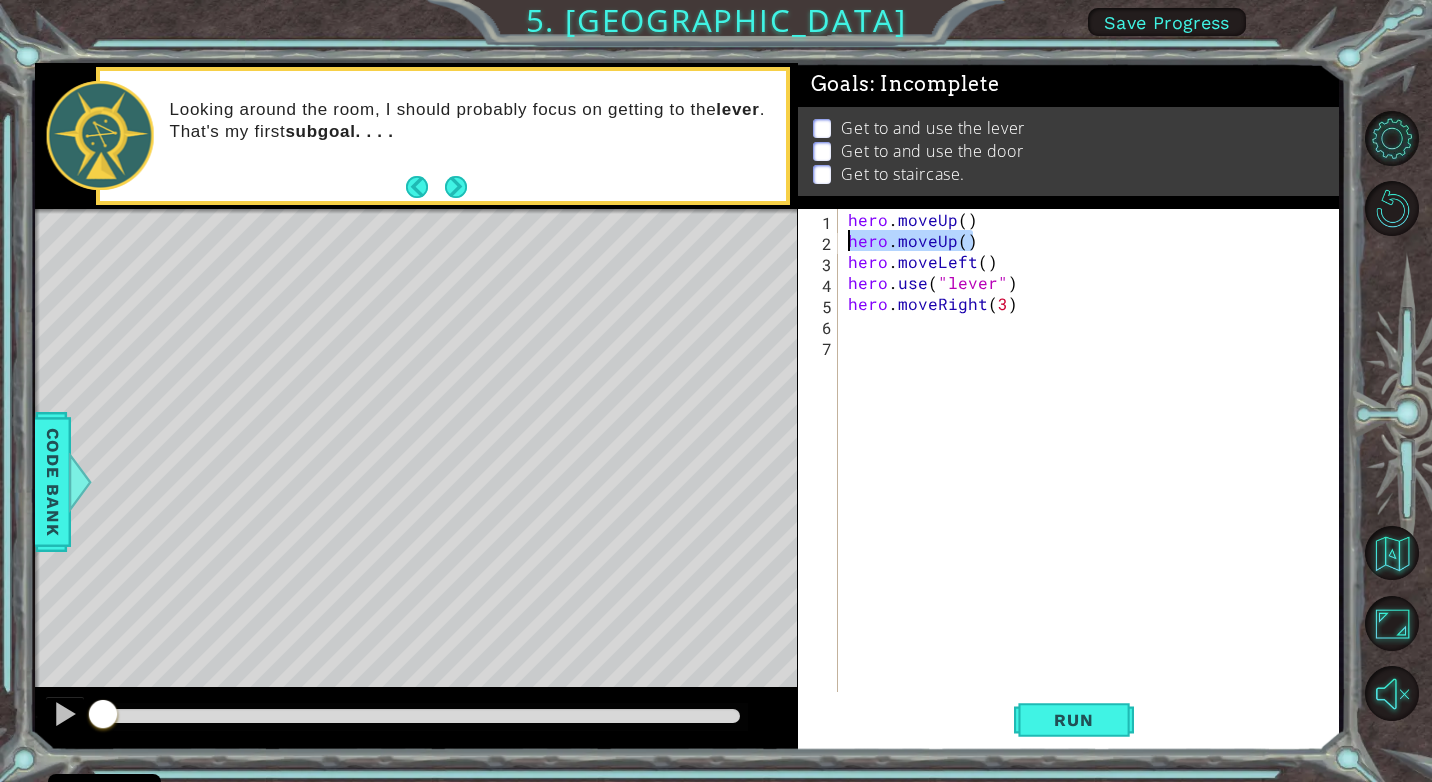 drag, startPoint x: 966, startPoint y: 240, endPoint x: 831, endPoint y: 240, distance: 135 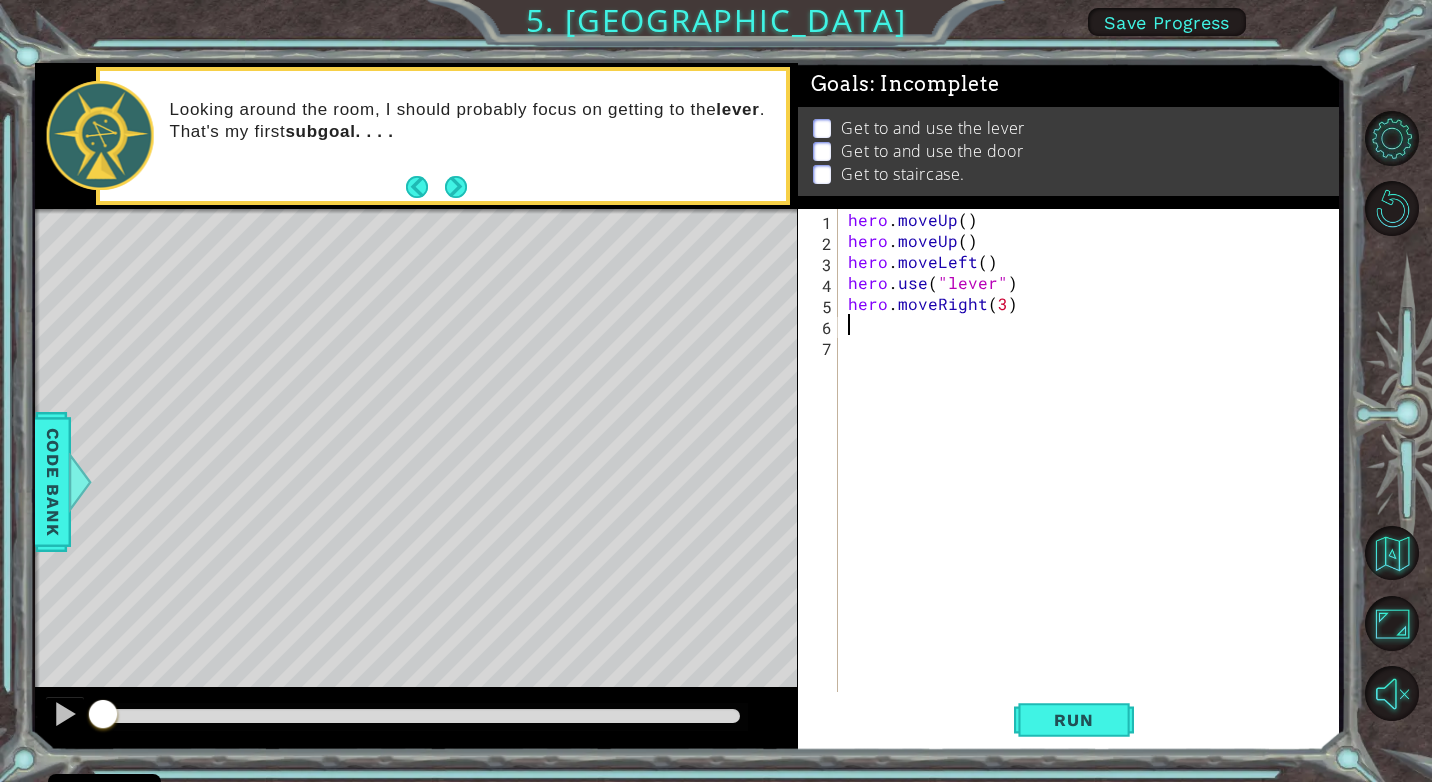 click on "hero . moveUp ( ) hero . moveUp ( ) hero . moveLeft ( ) hero . use ( "lever" ) hero . moveRight ( 3 )" at bounding box center (1094, 471) 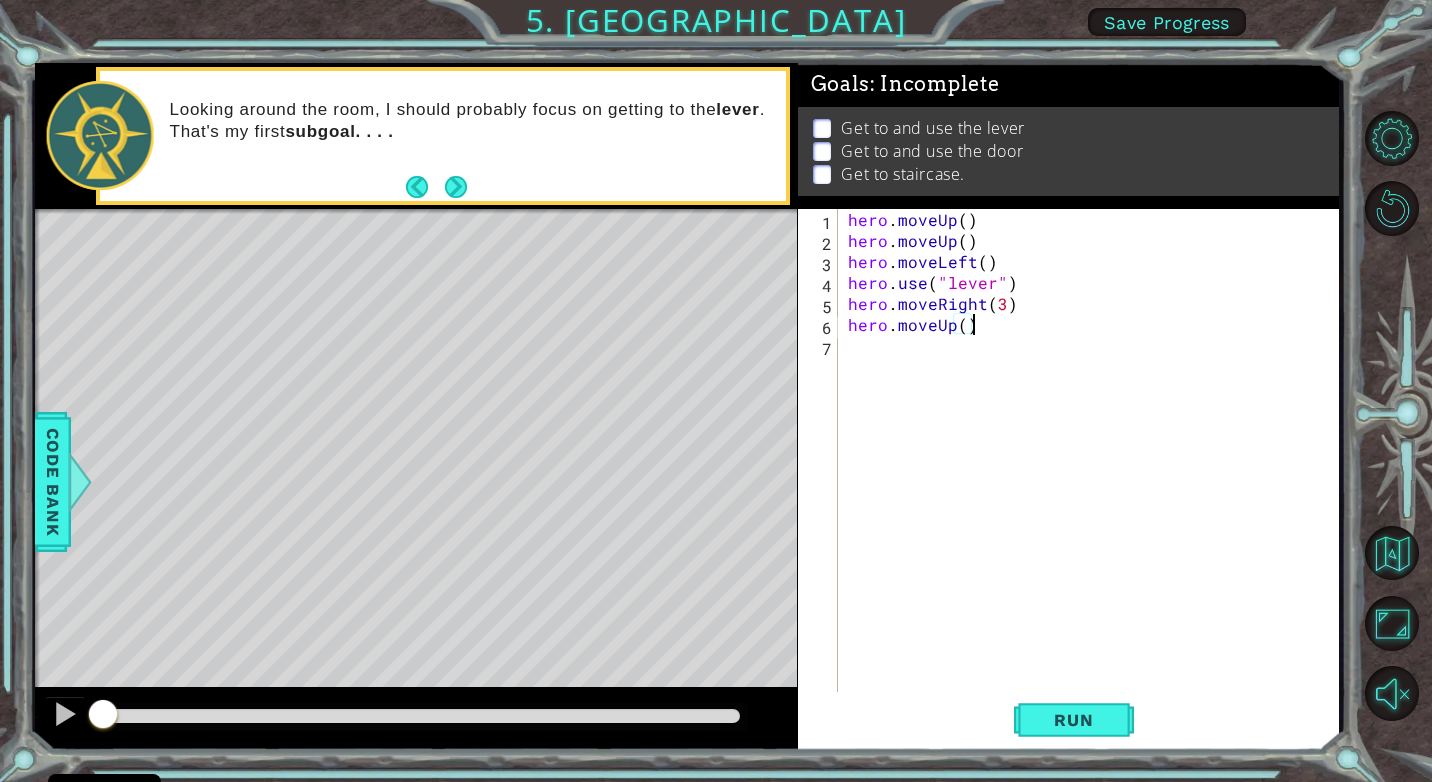 click on "hero . moveUp ( ) hero . moveUp ( ) hero . moveLeft ( ) hero . use ( "lever" ) hero . moveRight ( 3 ) hero . moveUp ( )" at bounding box center (1094, 471) 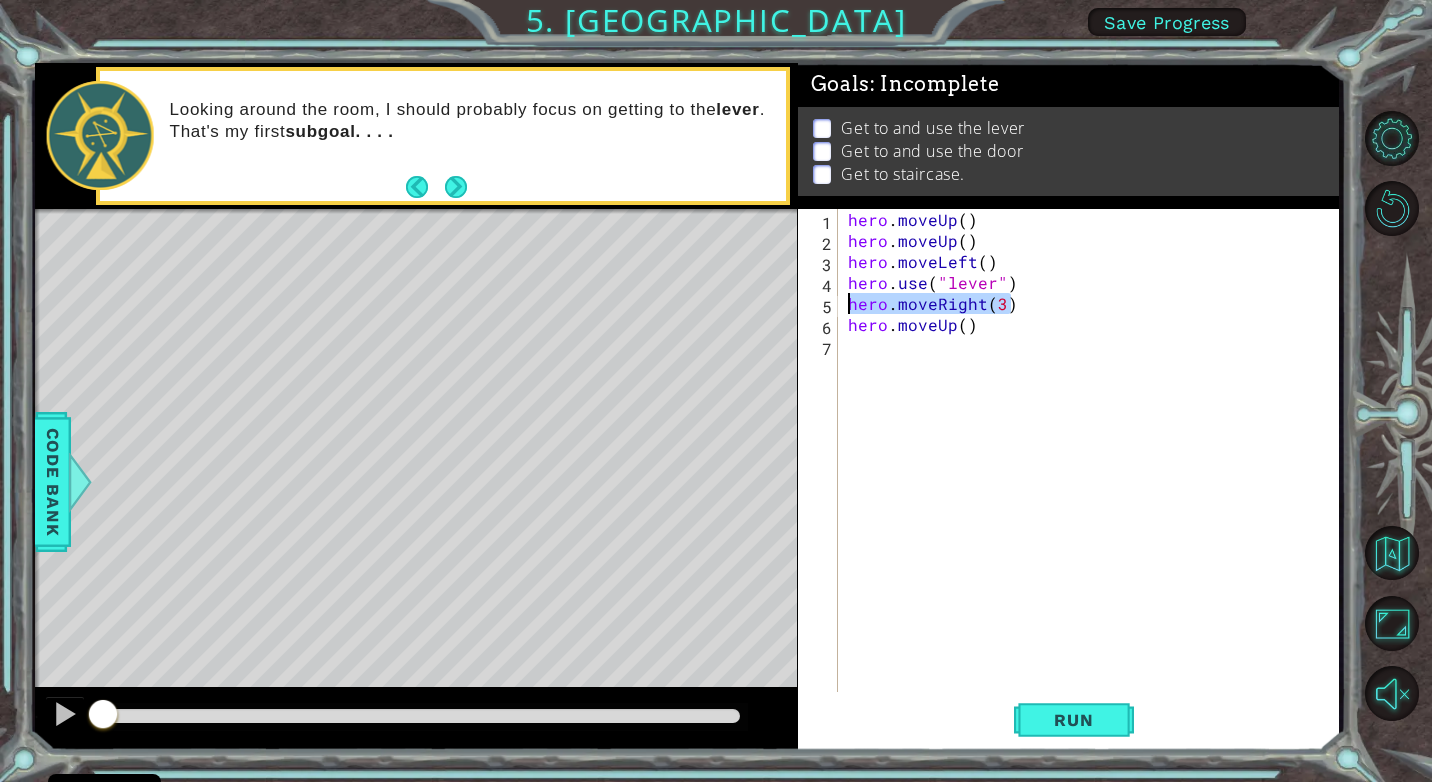 drag, startPoint x: 1035, startPoint y: 303, endPoint x: 848, endPoint y: 308, distance: 187.06683 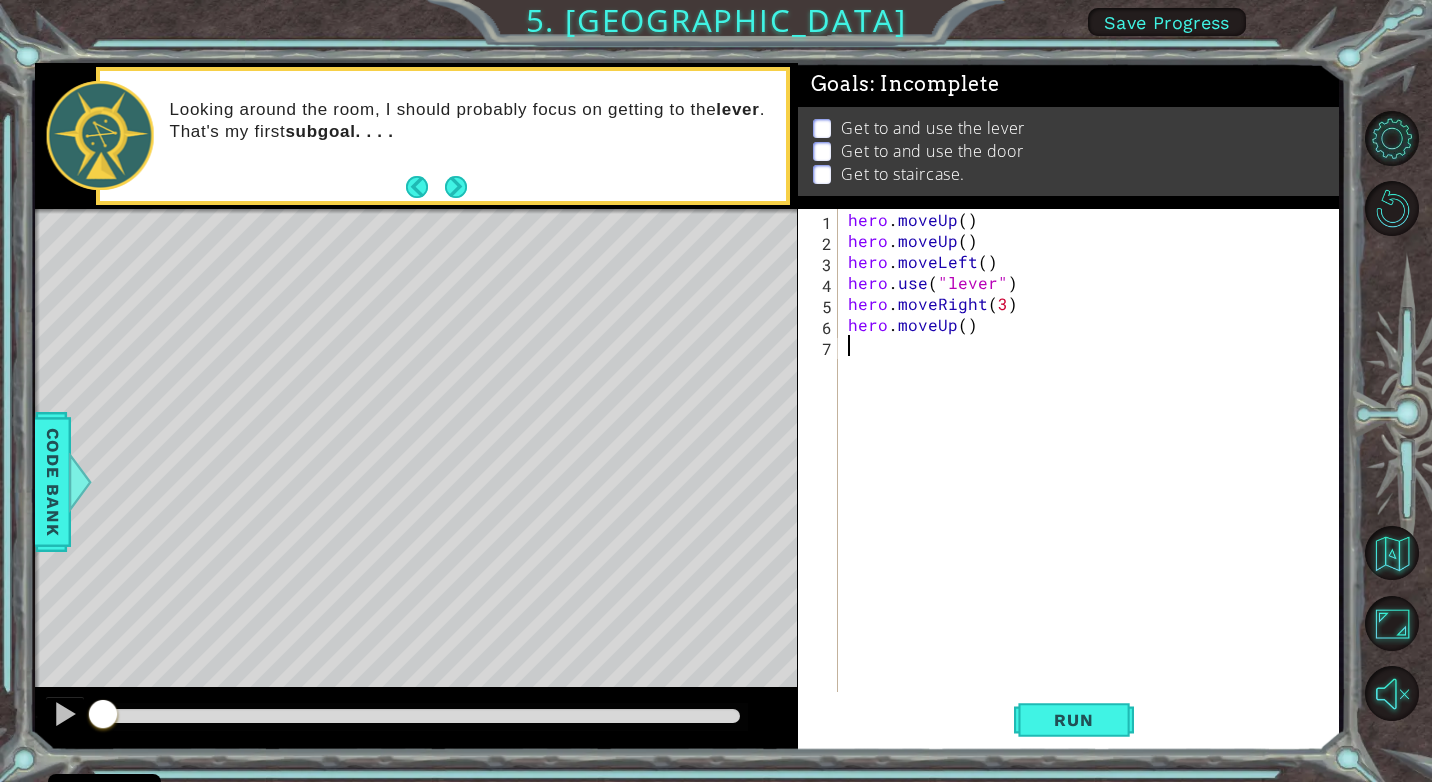 type on "h" 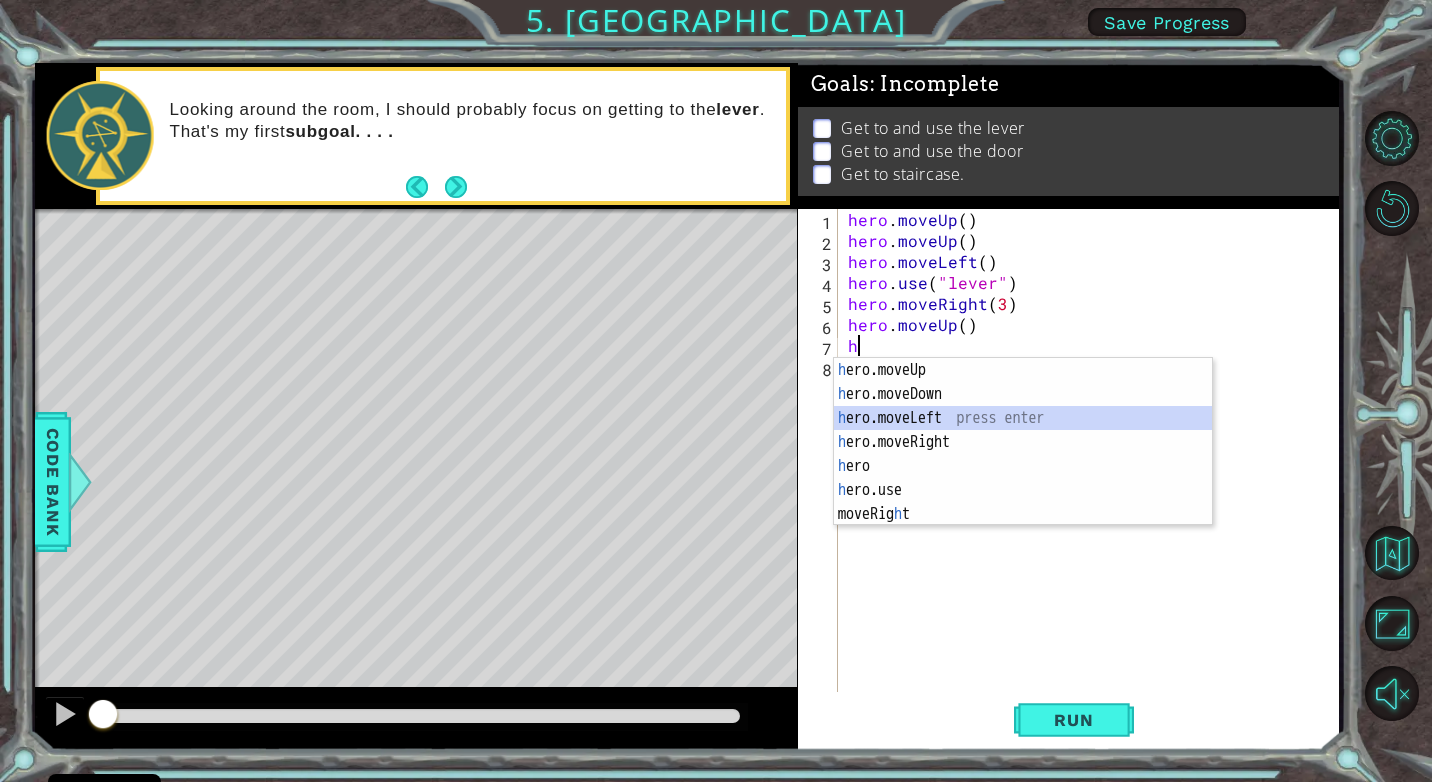 drag, startPoint x: 910, startPoint y: 424, endPoint x: 995, endPoint y: 297, distance: 152.82016 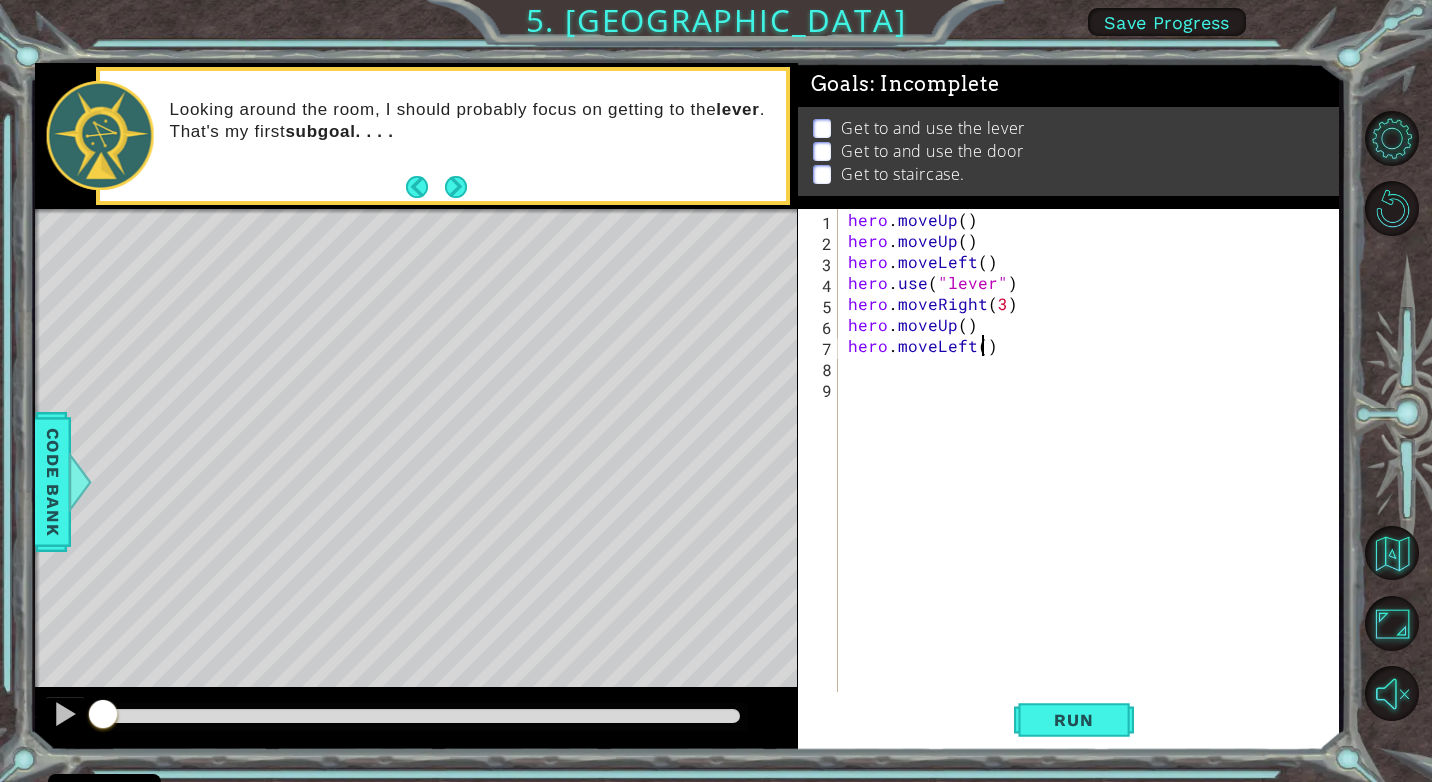 click on "hero . moveUp ( ) hero . moveUp ( ) hero . moveLeft ( ) hero . use ( "lever" ) hero . moveRight ( 3 ) hero . moveUp ( ) hero . moveLeft ( )" at bounding box center [1094, 471] 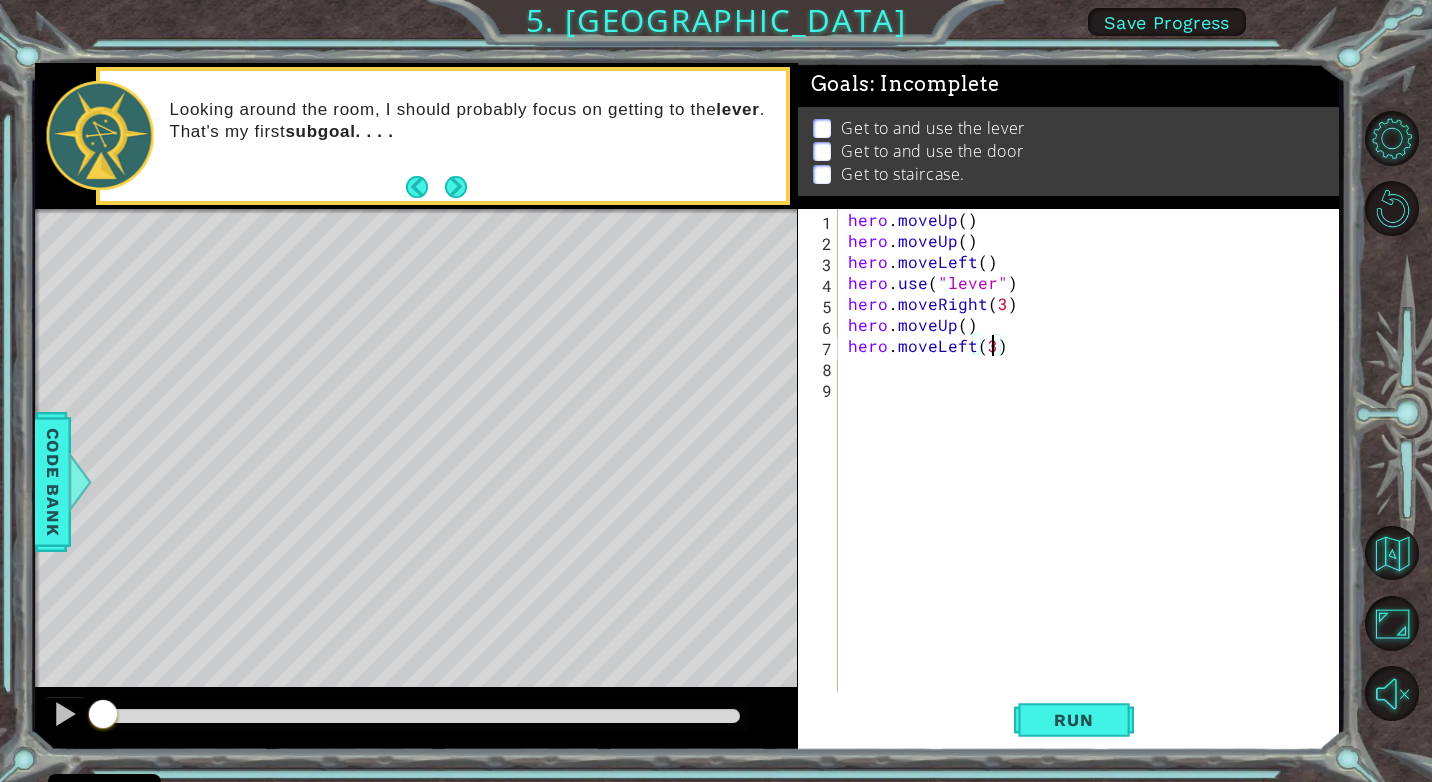 scroll, scrollTop: 0, scrollLeft: 8, axis: horizontal 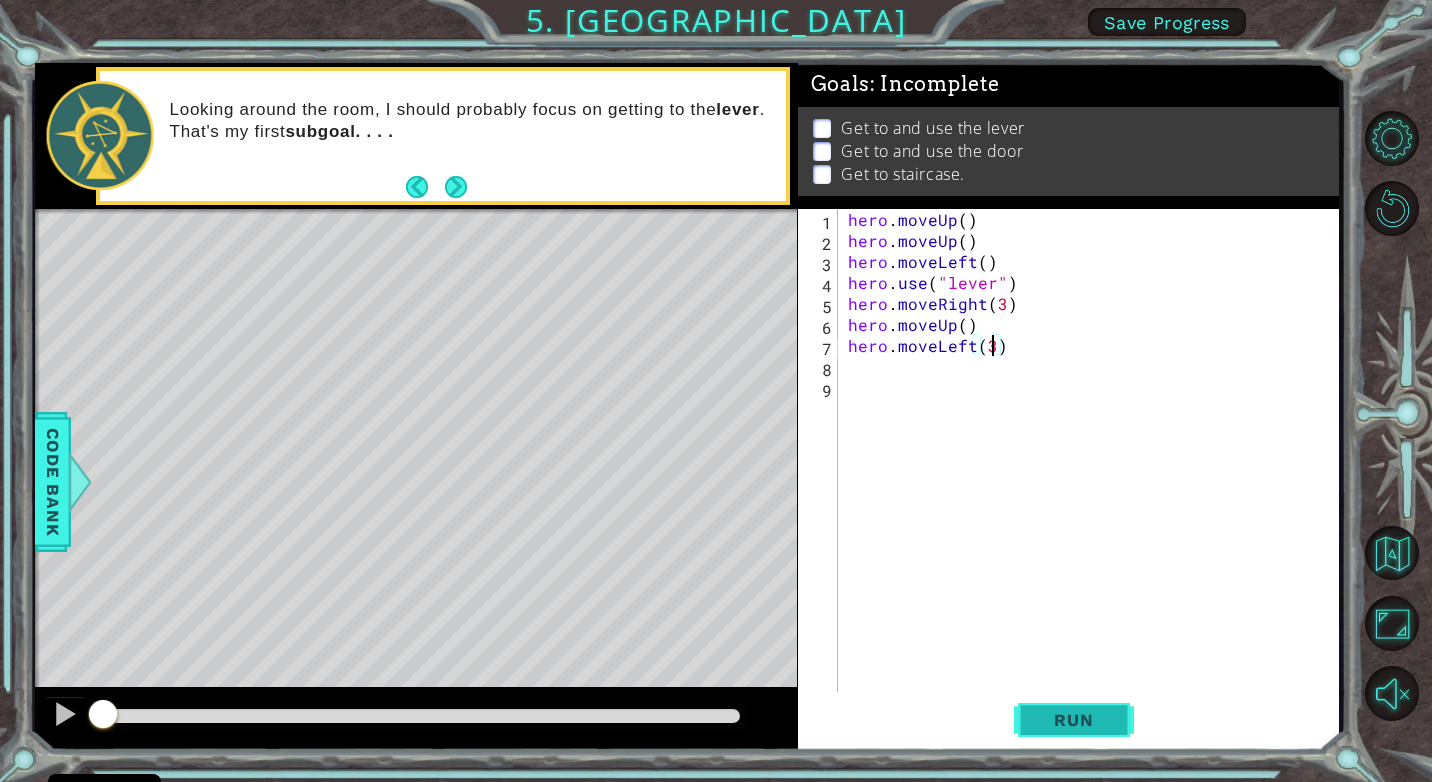 click on "Run" at bounding box center (1074, 720) 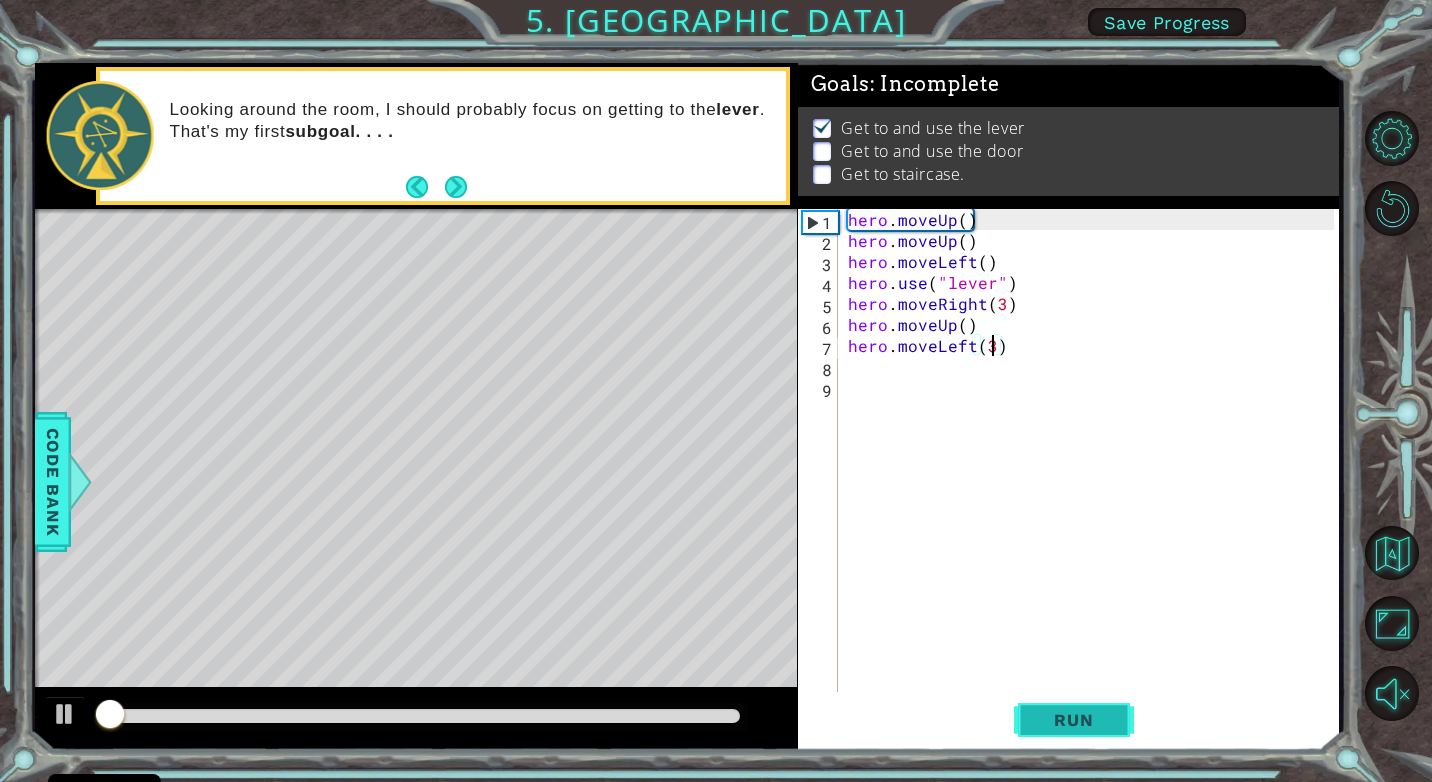 scroll, scrollTop: 6, scrollLeft: 0, axis: vertical 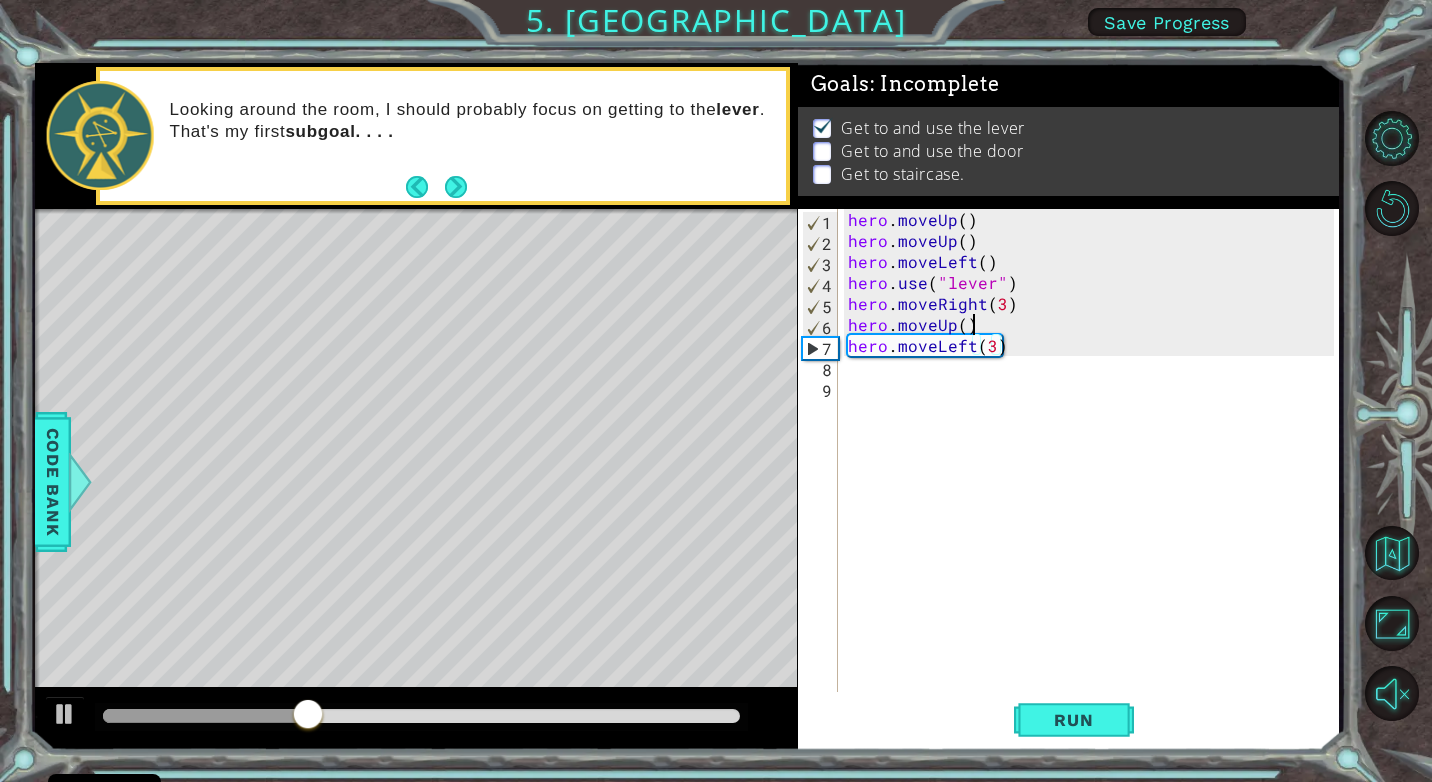 click on "hero . moveUp ( ) hero . moveUp ( ) hero . moveLeft ( ) hero . use ( "lever" ) hero . moveRight ( 3 ) hero . moveUp ( ) hero . moveLeft ( 3 )" at bounding box center [1094, 471] 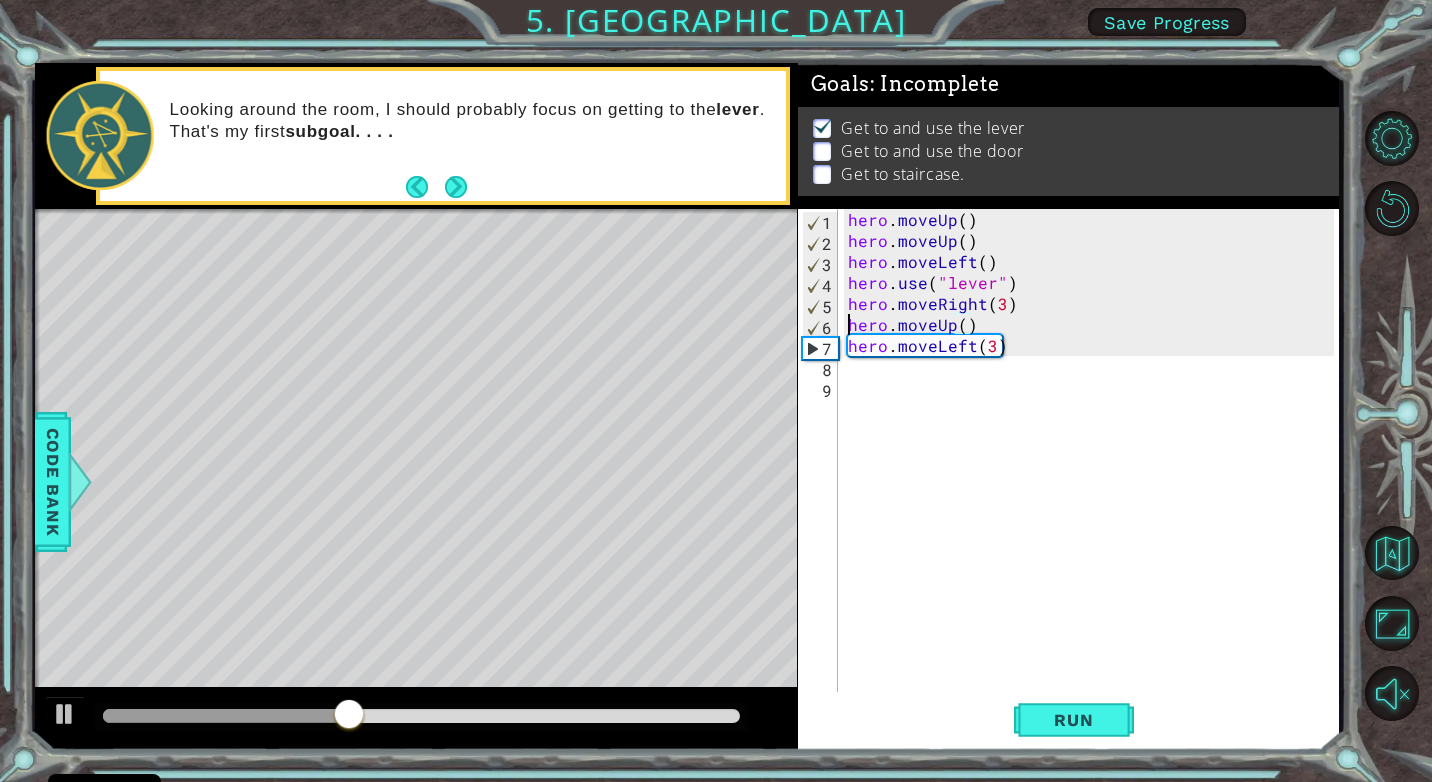 click on "hero . moveUp ( ) hero . moveUp ( ) hero . moveLeft ( ) hero . use ( "lever" ) hero . moveRight ( 3 ) hero . moveUp ( ) hero . moveLeft ( 3 )" at bounding box center [1094, 471] 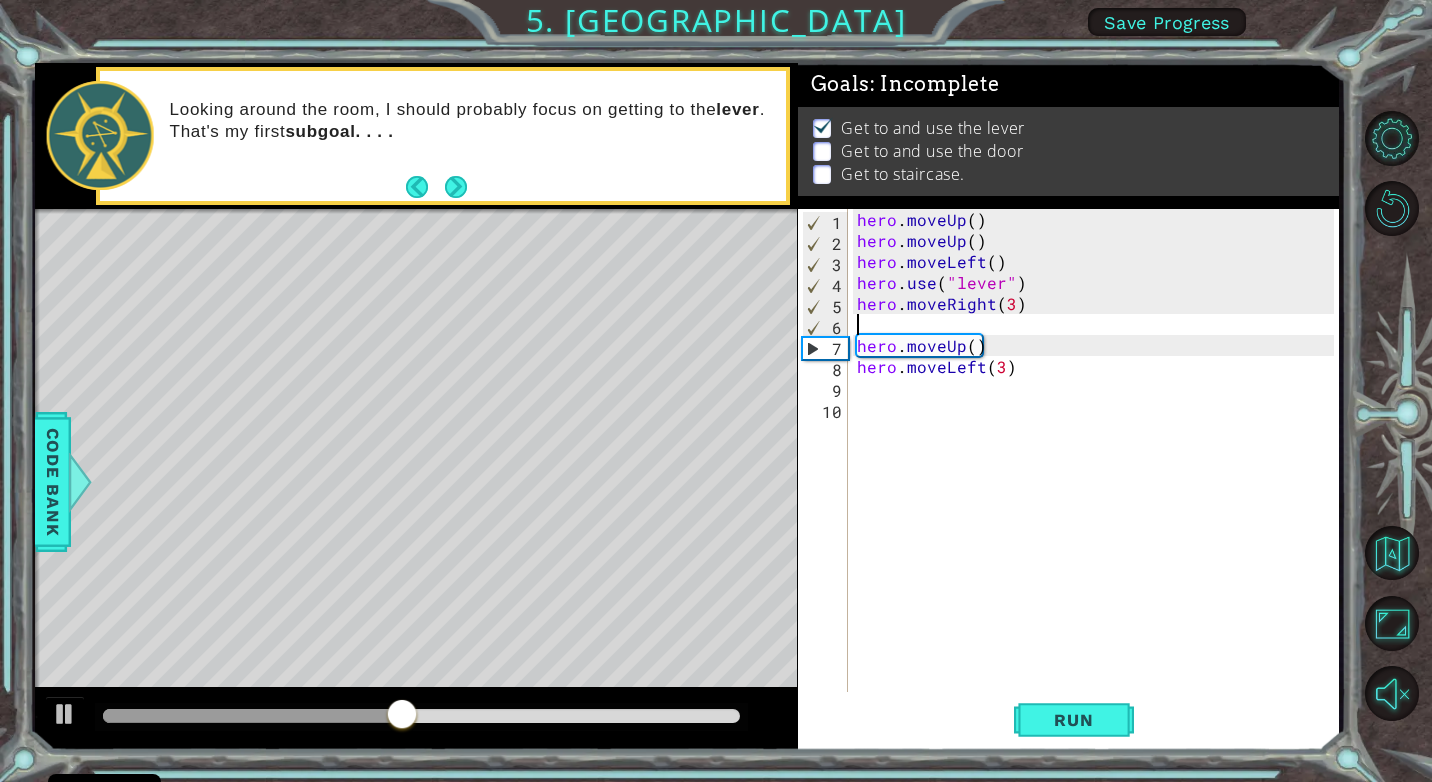 click on "hero . moveUp ( ) hero . moveUp ( ) hero . moveLeft ( ) hero . use ( "lever" ) hero . moveRight ( 3 ) hero . moveUp ( ) hero . moveLeft ( 3 )" at bounding box center [1098, 471] 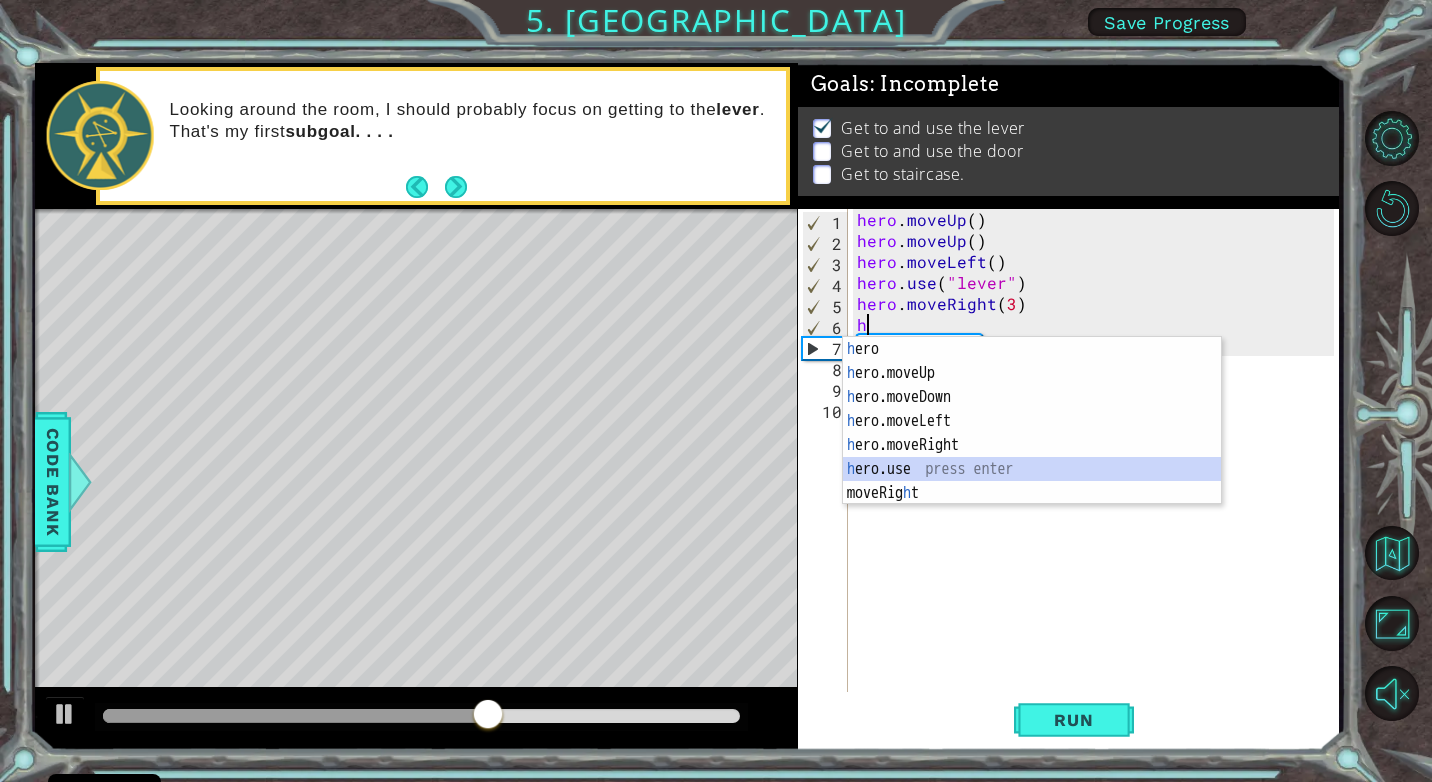 click on "h ero press enter h ero.moveUp press enter h ero.moveDown press enter h ero.moveLeft press enter h ero.moveRight press enter h ero.use press enter moveRig h t press enter" at bounding box center (1032, 445) 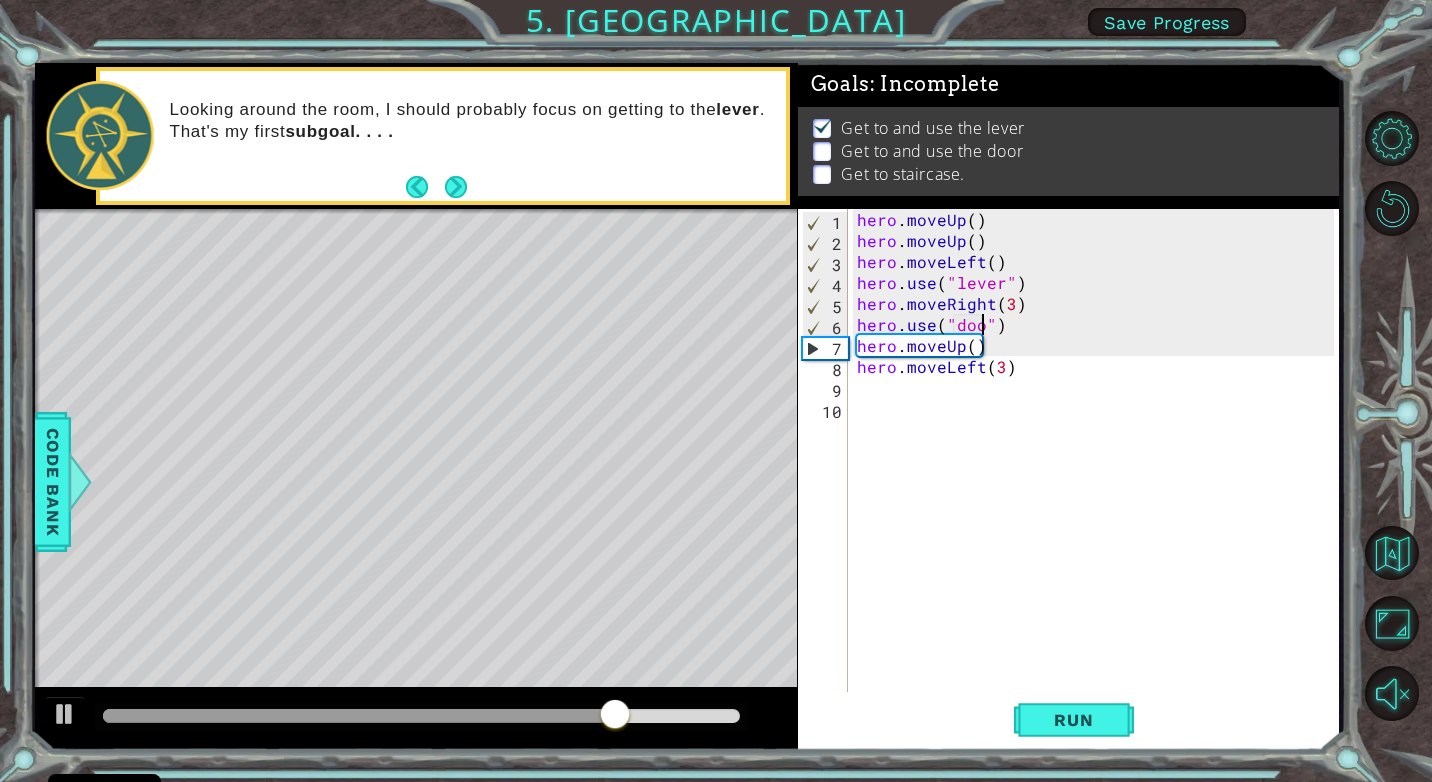 scroll, scrollTop: 0, scrollLeft: 8, axis: horizontal 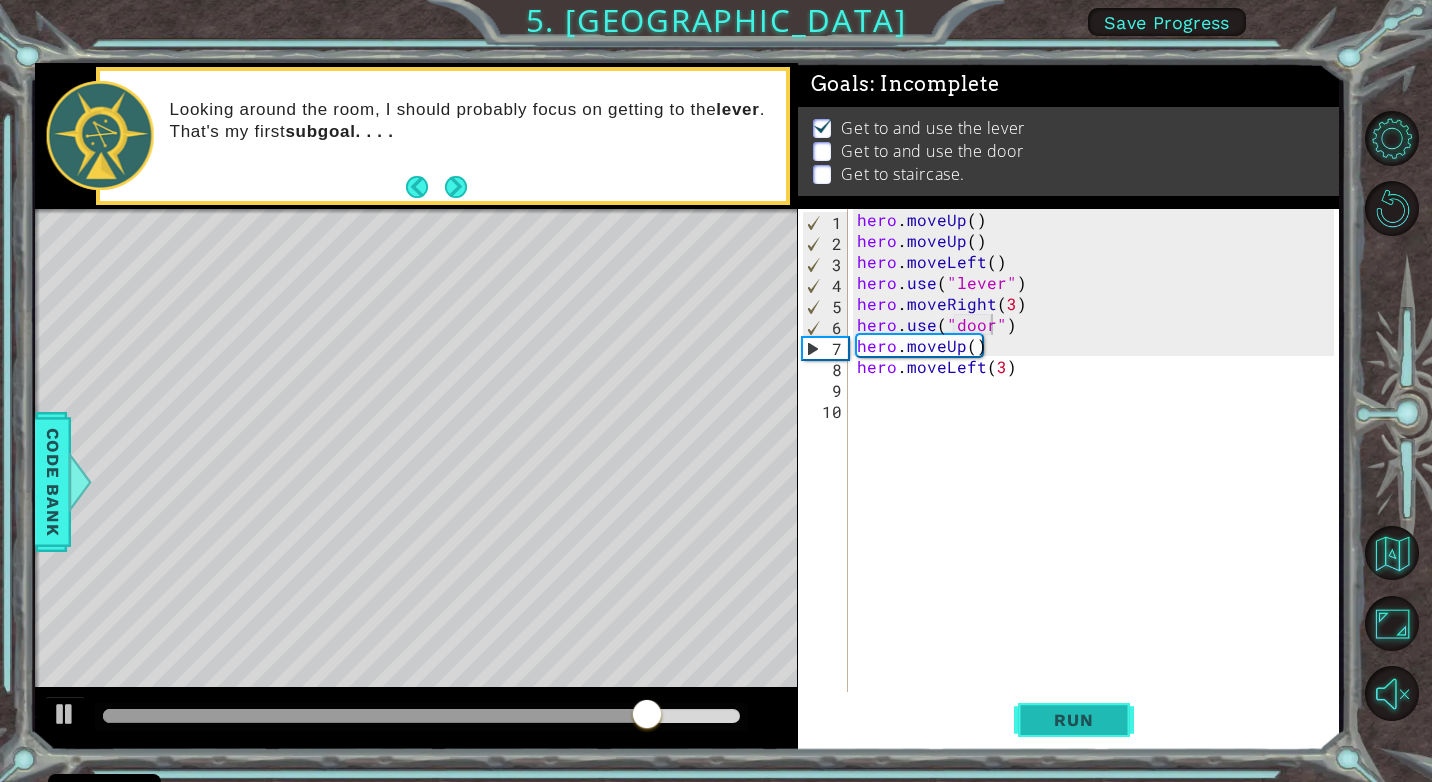 click on "Run" at bounding box center (1074, 720) 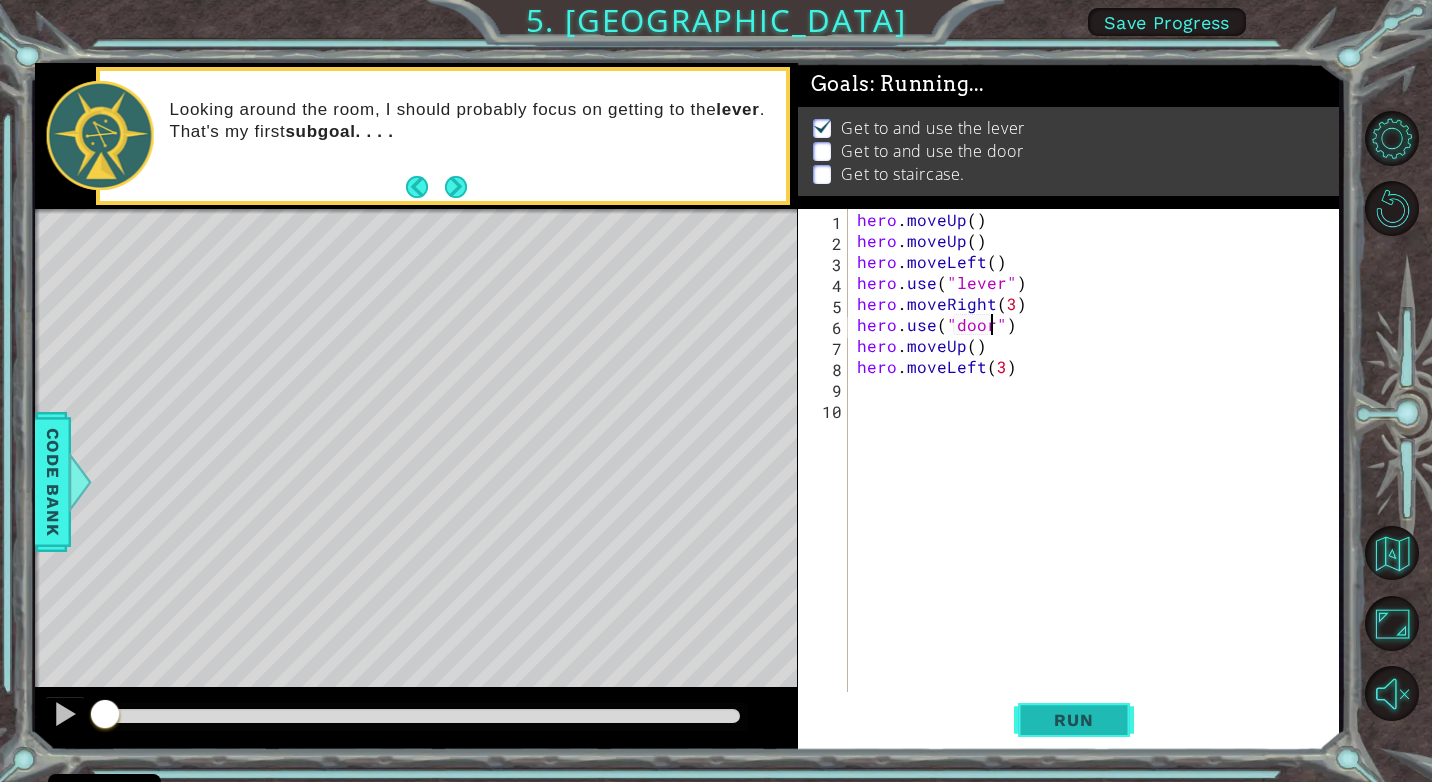 scroll, scrollTop: 6, scrollLeft: 0, axis: vertical 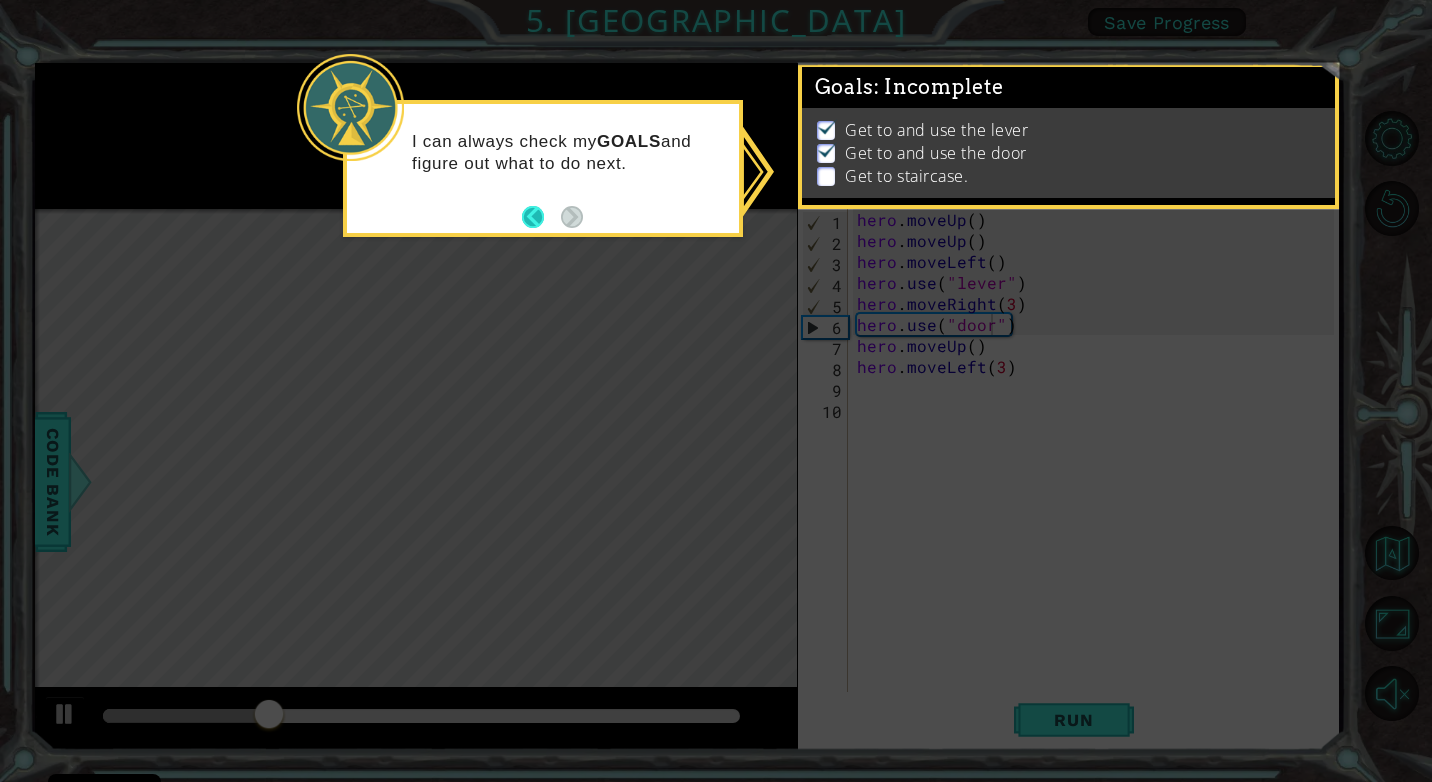 click at bounding box center [541, 217] 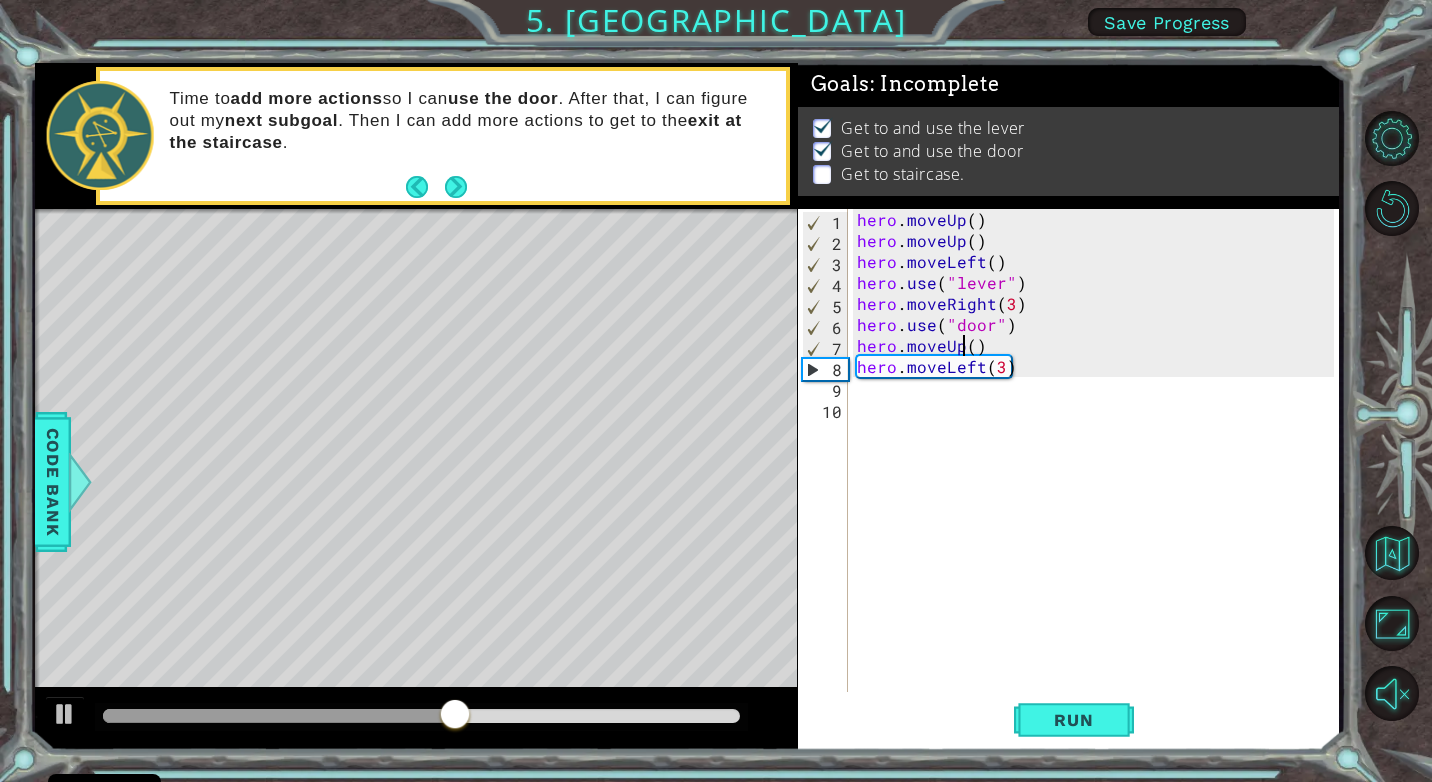 click on "hero . moveUp ( ) hero . moveUp ( ) hero . moveLeft ( ) hero . use ( "lever" ) hero . moveRight ( 3 ) hero . use ( "door" ) hero . moveUp ( ) hero . moveLeft ( 3 )" at bounding box center [1098, 471] 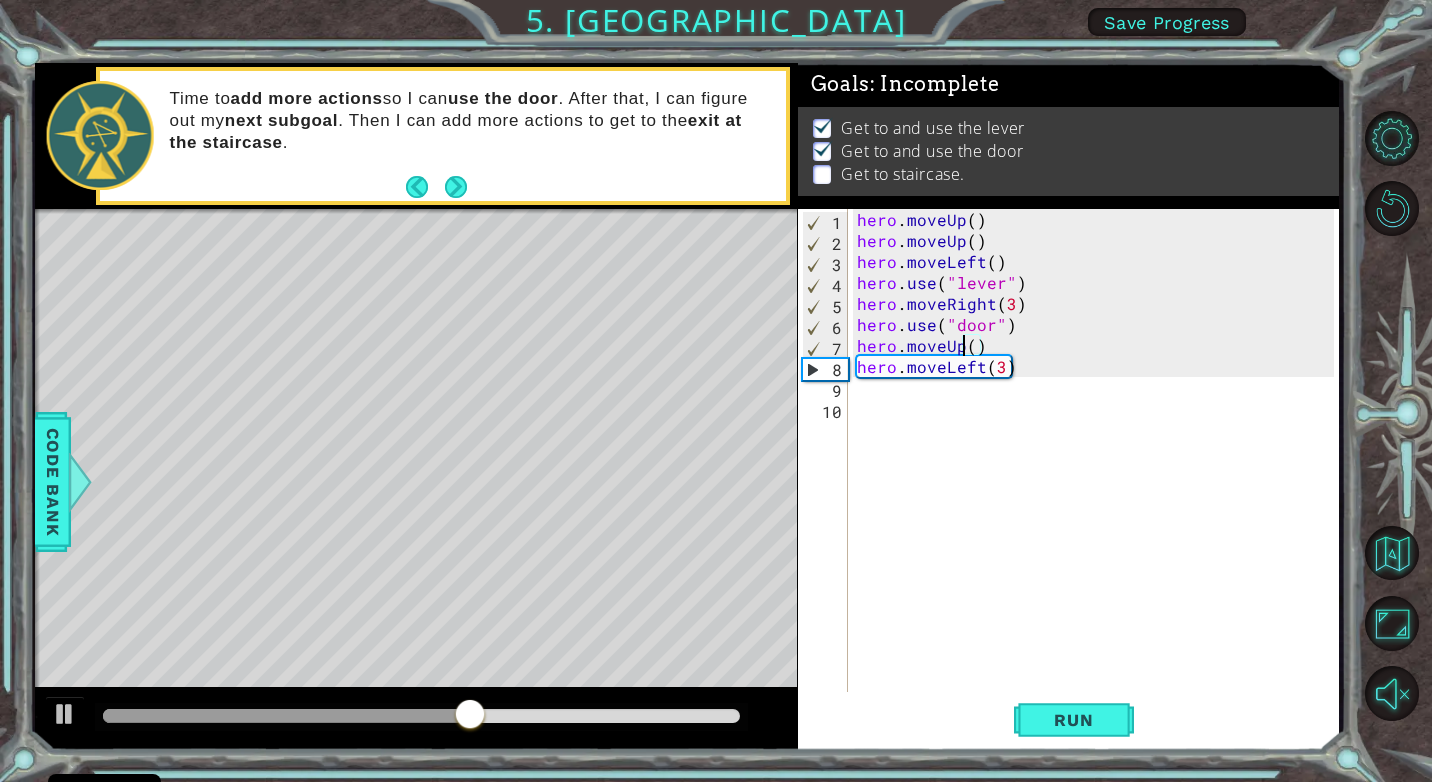 click on "hero . moveUp ( ) hero . moveUp ( ) hero . moveLeft ( ) hero . use ( "lever" ) hero . moveRight ( 3 ) hero . use ( "door" ) hero . moveUp ( ) hero . moveLeft ( 3 )" at bounding box center (1098, 471) 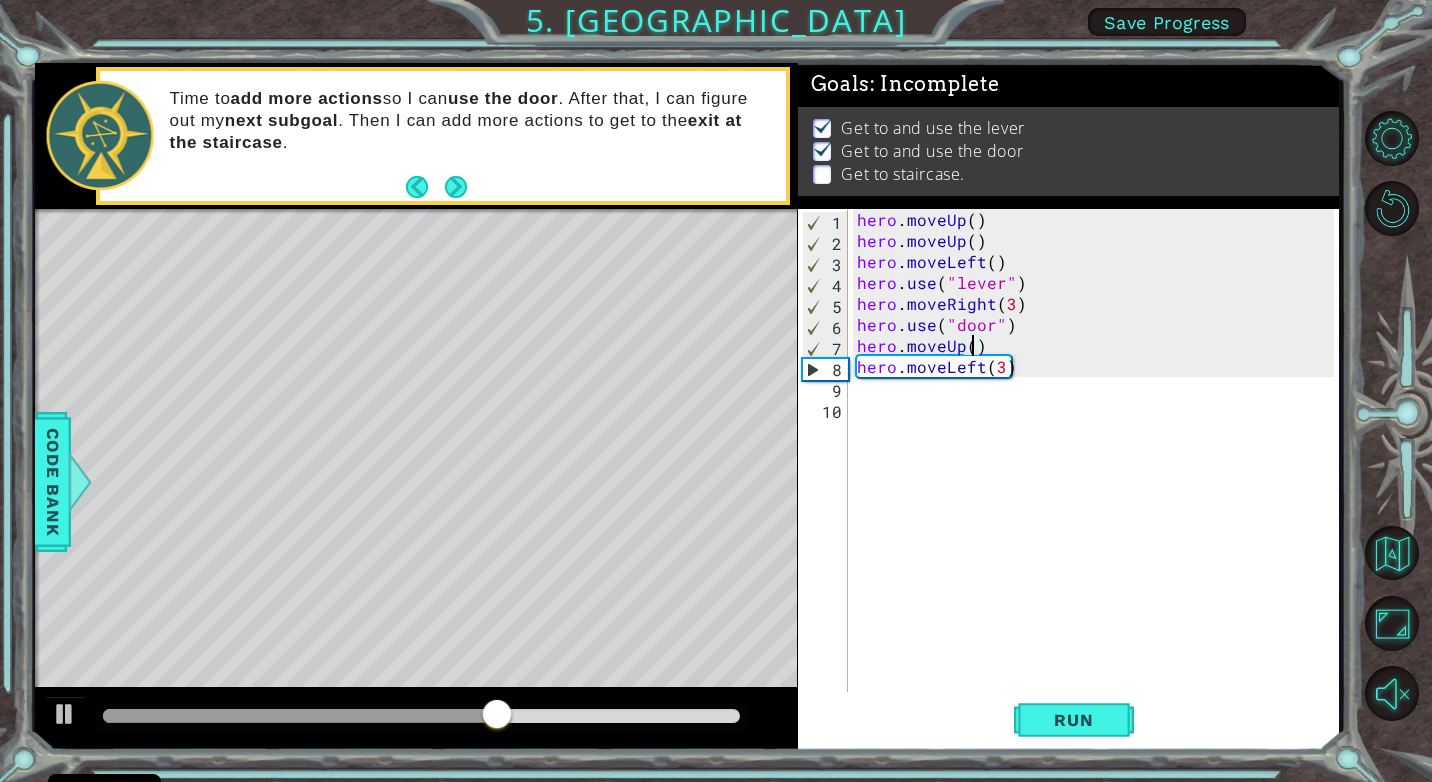 type on "hero.moveUp(2)" 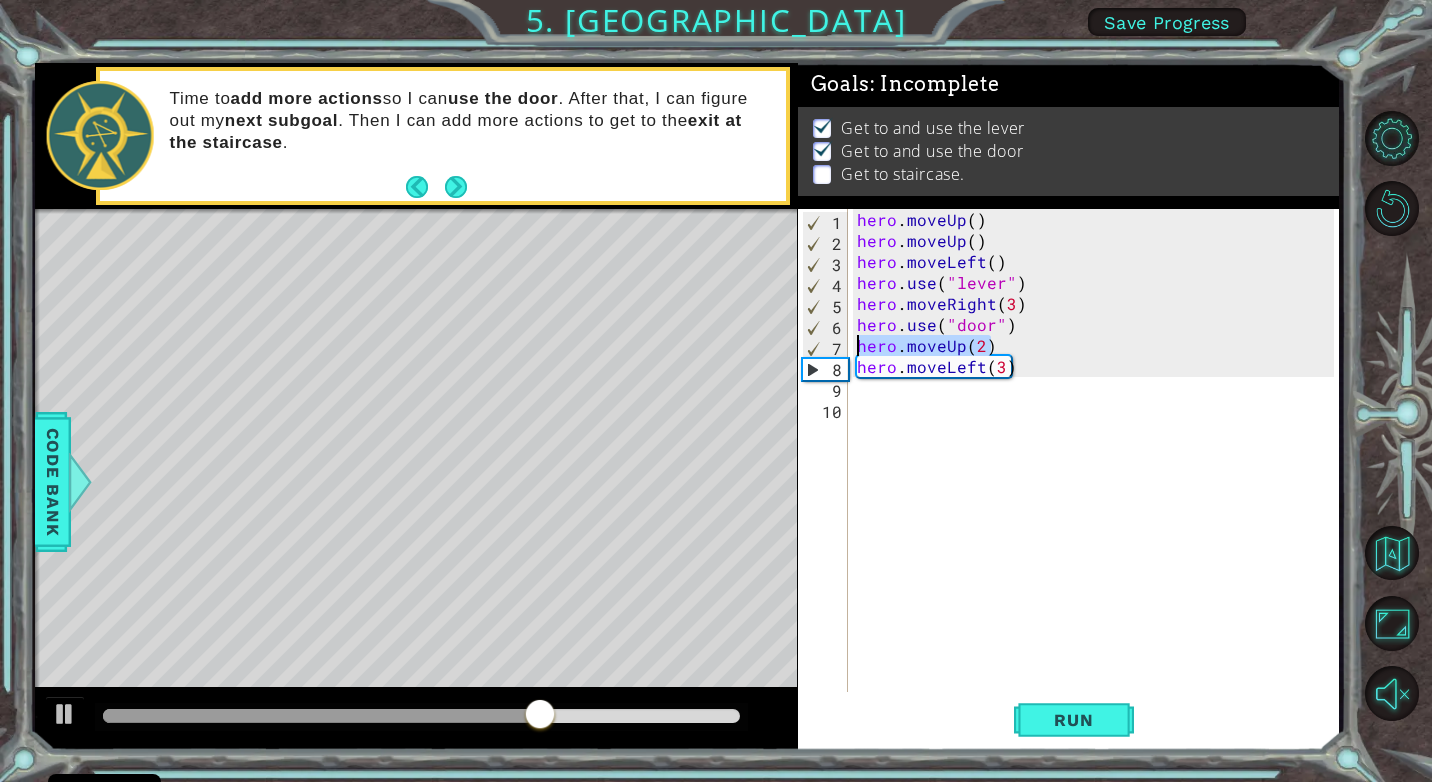 drag, startPoint x: 1002, startPoint y: 340, endPoint x: 861, endPoint y: 339, distance: 141.00354 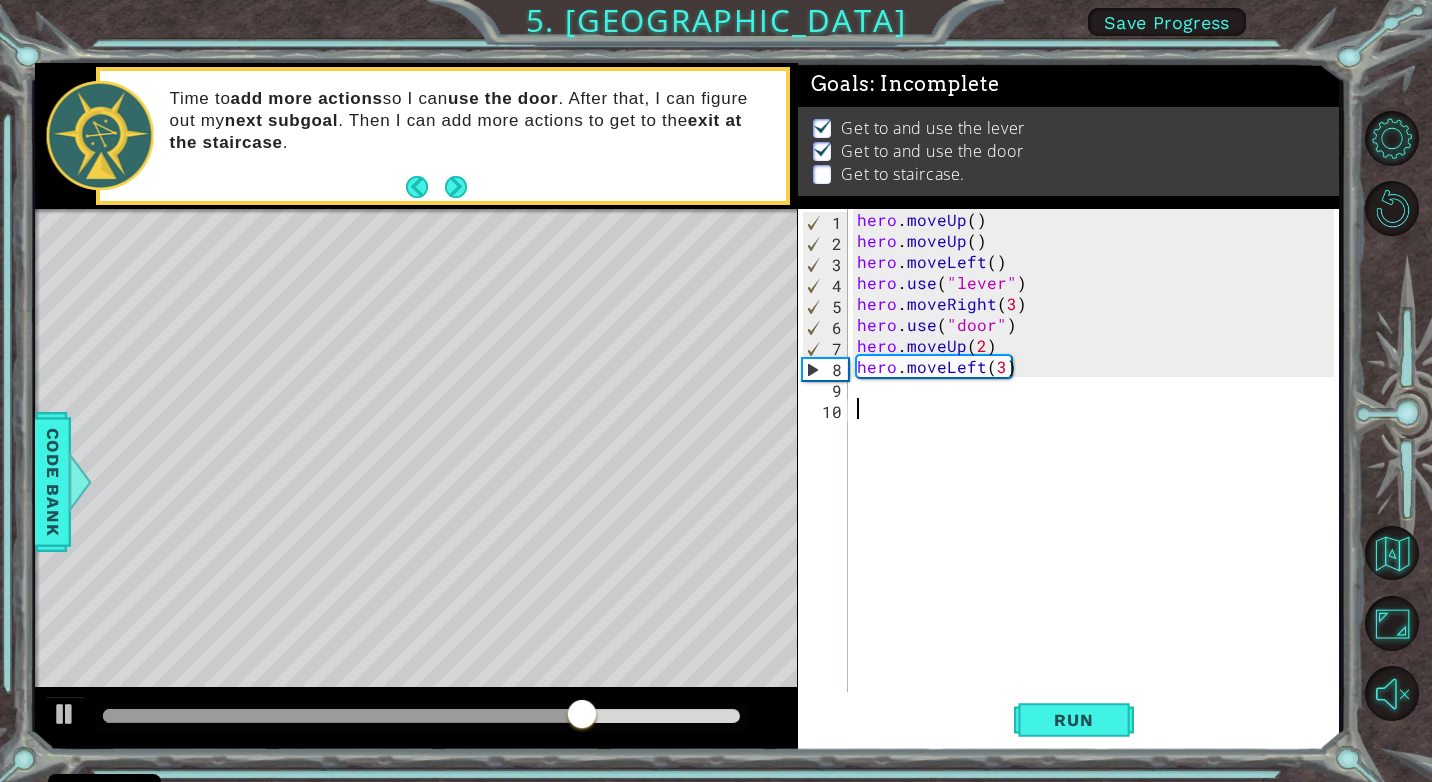 click on "hero . moveUp ( ) hero . moveUp ( ) hero . moveLeft ( ) hero . use ( "lever" ) hero . moveRight ( 3 ) hero . use ( "door" ) hero . moveUp ( 2 ) hero . moveLeft ( 3 )" at bounding box center [1098, 471] 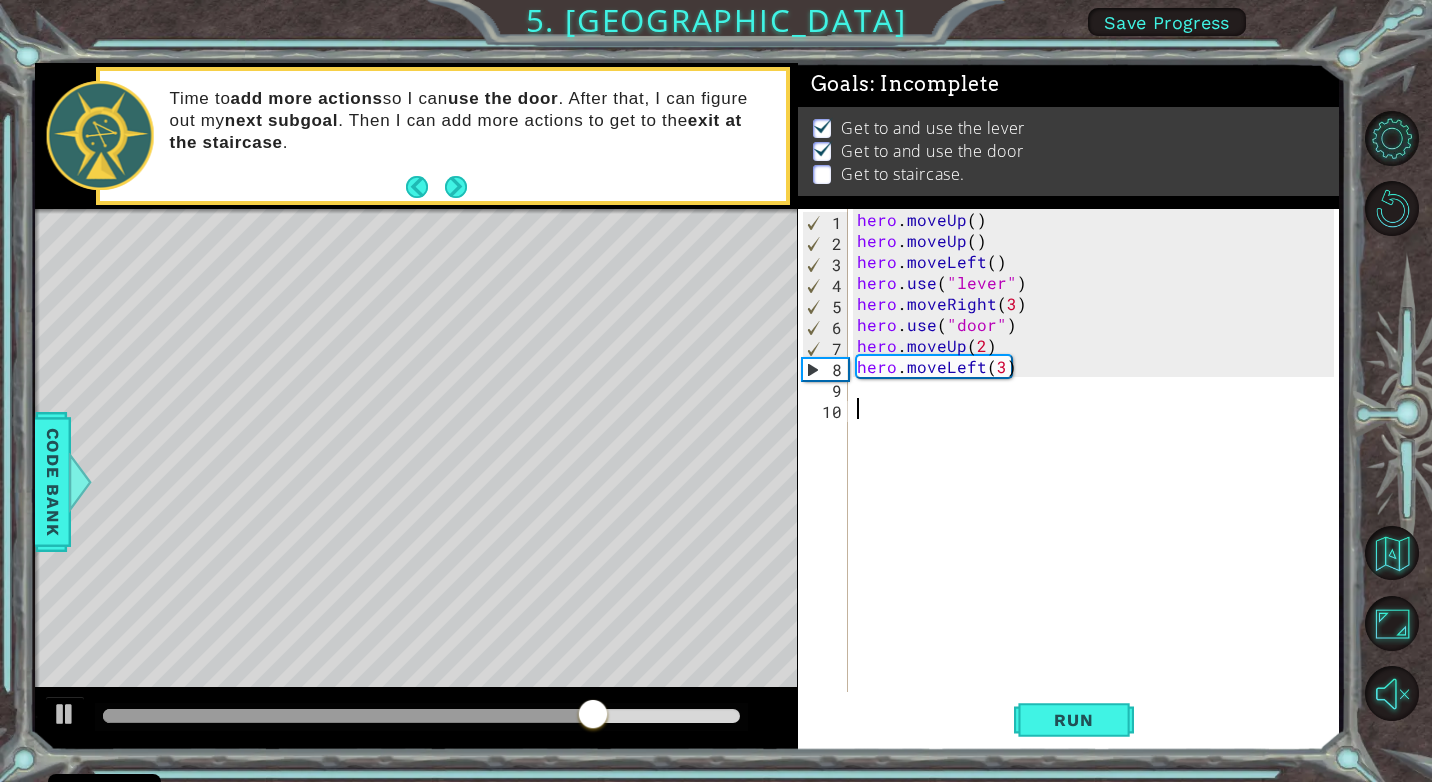 click on "hero . moveUp ( ) hero . moveUp ( ) hero . moveLeft ( ) hero . use ( "lever" ) hero . moveRight ( 3 ) hero . use ( "door" ) hero . moveUp ( 2 ) hero . moveLeft ( 3 )" at bounding box center (1098, 471) 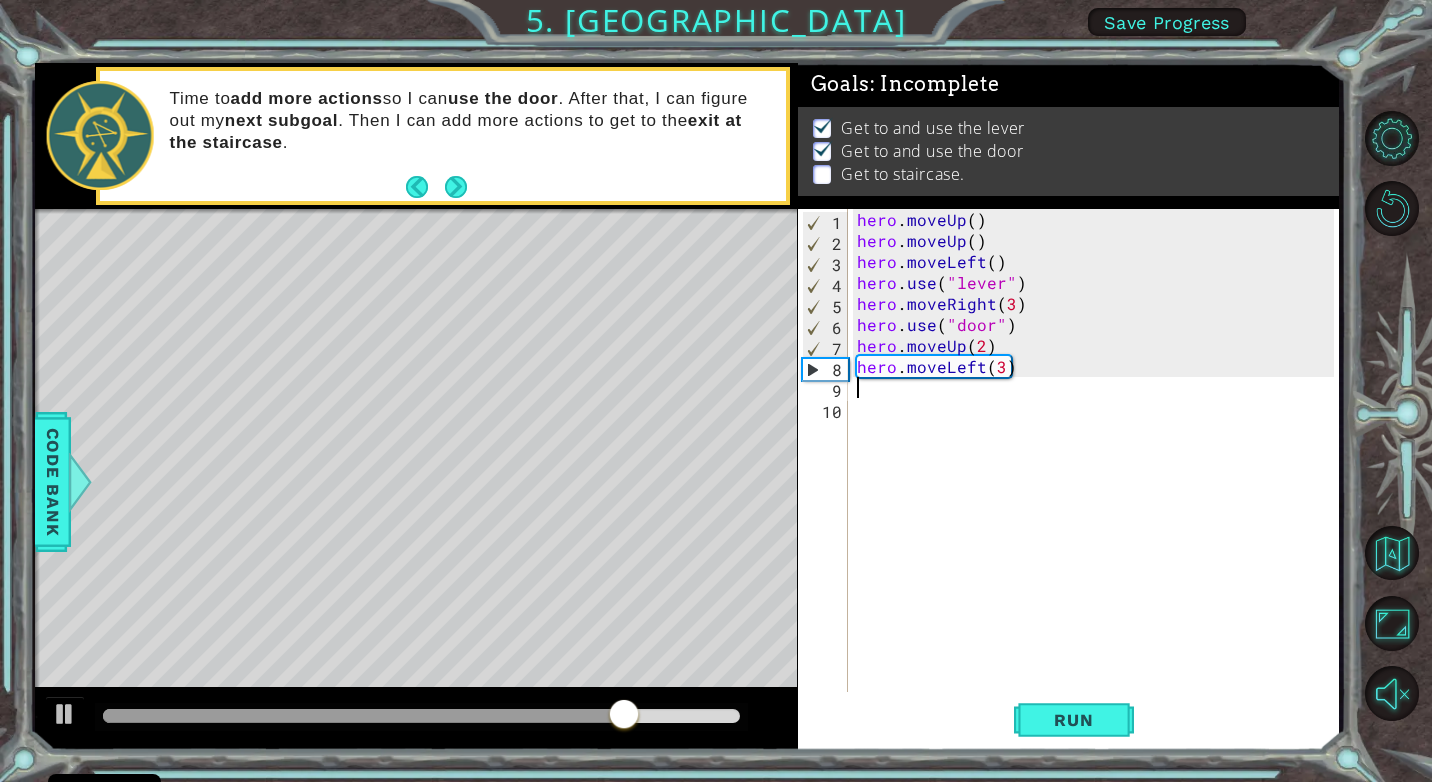 paste on "hero.moveUp(2)" 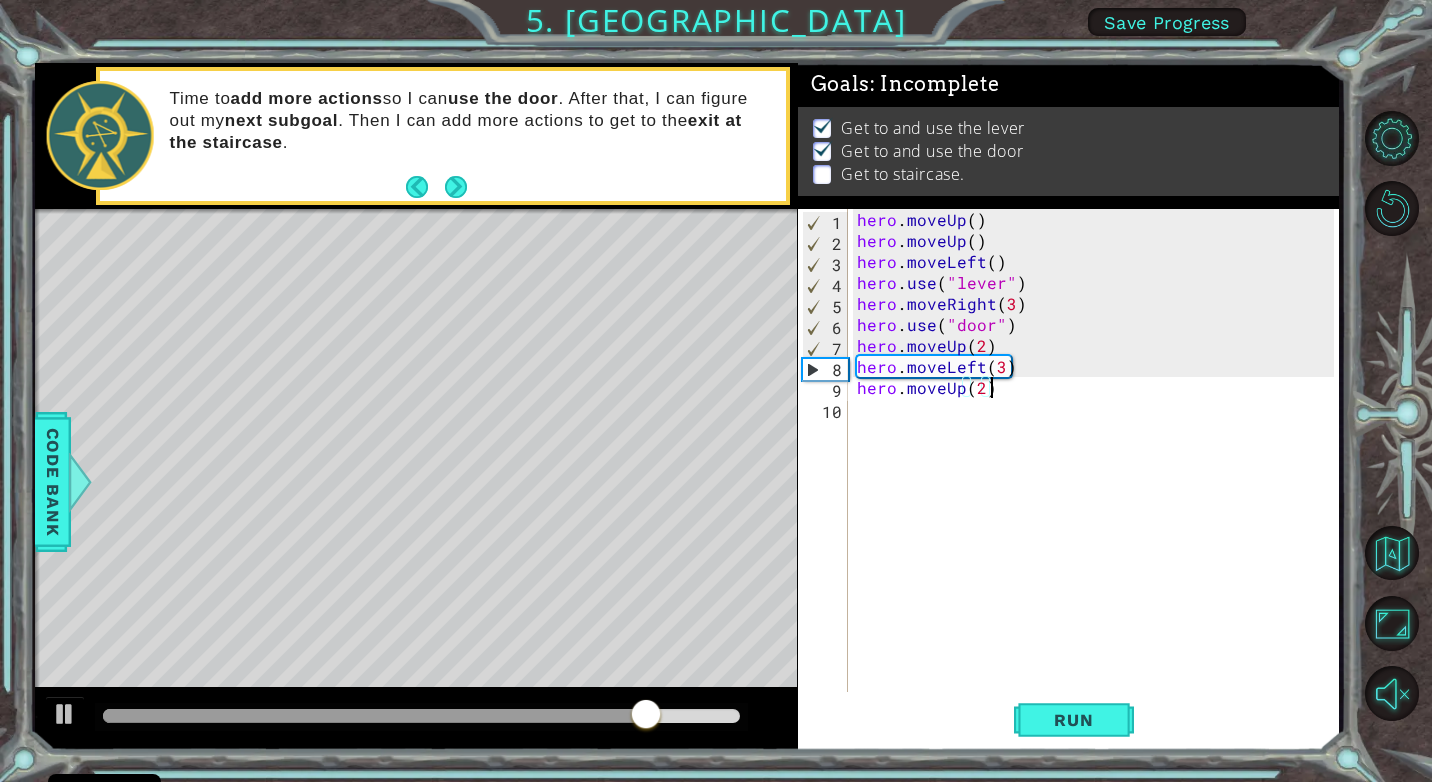 click on "hero . moveUp ( ) hero . moveUp ( ) hero . moveLeft ( ) hero . use ( "lever" ) hero . moveRight ( 3 ) hero . use ( "door" ) hero . moveUp ( 2 ) hero . moveLeft ( 3 ) hero . moveUp ( 2 )" at bounding box center [1098, 471] 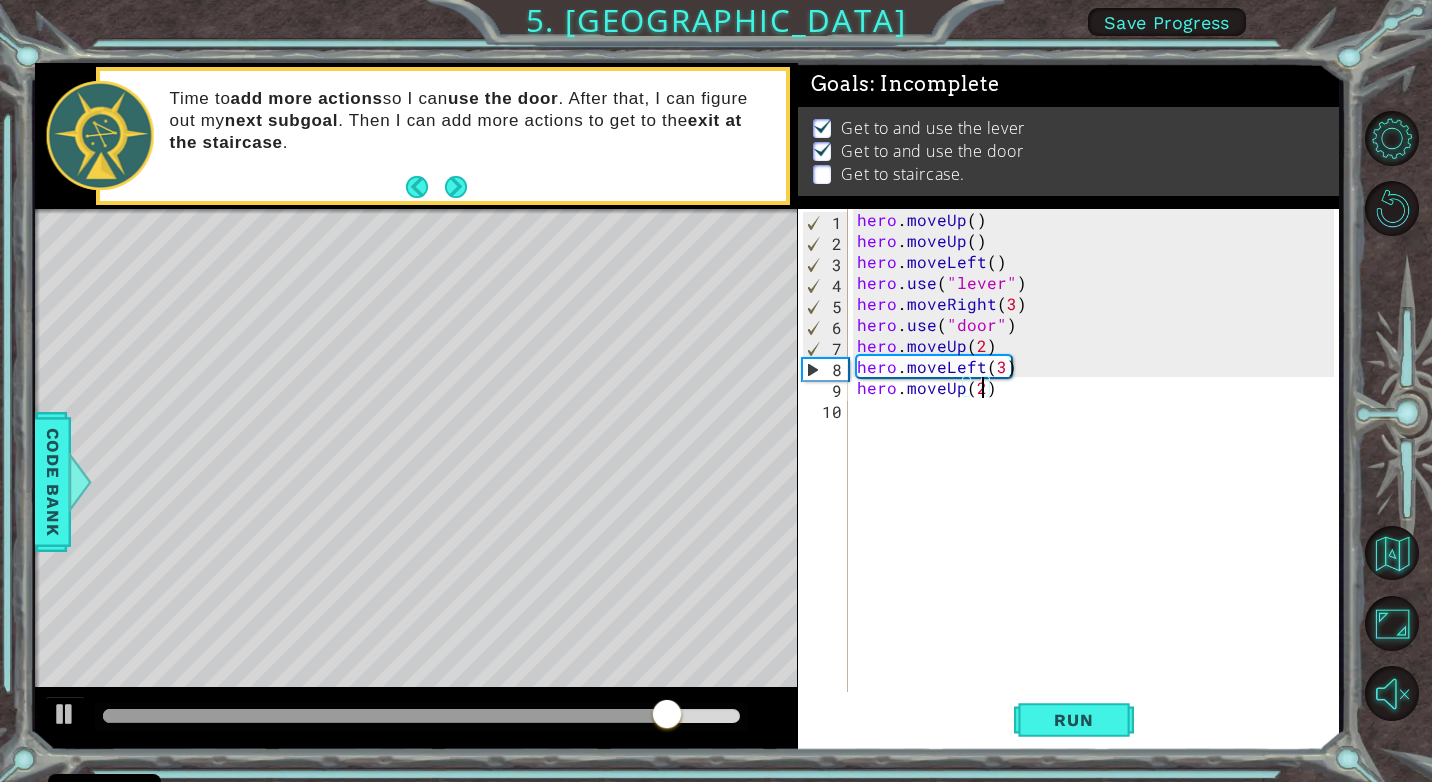 type on "hero.moveUp()" 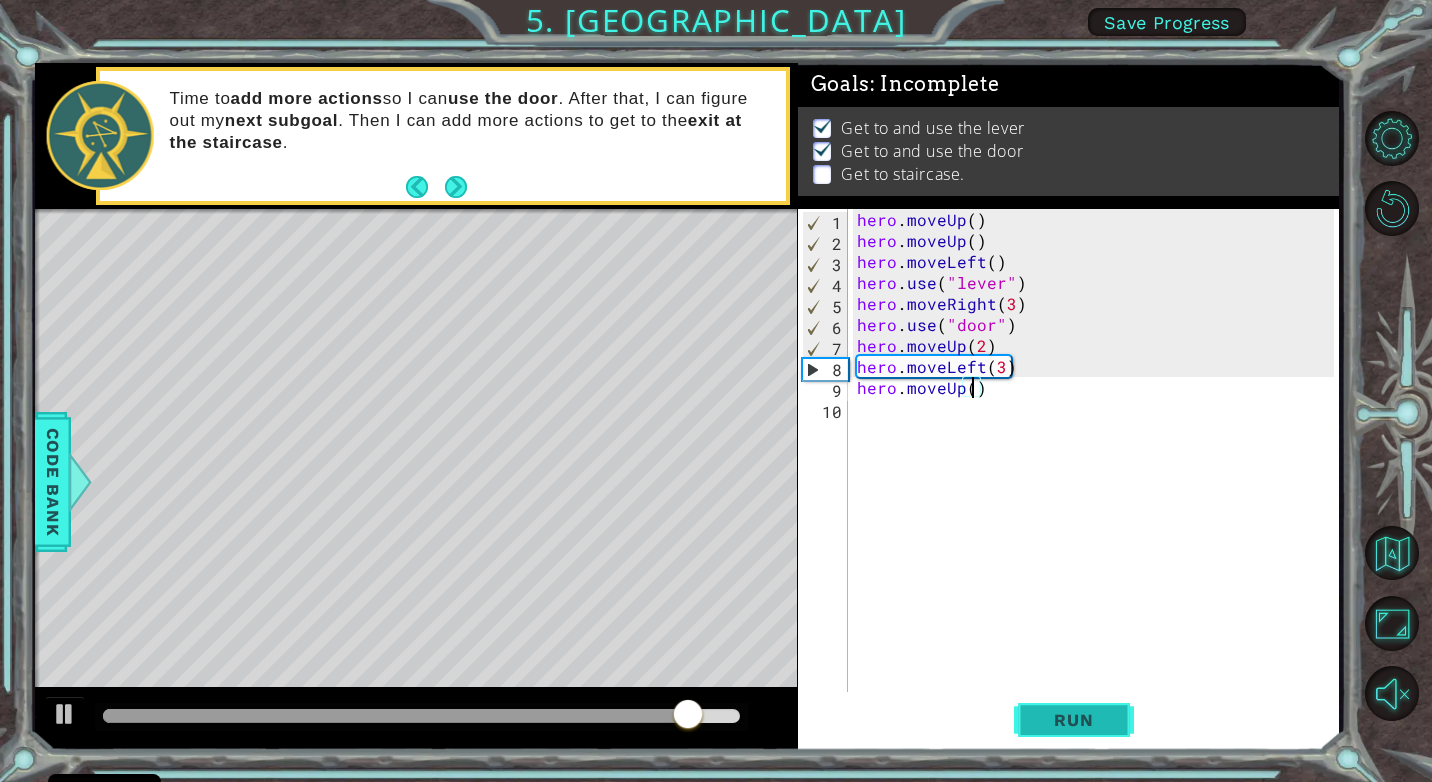 click on "Run" at bounding box center [1074, 720] 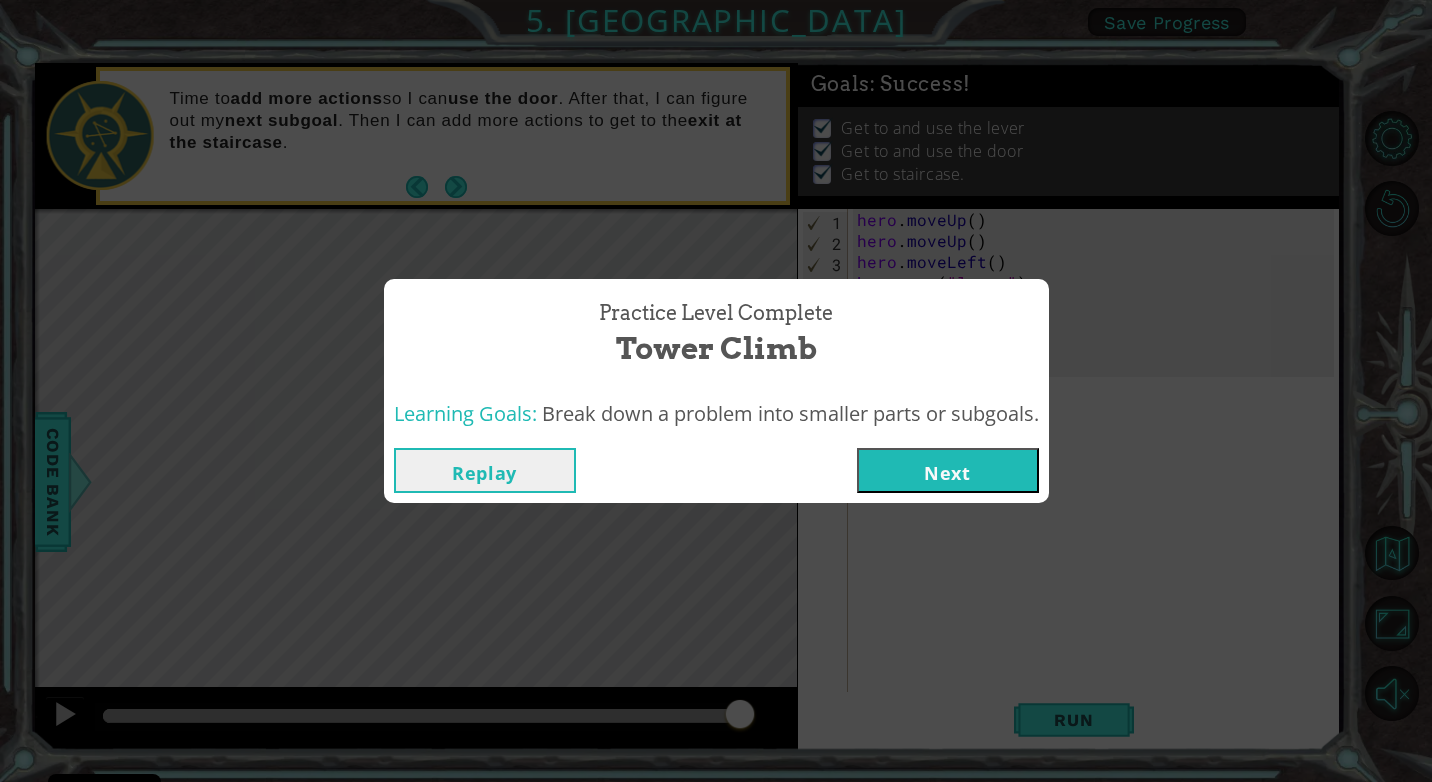 click on "Next" at bounding box center [948, 470] 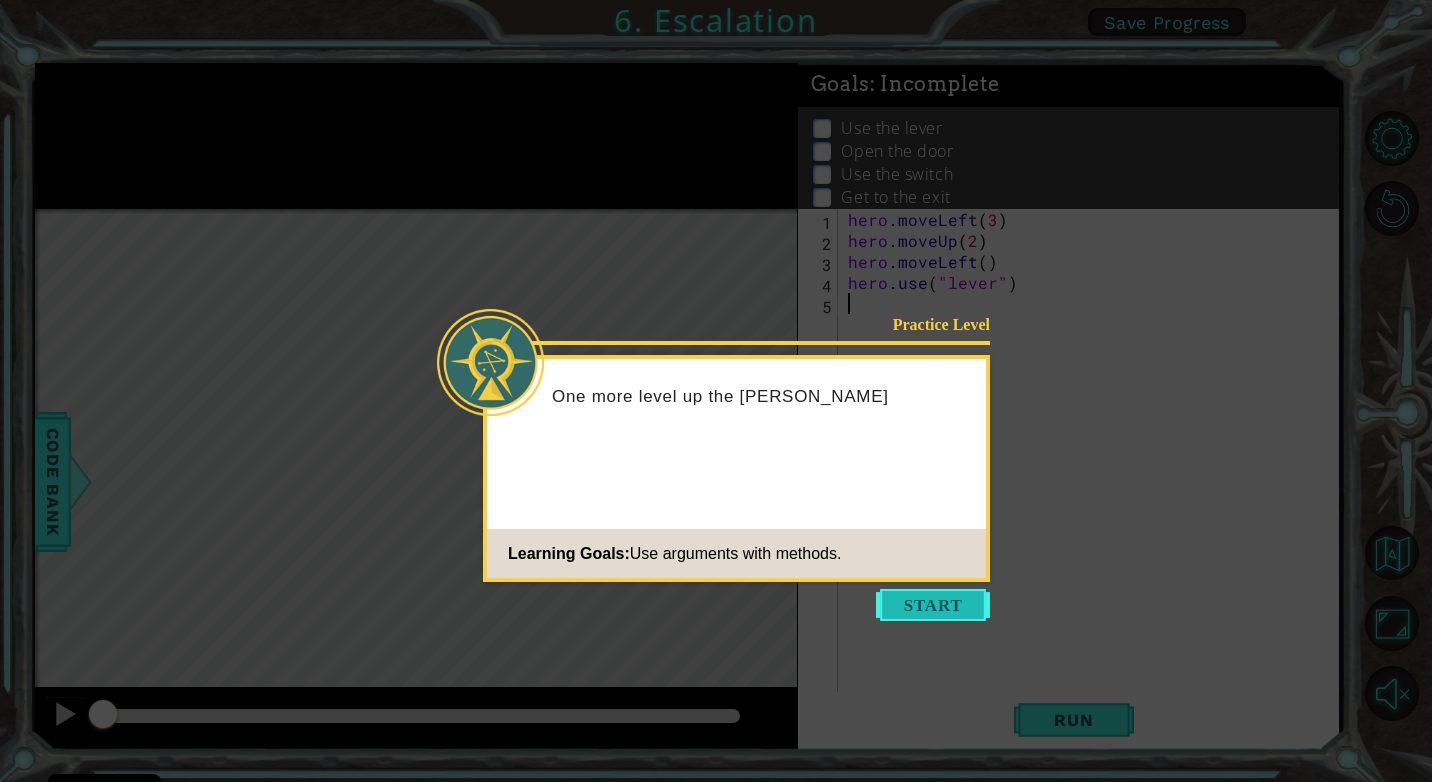 click at bounding box center [933, 605] 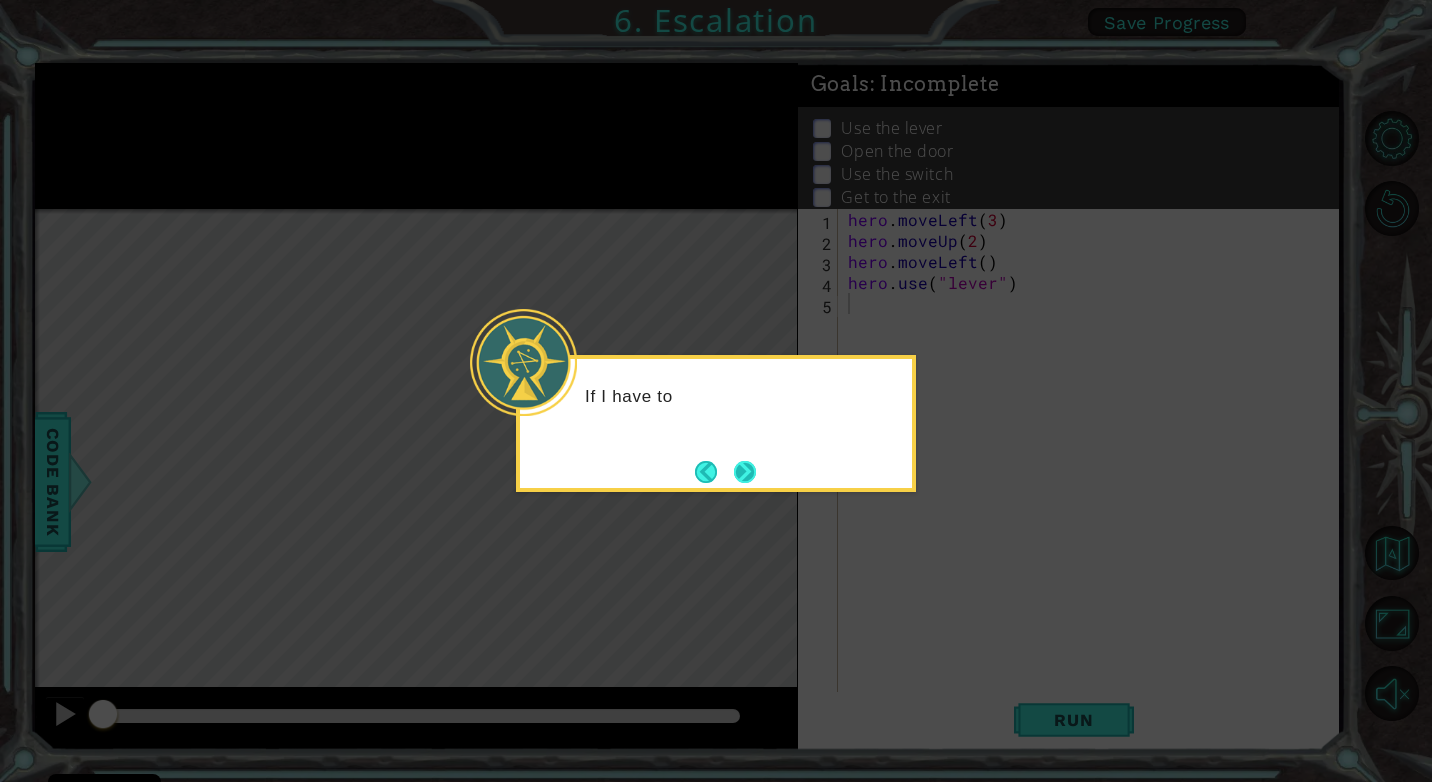 click at bounding box center (745, 472) 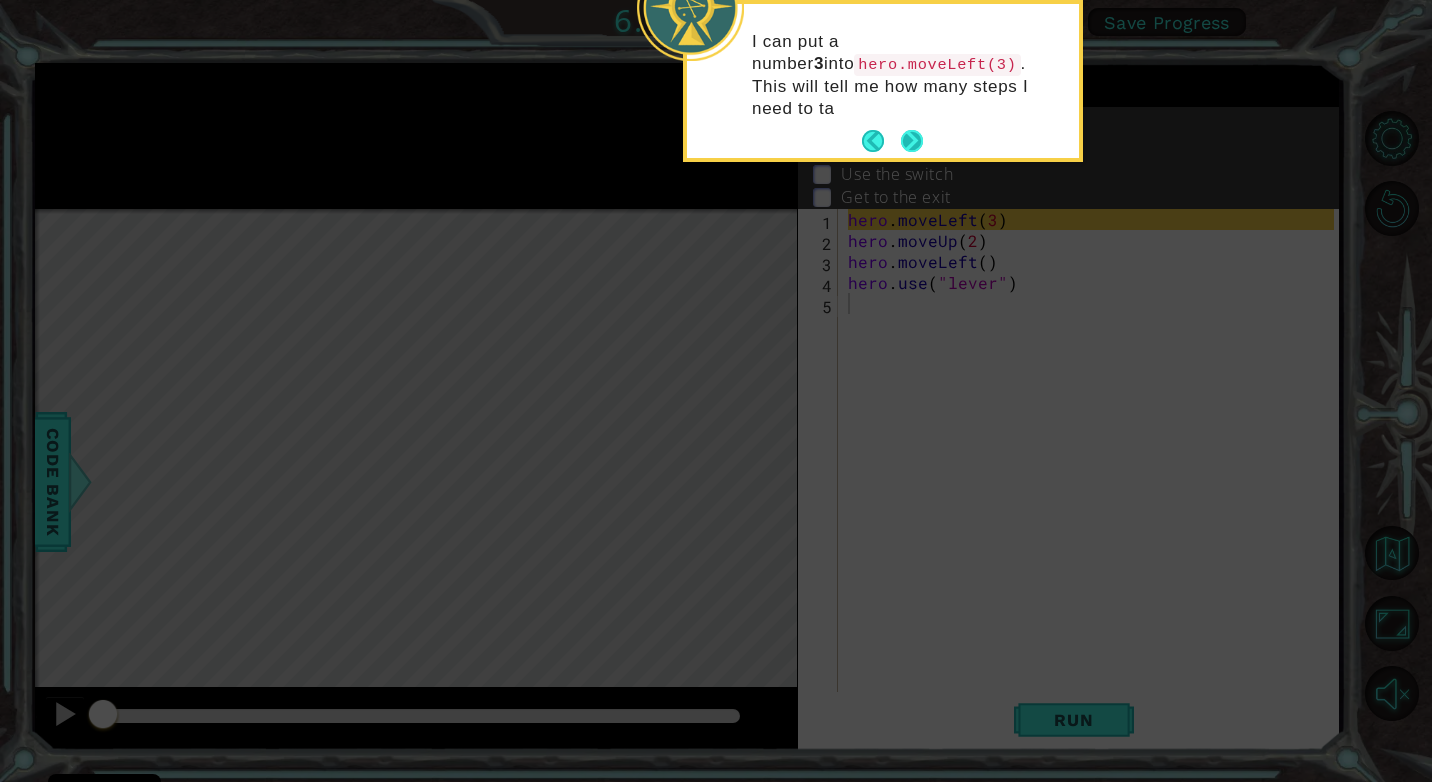 click at bounding box center (912, 141) 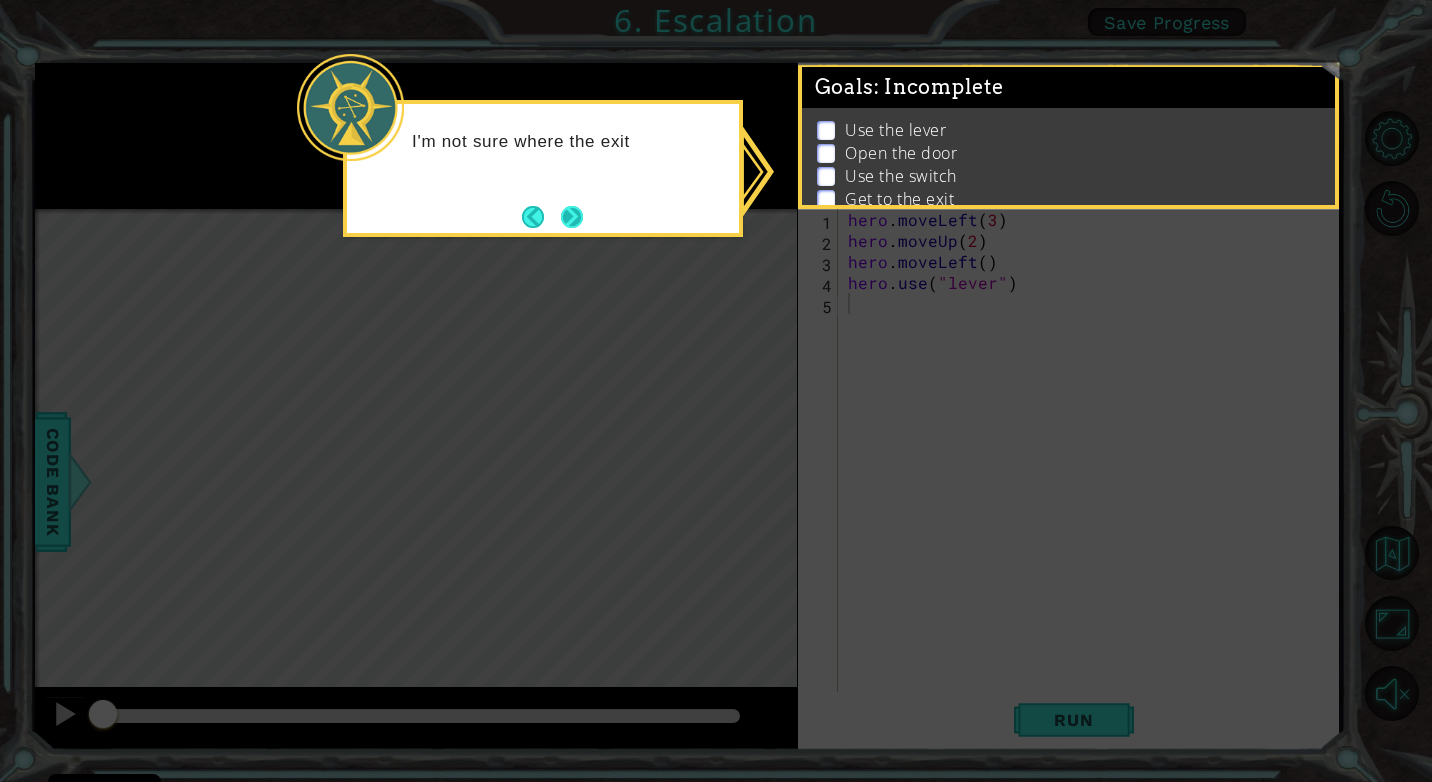 click at bounding box center (572, 217) 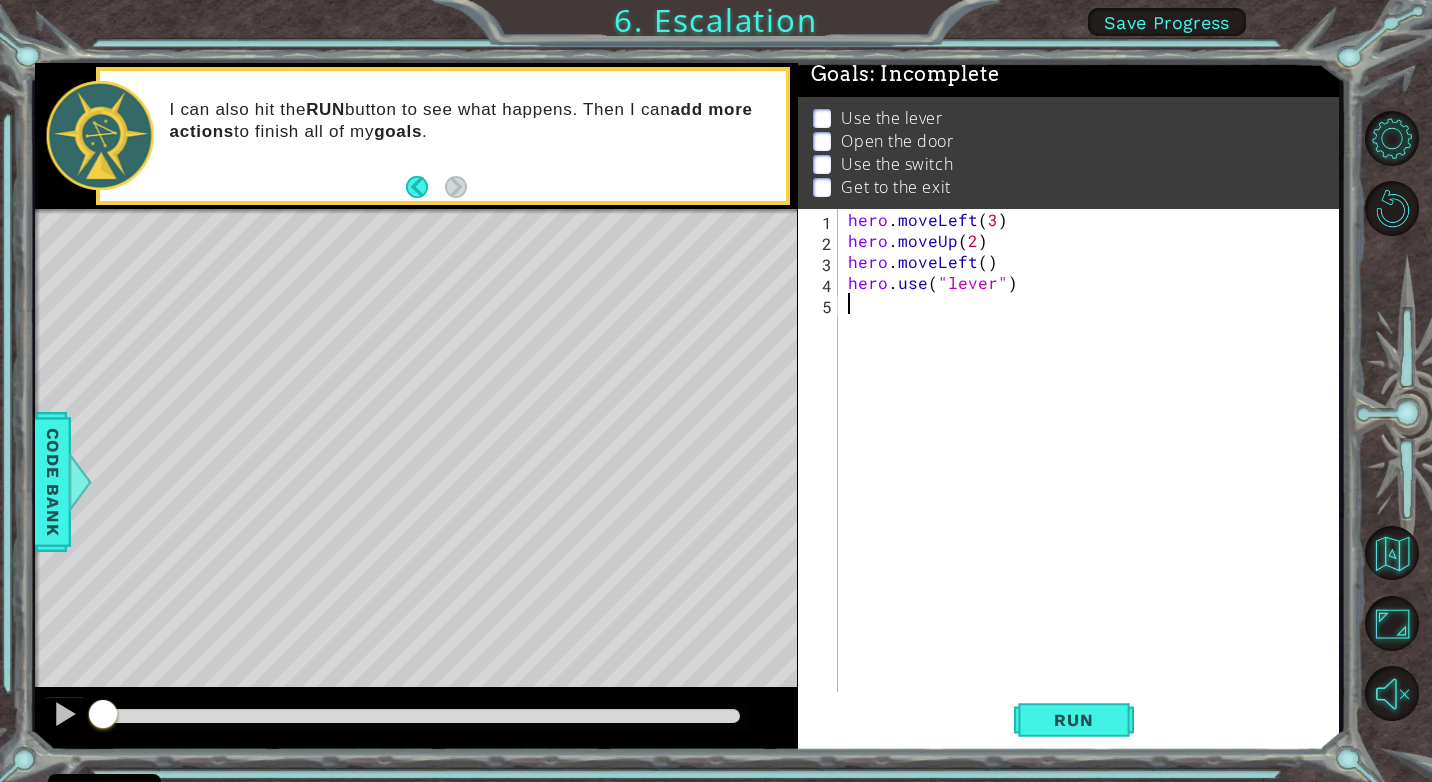 scroll, scrollTop: 35, scrollLeft: 0, axis: vertical 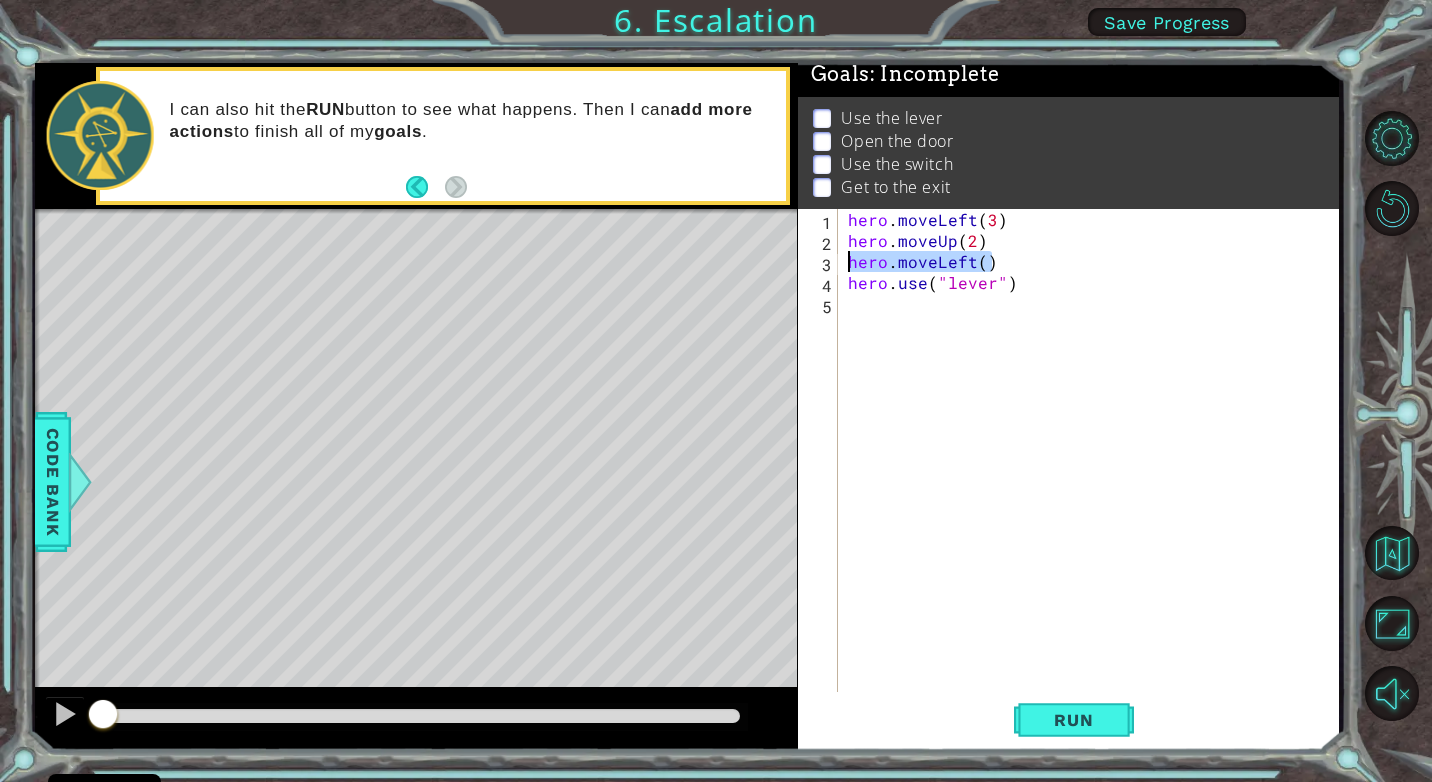 drag, startPoint x: 1000, startPoint y: 258, endPoint x: 843, endPoint y: 272, distance: 157.62297 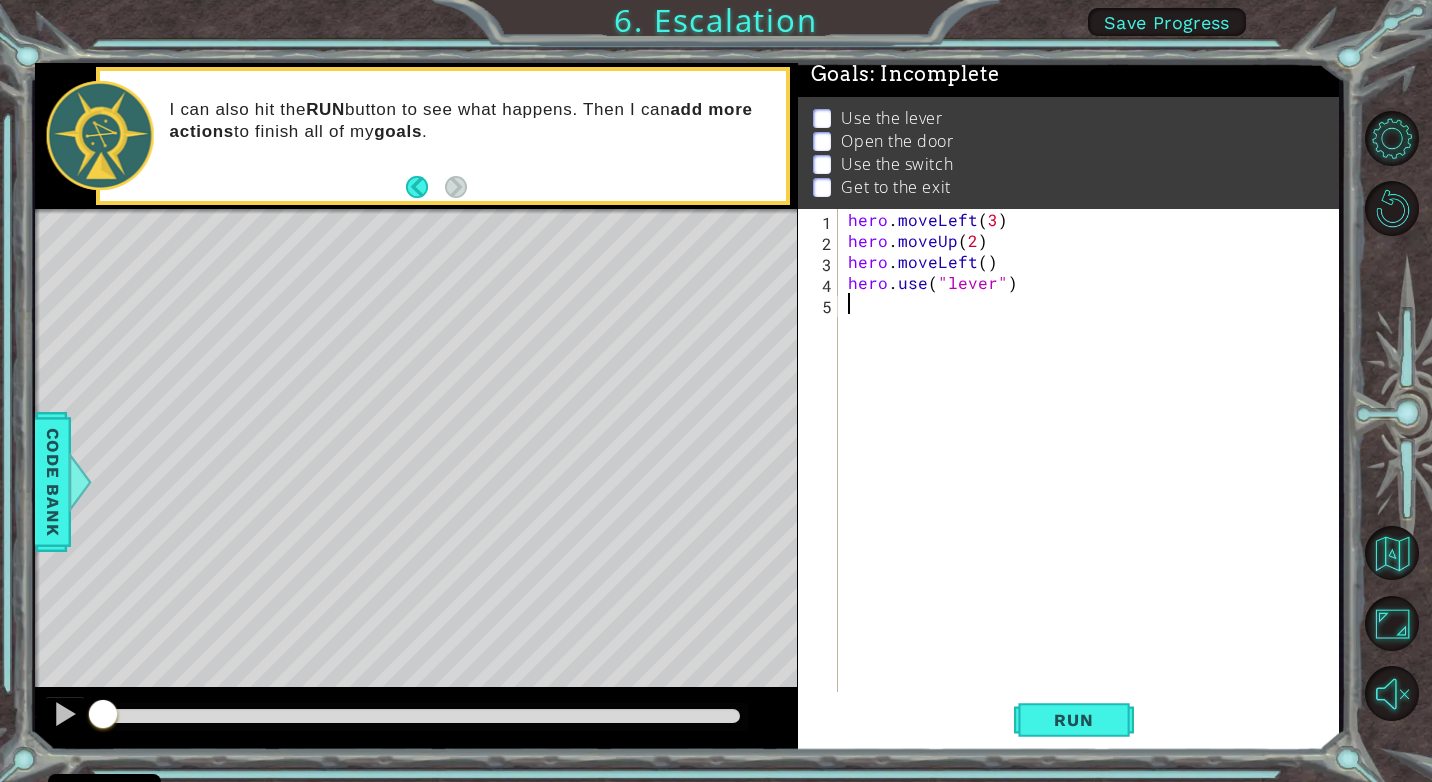 paste on "hero.moveLeft()" 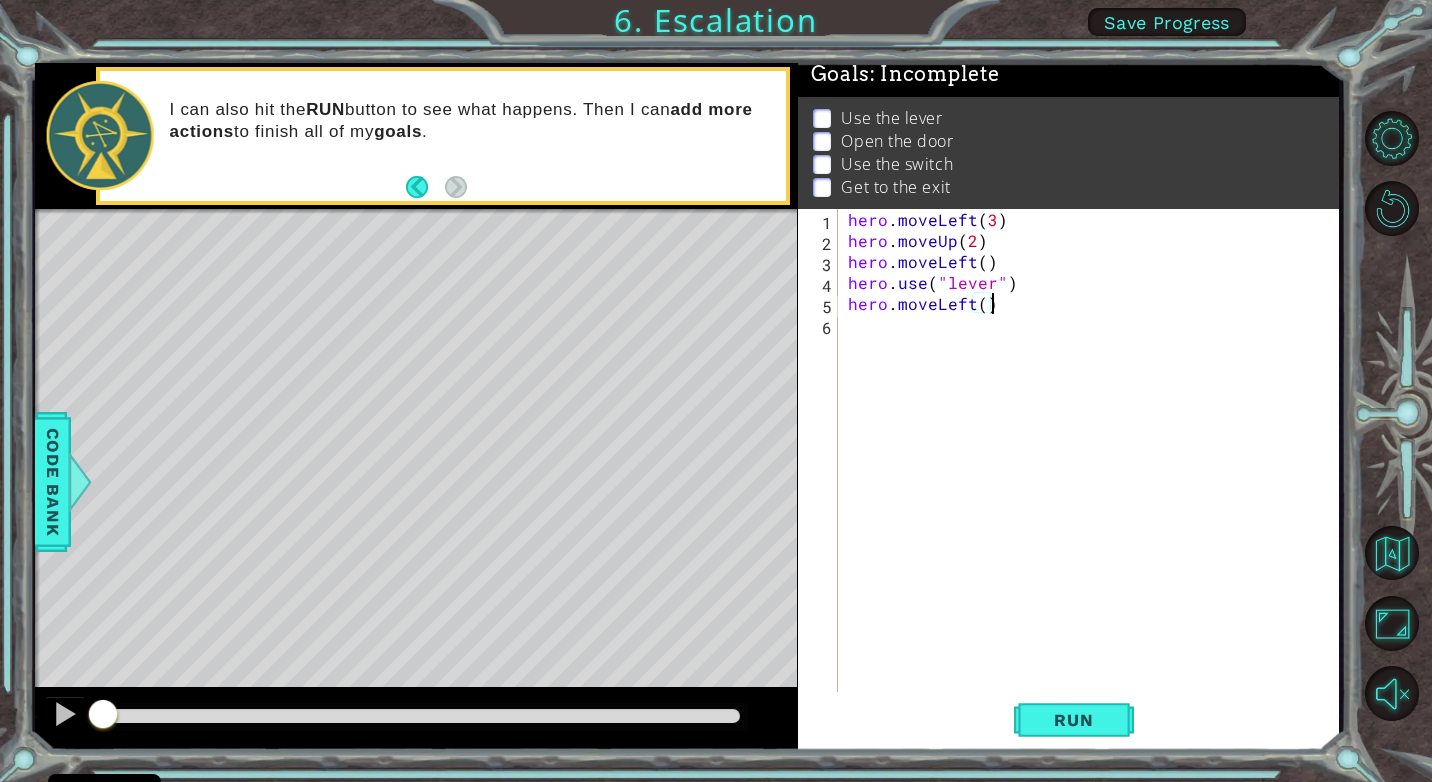 click on "hero . moveLeft ( 3 ) hero . moveUp ( 2 ) hero . moveLeft ( ) hero . use ( "lever" ) hero . moveLeft ( )" at bounding box center (1094, 471) 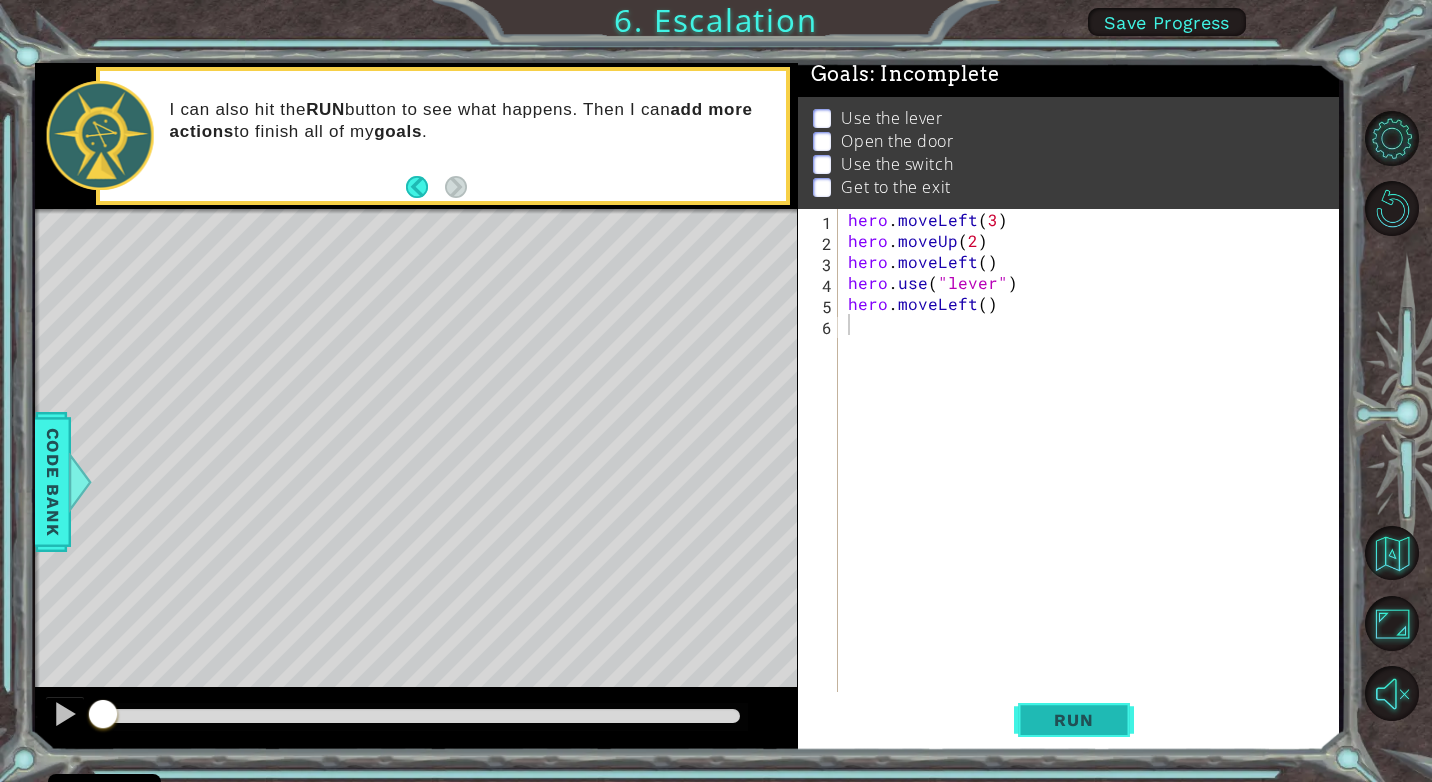 click on "Run" at bounding box center [1073, 720] 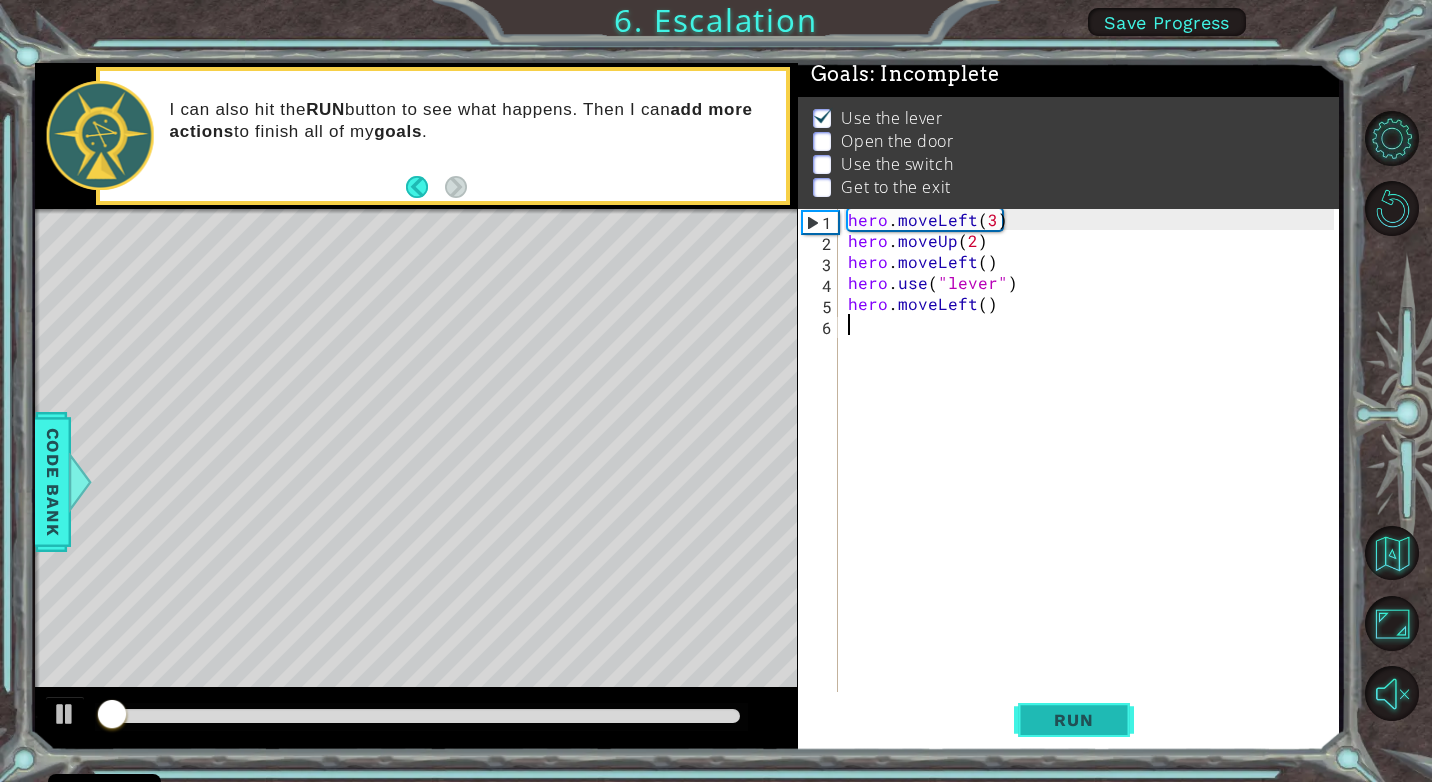 scroll, scrollTop: 18, scrollLeft: 0, axis: vertical 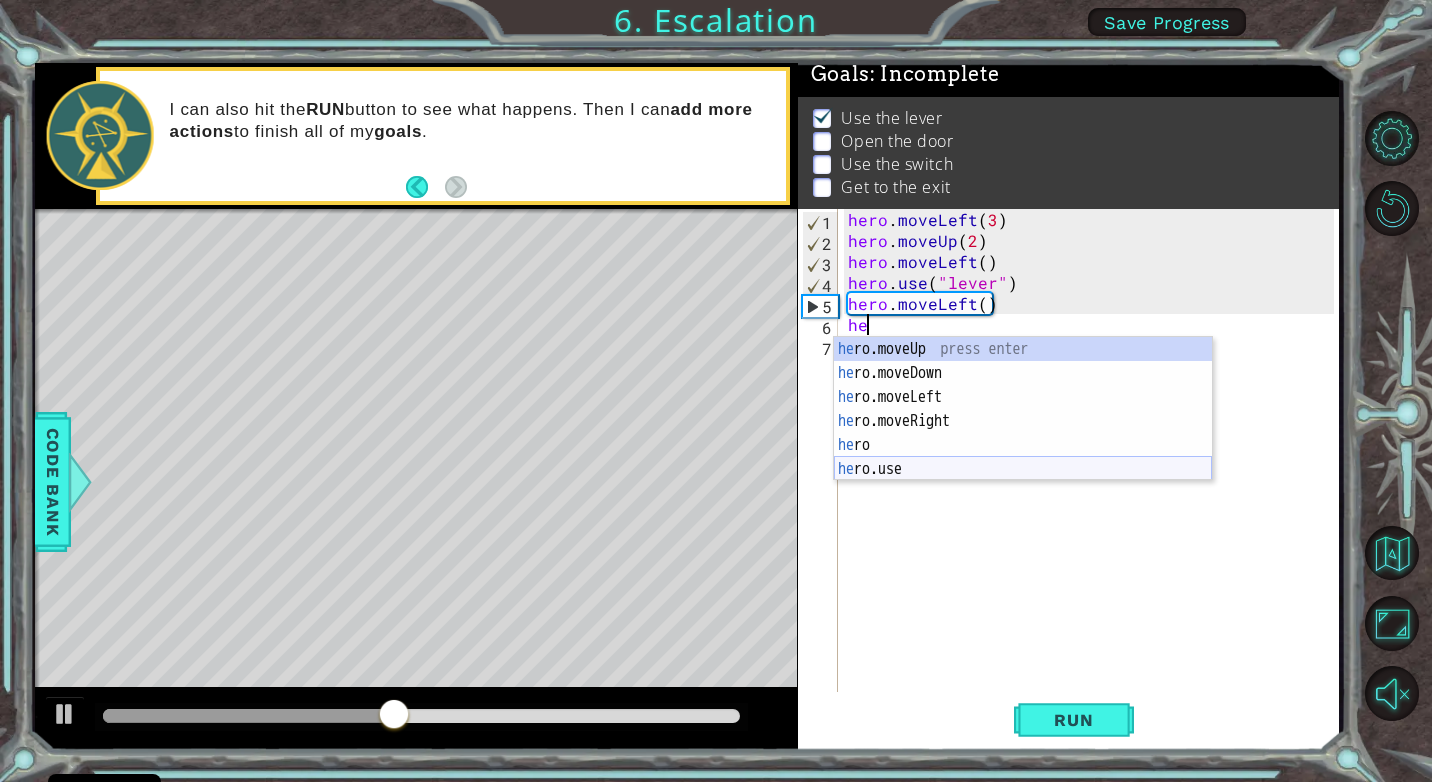 click on "he ro.moveUp press enter he ro.moveDown press enter he ro.moveLeft press enter he ro.moveRight press enter he ro press enter he ro.use press enter" at bounding box center (1023, 433) 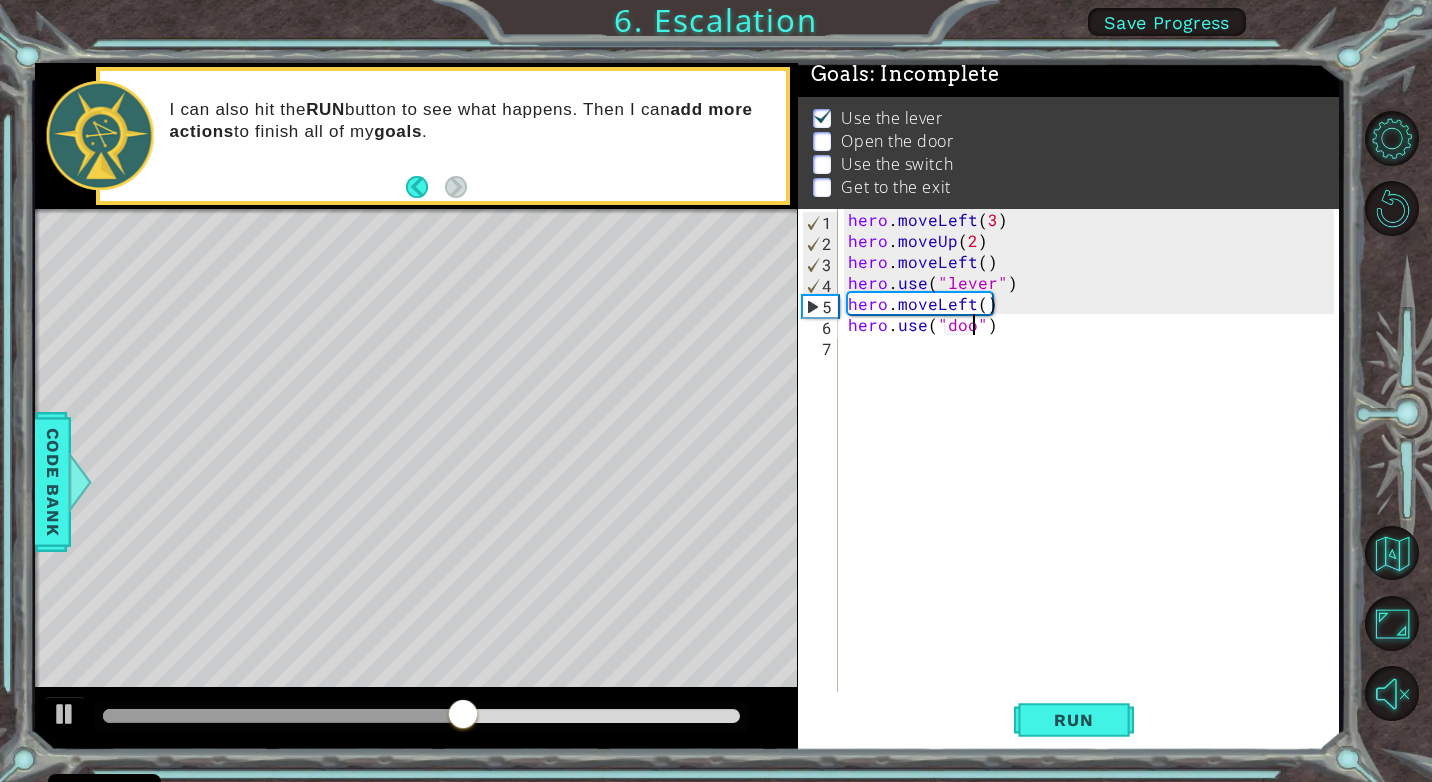 type on "hero.use("door")" 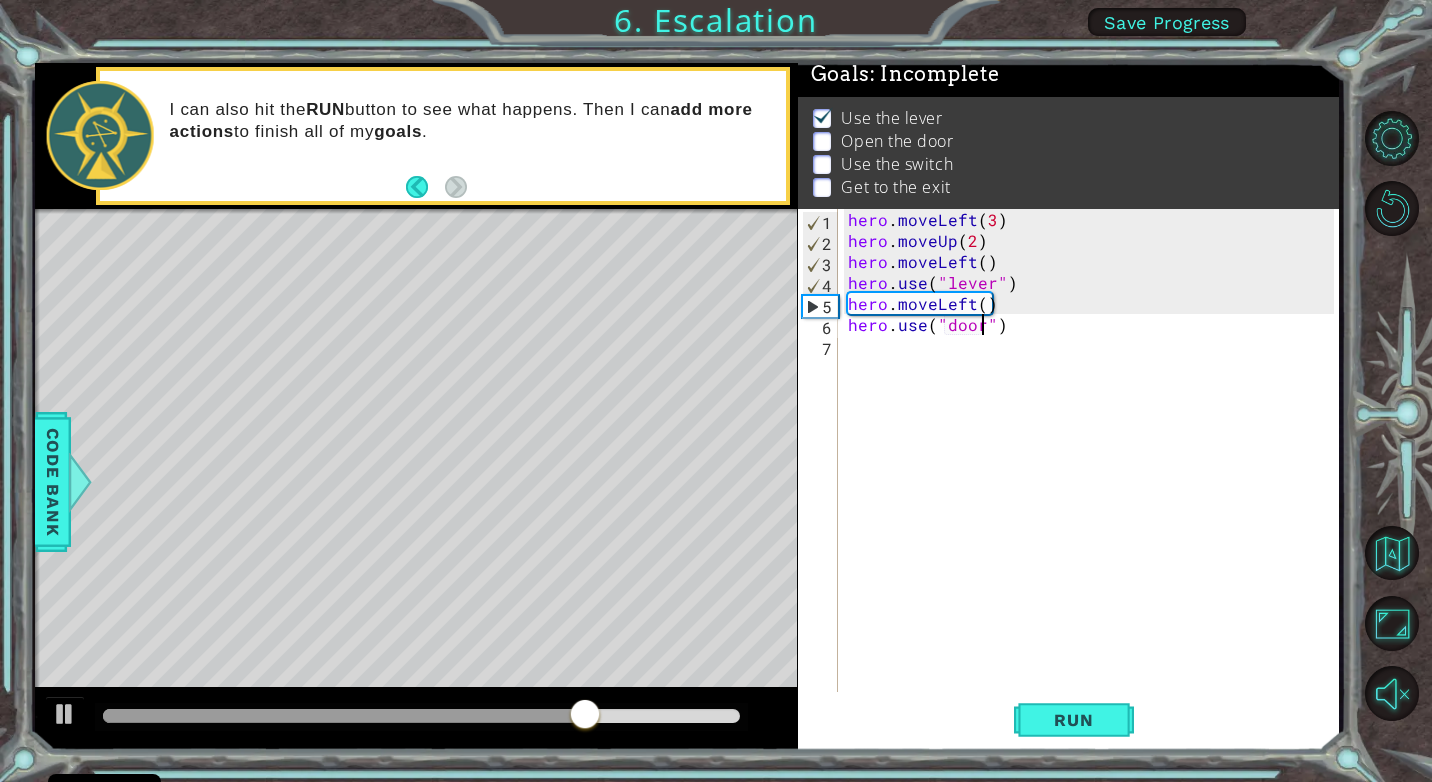 click on "hero . moveLeft ( 3 ) hero . moveUp ( 2 ) hero . moveLeft ( ) hero . use ( "lever" ) hero . moveLeft ( ) hero . use ( "door" )" at bounding box center (1094, 471) 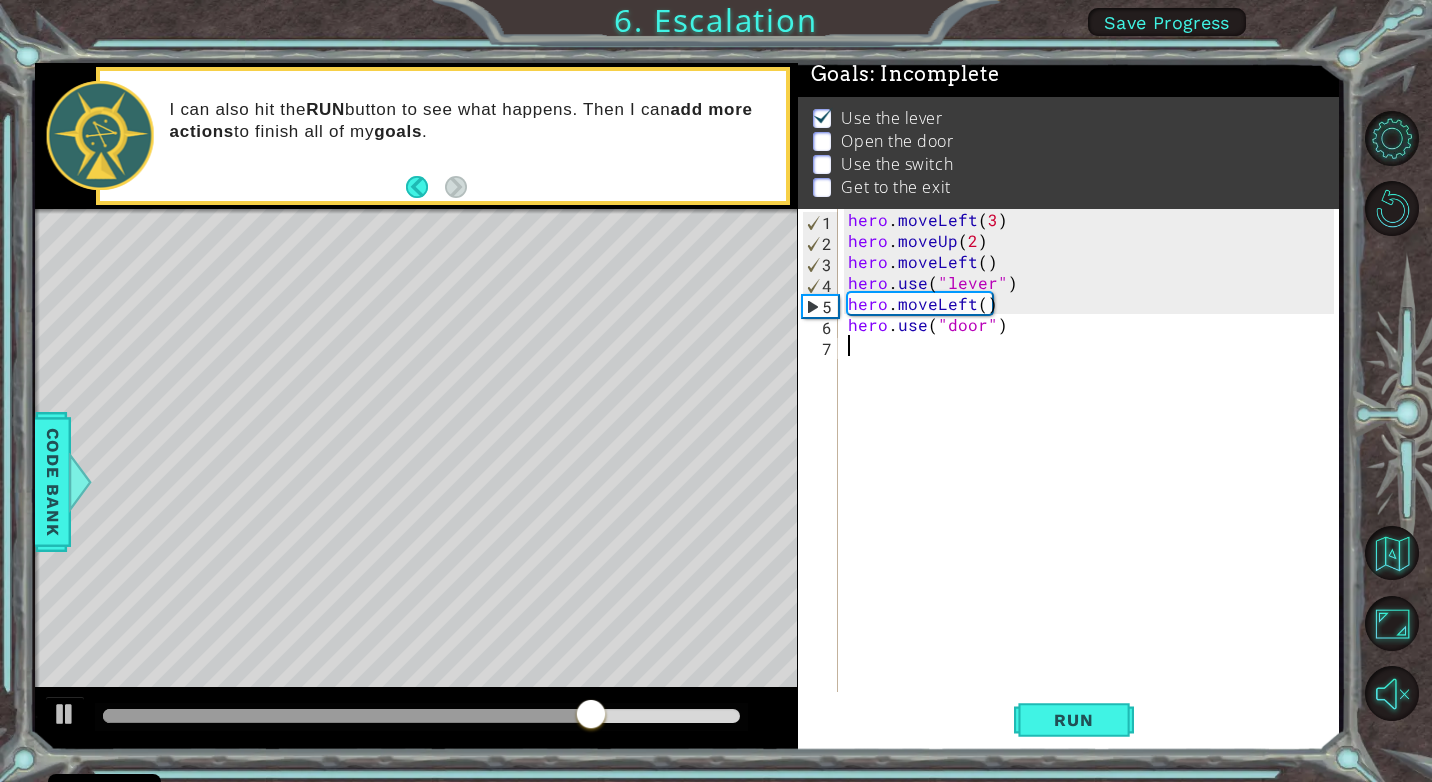 scroll, scrollTop: 0, scrollLeft: 0, axis: both 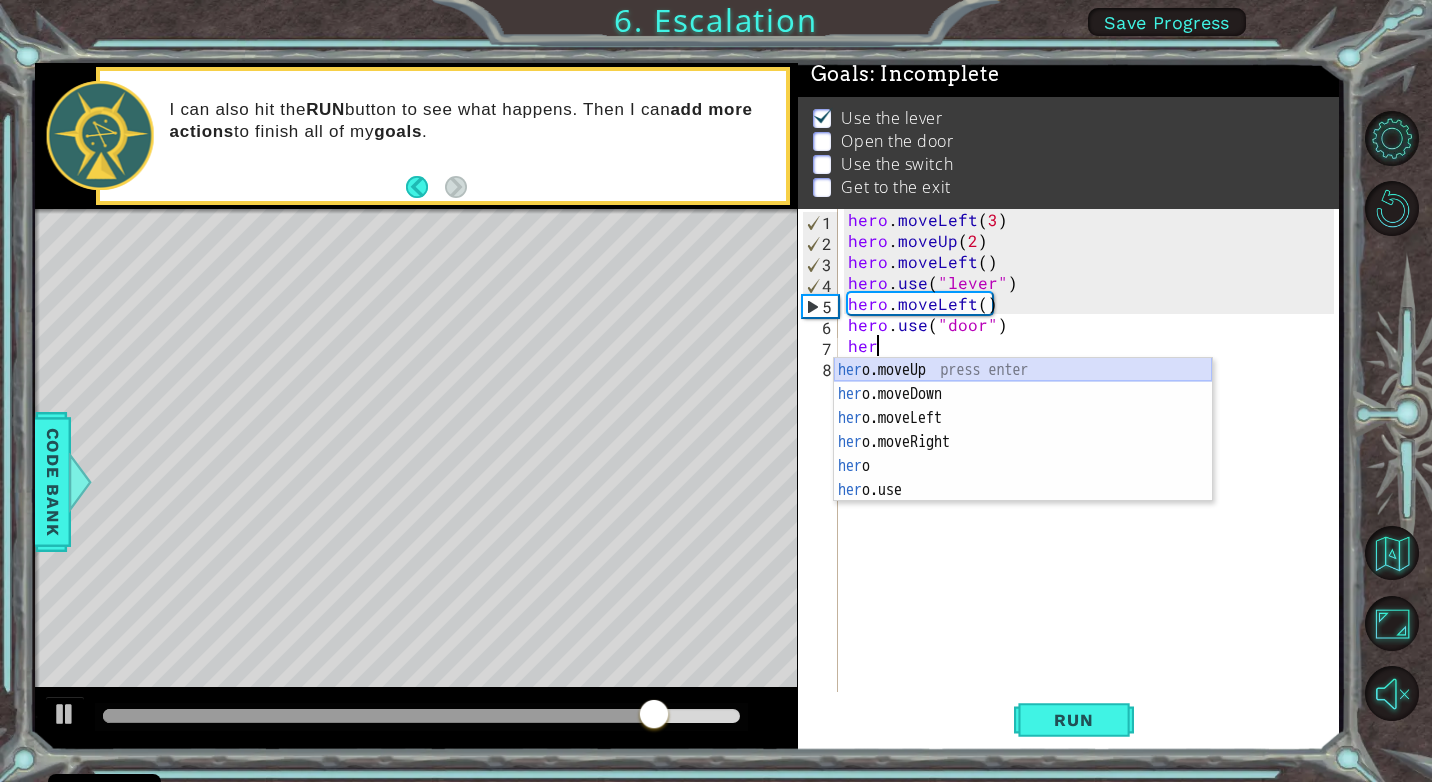 click on "her o.moveUp press enter her o.moveDown press enter her o.moveLeft press enter her o.moveRight press enter her o press enter her o.use press enter" at bounding box center (1023, 454) 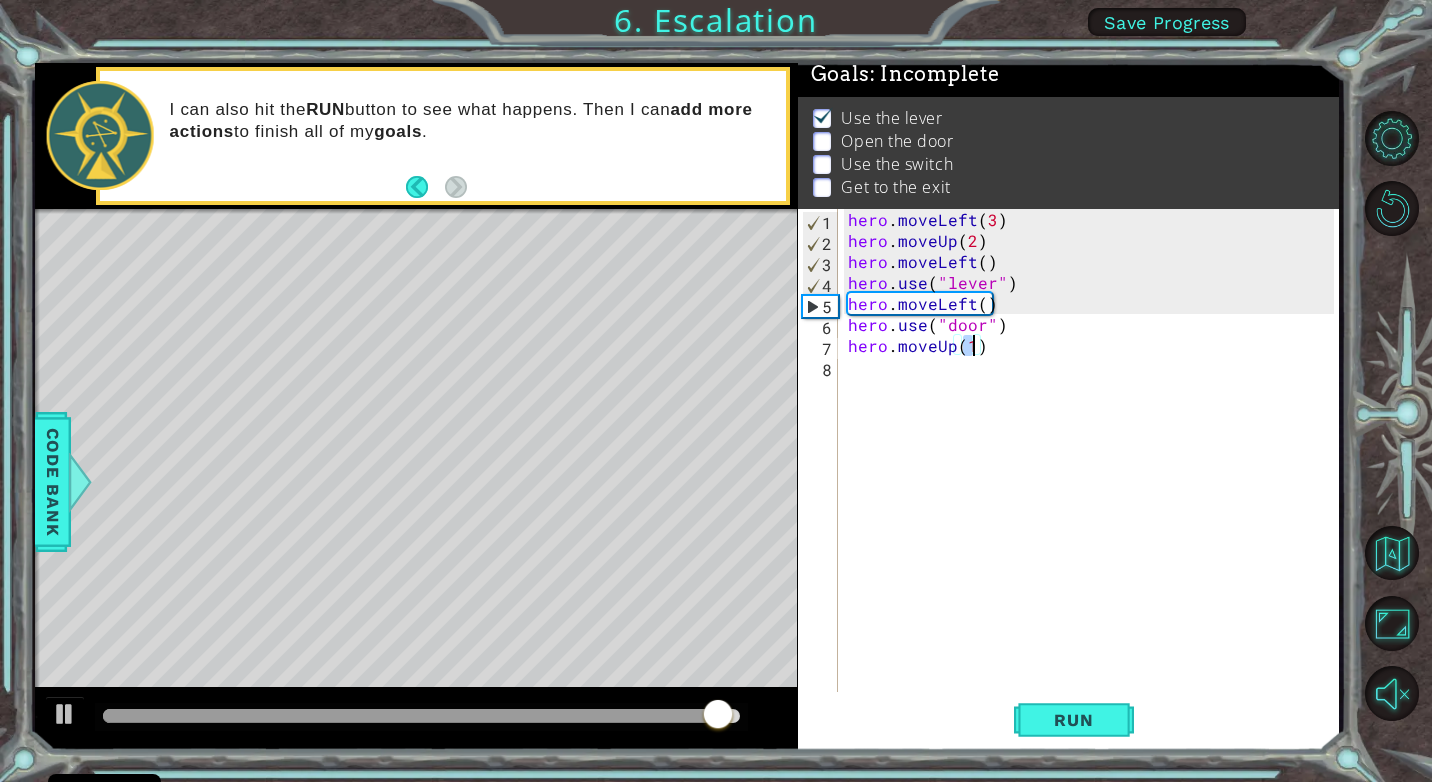 click on "hero . moveLeft ( 3 ) hero . moveUp ( 2 ) hero . moveLeft ( ) hero . use ( "lever" ) hero . moveLeft ( ) hero . use ( "door" ) hero . moveUp ( 1 )" at bounding box center [1094, 471] 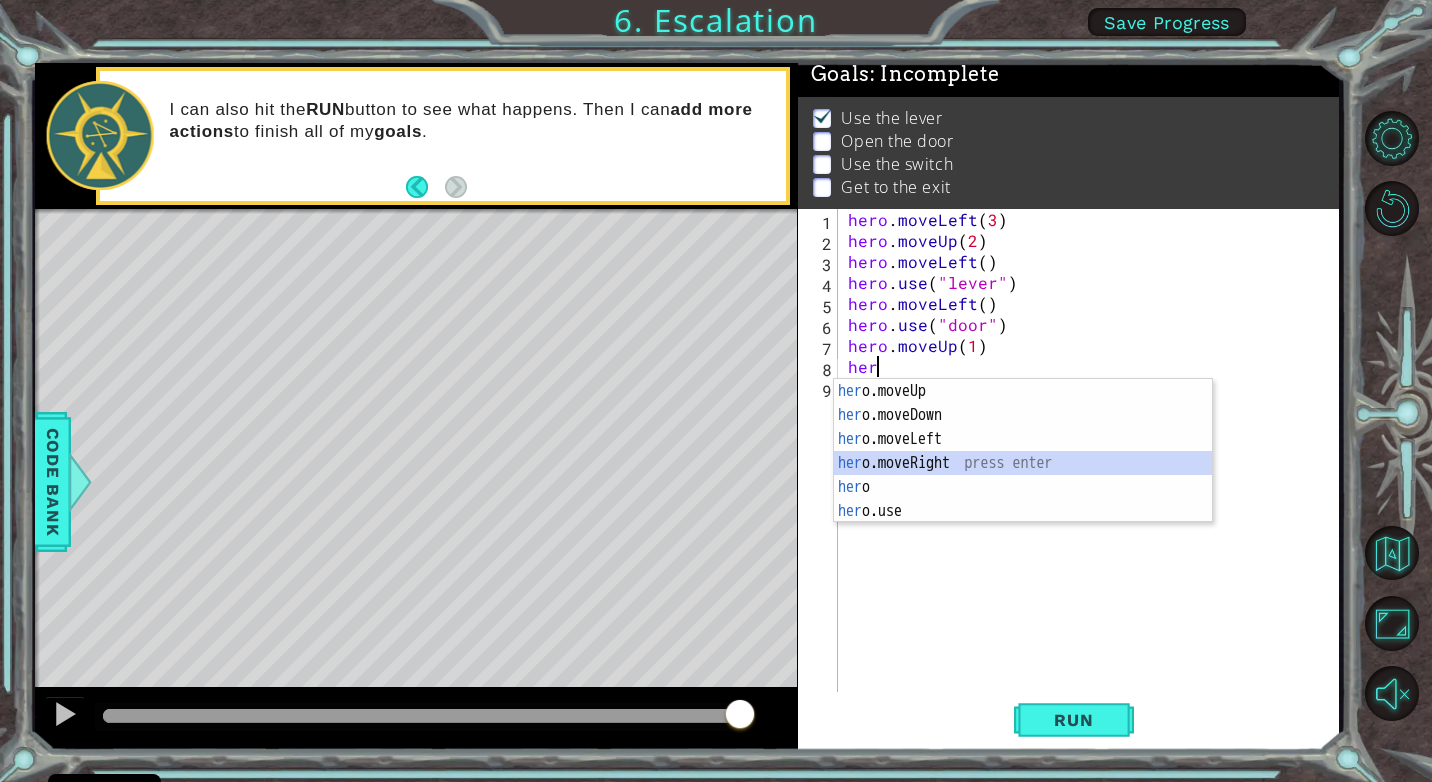 click on "her o.moveUp press enter her o.moveDown press enter her o.moveLeft press enter her o.moveRight press enter her o press enter her o.use press enter" at bounding box center (1023, 475) 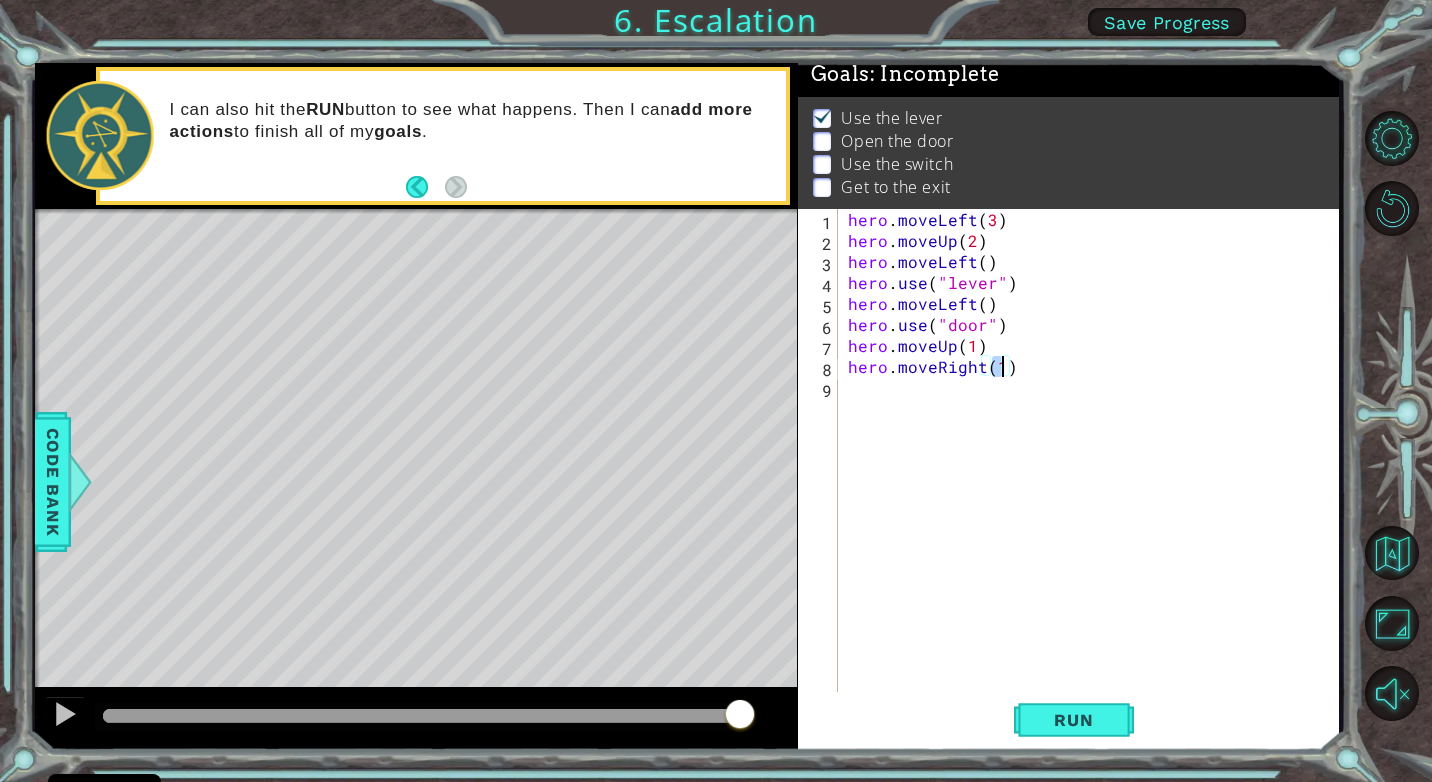 type on "hero.moveRight(2)" 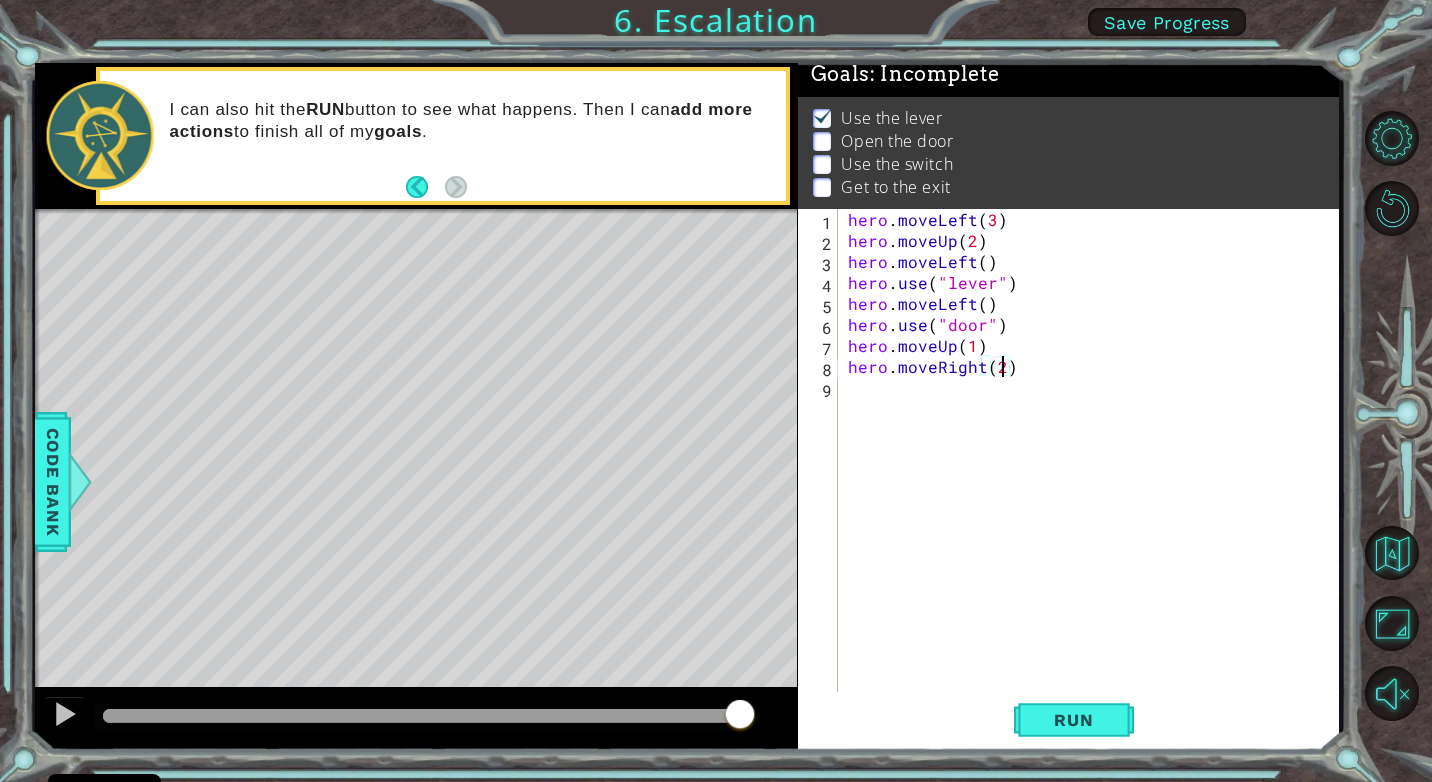 click on "hero . moveLeft ( 3 ) hero . moveUp ( 2 ) hero . moveLeft ( ) hero . use ( "lever" ) hero . moveLeft ( ) hero . use ( "door" ) hero . moveUp ( 1 ) hero . moveRight ( 2 )" at bounding box center (1094, 471) 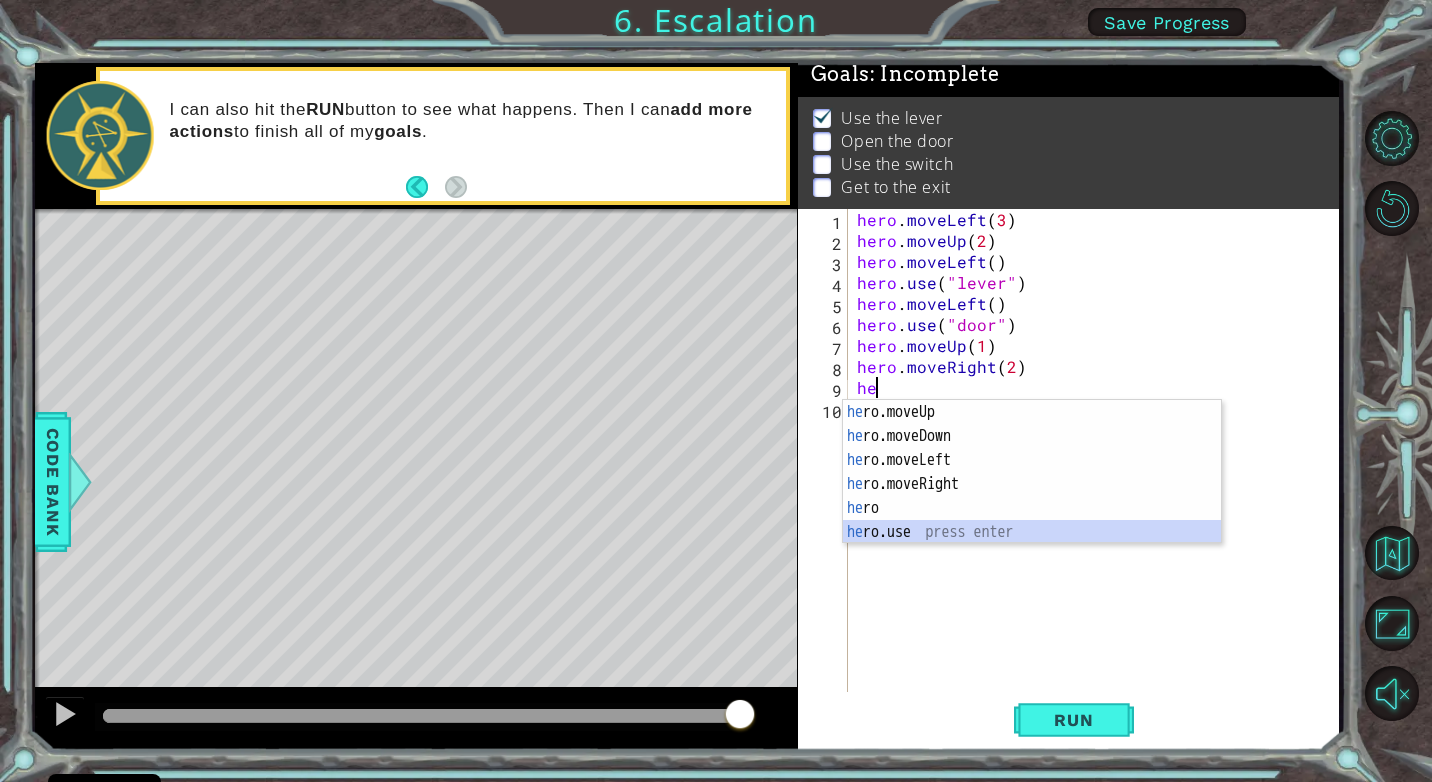 click on "he ro.moveUp press enter he ro.moveDown press enter he ro.moveLeft press enter he ro.moveRight press enter he ro press enter he ro.use press enter" at bounding box center [1032, 496] 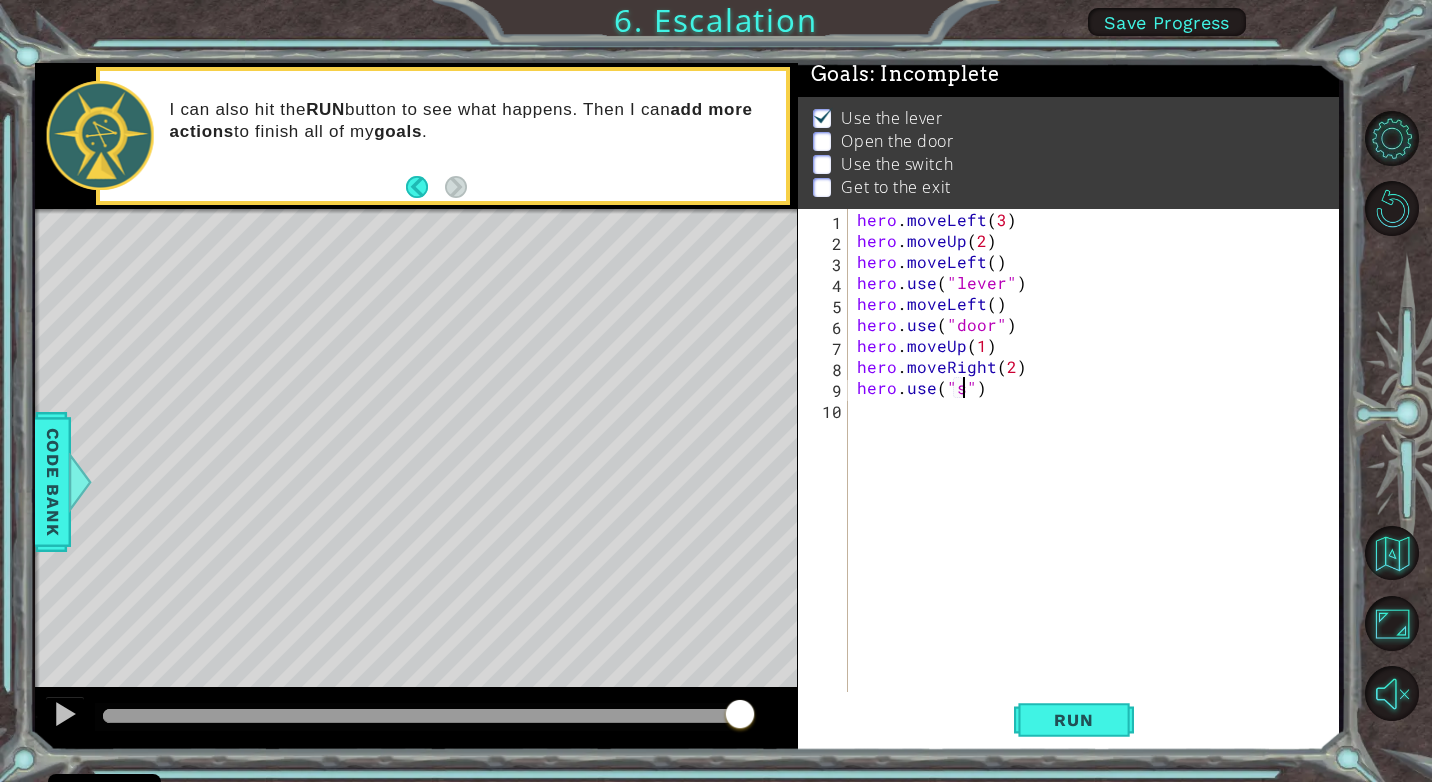 scroll, scrollTop: 0, scrollLeft: 7, axis: horizontal 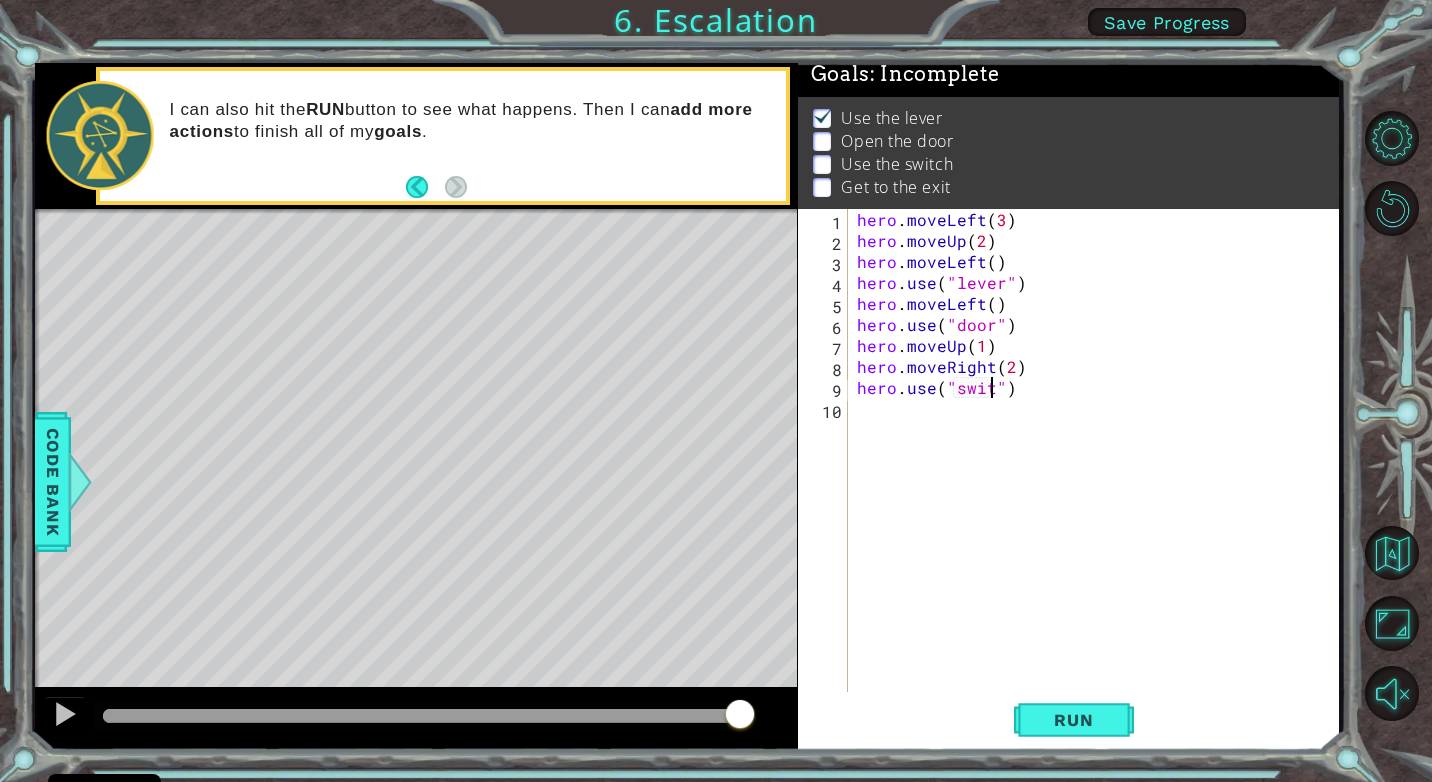 type on "hero.use("switch")" 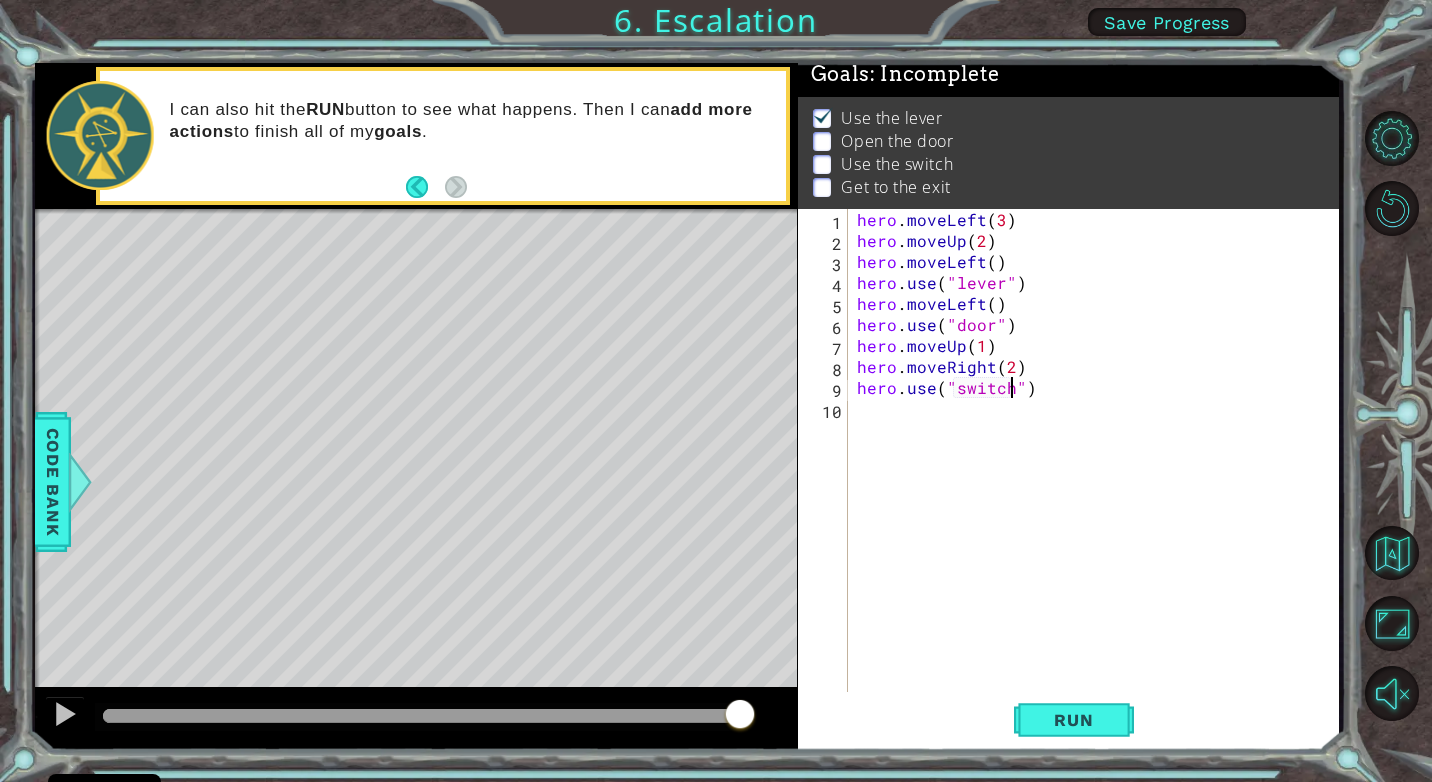 click on "hero . moveLeft ( 3 ) hero . moveUp ( 2 ) hero . moveLeft ( ) hero . use ( "lever" ) hero . moveLeft ( ) hero . use ( "door" ) hero . moveUp ( 1 ) hero . moveRight ( 2 ) hero . use ( "switch" )" at bounding box center (1098, 471) 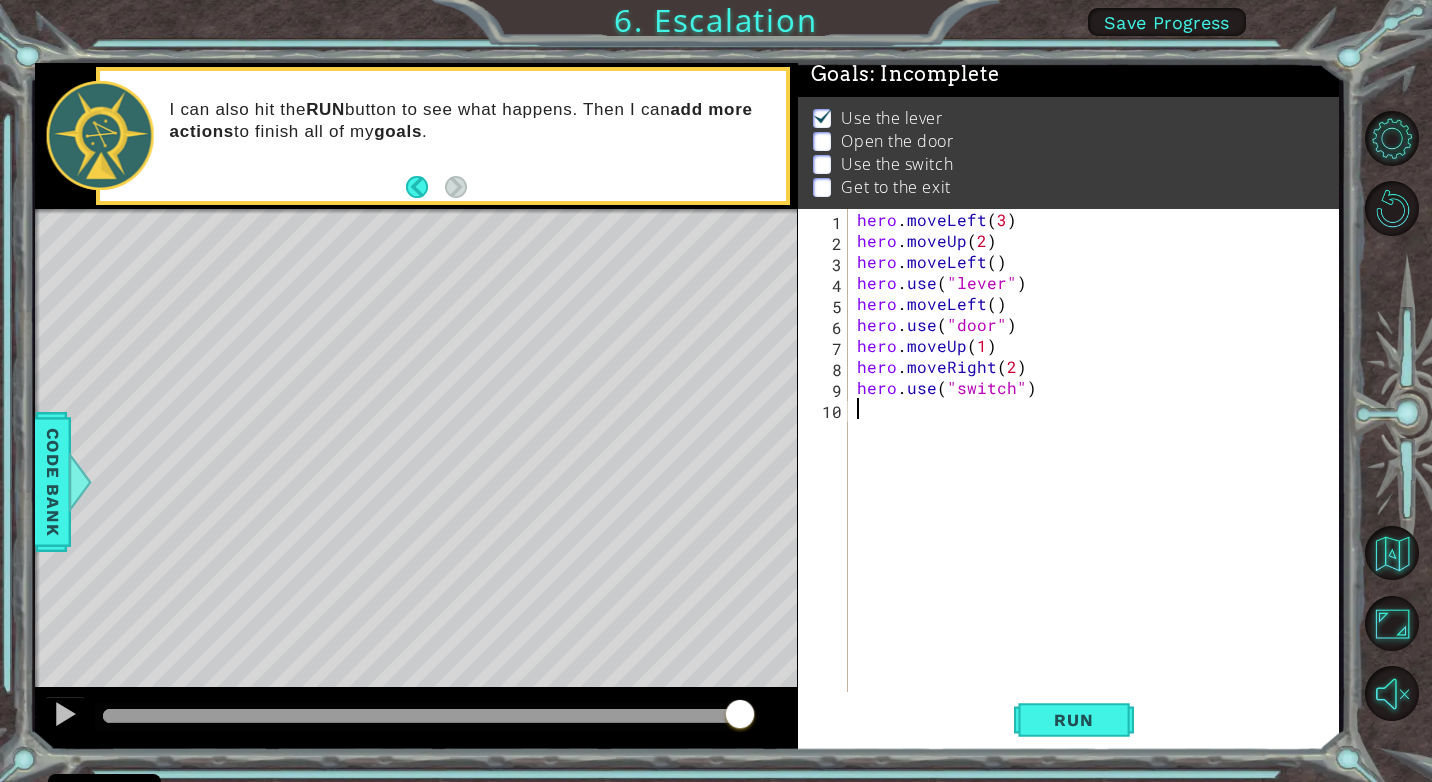 scroll, scrollTop: 0, scrollLeft: 0, axis: both 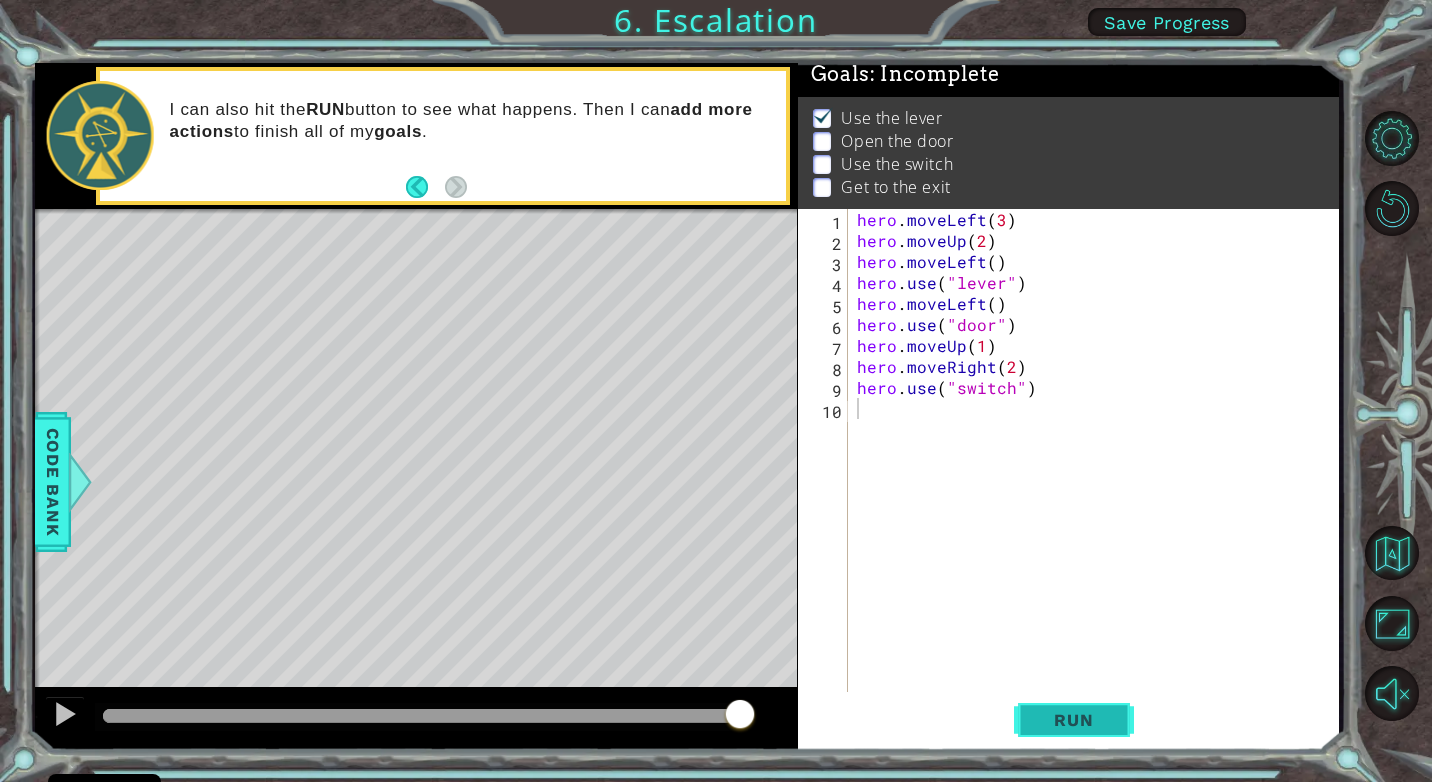click on "Run" at bounding box center [1073, 720] 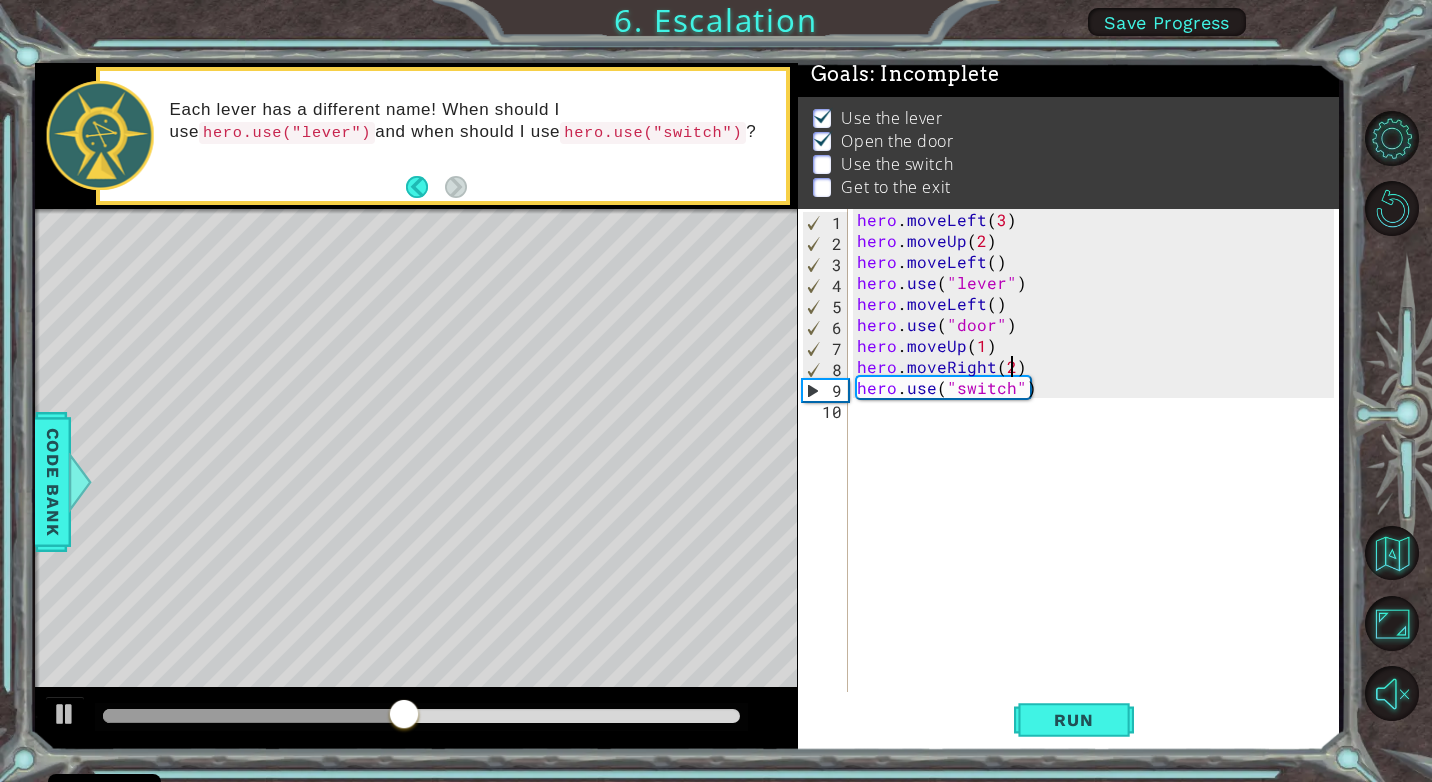 click on "hero . moveLeft ( 3 ) hero . moveUp ( 2 ) hero . moveLeft ( ) hero . use ( "lever" ) hero . moveLeft ( ) hero . use ( "door" ) hero . moveUp ( 1 ) hero . moveRight ( 2 ) hero . use ( "switch" )" at bounding box center [1098, 471] 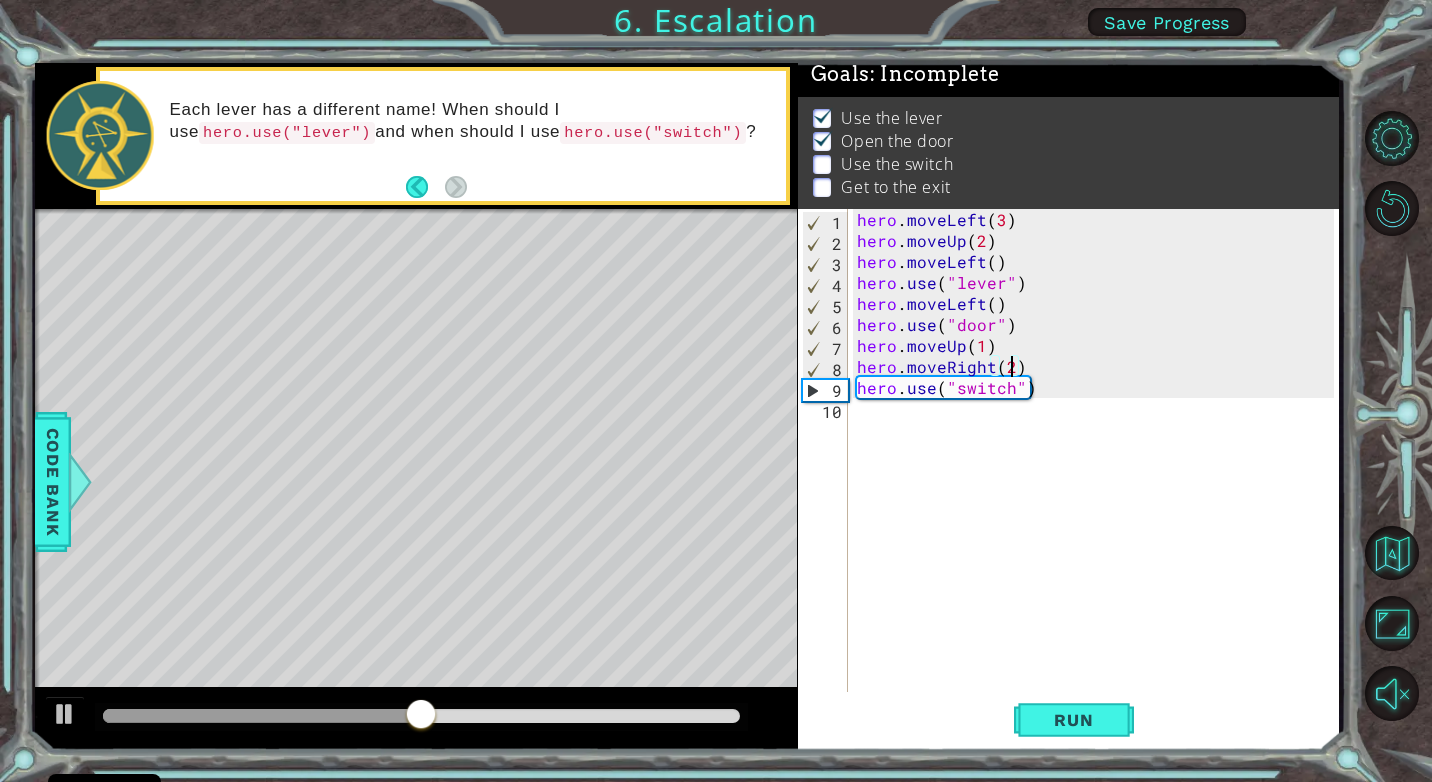 click on "hero . moveLeft ( 3 ) hero . moveUp ( 2 ) hero . moveLeft ( ) hero . use ( "lever" ) hero . moveLeft ( ) hero . use ( "door" ) hero . moveUp ( 1 ) hero . moveRight ( 2 ) hero . use ( "switch" )" at bounding box center [1098, 471] 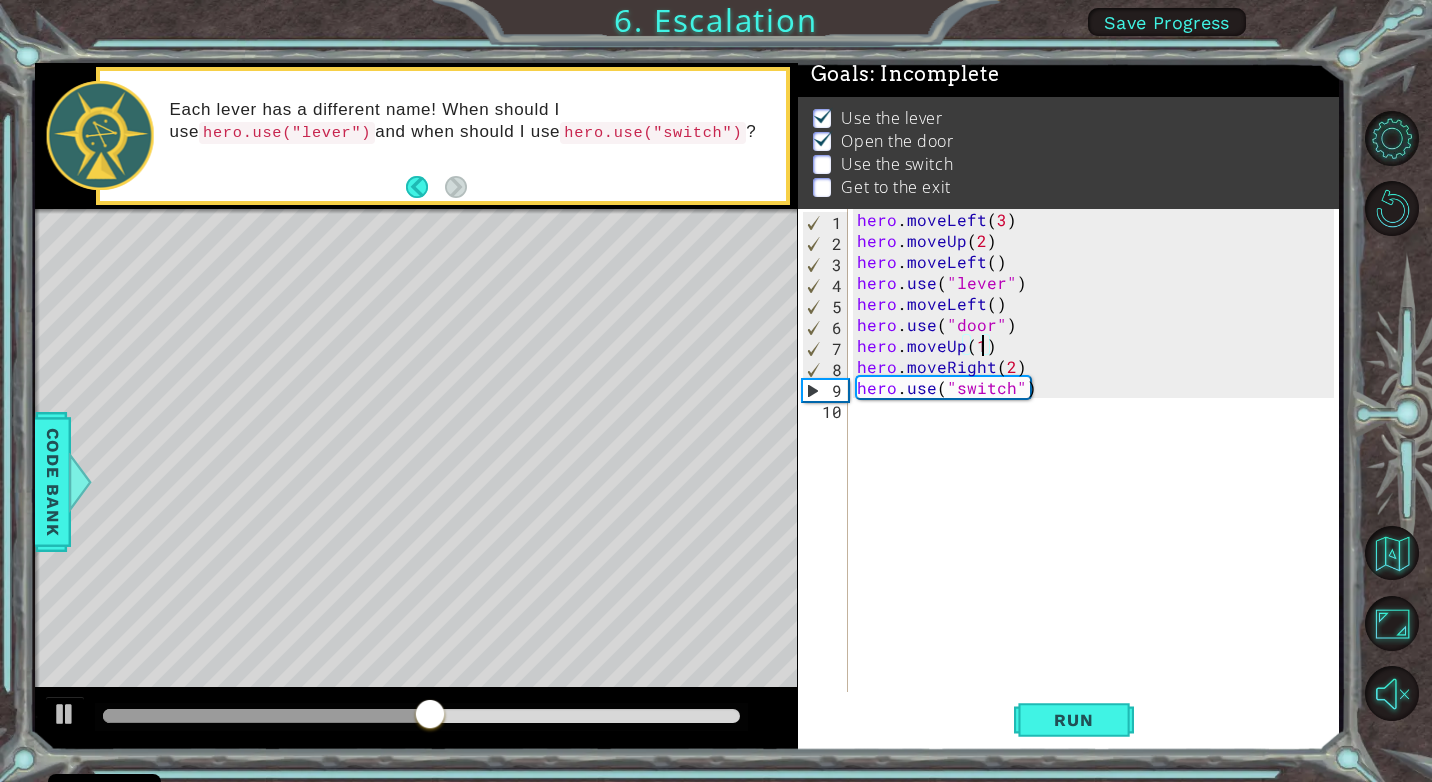 click on "hero . moveLeft ( 3 ) hero . moveUp ( 2 ) hero . moveLeft ( ) hero . use ( "lever" ) hero . moveLeft ( ) hero . use ( "door" ) hero . moveUp ( 1 ) hero . moveRight ( 2 ) hero . use ( "switch" )" at bounding box center (1098, 471) 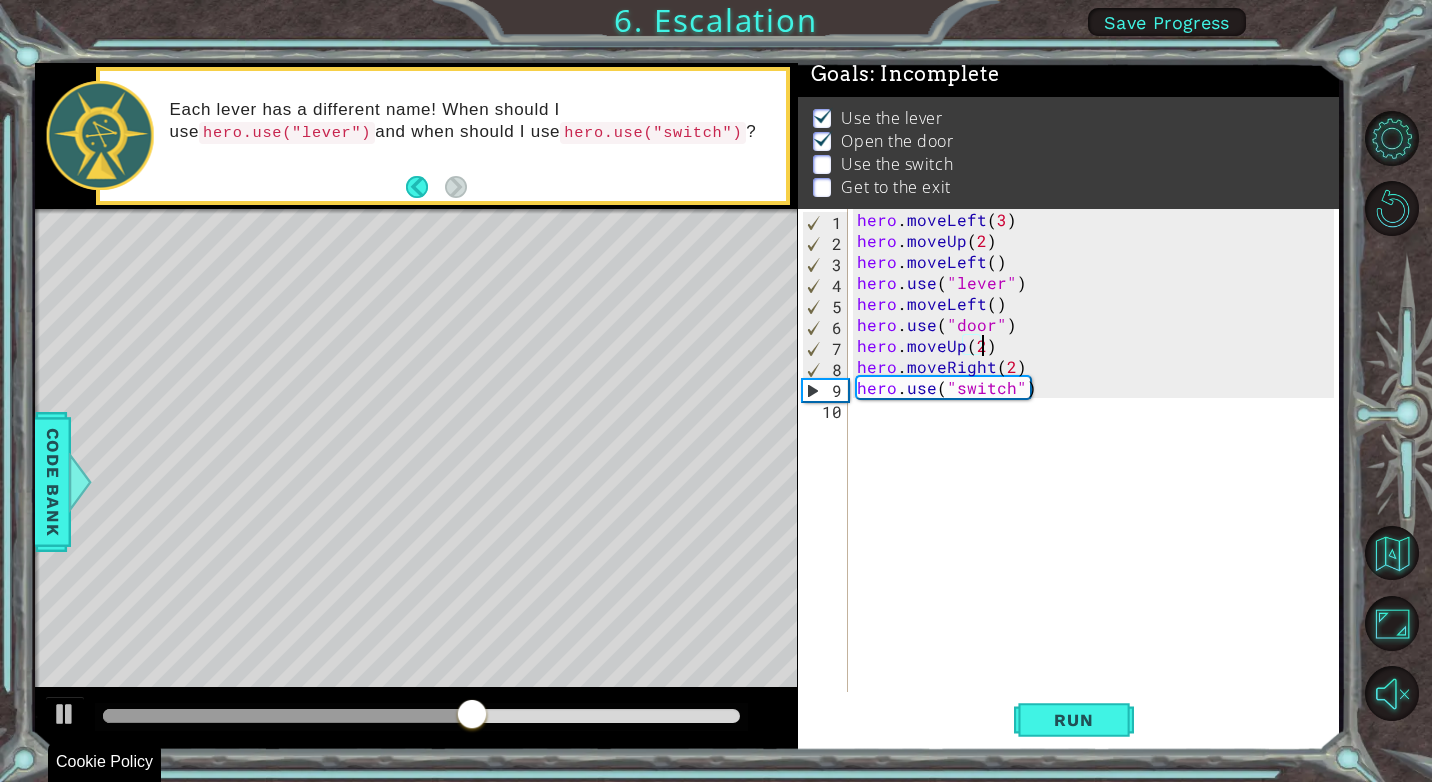 scroll, scrollTop: 0, scrollLeft: 7, axis: horizontal 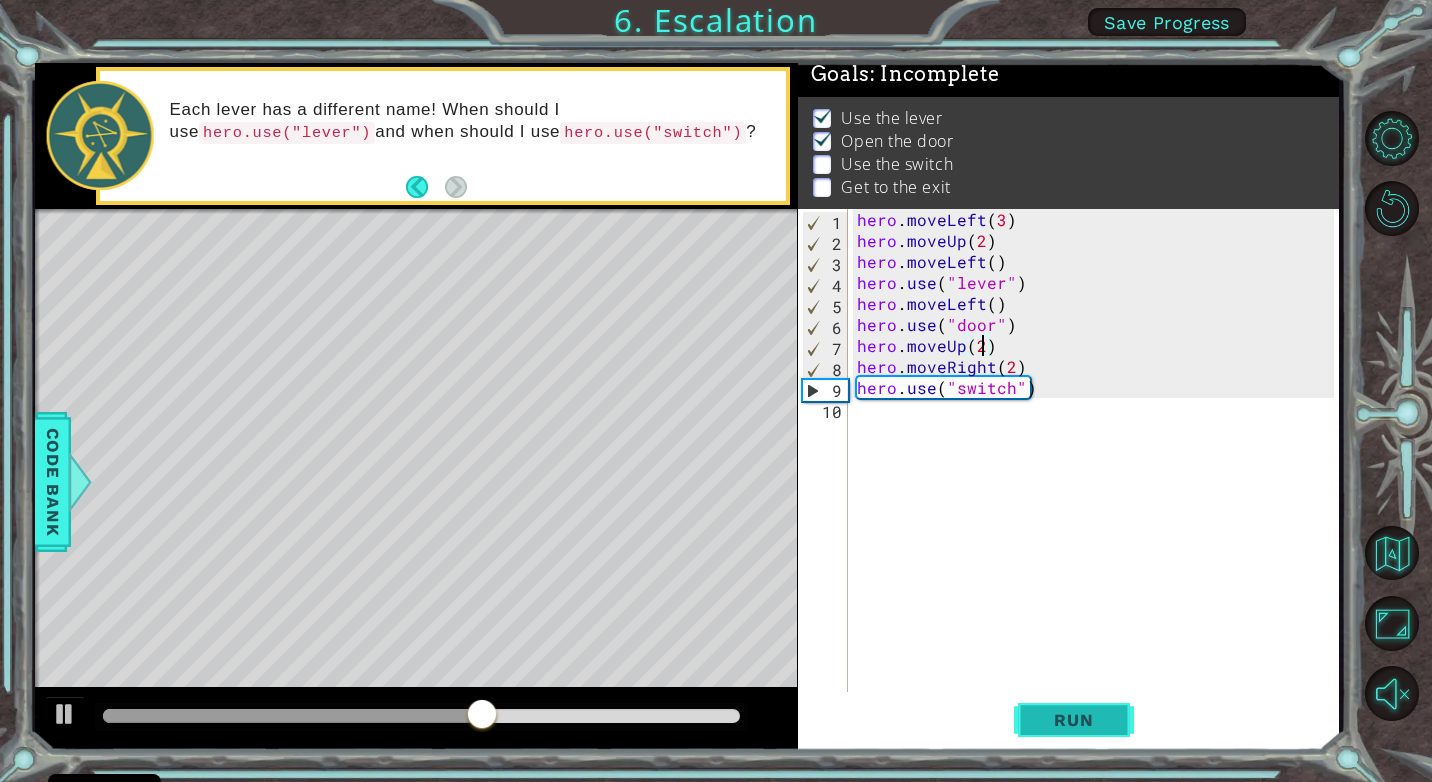type on "hero.moveUp(2)" 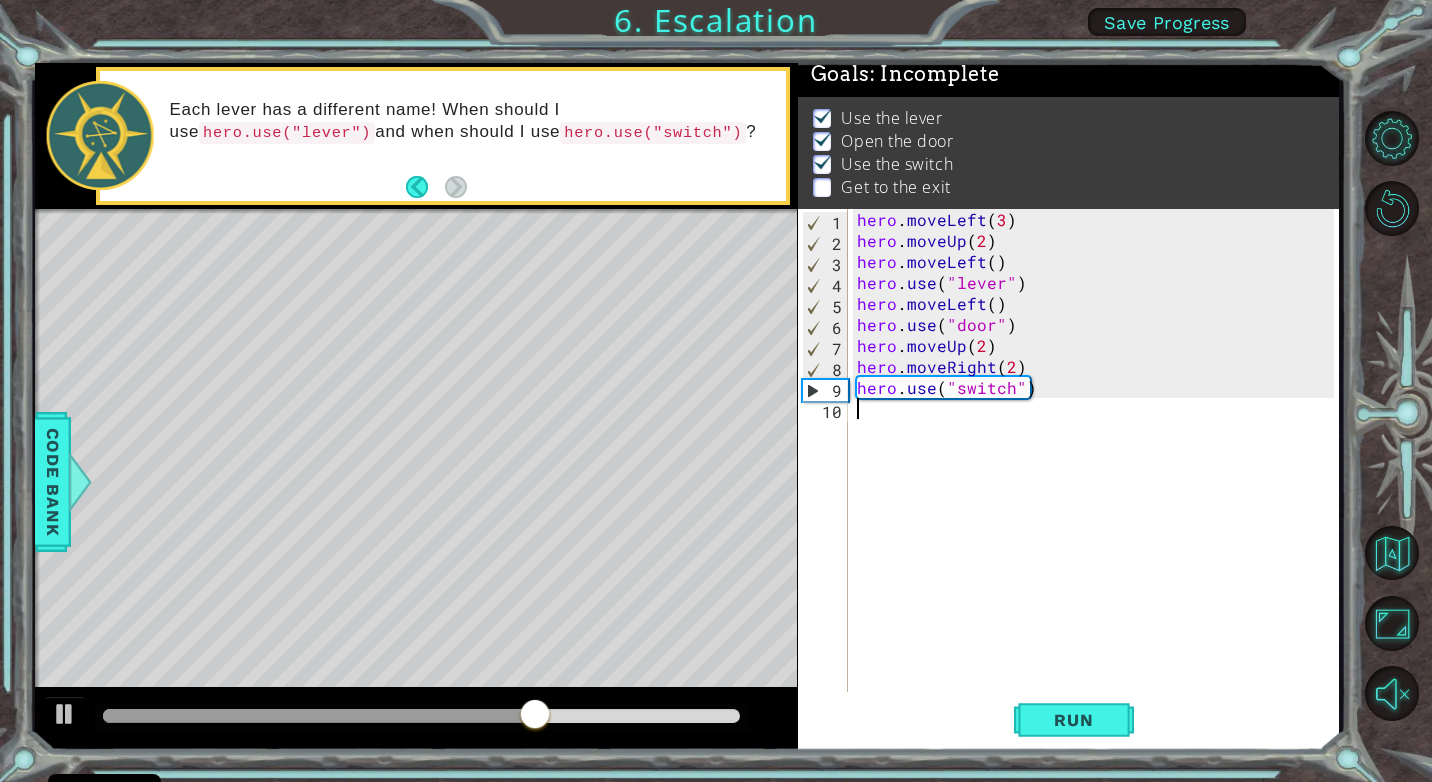 click on "hero . moveLeft ( 3 ) hero . moveUp ( 2 ) hero . moveLeft ( ) hero . use ( "lever" ) hero . moveLeft ( ) hero . use ( "door" ) hero . moveUp ( 2 ) hero . moveRight ( 2 ) hero . use ( "switch" )" at bounding box center (1098, 471) 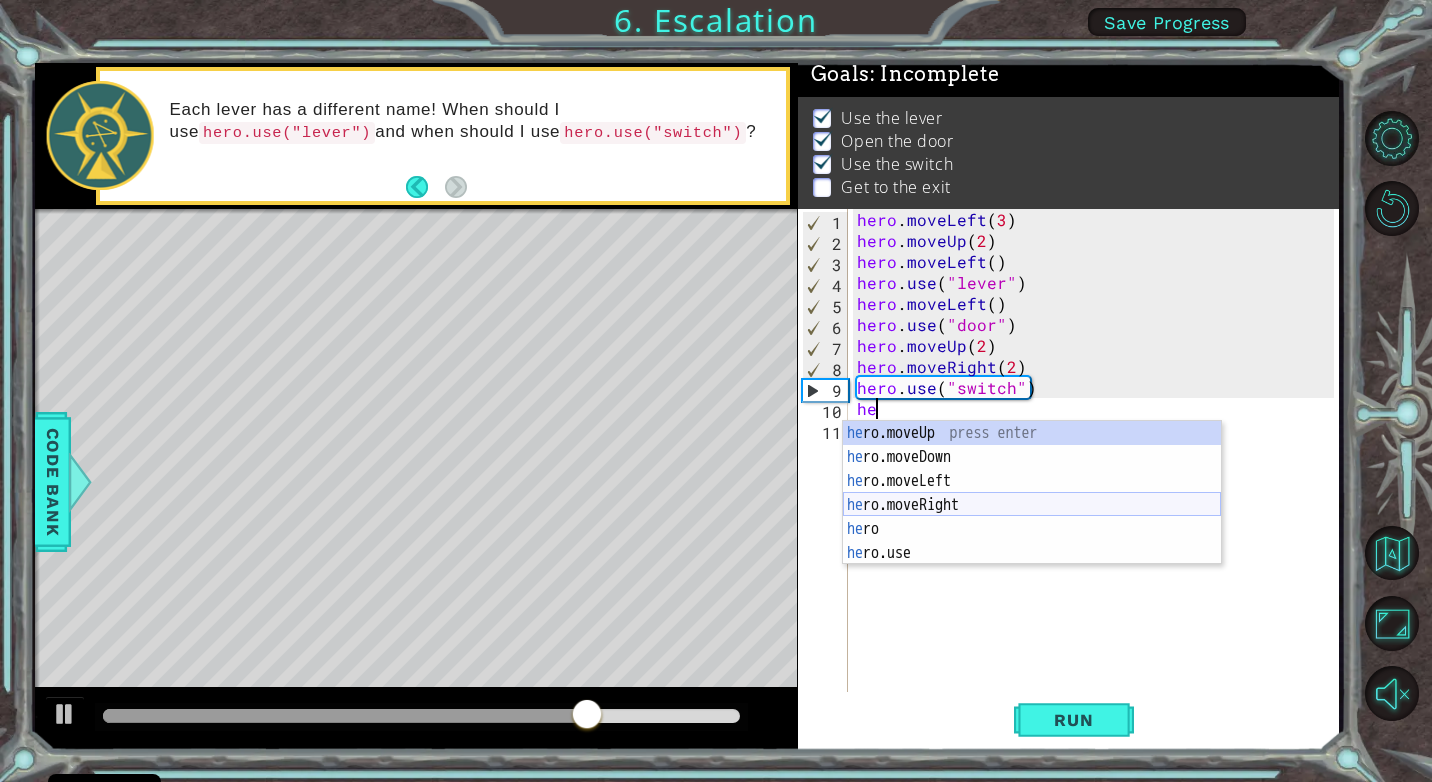 click on "he ro.moveUp press enter he ro.moveDown press enter he ro.moveLeft press enter he ro.moveRight press enter he ro press enter he ro.use press enter" at bounding box center [1032, 517] 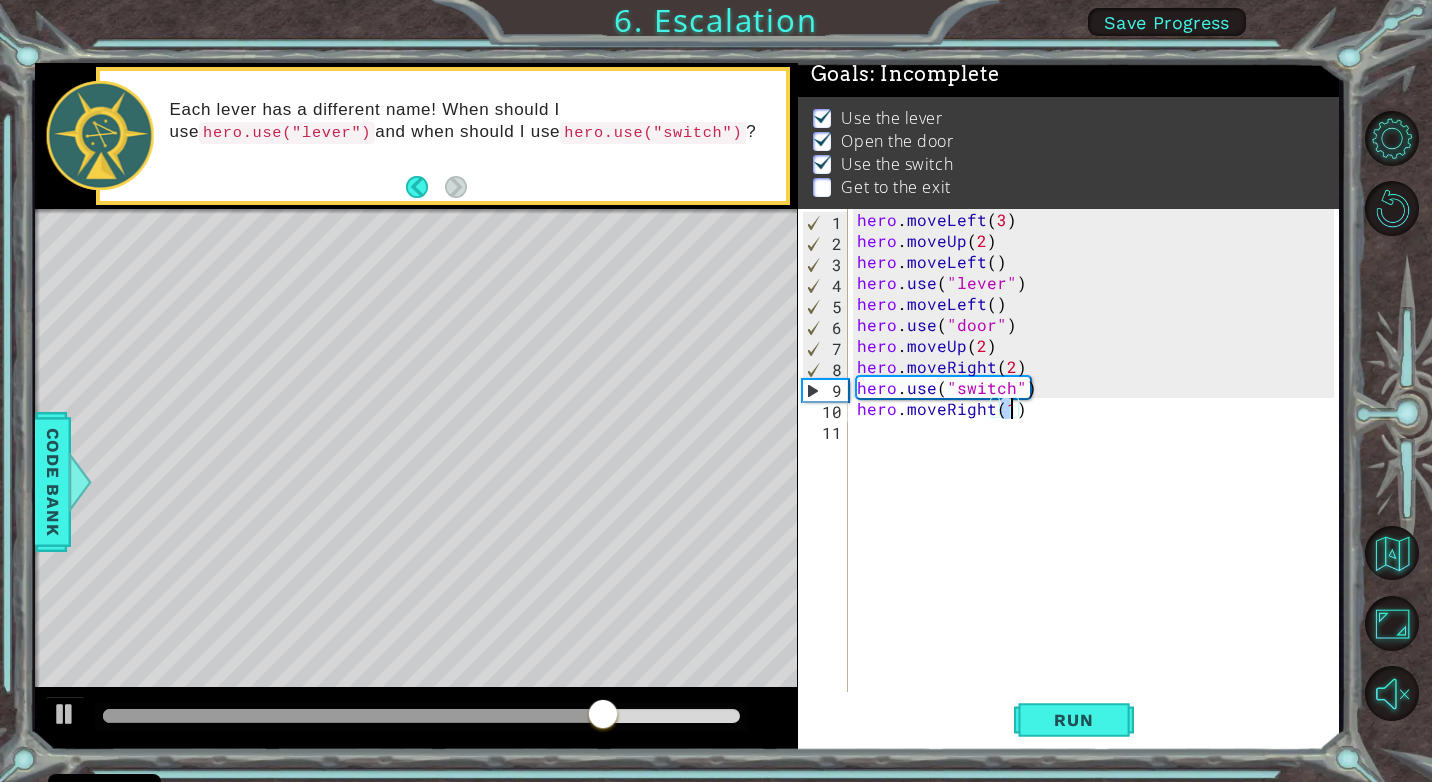 click on "hero . moveLeft ( 3 ) hero . moveUp ( 2 ) hero . moveLeft ( ) hero . use ( "lever" ) hero . moveLeft ( ) hero . use ( "door" ) hero . moveUp ( 2 ) hero . moveRight ( 2 ) hero . use ( "switch" ) hero . moveRight ( 1 )" at bounding box center [1098, 471] 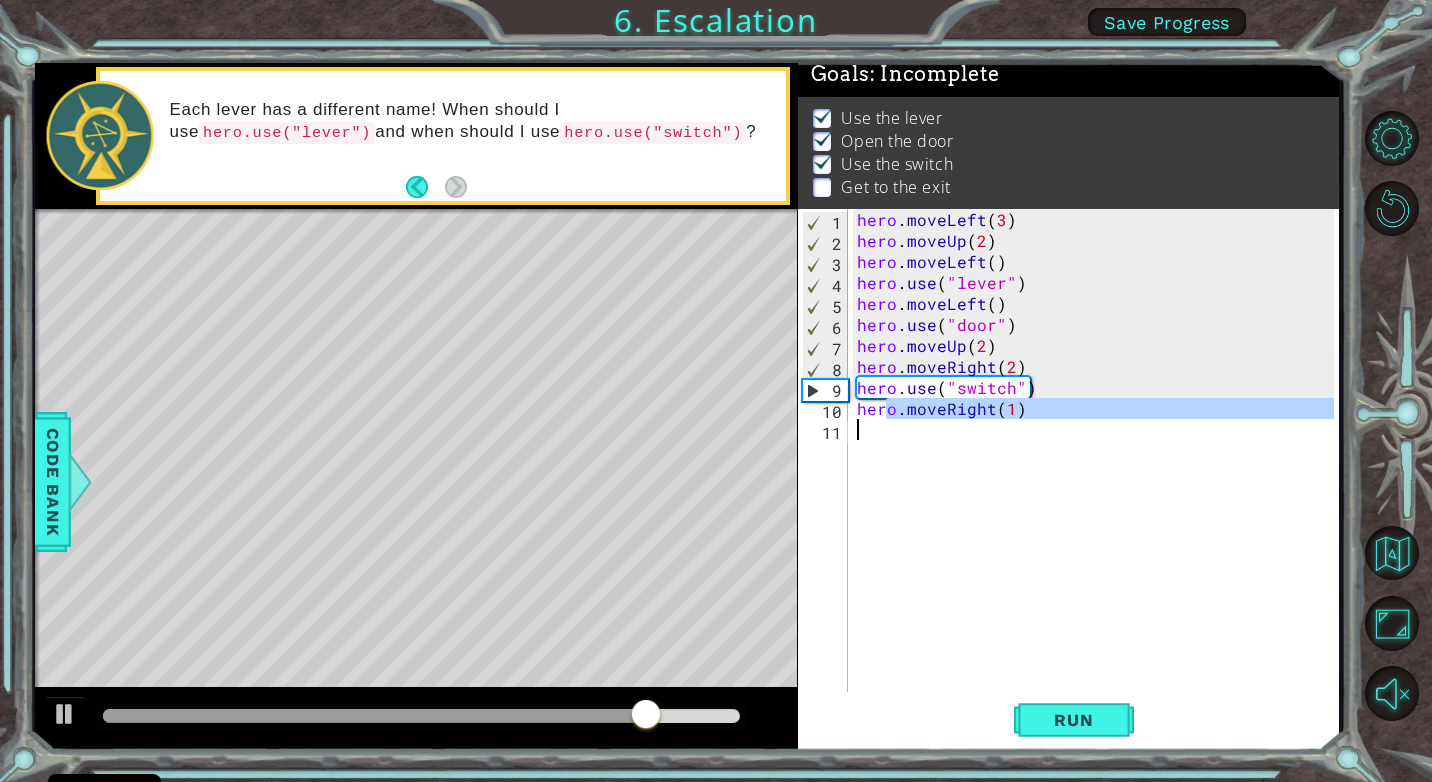 type on "hero.moveRight(1)" 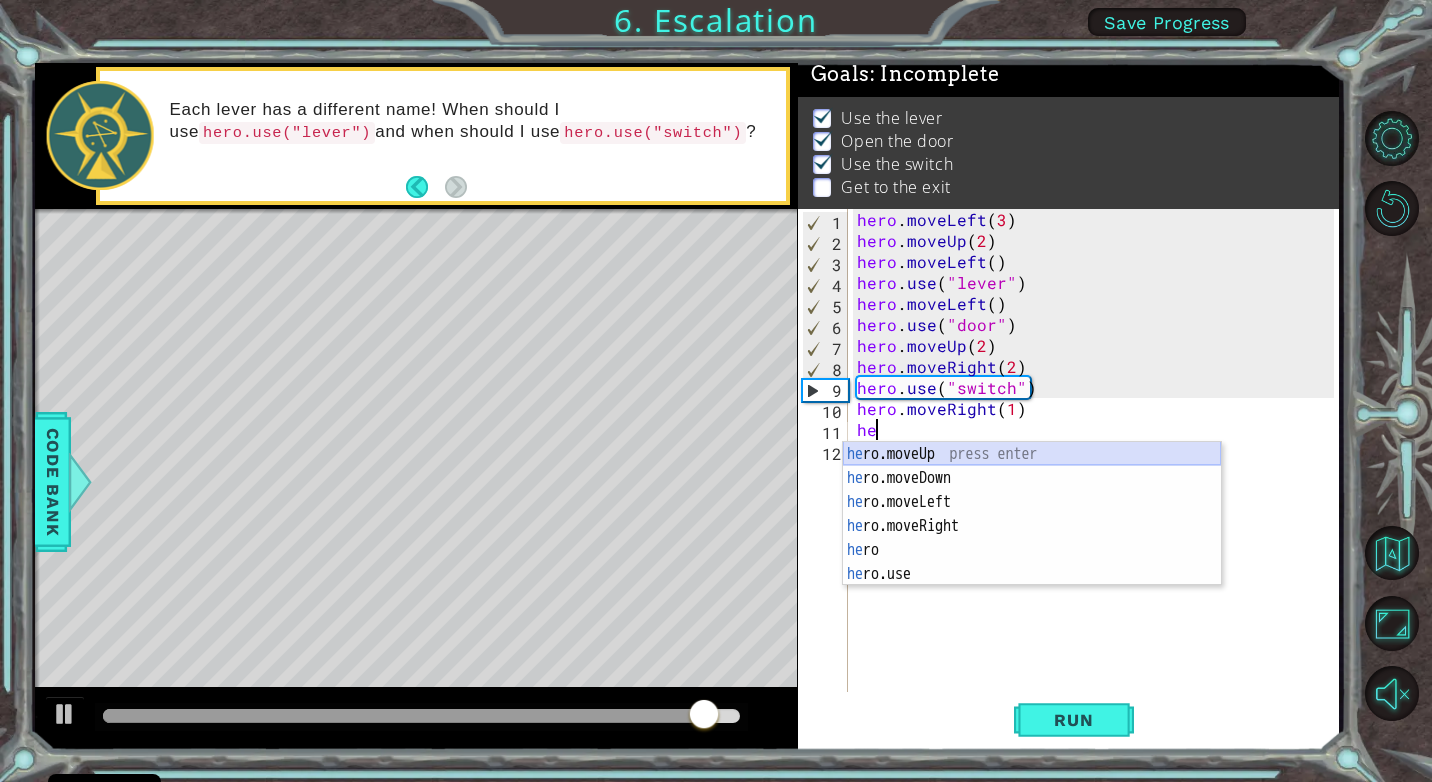 click on "he ro.moveUp press enter he ro.moveDown press enter he ro.moveLeft press enter he ro.moveRight press enter he ro press enter he ro.use press enter" at bounding box center [1032, 538] 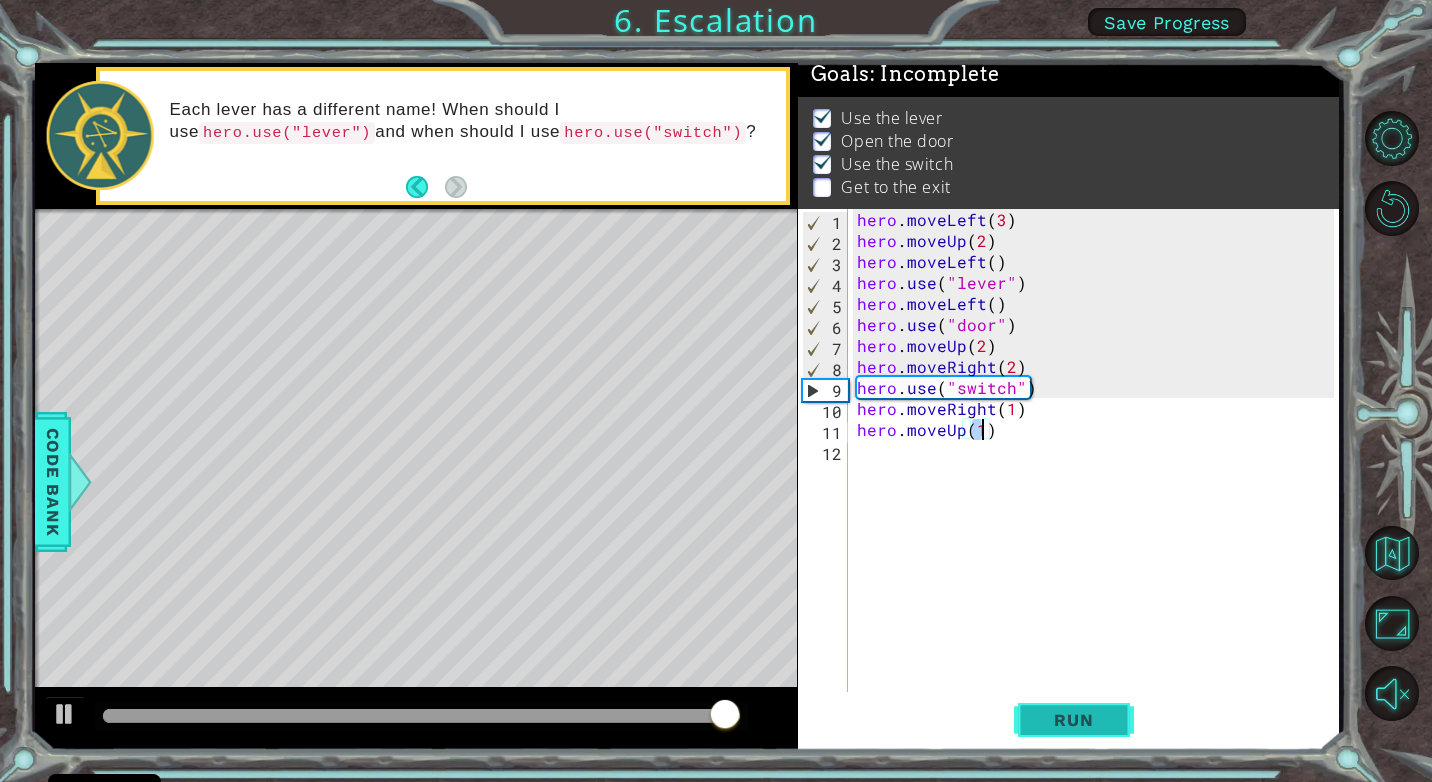 type on "hero.moveUp(1)" 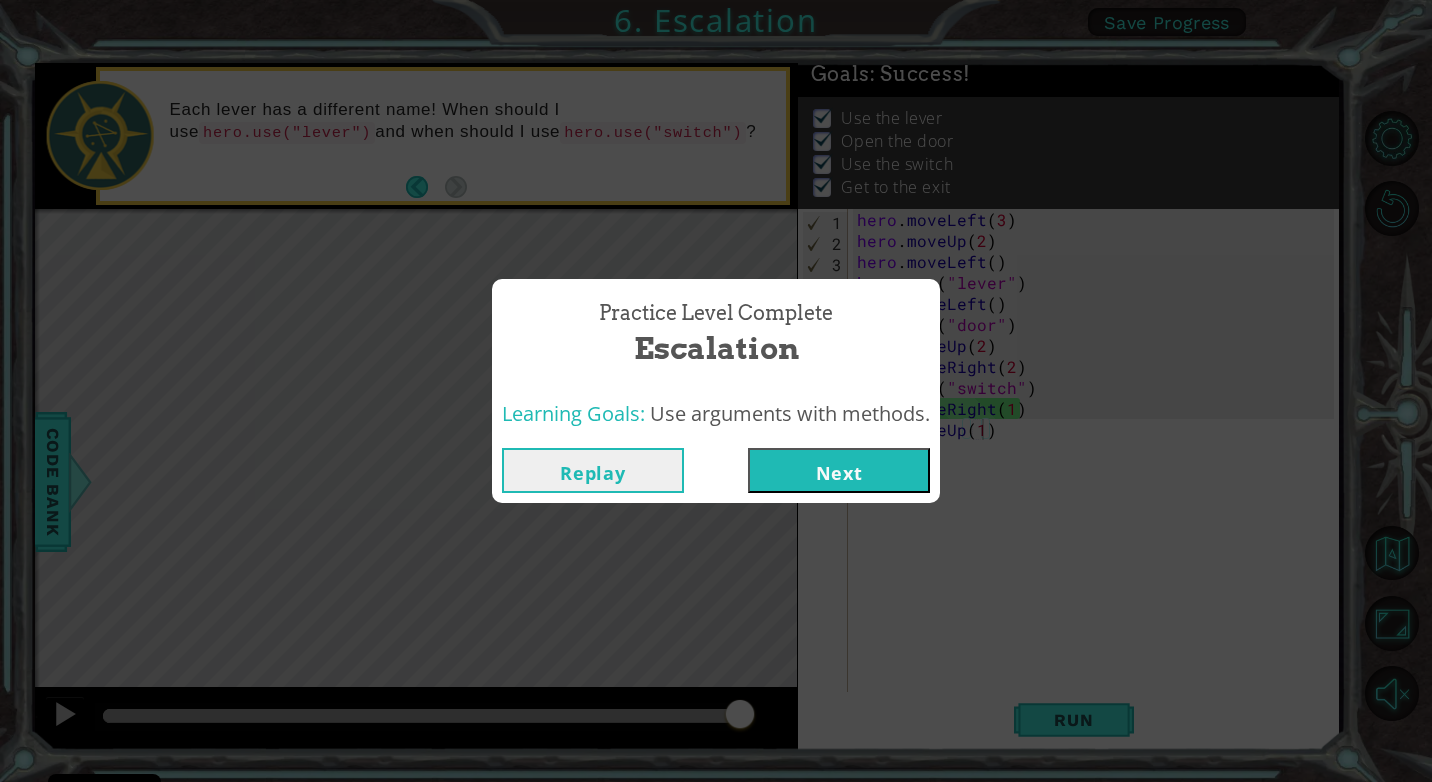 drag, startPoint x: 140, startPoint y: 711, endPoint x: 795, endPoint y: 747, distance: 655.9886 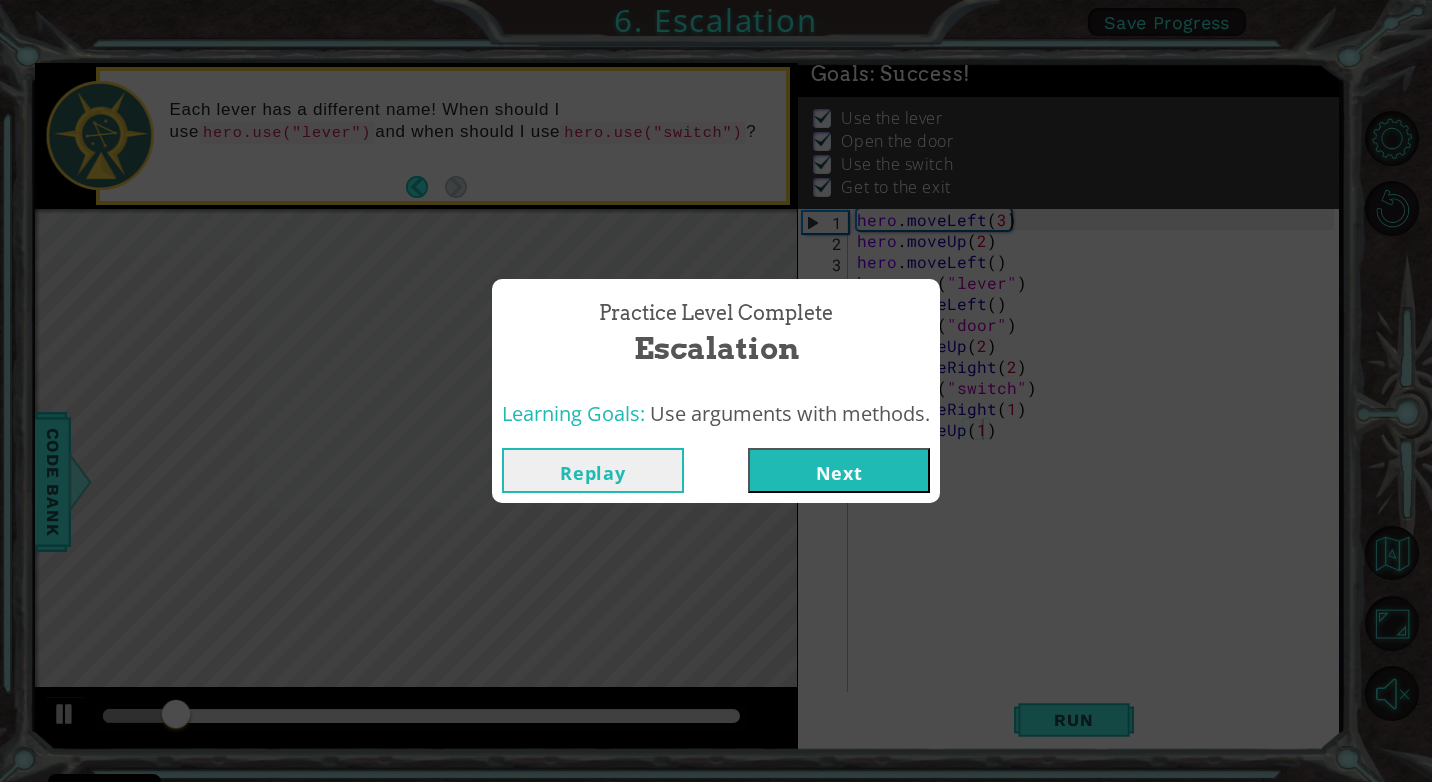 click on "Next" at bounding box center (839, 470) 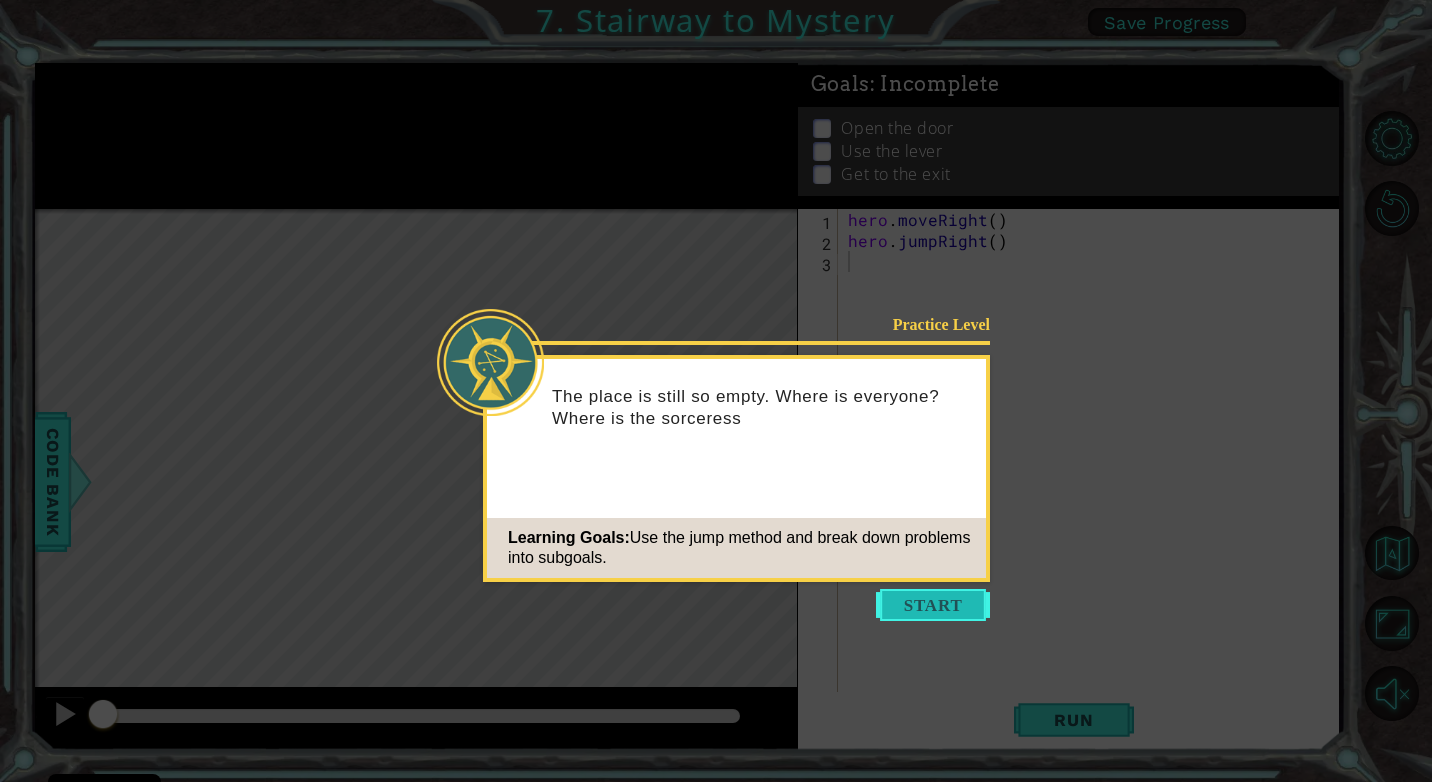 click at bounding box center [933, 605] 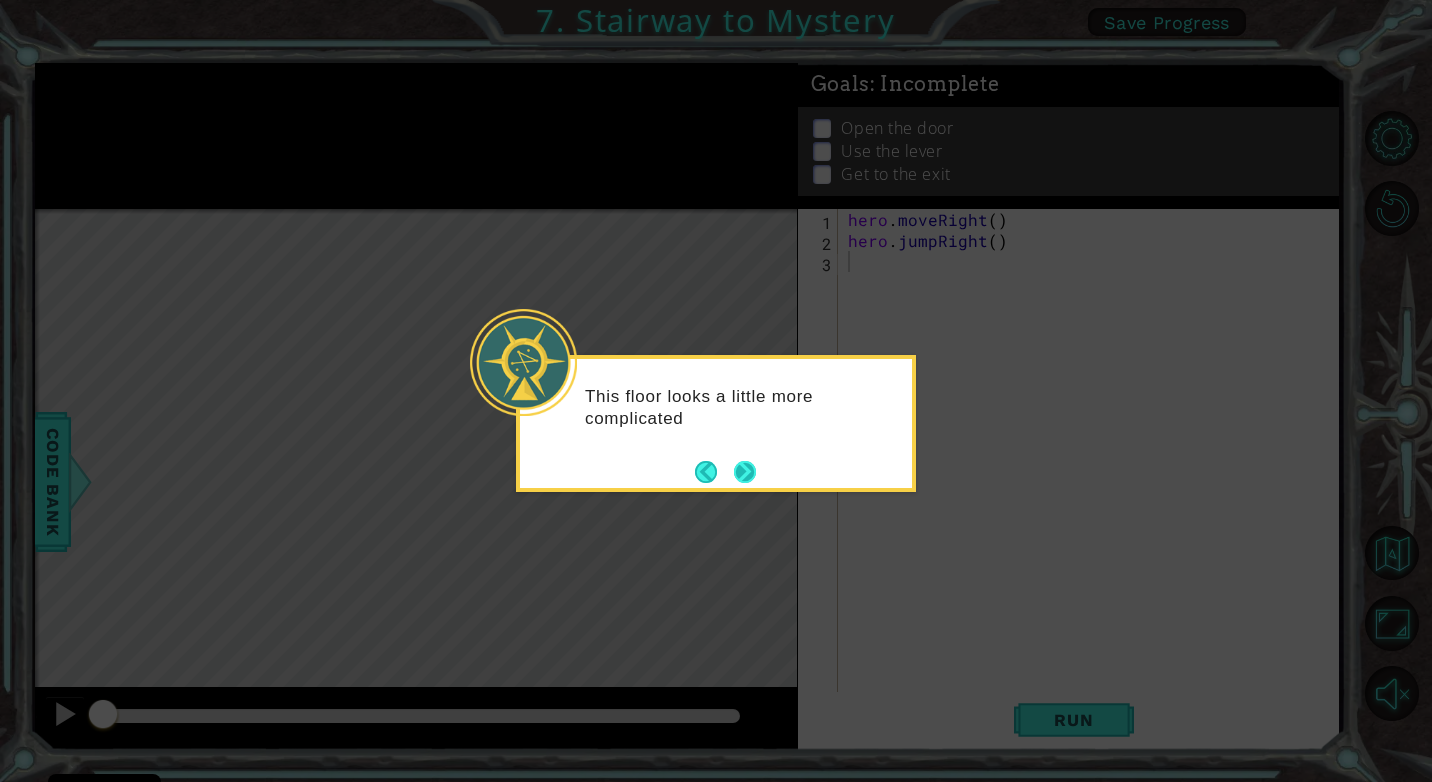 click at bounding box center [745, 472] 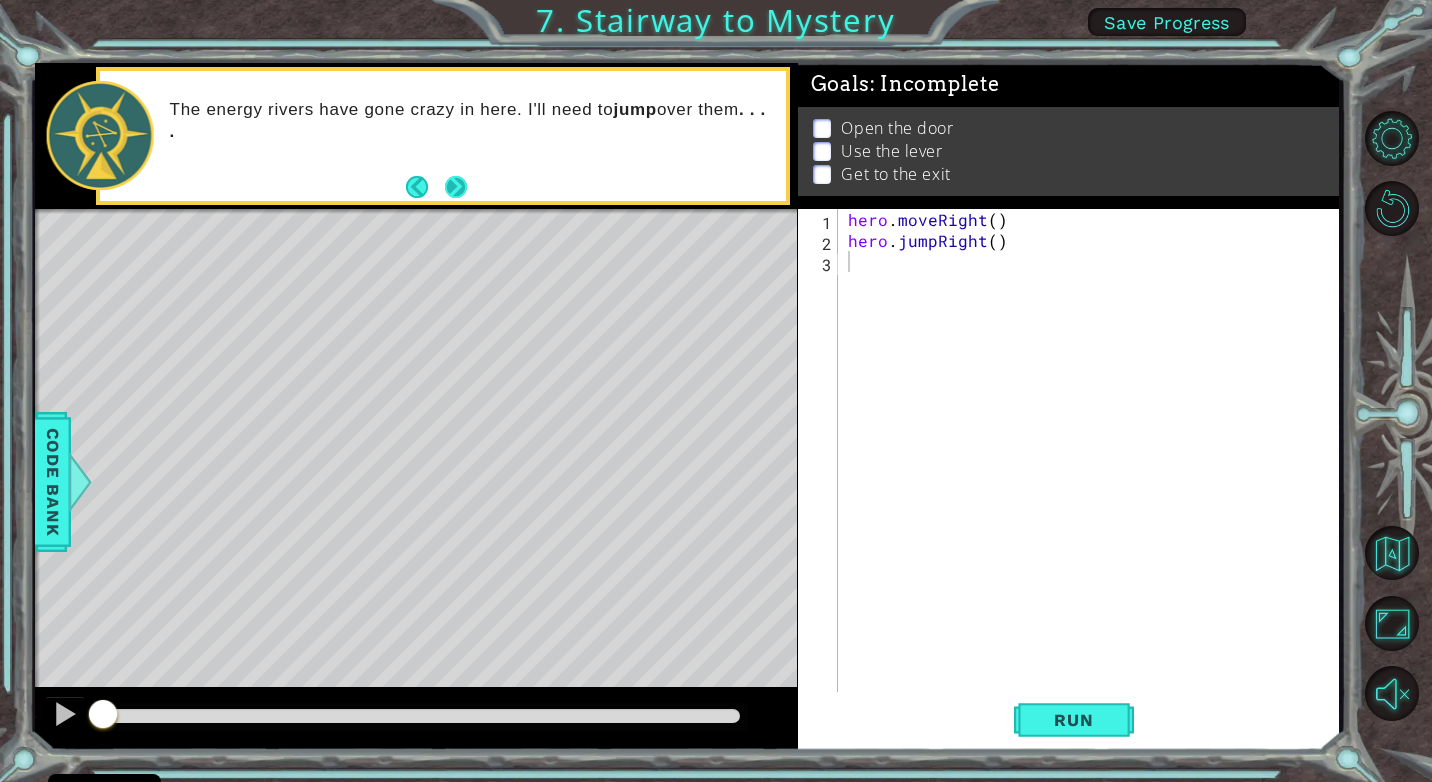 click at bounding box center (456, 187) 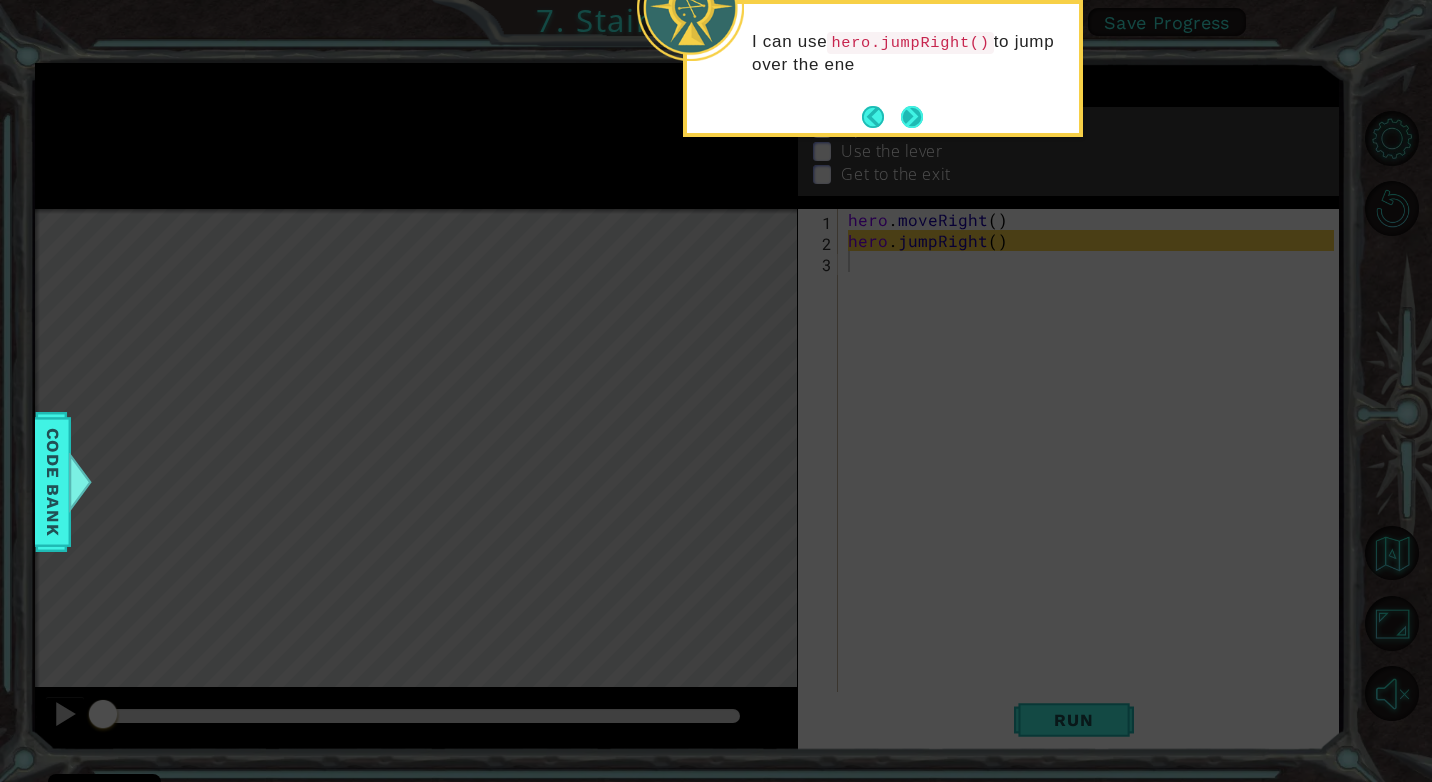 click at bounding box center [912, 116] 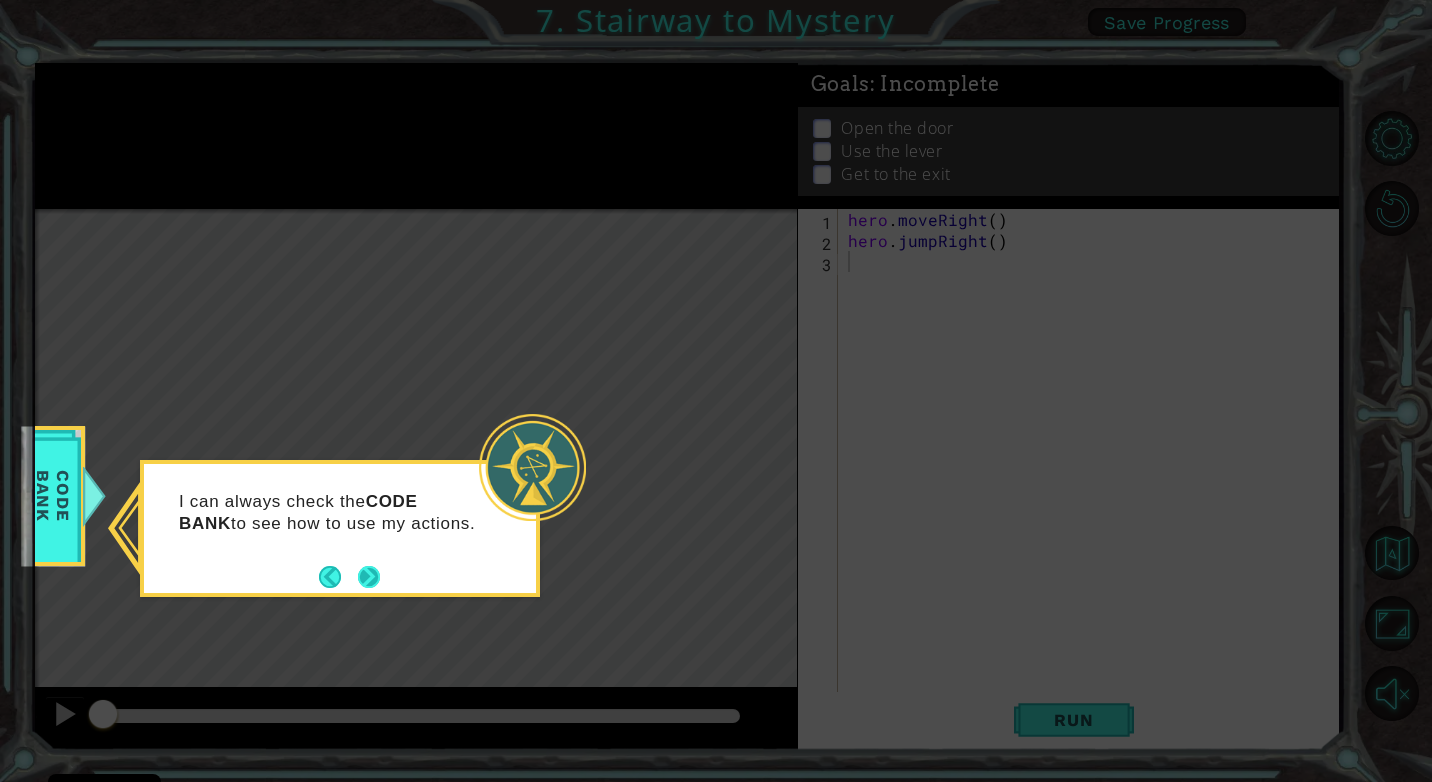 click at bounding box center (369, 577) 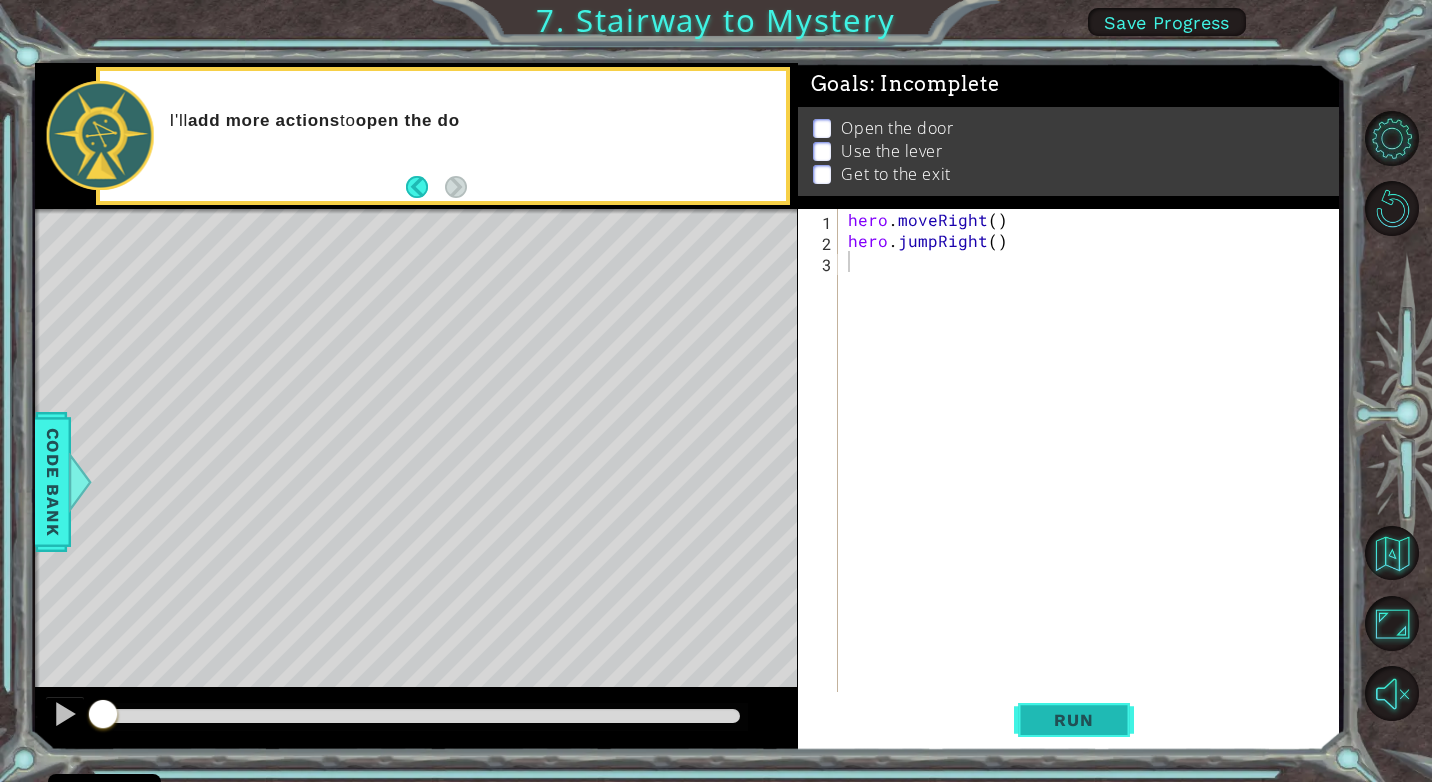 click on "Run" at bounding box center [1074, 720] 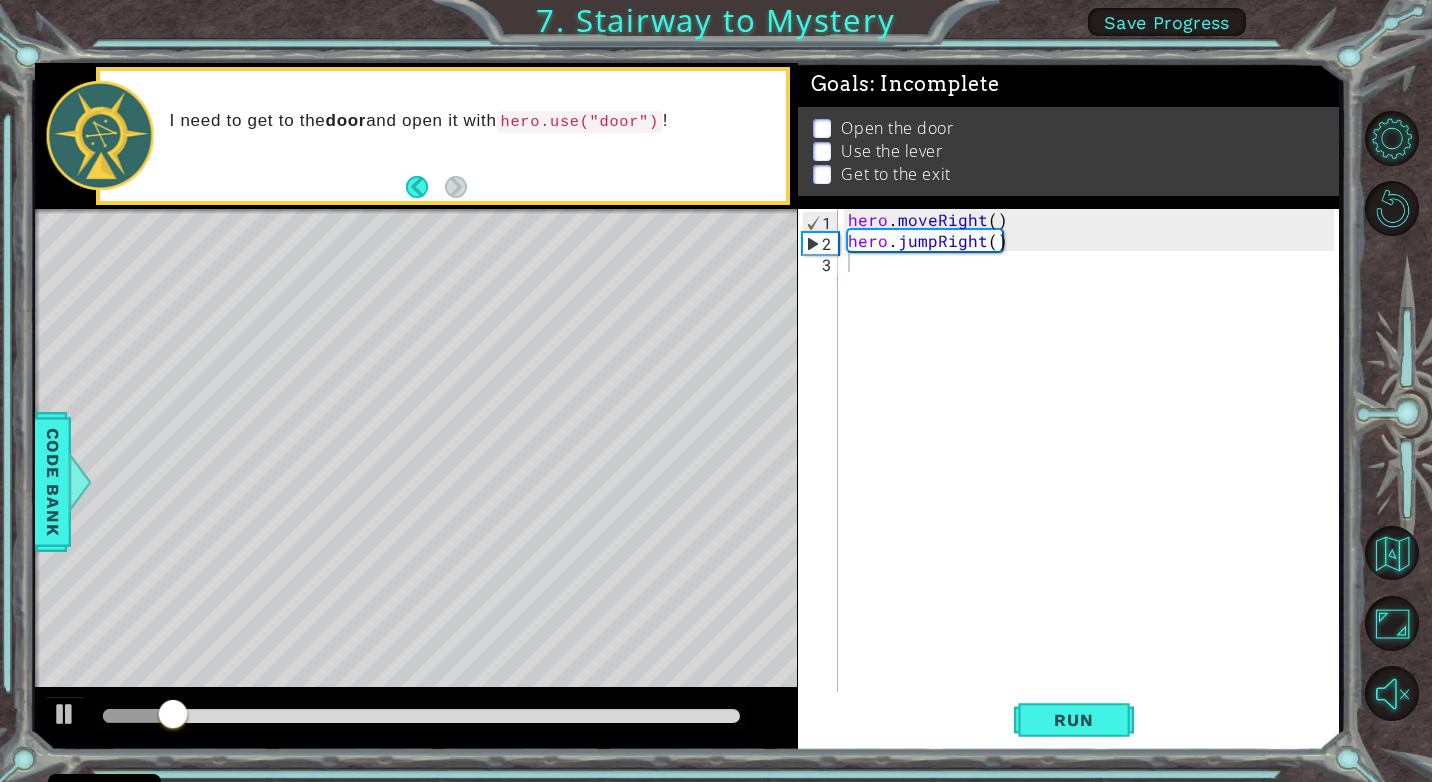 click at bounding box center [416, 719] 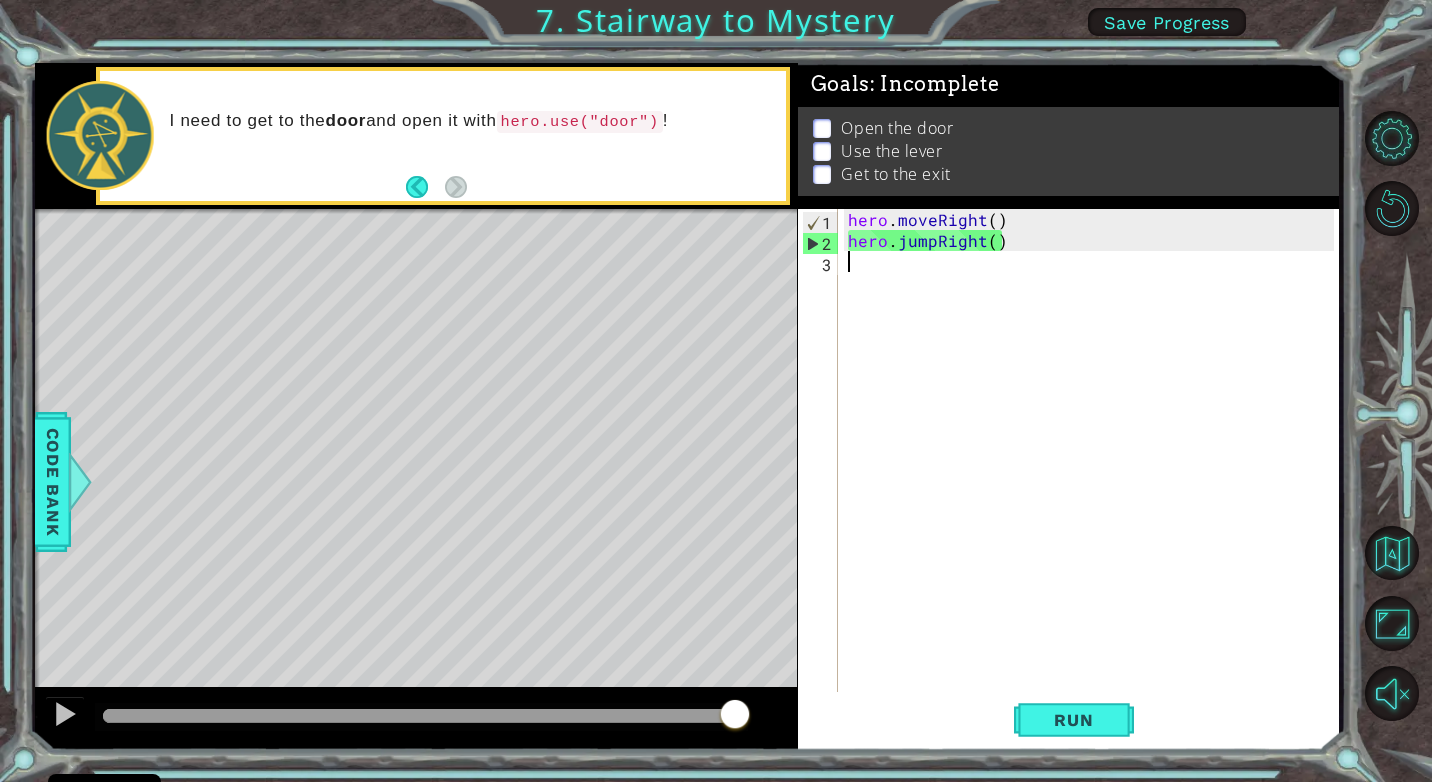 drag, startPoint x: 207, startPoint y: 711, endPoint x: 868, endPoint y: 737, distance: 661.51117 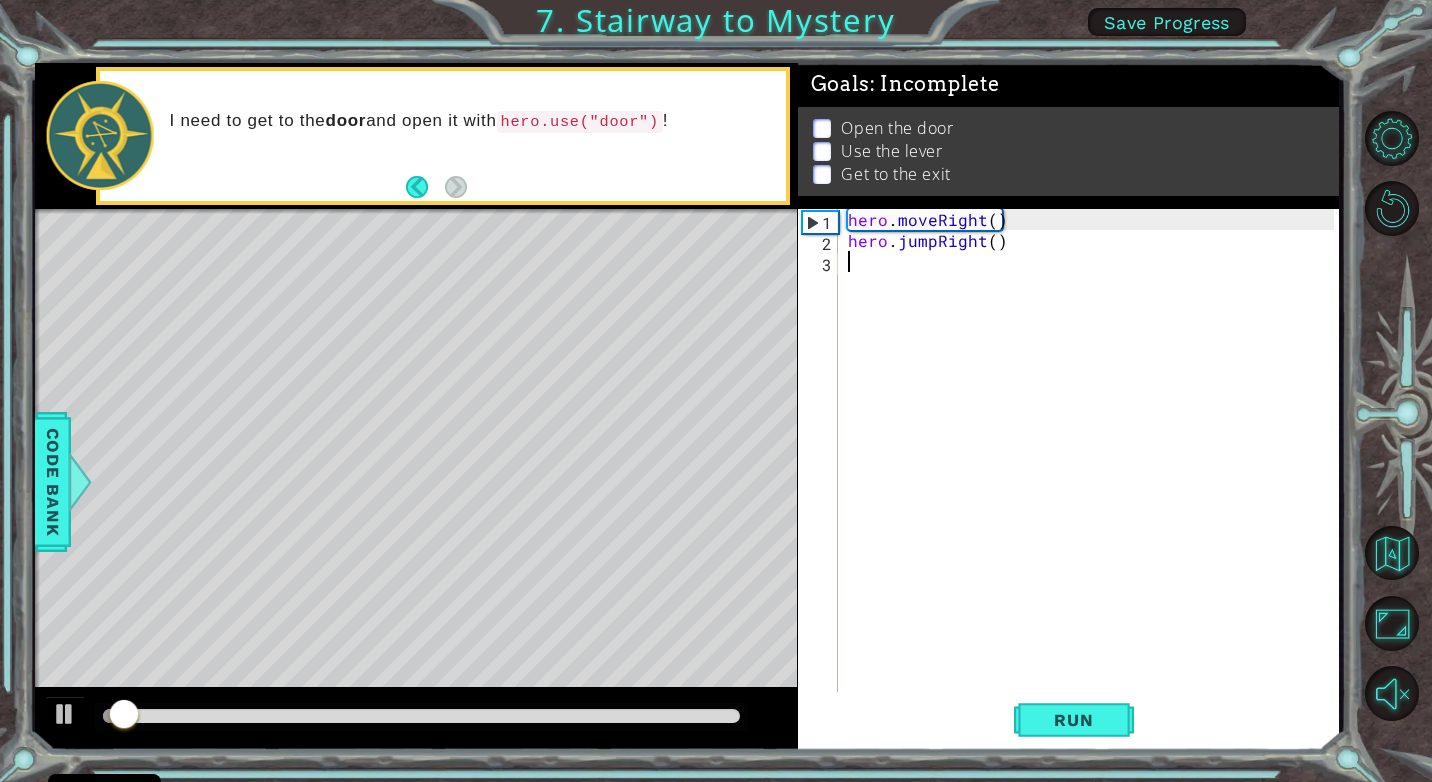 click on "hero . moveRight ( ) hero . jumpRight ( )" at bounding box center (1094, 471) 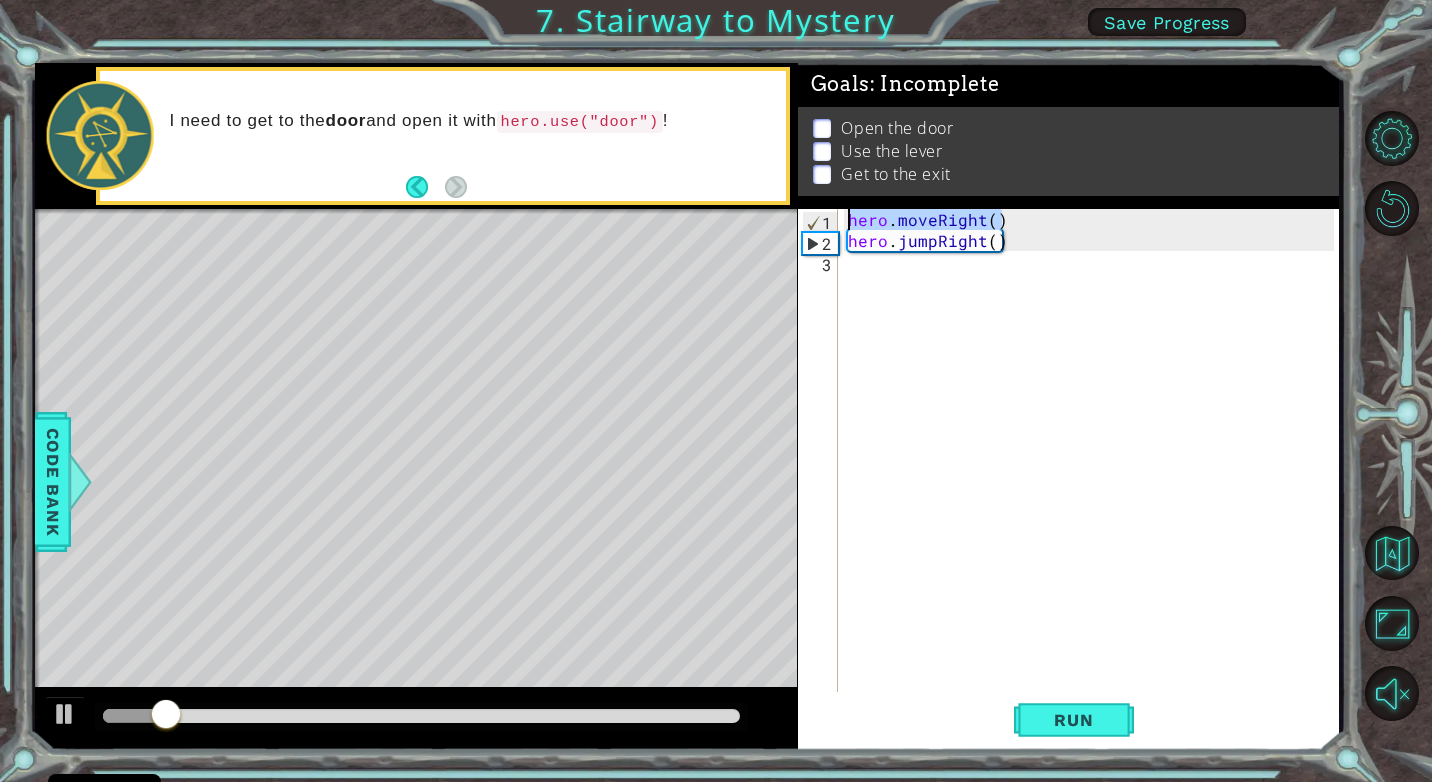drag, startPoint x: 1021, startPoint y: 223, endPoint x: 819, endPoint y: 223, distance: 202 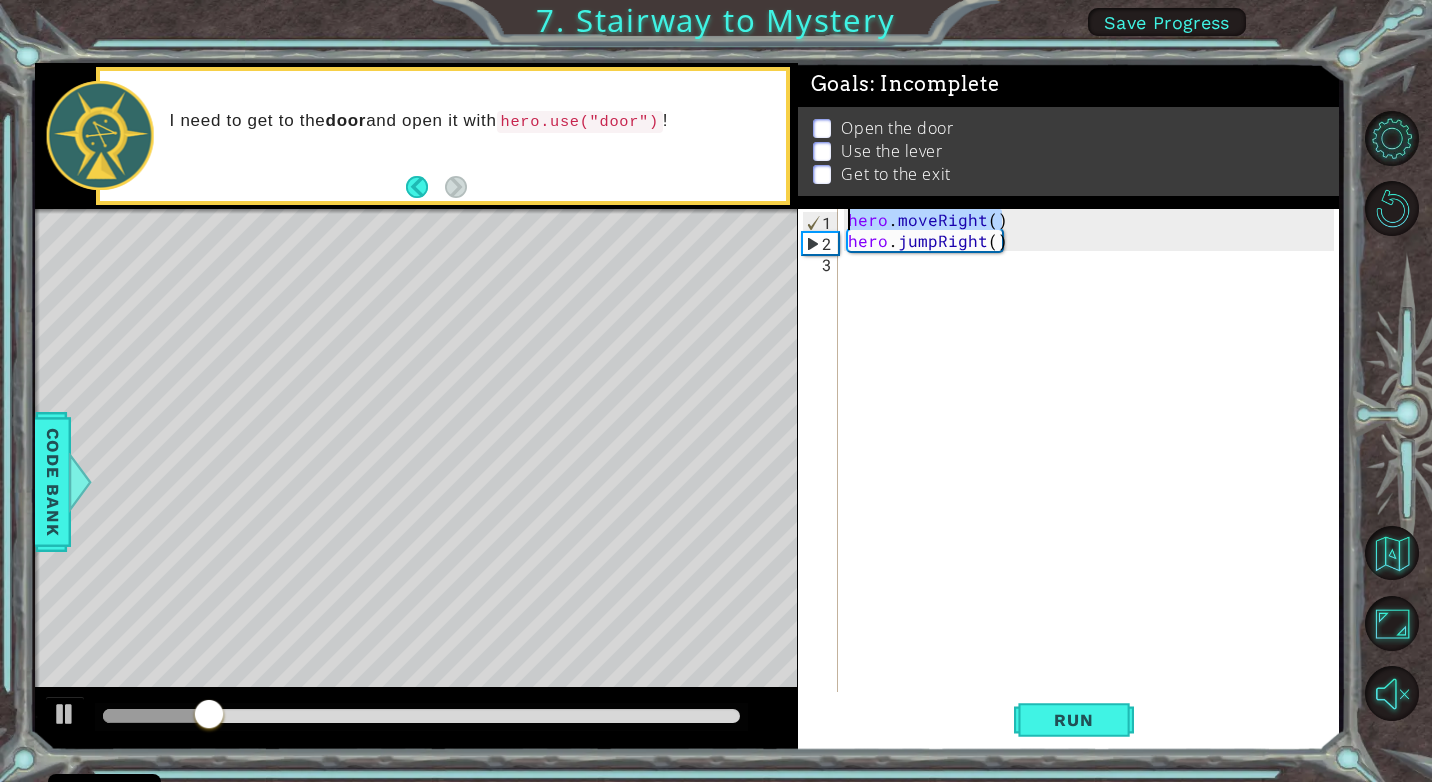click on "hero . moveRight ( ) hero . jumpRight ( )" at bounding box center (1094, 471) 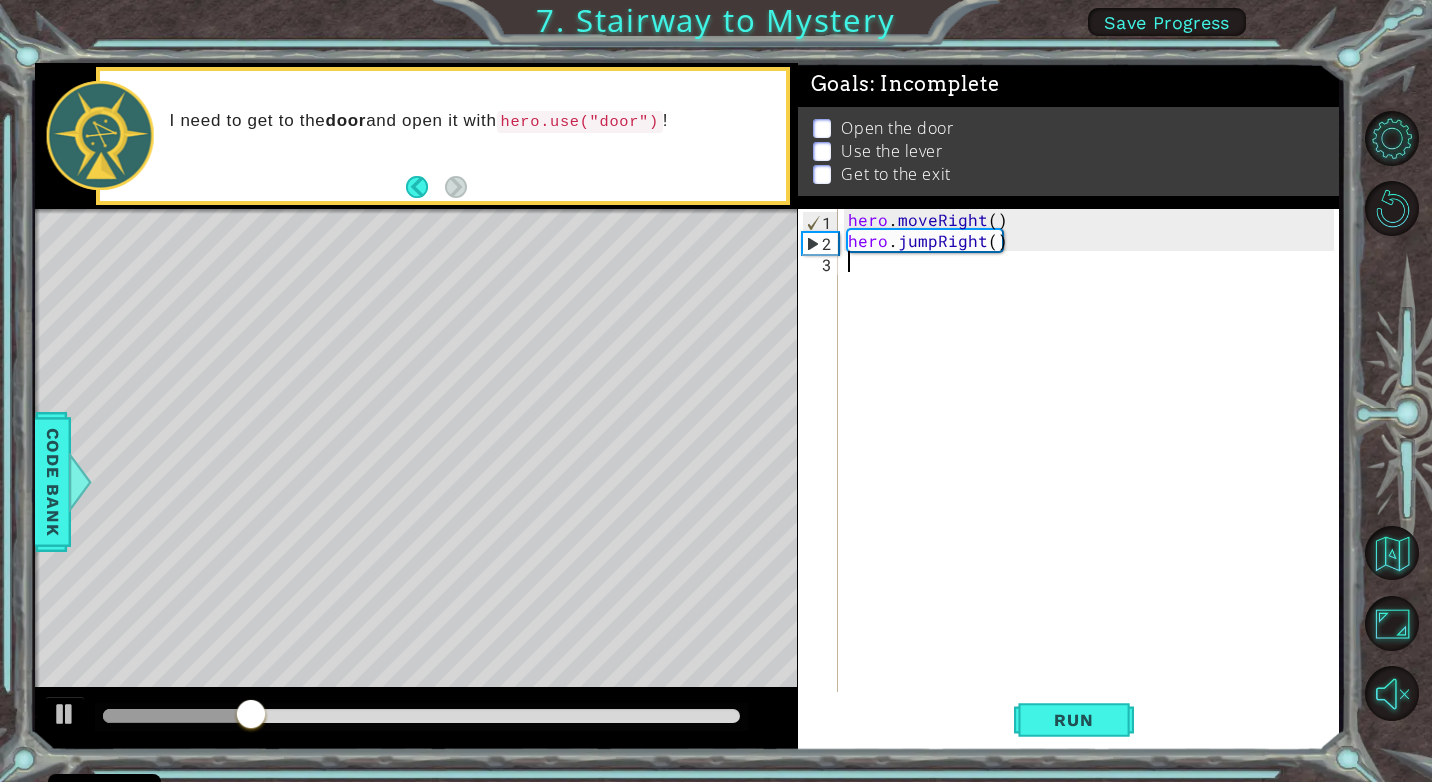 paste on "hero.moveRight()" 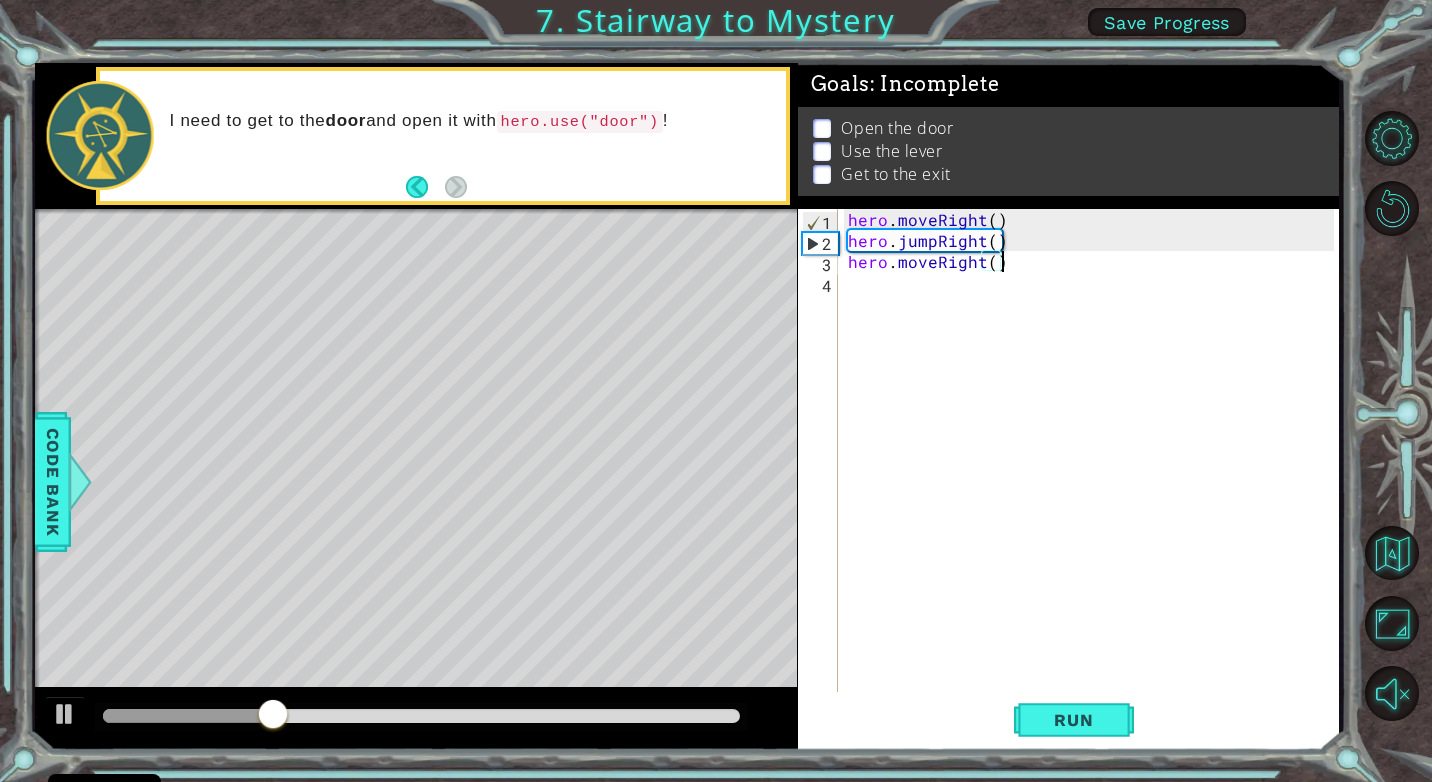 click on "hero . moveRight ( ) hero . jumpRight ( ) hero . moveRight ( )" at bounding box center [1094, 471] 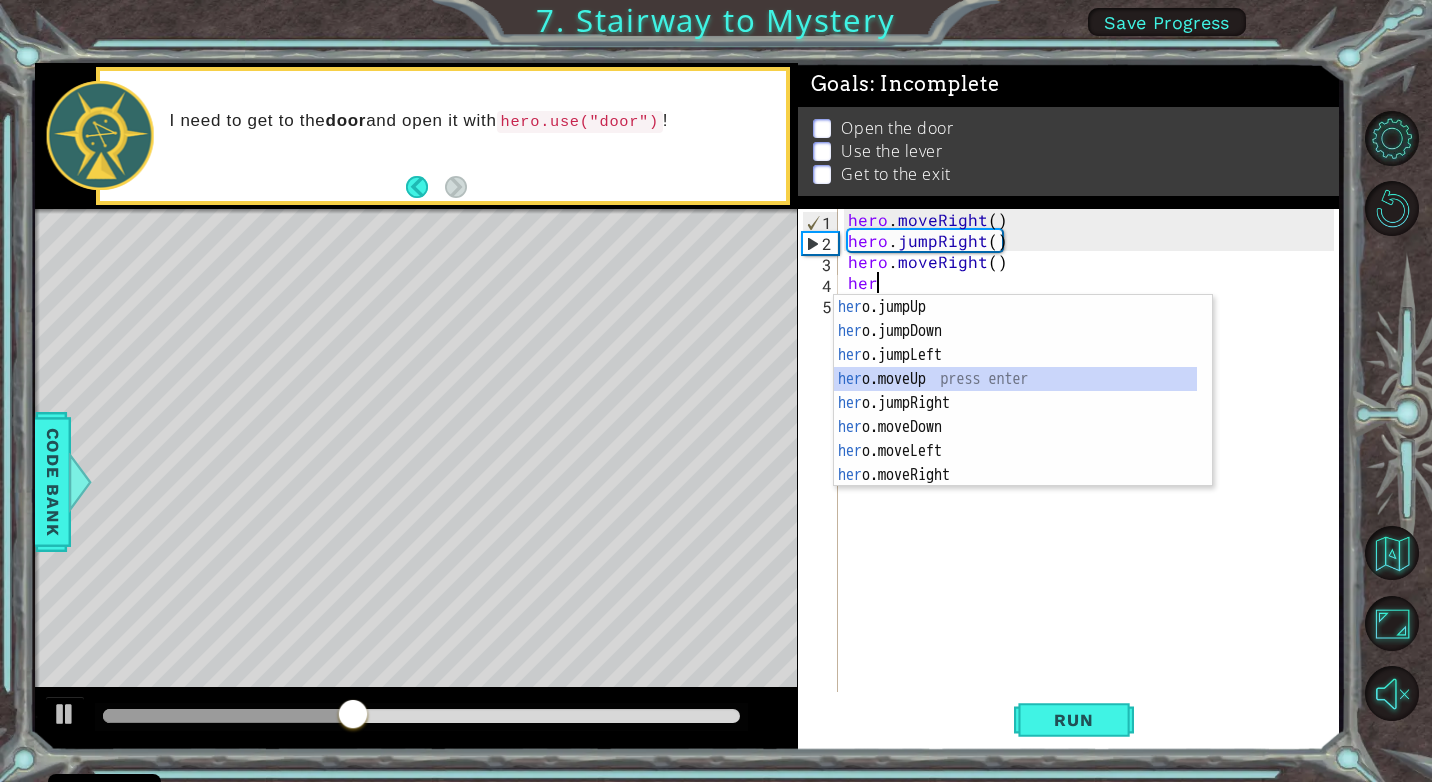 click on "her o.jumpUp press enter her o.jumpDown press enter her o.jumpLeft press enter her o.moveUp press enter her o.jumpRight press enter her o.moveDown press enter her o.moveLeft press enter her o.moveRight press enter her o.use press enter" at bounding box center [1015, 415] 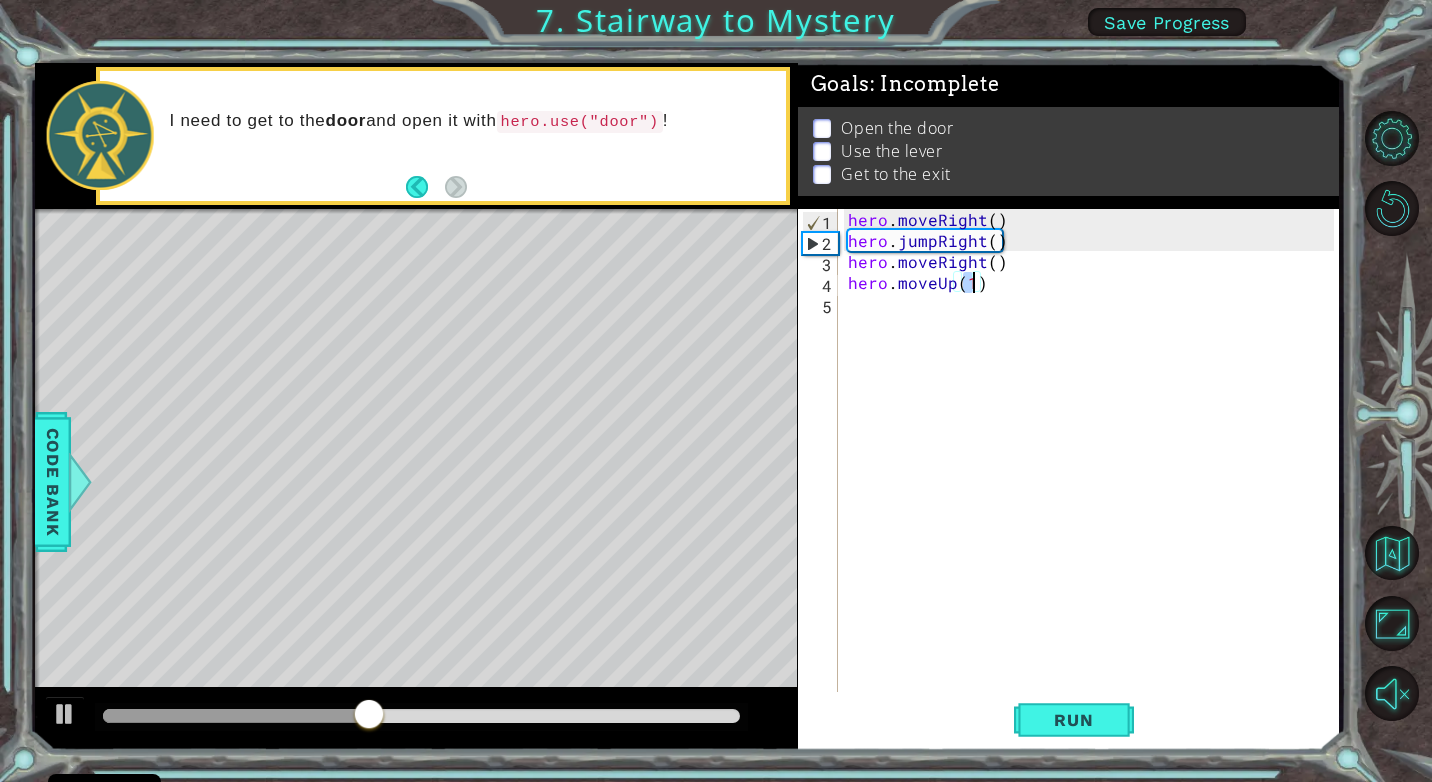 click on "hero . moveRight ( ) hero . jumpRight ( ) hero . moveRight ( ) hero . moveUp ( 1 )" at bounding box center (1094, 471) 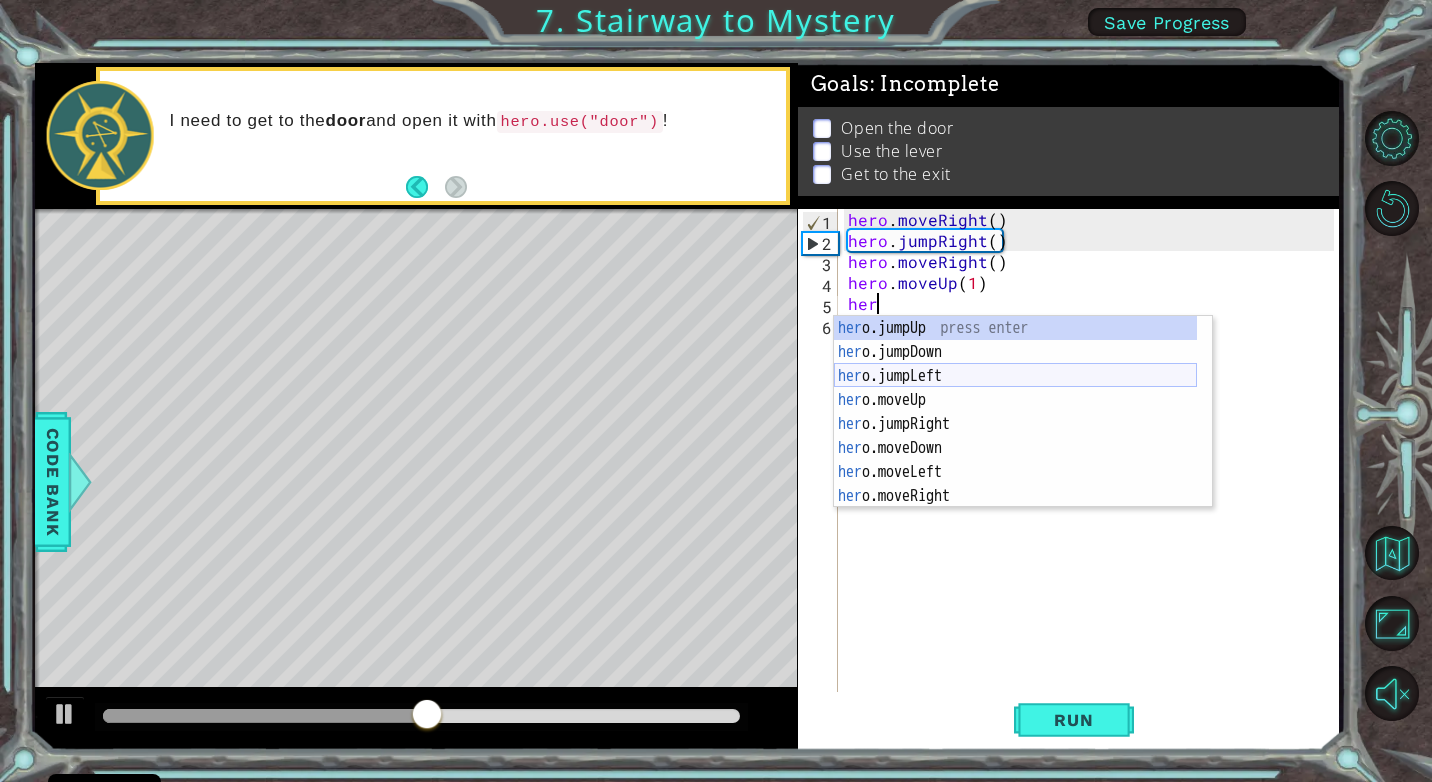 scroll, scrollTop: 24, scrollLeft: 0, axis: vertical 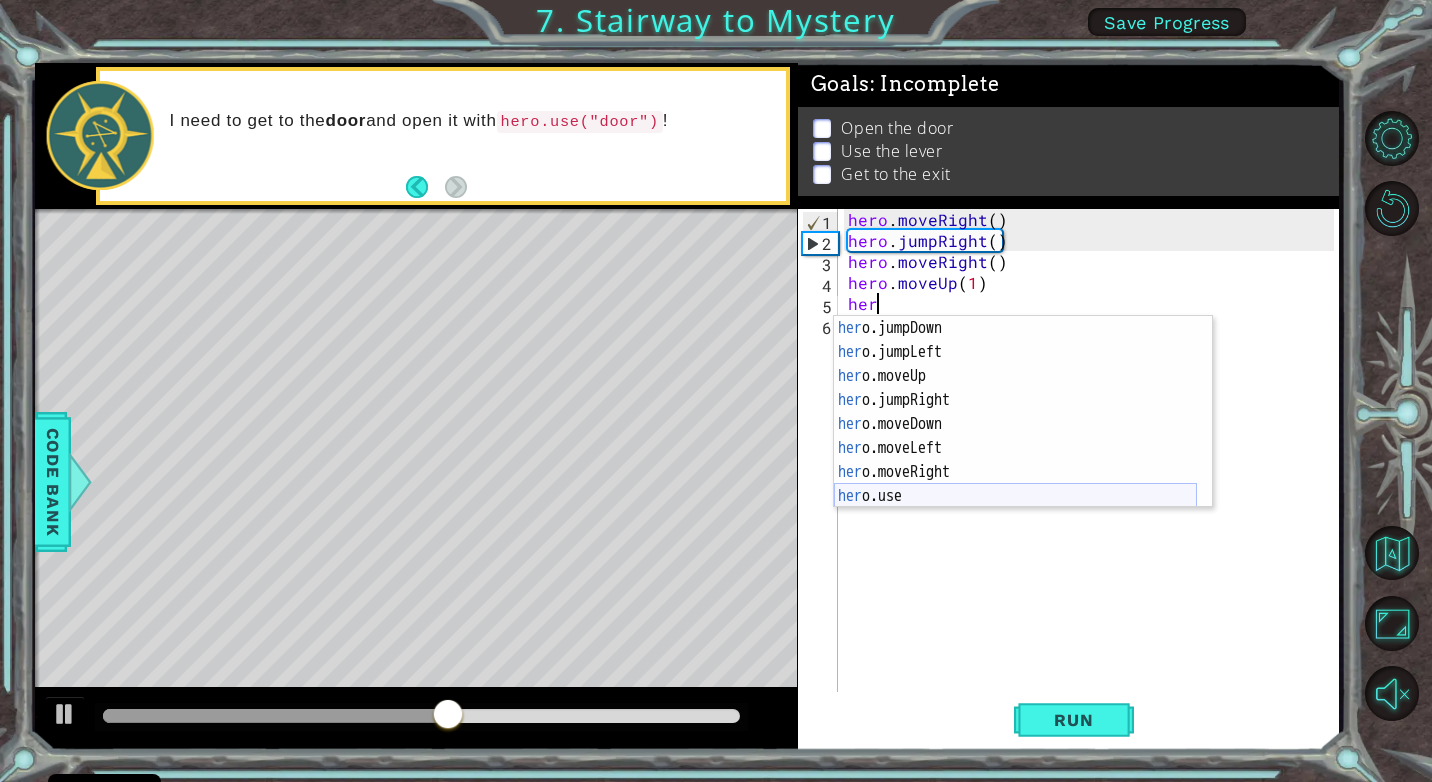 click on "her o.jumpDown press enter her o.jumpLeft press enter her o.moveUp press enter her o.jumpRight press enter her o.moveDown press enter her o.moveLeft press enter her o.moveRight press enter her o.use press enter" at bounding box center (1015, 436) 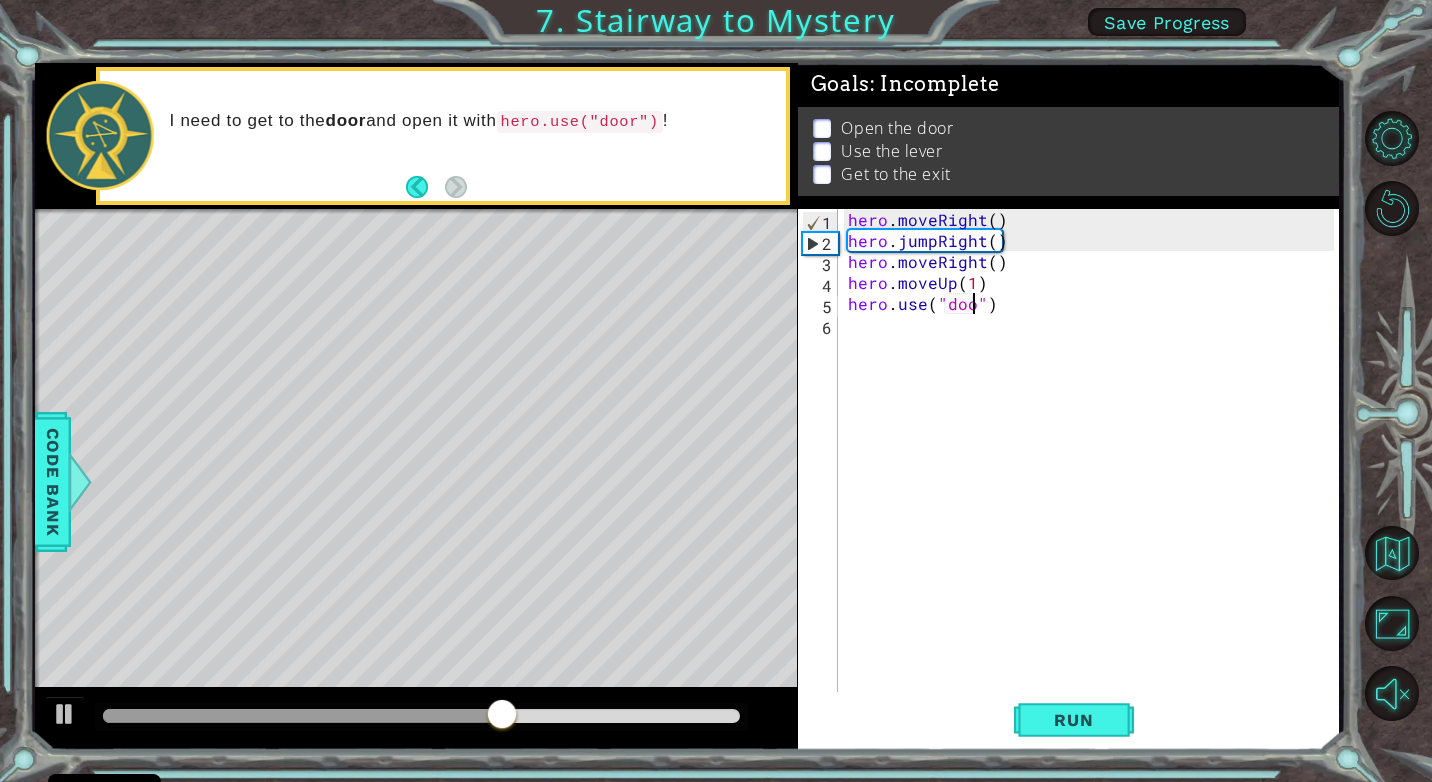 type on "hero.use("door")" 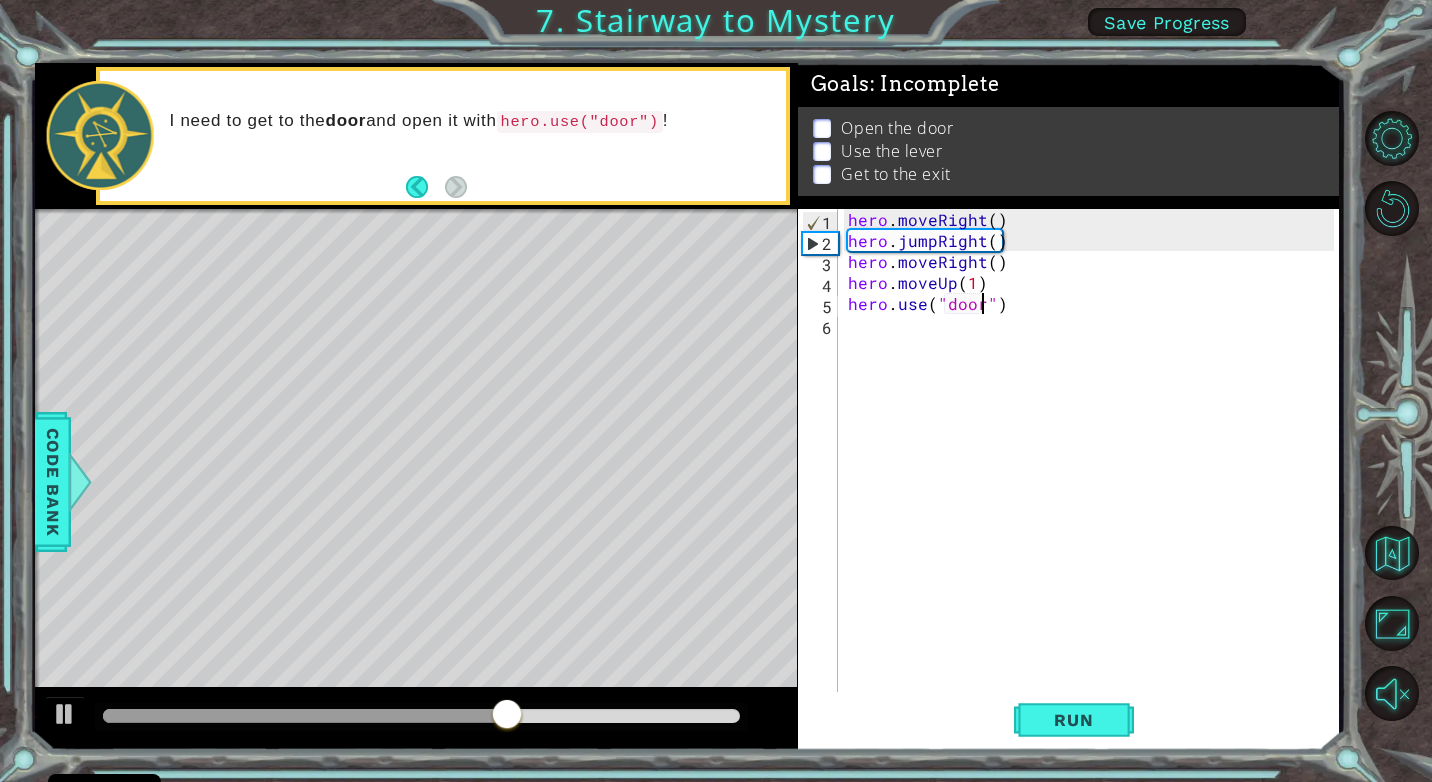 scroll, scrollTop: 0, scrollLeft: 8, axis: horizontal 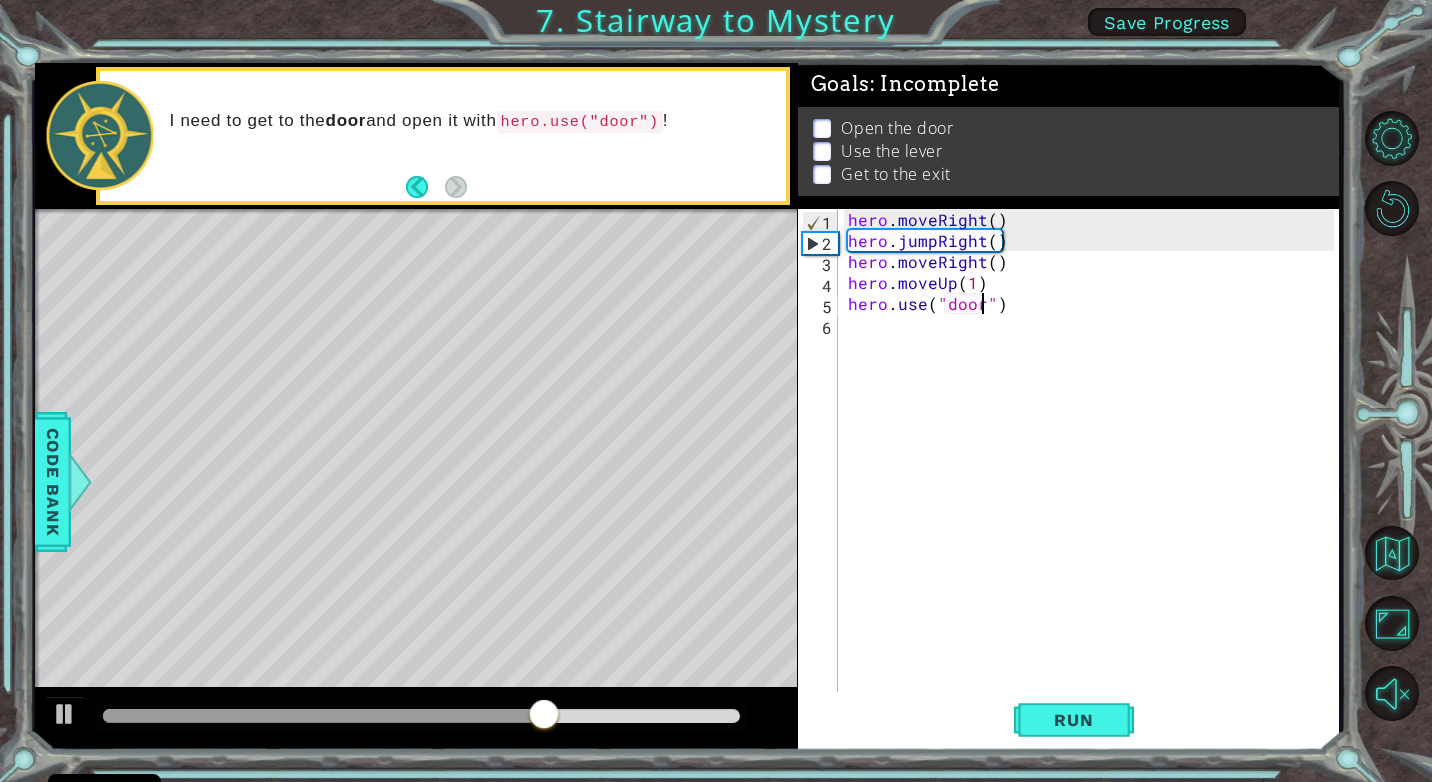 click on "hero . moveRight ( ) hero . jumpRight ( ) hero . moveRight ( ) hero . moveUp ( 1 ) hero . use ( "door" )" at bounding box center [1094, 471] 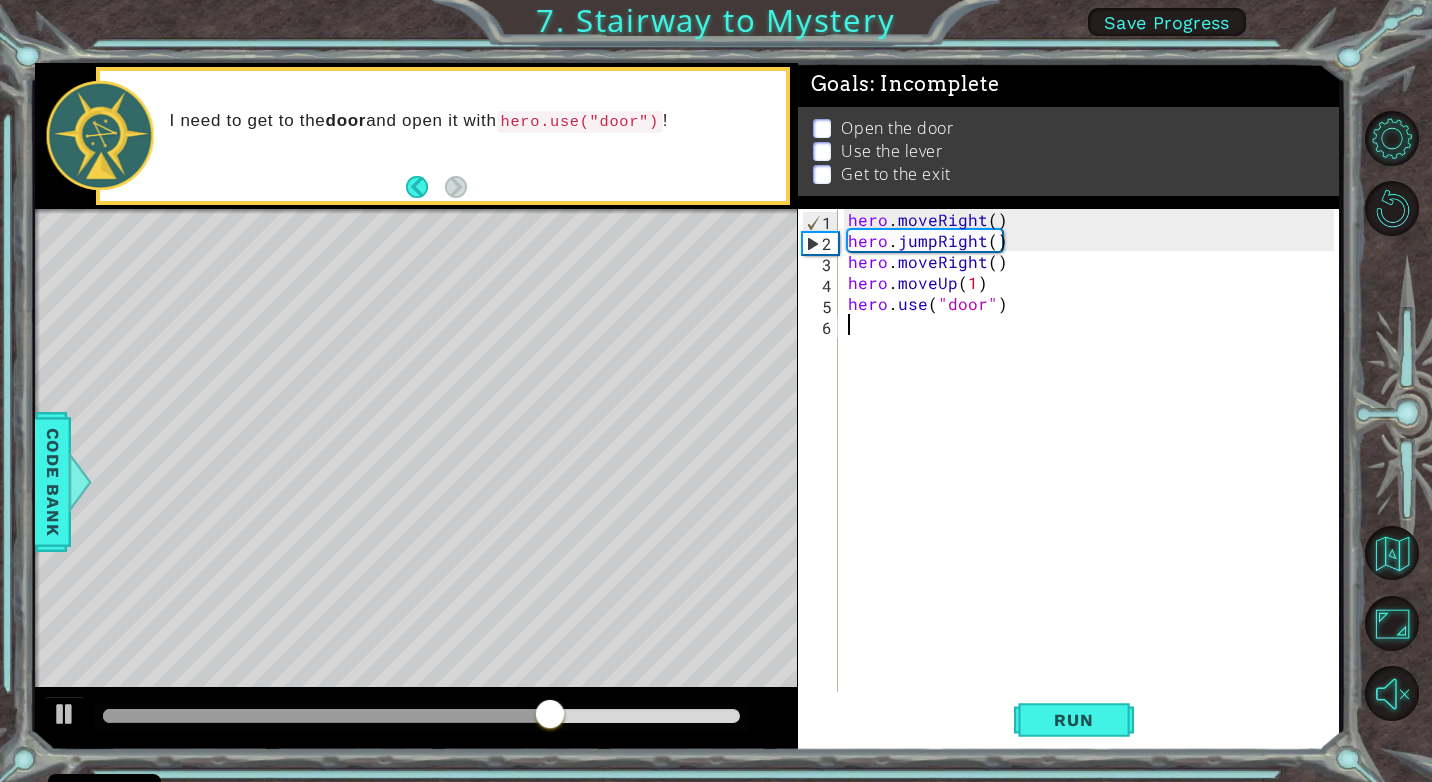 scroll, scrollTop: 0, scrollLeft: 0, axis: both 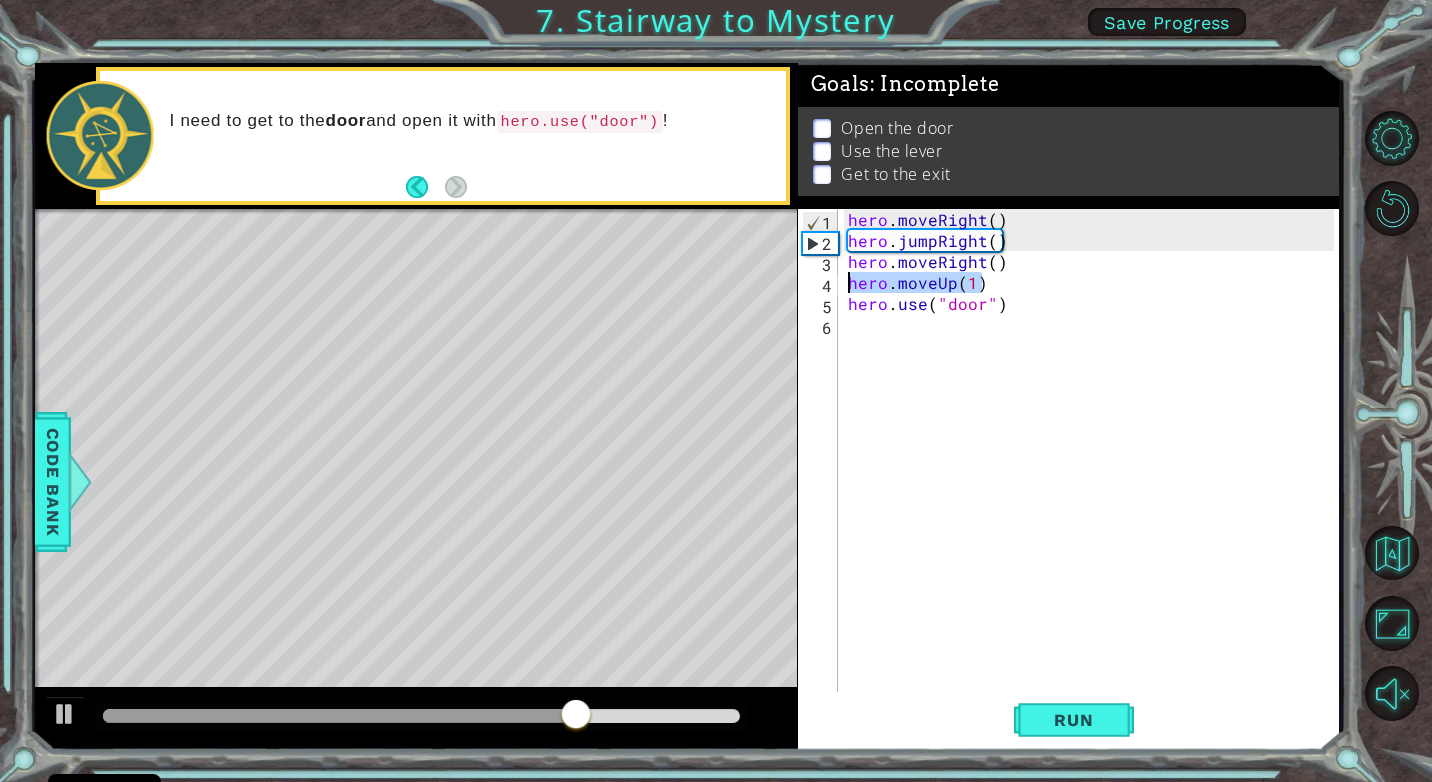 drag, startPoint x: 986, startPoint y: 281, endPoint x: 831, endPoint y: 281, distance: 155 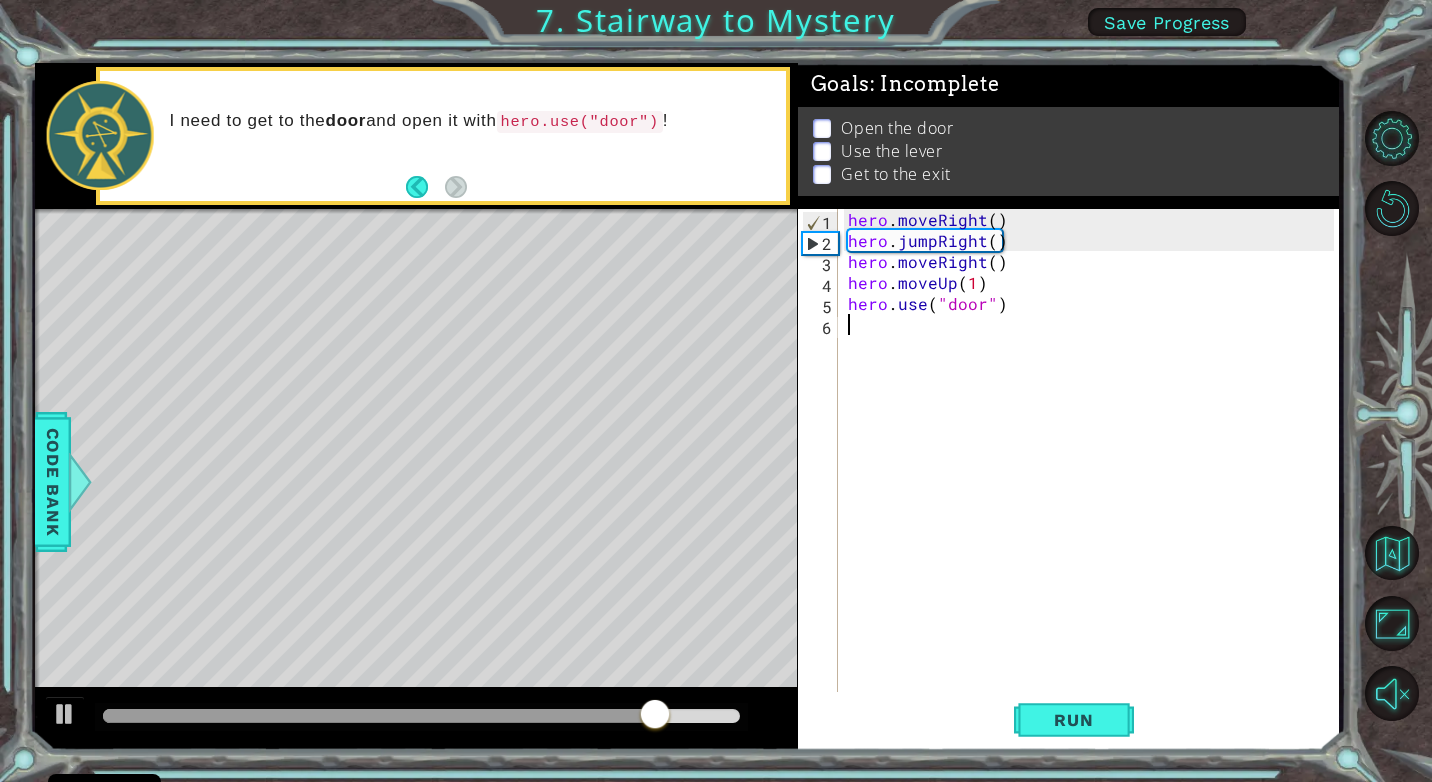 click on "hero . moveRight ( ) hero . jumpRight ( ) hero . moveRight ( ) hero . moveUp ( 1 ) hero . use ( "door" )" at bounding box center [1094, 471] 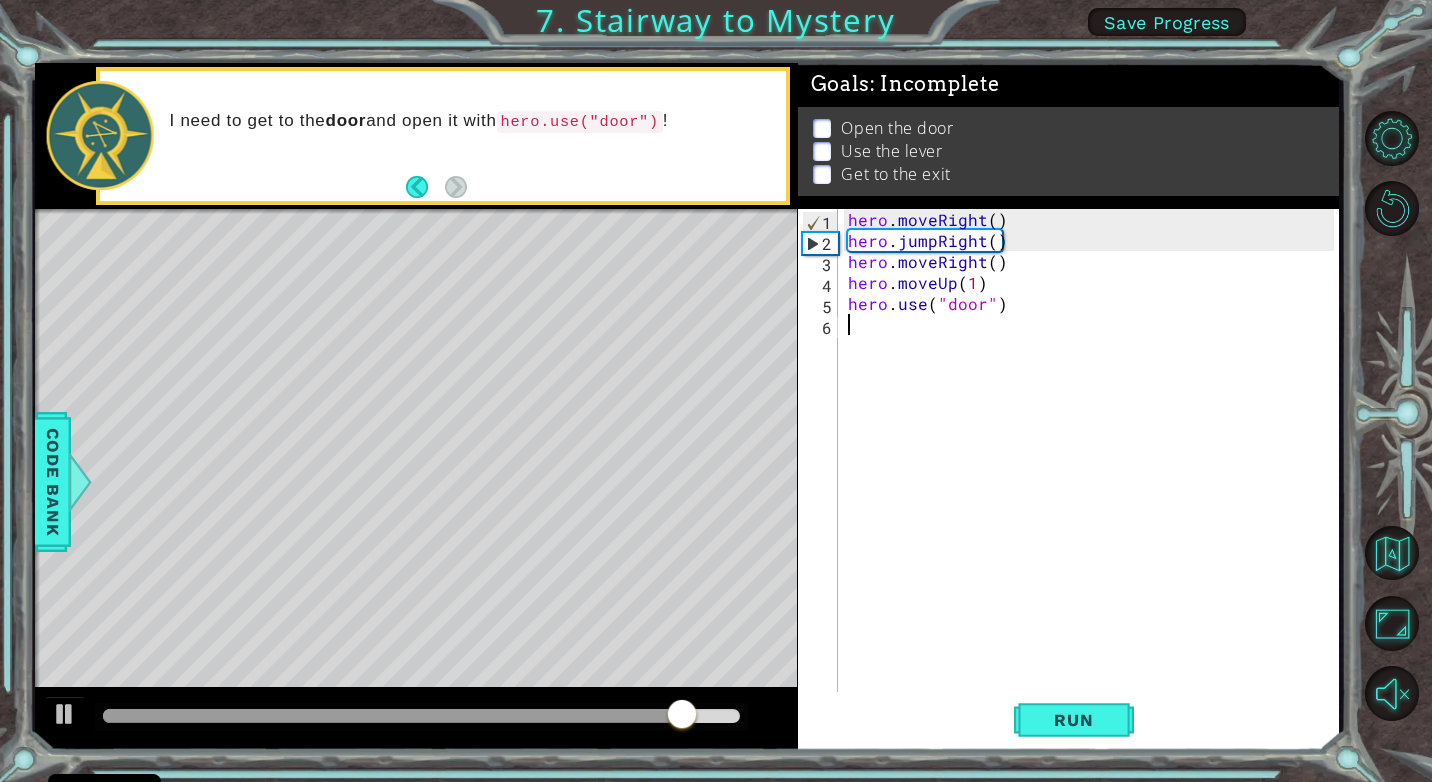 paste on "hero.moveUp(1)" 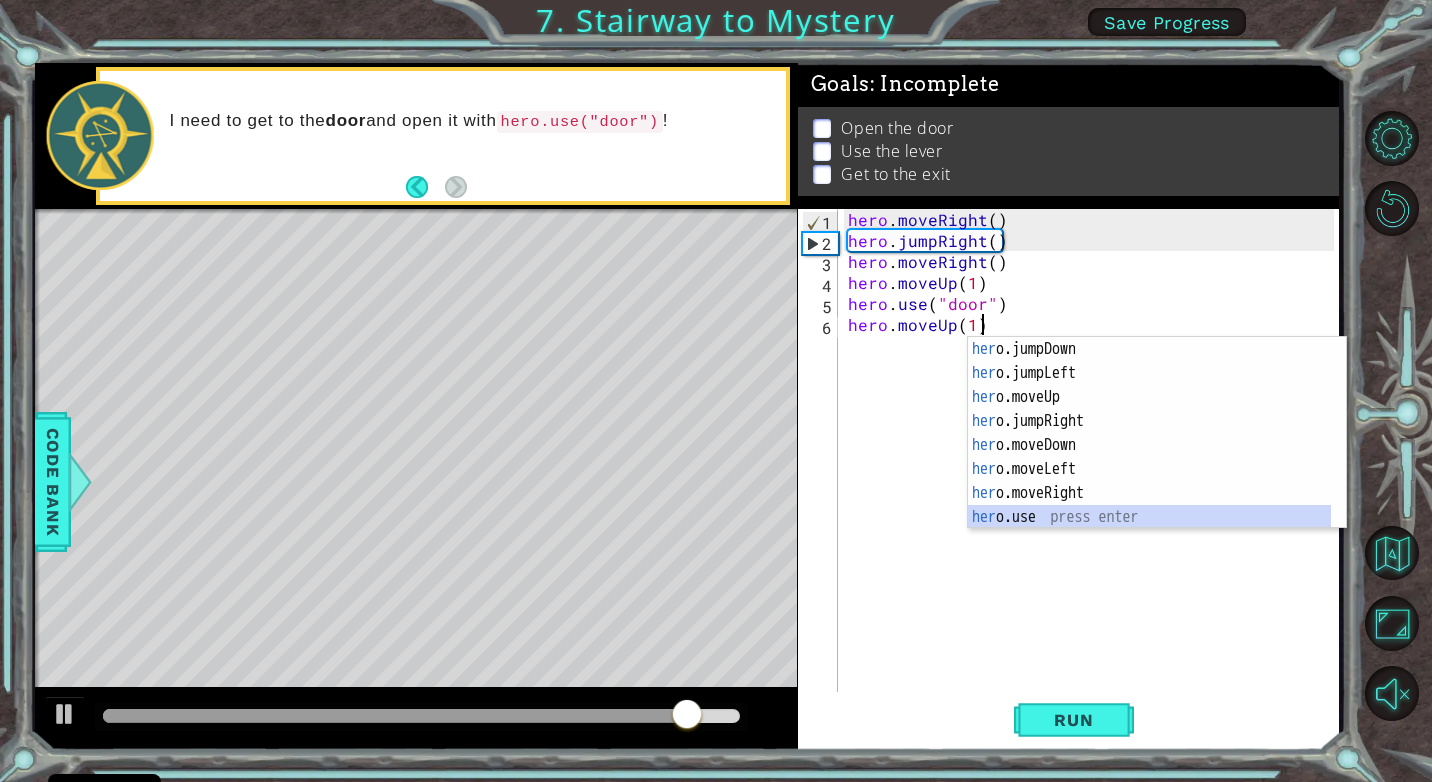 scroll, scrollTop: 0, scrollLeft: 0, axis: both 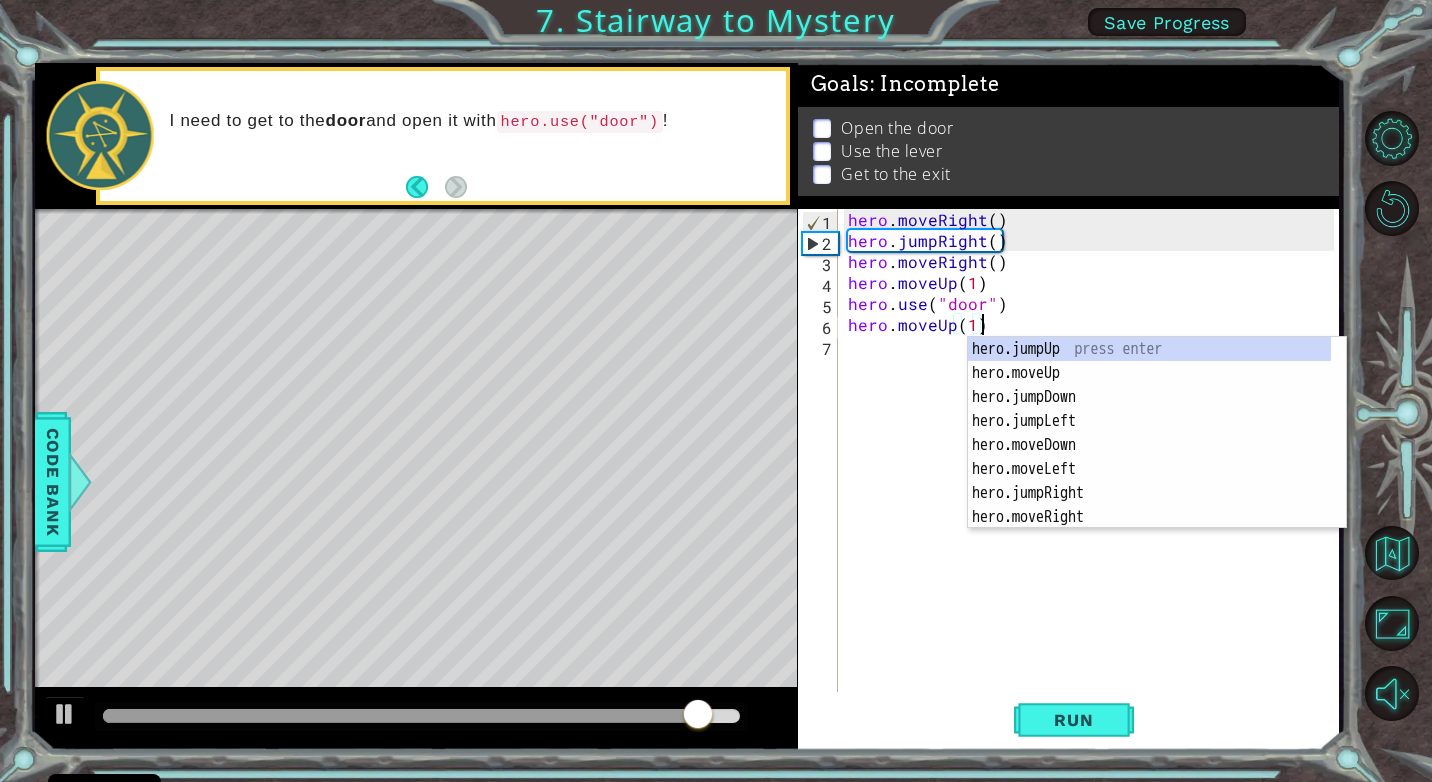 click on "hero . moveRight ( ) hero . jumpRight ( ) hero . moveRight ( ) hero . moveUp ( 1 ) hero . use ( "door" ) hero . moveUp ( 1 )" at bounding box center [1094, 471] 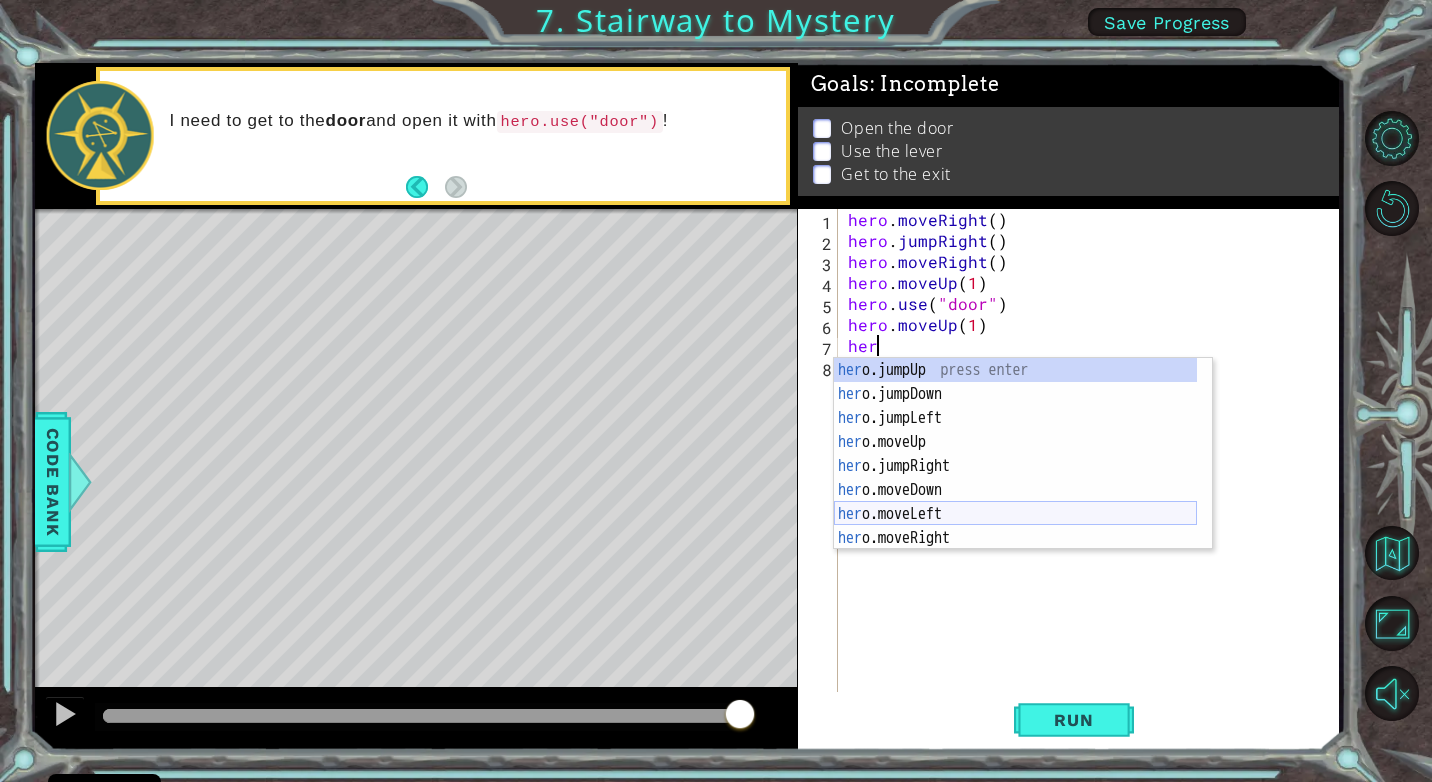 click on "her o.jumpUp press enter her o.jumpDown press enter her o.jumpLeft press enter her o.moveUp press enter her o.jumpRight press enter her o.moveDown press enter her o.moveLeft press enter her o.moveRight press enter her o.use press enter" at bounding box center [1015, 478] 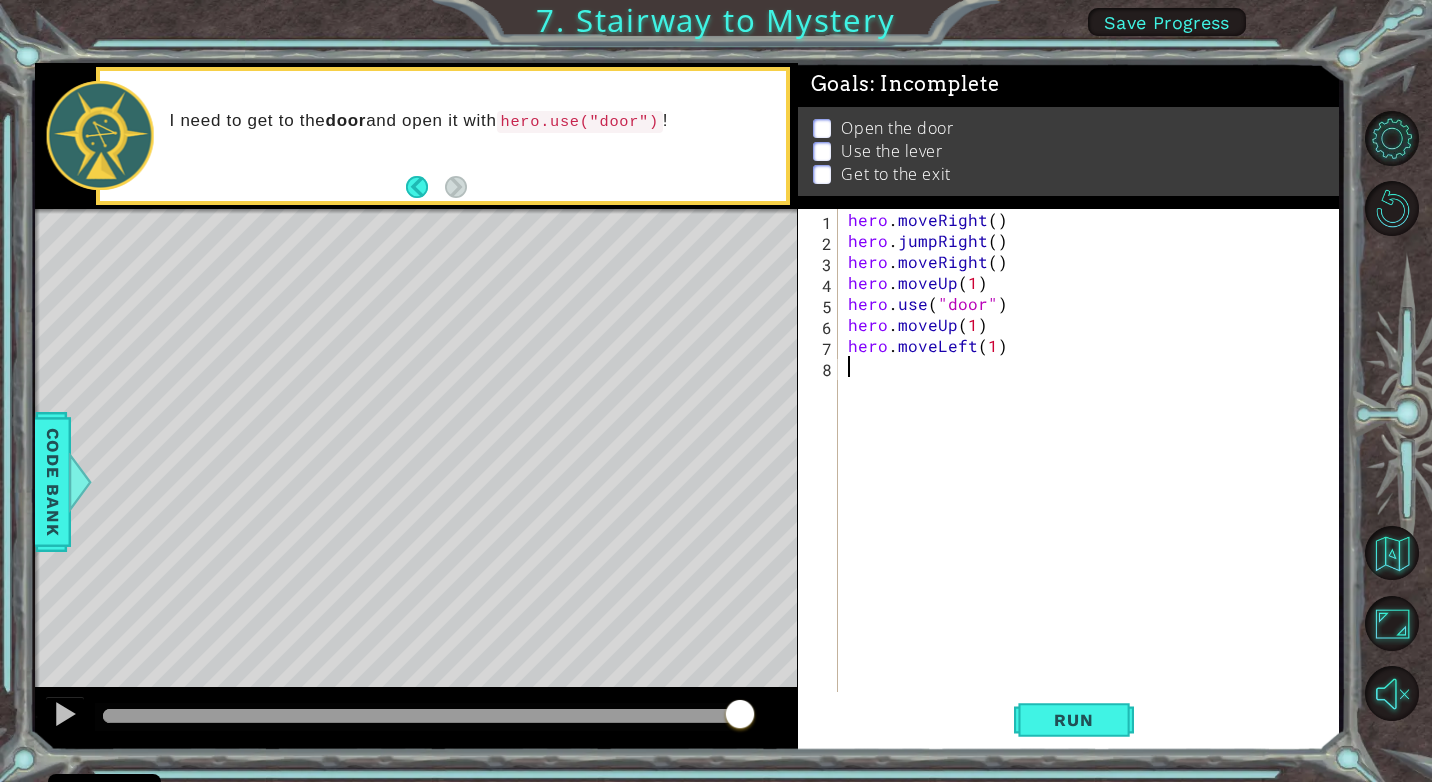 click on "hero . moveRight ( ) hero . jumpRight ( ) hero . moveRight ( ) hero . moveUp ( 1 ) hero . use ( "door" ) hero . moveUp ( 1 ) hero . moveLeft ( 1 )" at bounding box center [1094, 471] 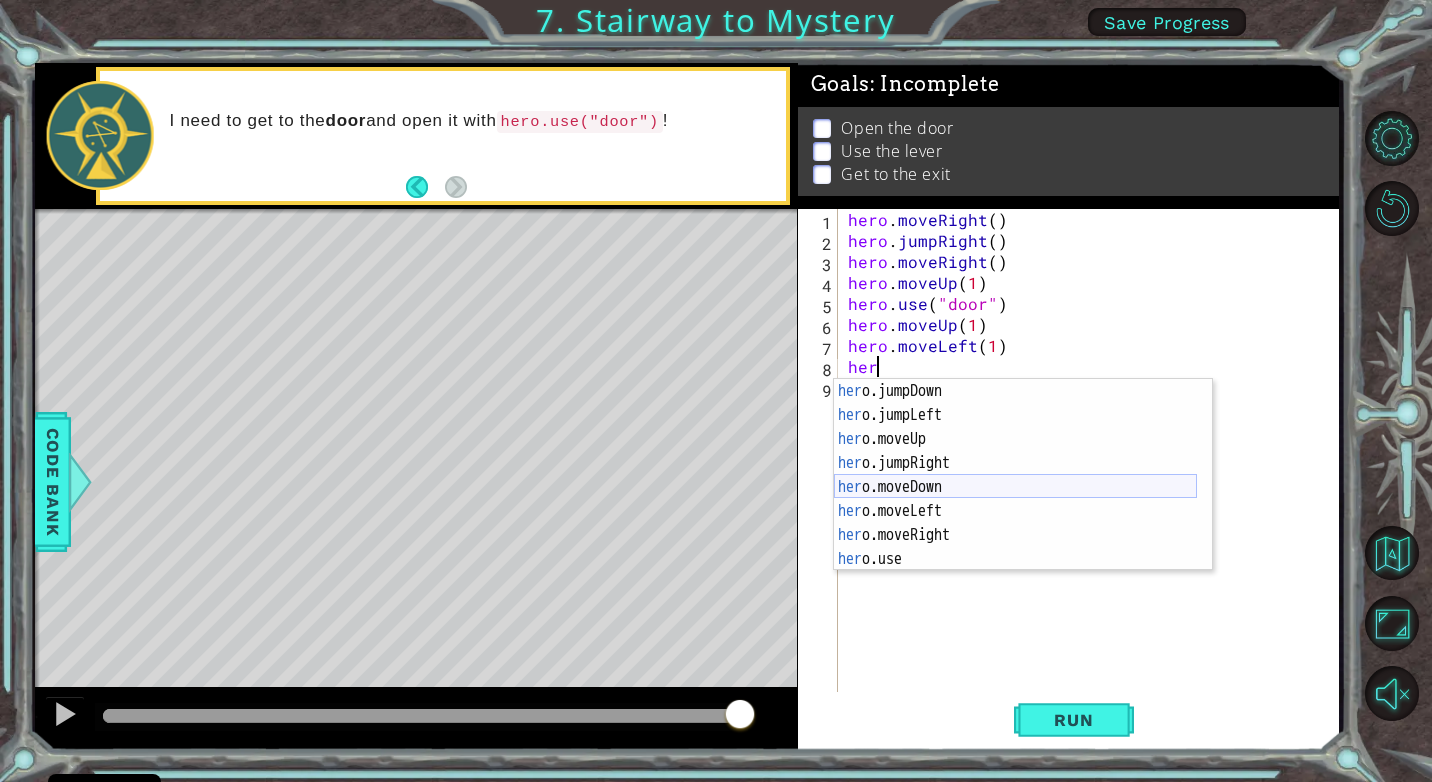 scroll, scrollTop: 24, scrollLeft: 0, axis: vertical 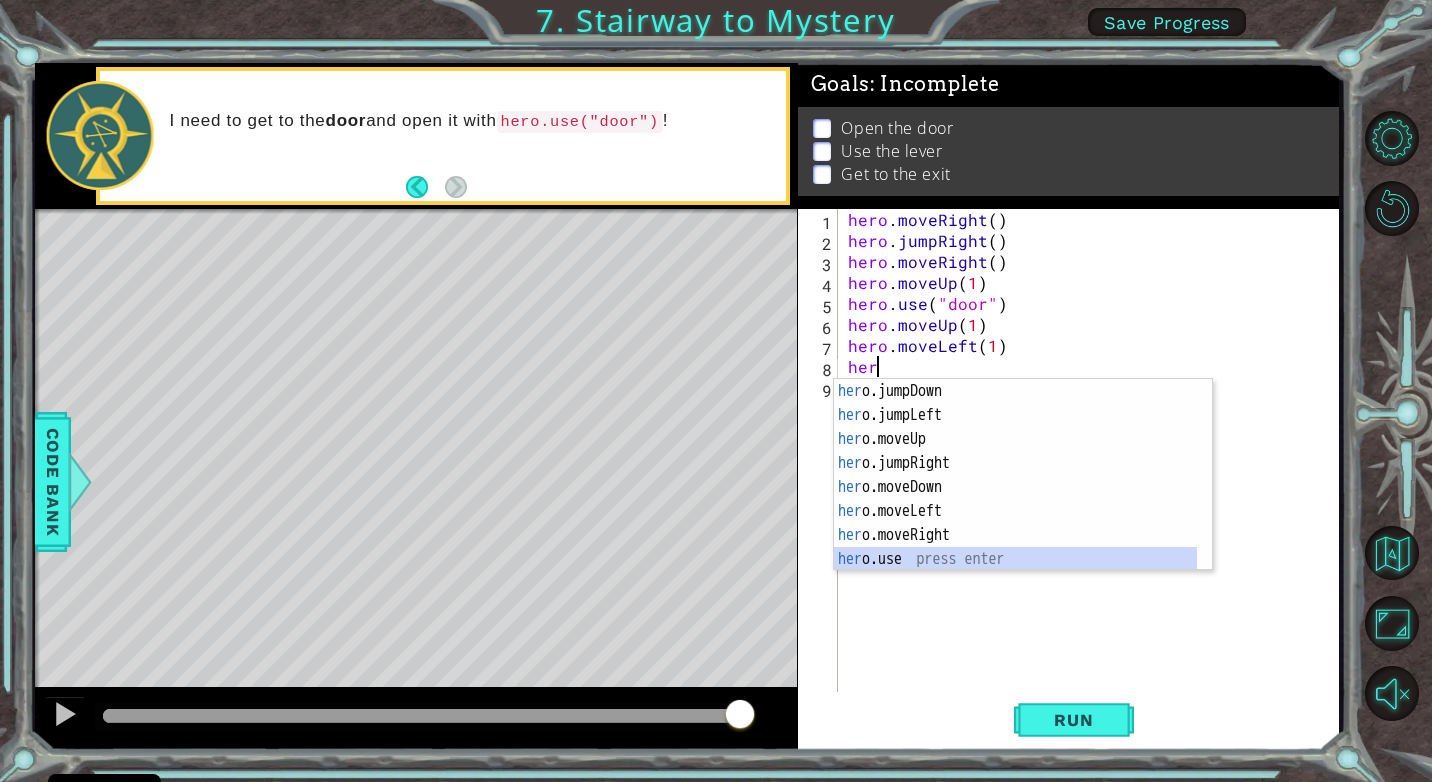 click on "her o.jumpDown press enter her o.jumpLeft press enter her o.moveUp press enter her o.jumpRight press enter her o.moveDown press enter her o.moveLeft press enter her o.moveRight press enter her o.use press enter" at bounding box center (1015, 499) 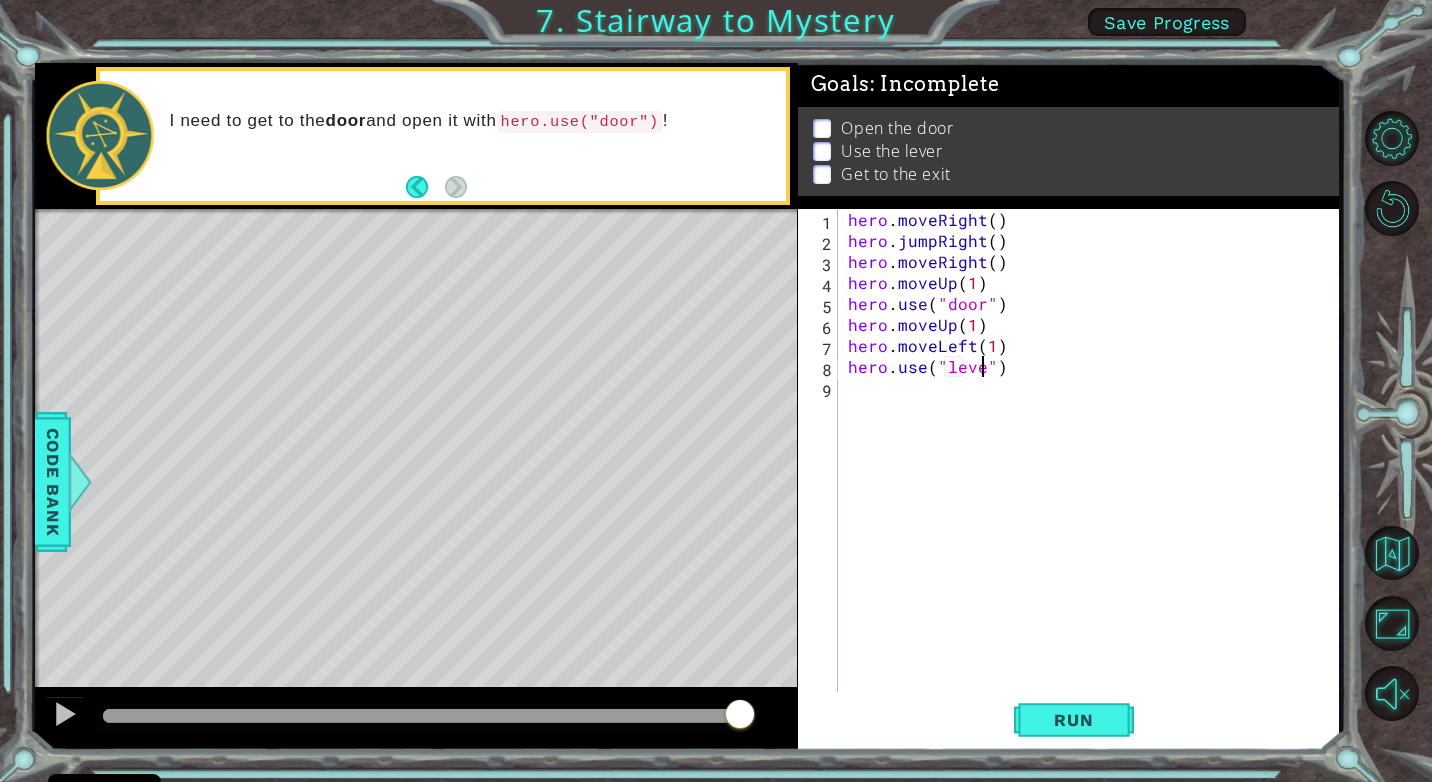 scroll, scrollTop: 0, scrollLeft: 9, axis: horizontal 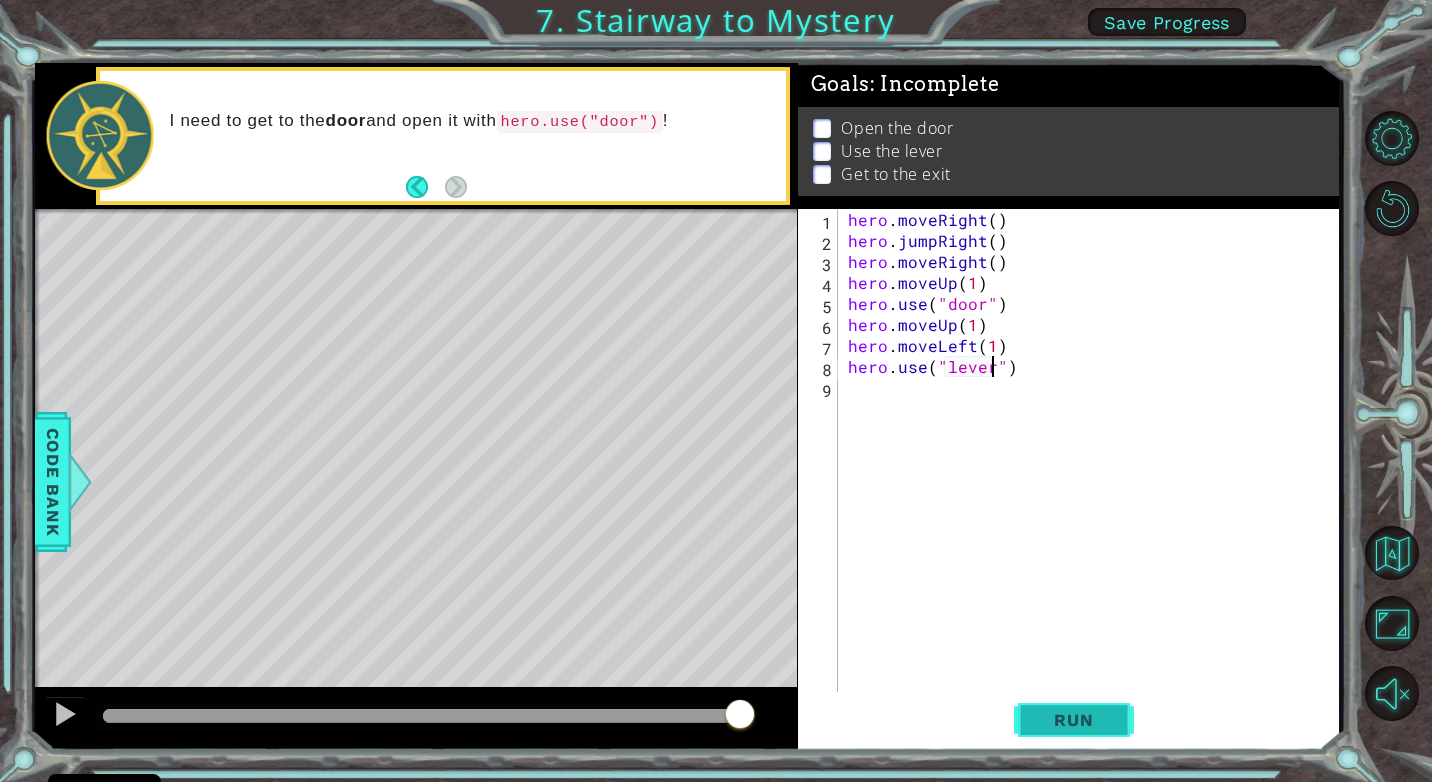 click on "Run" at bounding box center [1073, 720] 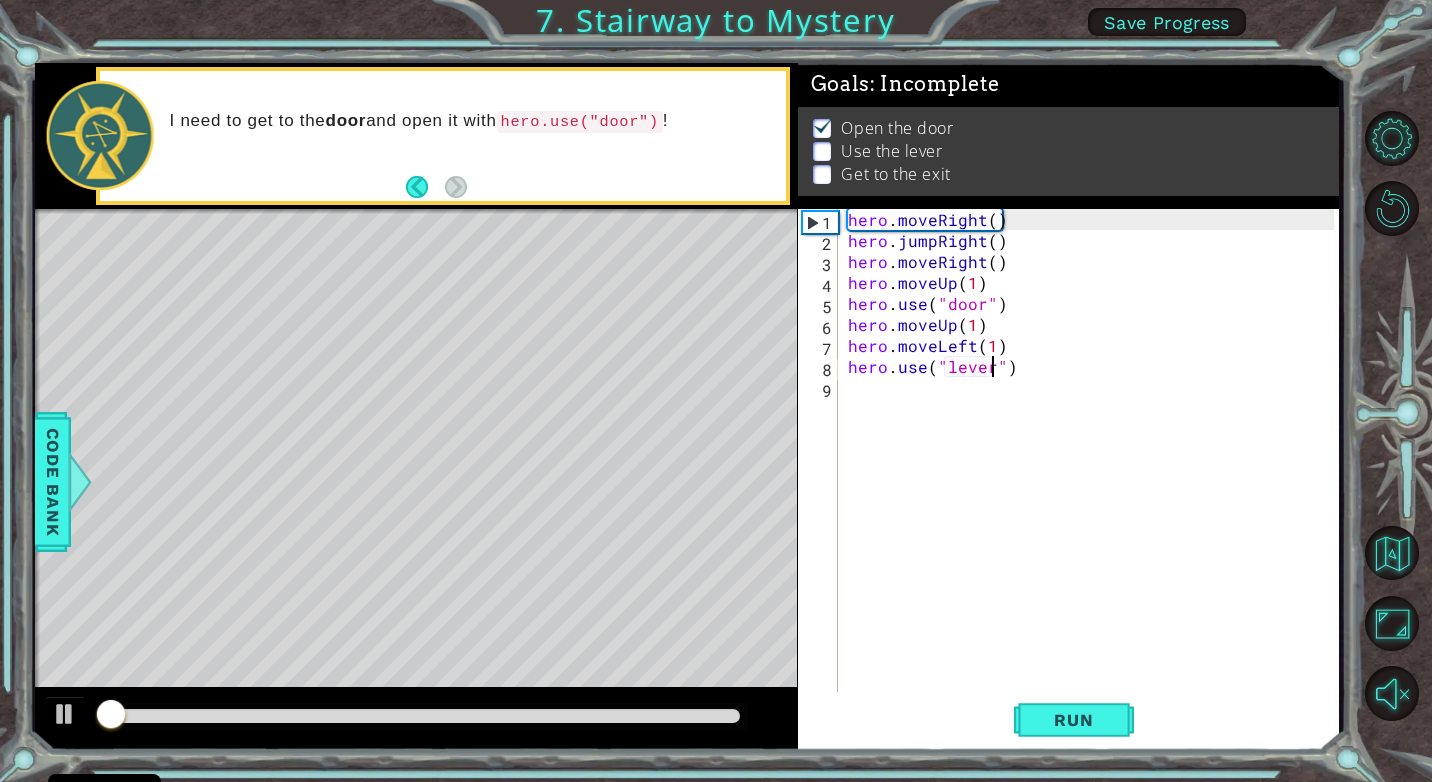scroll, scrollTop: 6, scrollLeft: 0, axis: vertical 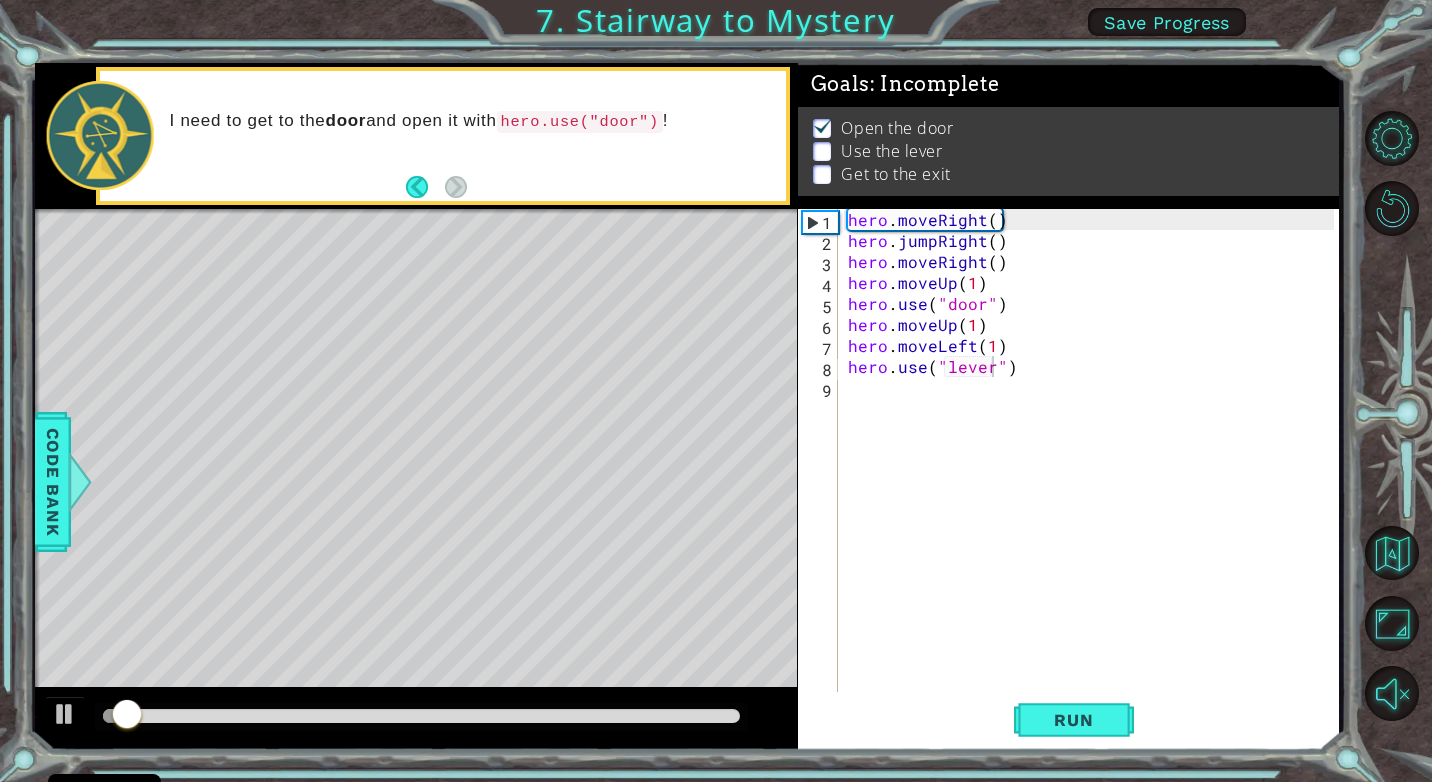 drag, startPoint x: 541, startPoint y: 706, endPoint x: 577, endPoint y: 708, distance: 36.05551 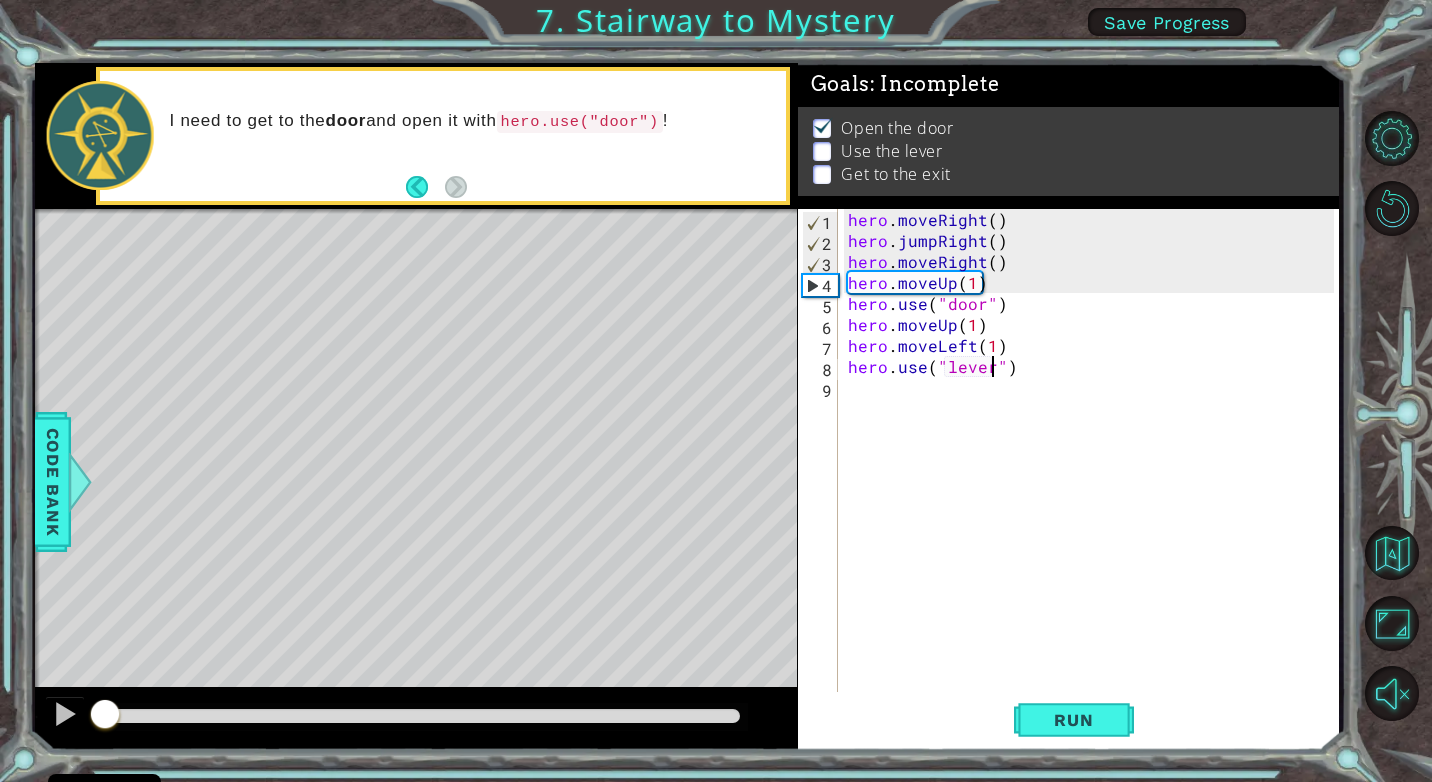 drag, startPoint x: 147, startPoint y: 713, endPoint x: 56, endPoint y: 768, distance: 106.32967 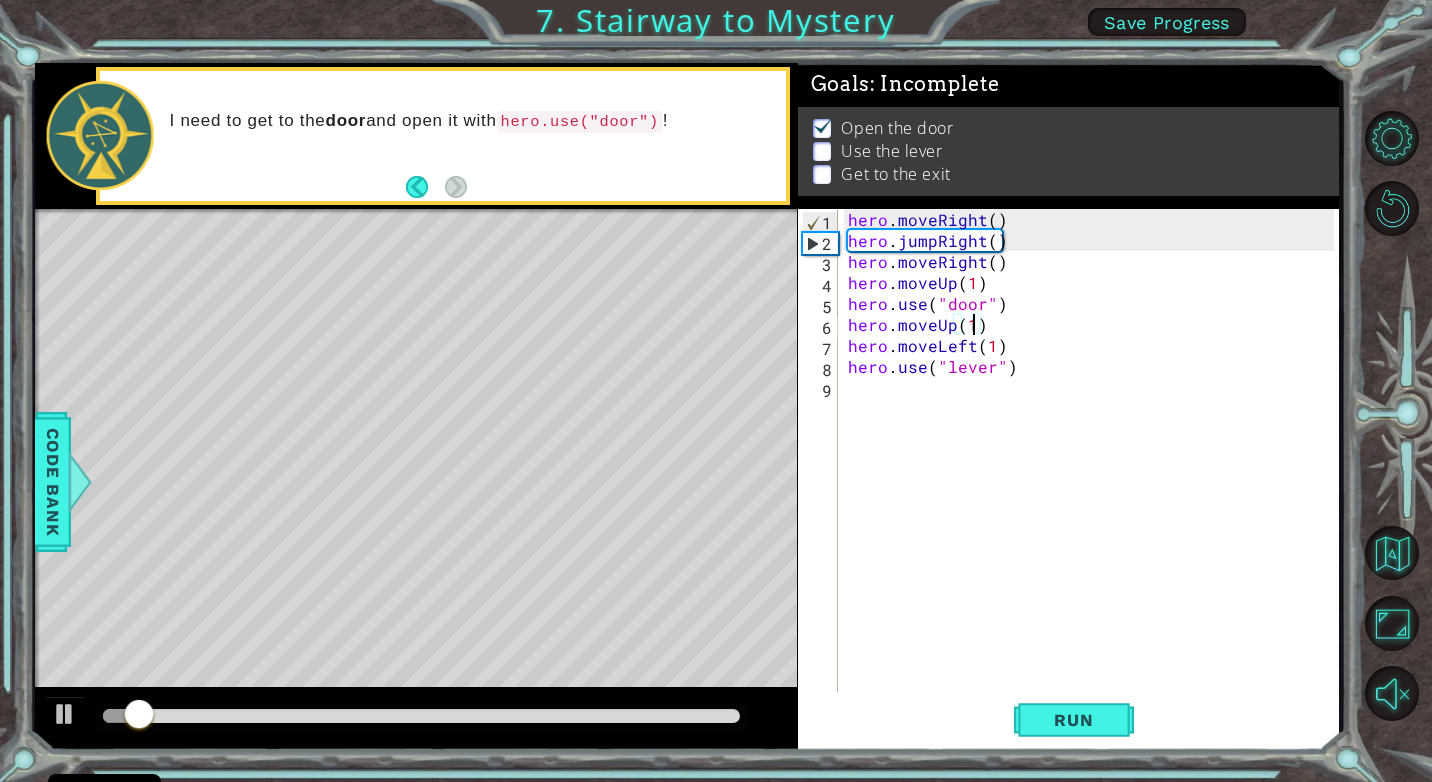 click on "hero . moveRight ( ) hero . jumpRight ( ) hero . moveRight ( ) hero . moveUp ( 1 ) hero . use ( "door" ) hero . moveUp ( 1 ) hero . moveLeft ( 1 ) hero . use ( "lever" )" at bounding box center [1094, 471] 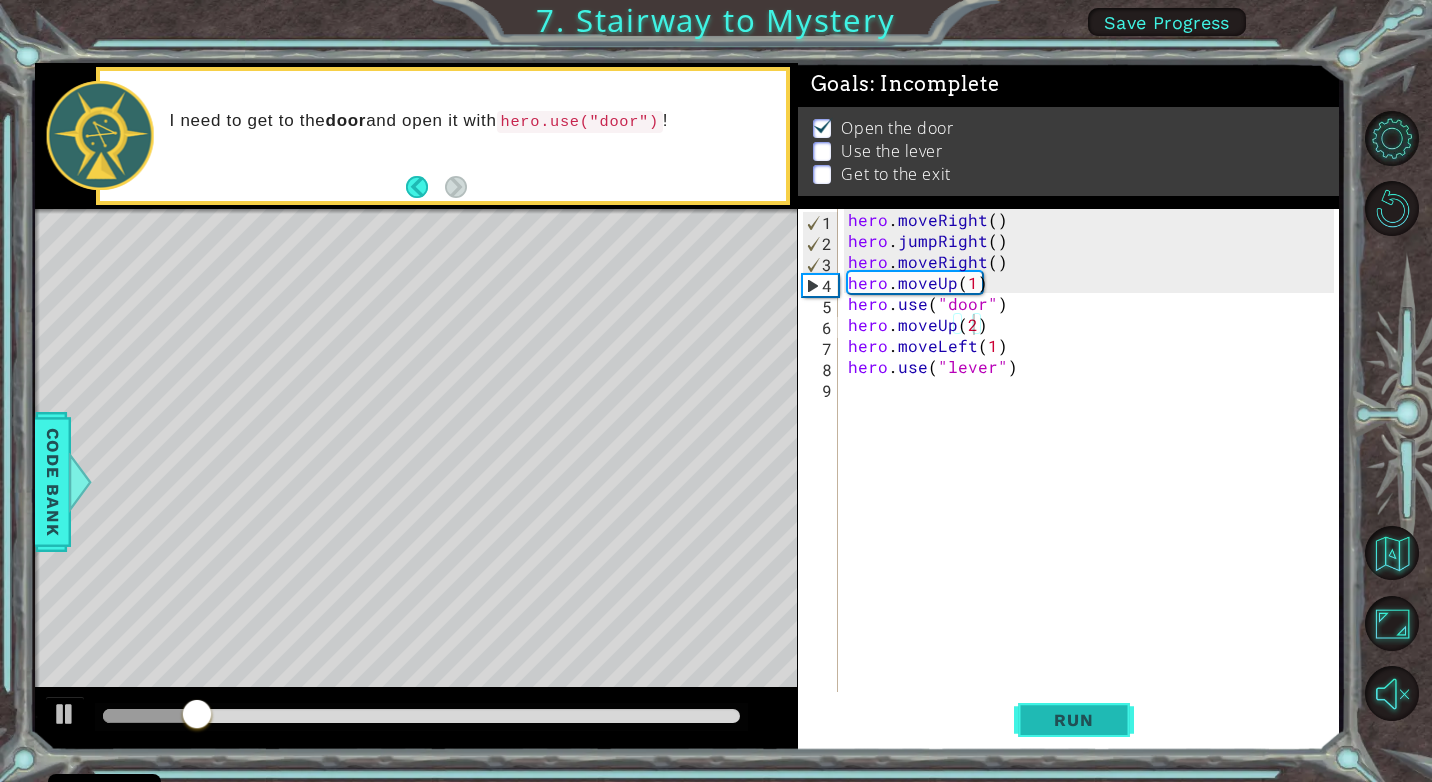 click on "Run" at bounding box center [1074, 720] 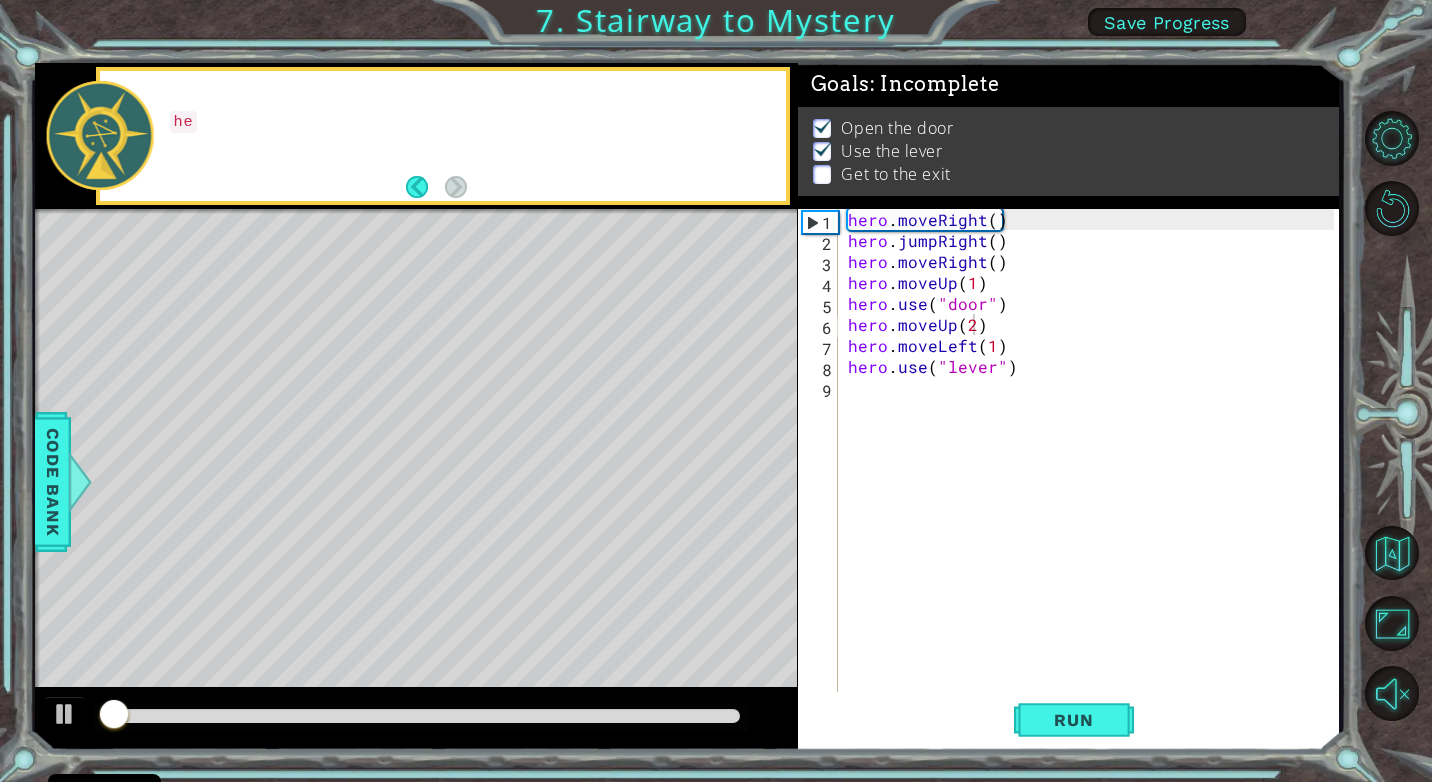 drag, startPoint x: 523, startPoint y: 729, endPoint x: 537, endPoint y: 724, distance: 14.866069 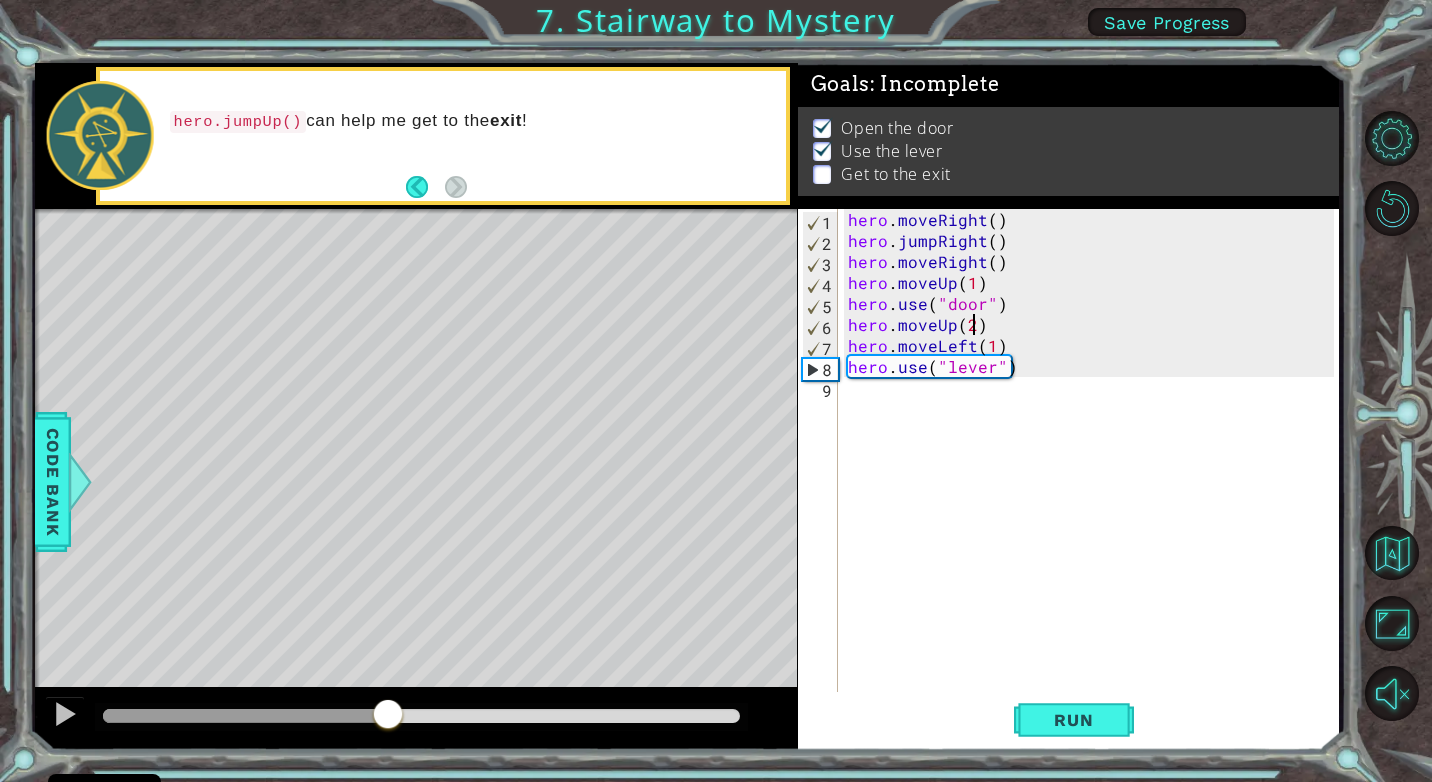 click on "methods   hero     moveDown(steps) moveUp(steps) moveLeft(steps) moveRight(steps) use(thing) jumpDown() jumpUp() jumpLeft() jumpRight() Code Bank       hero.jumpUp()  can help me get to the  exit !
Continue" at bounding box center (687, 407) 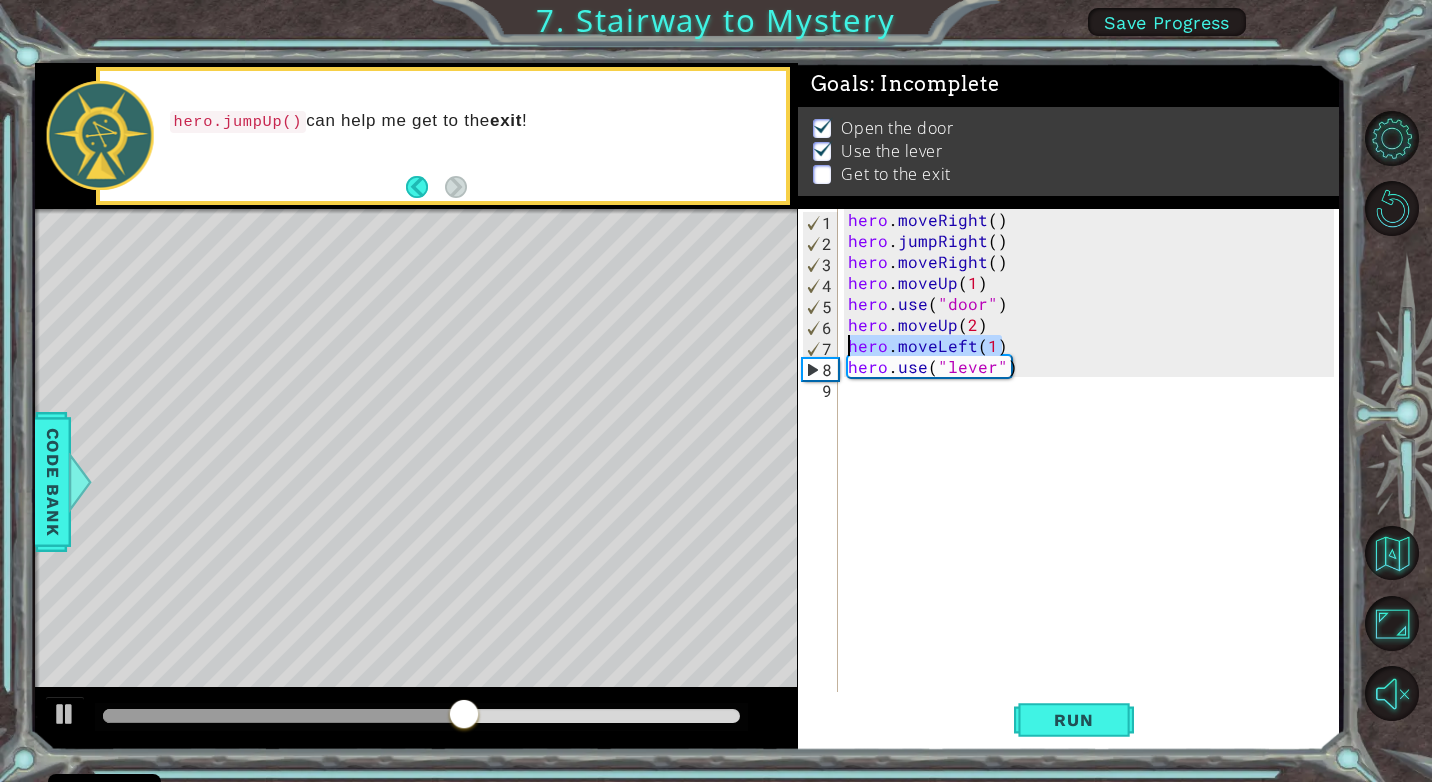 drag, startPoint x: 1018, startPoint y: 347, endPoint x: 844, endPoint y: 351, distance: 174.04597 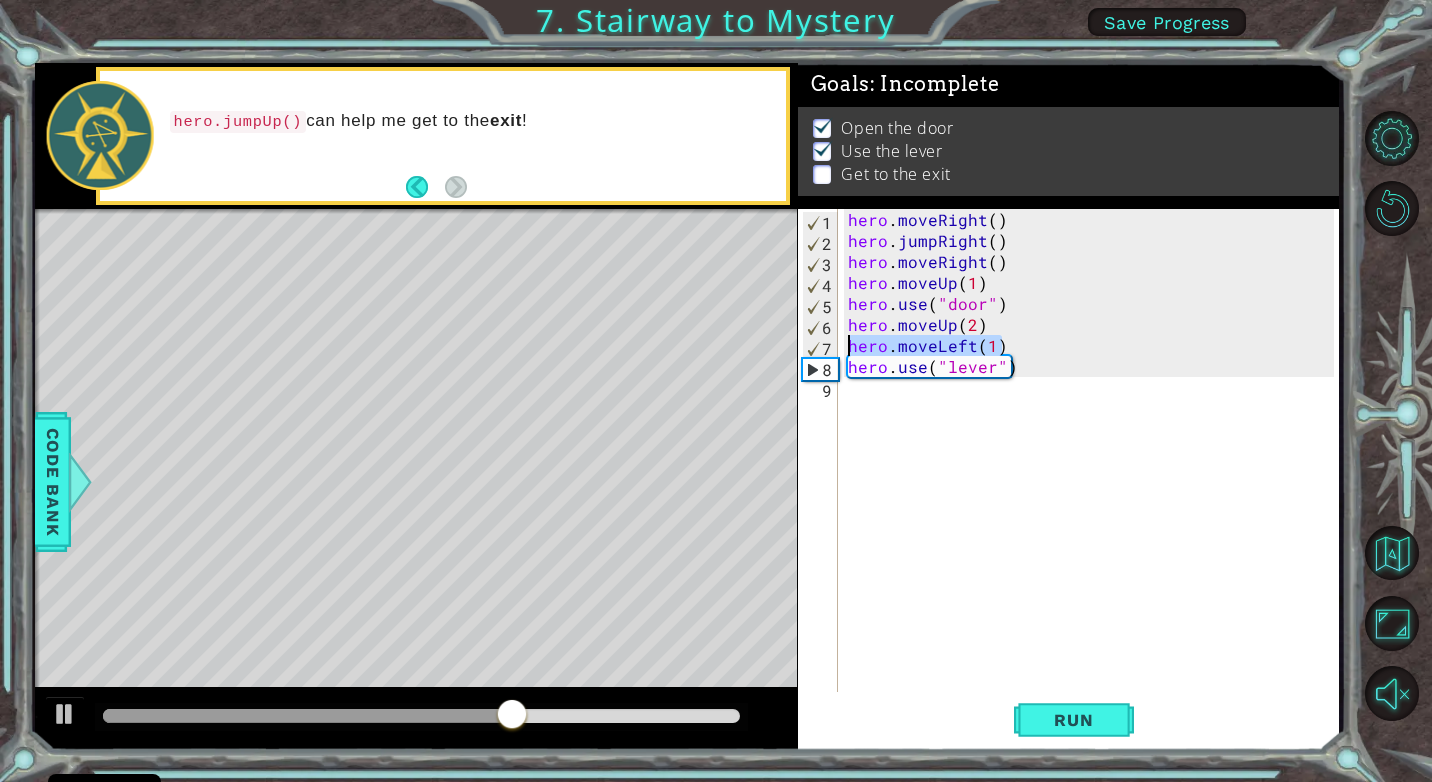 click on "hero . moveRight ( ) hero . jumpRight ( ) hero . moveRight ( ) hero . moveUp ( 1 ) hero . use ( "door" ) hero . moveUp ( 2 ) hero . moveLeft ( 1 ) hero . use ( "lever" )" at bounding box center (1094, 471) 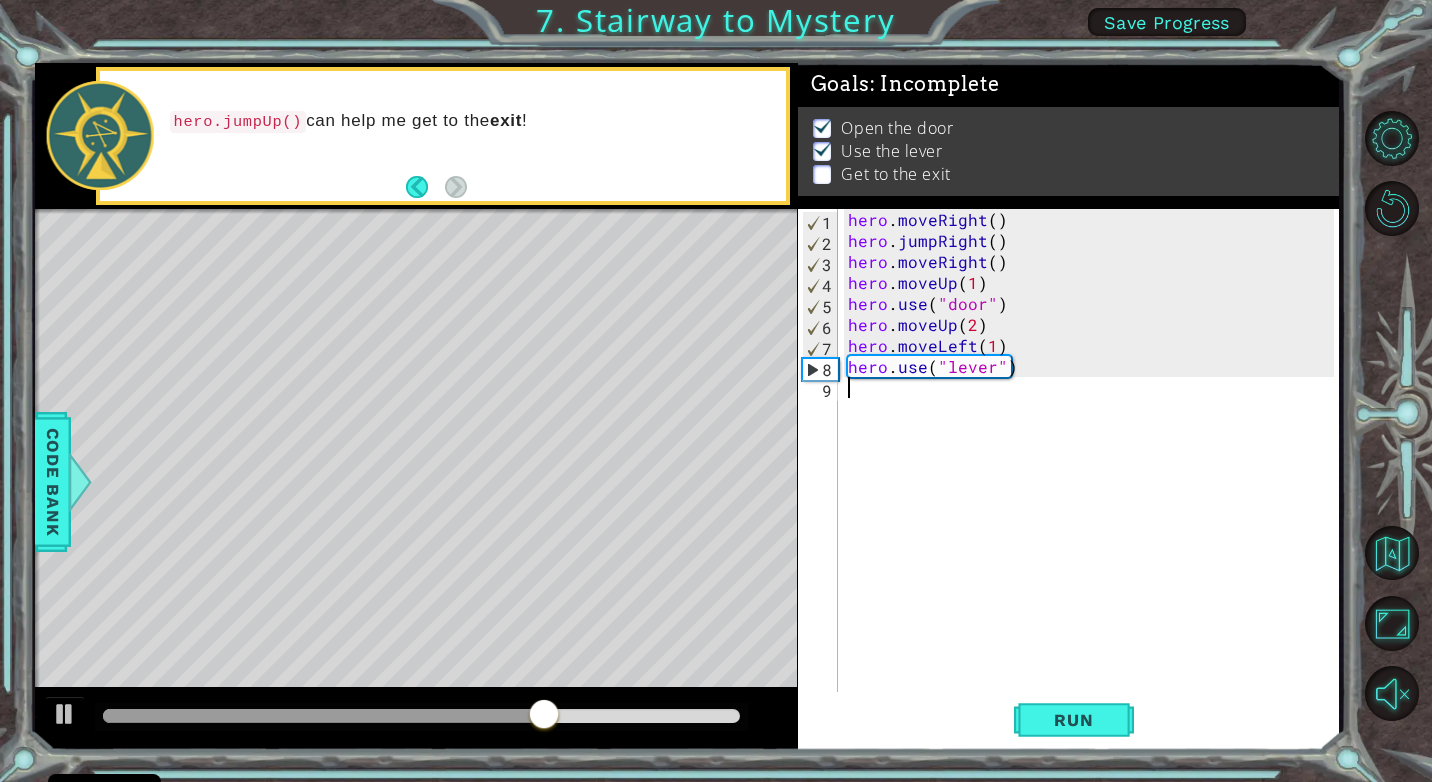 paste on "hero.moveLeft(1)" 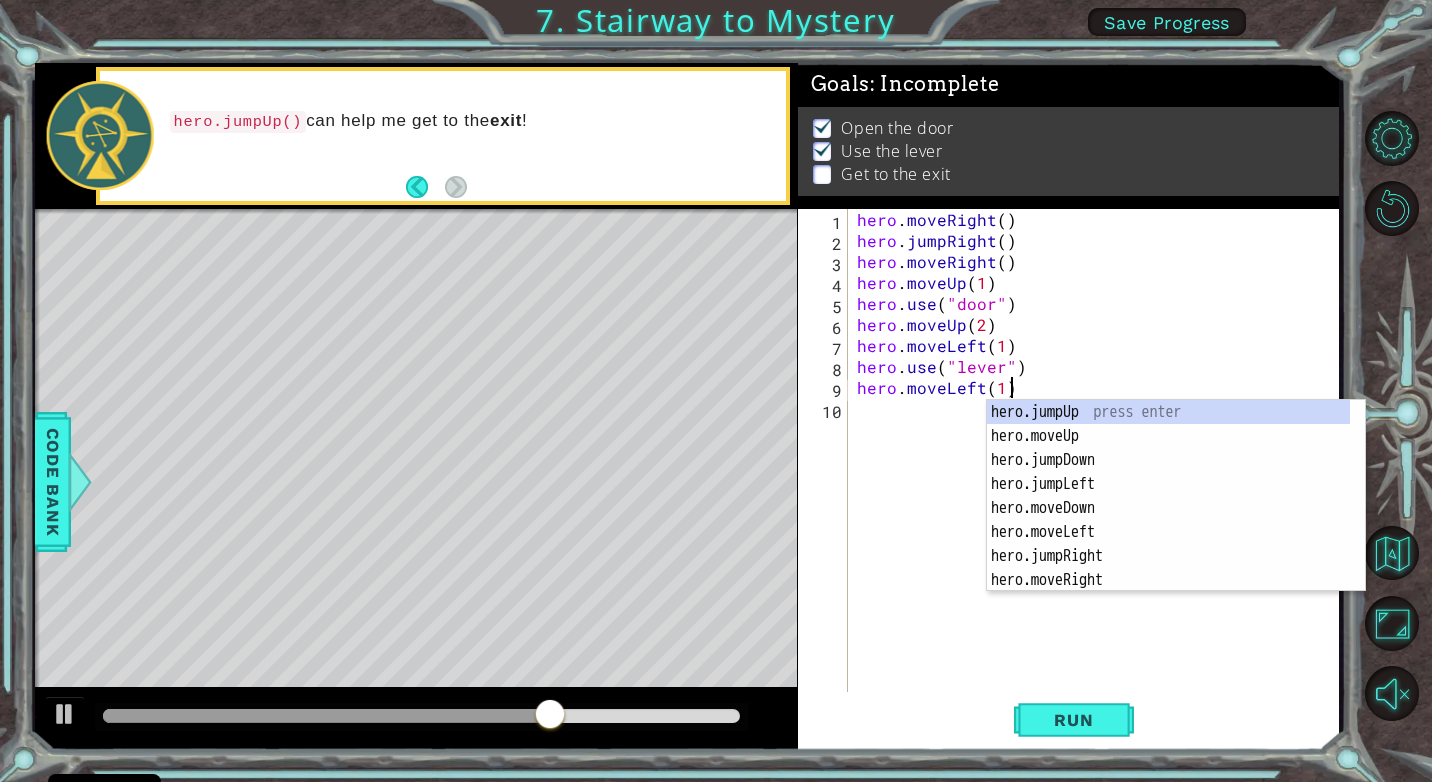 scroll, scrollTop: 0, scrollLeft: 0, axis: both 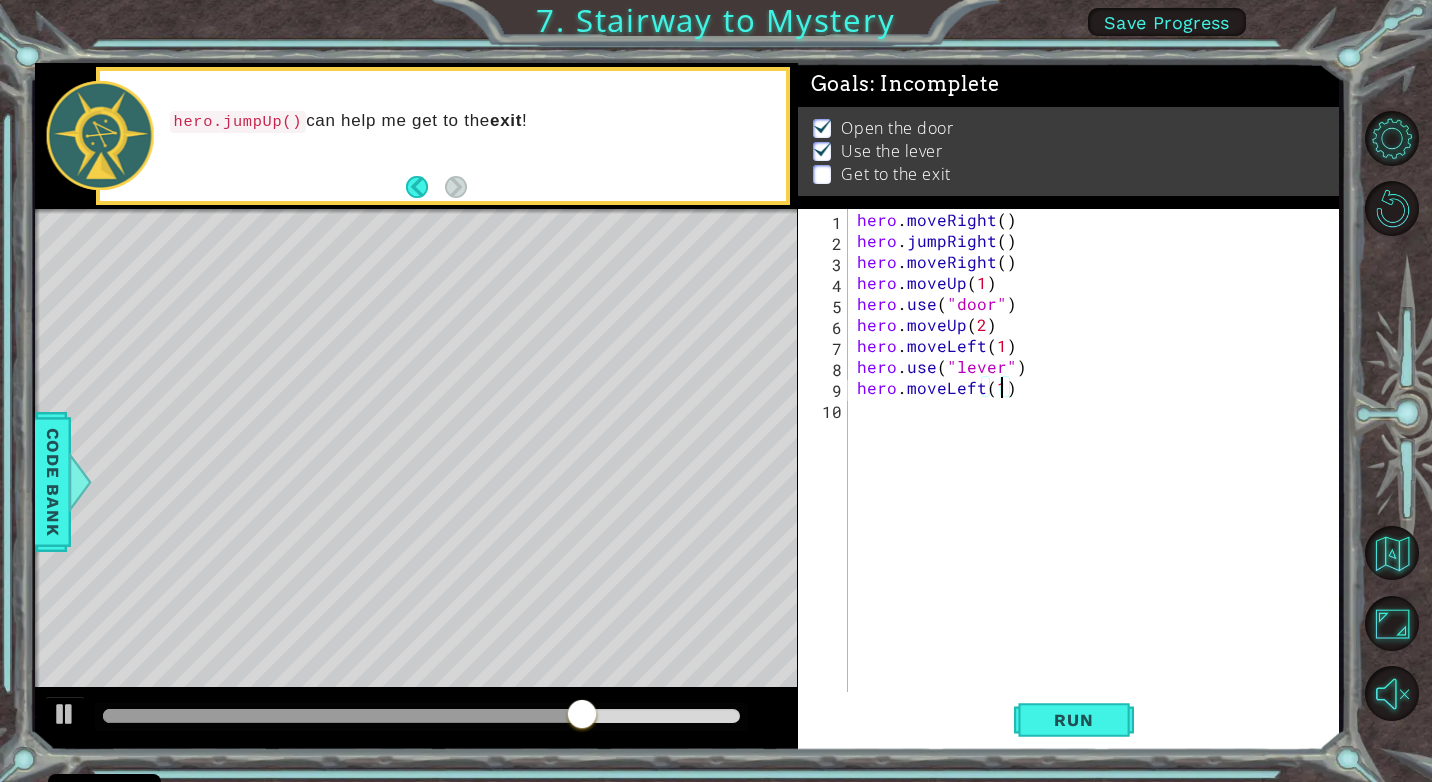 click on "hero . moveRight ( ) hero . jumpRight ( ) hero . moveRight ( ) hero . moveUp ( 1 ) hero . use ( "door" ) hero . moveUp ( 2 ) hero . moveLeft ( 1 ) hero . use ( "lever" ) hero . moveLeft ( 1 )" at bounding box center [1098, 471] 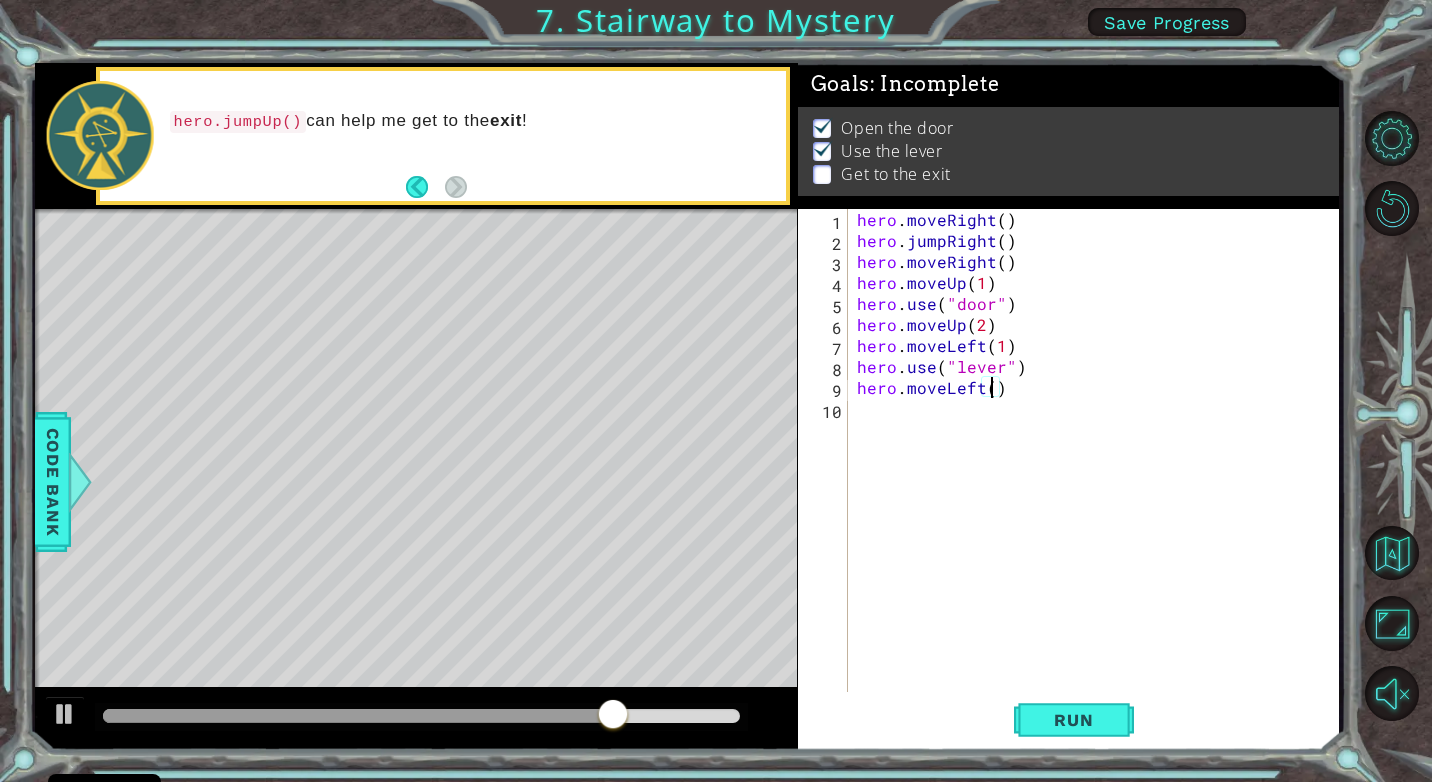 type on "hero.moveLeft(2)" 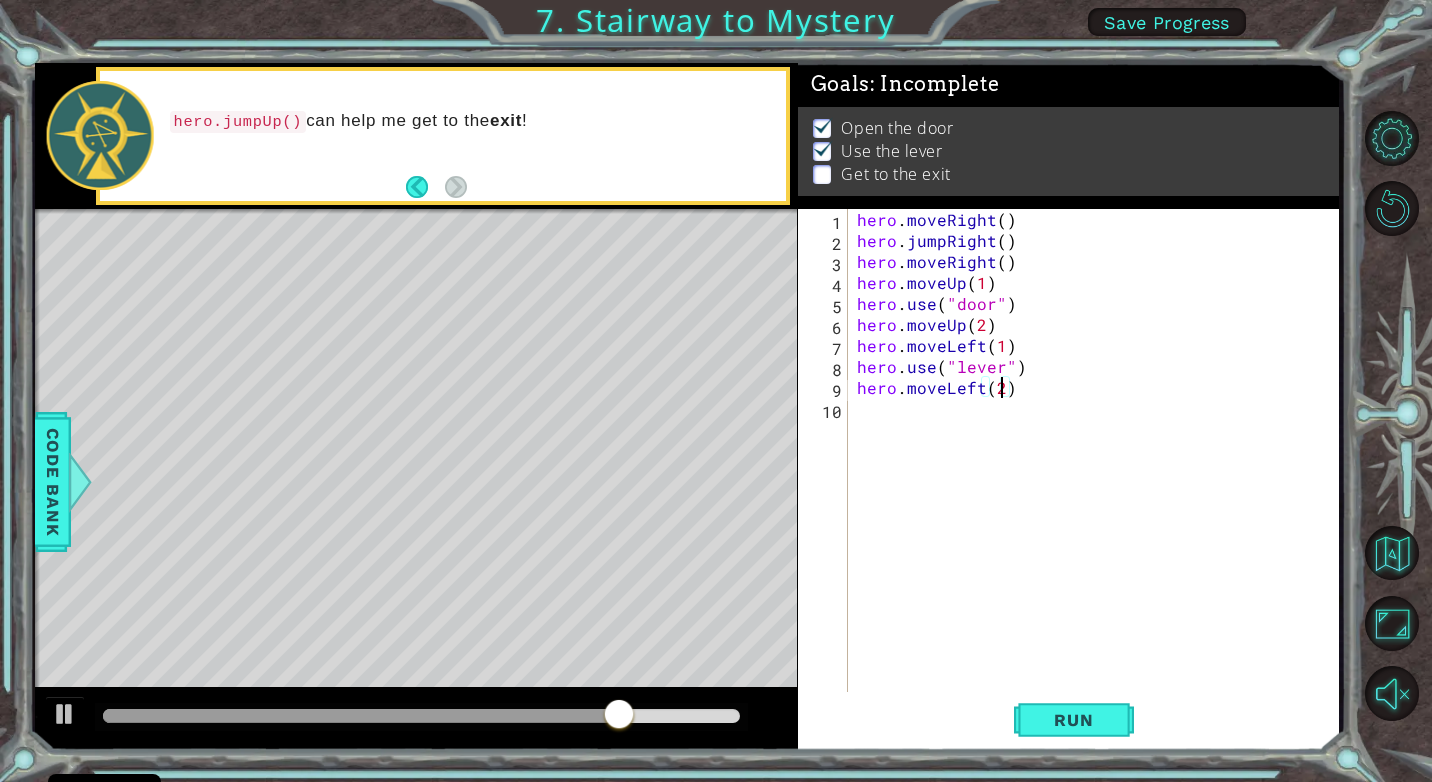 scroll, scrollTop: 0, scrollLeft: 8, axis: horizontal 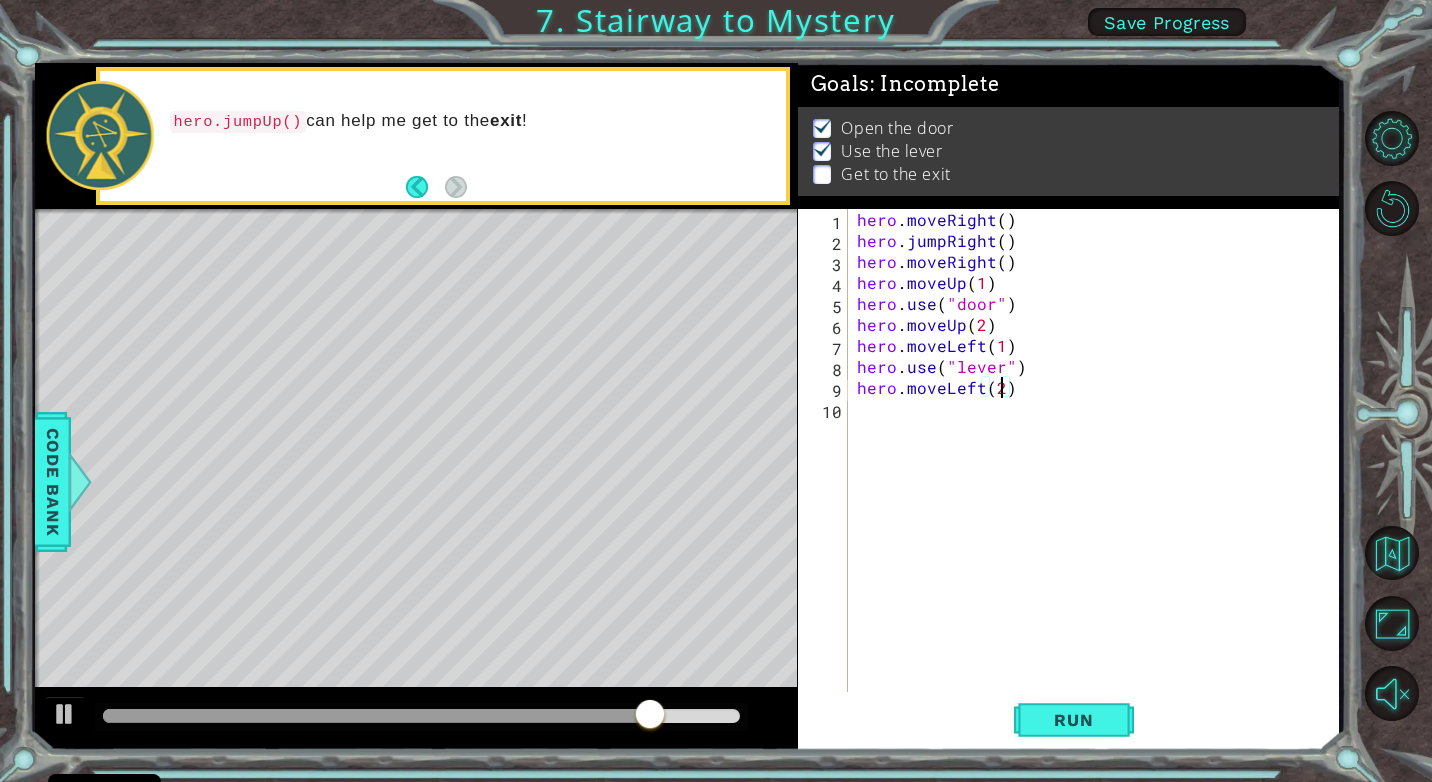 click on "hero . moveRight ( ) hero . jumpRight ( ) hero . moveRight ( ) hero . moveUp ( 1 ) hero . use ( "door" ) hero . moveUp ( 2 ) hero . moveLeft ( 1 ) hero . use ( "lever" ) hero . moveLeft ( 2 )" at bounding box center [1098, 471] 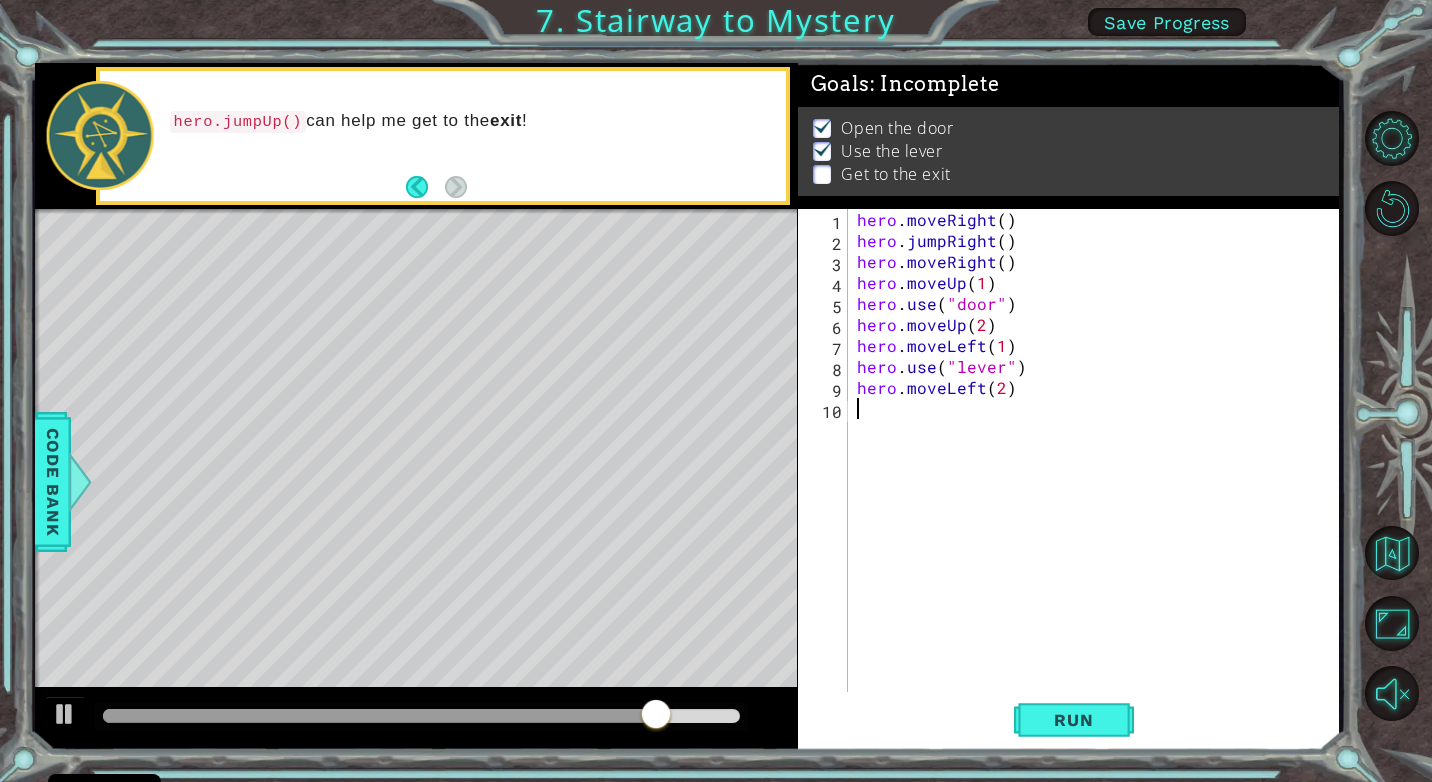 scroll, scrollTop: 0, scrollLeft: 0, axis: both 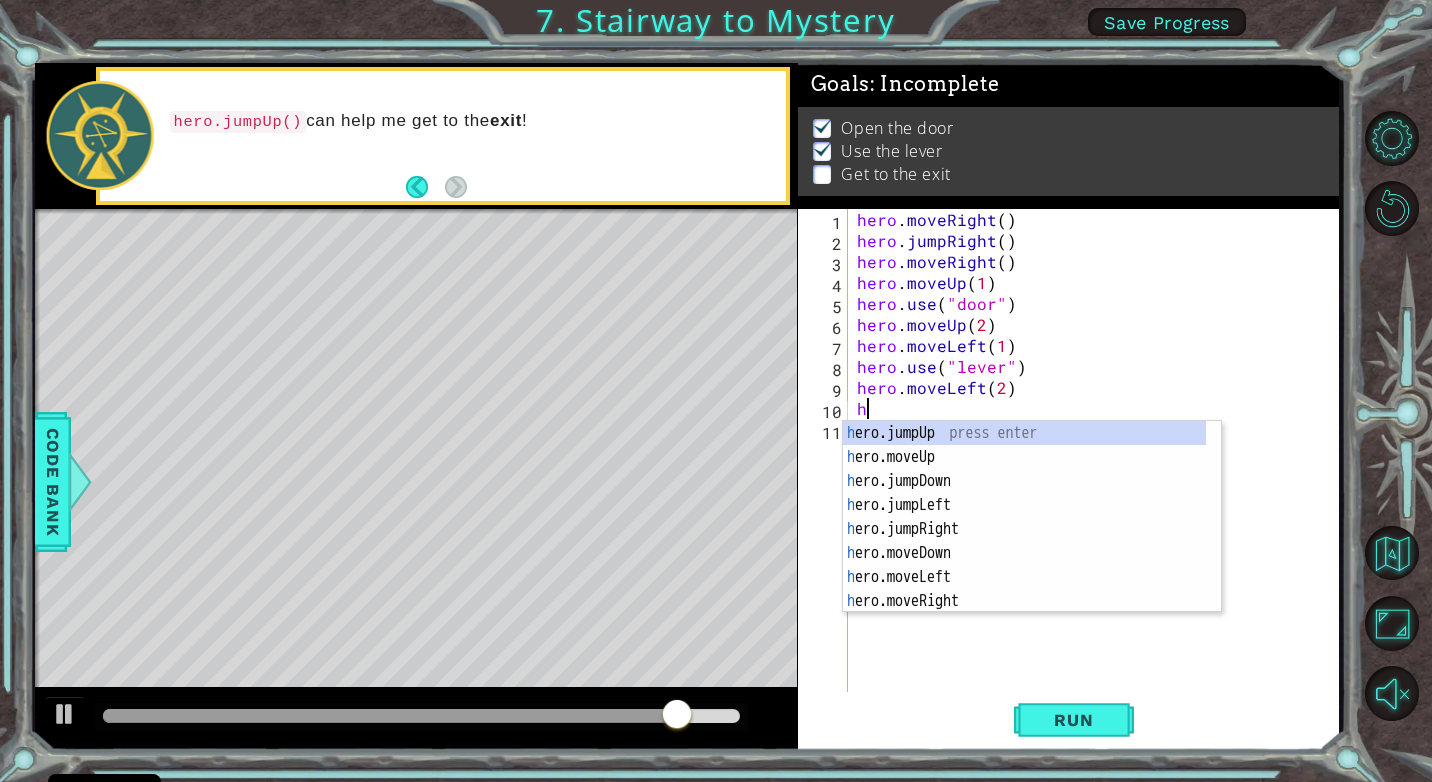 type on "her" 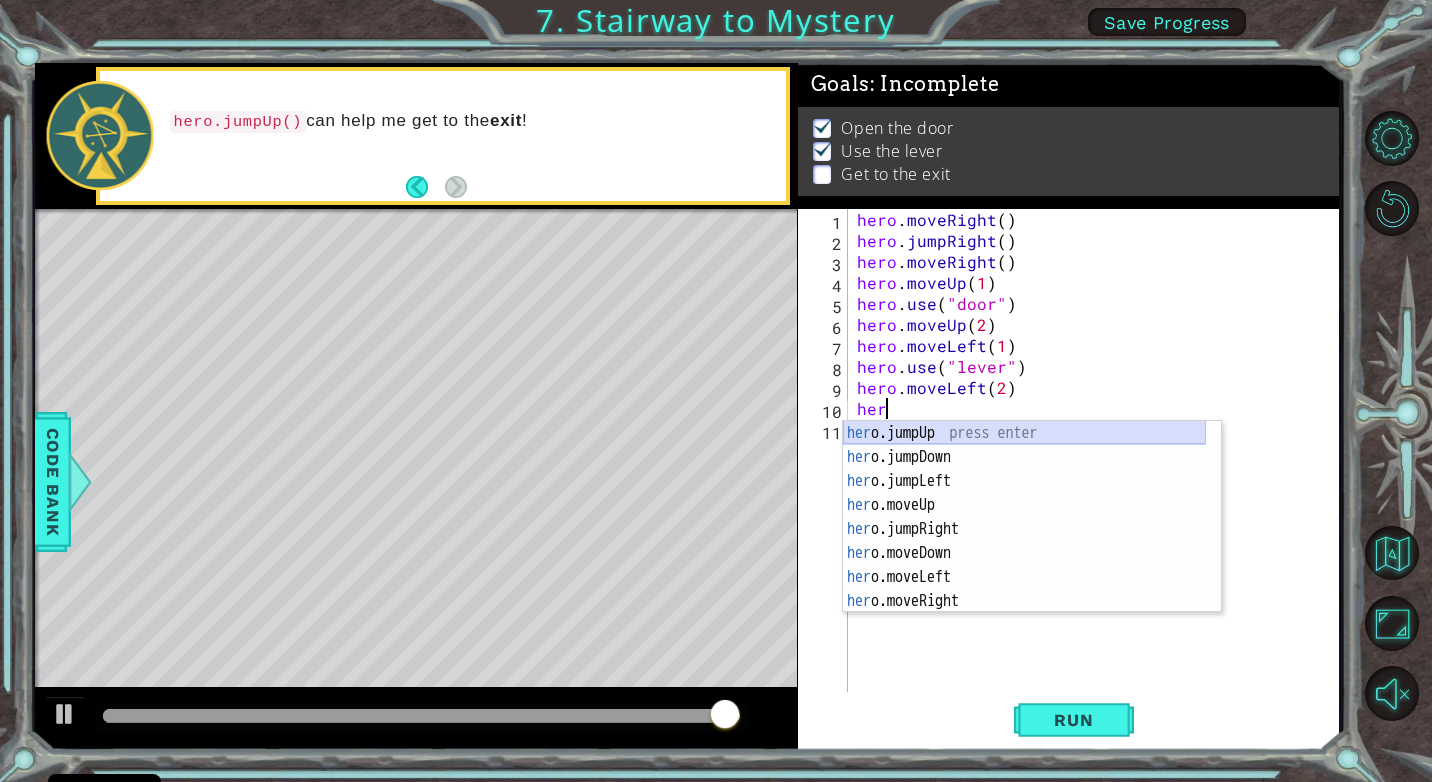 click on "her o.jumpUp press enter her o.jumpDown press enter her o.jumpLeft press enter her o.moveUp press enter her o.jumpRight press enter her o.moveDown press enter her o.moveLeft press enter her o.moveRight press enter her o.use press enter" at bounding box center [1024, 541] 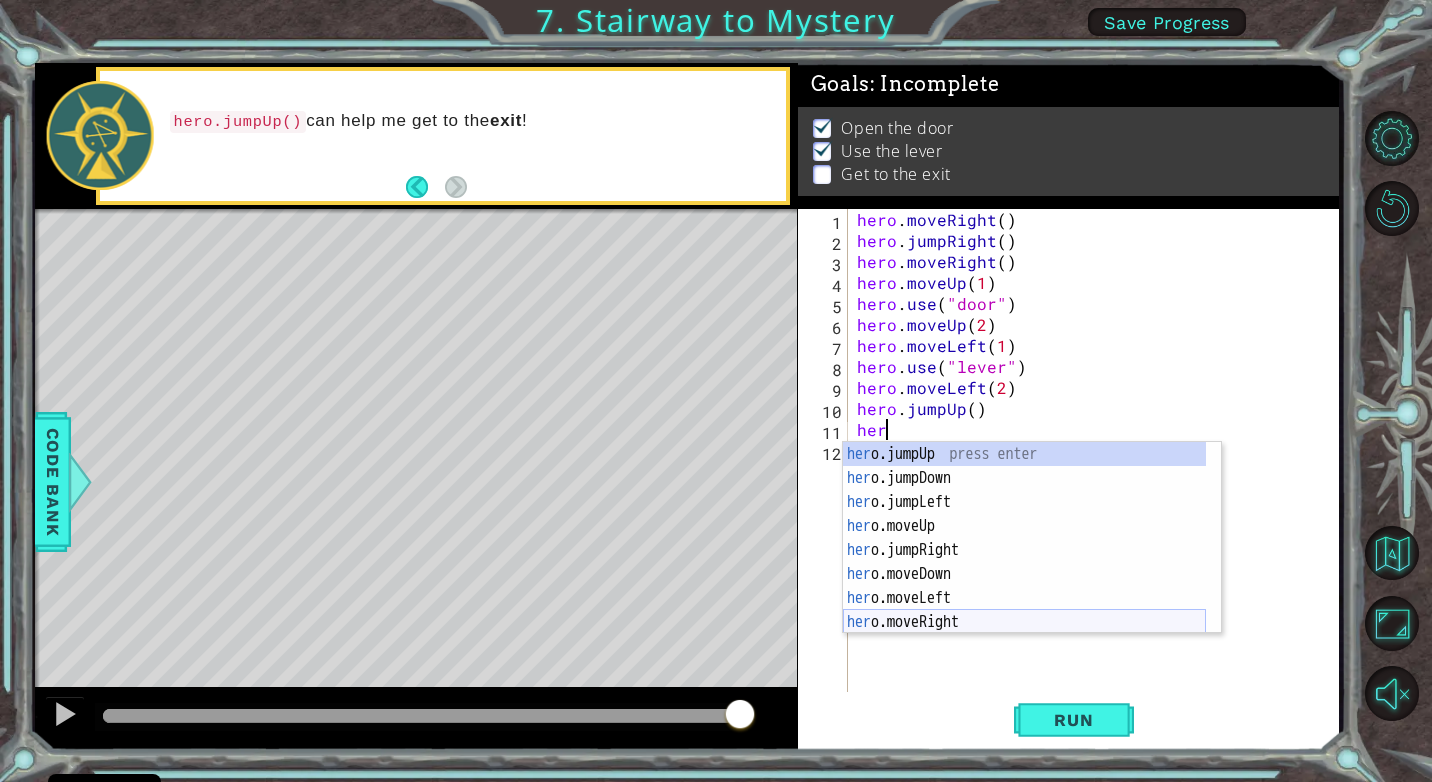 click on "her o.jumpUp press enter her o.jumpDown press enter her o.jumpLeft press enter her o.moveUp press enter her o.jumpRight press enter her o.moveDown press enter her o.moveLeft press enter her o.moveRight press enter her o.use press enter" at bounding box center (1024, 562) 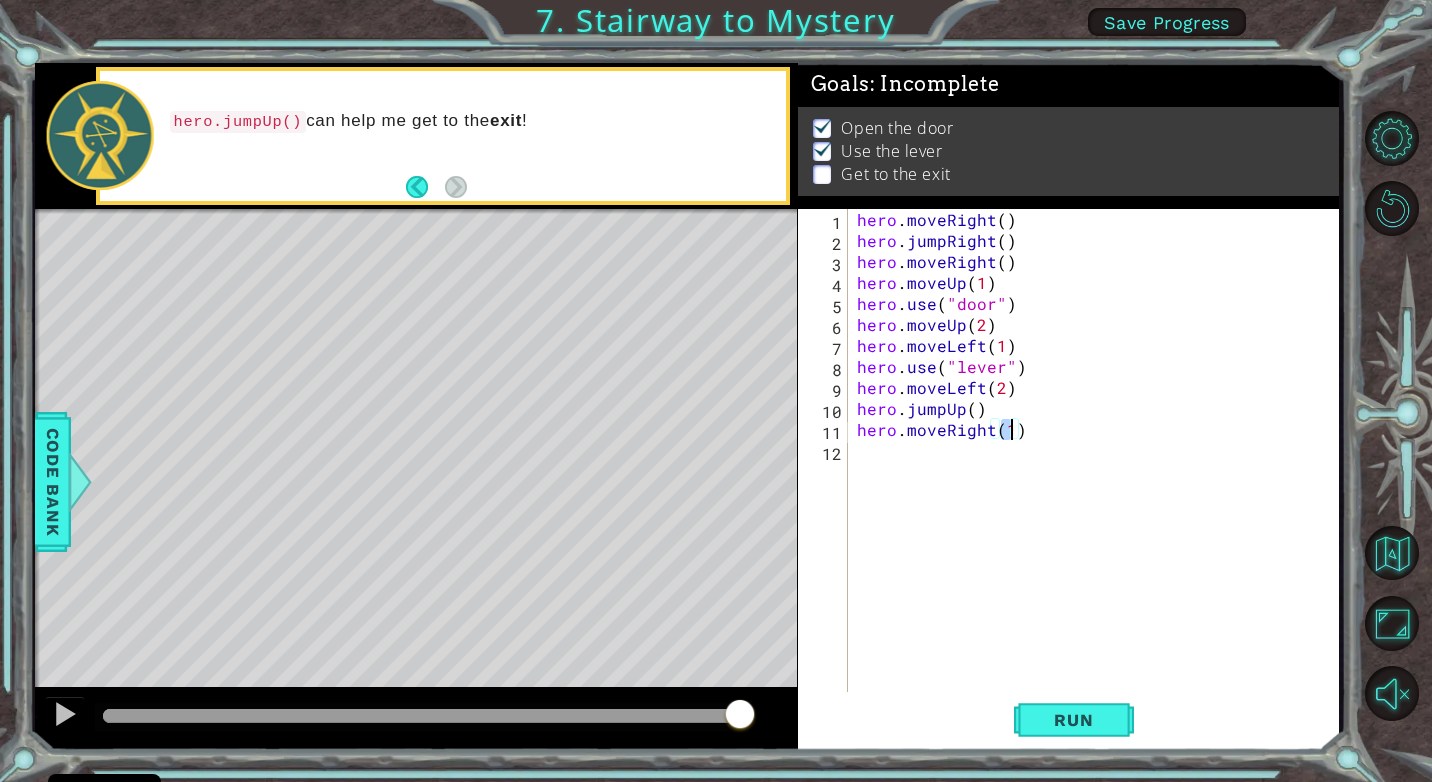 type on "hero.moveRight(2)" 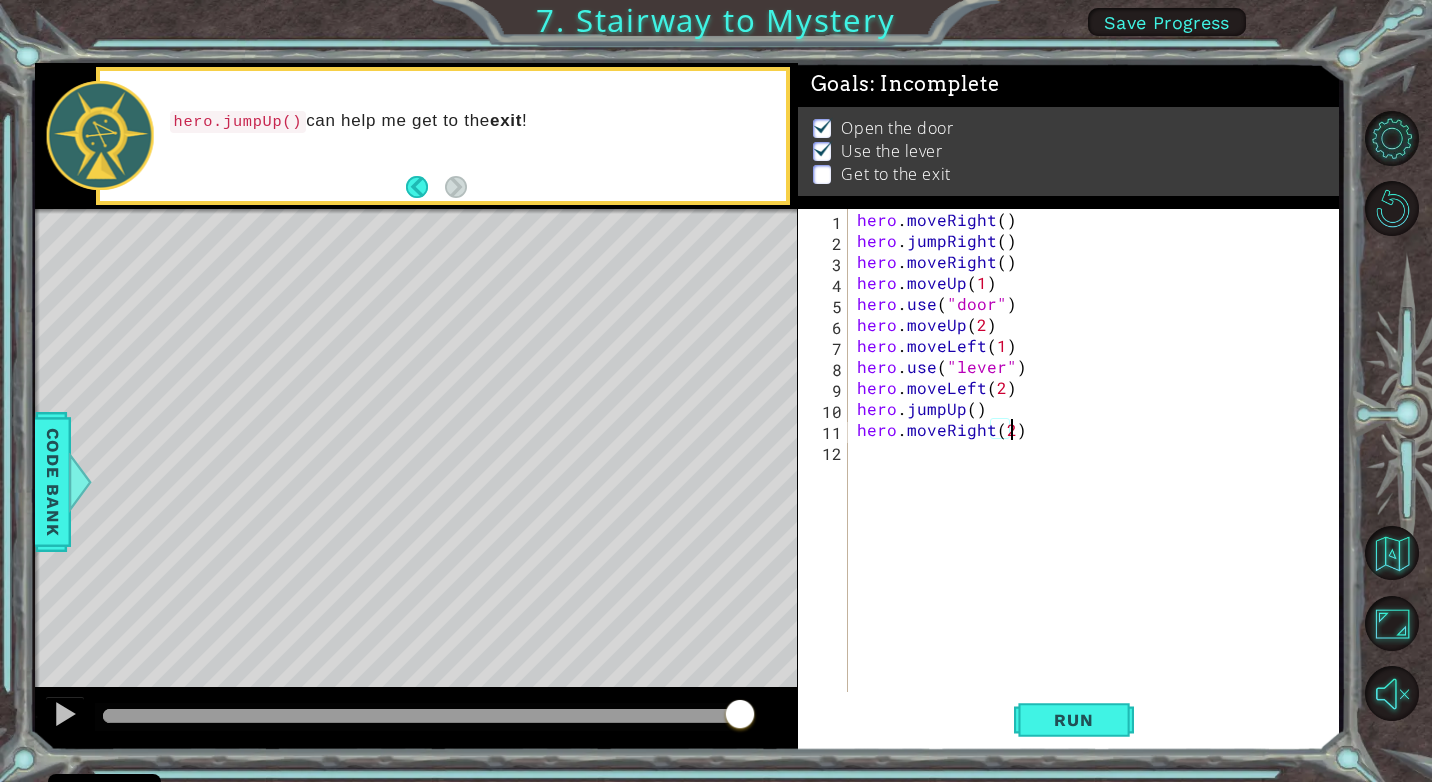 scroll, scrollTop: 0, scrollLeft: 9, axis: horizontal 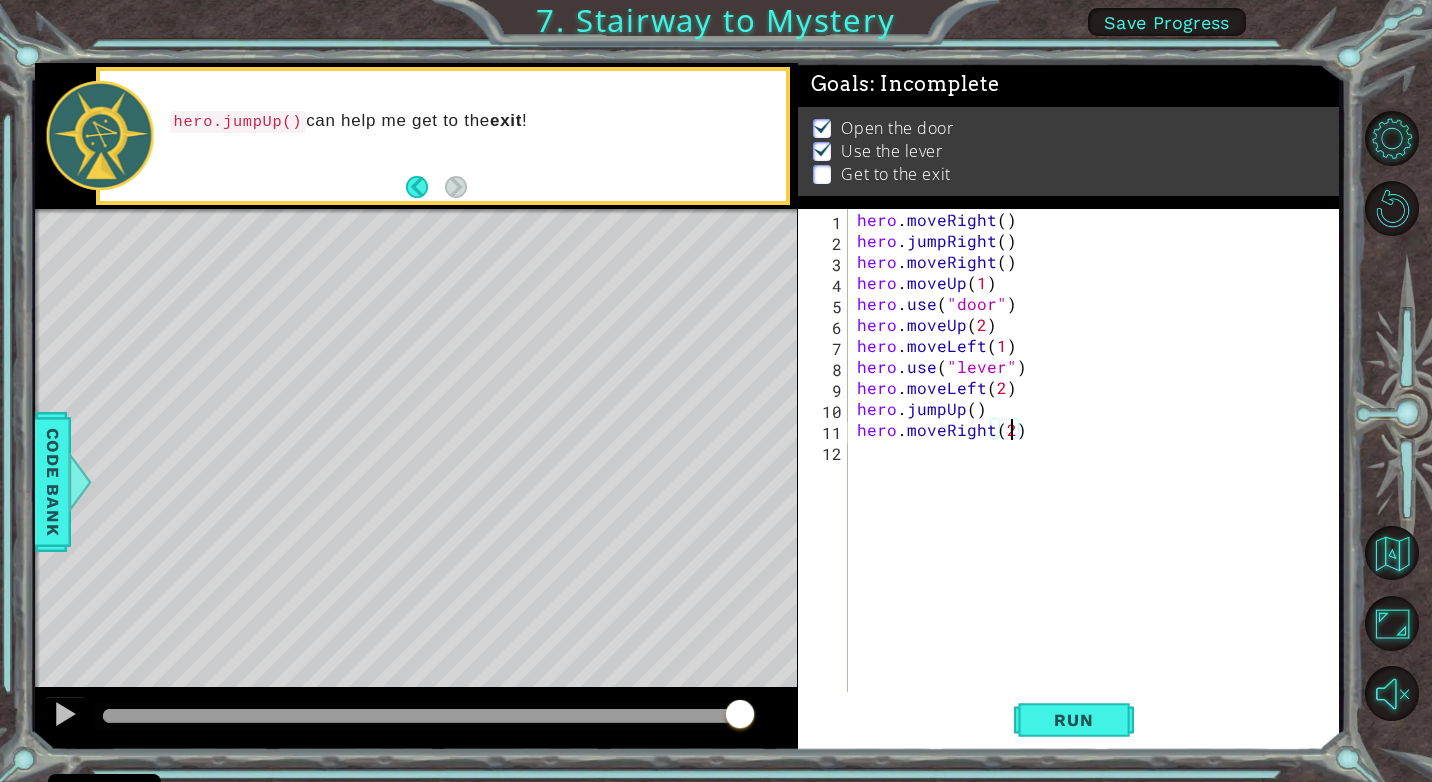 click on "hero . moveRight ( ) hero . jumpRight ( ) hero . moveRight ( ) hero . moveUp ( 1 ) hero . use ( "door" ) hero . moveUp ( 2 ) hero . moveLeft ( 1 ) hero . use ( "lever" ) hero . moveLeft ( 2 ) hero . jumpUp ( ) hero . moveRight ( 2 )" at bounding box center (1098, 471) 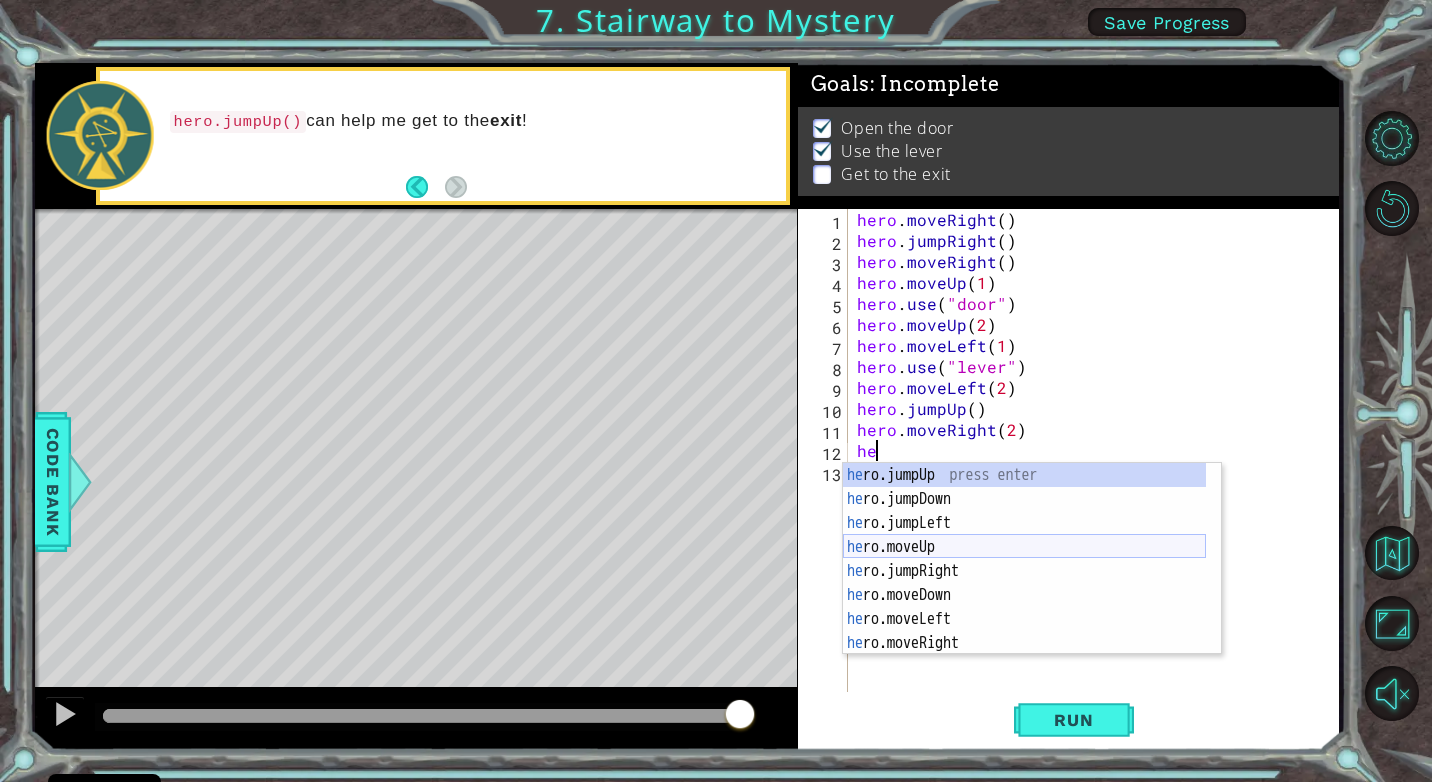 click on "he ro.jumpUp press enter he ro.jumpDown press enter he ro.jumpLeft press enter he ro.moveUp press enter he ro.jumpRight press enter he ro.moveDown press enter he ro.moveLeft press enter he ro.moveRight press enter he ro.use press enter" at bounding box center (1024, 583) 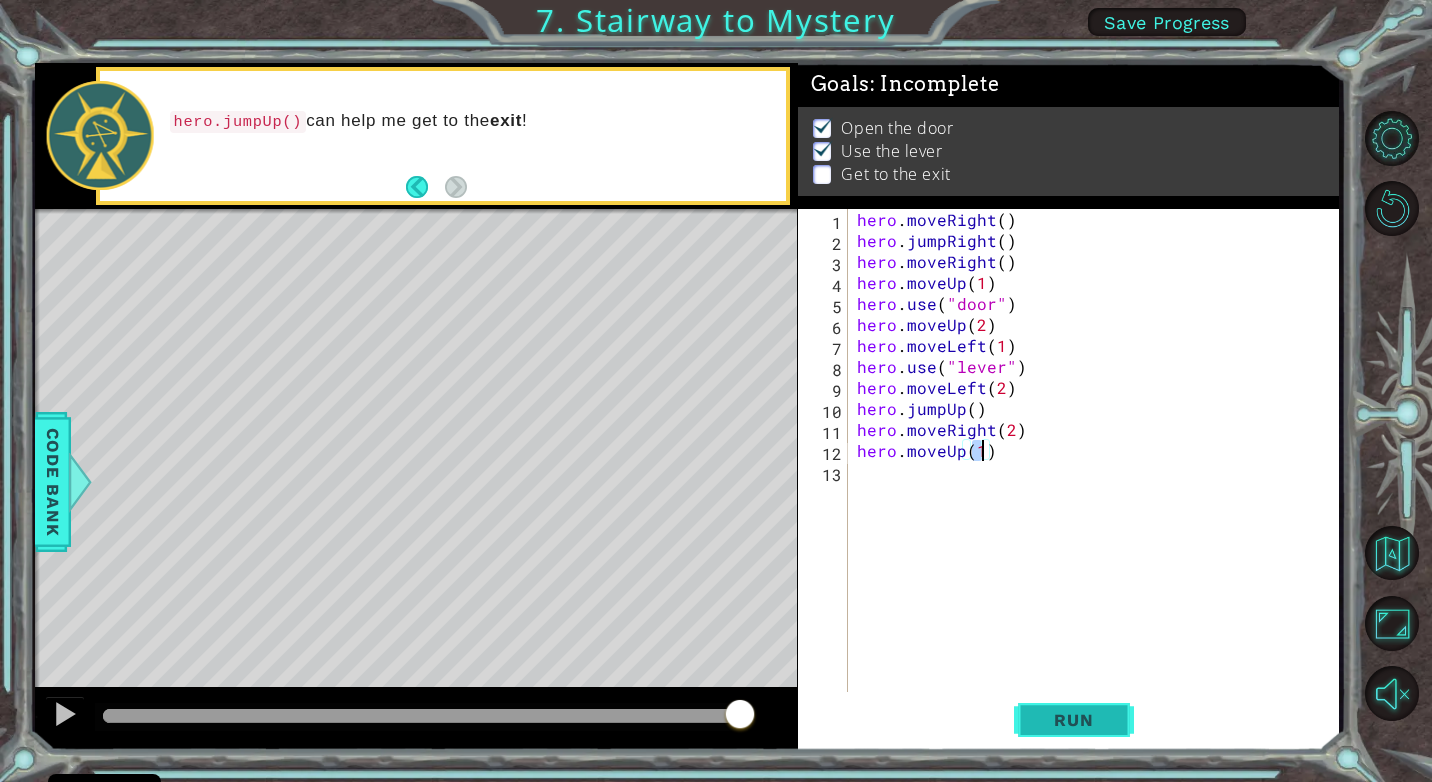 type on "hero.moveUp(1)" 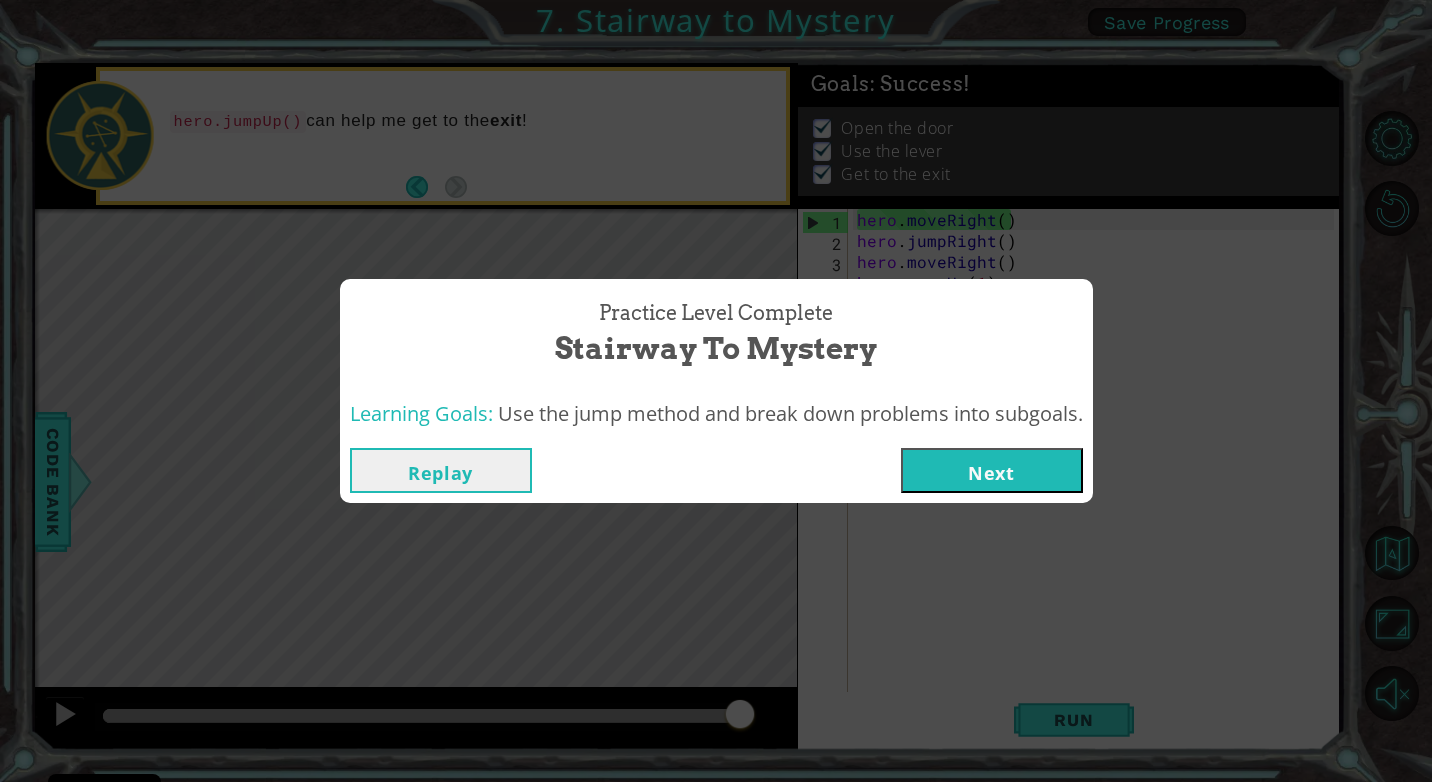 drag, startPoint x: 163, startPoint y: 719, endPoint x: 1017, endPoint y: 722, distance: 854.00525 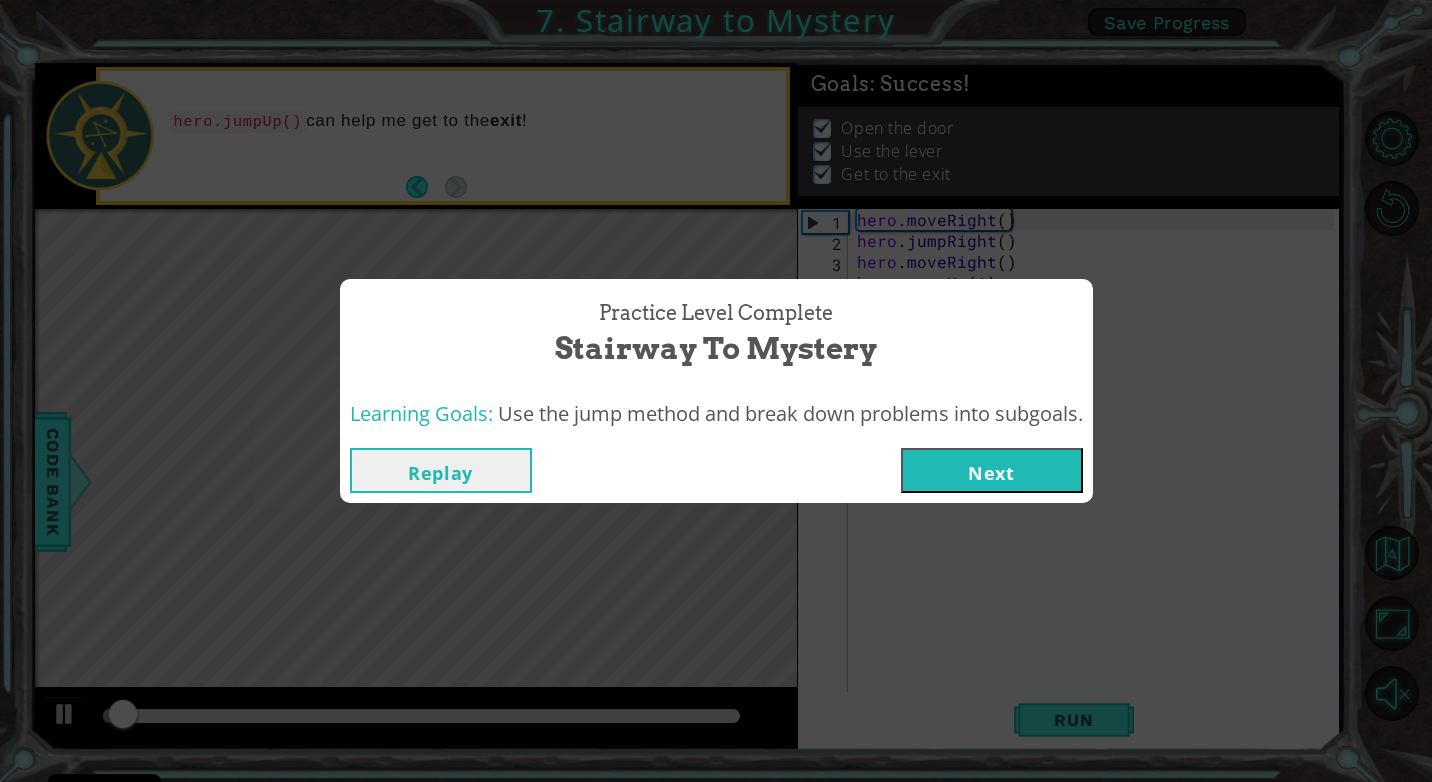 click on "Next" at bounding box center [992, 470] 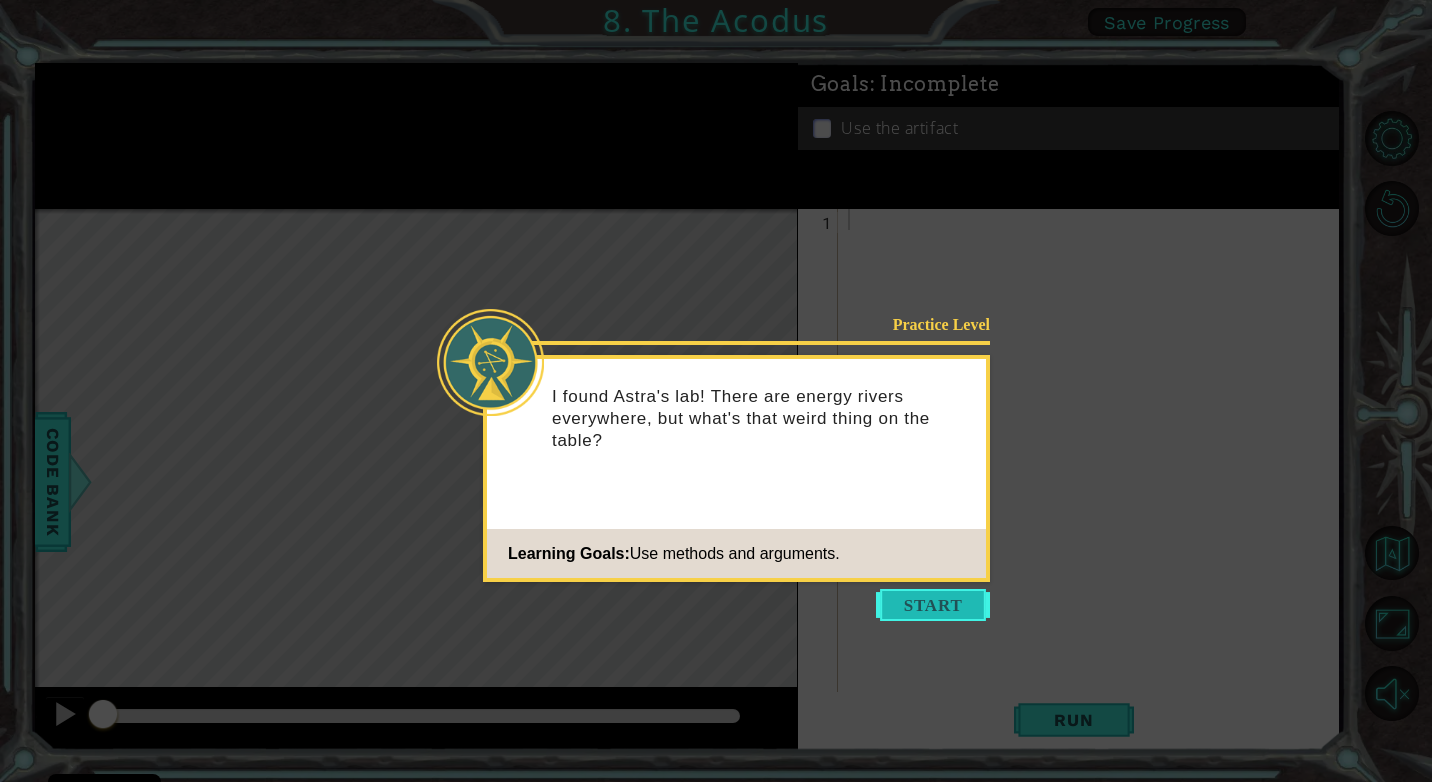 click at bounding box center [933, 605] 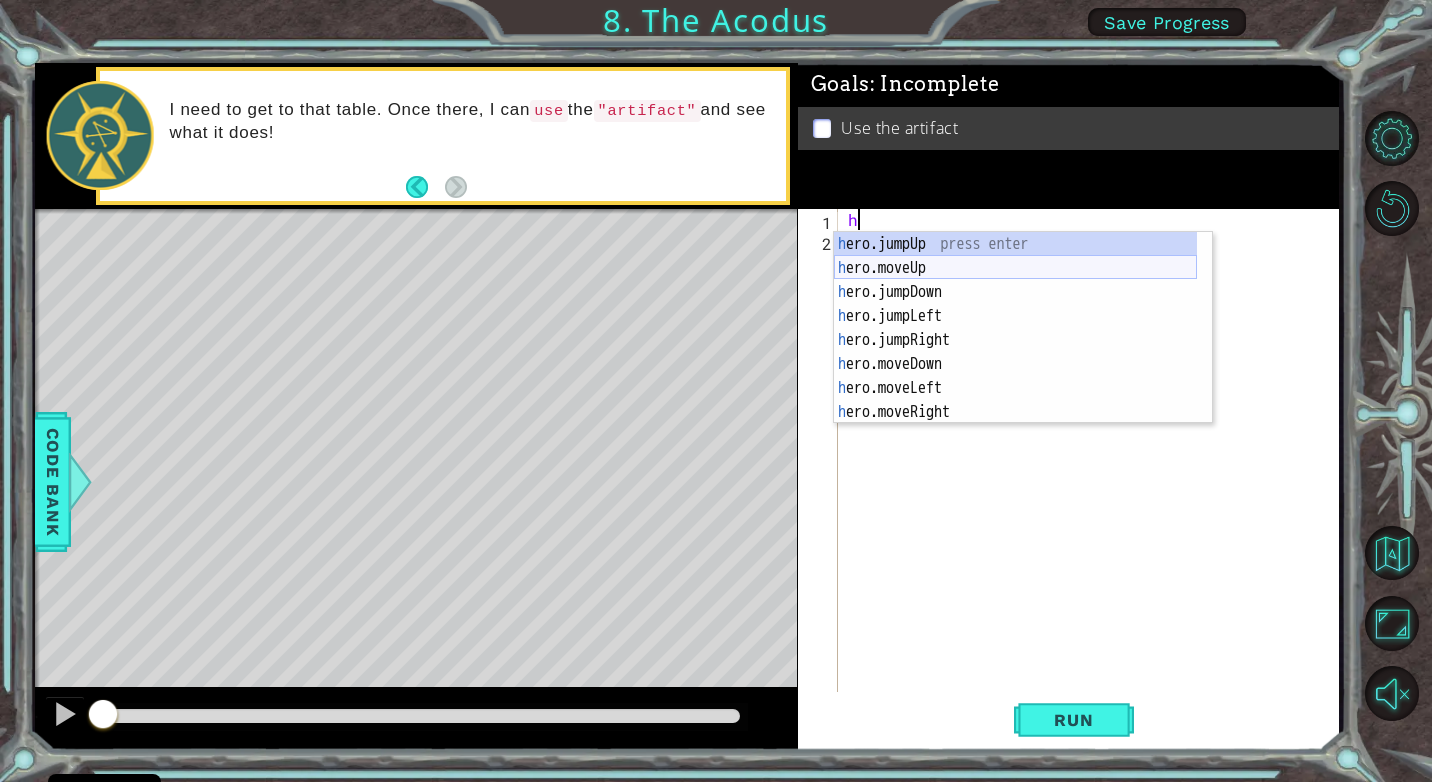 click on "h ero.jumpUp press enter h ero.moveUp press enter h ero.jumpDown press enter h ero.jumpLeft press enter h ero.jumpRight press enter h ero.moveDown press enter h ero.moveLeft press enter h ero.moveRight press enter h ero.use press enter" at bounding box center (1015, 352) 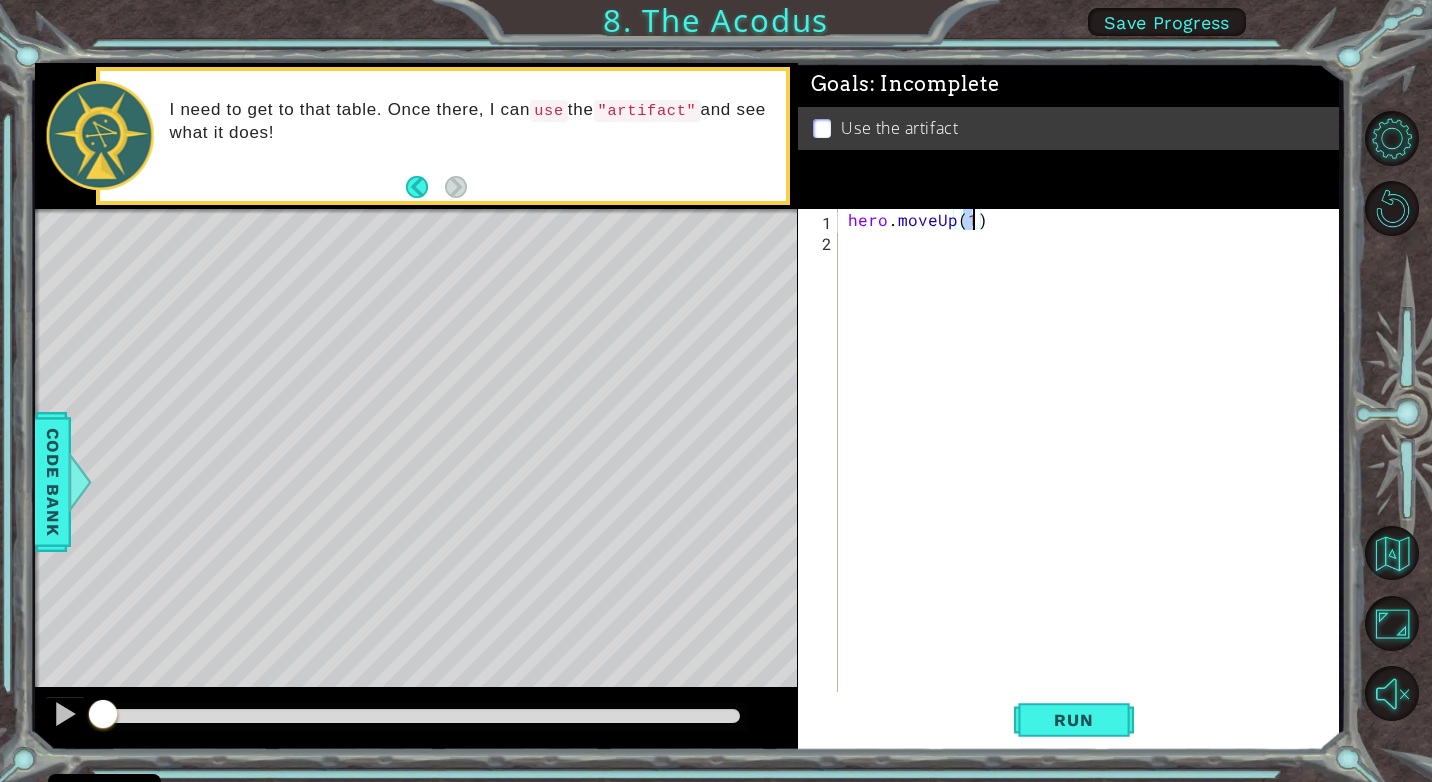 type on "hero.moveUp(2)" 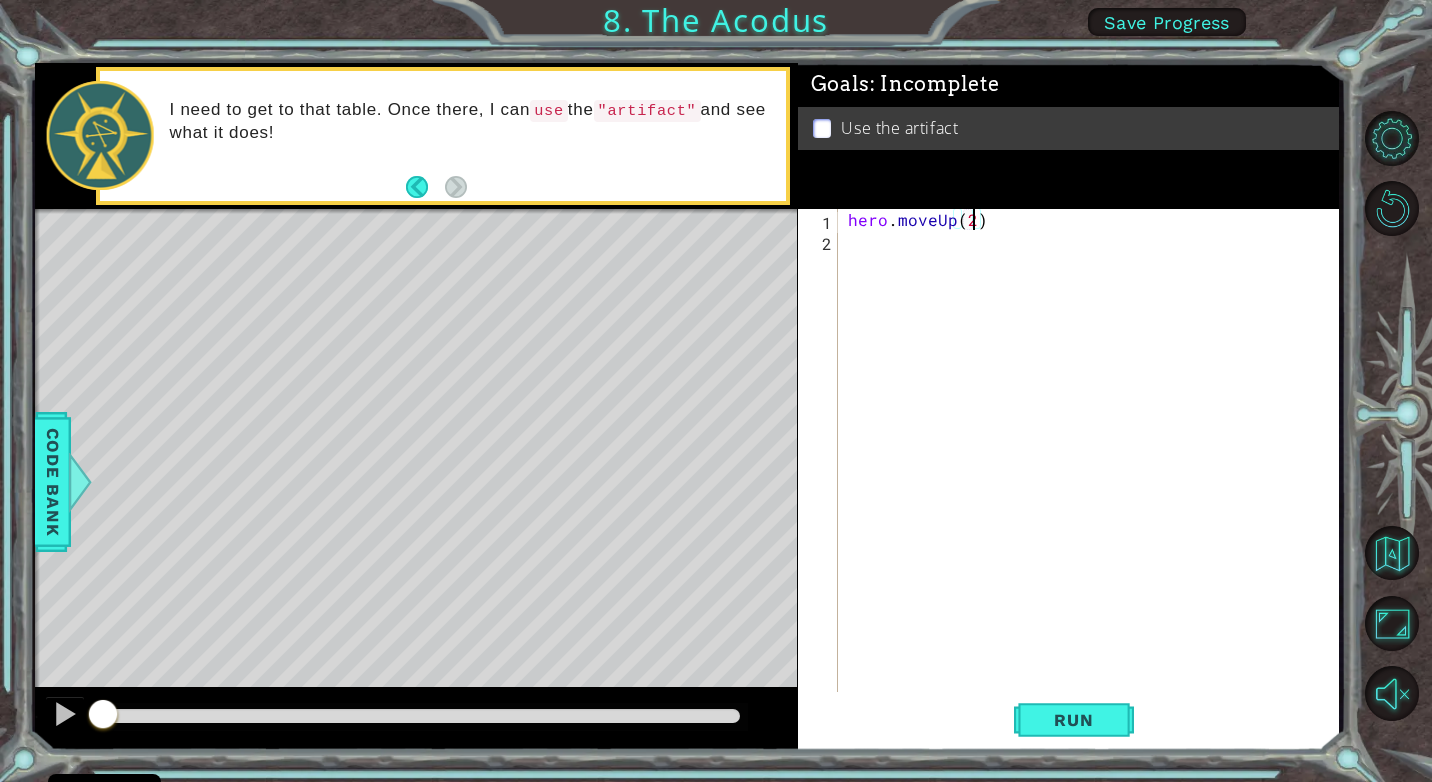 scroll, scrollTop: 0, scrollLeft: 7, axis: horizontal 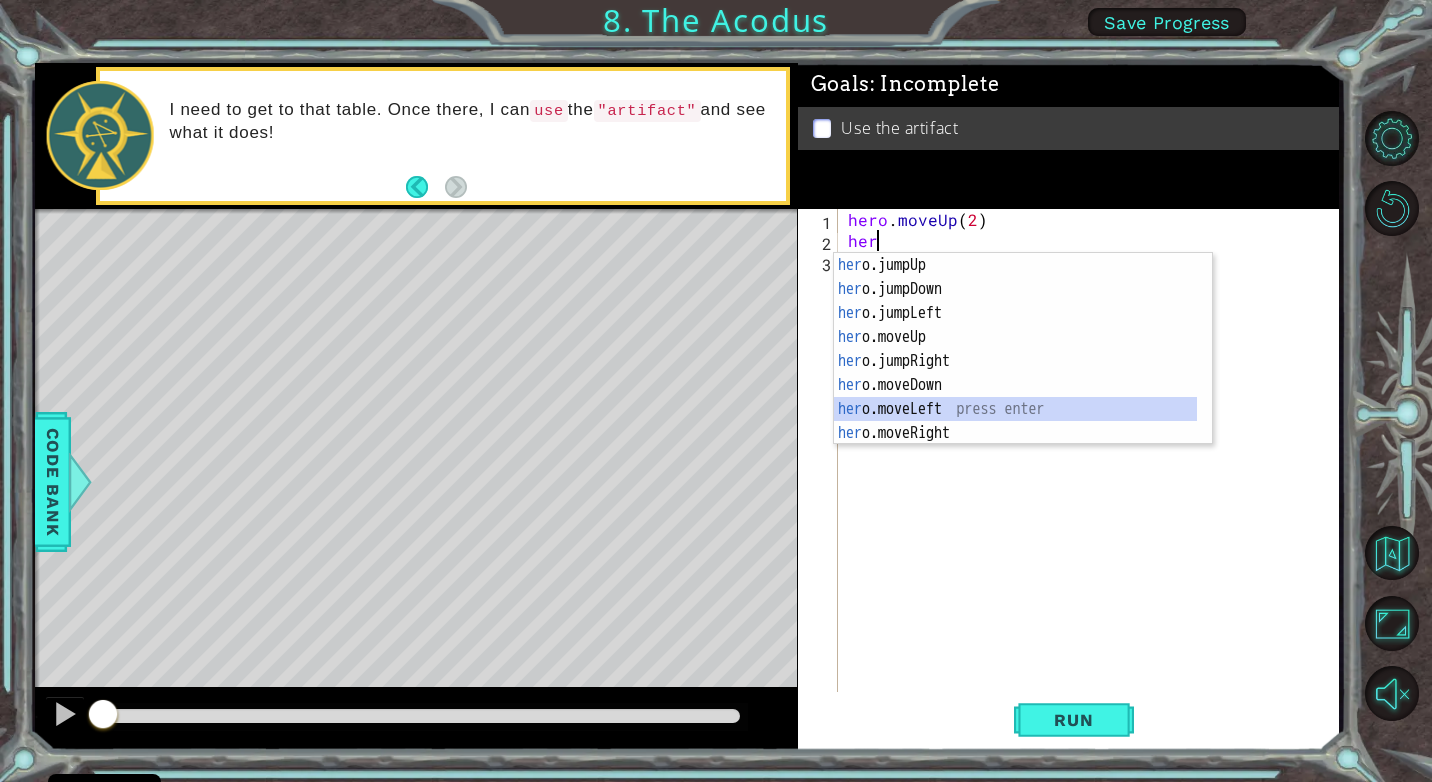 click on "her o.jumpUp press enter her o.jumpDown press enter her o.jumpLeft press enter her o.moveUp press enter her o.jumpRight press enter her o.moveDown press enter her o.moveLeft press enter her o.moveRight press enter her o.use press enter" at bounding box center [1015, 373] 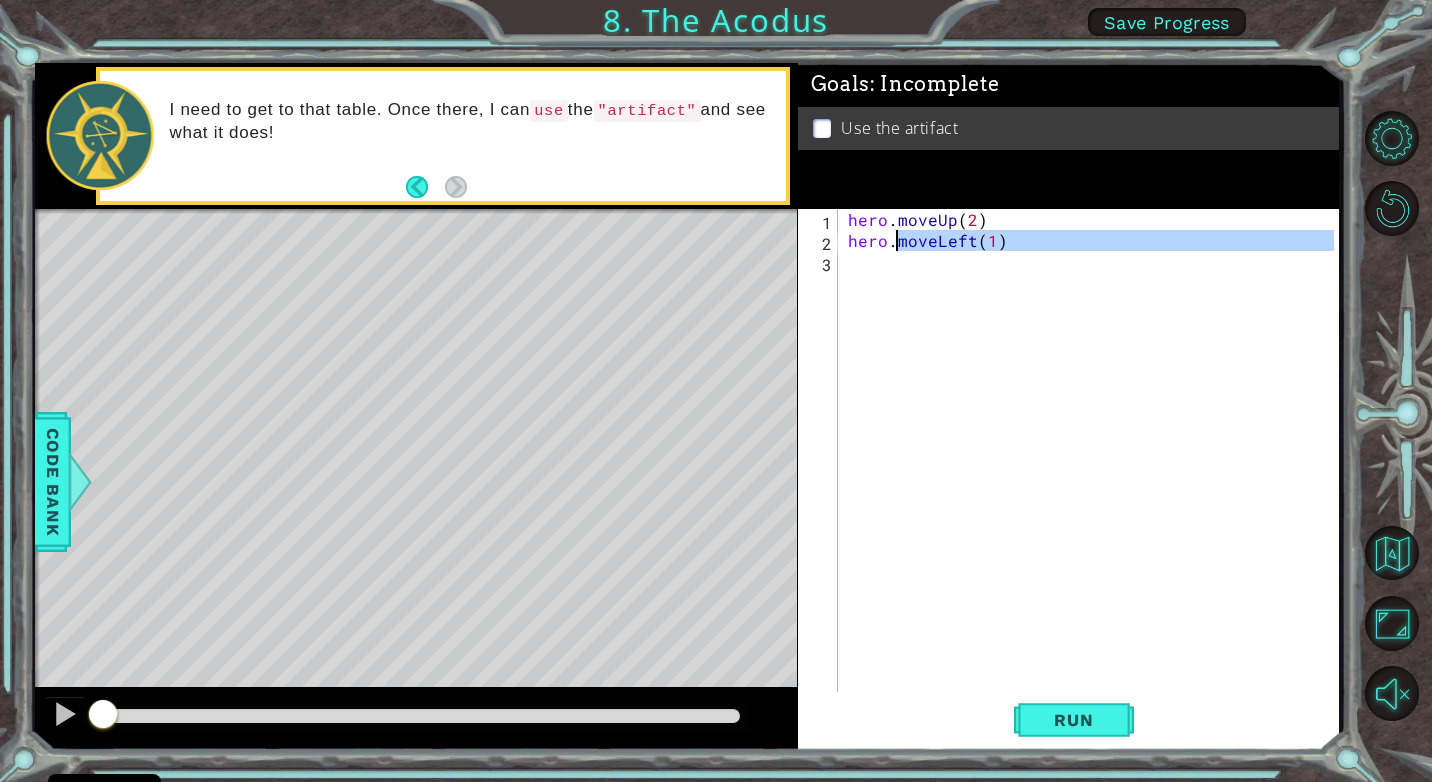 click on "hero . moveUp ( 2 ) hero . moveLeft ( 1 )" at bounding box center [1094, 471] 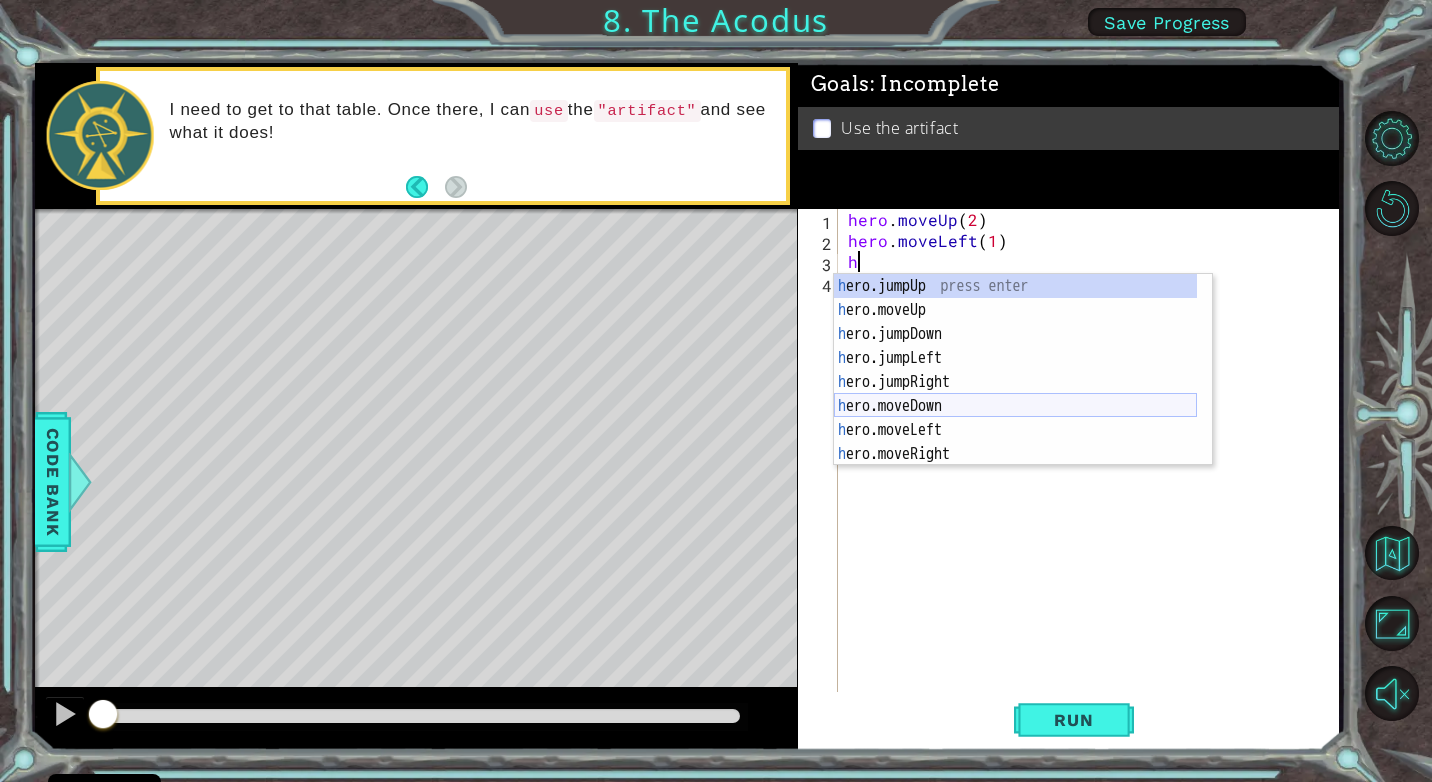 click on "h ero.jumpUp press enter h ero.moveUp press enter h ero.jumpDown press enter h ero.jumpLeft press enter h ero.jumpRight press enter h ero.moveDown press enter h ero.moveLeft press enter h ero.moveRight press enter h ero.use press enter" at bounding box center [1015, 394] 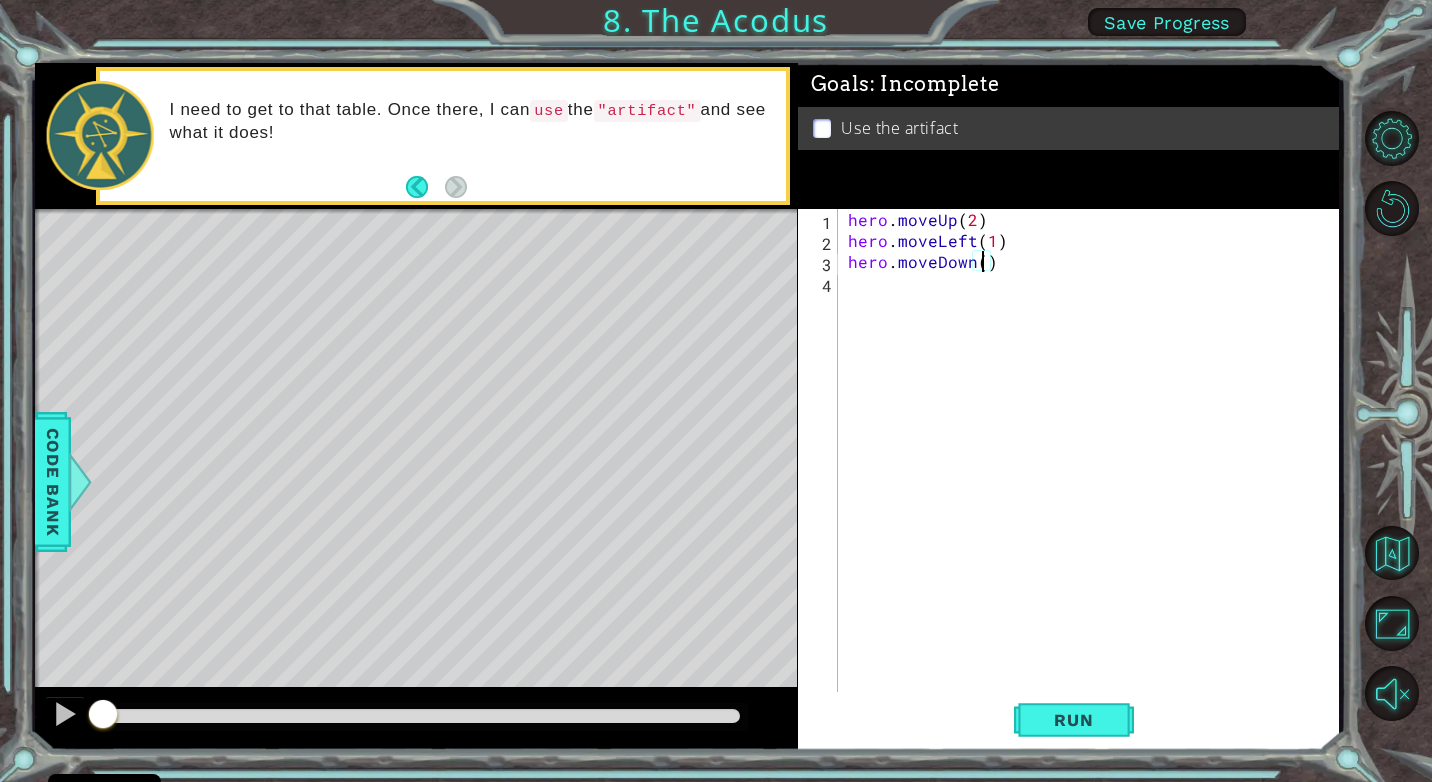 type on "hero.moveDown(2)" 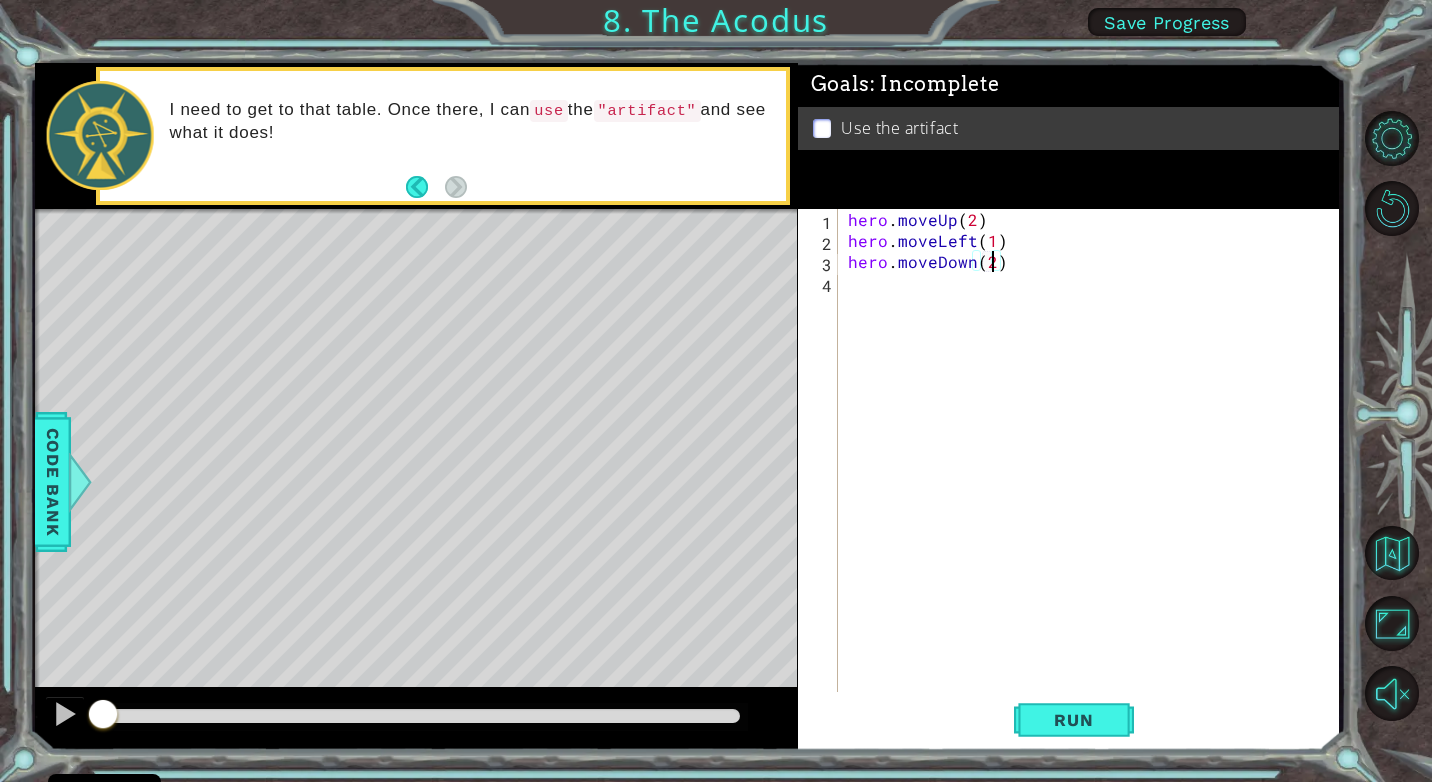 scroll, scrollTop: 0, scrollLeft: 8, axis: horizontal 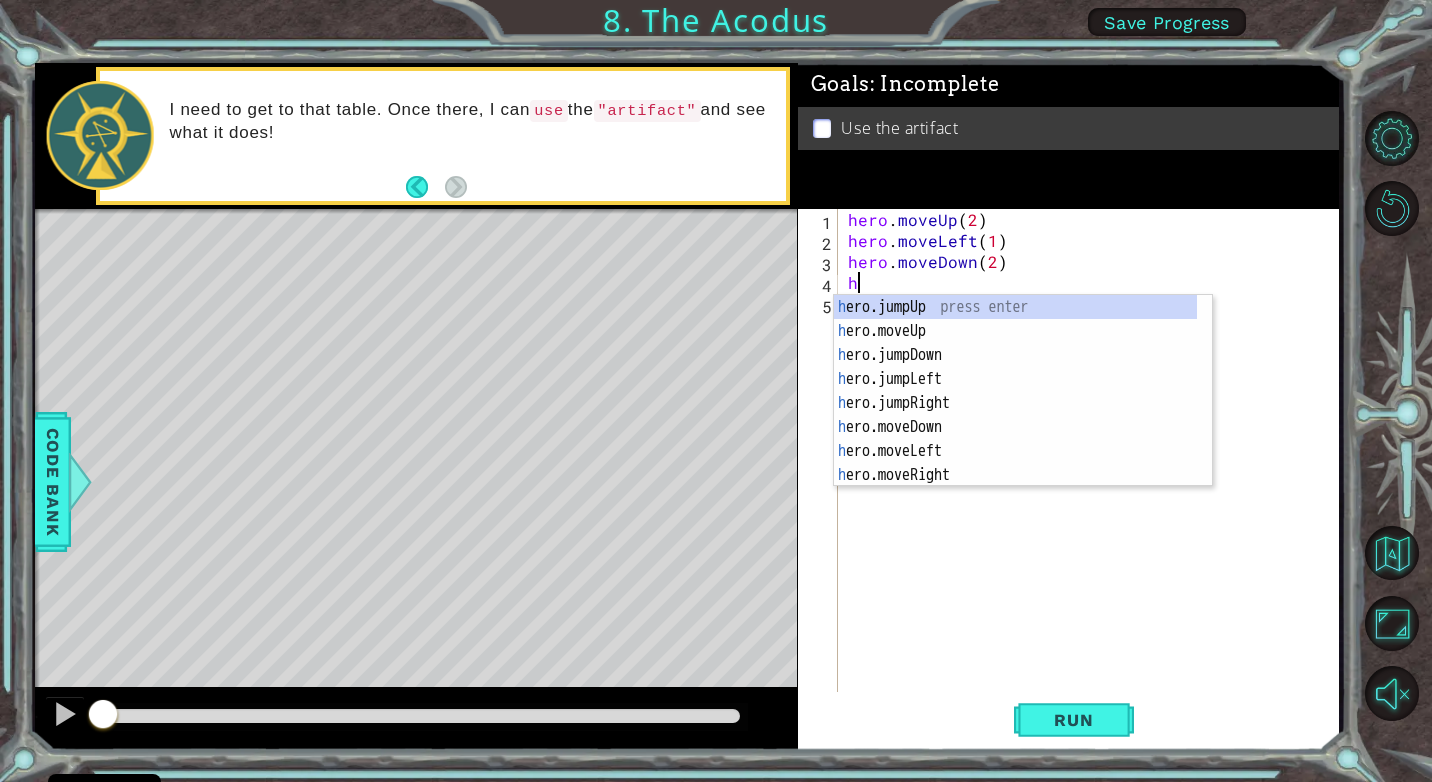 type on "he" 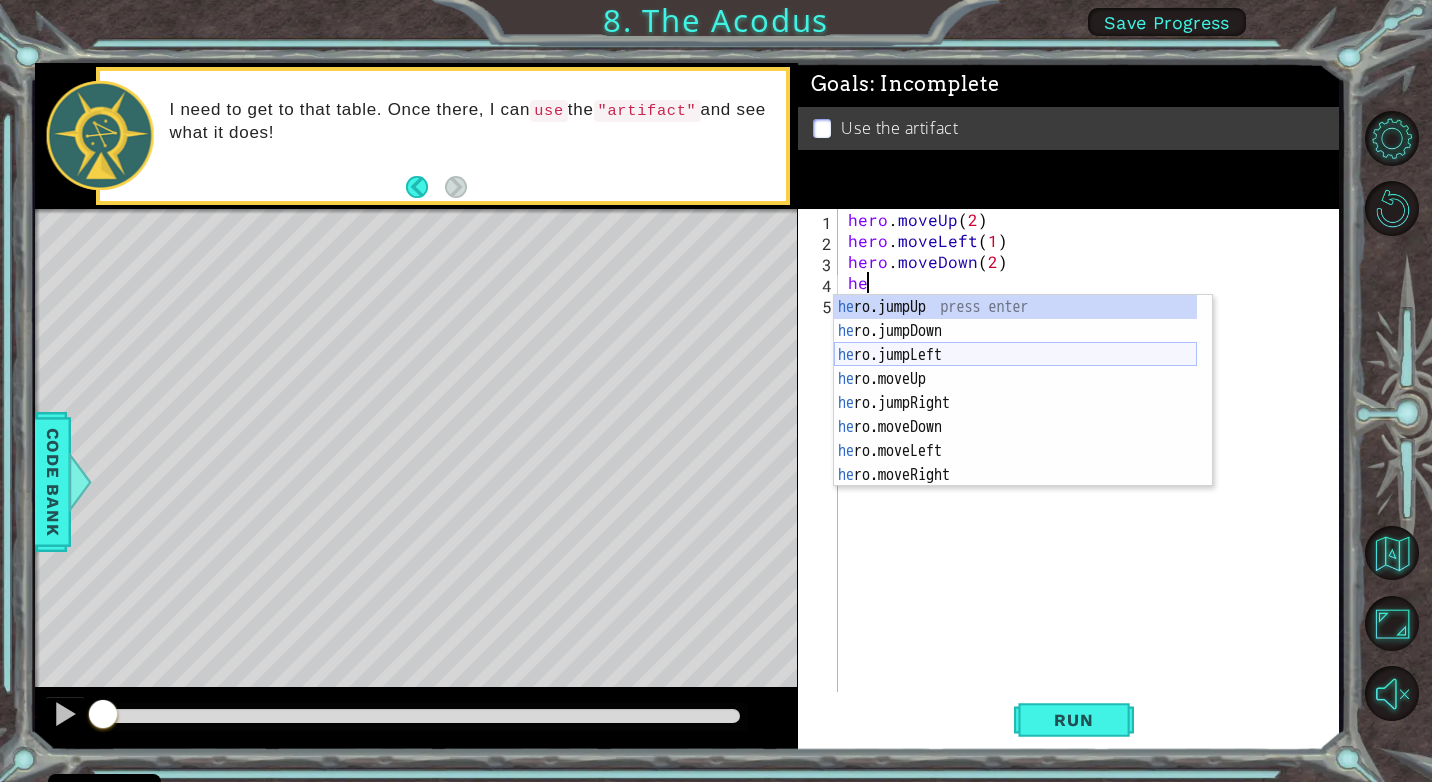 click on "he ro.jumpUp press enter he ro.jumpDown press enter he ro.jumpLeft press enter he ro.moveUp press enter he ro.jumpRight press enter he ro.moveDown press enter he ro.moveLeft press enter he ro.moveRight press enter he ro.use press enter" at bounding box center [1015, 415] 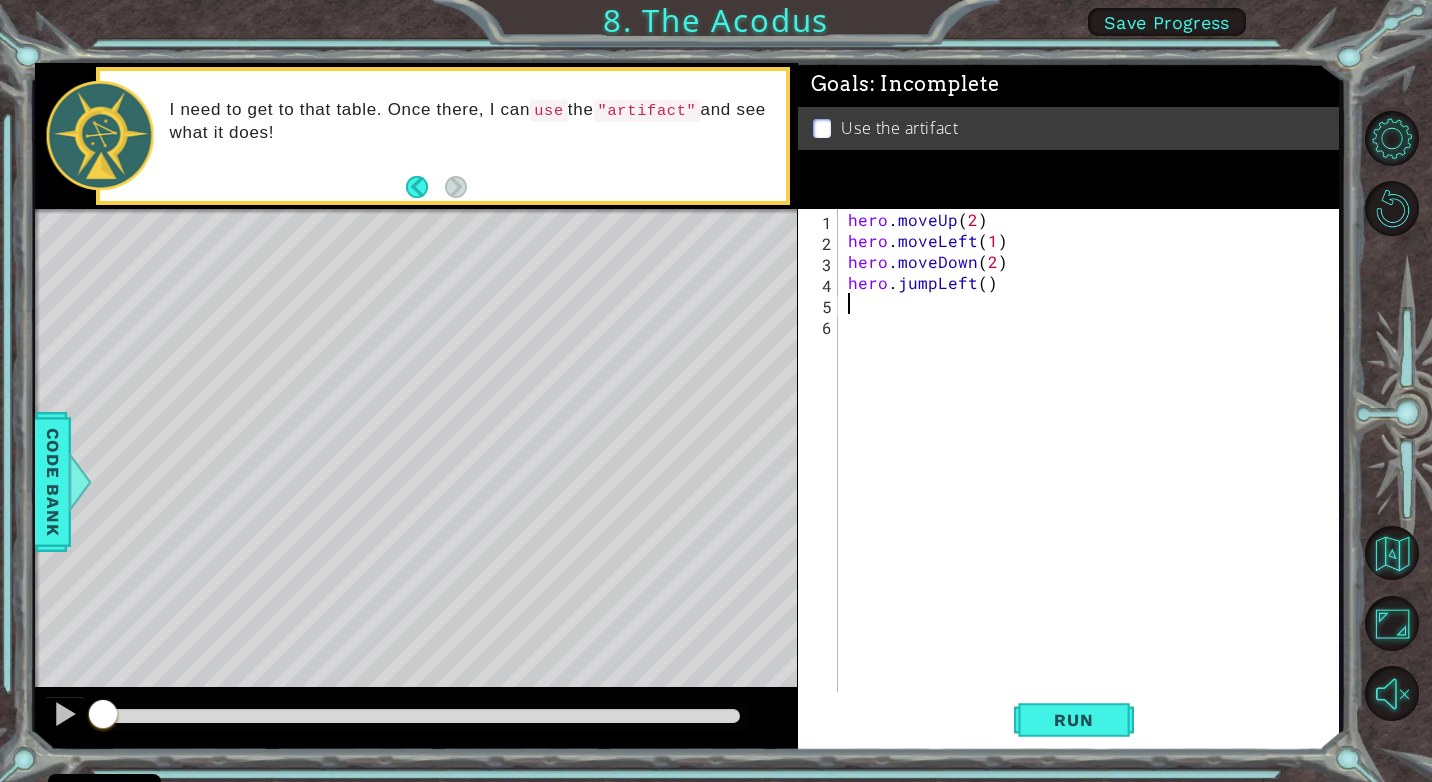 click on "hero . moveUp ( 2 ) hero . moveLeft ( 1 ) hero . moveDown ( 2 ) hero . jumpLeft ( )" at bounding box center [1094, 471] 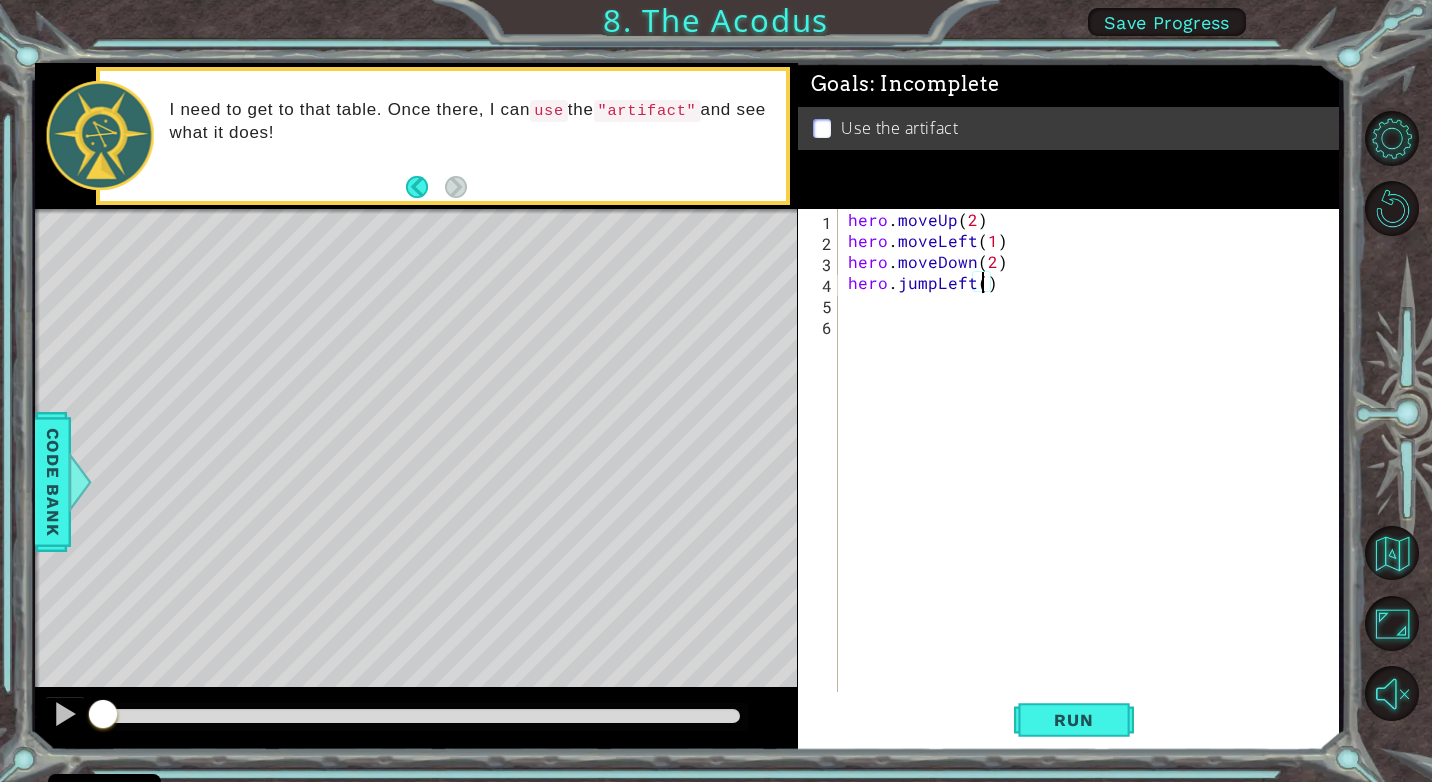 type on "hero.jumpLeft(2)" 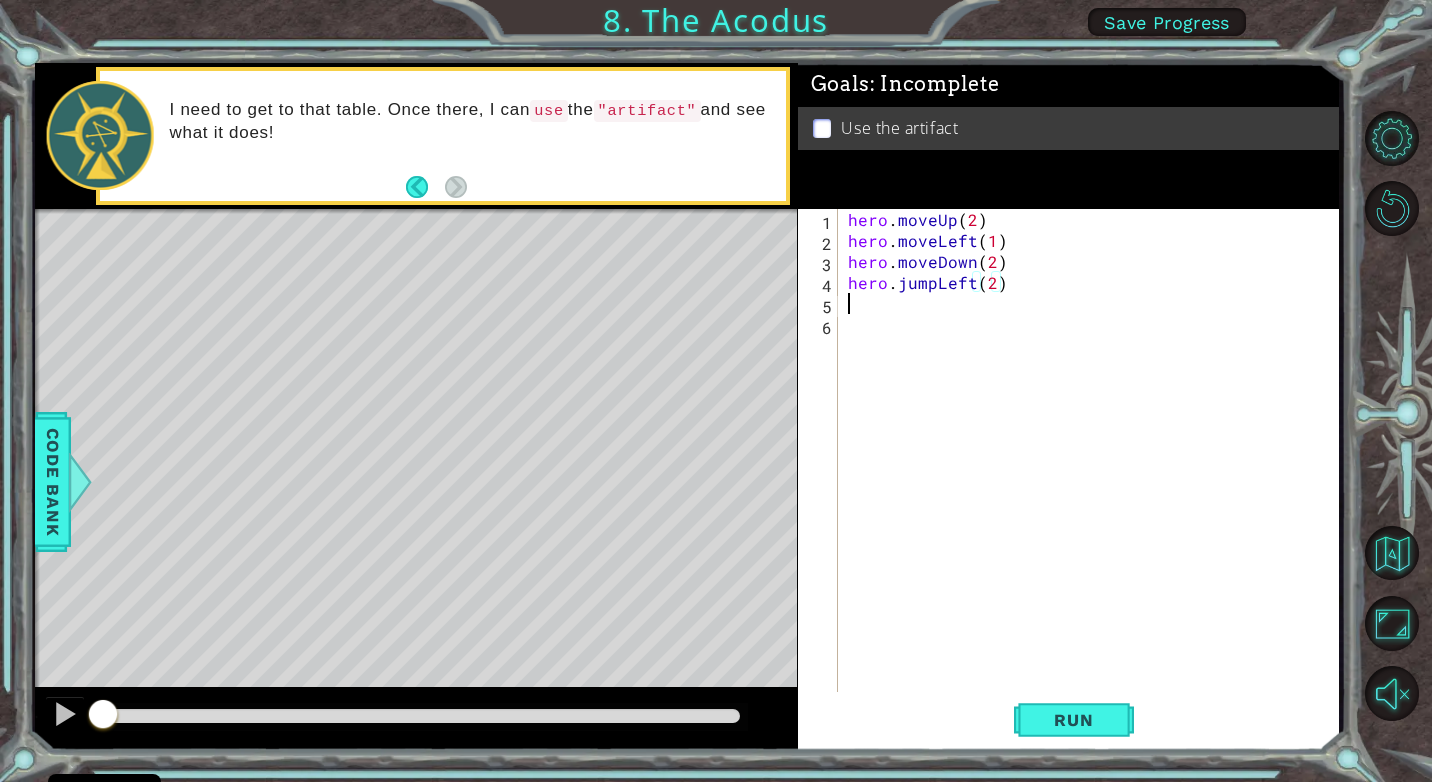 click on "hero . moveUp ( 2 ) hero . moveLeft ( 1 ) hero . moveDown ( 2 ) hero . jumpLeft ( 2 )" at bounding box center (1094, 471) 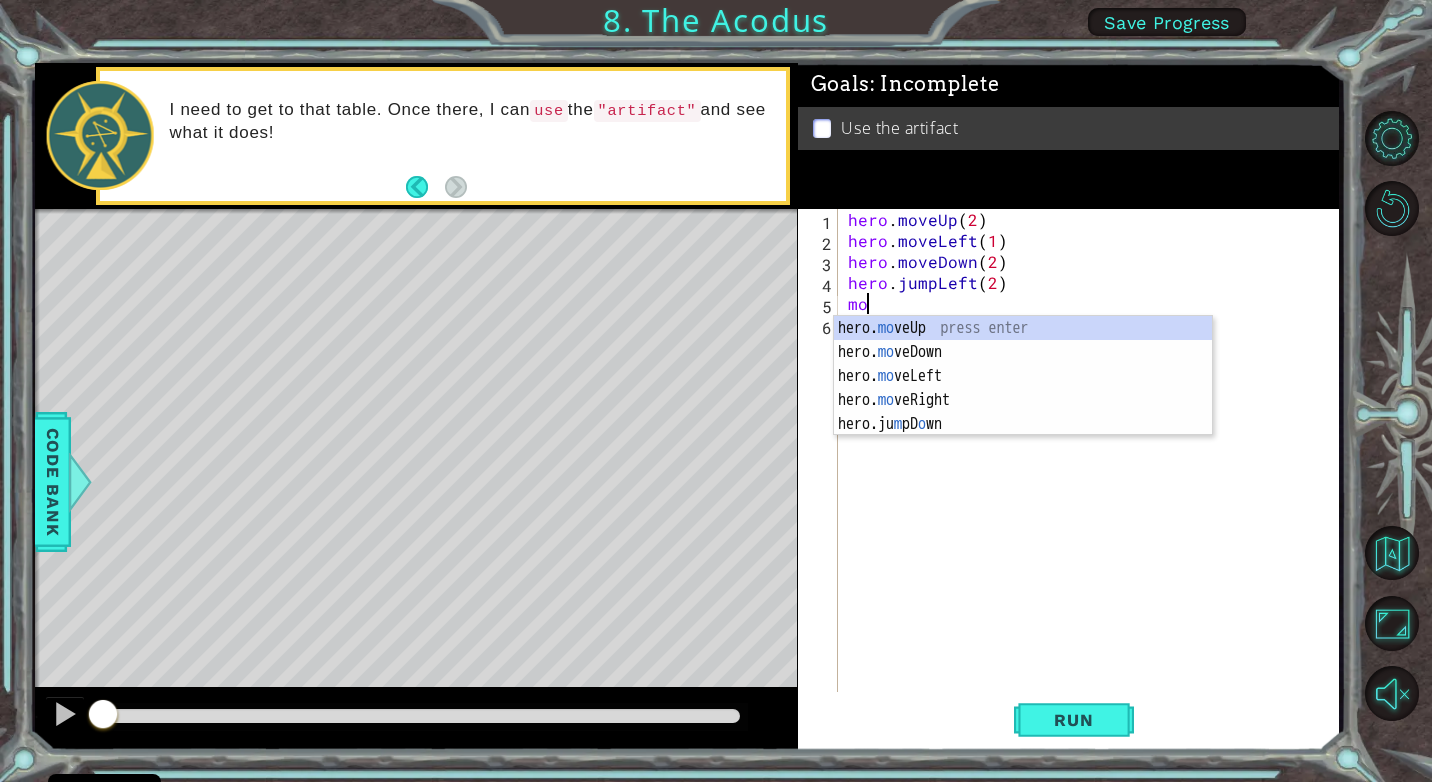 click on "hero. mo veUp press enter hero. mo veDown press enter hero. mo veLeft press enter hero. mo veRight press enter hero.ju m pD o wn press enter" at bounding box center [1023, 400] 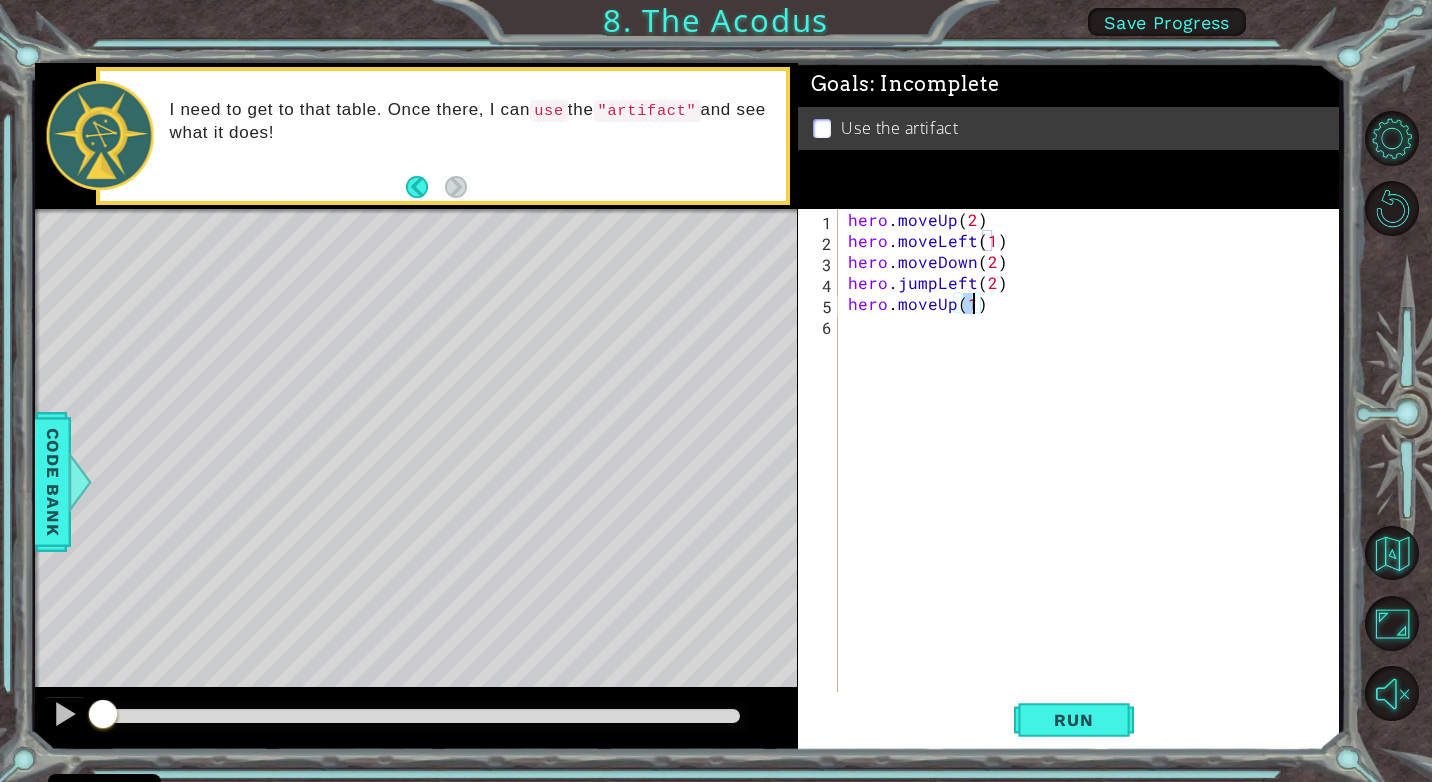 type on "hero.moveUp(2)" 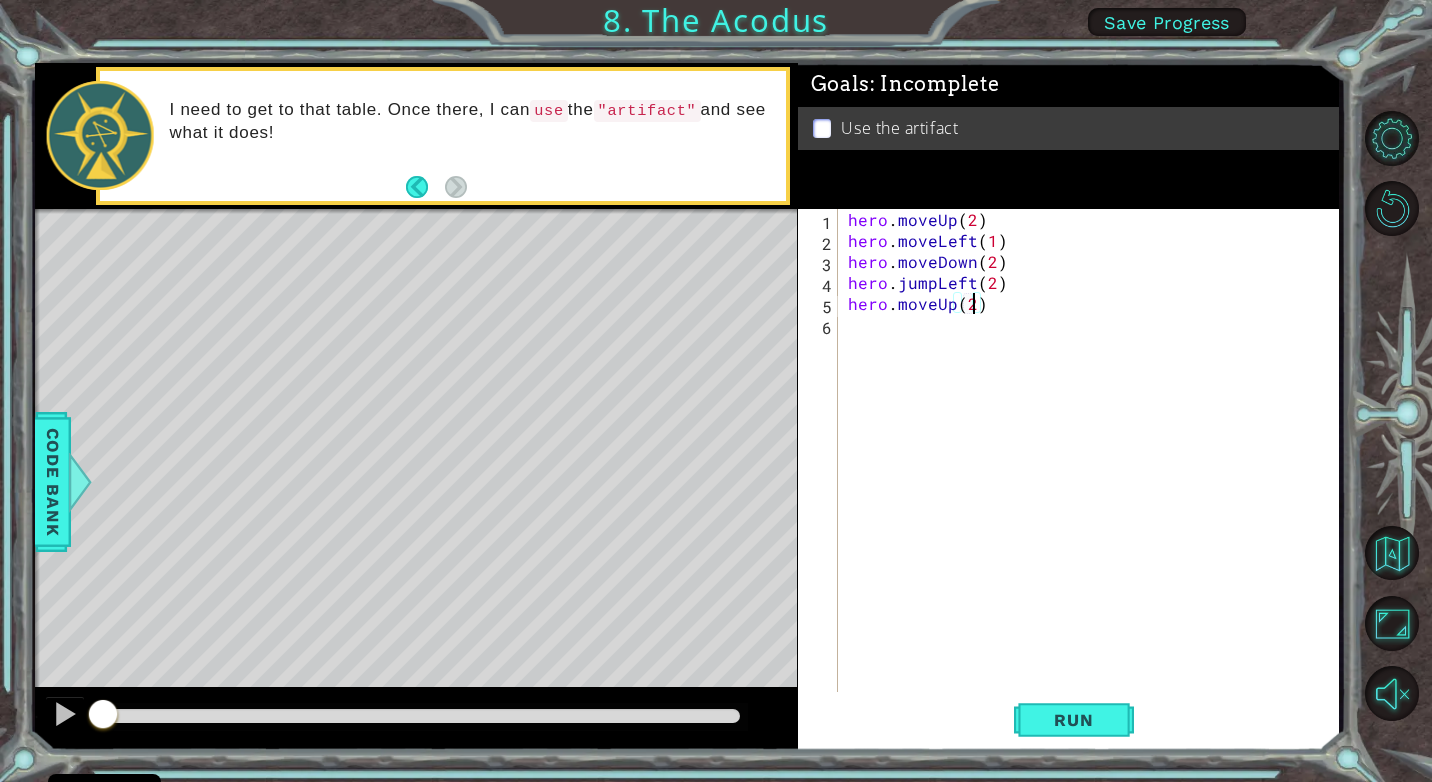 click on "hero . moveUp ( 2 ) hero . moveLeft ( 1 ) hero . moveDown ( 2 ) hero . jumpLeft ( 2 ) hero . moveUp ( 2 )" at bounding box center (1094, 471) 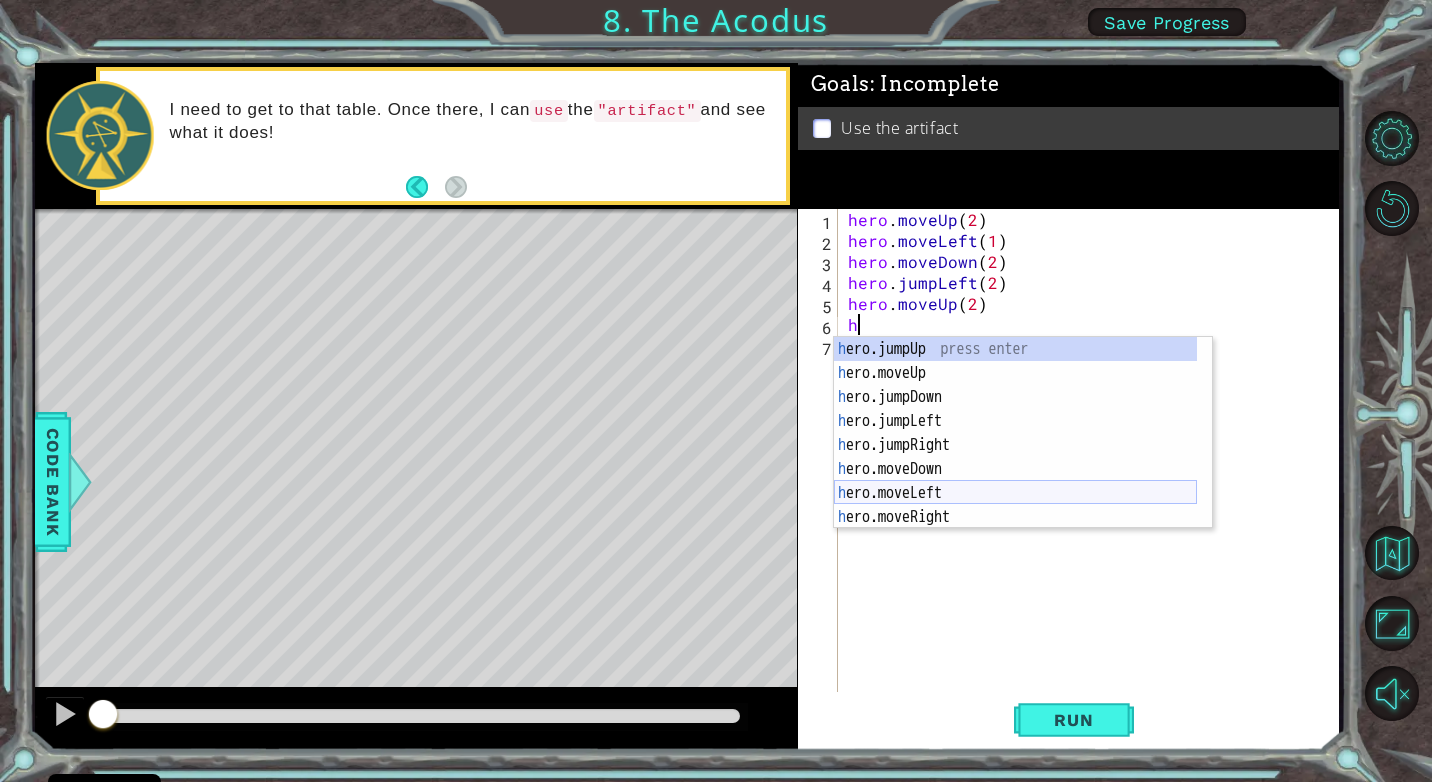 click on "h ero.jumpUp press enter h ero.moveUp press enter h ero.jumpDown press enter h ero.jumpLeft press enter h ero.jumpRight press enter h ero.moveDown press enter h ero.moveLeft press enter h ero.moveRight press enter h ero.use press enter" at bounding box center [1015, 457] 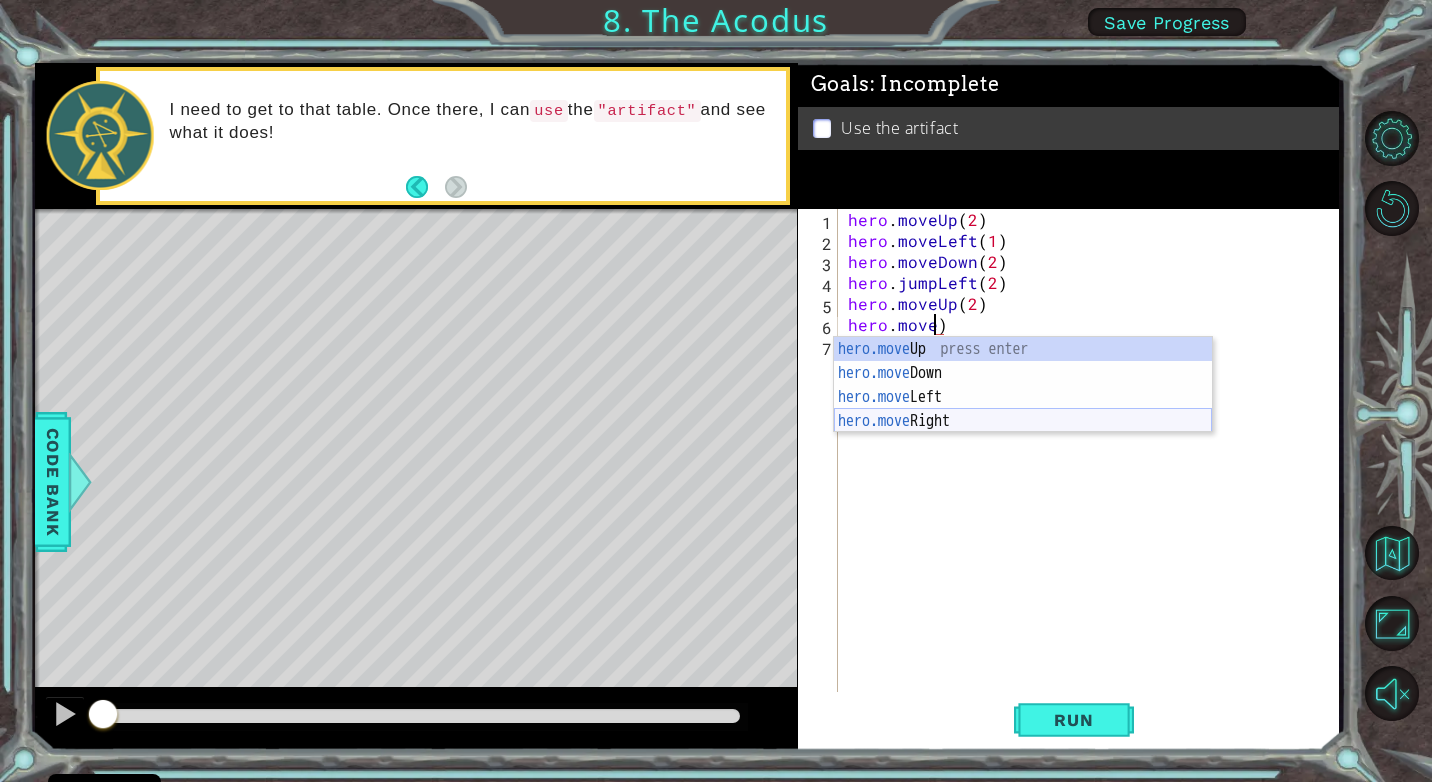 click on "hero.move Up press enter hero.move Down press enter hero.move Left press enter hero.move Right press enter" at bounding box center [1023, 409] 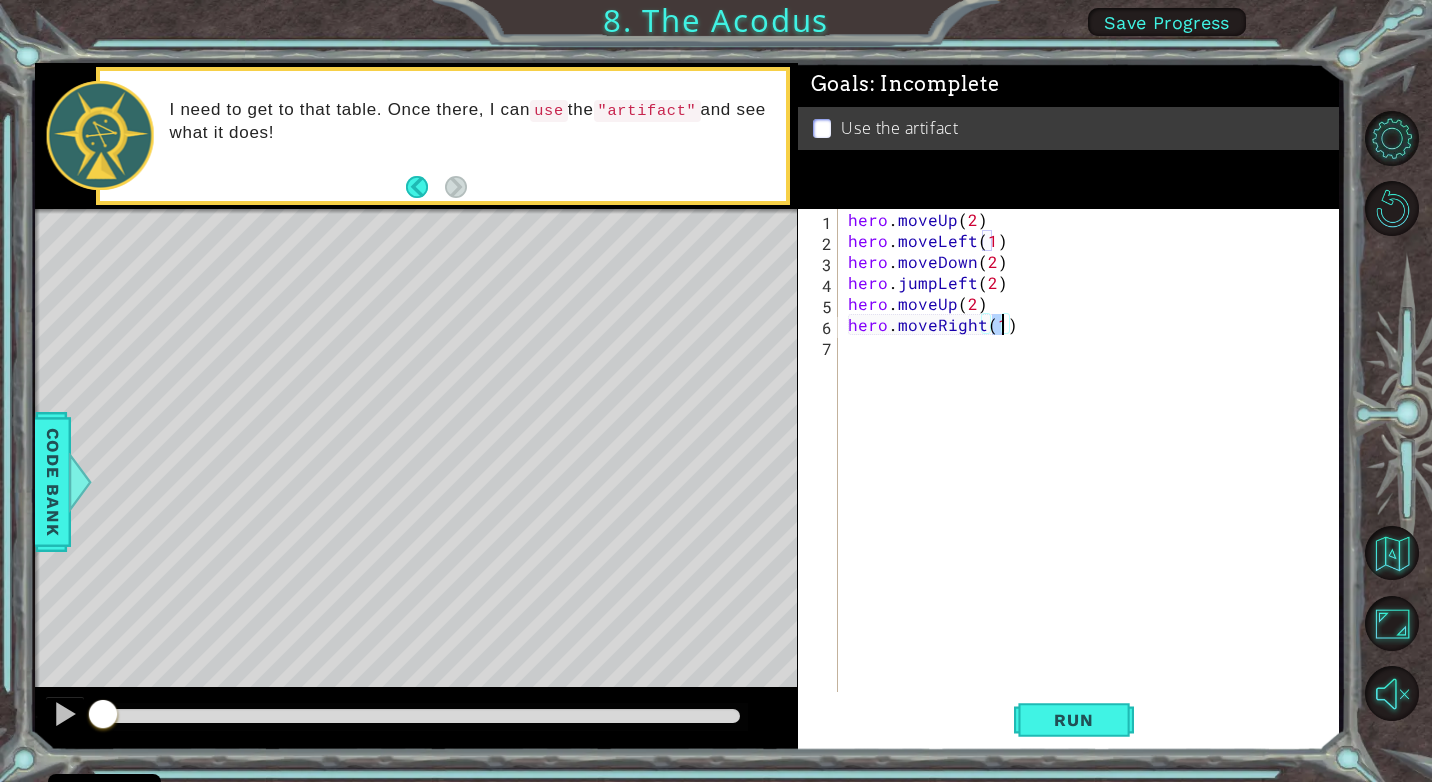 click on "hero . moveUp ( 2 ) hero . moveLeft ( 1 ) hero . moveDown ( 2 ) hero . jumpLeft ( 2 ) hero . moveUp ( 2 ) hero . moveRight ( 1 )" at bounding box center (1094, 471) 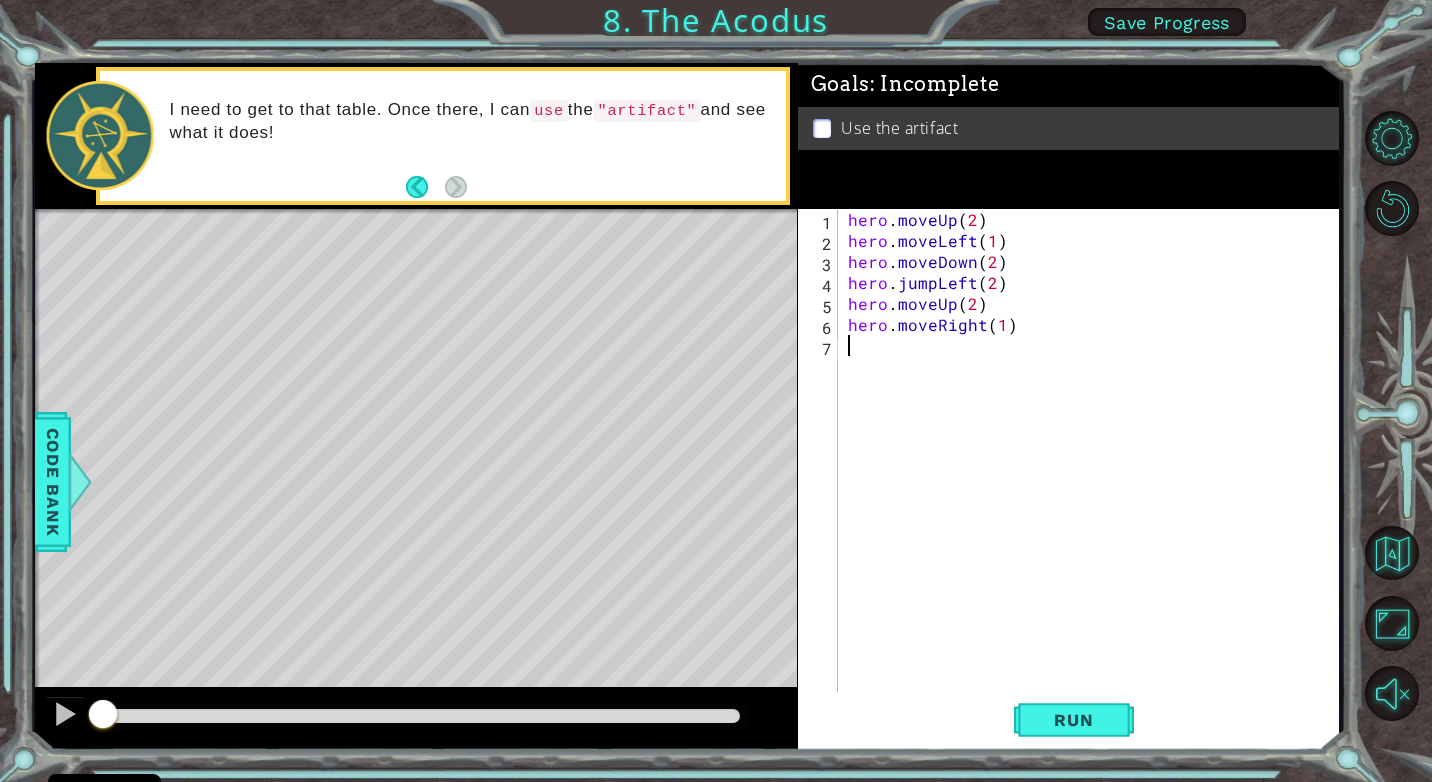 type on "h" 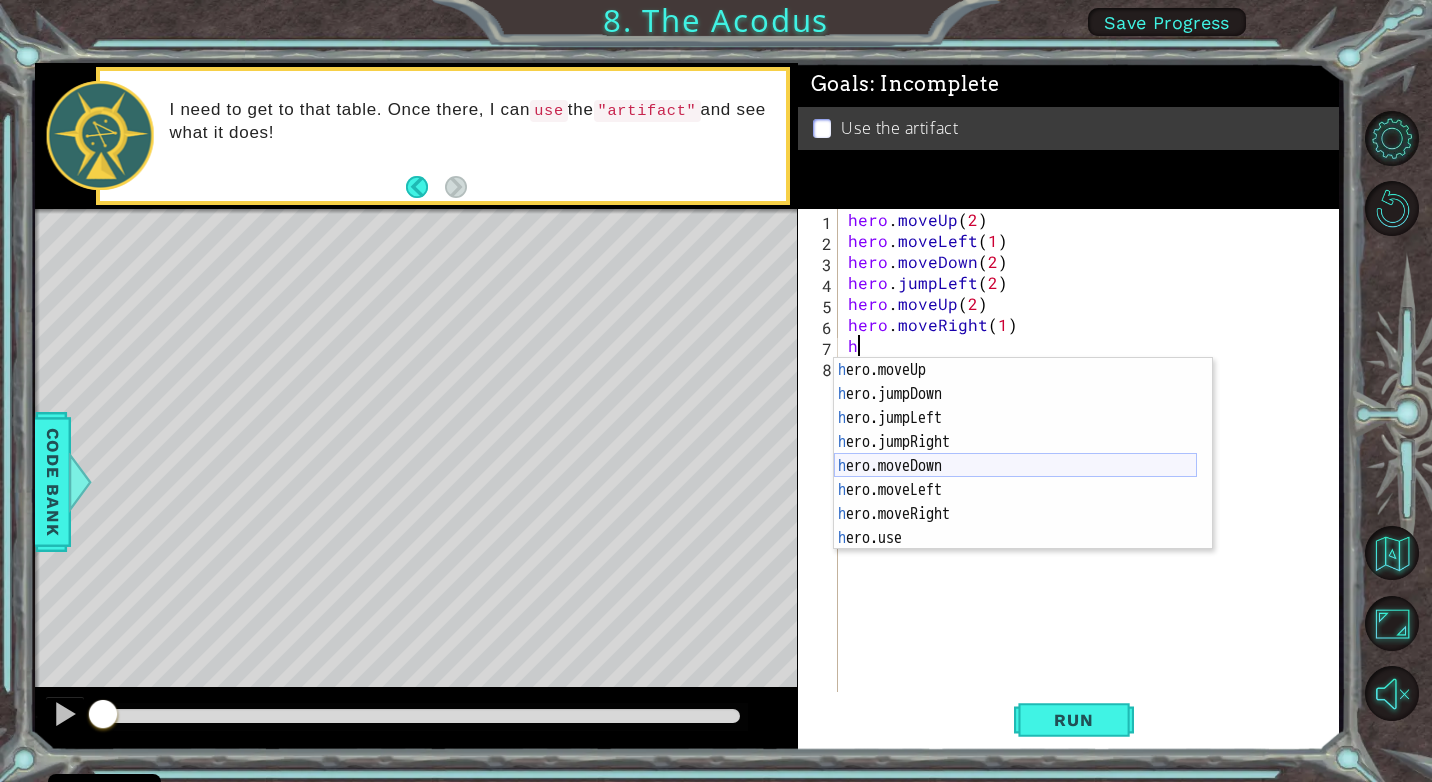 scroll, scrollTop: 24, scrollLeft: 0, axis: vertical 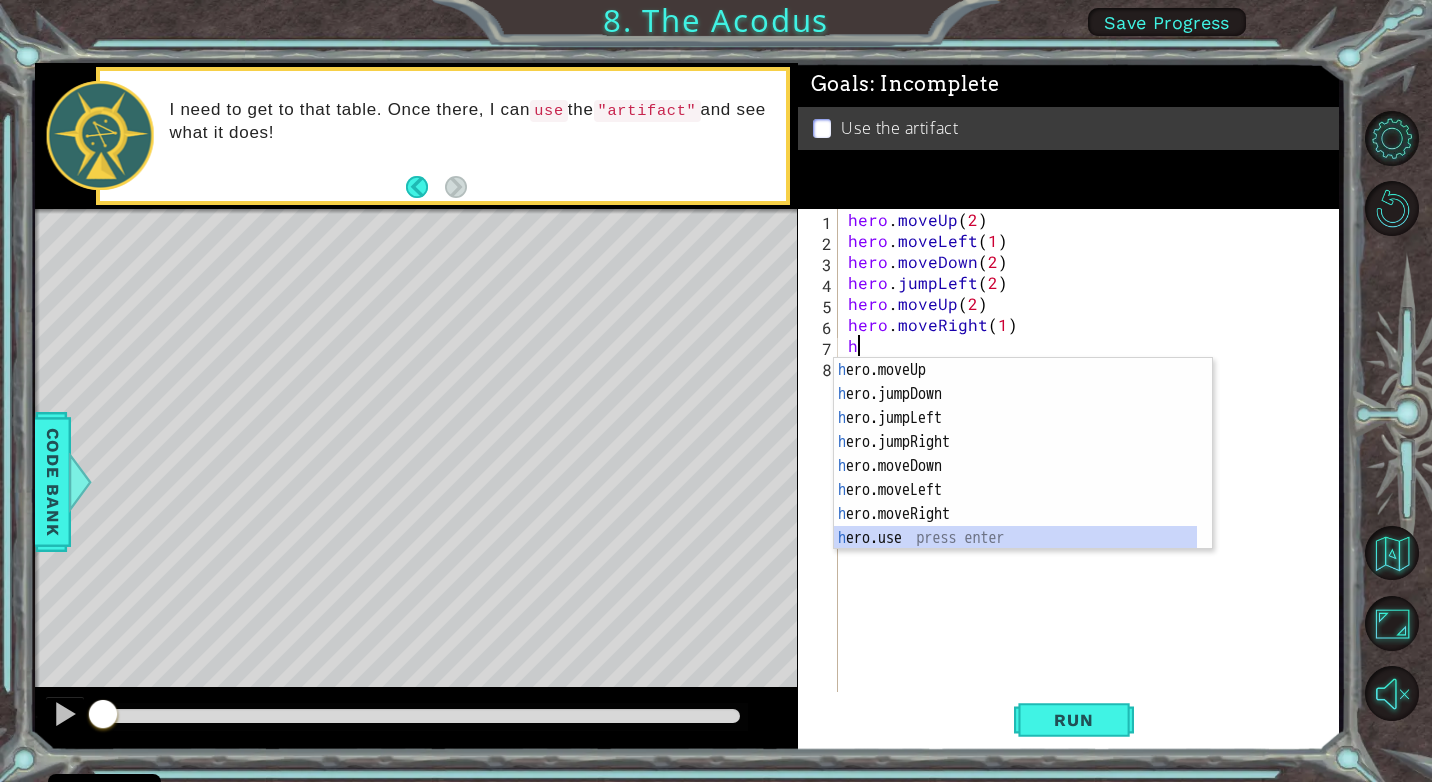 click on "h ero.moveUp press enter h ero.jumpDown press enter h ero.jumpLeft press enter h ero.jumpRight press enter h ero.moveDown press enter h ero.moveLeft press enter h ero.moveRight press enter h ero.use press enter" at bounding box center (1015, 478) 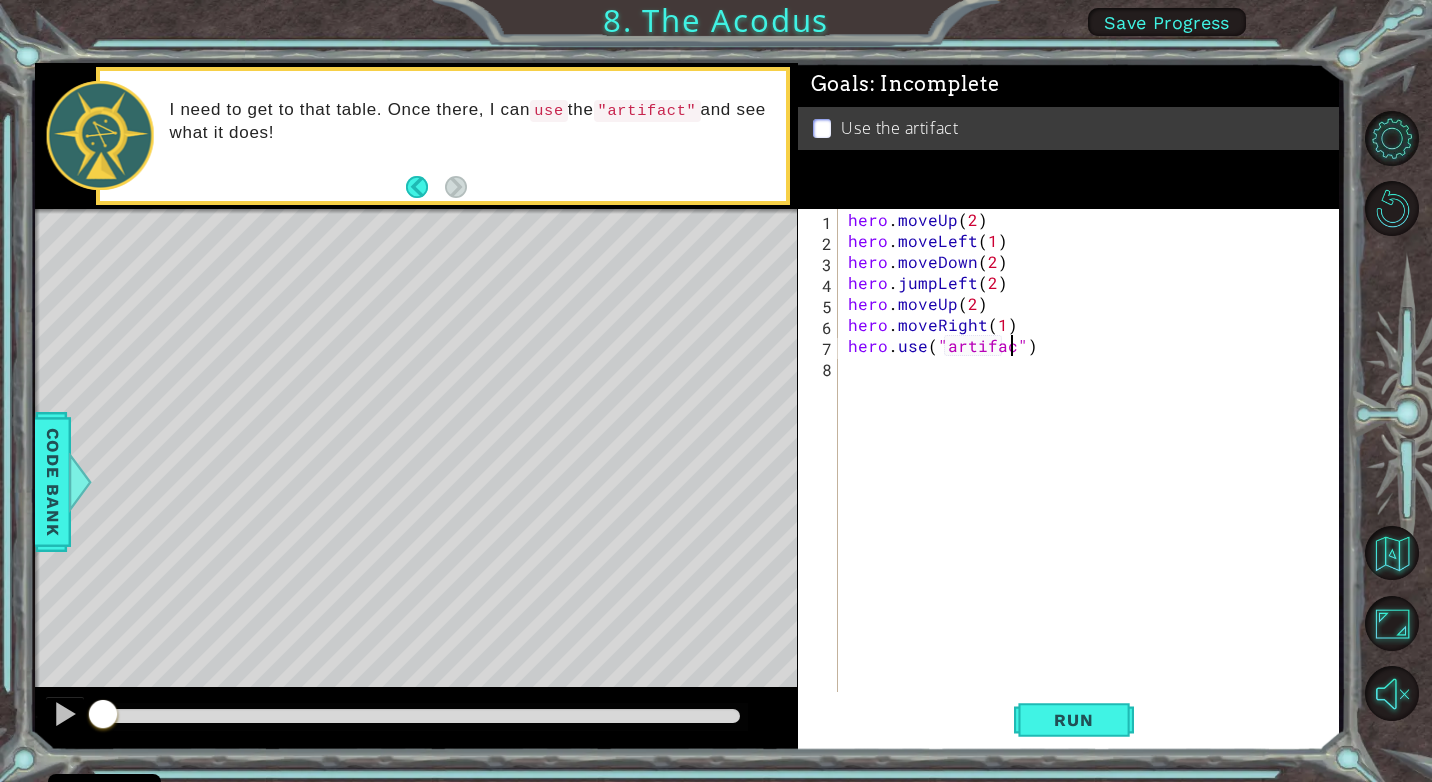 scroll, scrollTop: 0, scrollLeft: 10, axis: horizontal 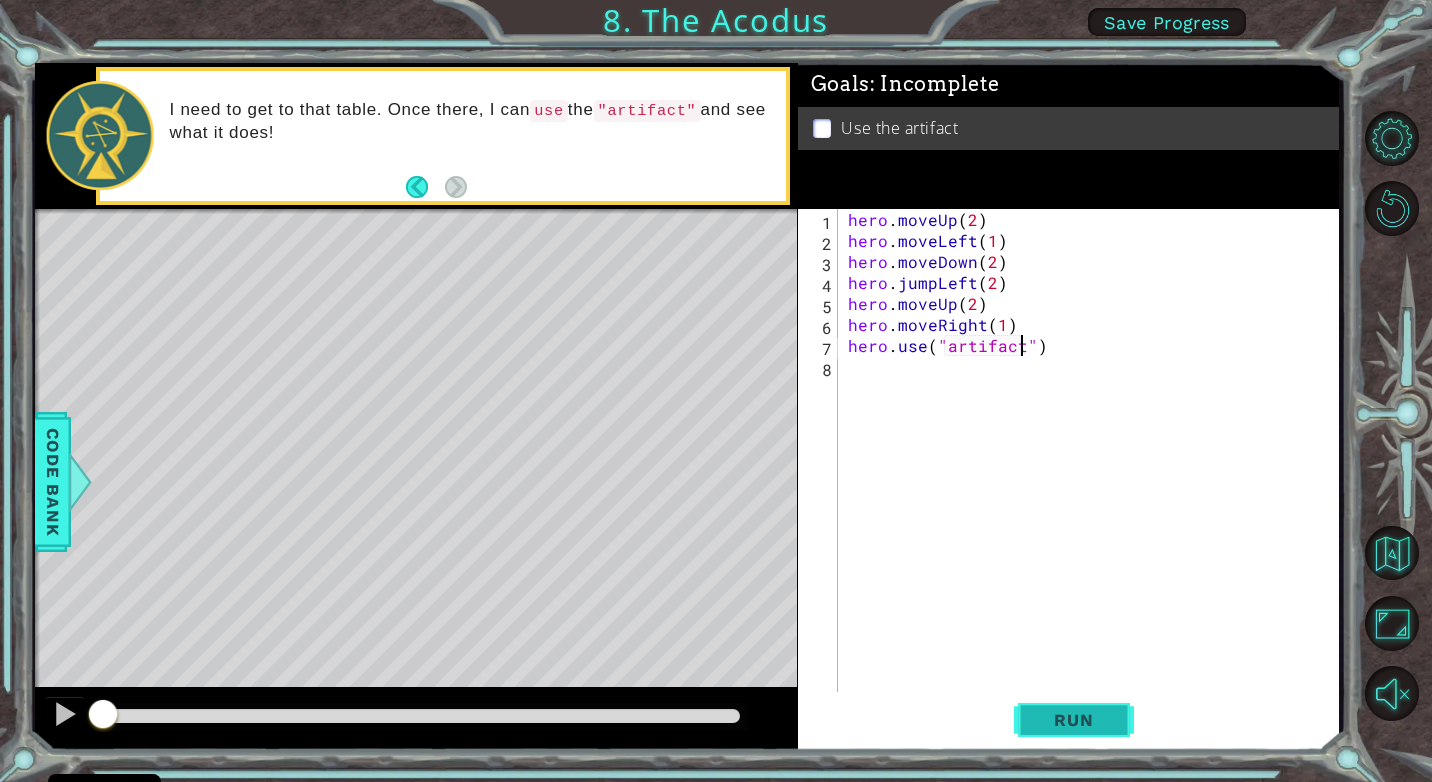 type on "hero.use("artifact")" 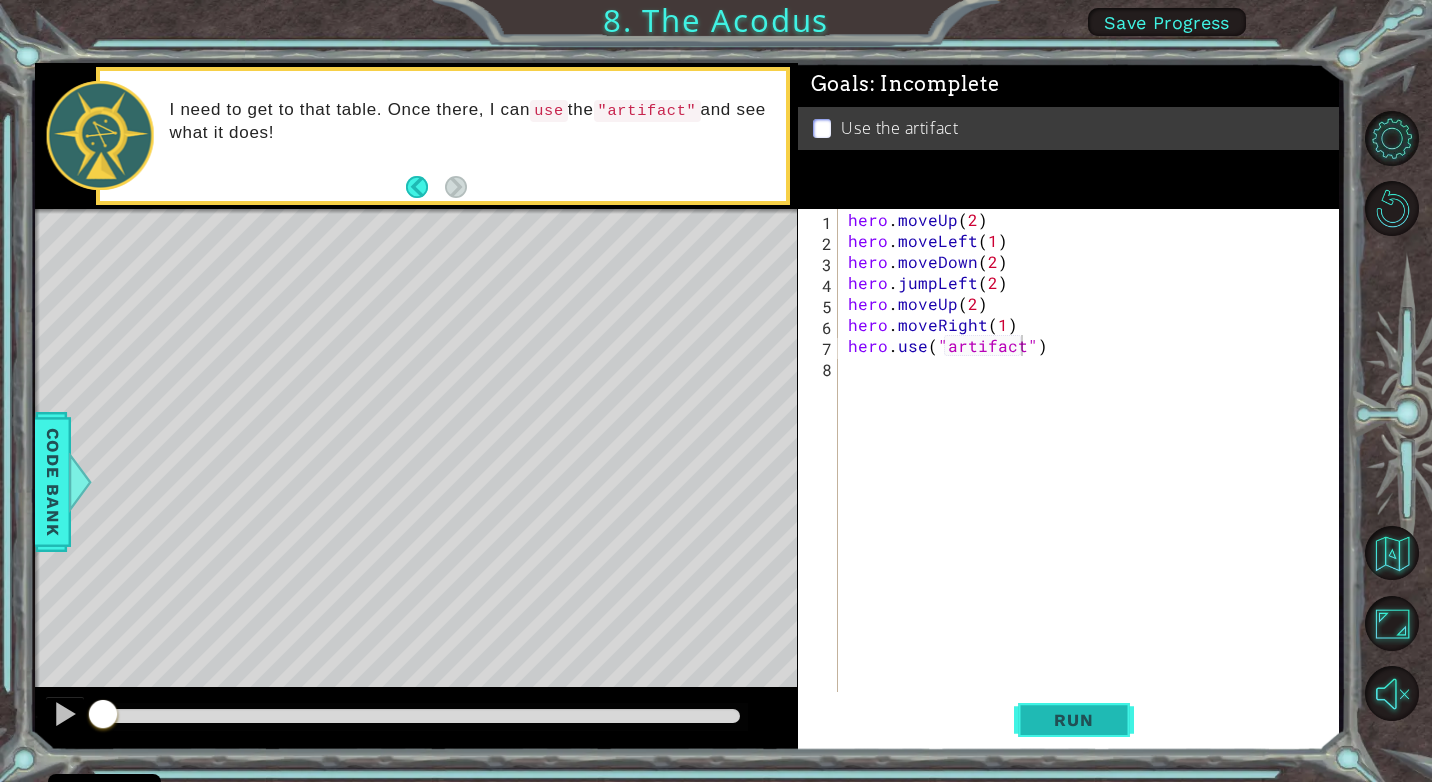 click on "Run" at bounding box center [1074, 720] 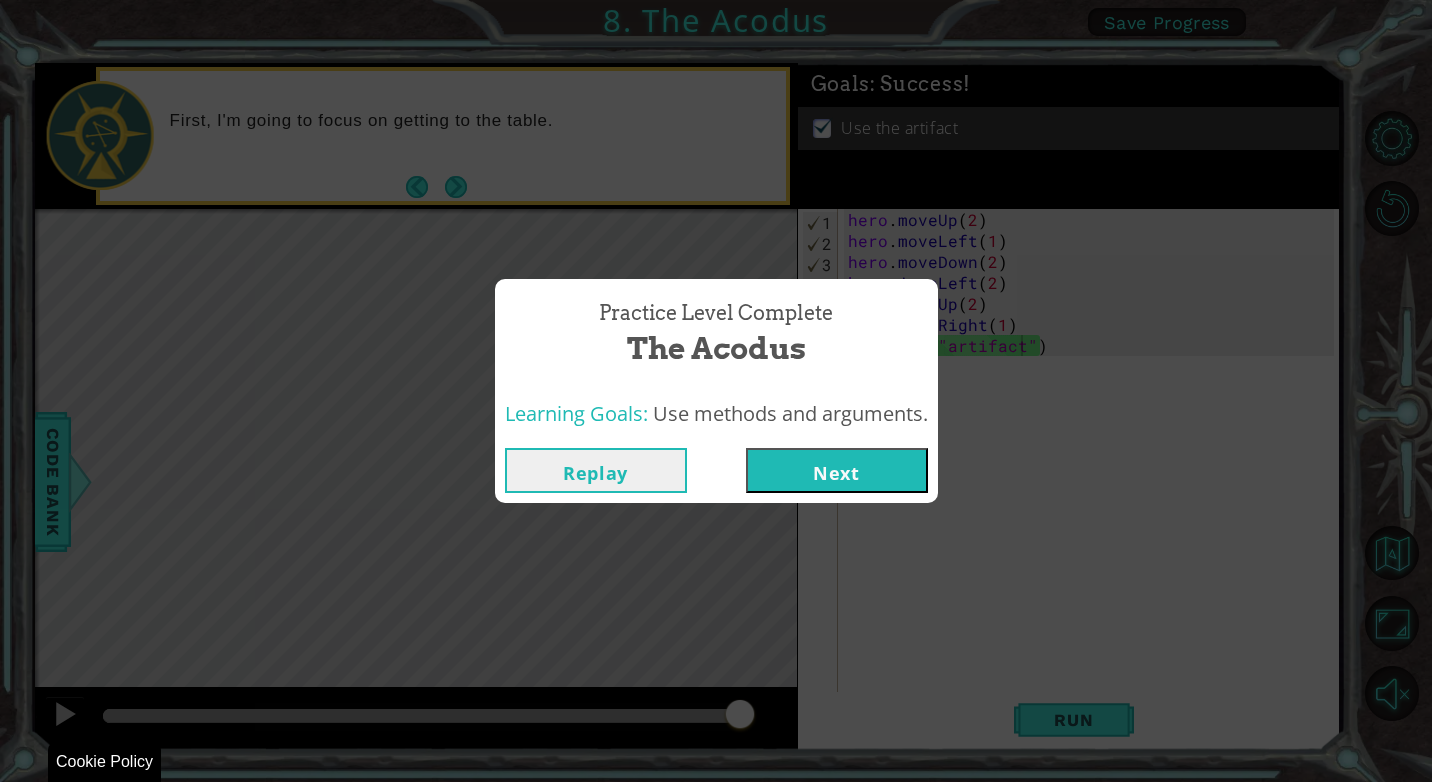 drag, startPoint x: 236, startPoint y: 712, endPoint x: 1207, endPoint y: 803, distance: 975.2548 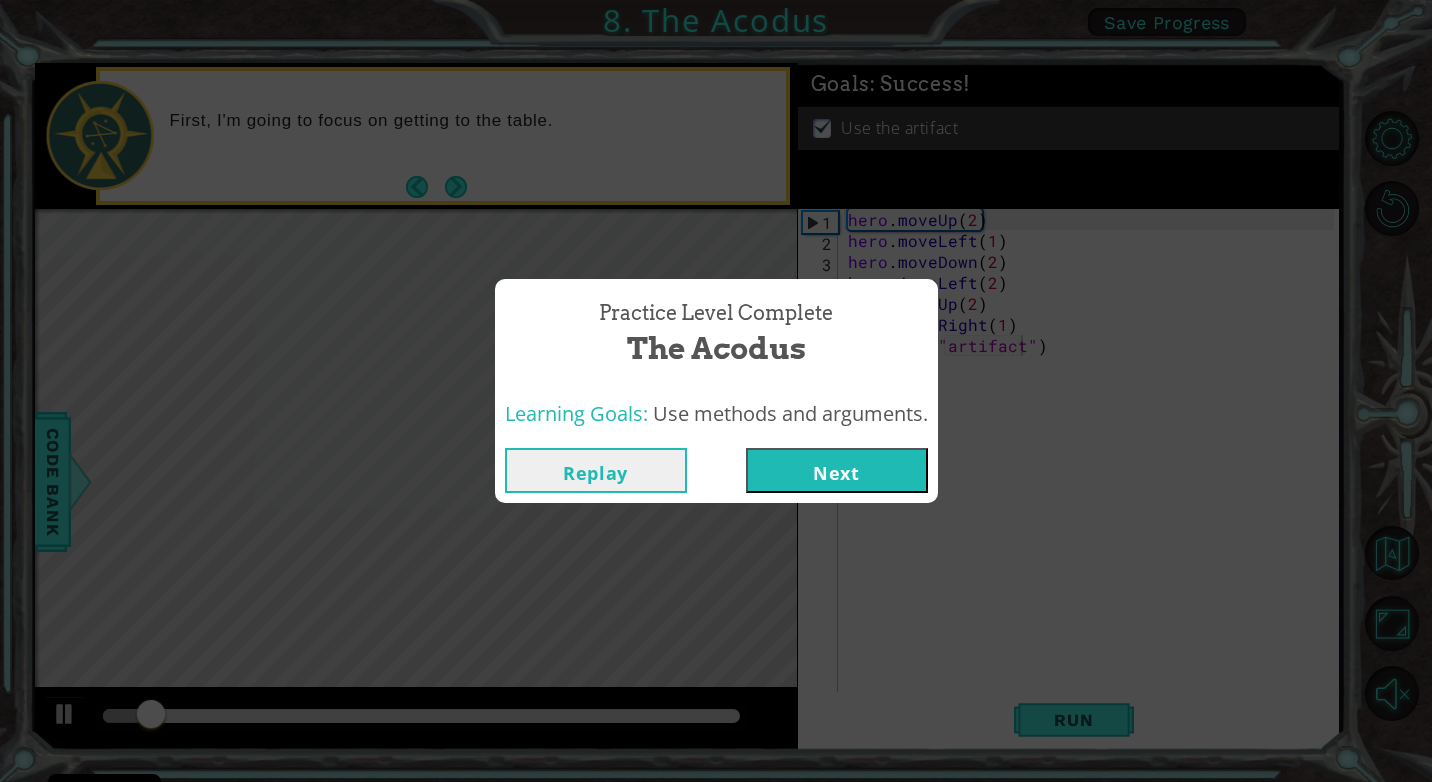 click on "Next" at bounding box center [837, 470] 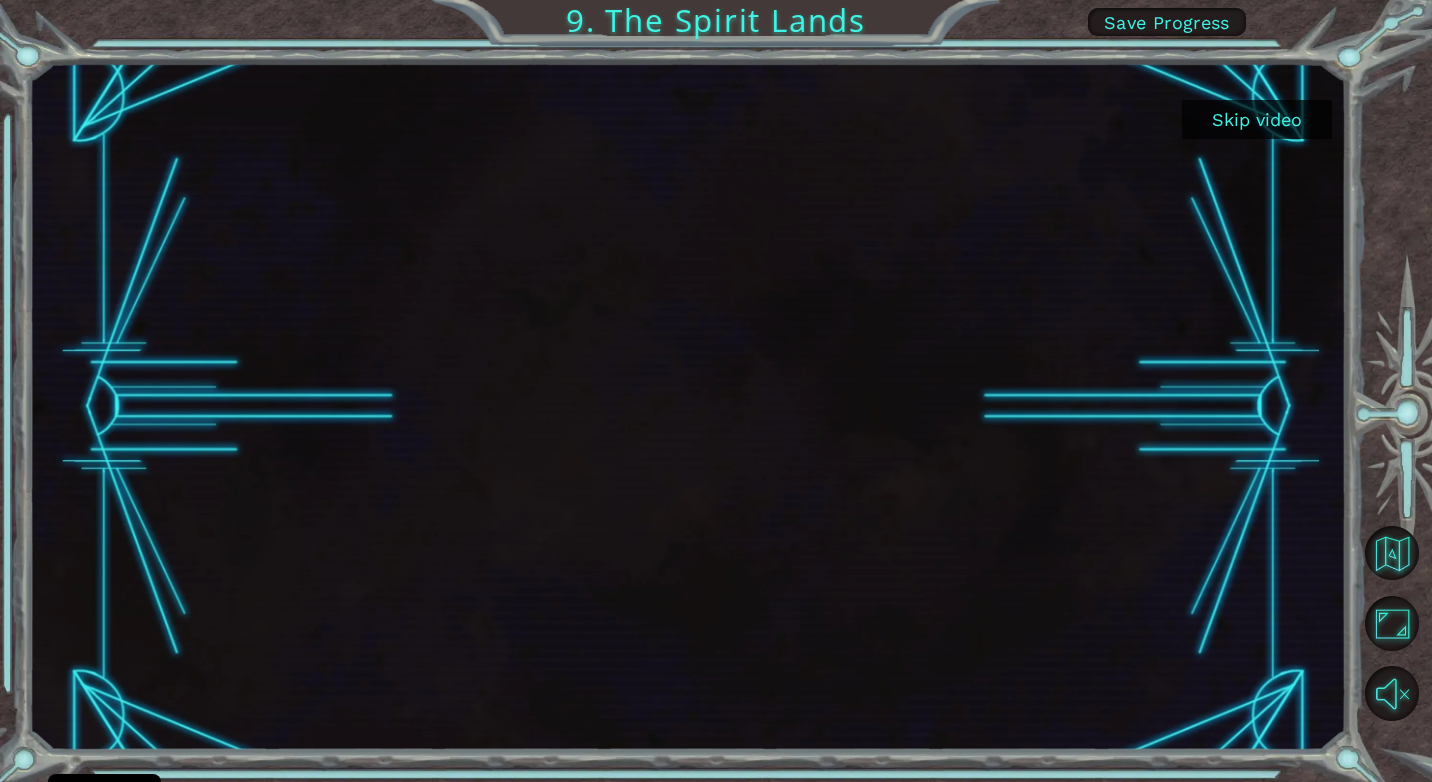 click on "Skip video" at bounding box center [1257, 119] 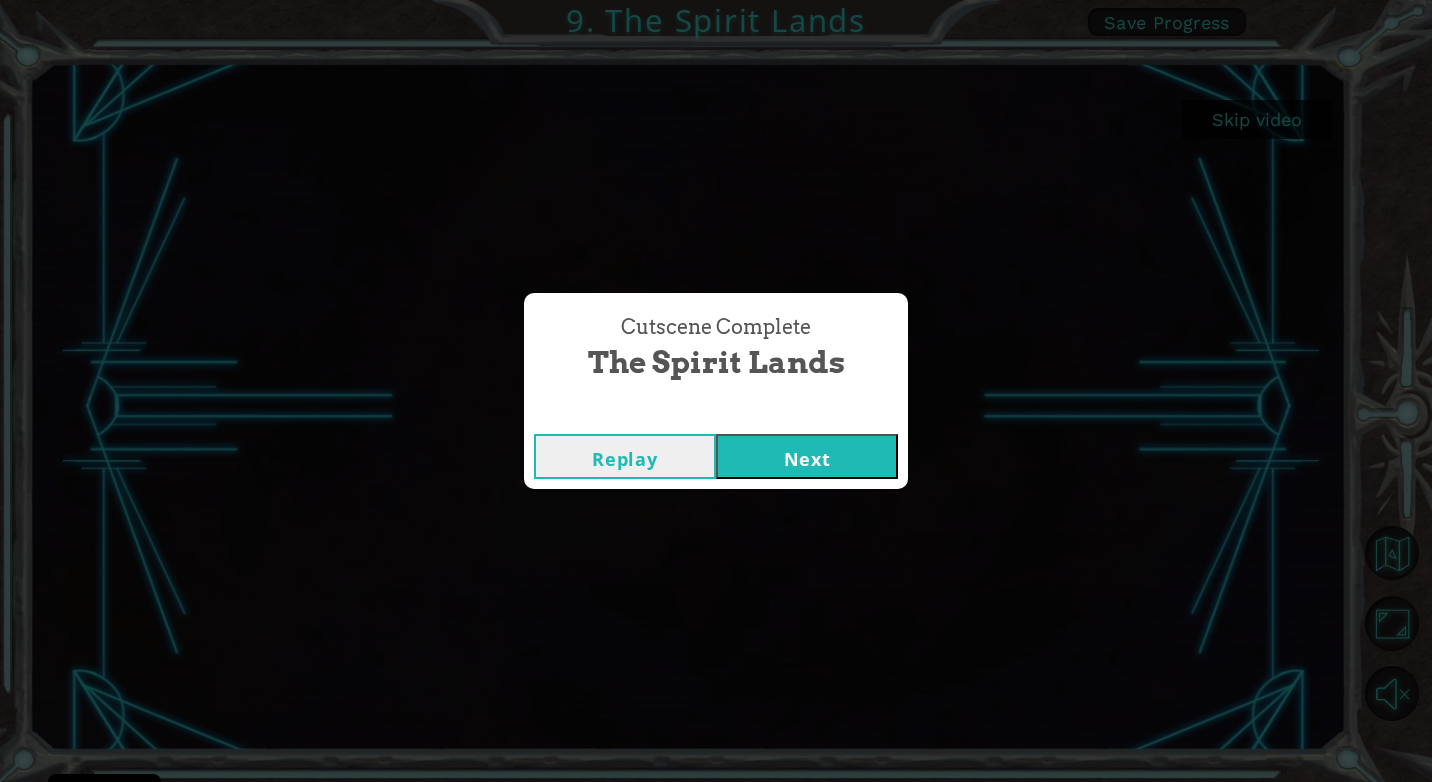click on "Next" at bounding box center (807, 456) 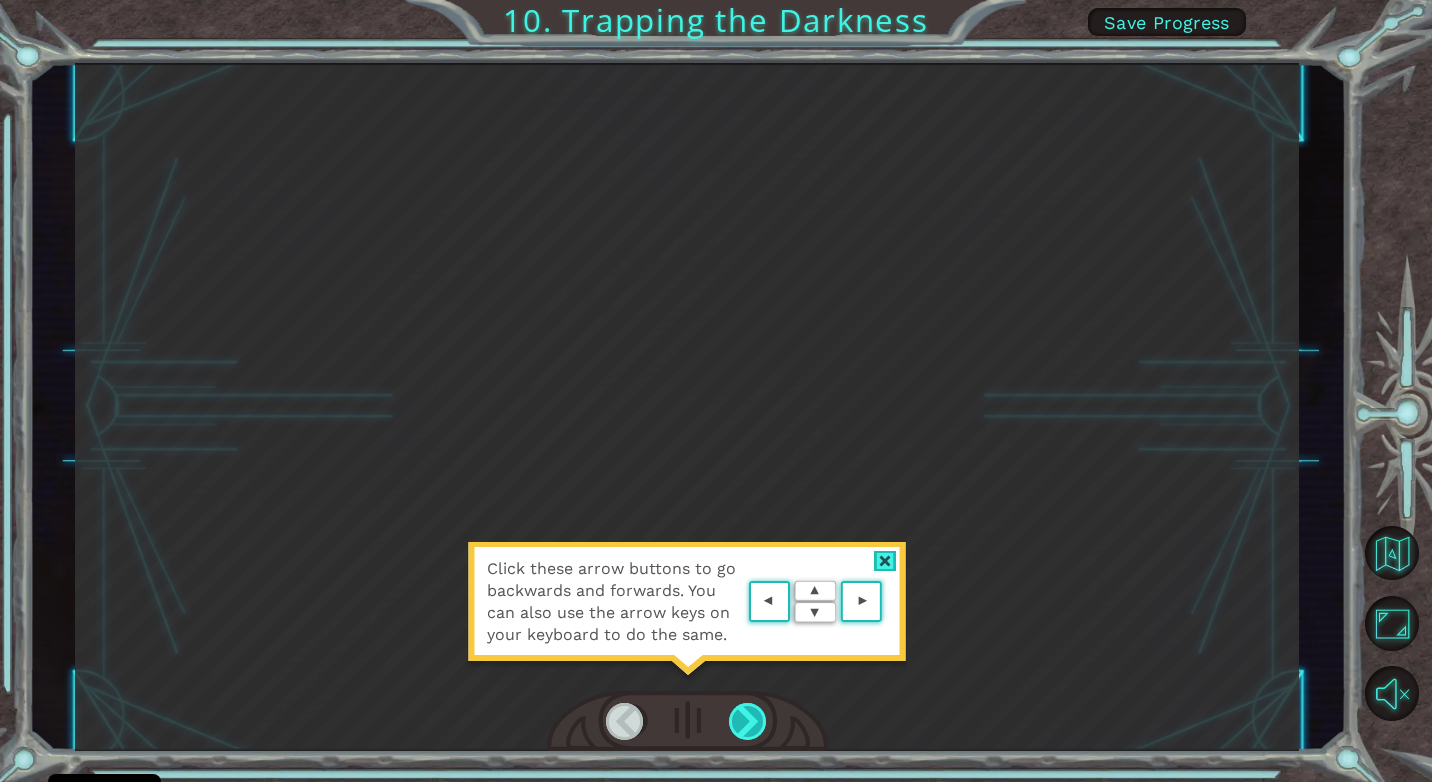 click at bounding box center (748, 721) 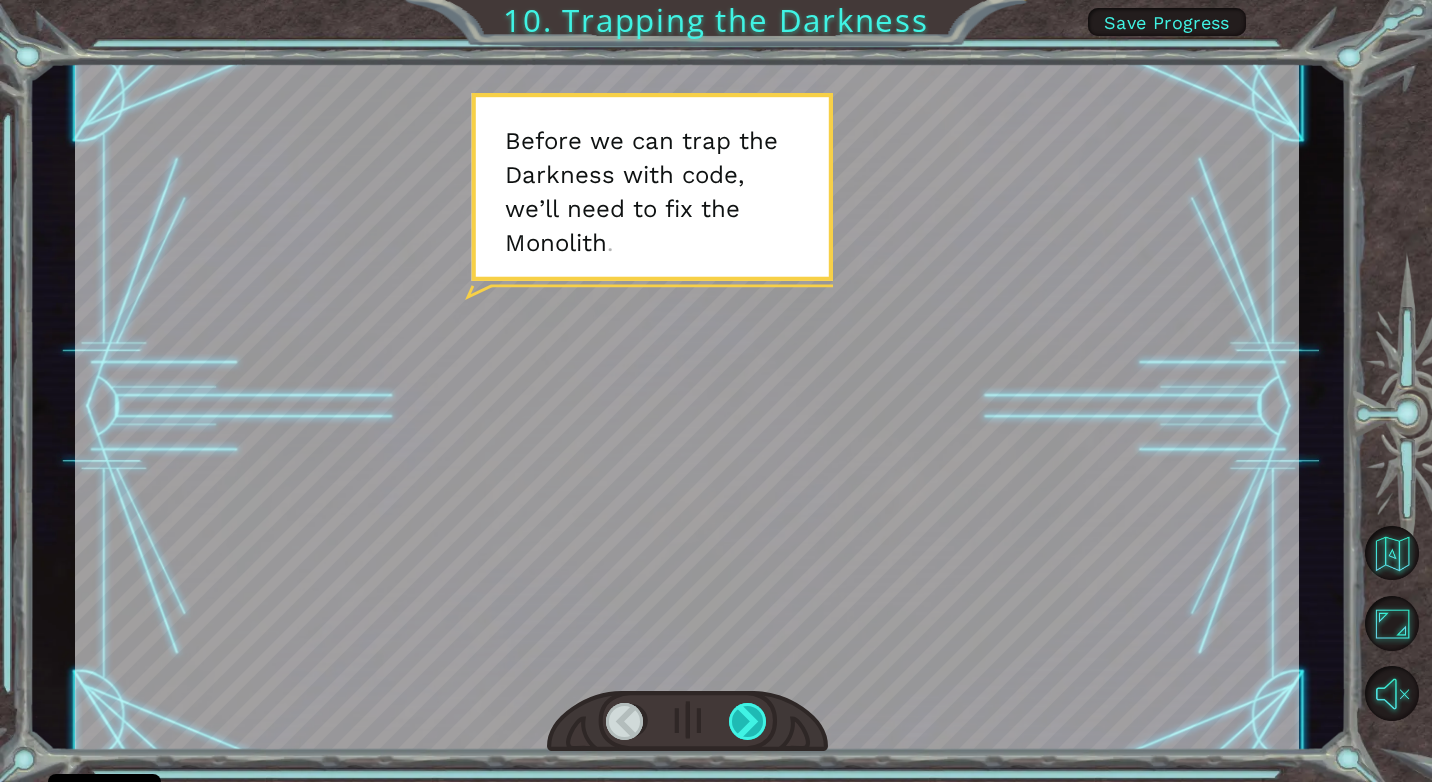 click at bounding box center (748, 721) 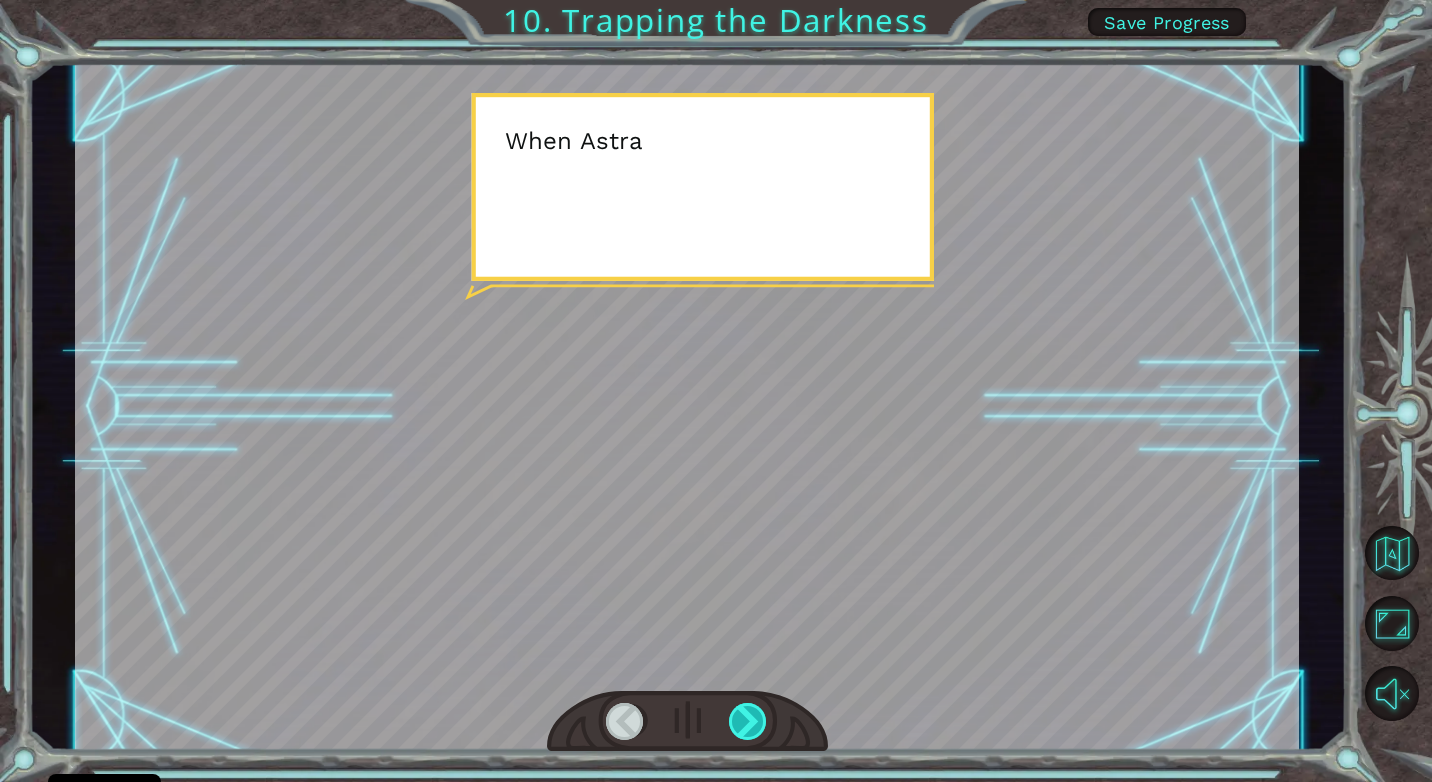 click at bounding box center [748, 721] 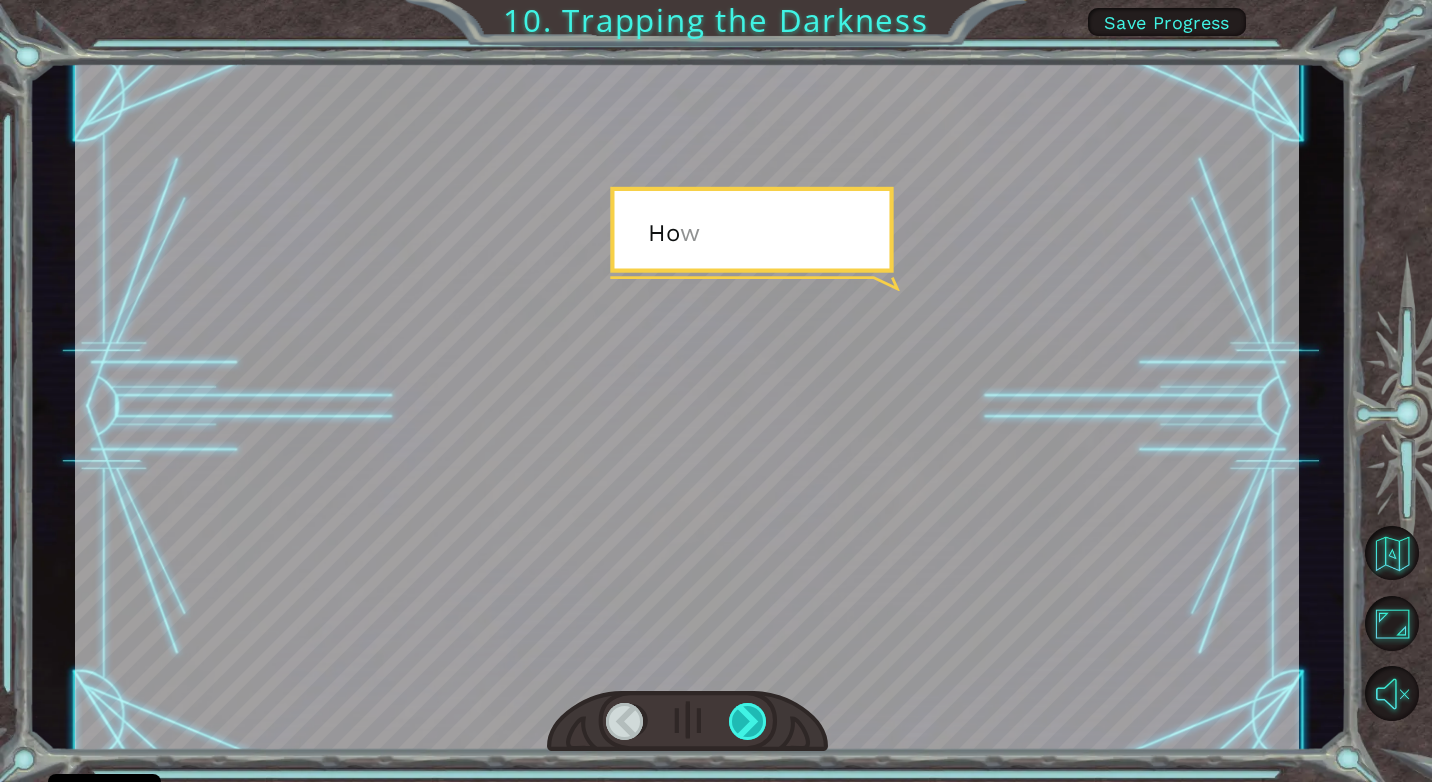 click at bounding box center (748, 721) 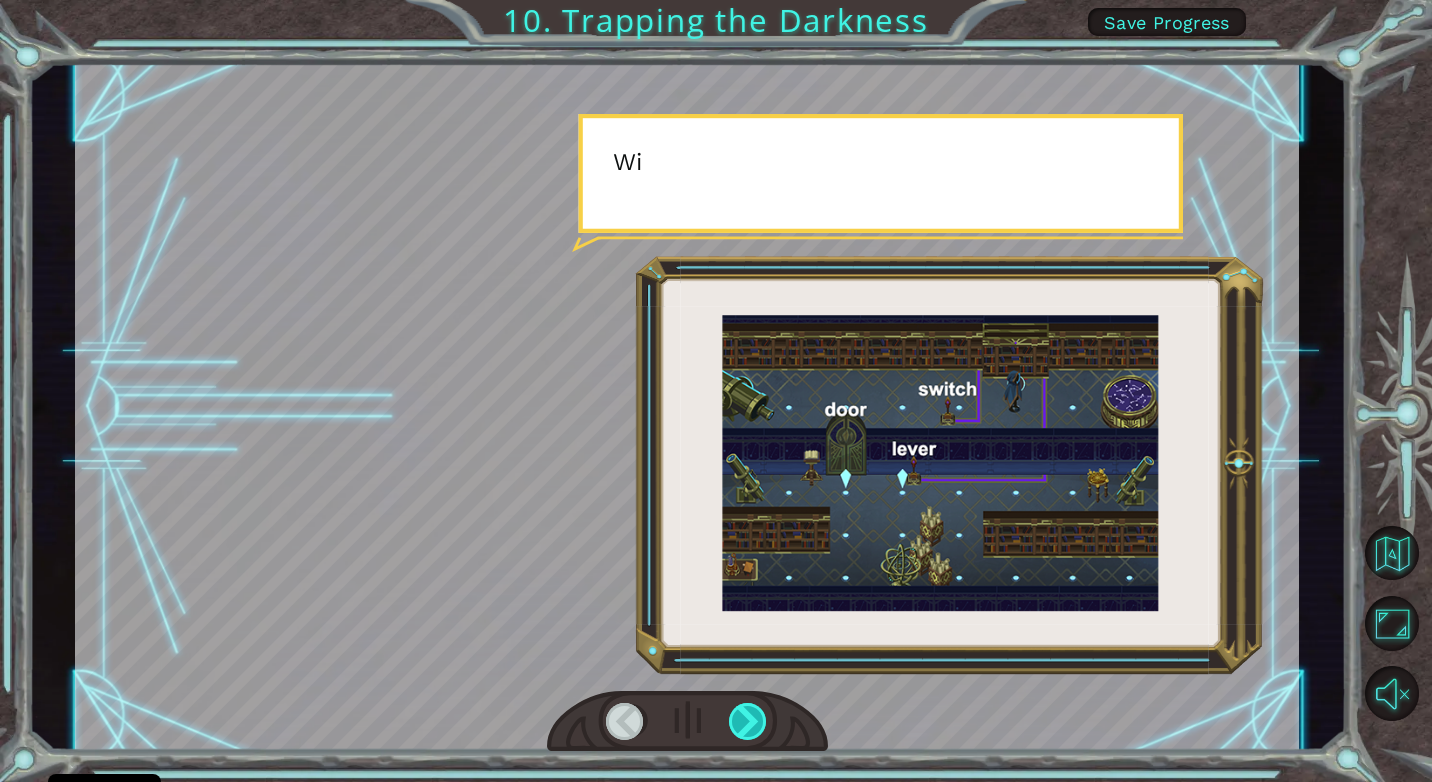 click at bounding box center (748, 721) 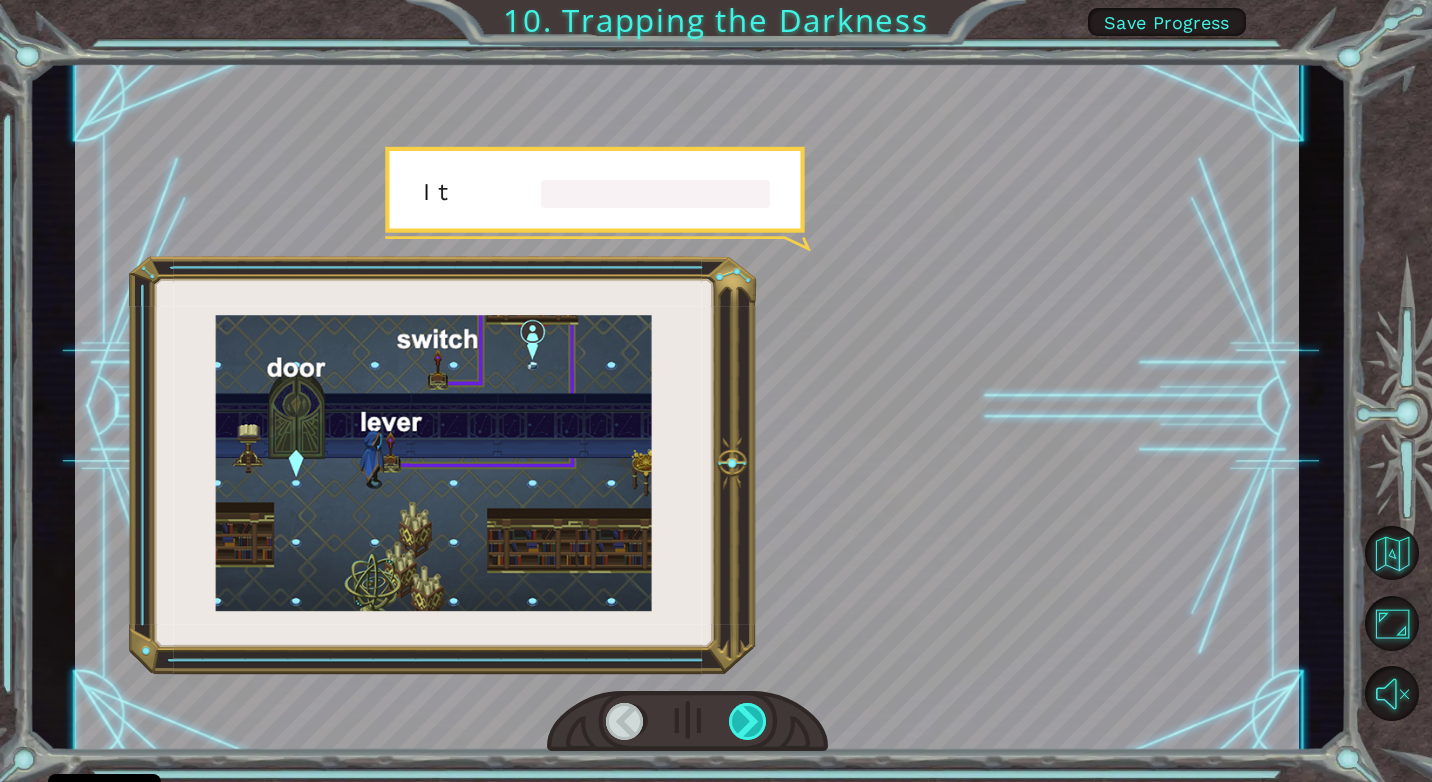 click at bounding box center [748, 721] 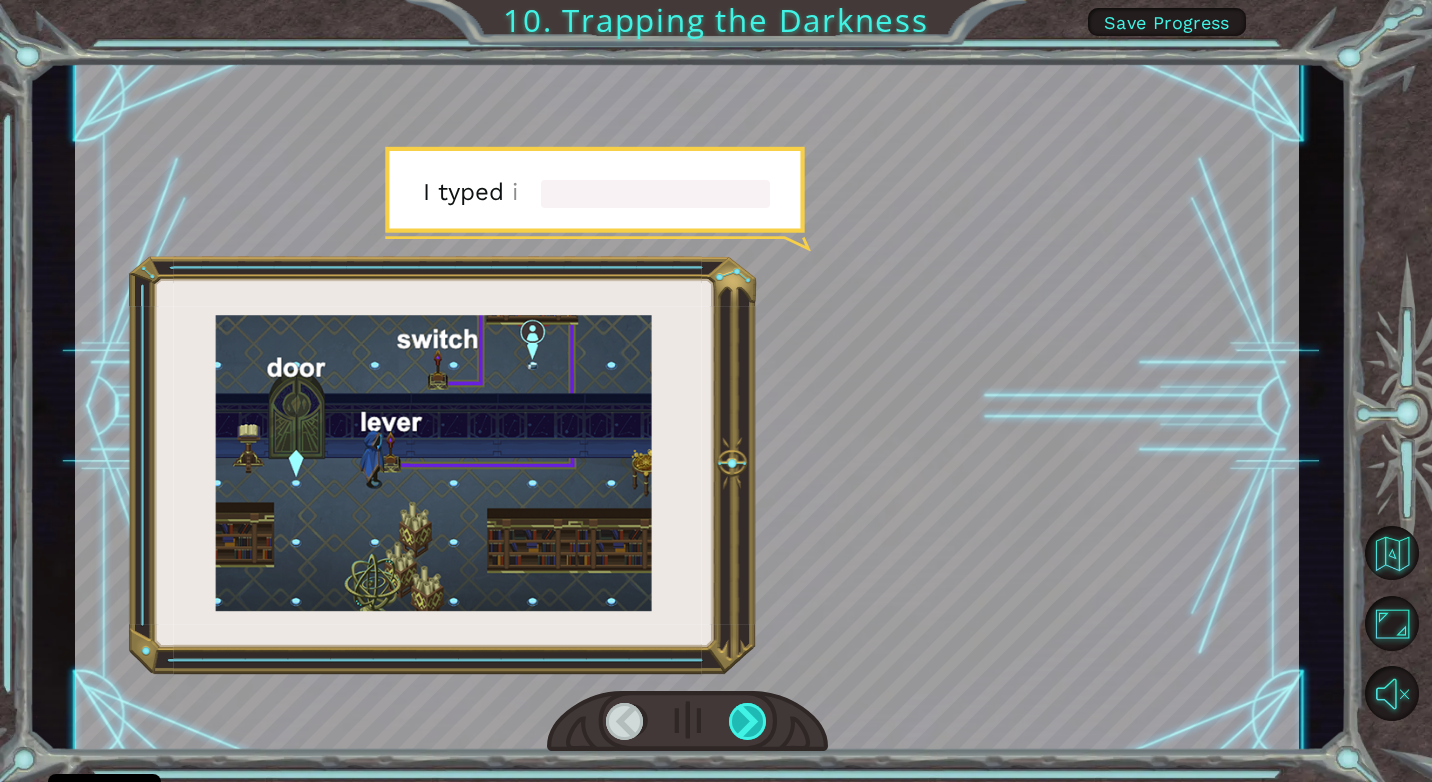 click at bounding box center (748, 721) 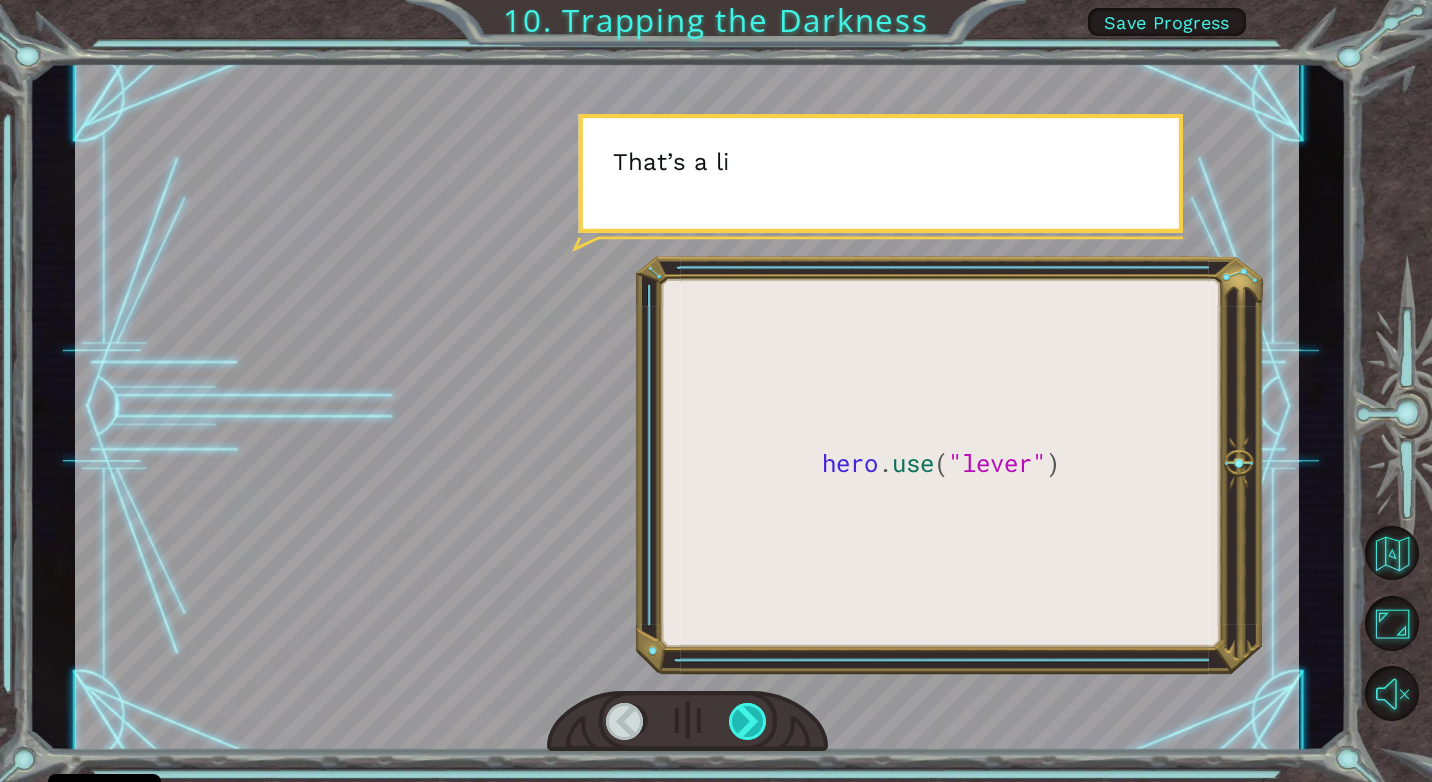 click at bounding box center (748, 721) 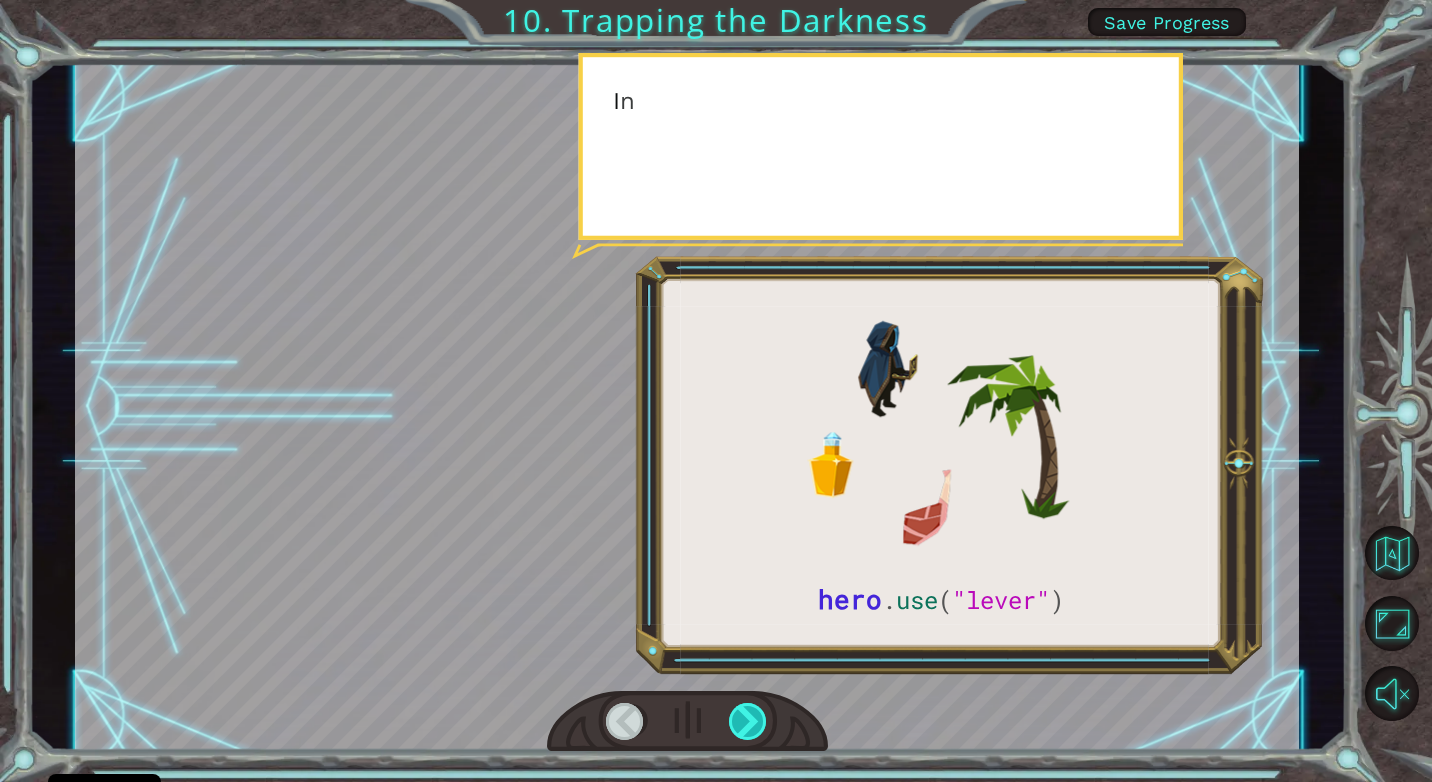 click at bounding box center (748, 721) 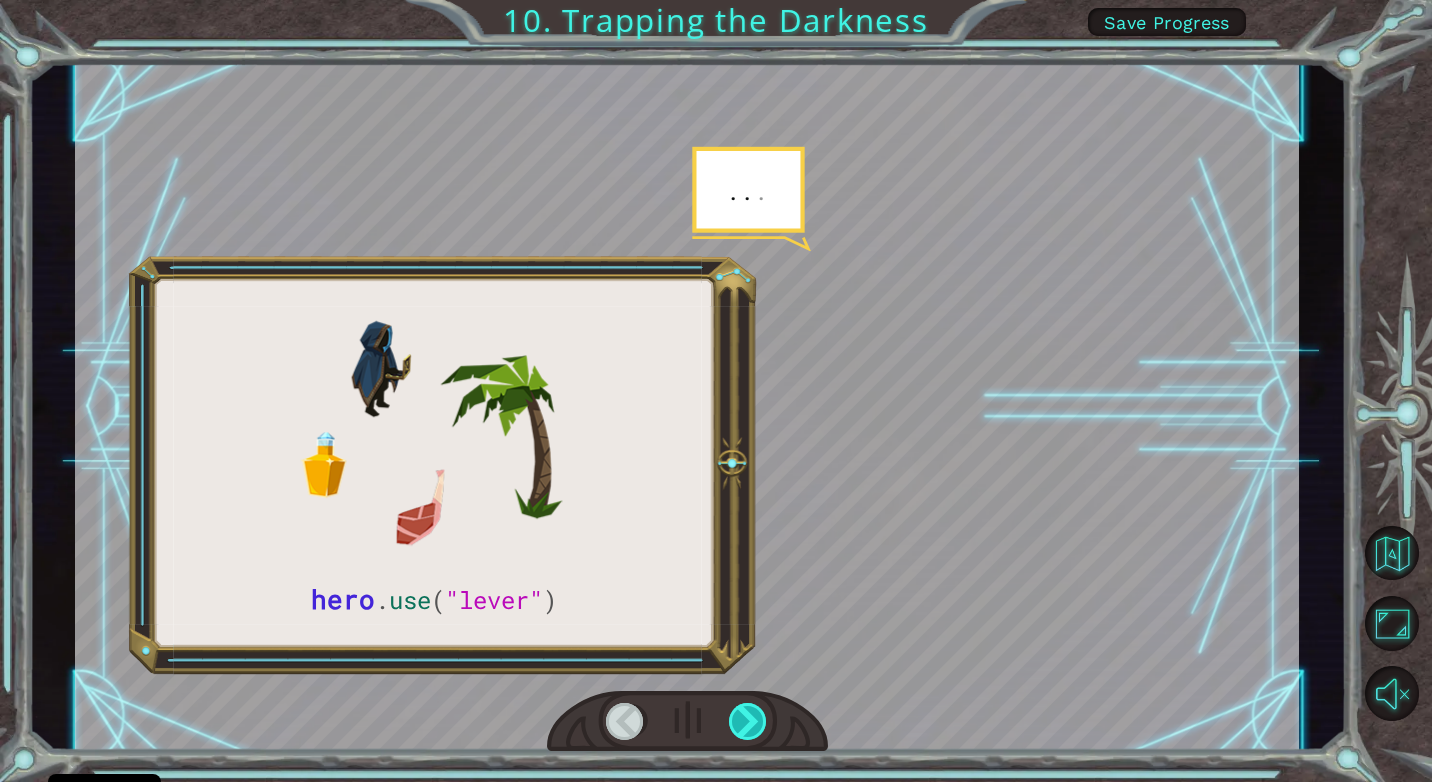 click at bounding box center [748, 721] 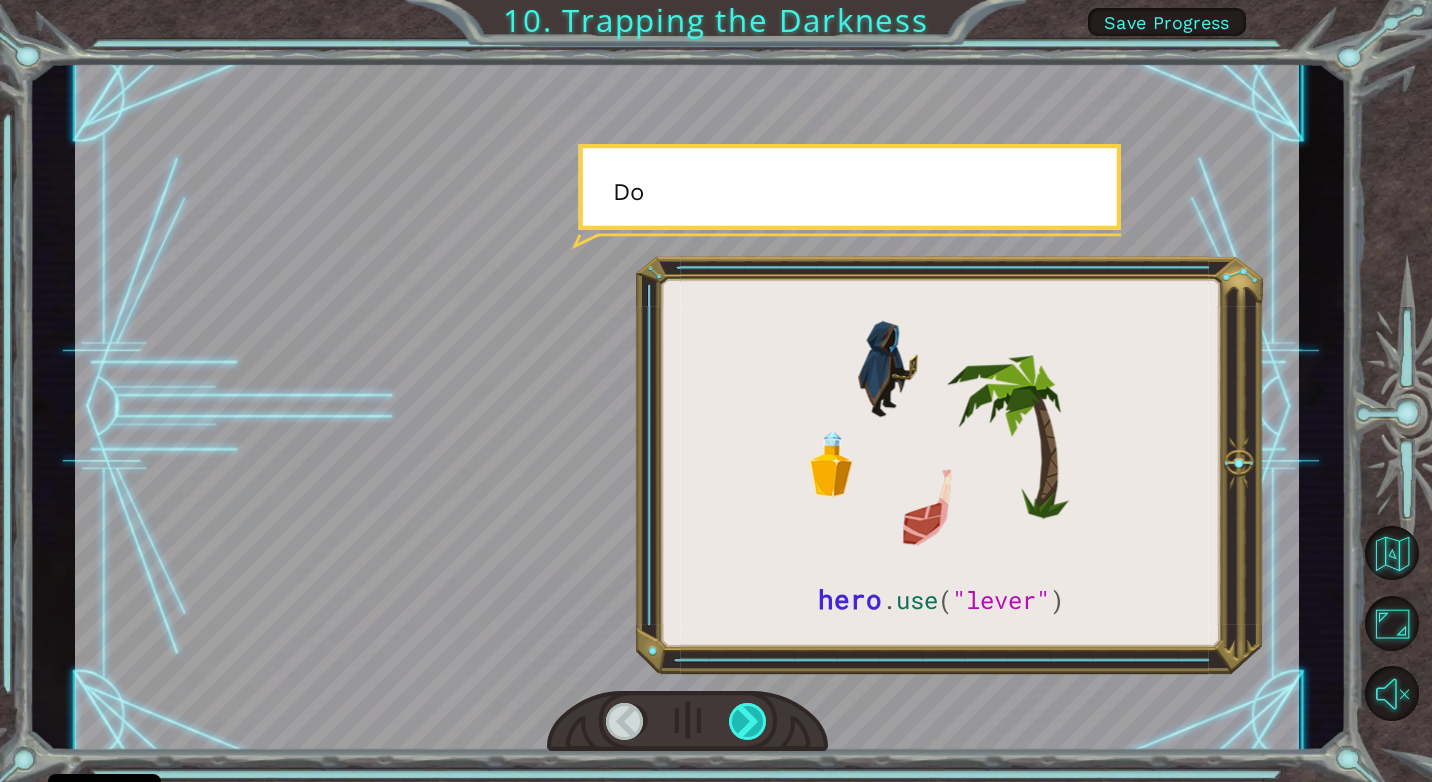 click at bounding box center [748, 721] 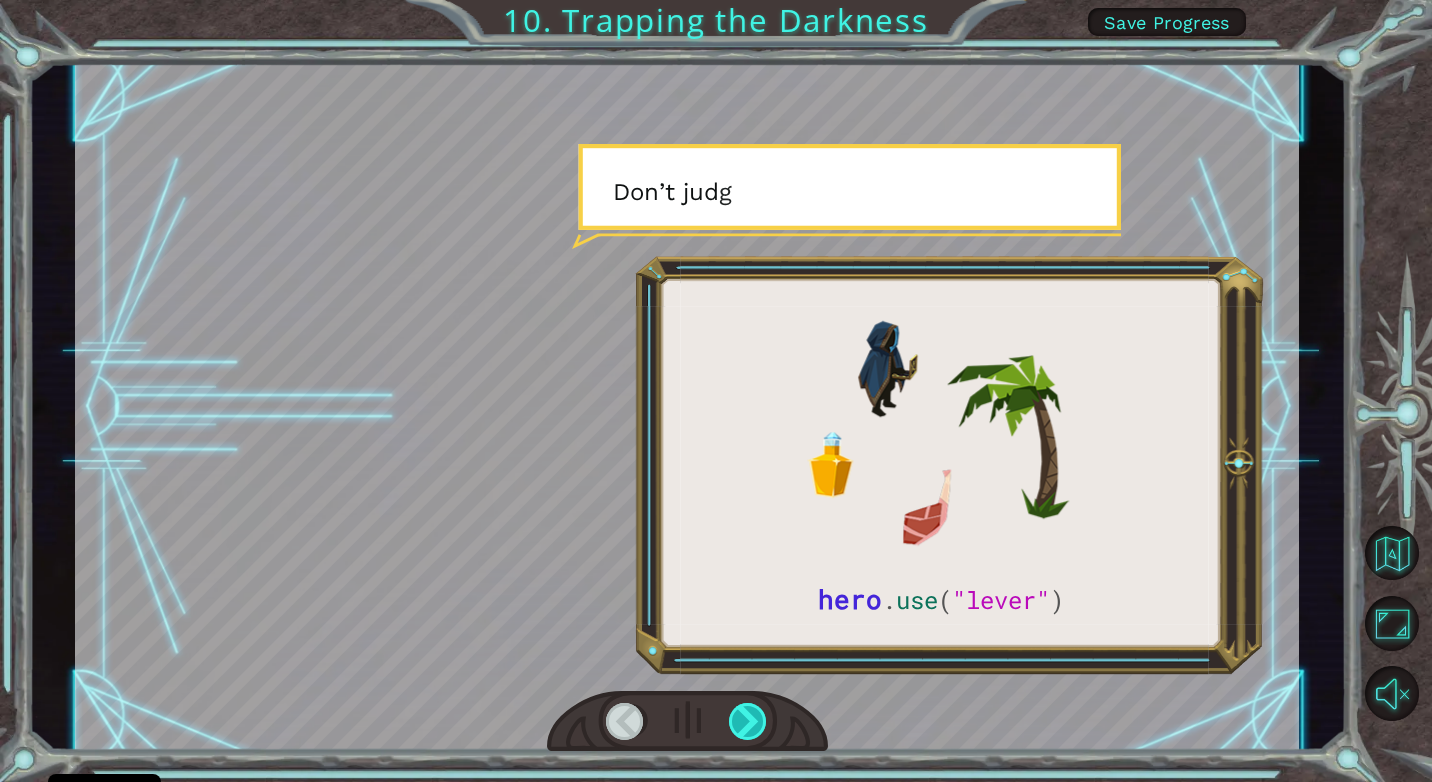 click at bounding box center (748, 721) 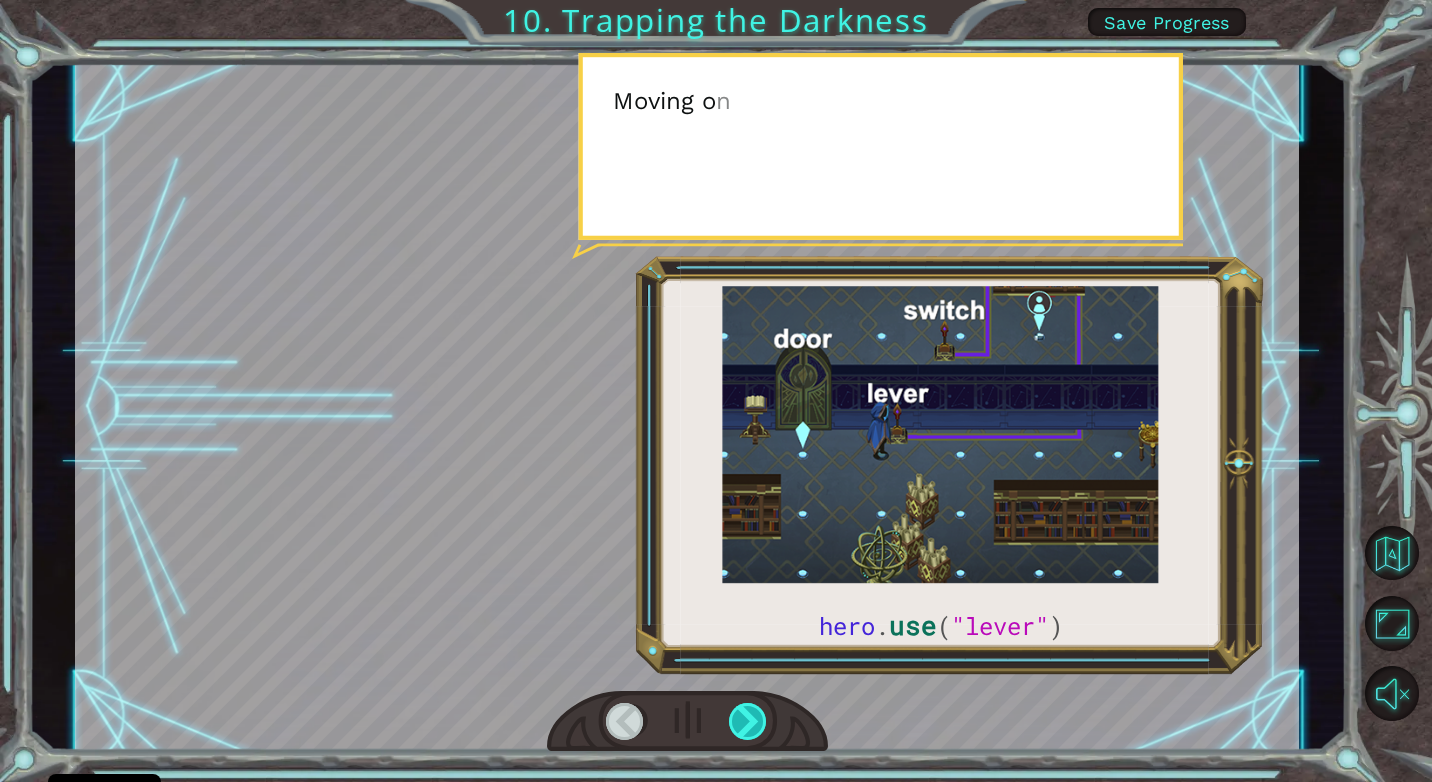 click at bounding box center [748, 721] 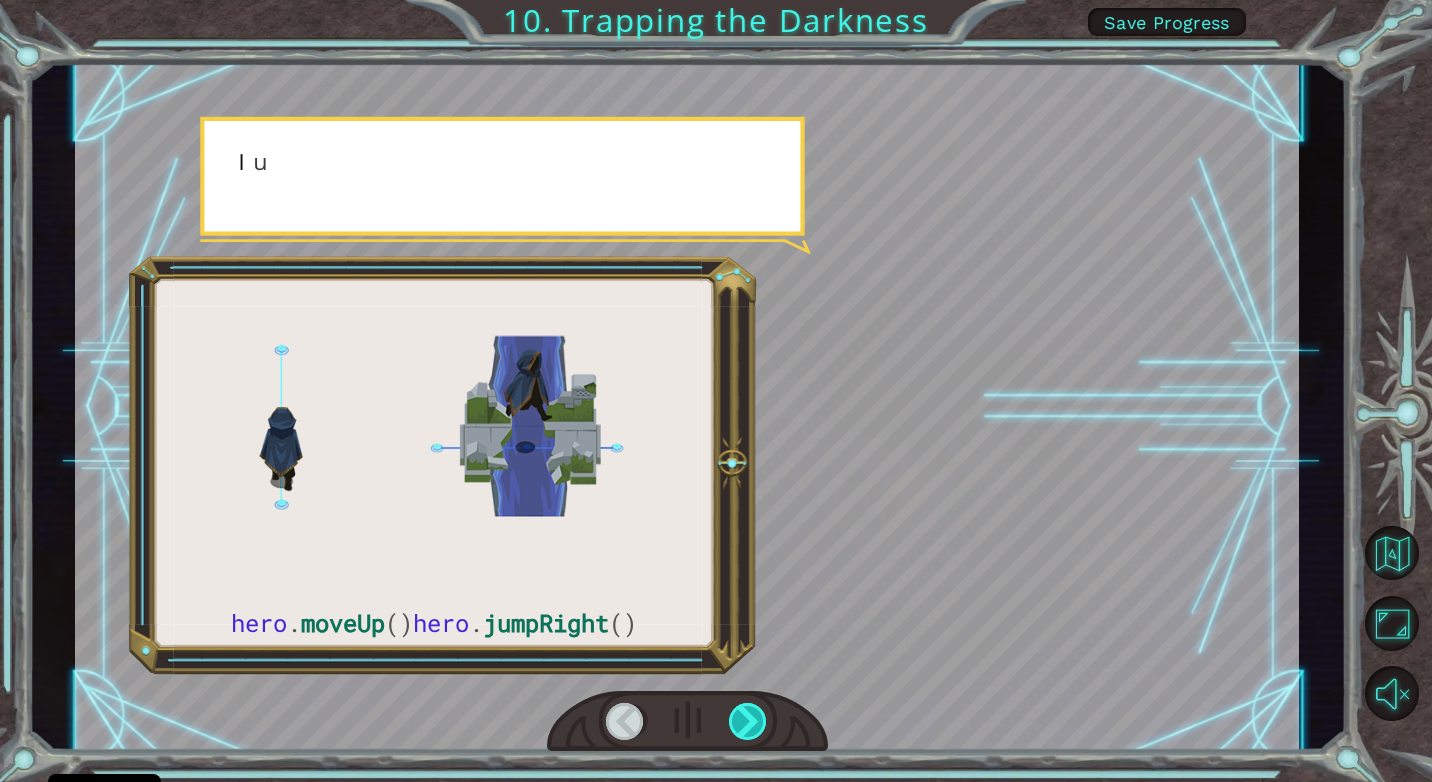 click at bounding box center [748, 721] 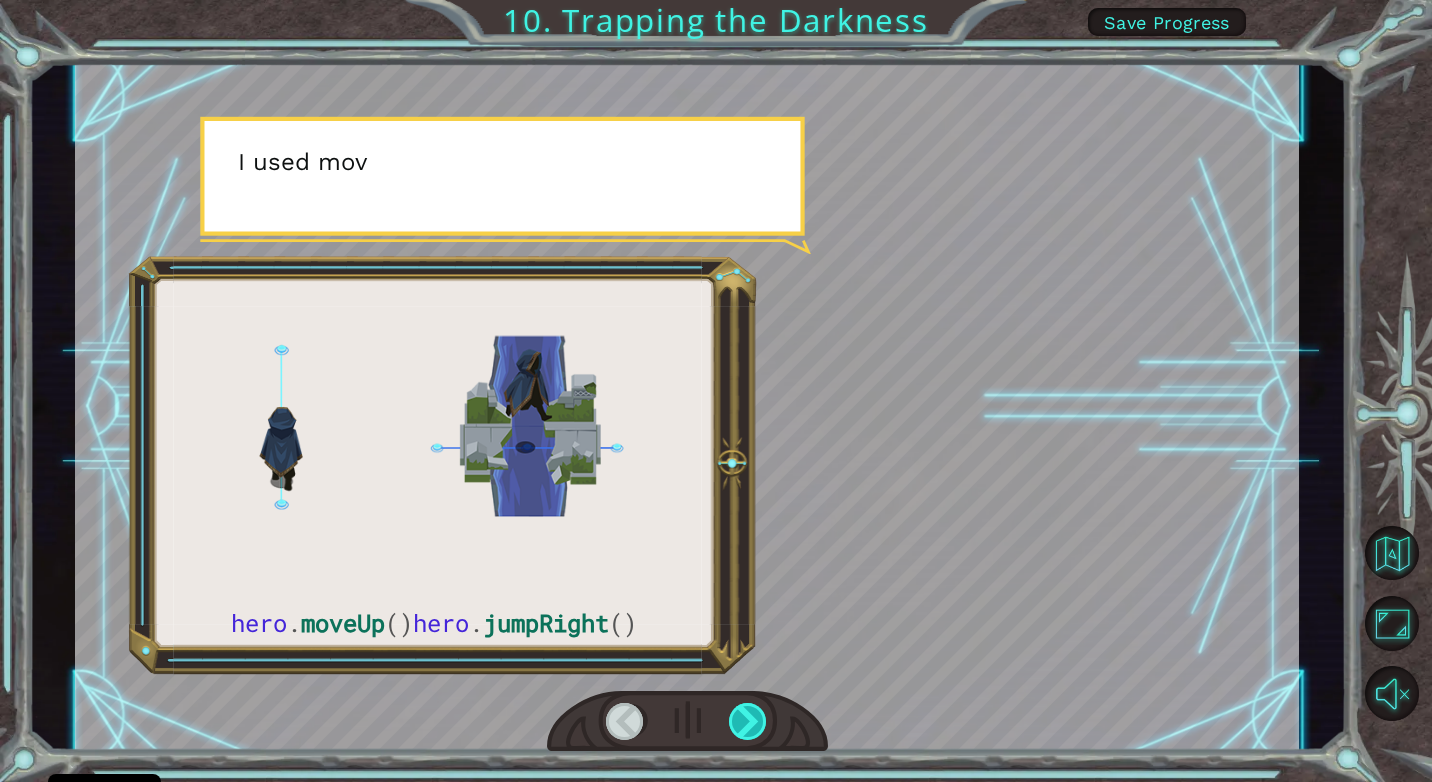 click at bounding box center (748, 721) 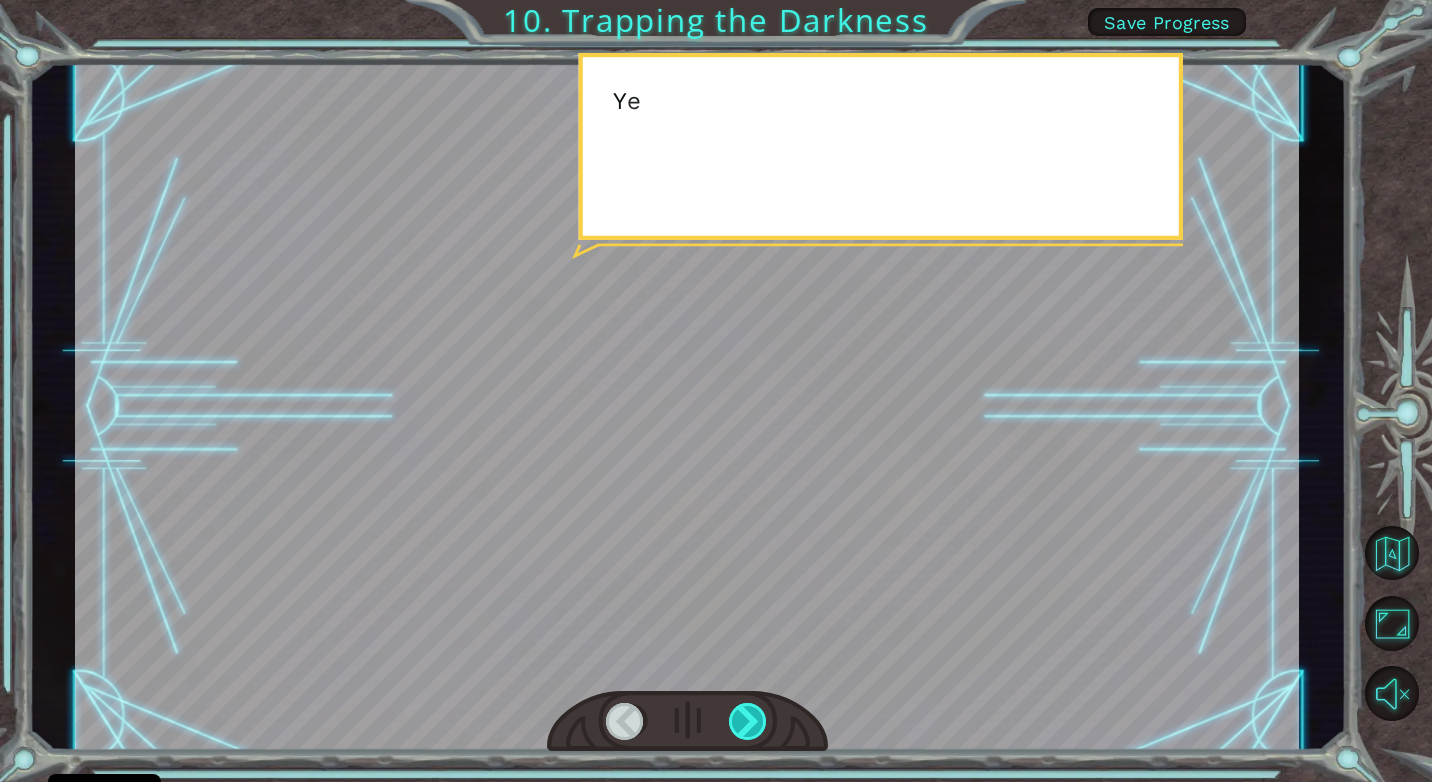 click at bounding box center (748, 721) 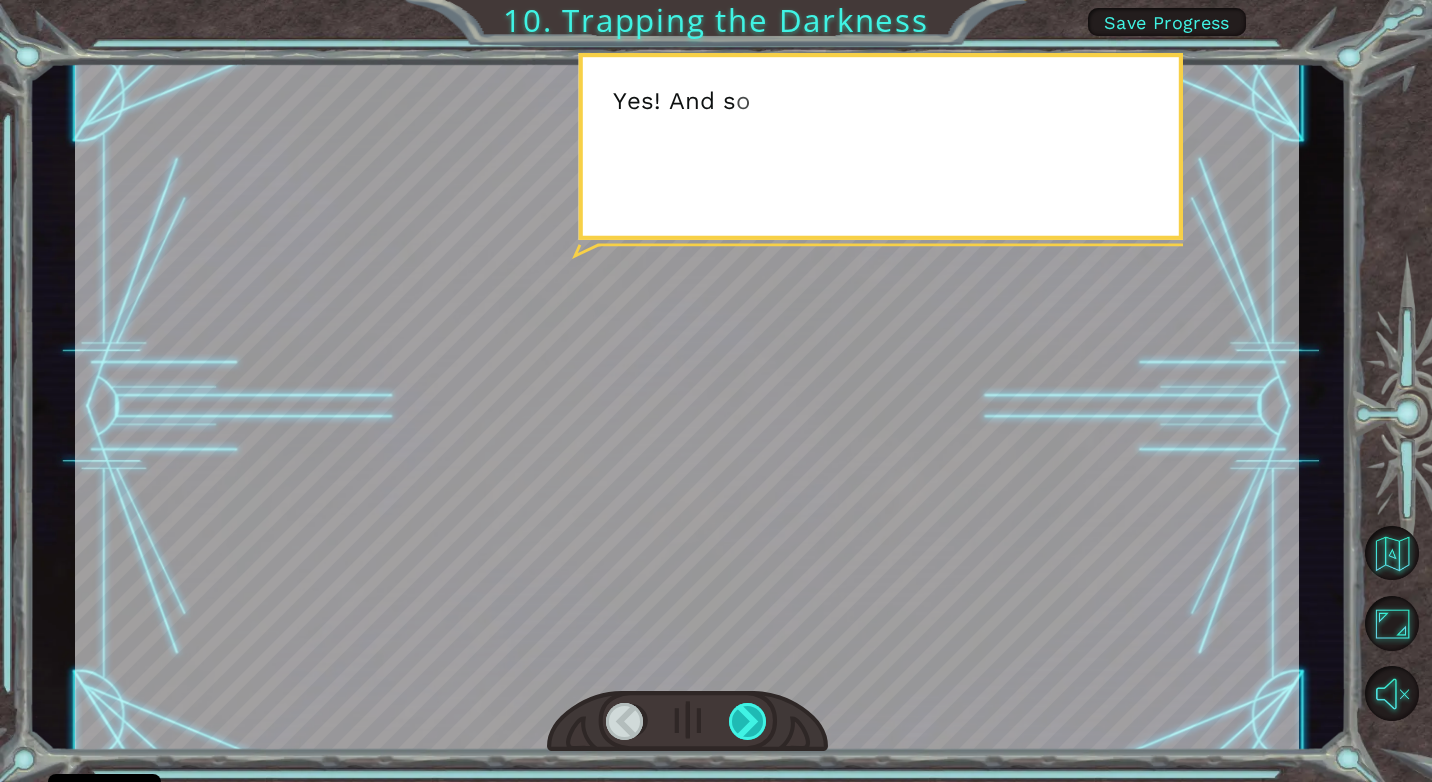 click at bounding box center (748, 721) 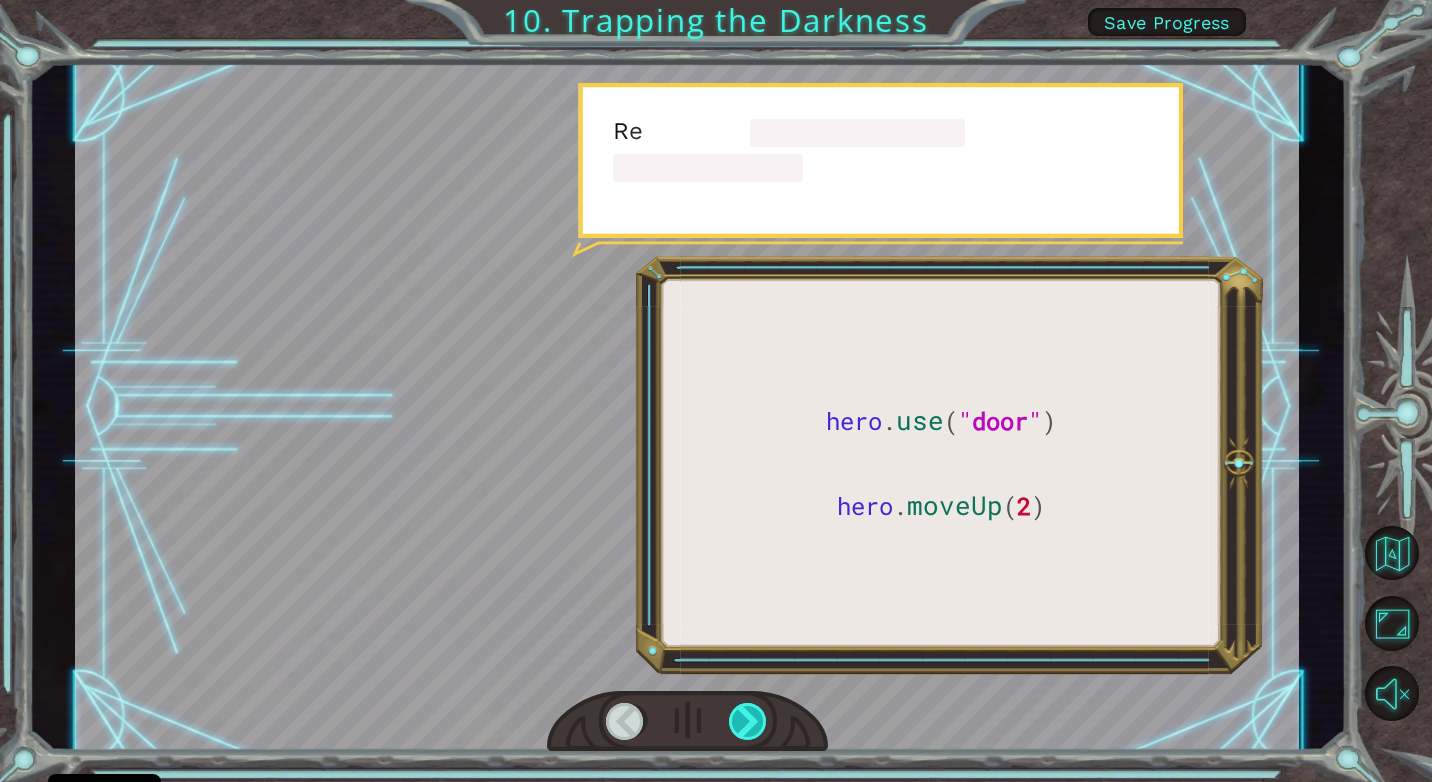 click at bounding box center (748, 721) 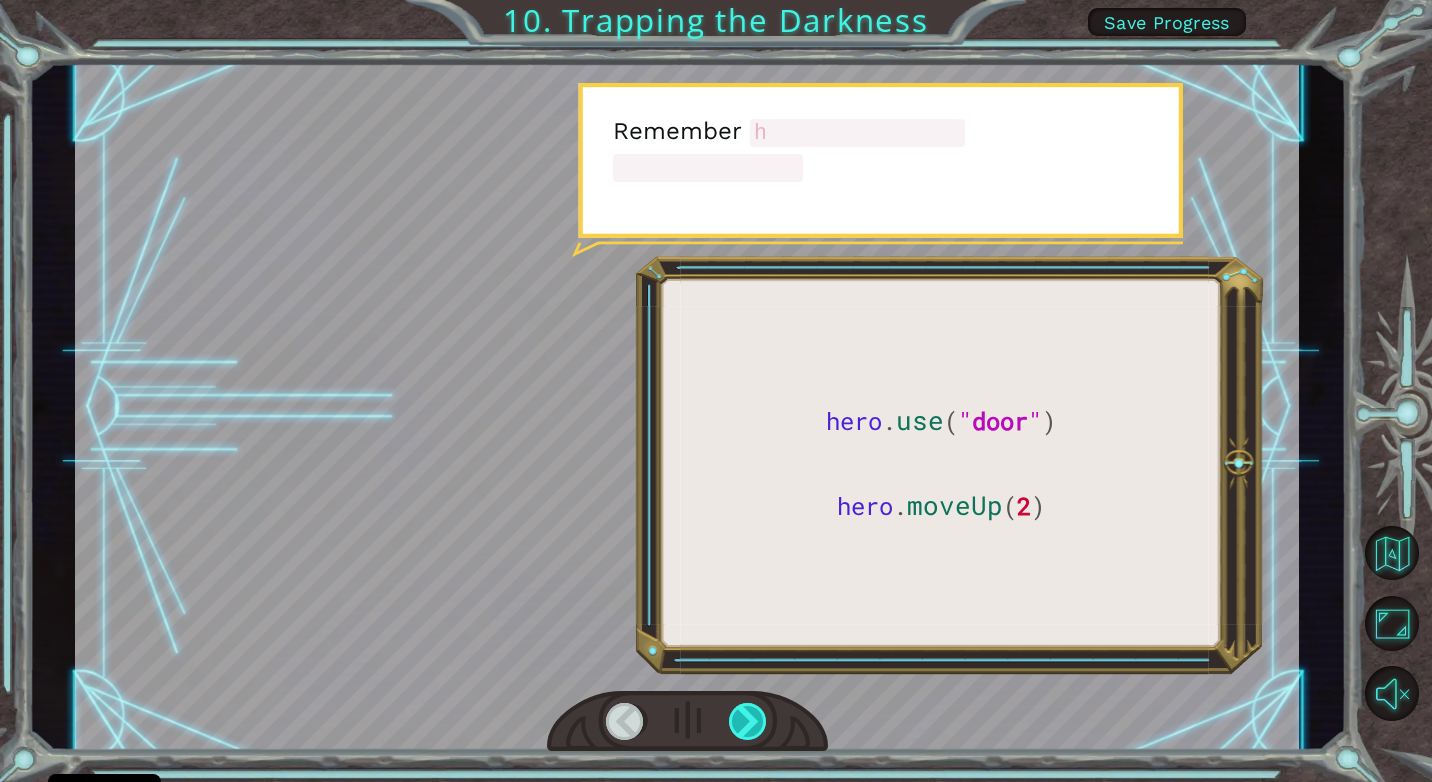 click at bounding box center (748, 721) 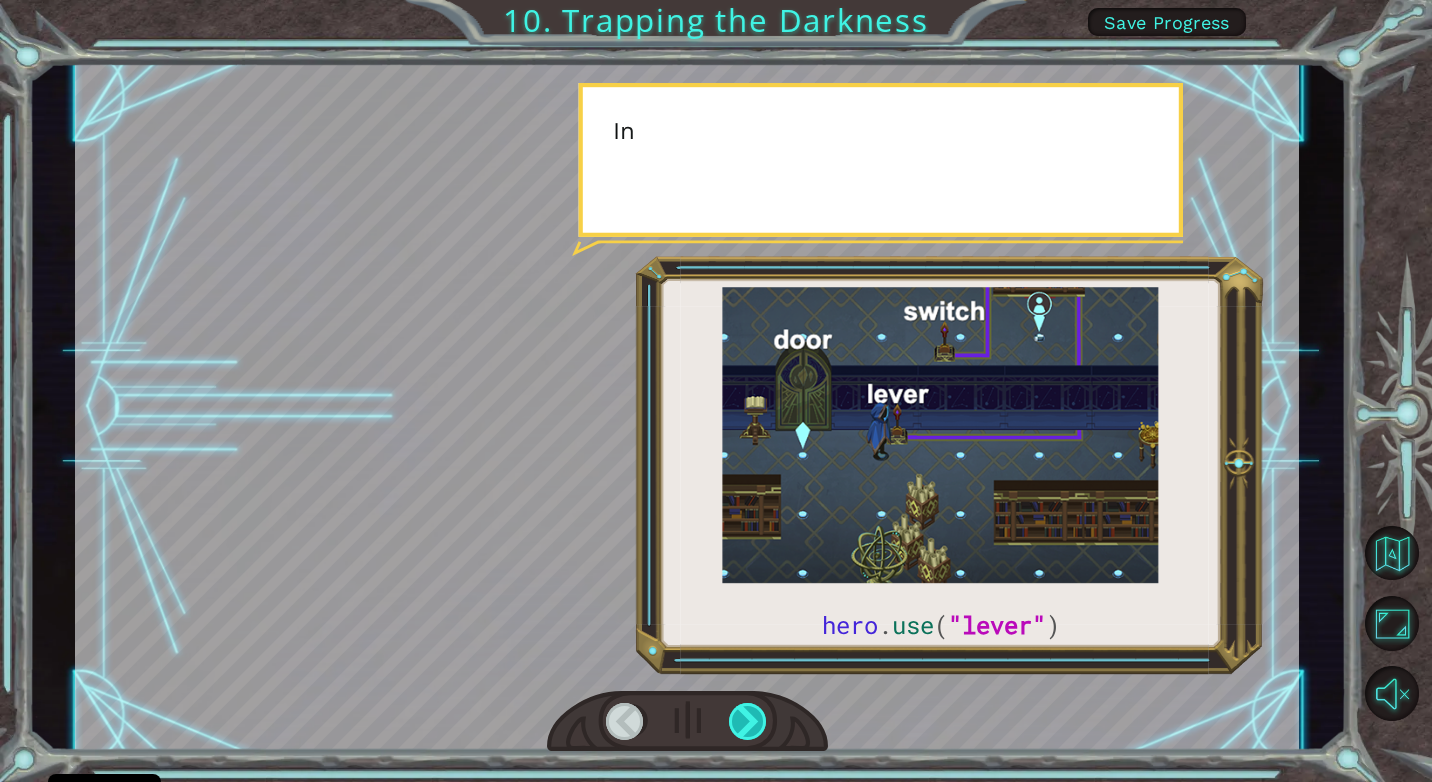 click at bounding box center [748, 721] 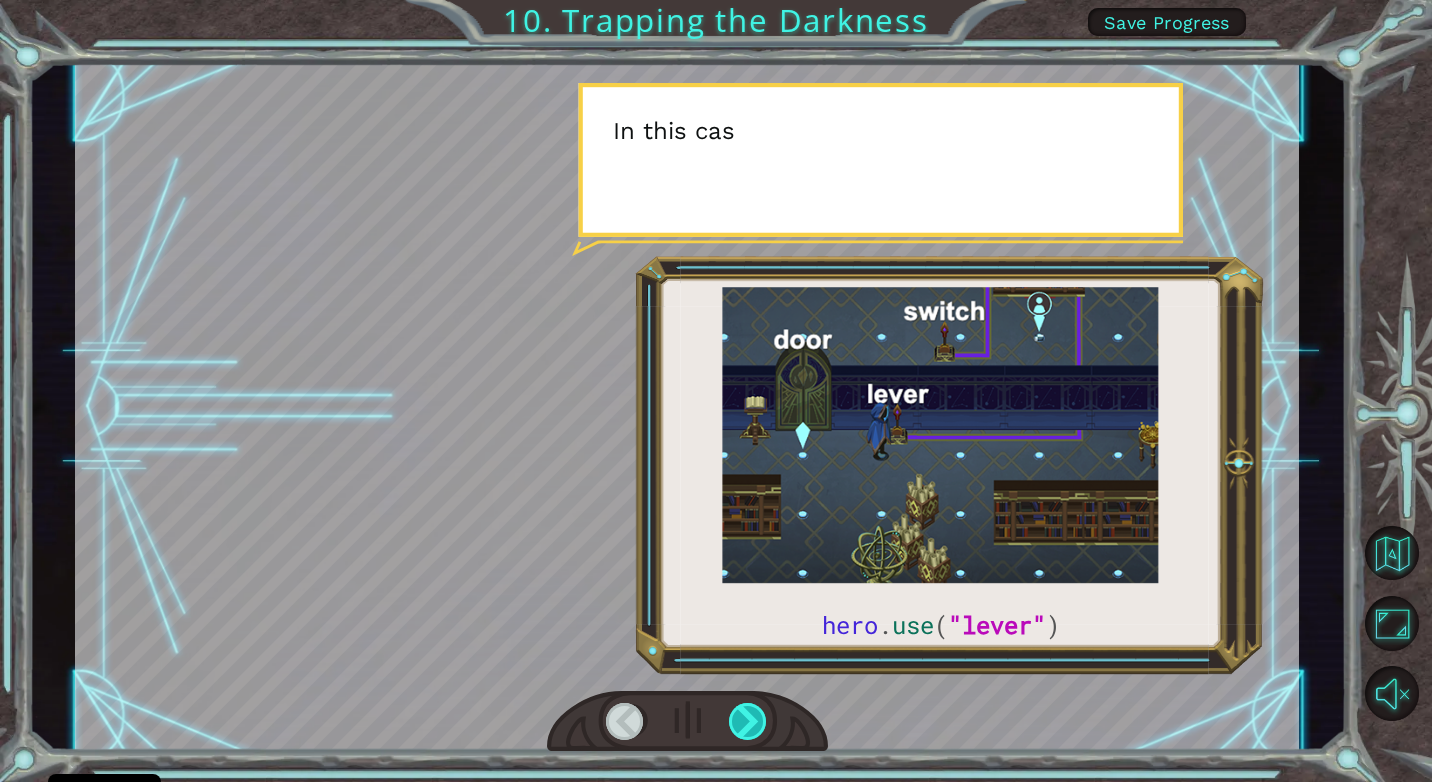 click at bounding box center [748, 721] 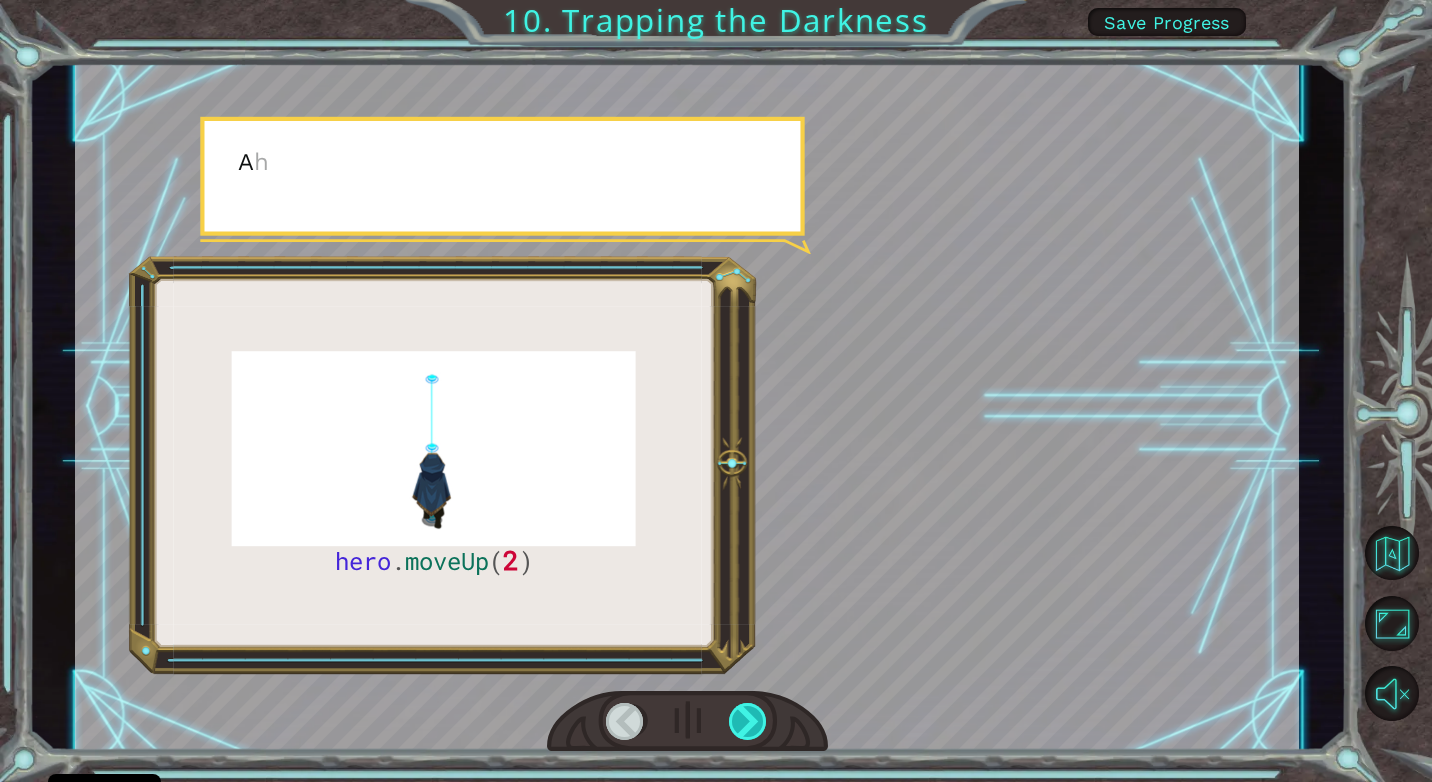click at bounding box center (748, 721) 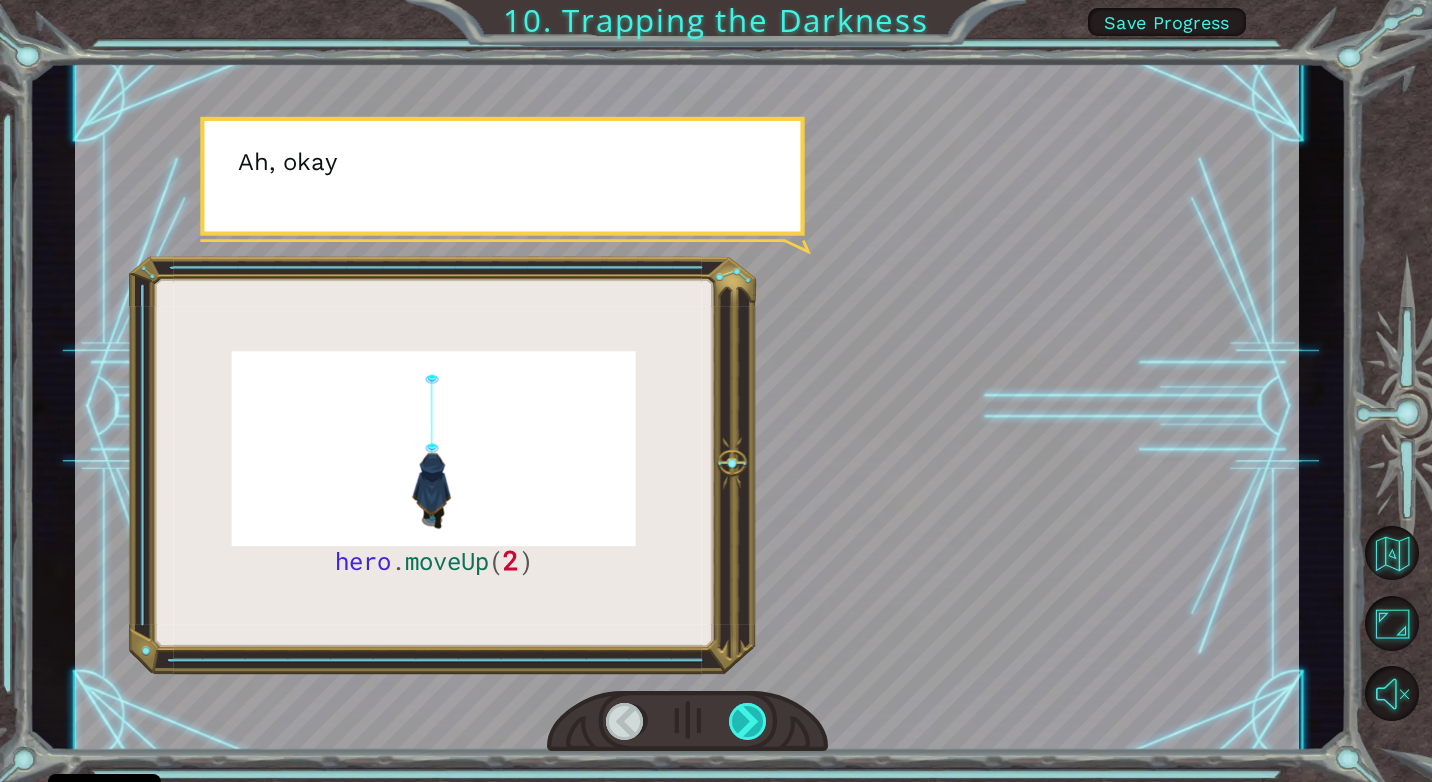 click at bounding box center (748, 721) 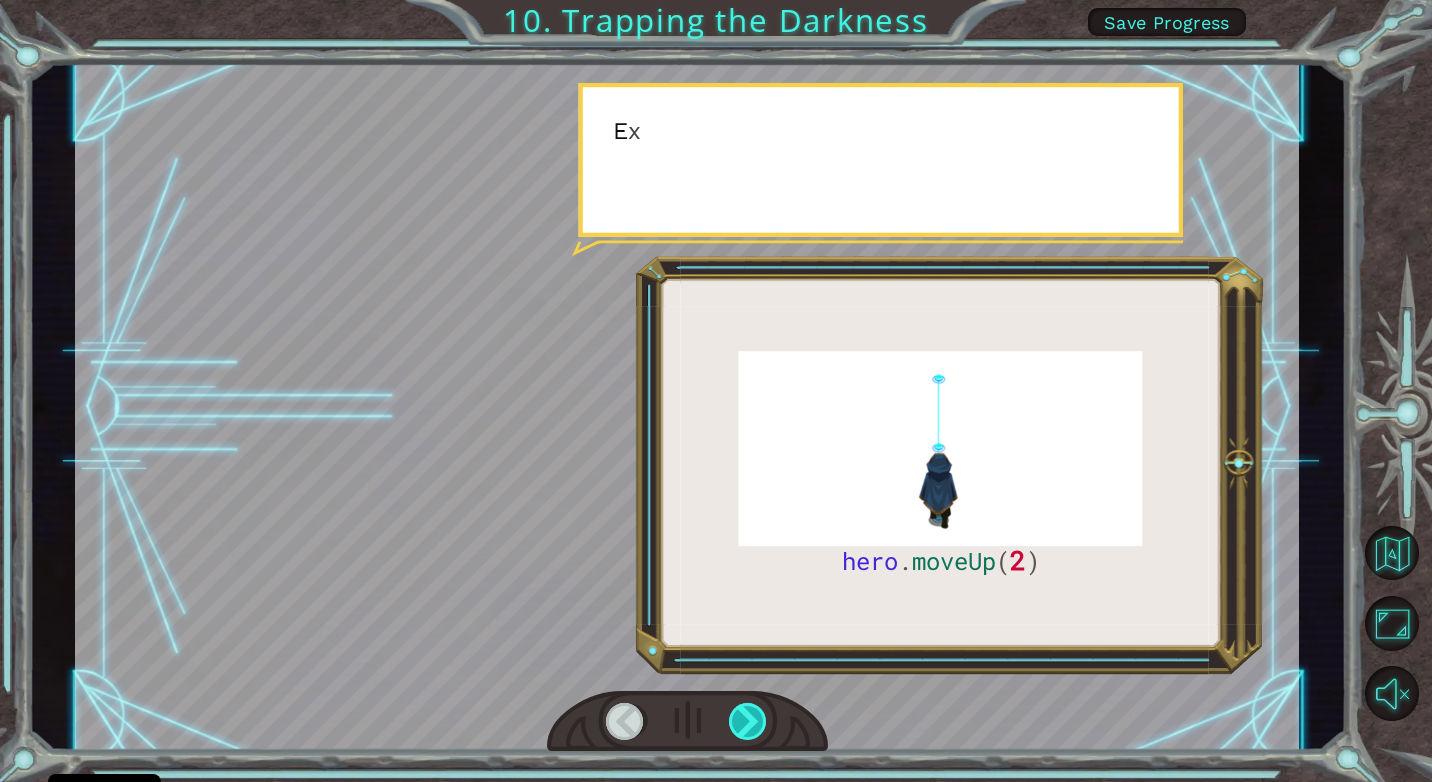 click at bounding box center (748, 721) 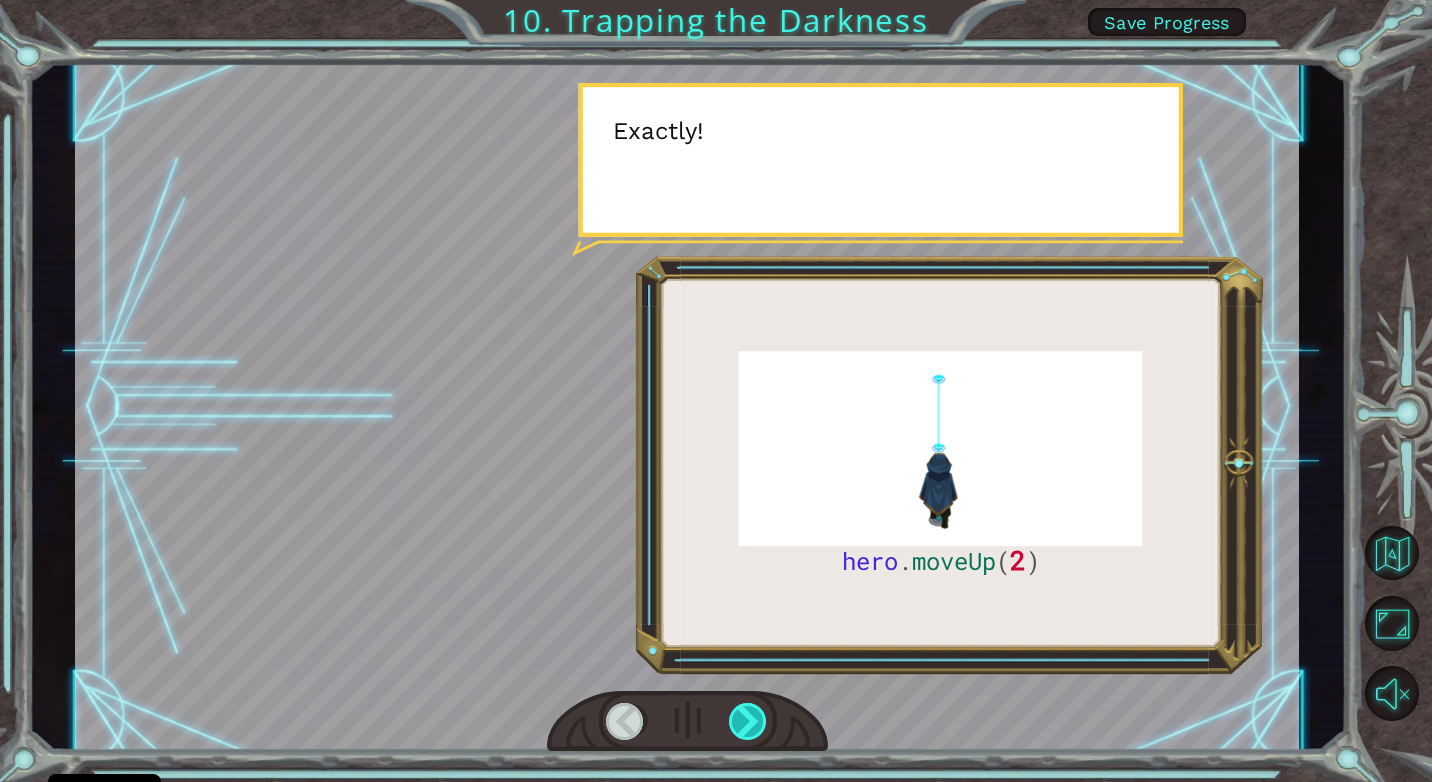 click at bounding box center [748, 721] 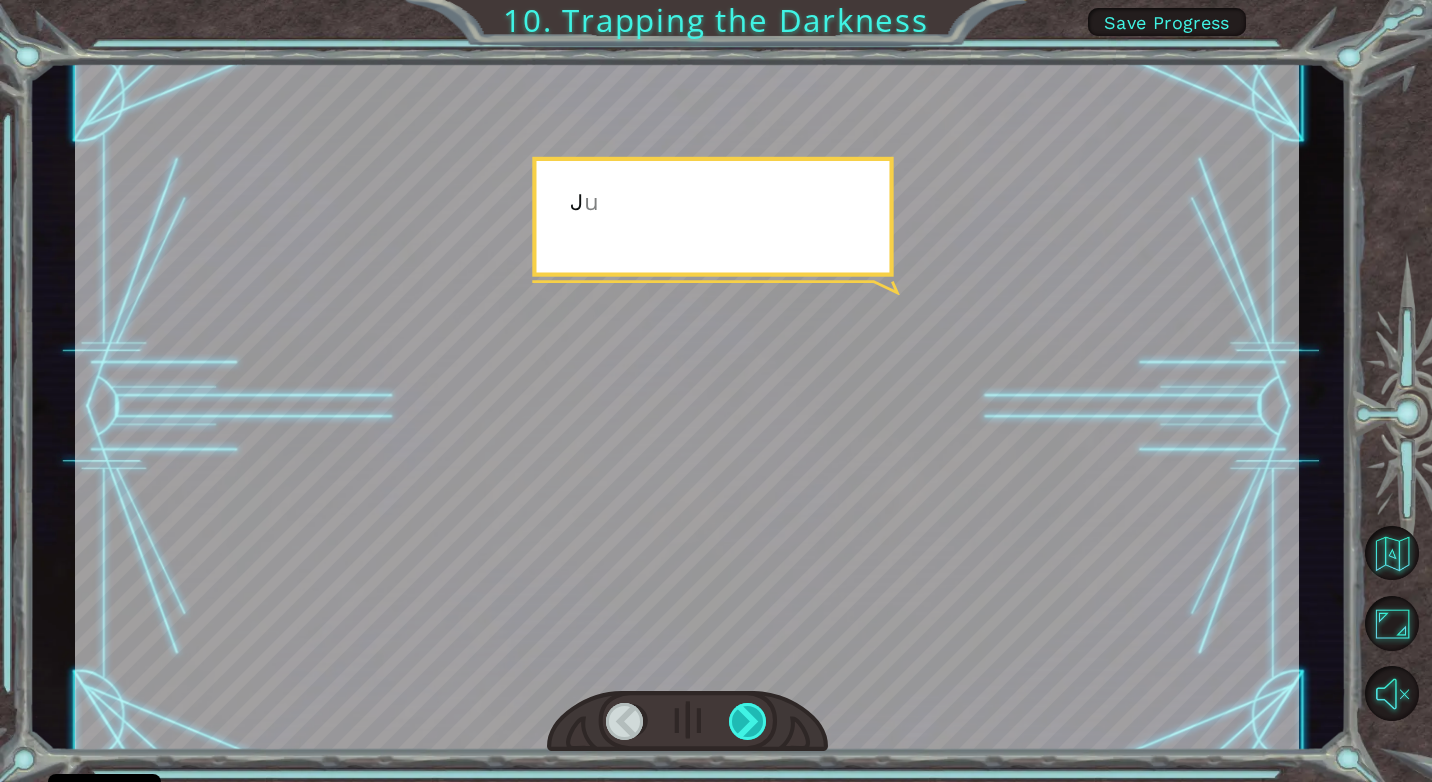 click at bounding box center [748, 721] 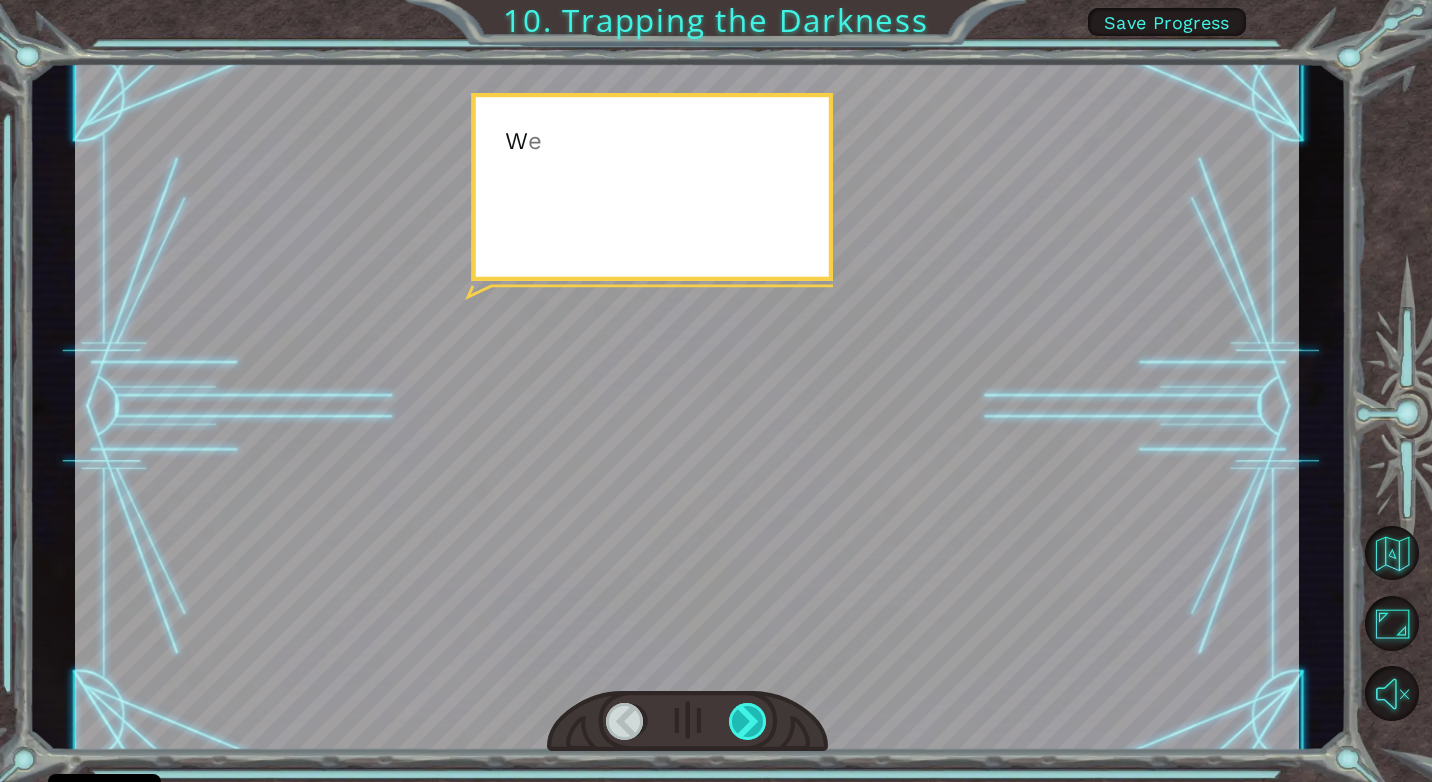 click at bounding box center [748, 721] 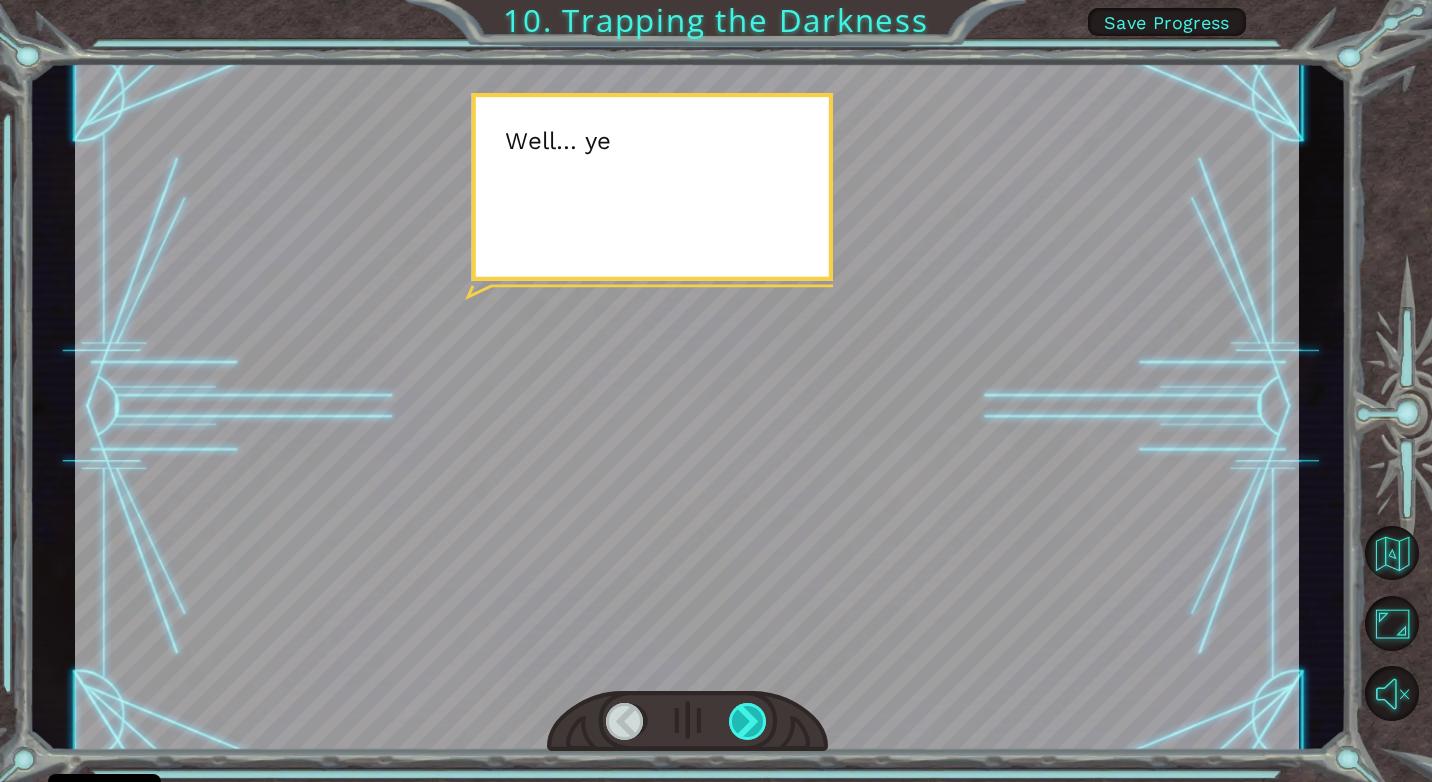 click at bounding box center (748, 721) 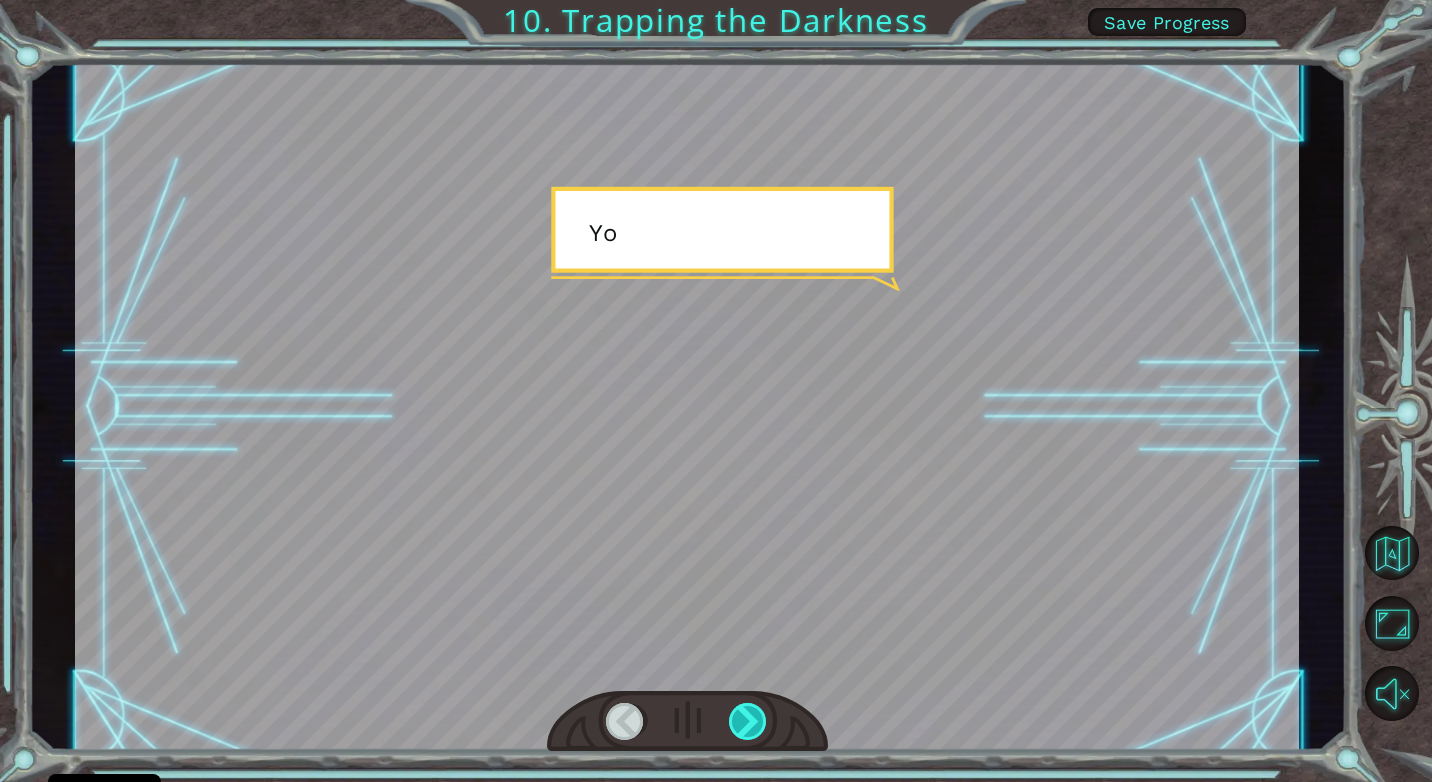 click at bounding box center (748, 721) 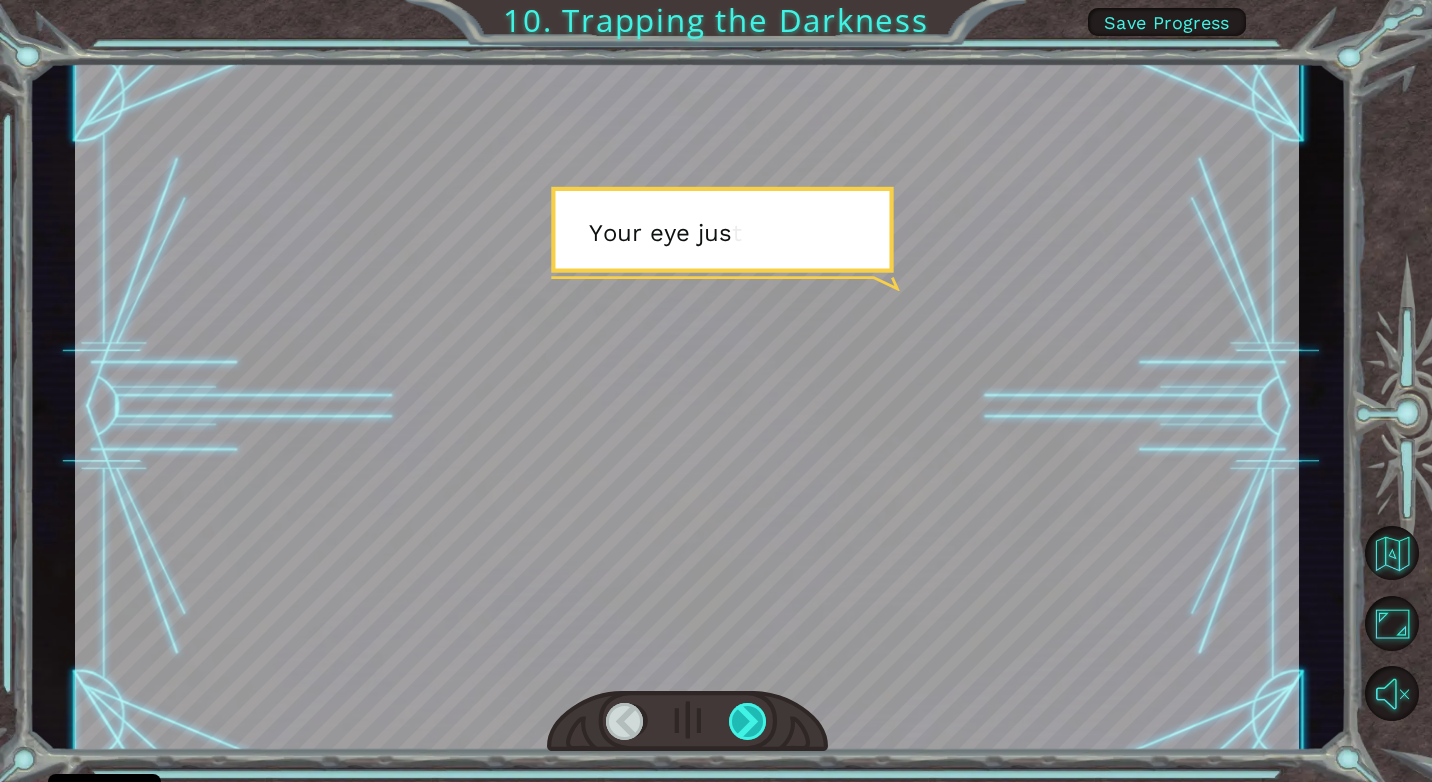 click at bounding box center (748, 721) 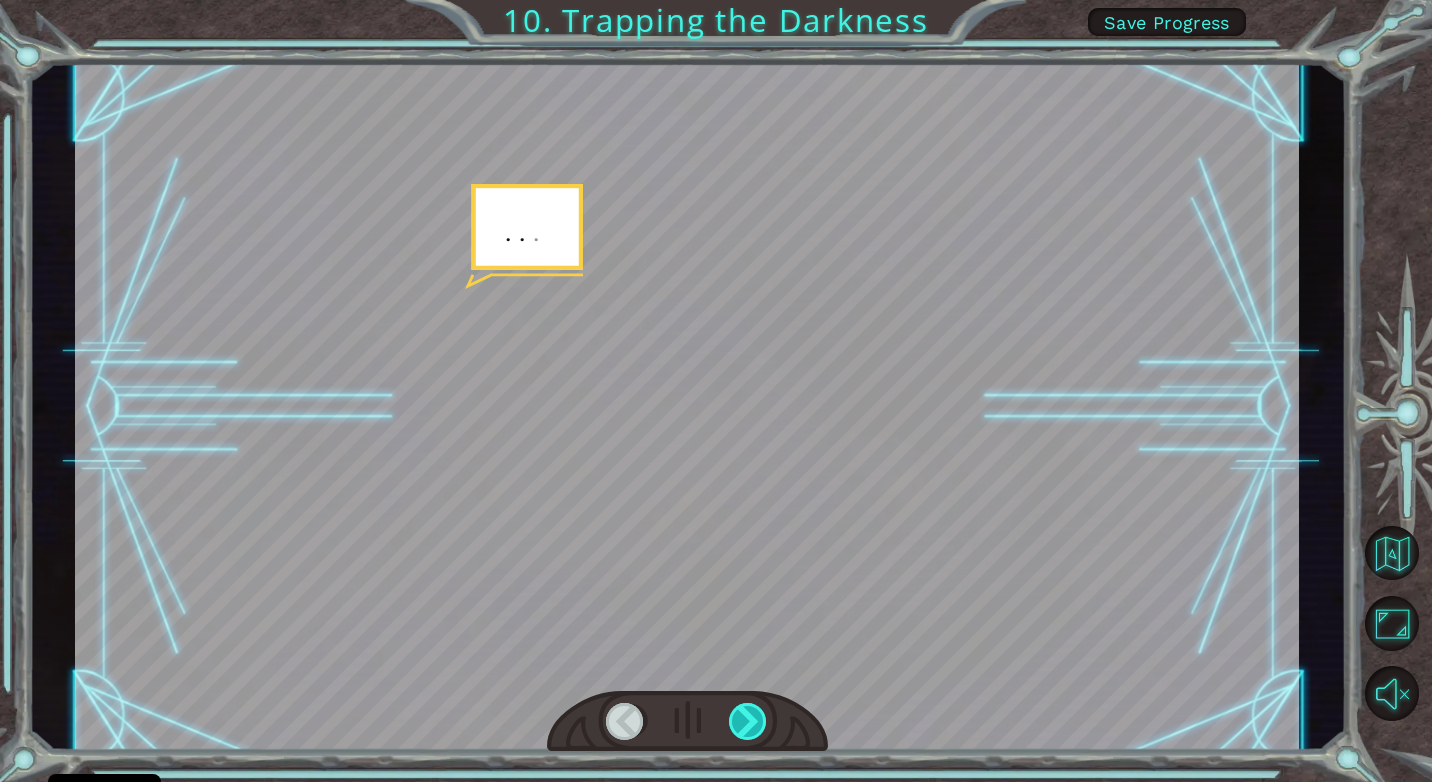 click at bounding box center [748, 721] 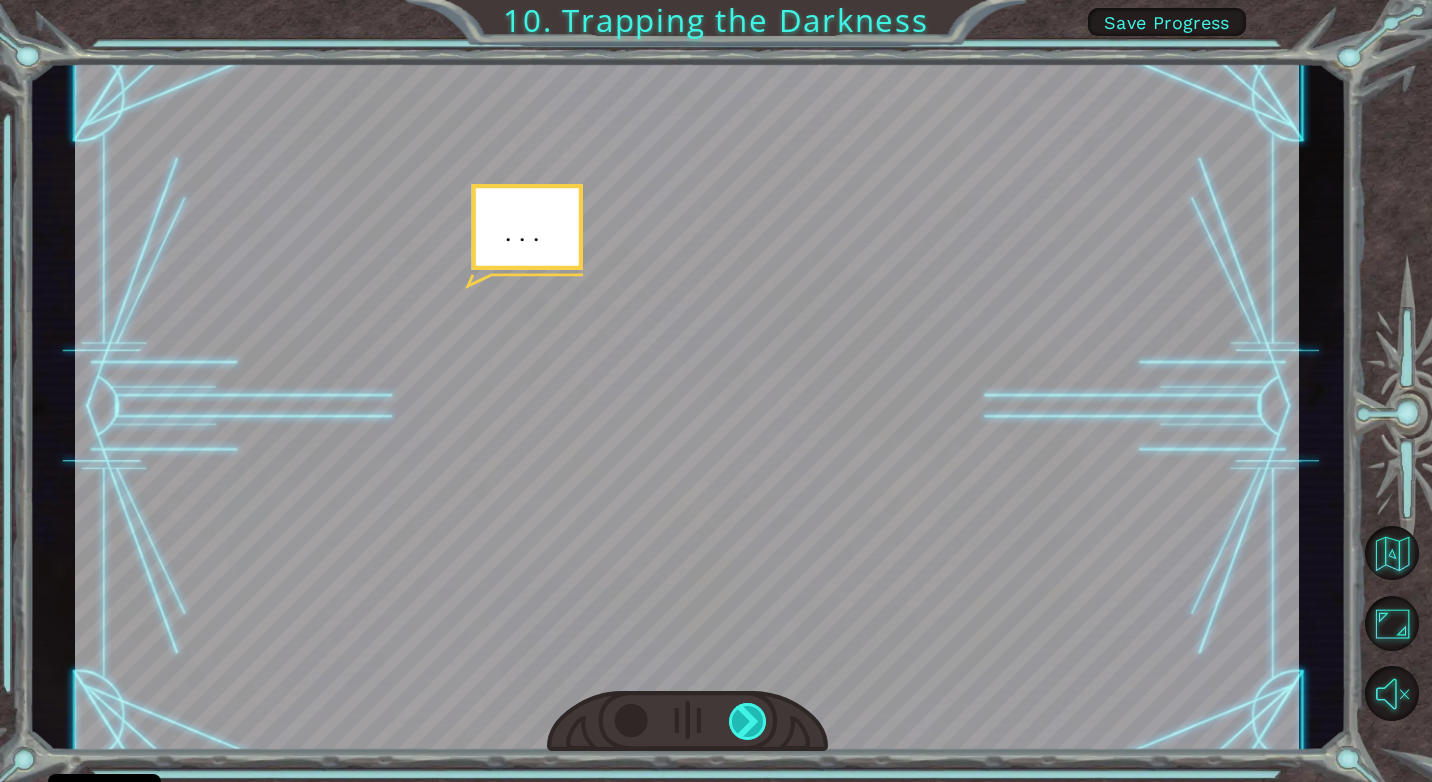 click at bounding box center [748, 721] 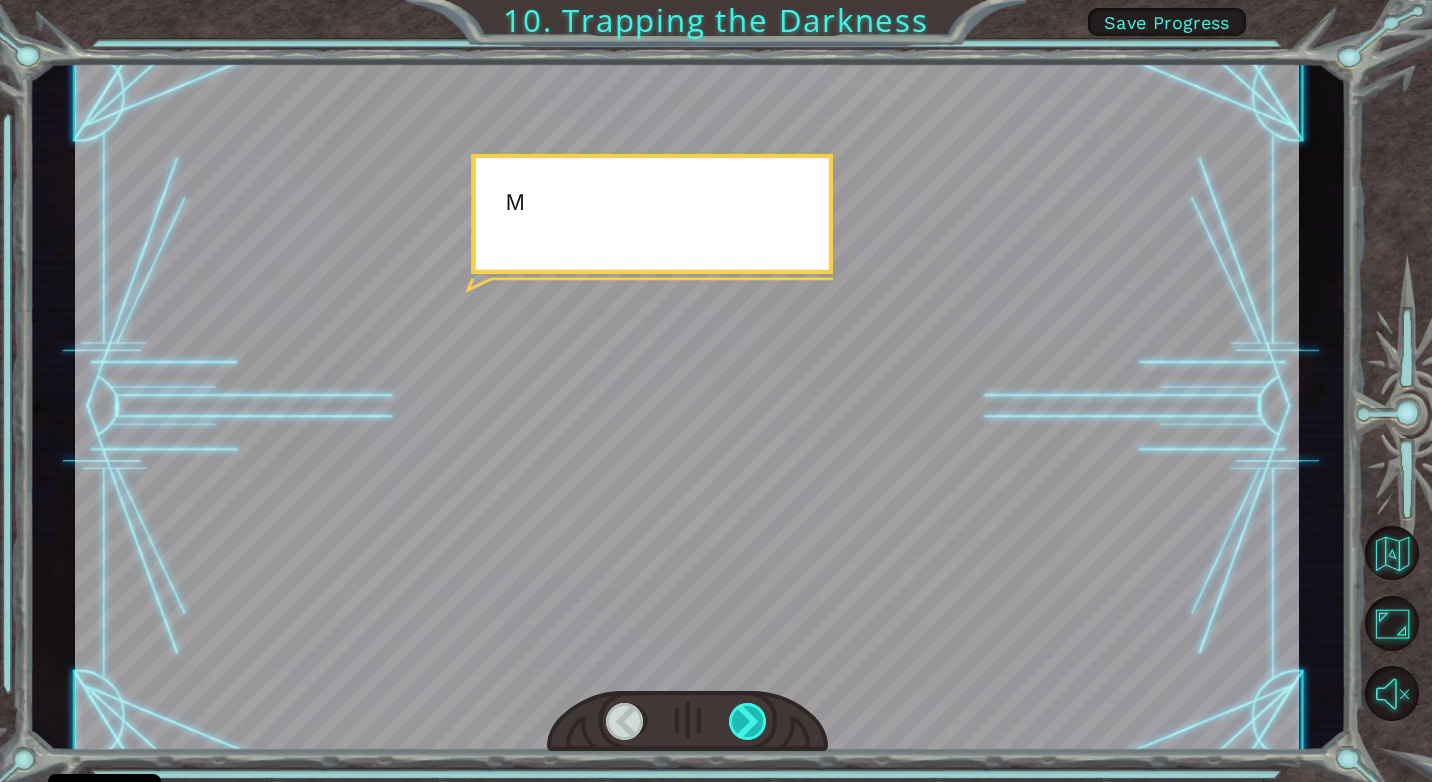 click at bounding box center [748, 721] 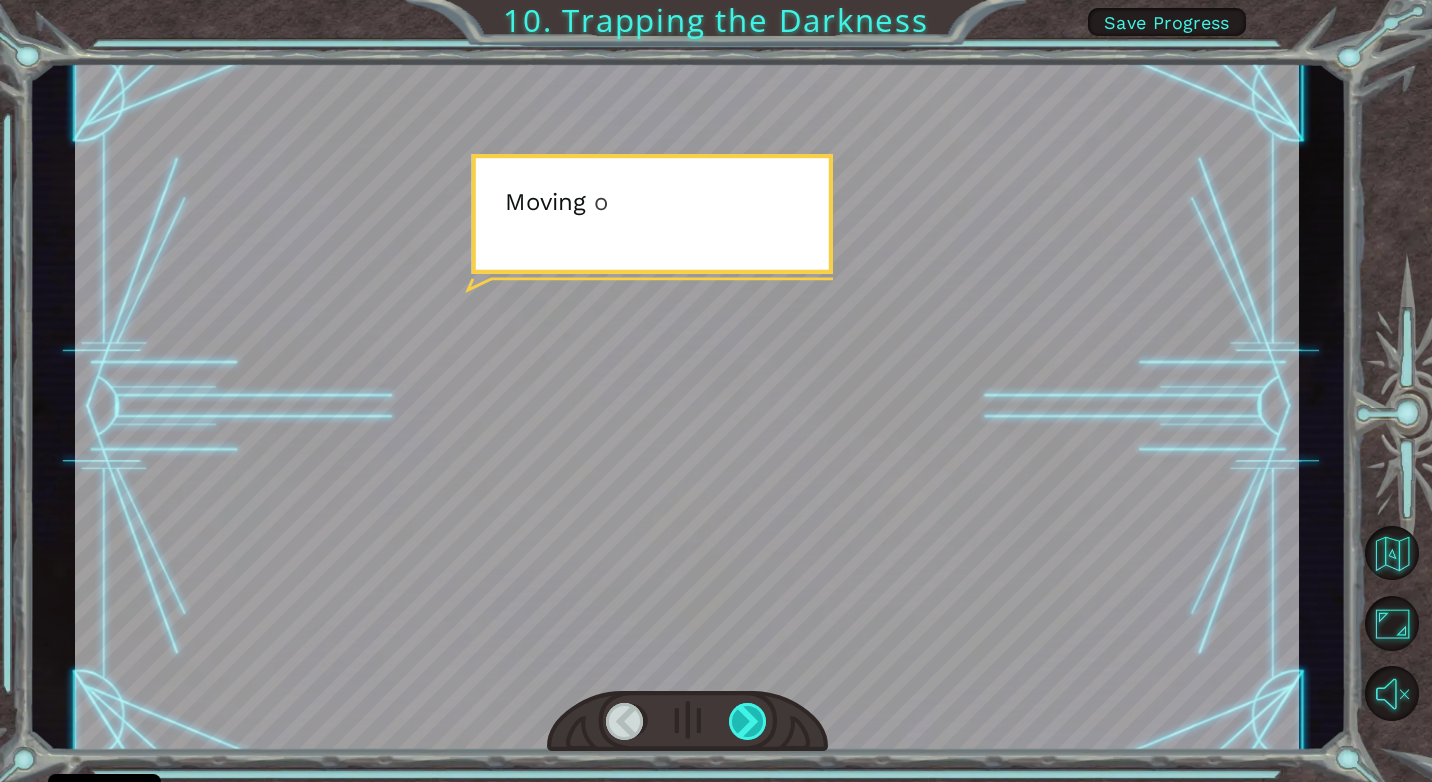 click at bounding box center [748, 721] 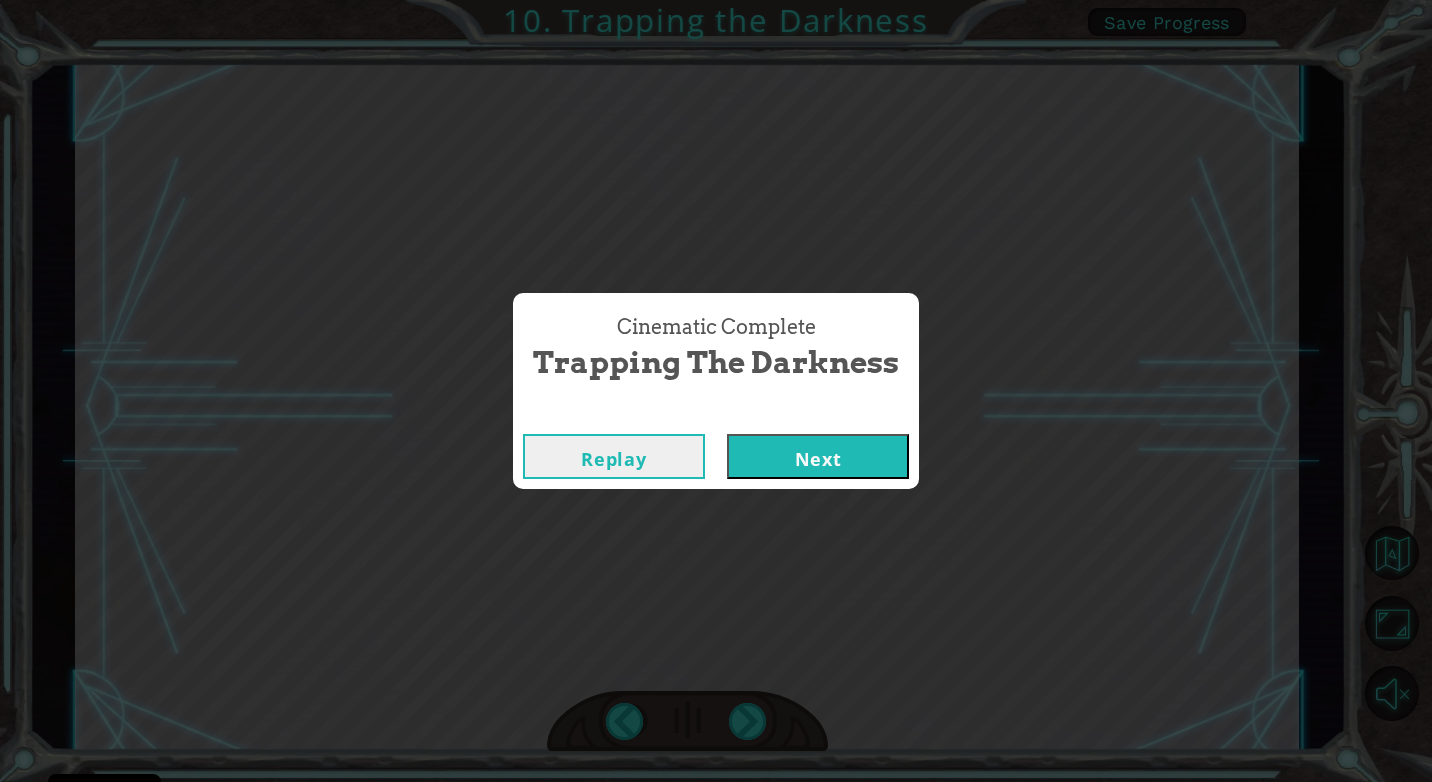 click on "Next" at bounding box center (818, 456) 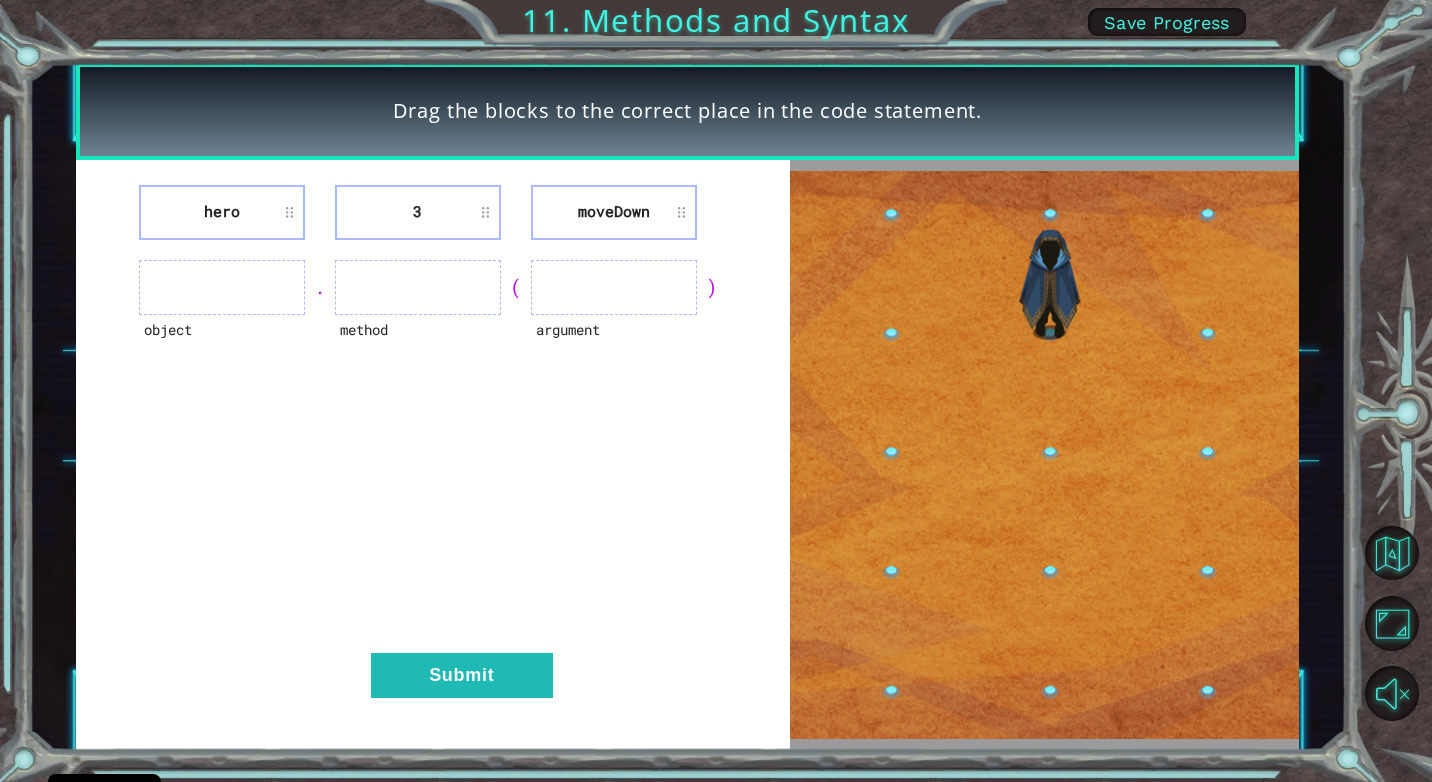type 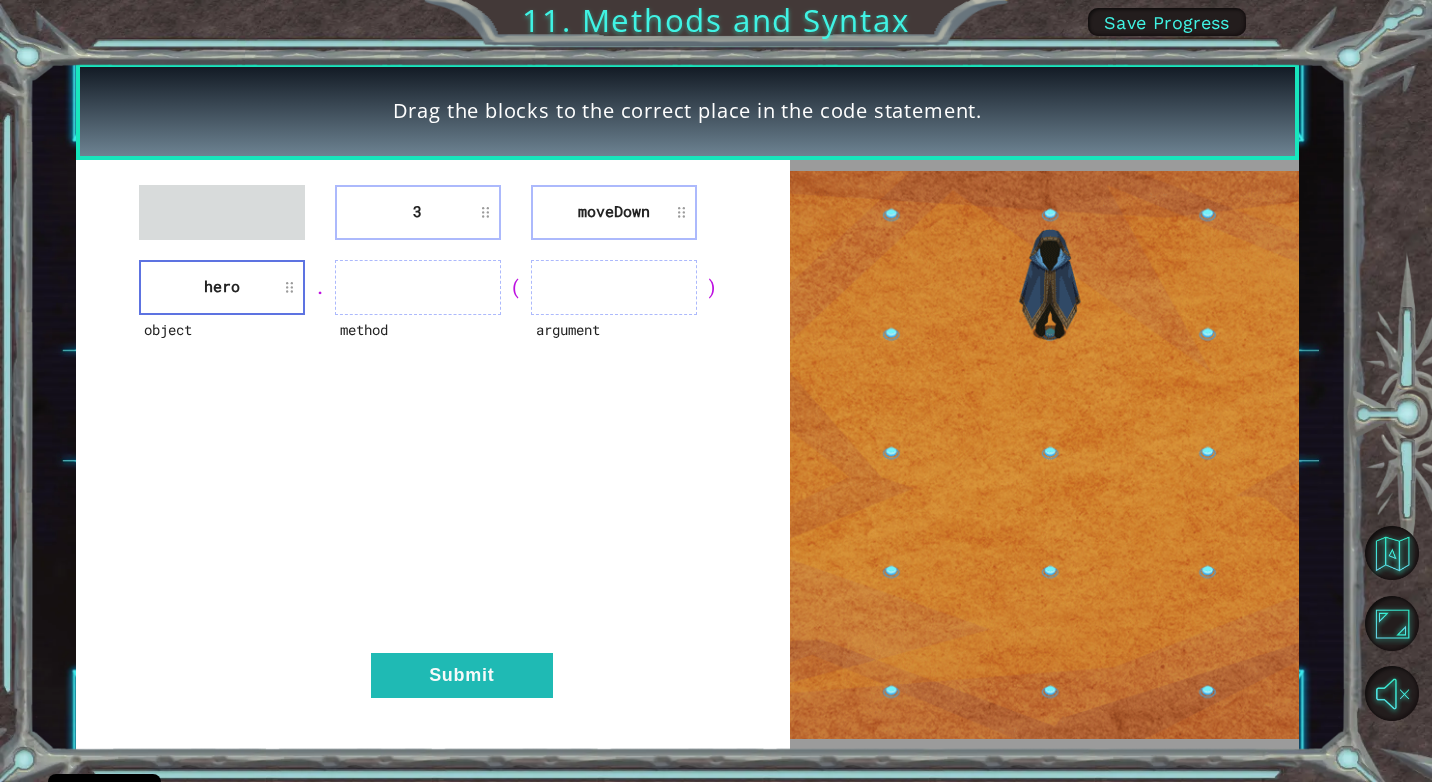type 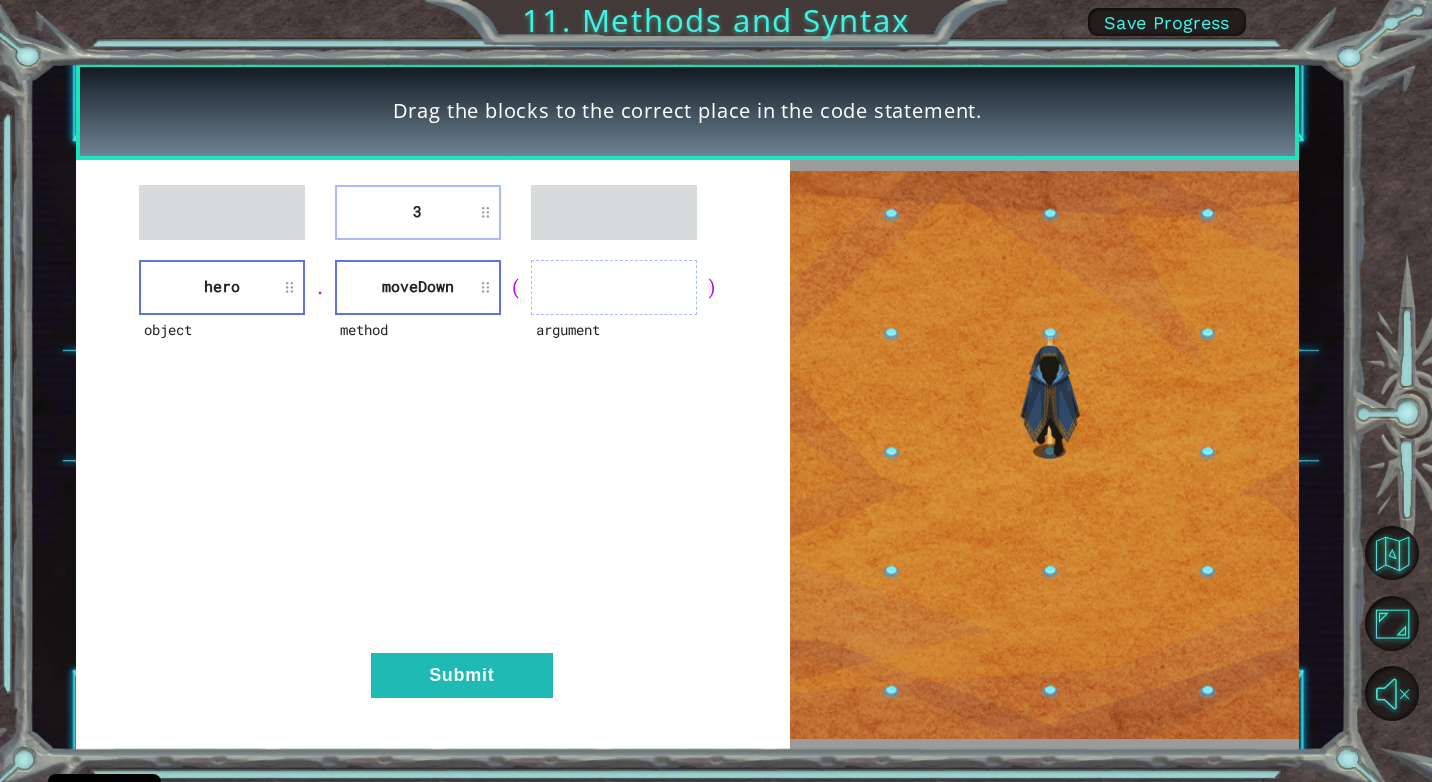 type 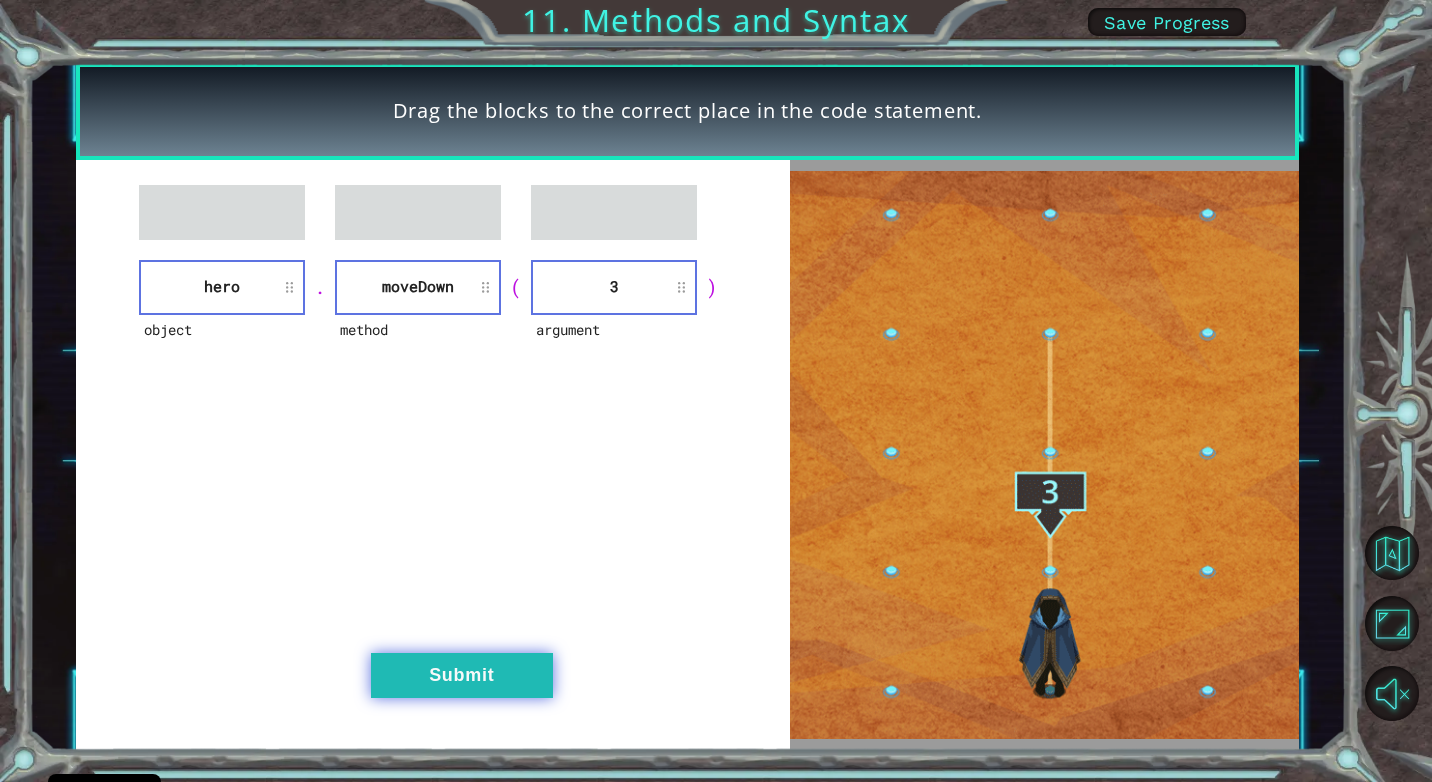 click on "Submit" at bounding box center (462, 675) 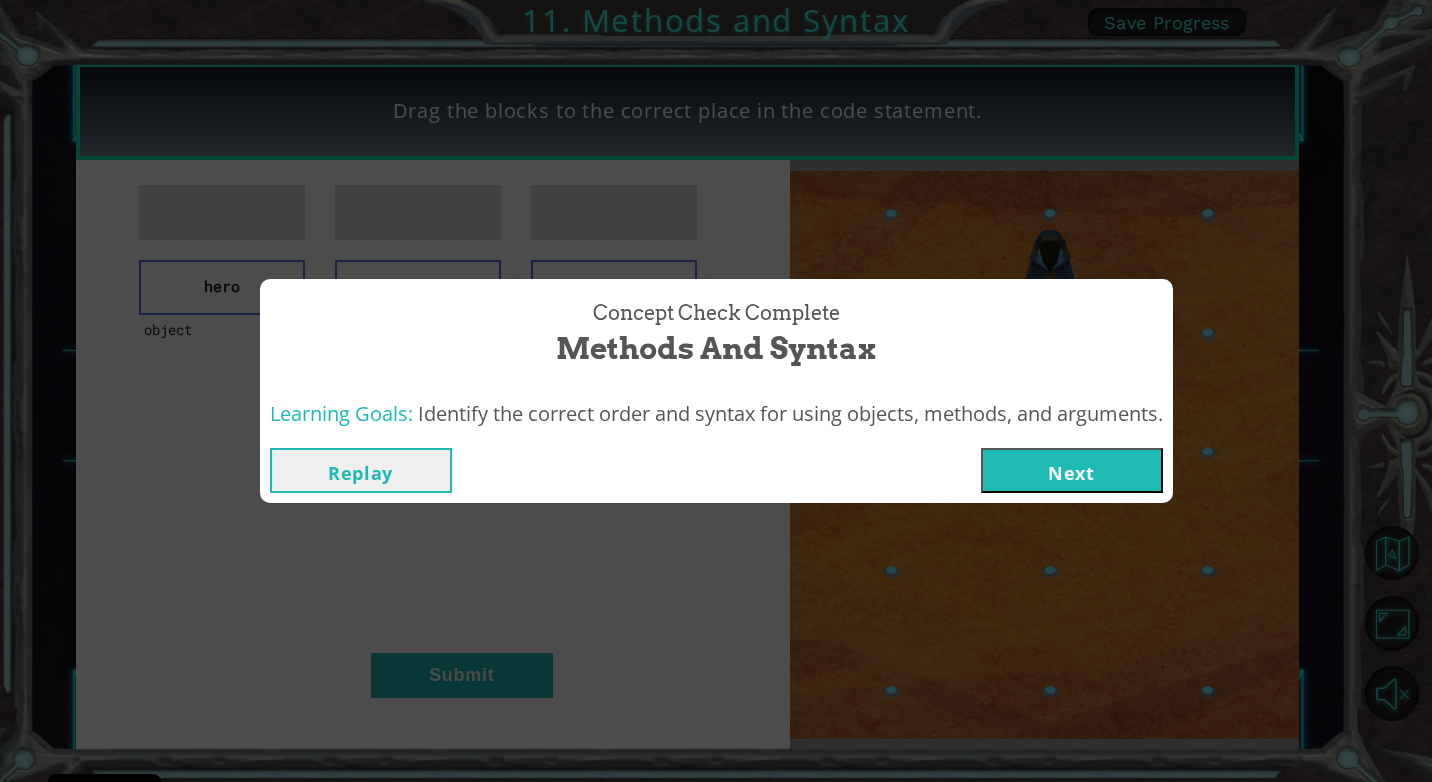 click on "Next" at bounding box center [1072, 470] 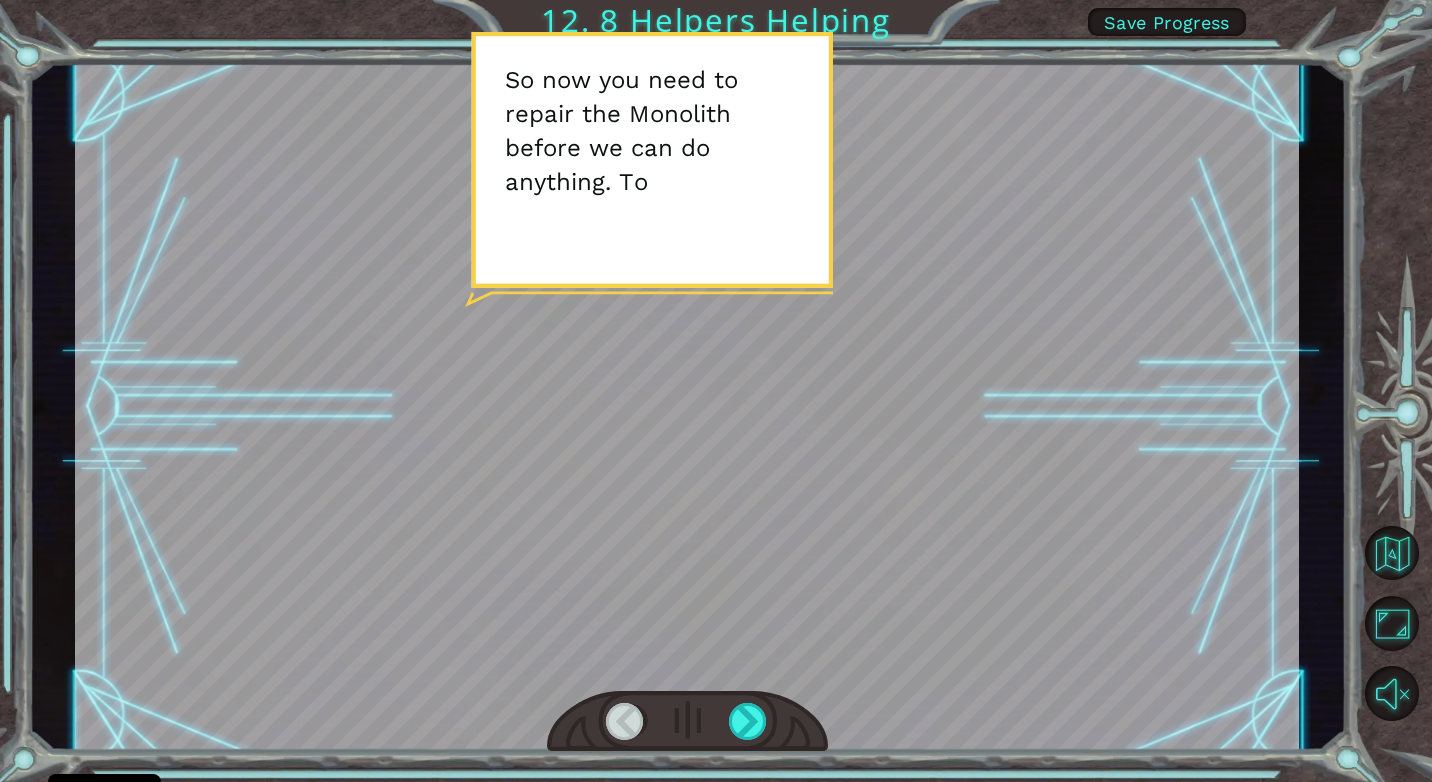 click at bounding box center [688, 722] 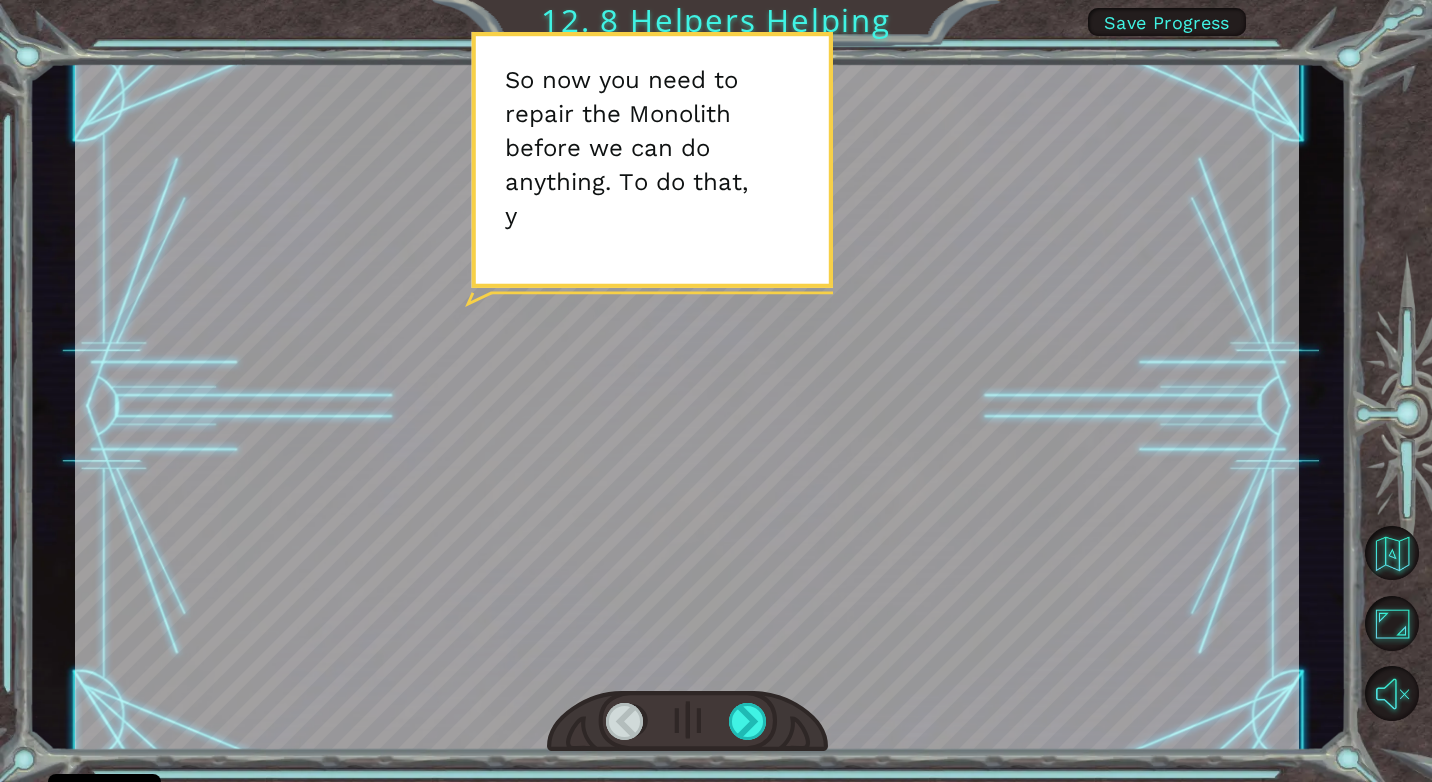 click at bounding box center (688, 722) 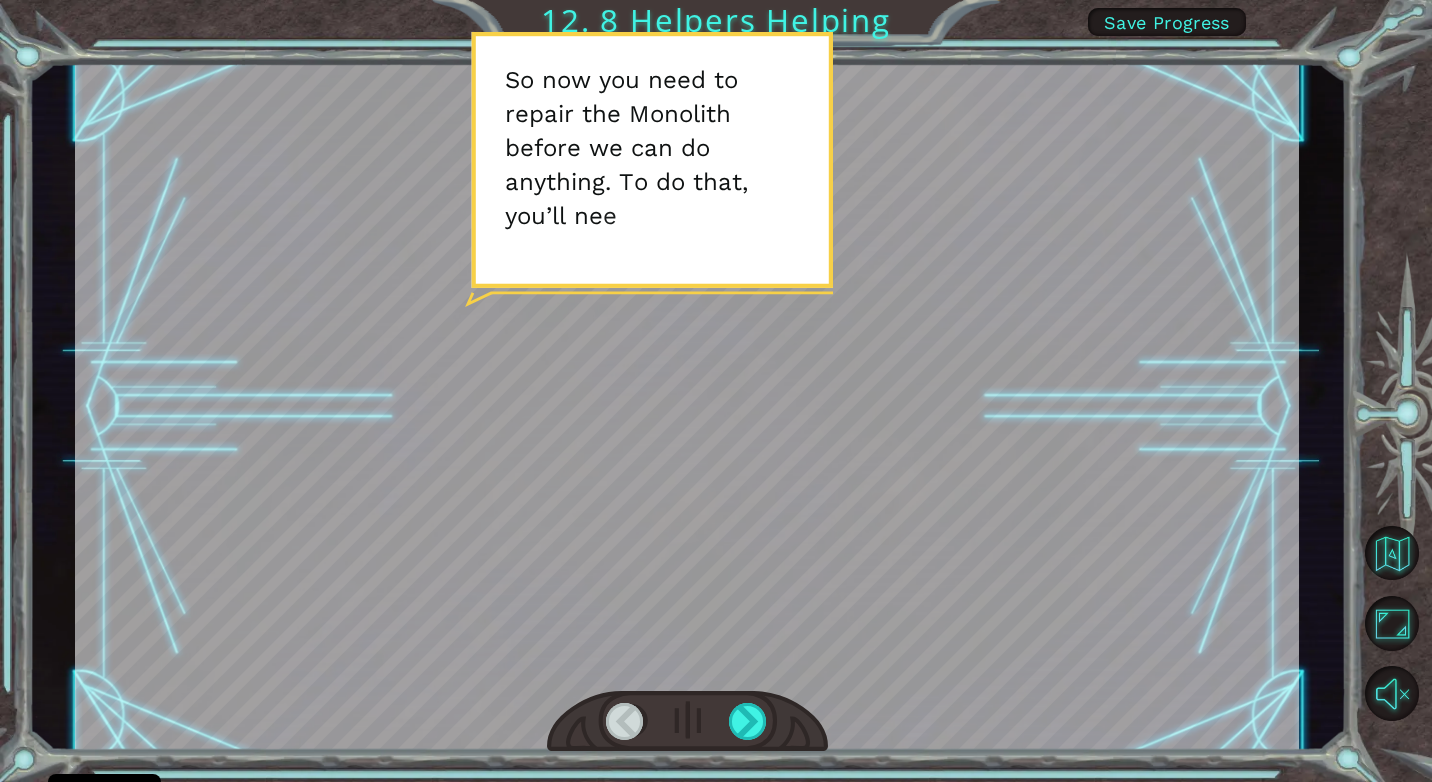 click at bounding box center [688, 722] 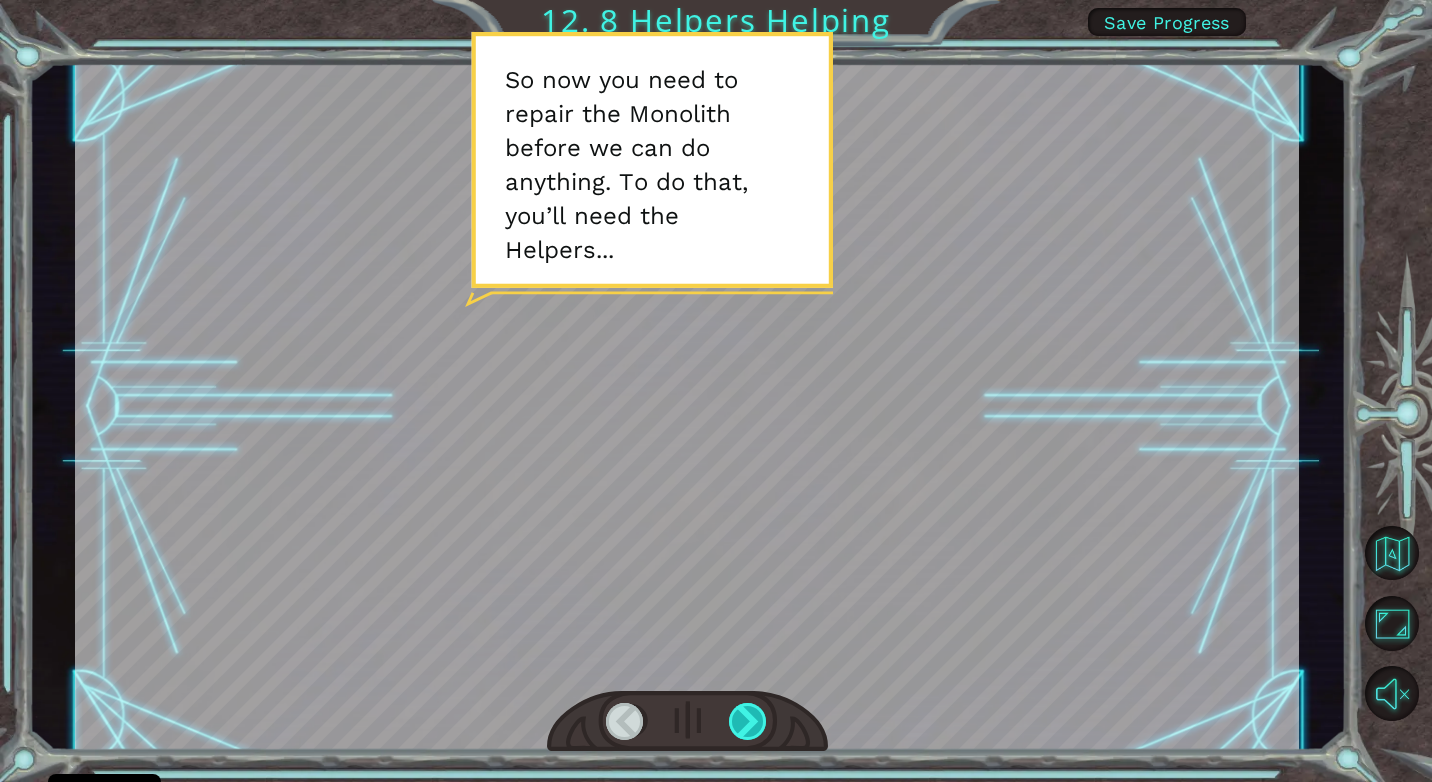 click at bounding box center (748, 721) 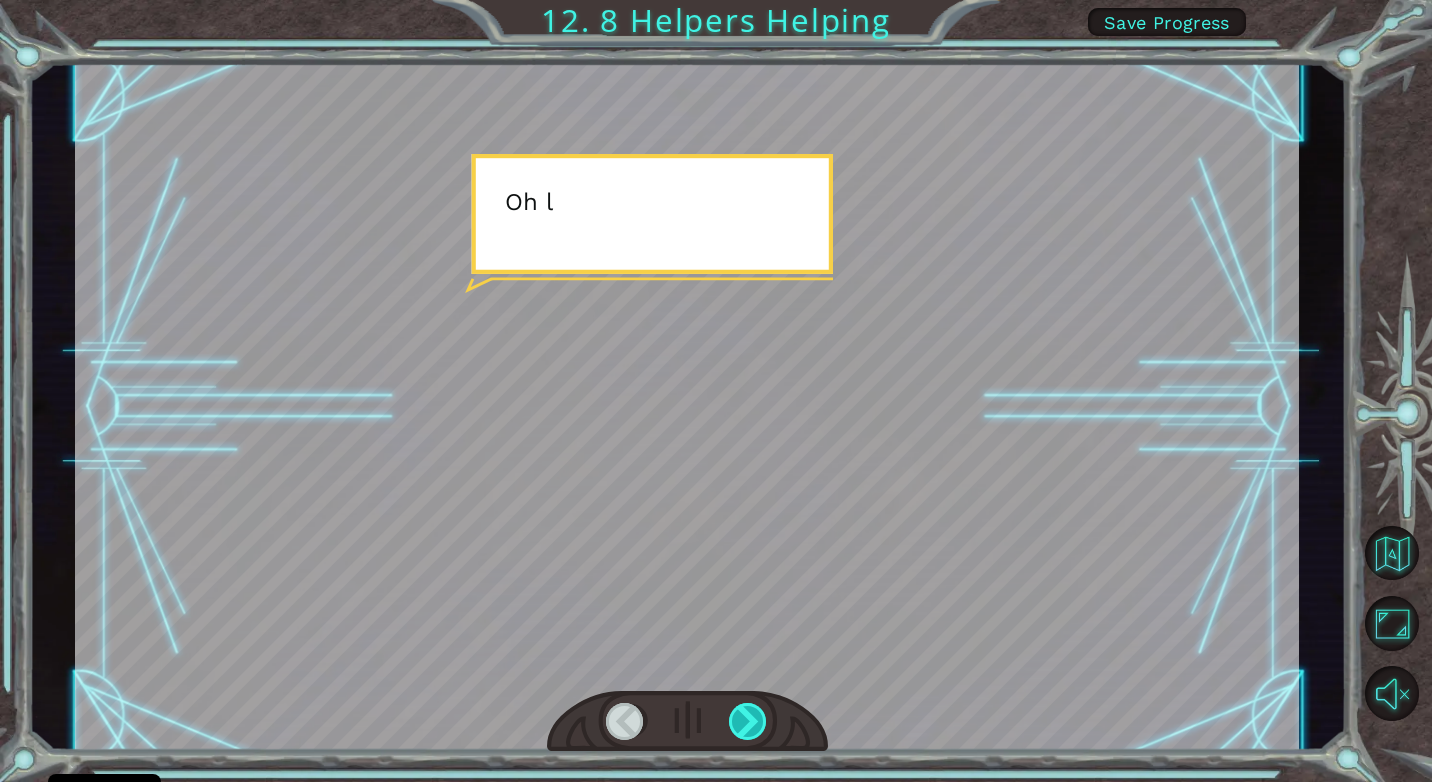 click at bounding box center [748, 721] 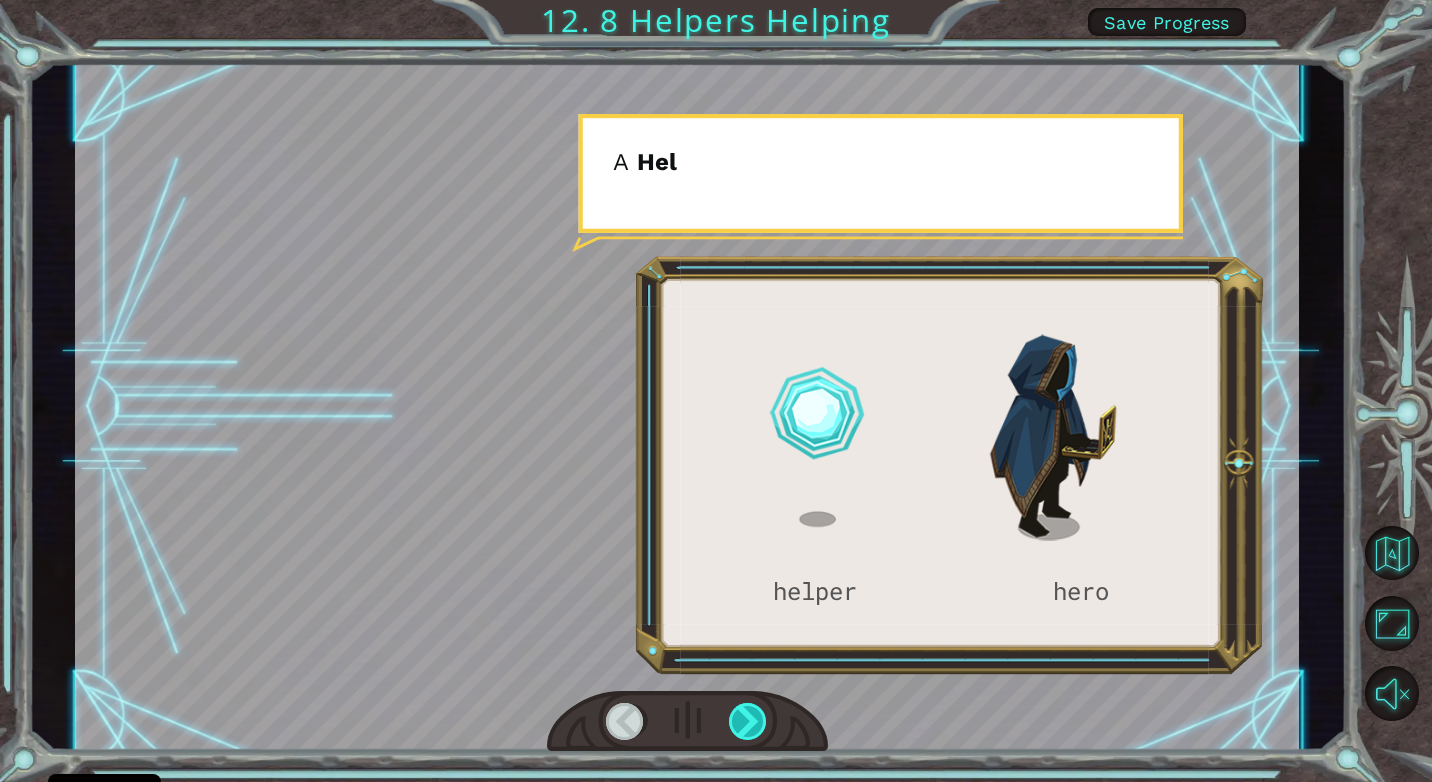 click at bounding box center [748, 721] 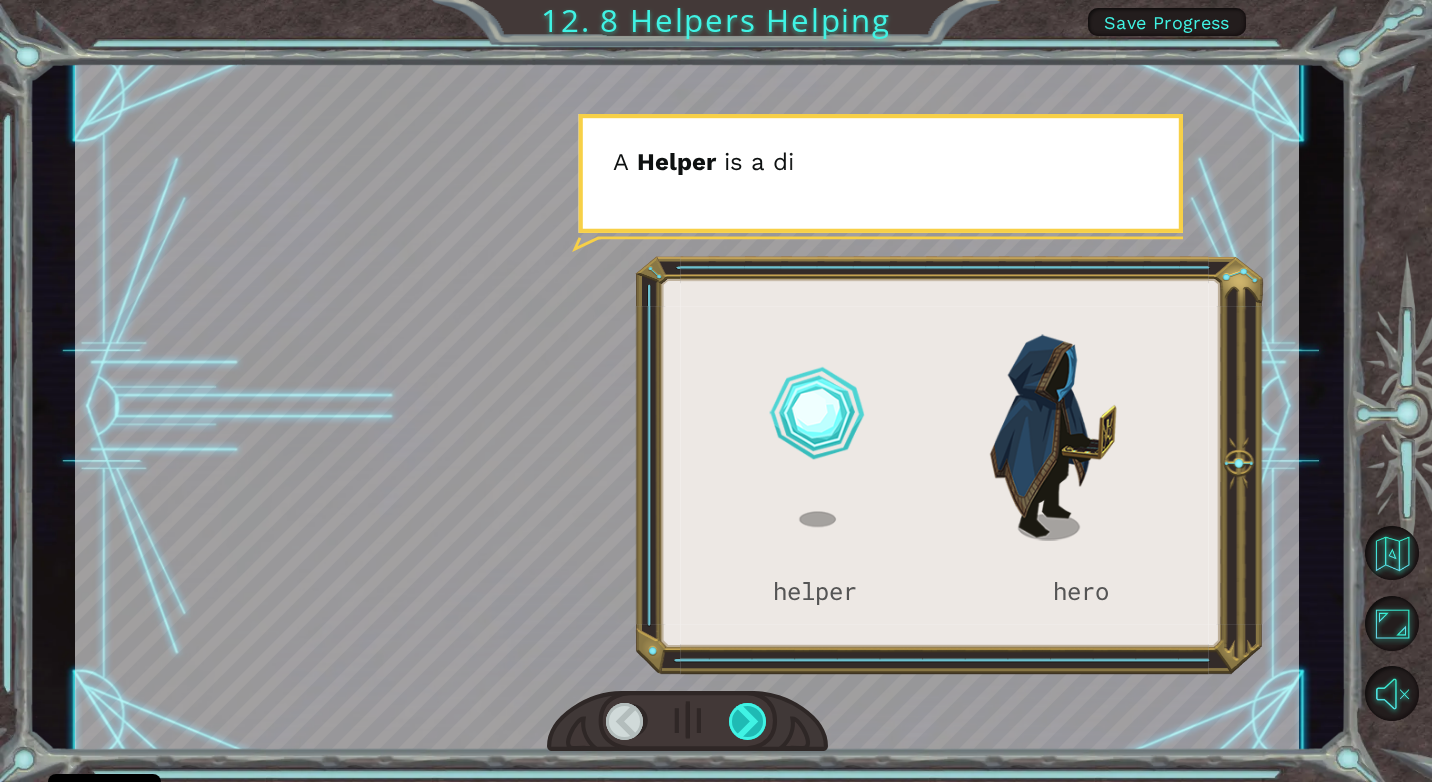 click at bounding box center (748, 721) 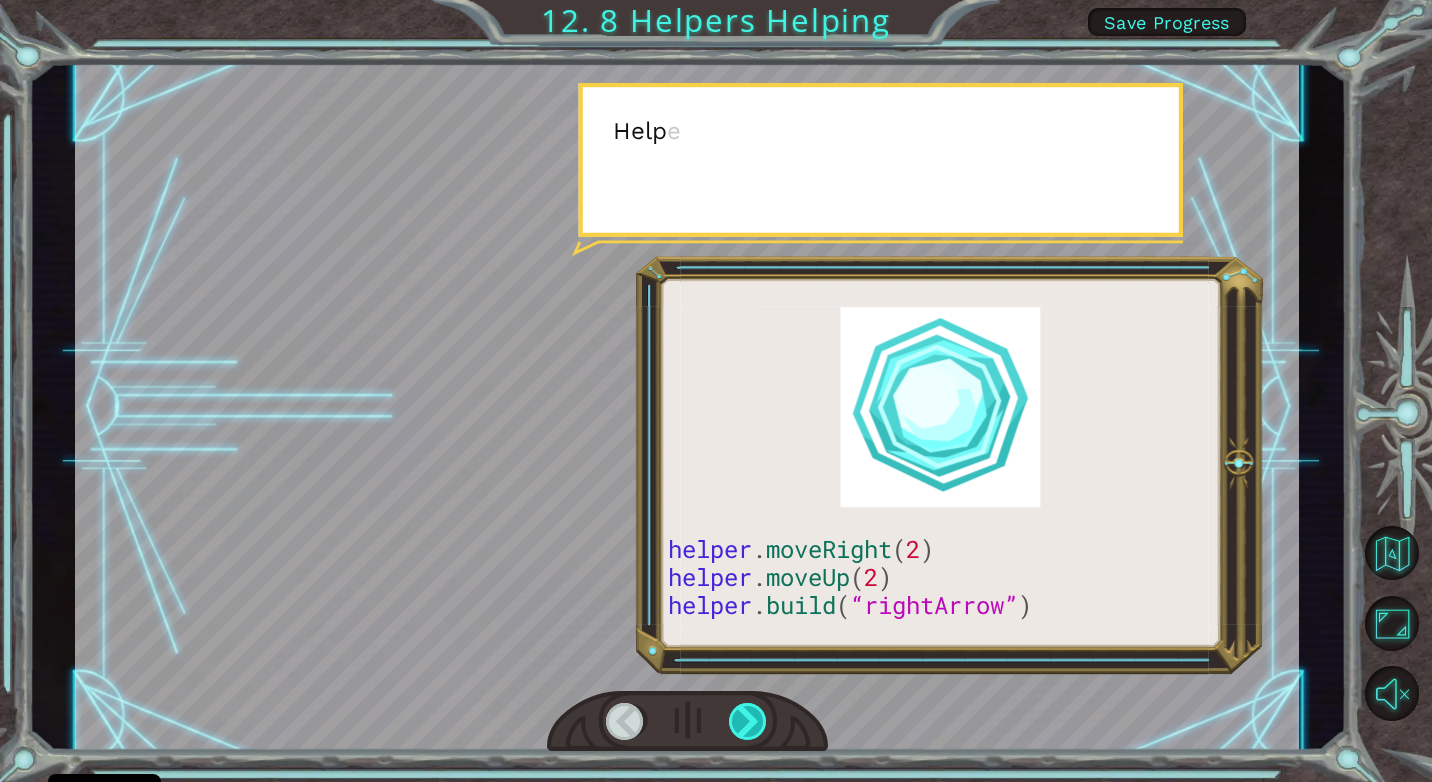 click at bounding box center (748, 721) 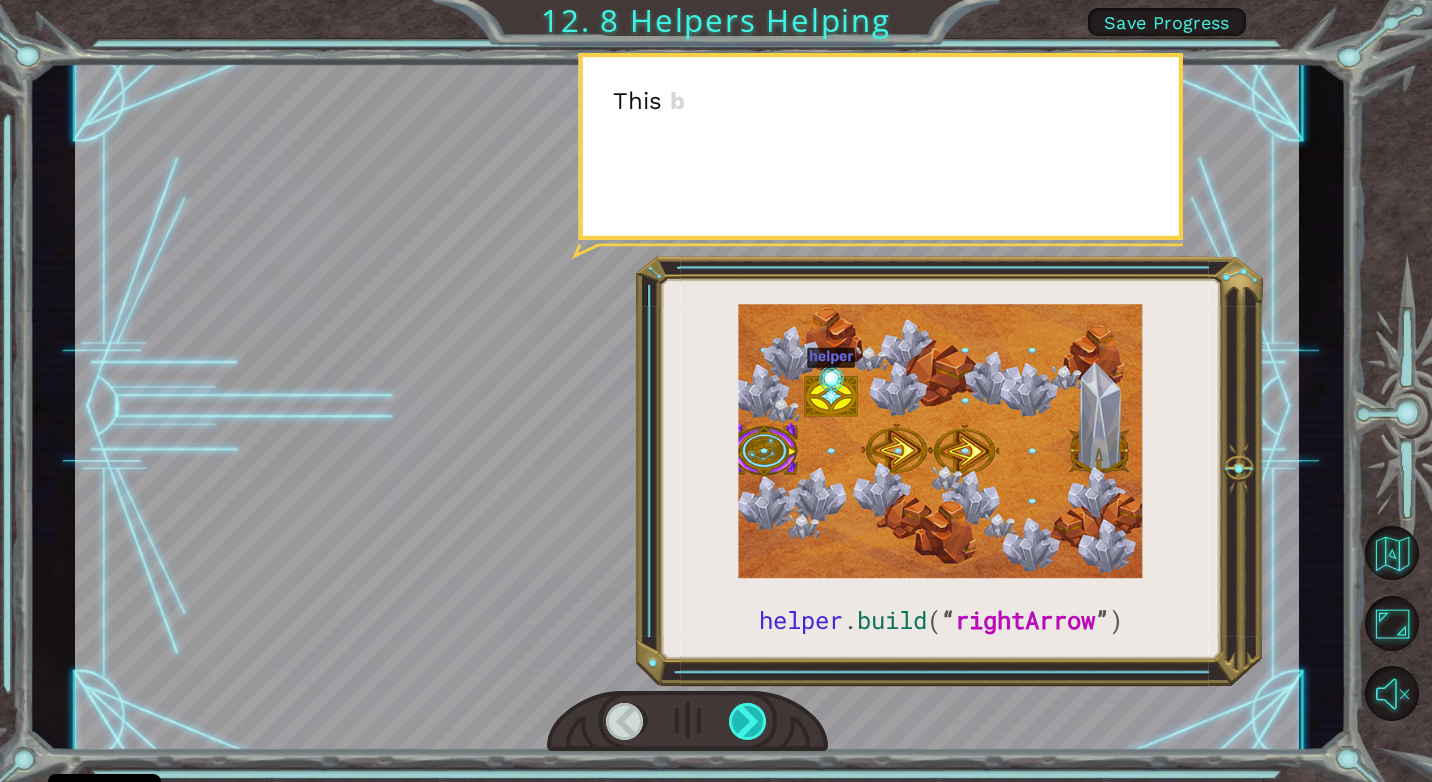 click at bounding box center (748, 721) 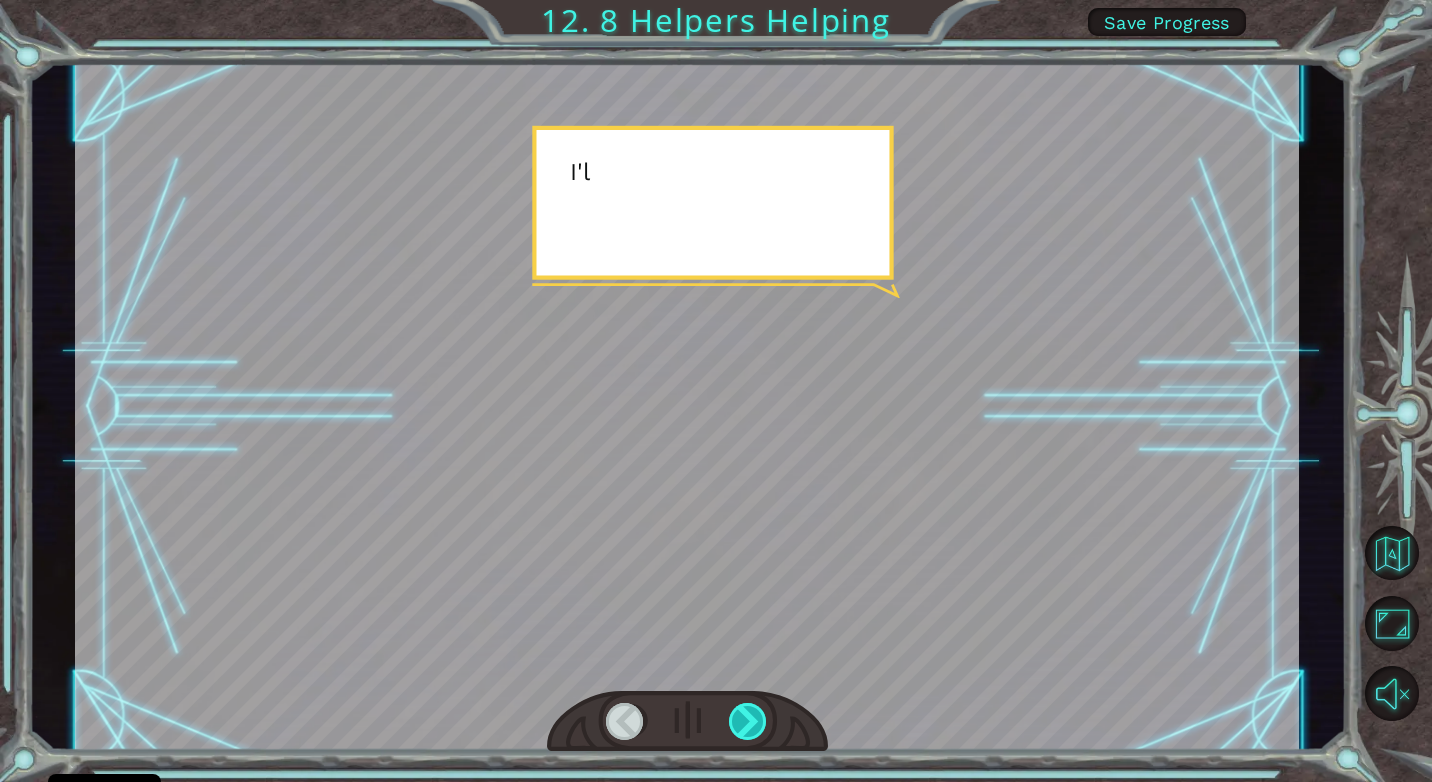 click at bounding box center [748, 721] 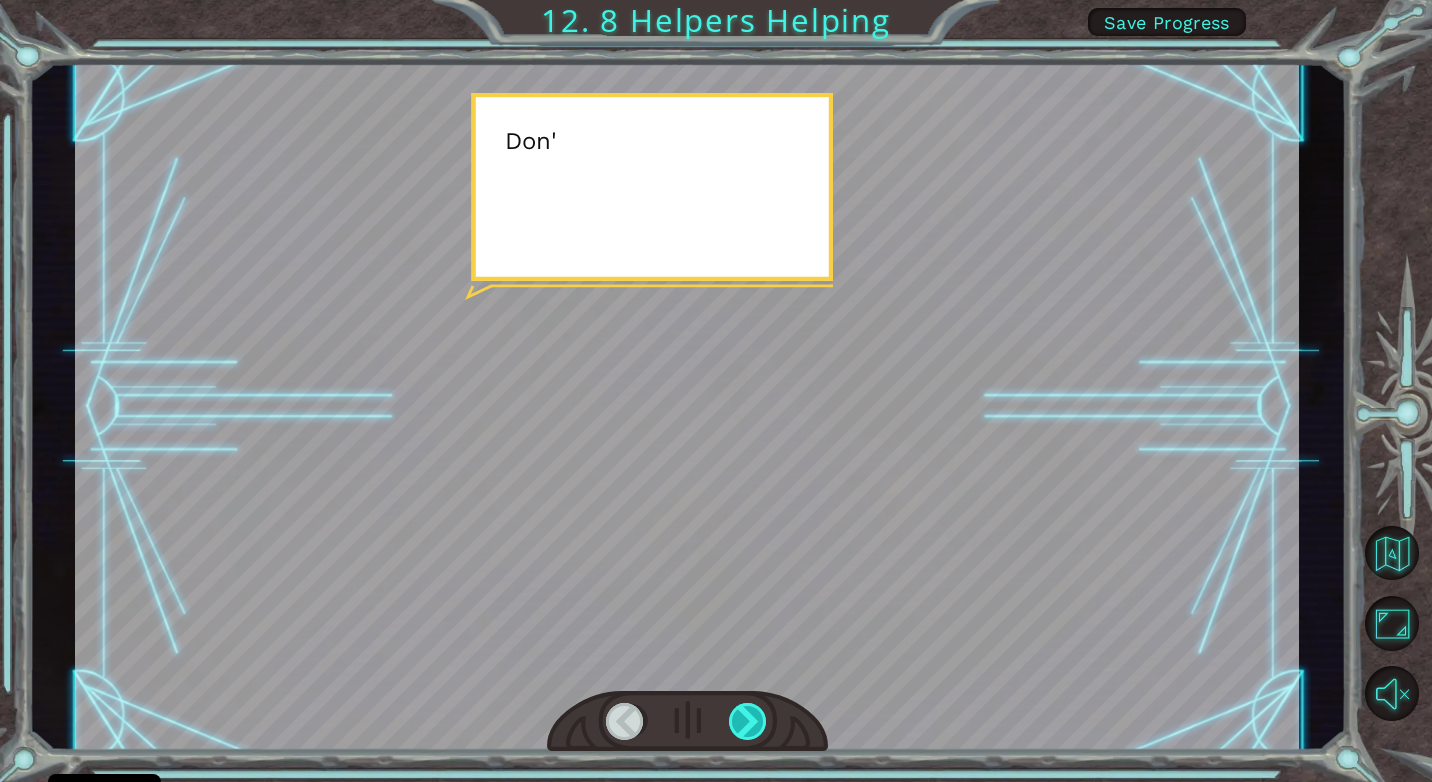 click at bounding box center [748, 721] 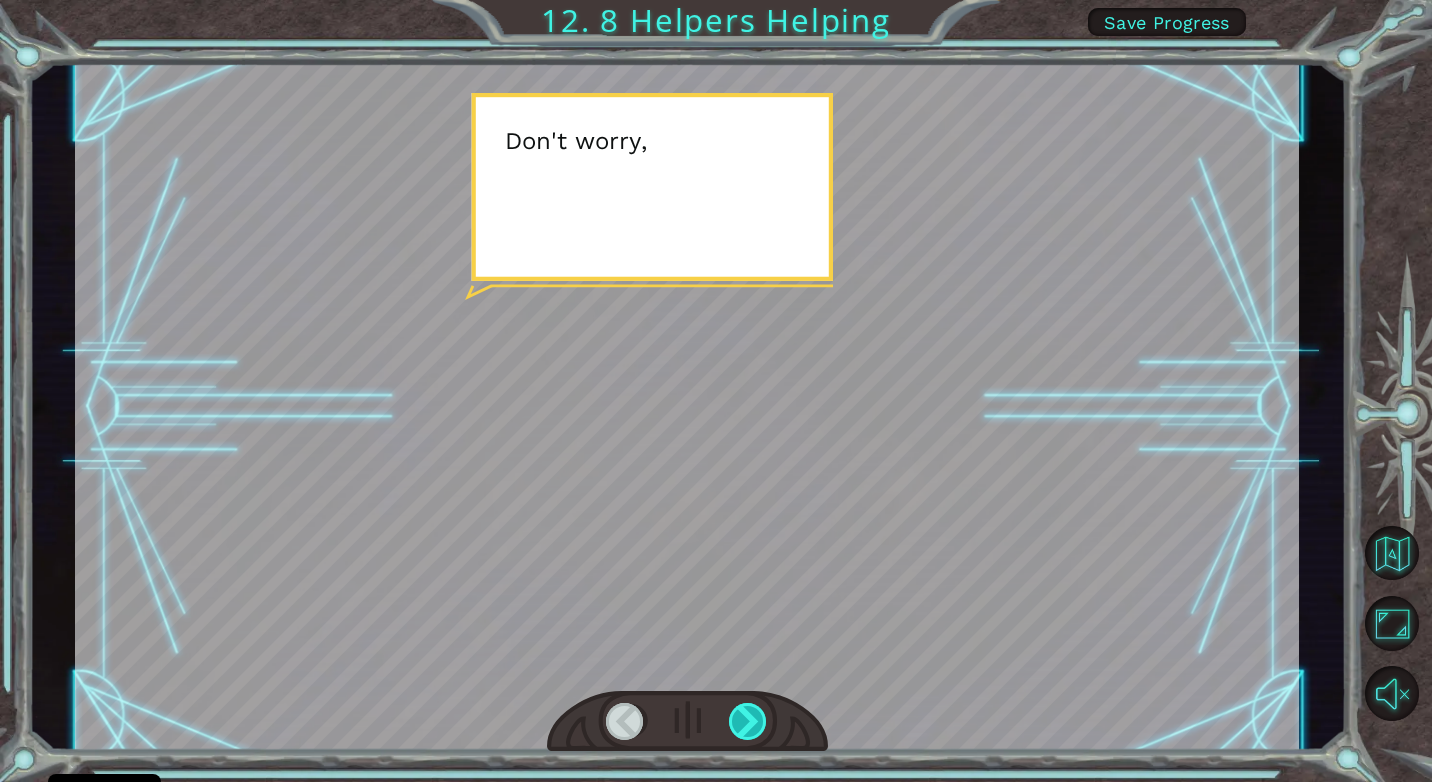 click on "helper . build ( “ rightArrow ” )       S o   n o w   y o u   n e e d   t o   r e p a i r   t h e   M o n o l i t h   b e f o r e   w e   c a n   d o   a n y t h i n g .   T o   d o   t h a t ,   y o u ’ l l   n e e d   t h e   H [PERSON_NAME] . . . O h   l o o k ,   t h e r e ’ s   o n e !   A r e n ’ t   t h e y   c u t e ? A   H e l p e r   i s   a   d i f f e r e n t   k i n d   o f   o b j e c t .   Y o u   c a n   u s e   t h e   A c o d u s   t o   p r o g r a m   t h e m   t o o . H e l p e r s   h a v e   a   f e w   m e t h o d s   y o u   c a n   u s e .   T h e y   m o v e   j u s t   l i k e   y o u   d o ,   b u t   t h e y   a l s o   h a v e   a   v e r y   s p e c i a l   m e t h o d   c a l l e d   b u i [PERSON_NAME] . T h i s   b u i l d   c o m m a n d   l e t s   t h e   H e l p e r   r e p a i r   a r r o w s   t h a t   c a r r y   p o w e r f u l   e n e r g y   s p a r k s   t o   d i f f e r e n t   p a r t s   o f   t h e   M o n o l i t h .   T h a t ' s   w h e r e   y o u" at bounding box center [716, 0] 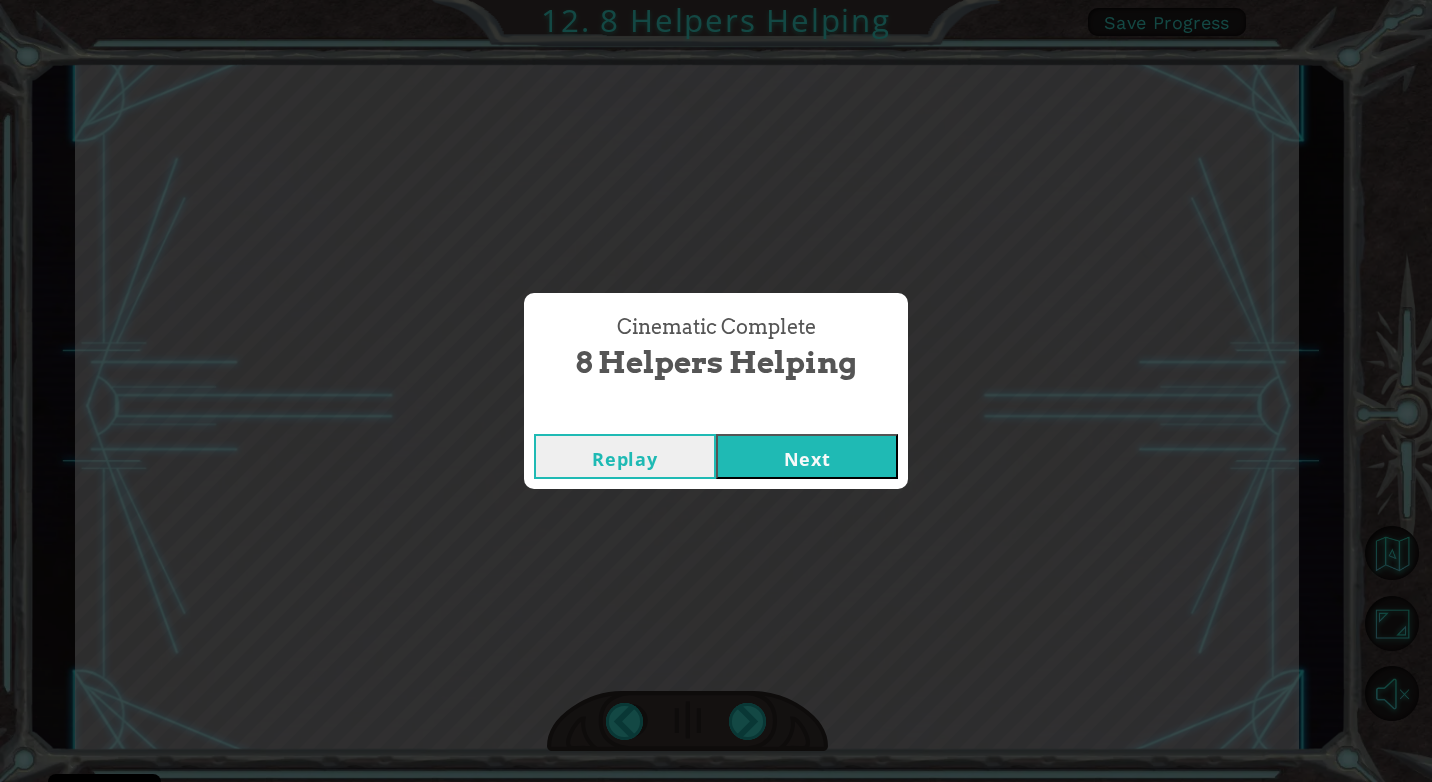 click on "Next" at bounding box center (807, 456) 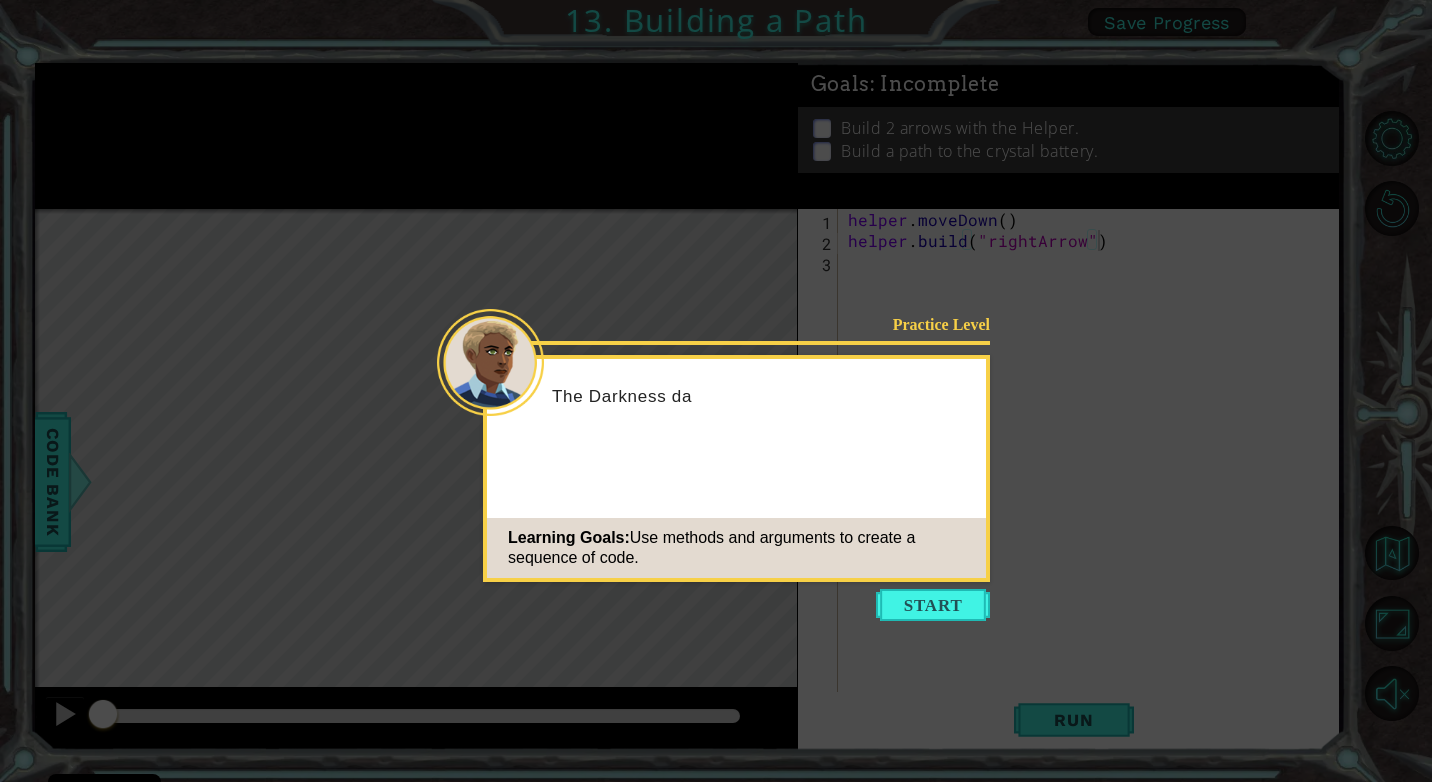 click on "Learning Goals:  Use methods and arguments to create a sequence of code." 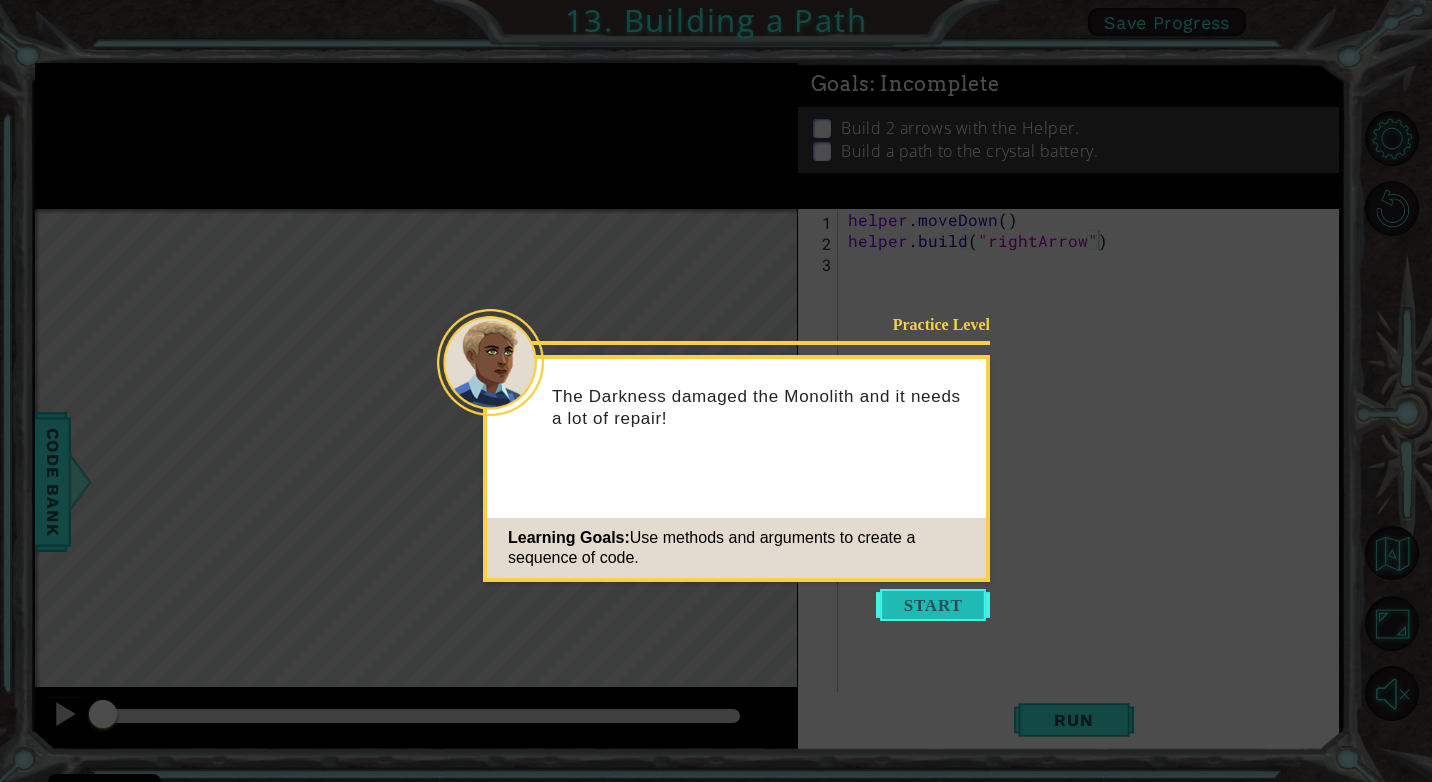 click at bounding box center (933, 605) 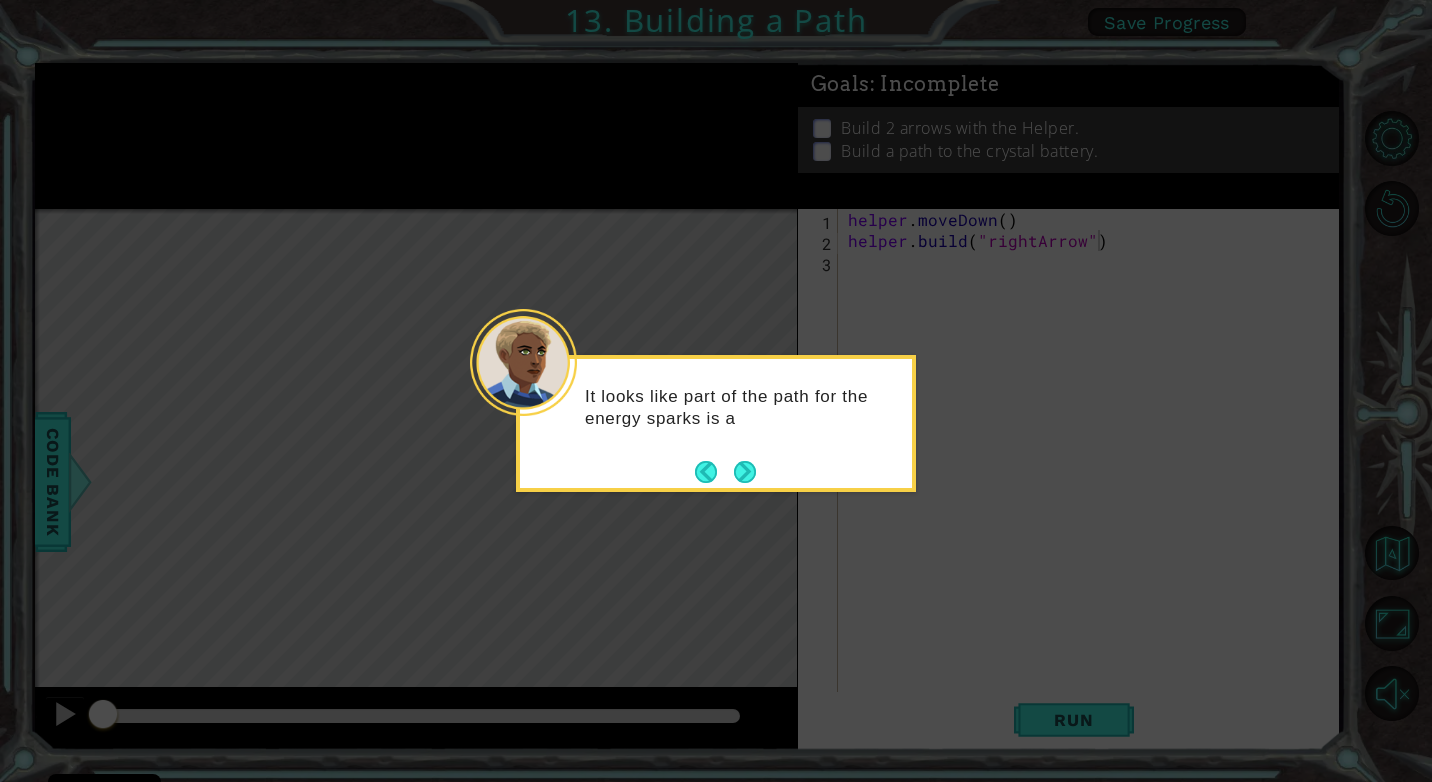click on "It looks like part of the path for the energy sparks is a" at bounding box center (716, 417) 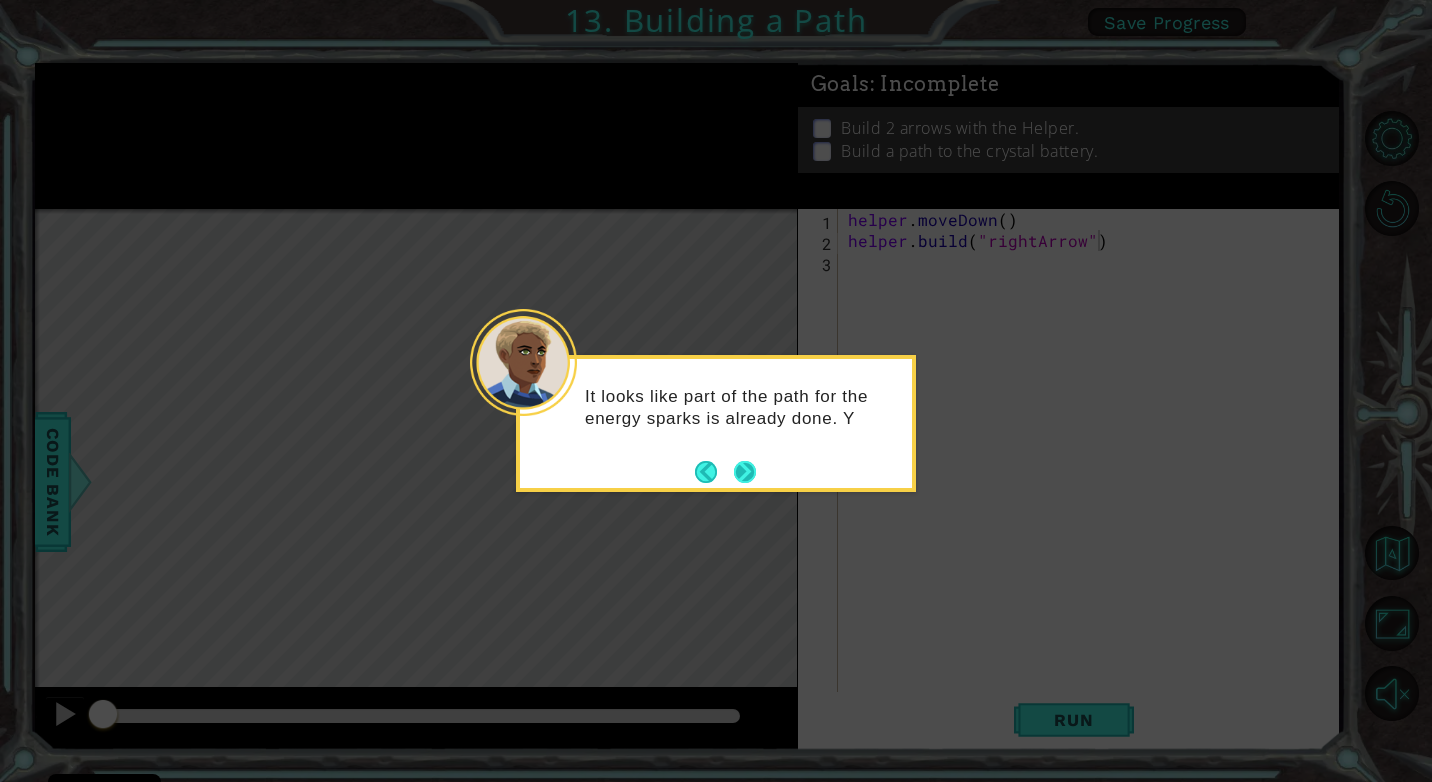 click at bounding box center (745, 472) 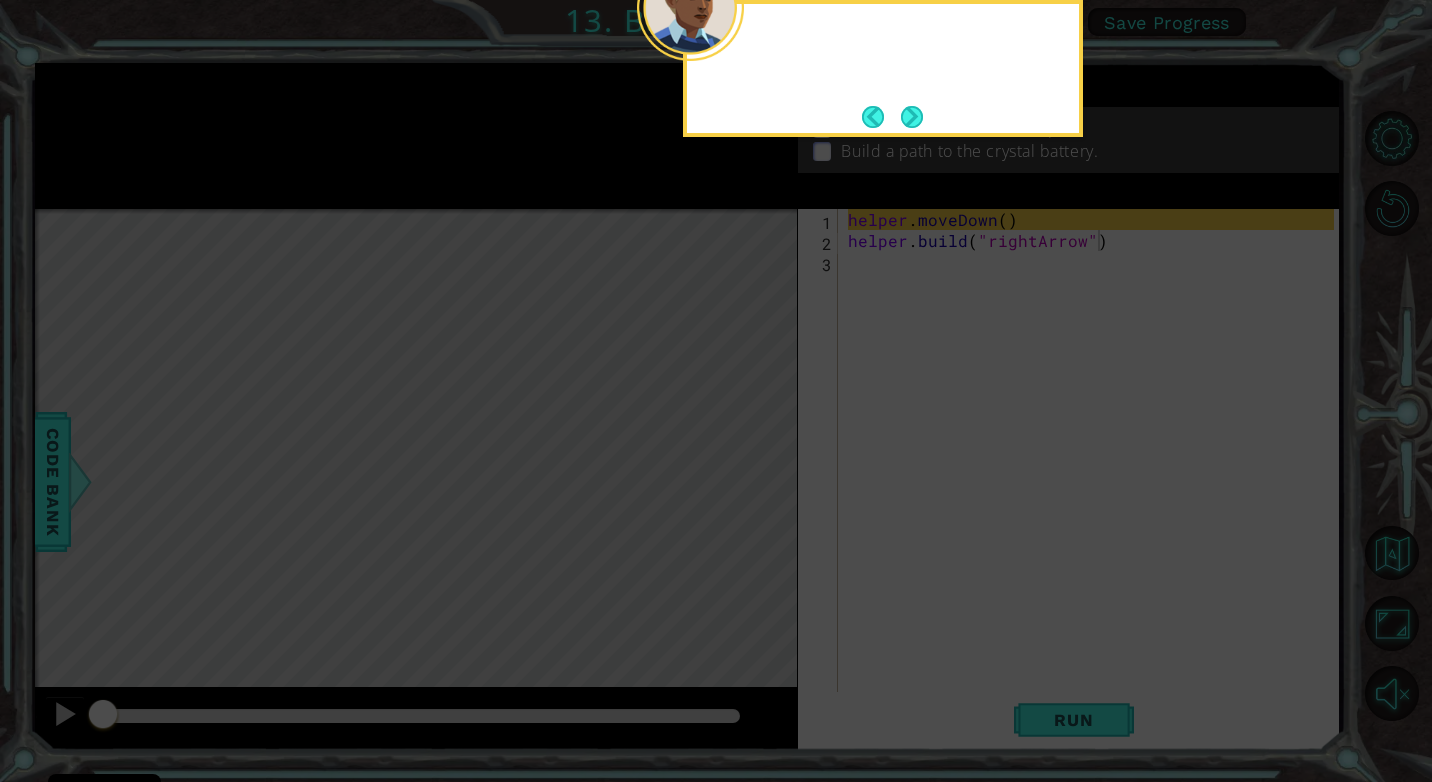 click 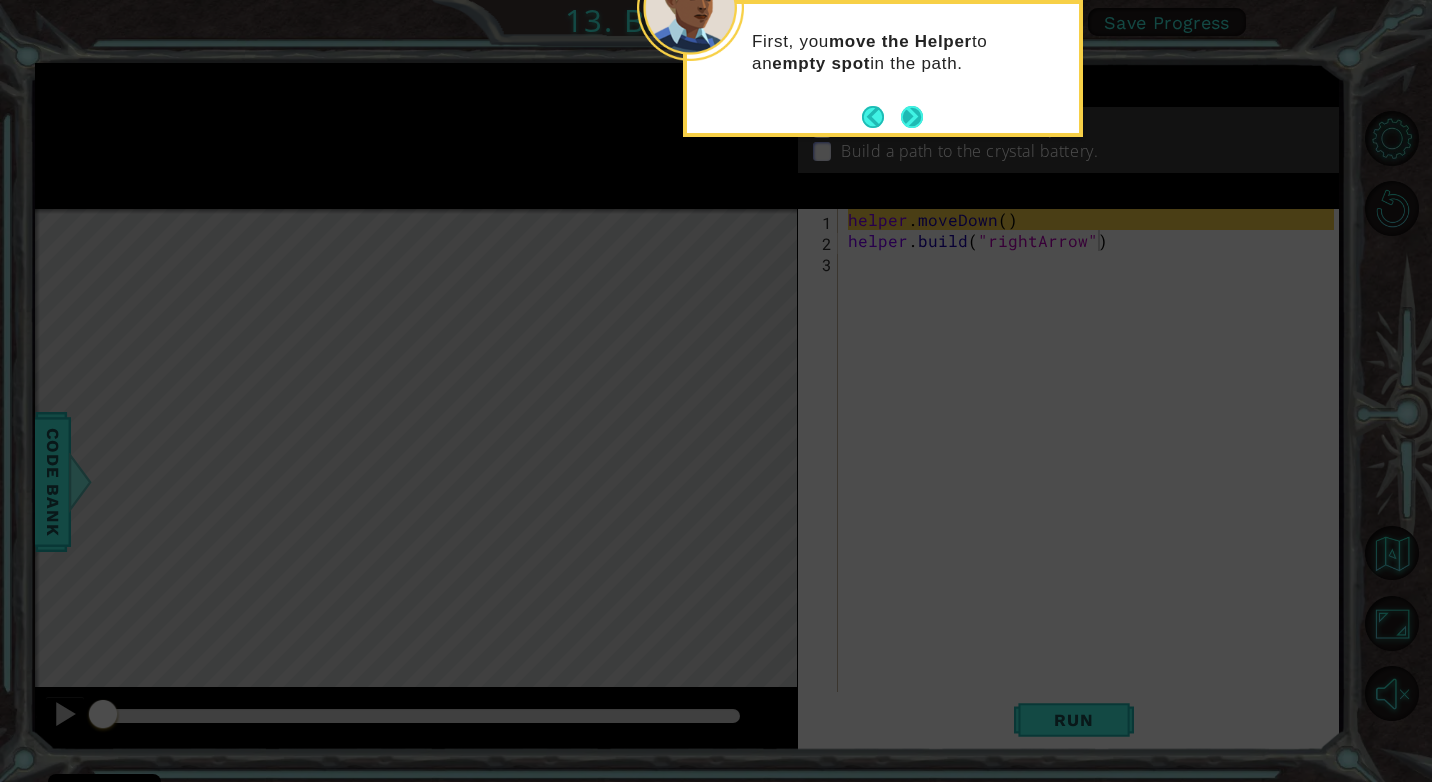 click at bounding box center (912, 117) 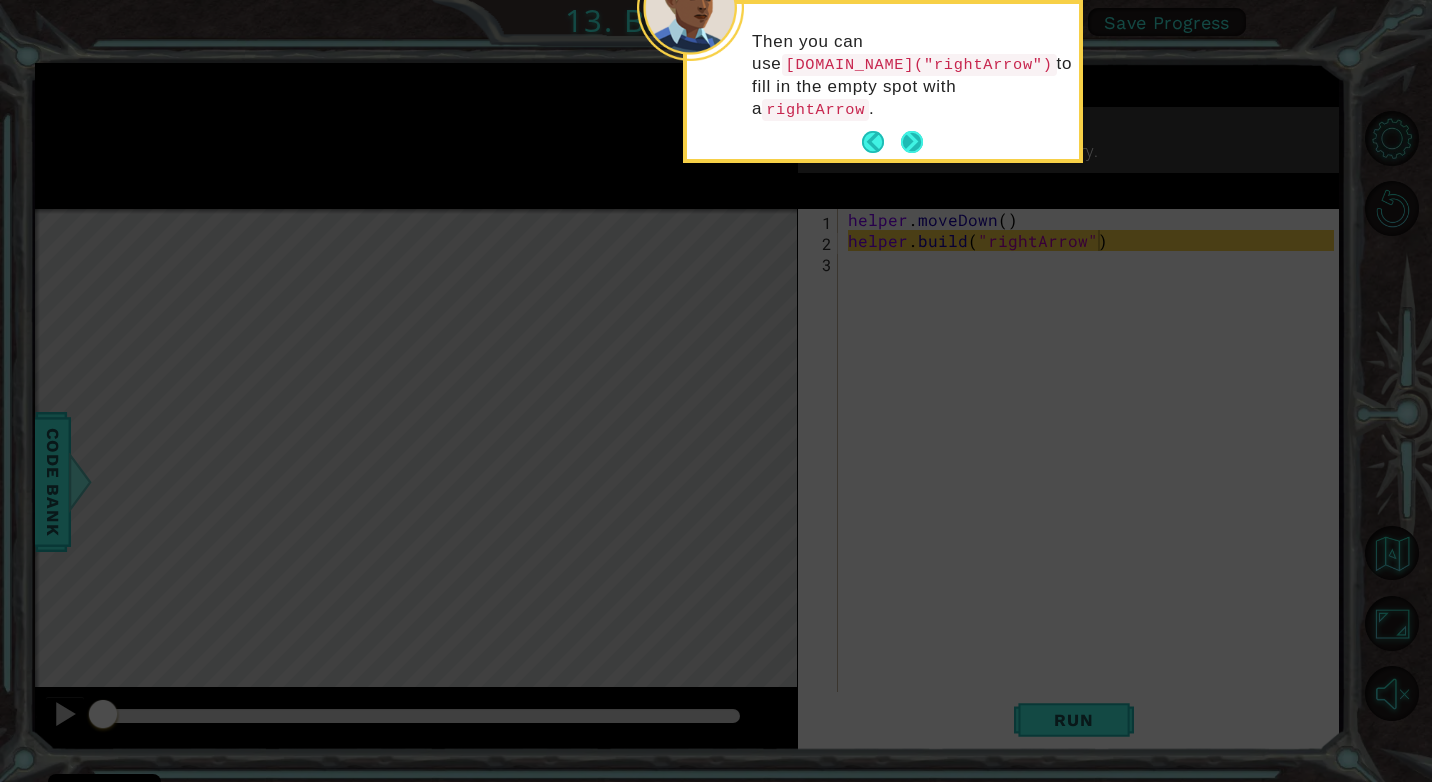 click at bounding box center (912, 142) 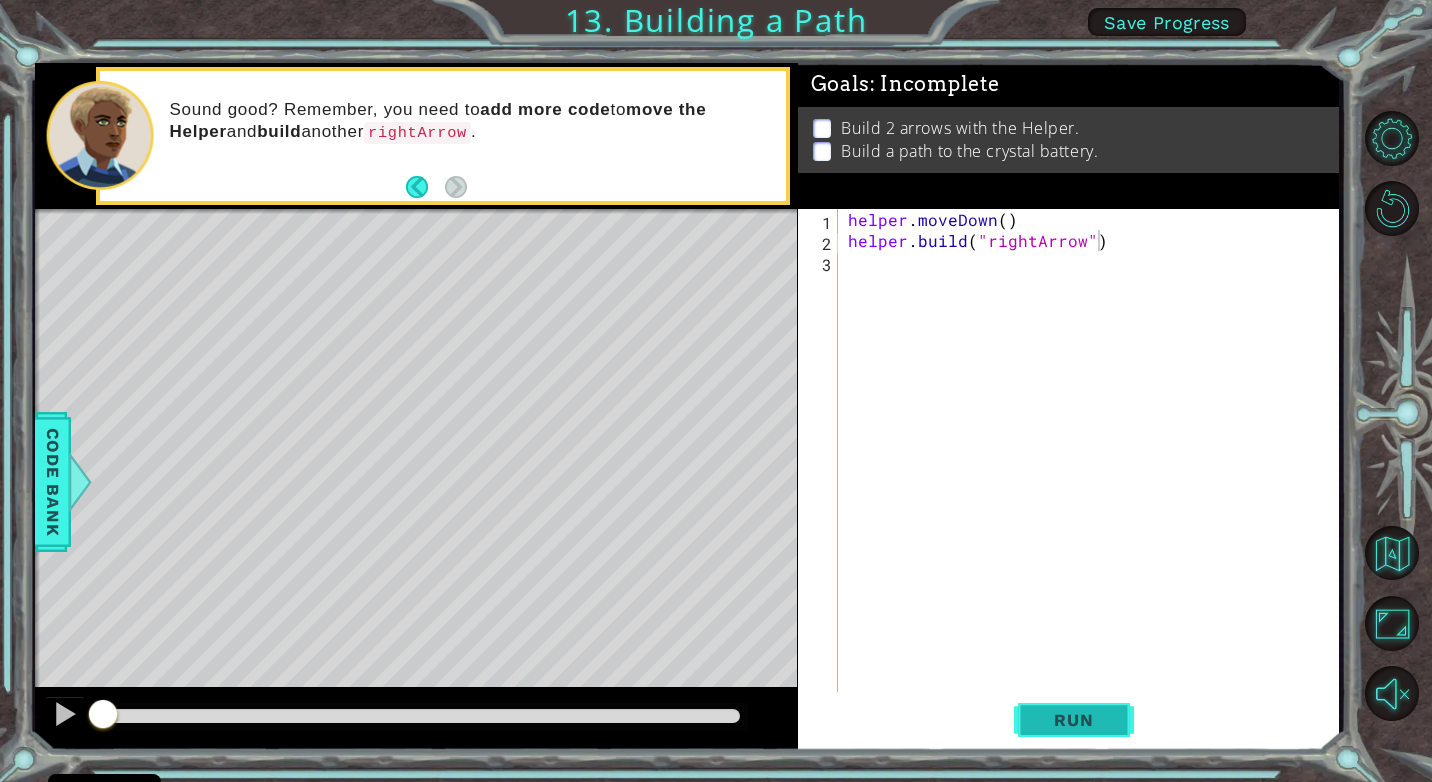 click on "Run" at bounding box center [1073, 720] 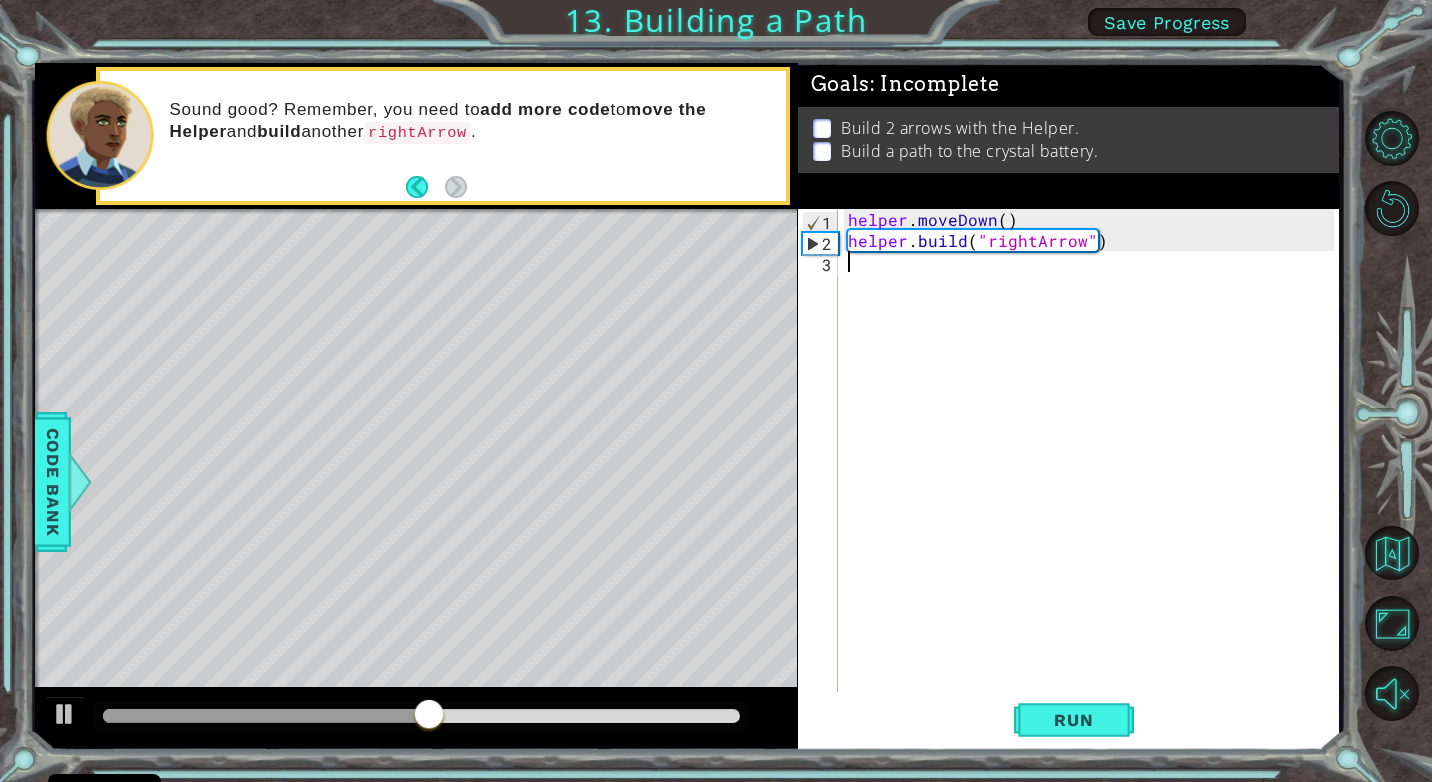 click on "helper . moveDown ( ) helper . build ( "rightArrow" )" at bounding box center (1094, 471) 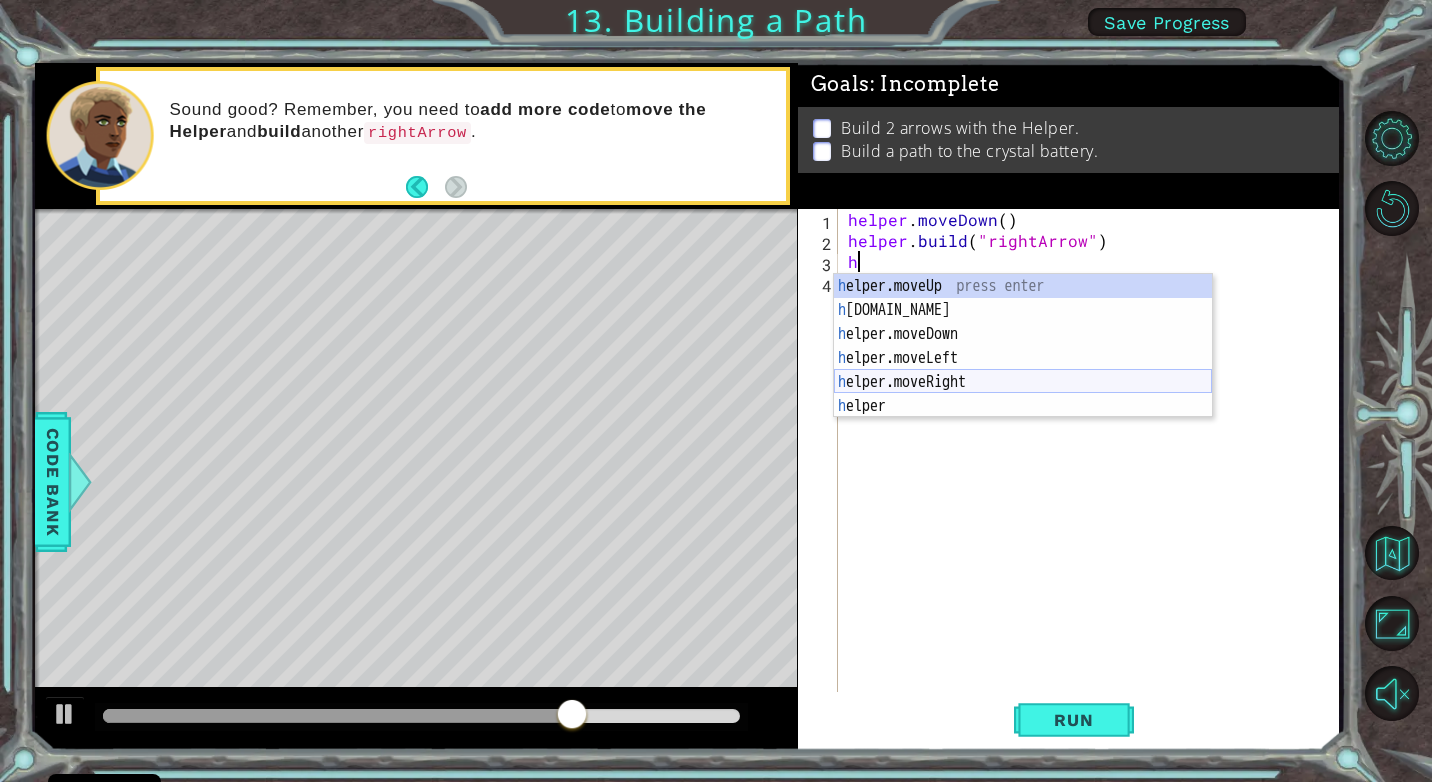click on "h elper.moveUp press enter h [DOMAIN_NAME] press enter h elper.moveDown press enter h elper.moveLeft press enter h elper.moveRight press enter h elper press enter" at bounding box center (1023, 370) 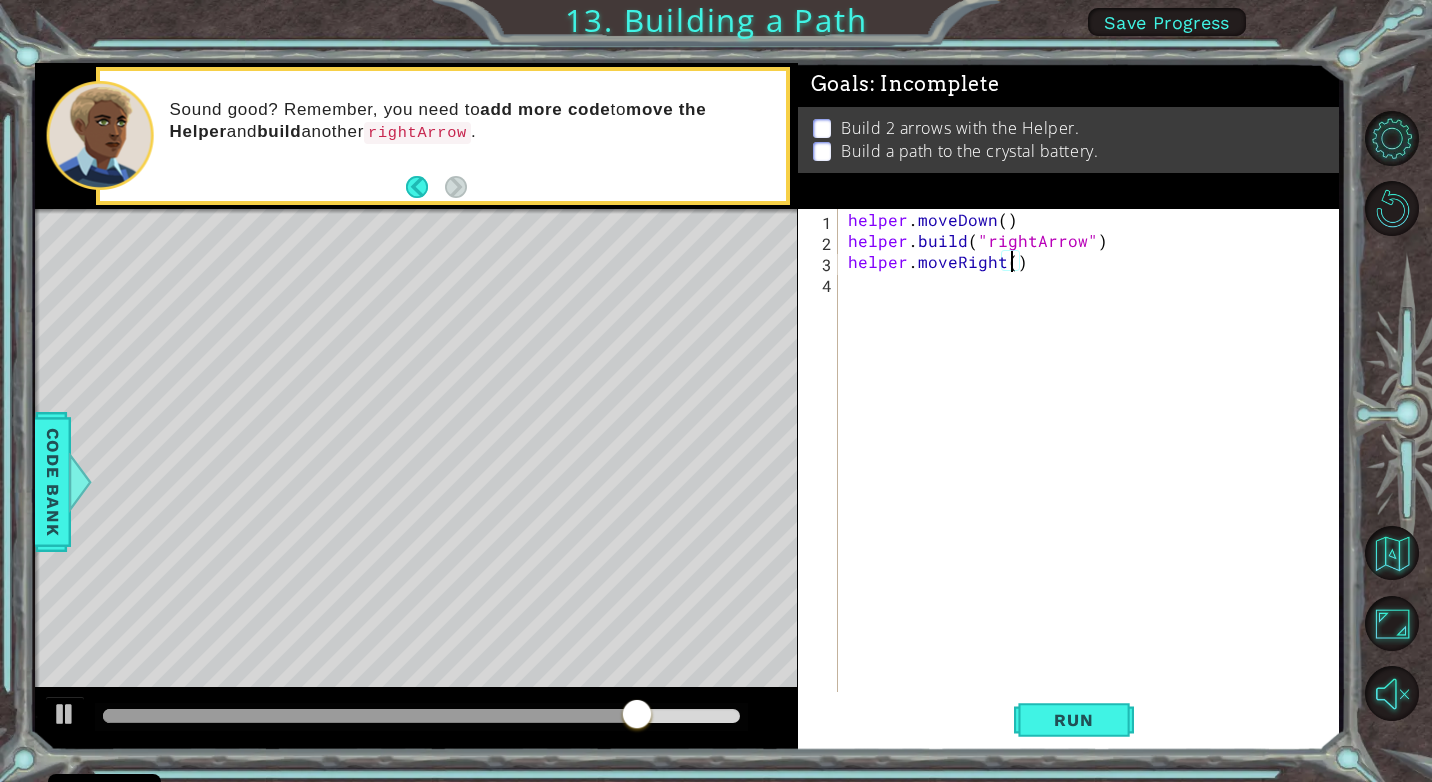 type on "helper.moveRight(3)" 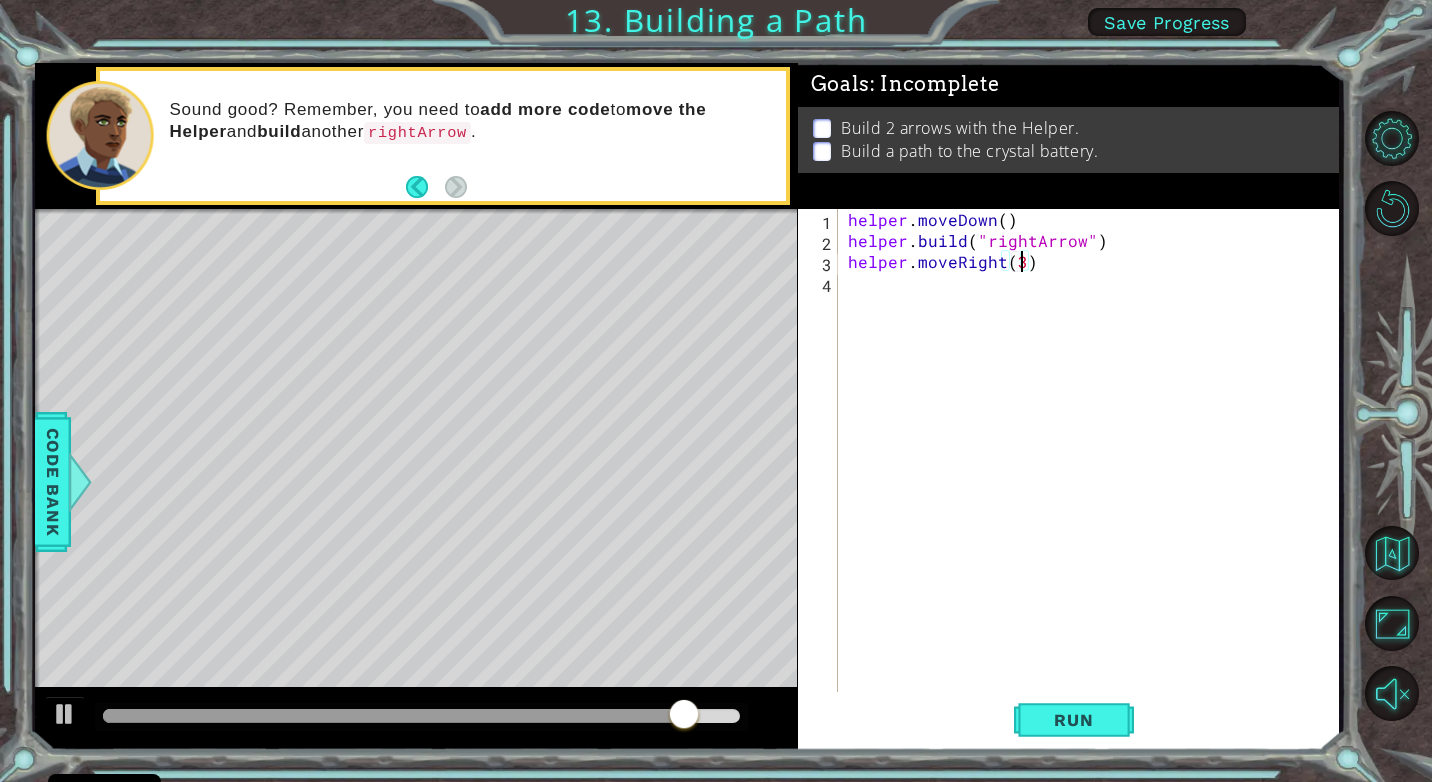 click on "helper . moveDown ( ) helper . build ( "rightArrow" ) helper . moveRight ( 3 )" at bounding box center (1094, 471) 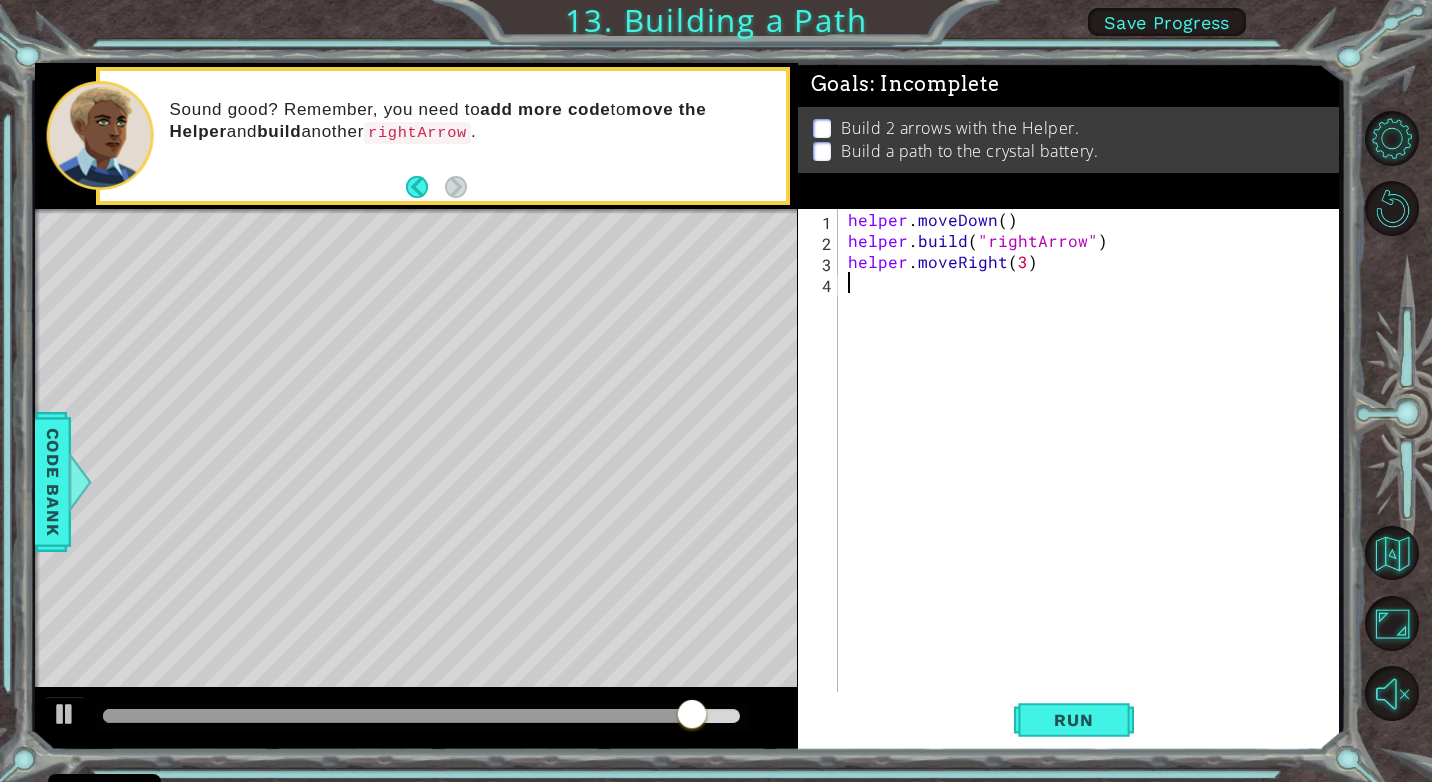 scroll, scrollTop: 0, scrollLeft: 0, axis: both 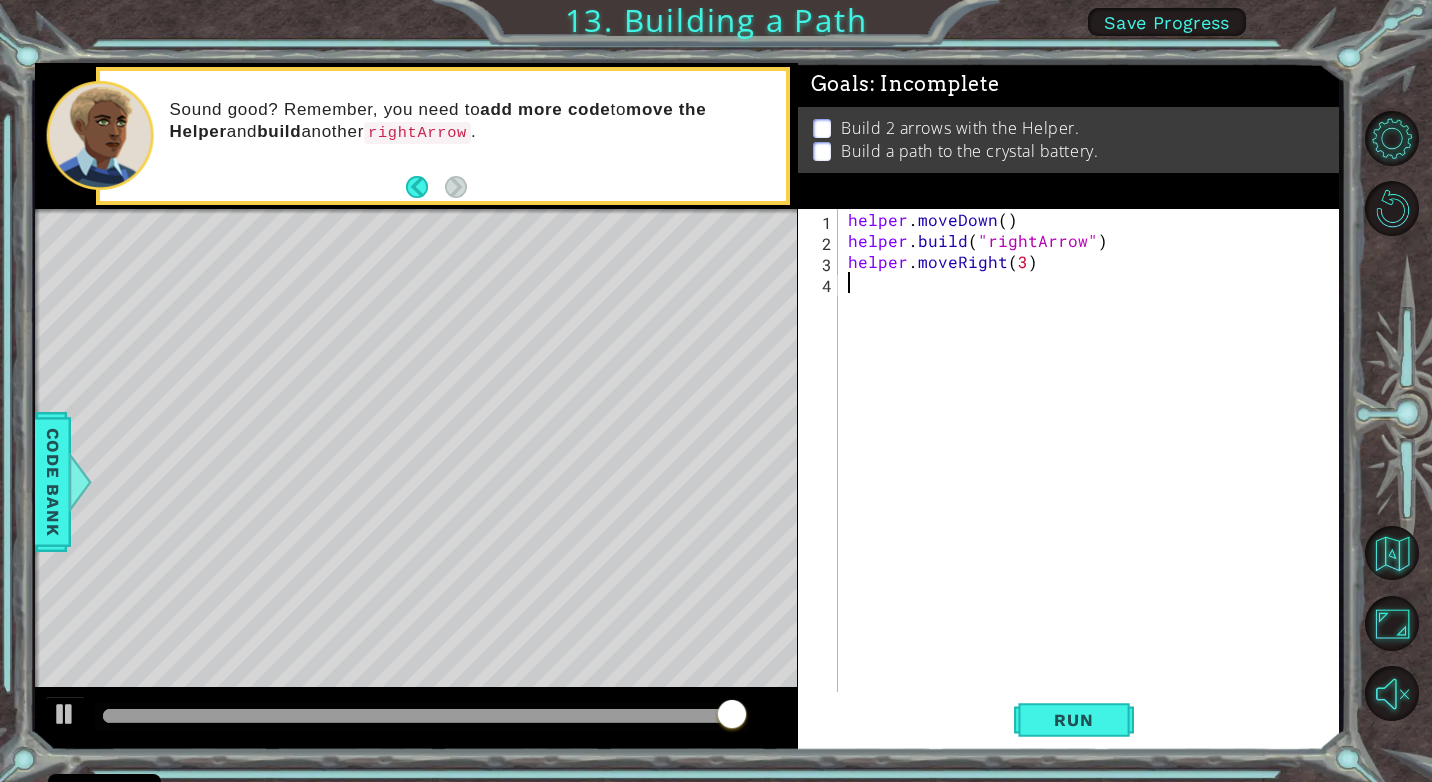 drag, startPoint x: 918, startPoint y: 286, endPoint x: 904, endPoint y: 286, distance: 14 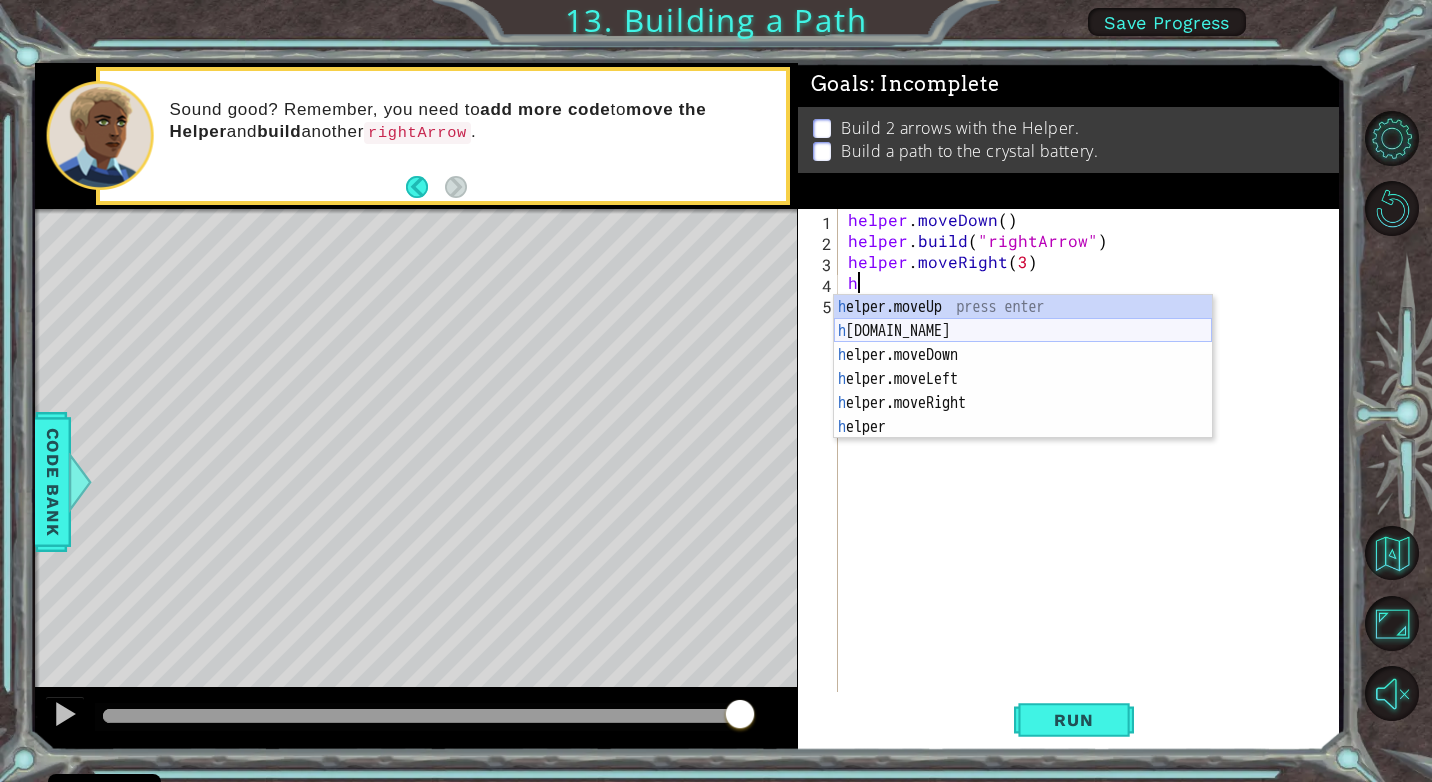 click on "h elper.moveUp press enter h [DOMAIN_NAME] press enter h elper.moveDown press enter h elper.moveLeft press enter h elper.moveRight press enter h elper press enter" at bounding box center [1023, 391] 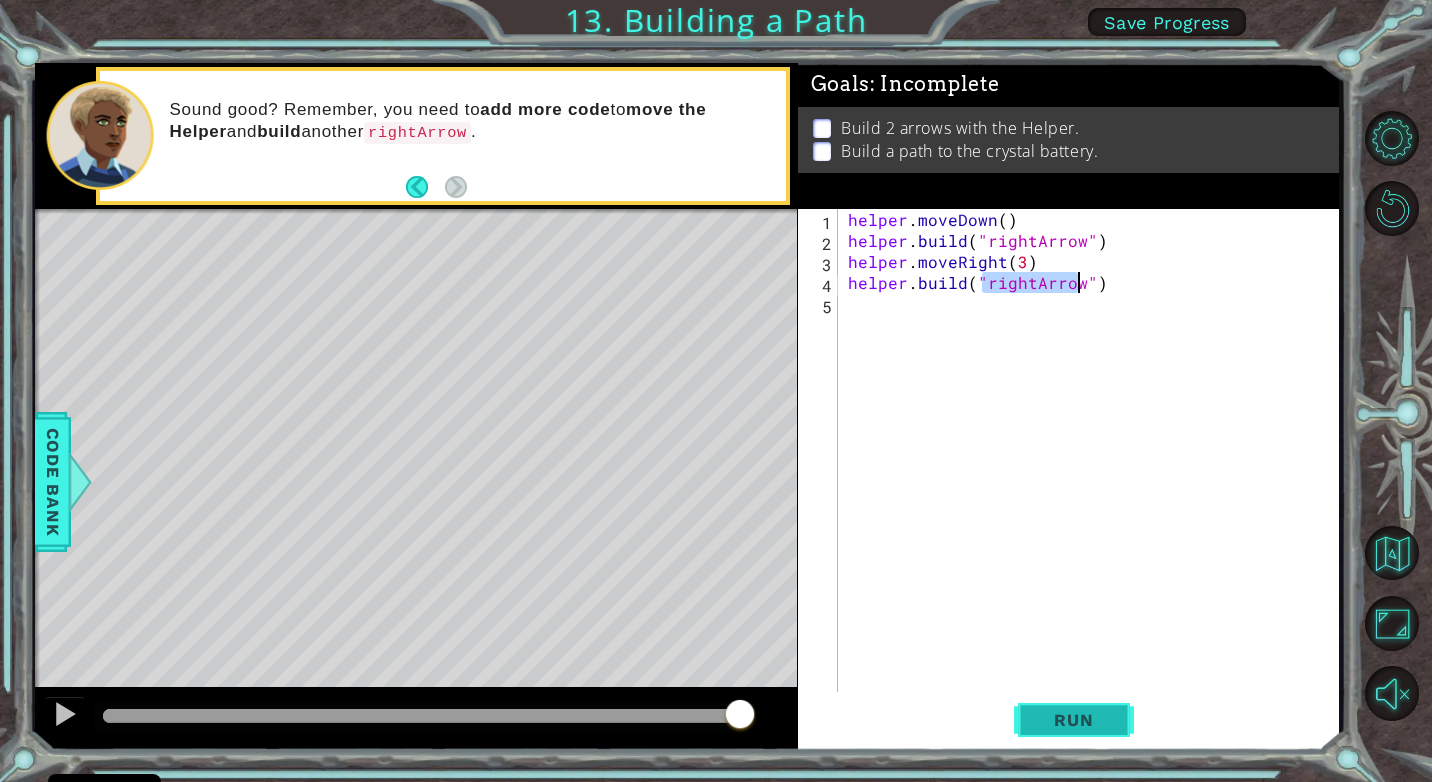 type on "[DOMAIN_NAME]("rightArrow")" 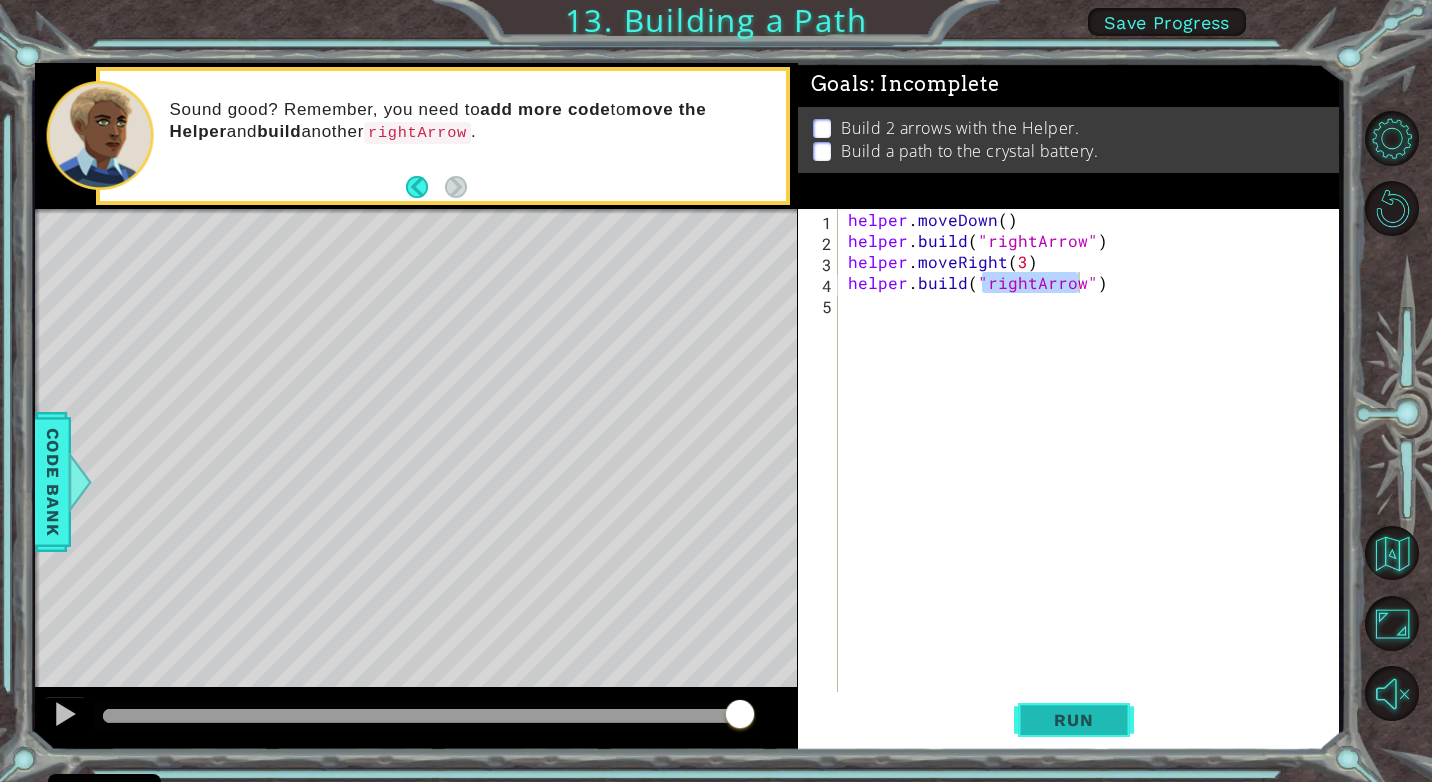 click on "Run" at bounding box center (1074, 720) 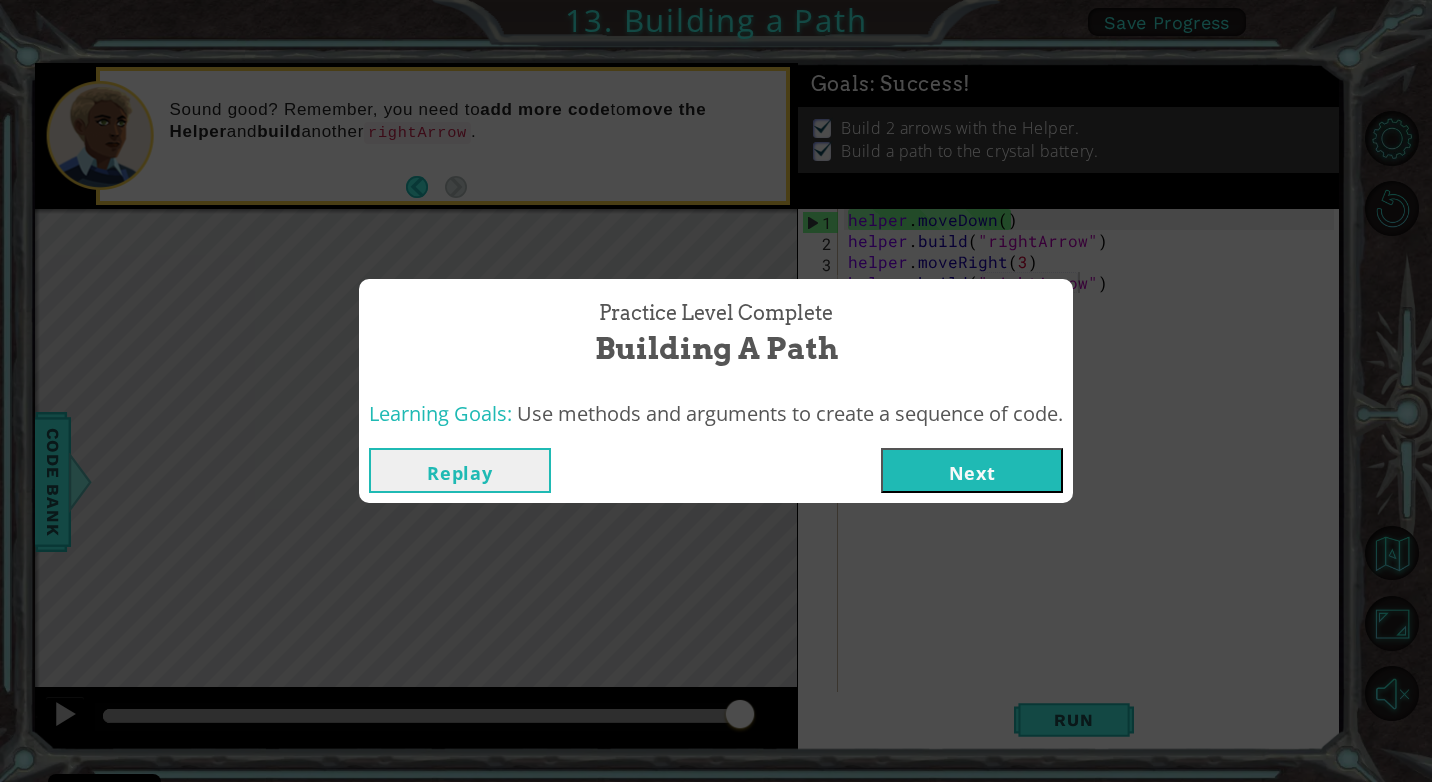 drag, startPoint x: 167, startPoint y: 714, endPoint x: 775, endPoint y: 733, distance: 608.2968 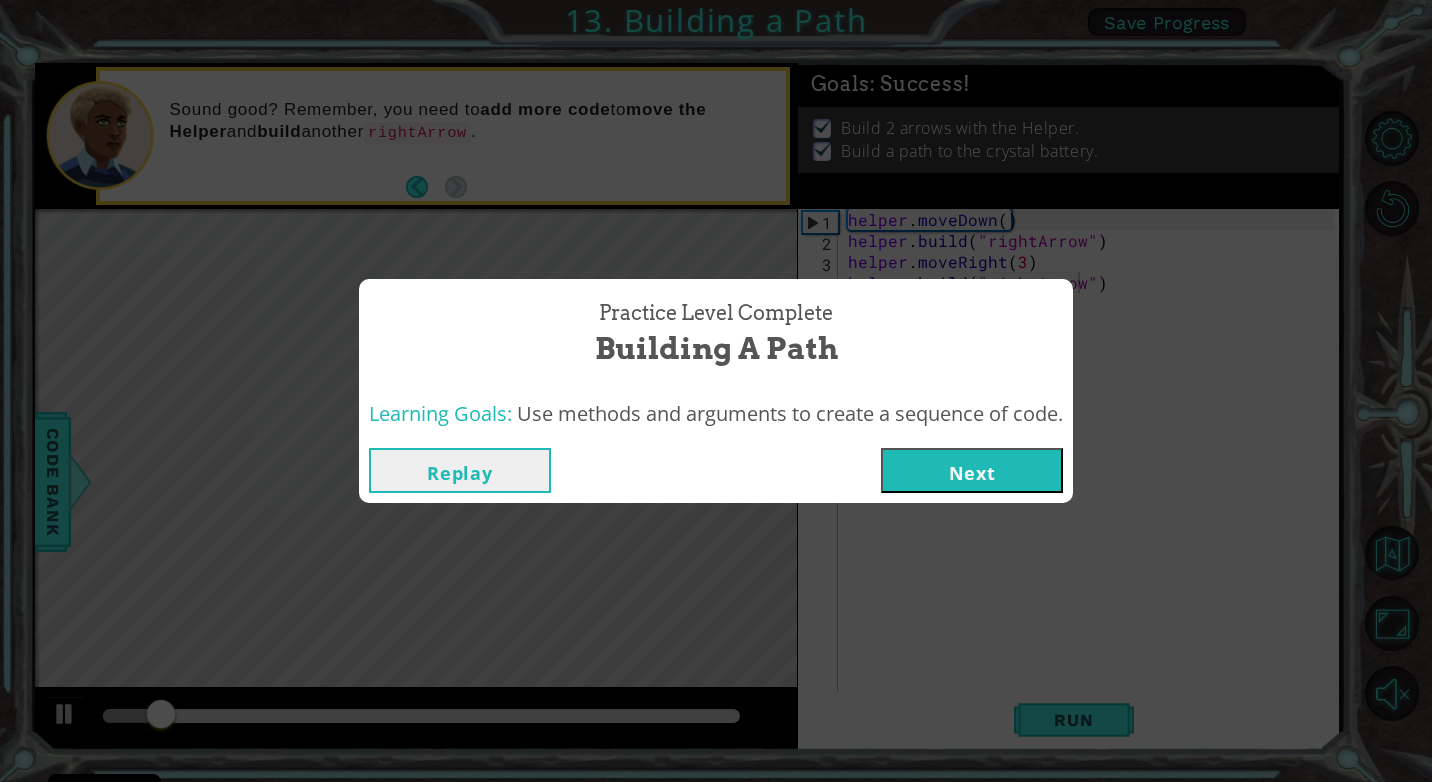 click on "Next" at bounding box center [972, 470] 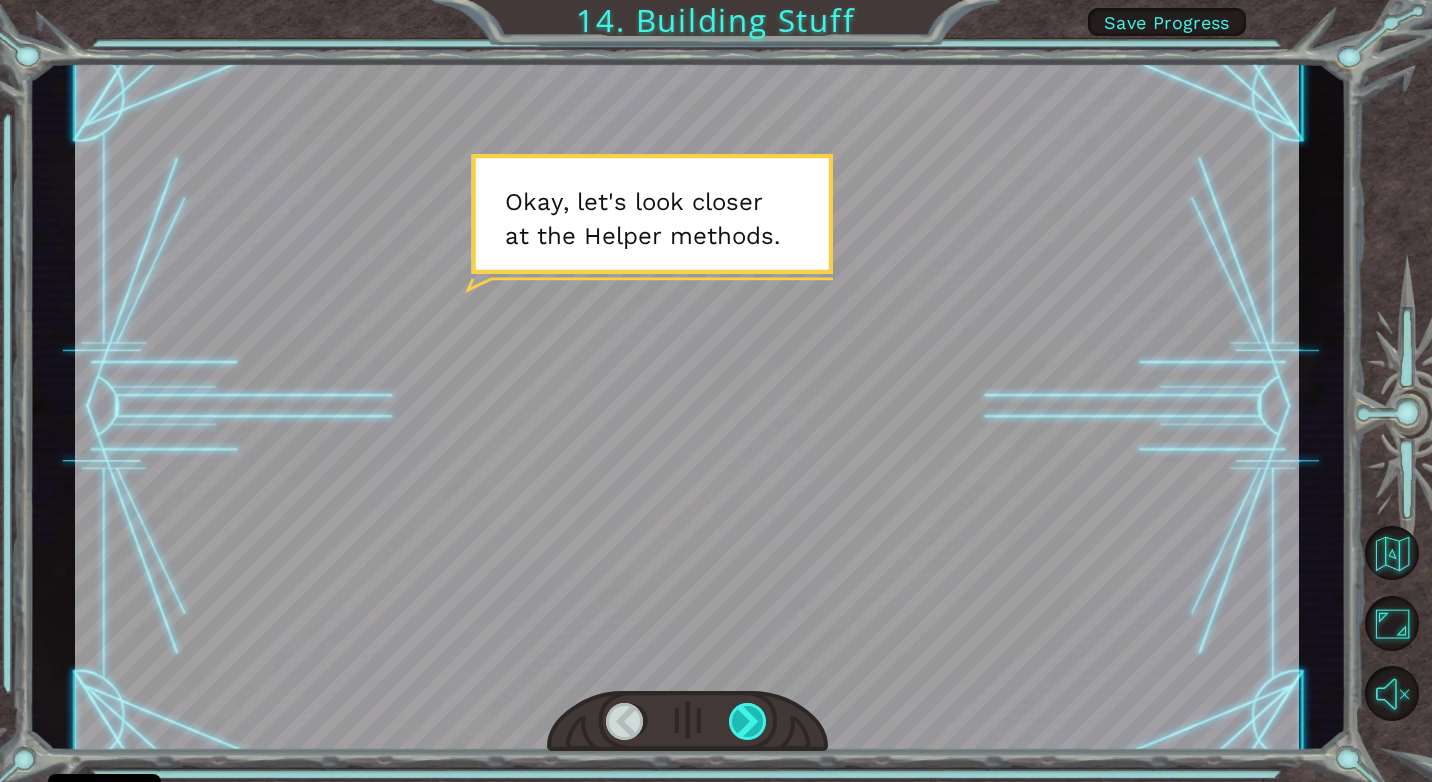 click at bounding box center [748, 721] 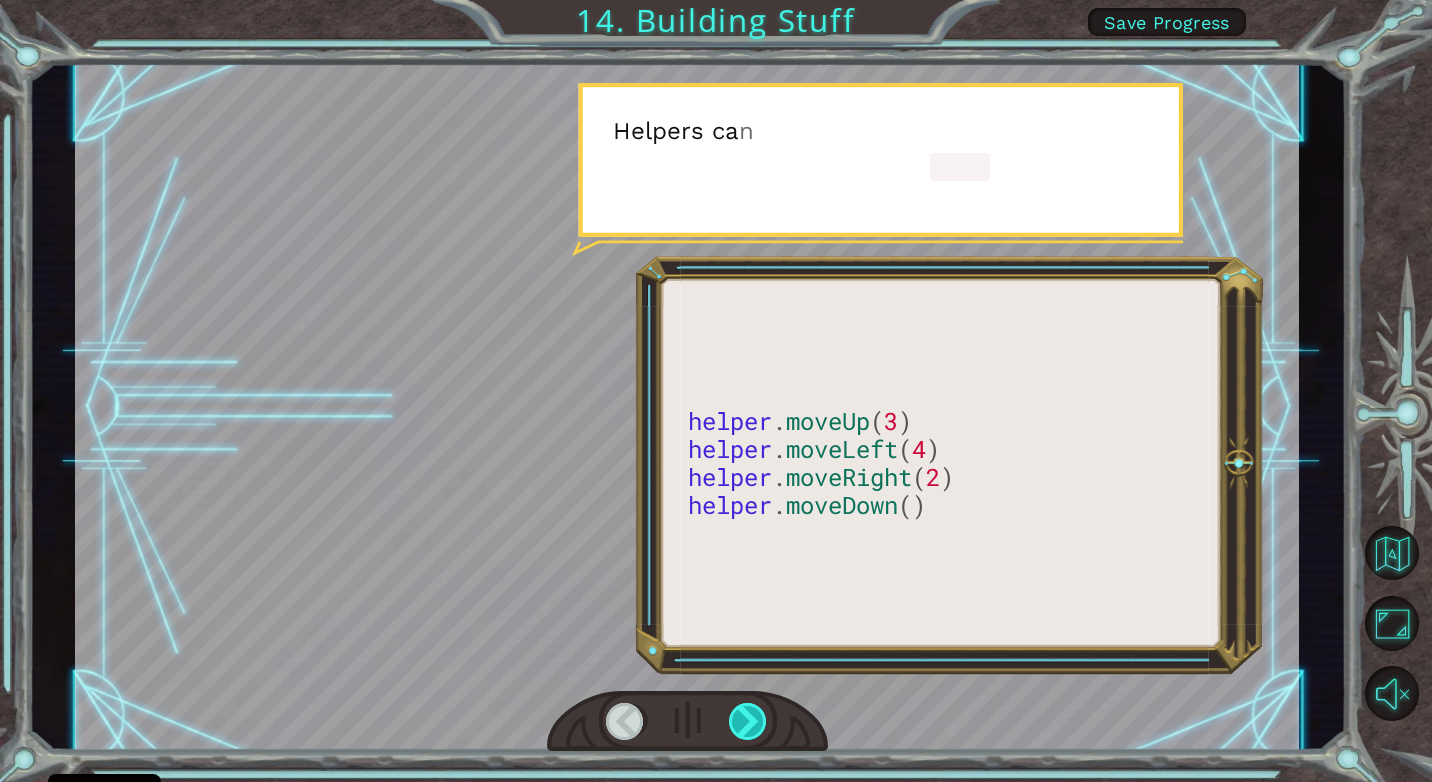 click at bounding box center (748, 721) 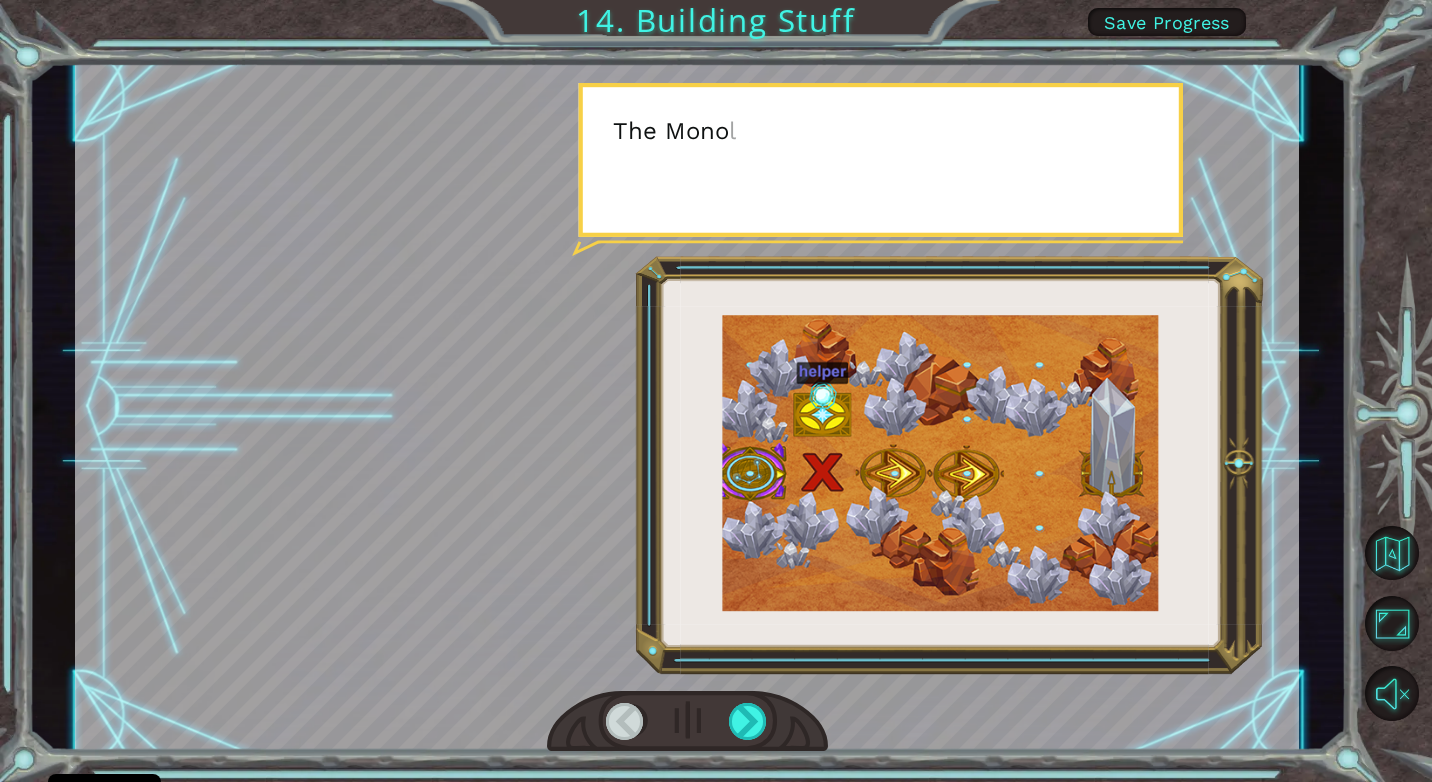 click at bounding box center (688, 722) 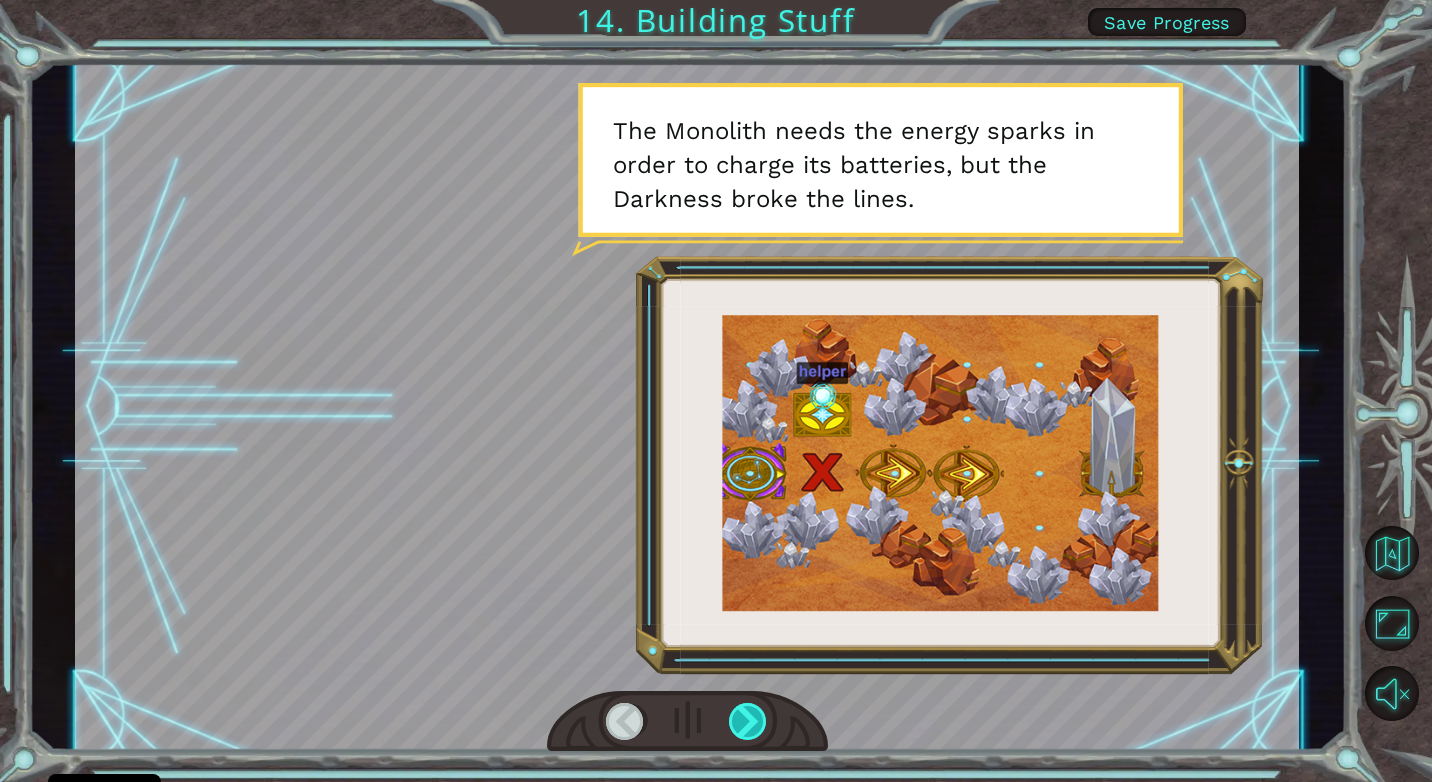 click at bounding box center (748, 721) 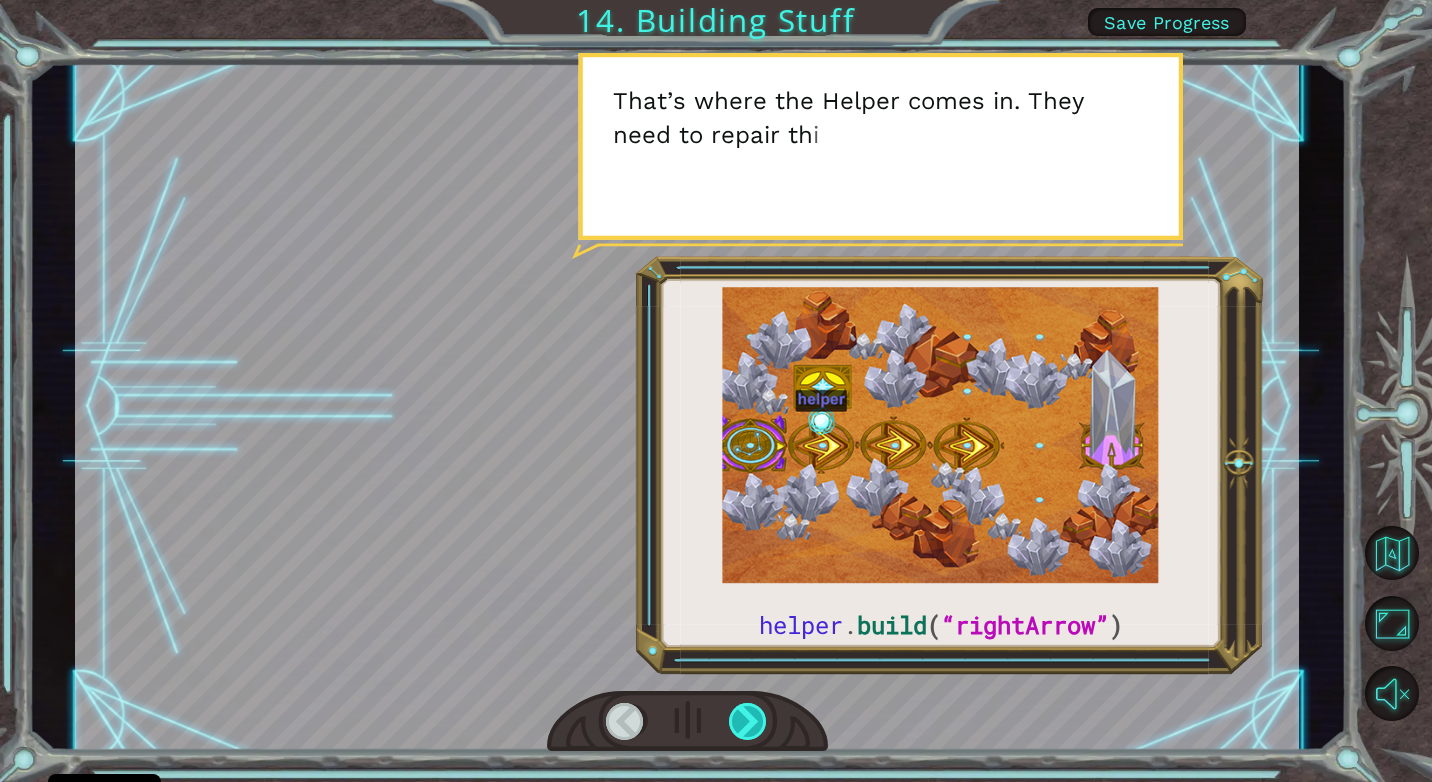 click at bounding box center (748, 721) 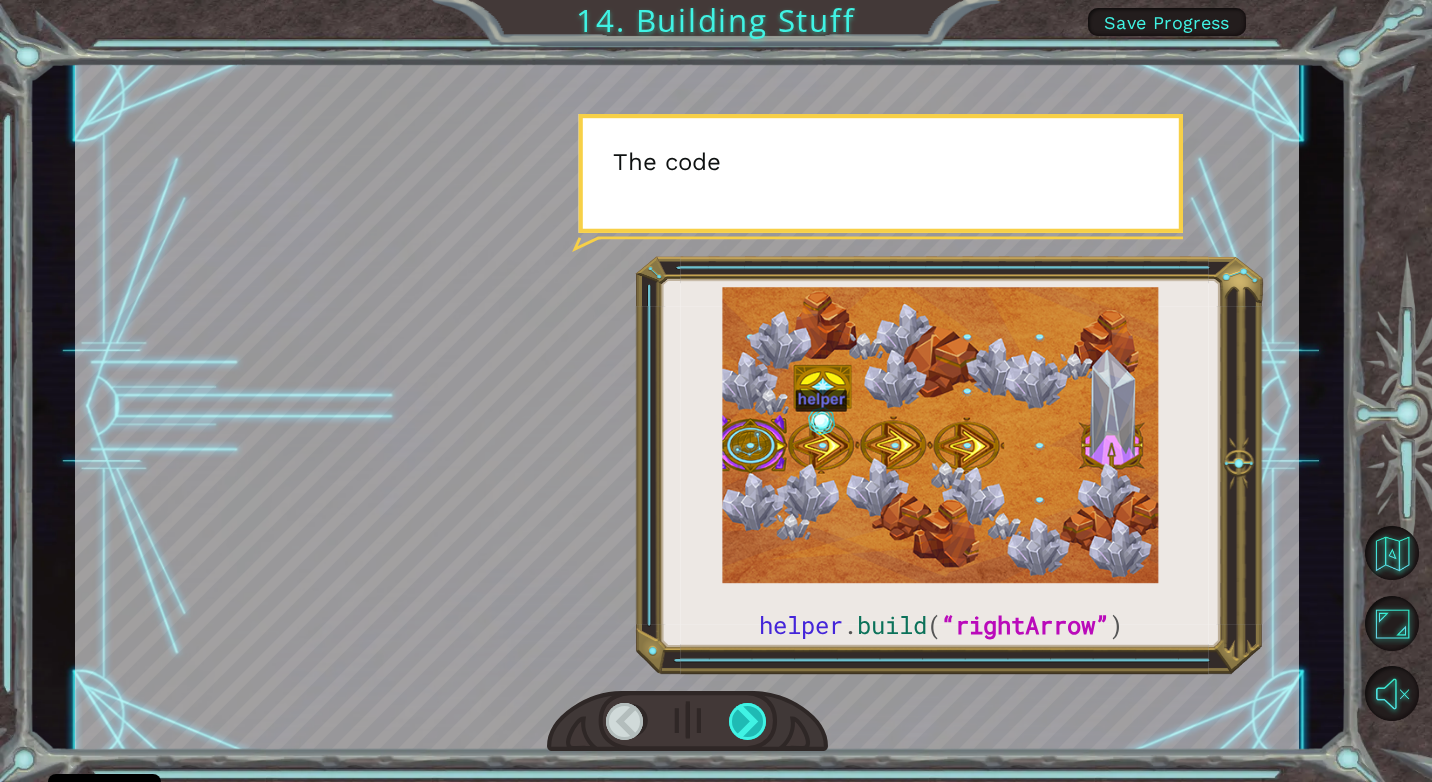 click at bounding box center [748, 721] 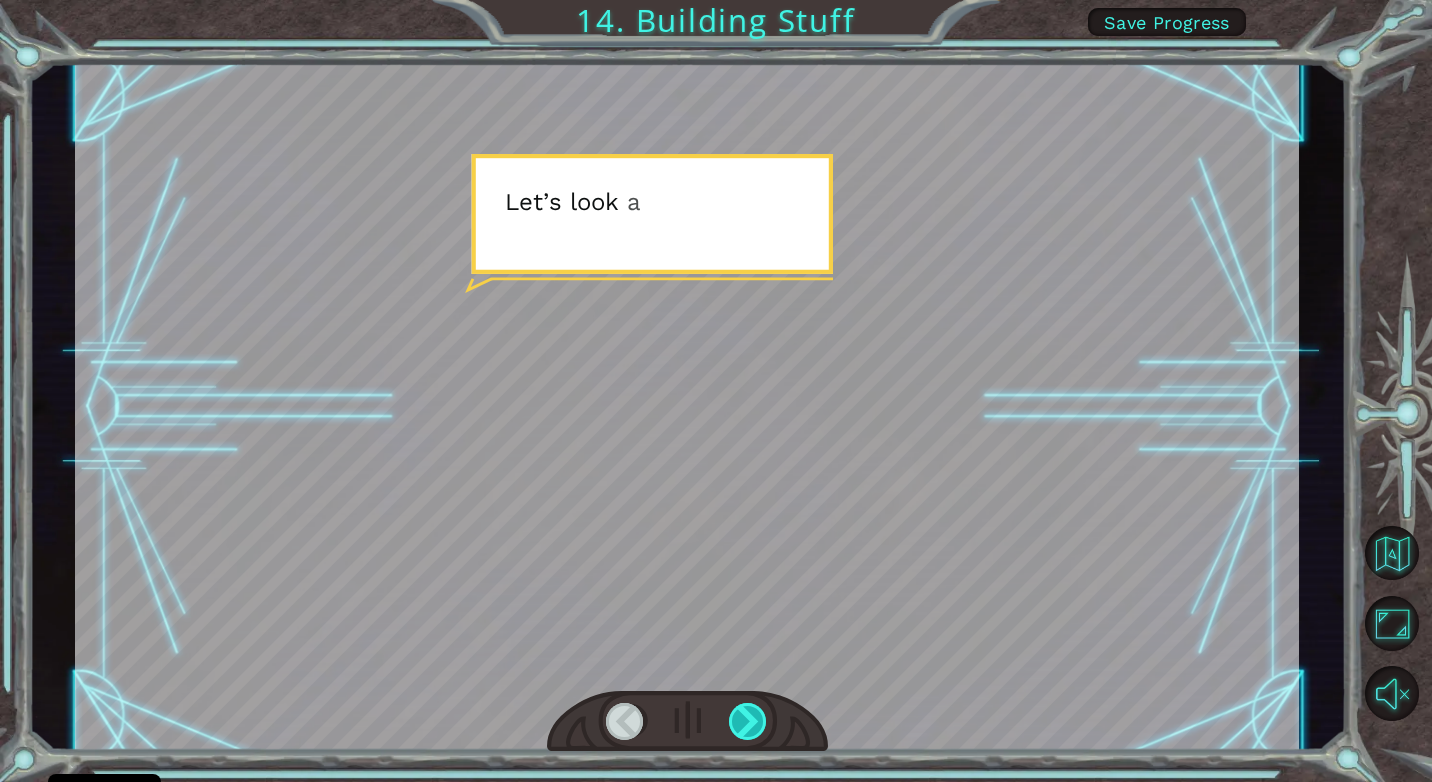 click at bounding box center [748, 721] 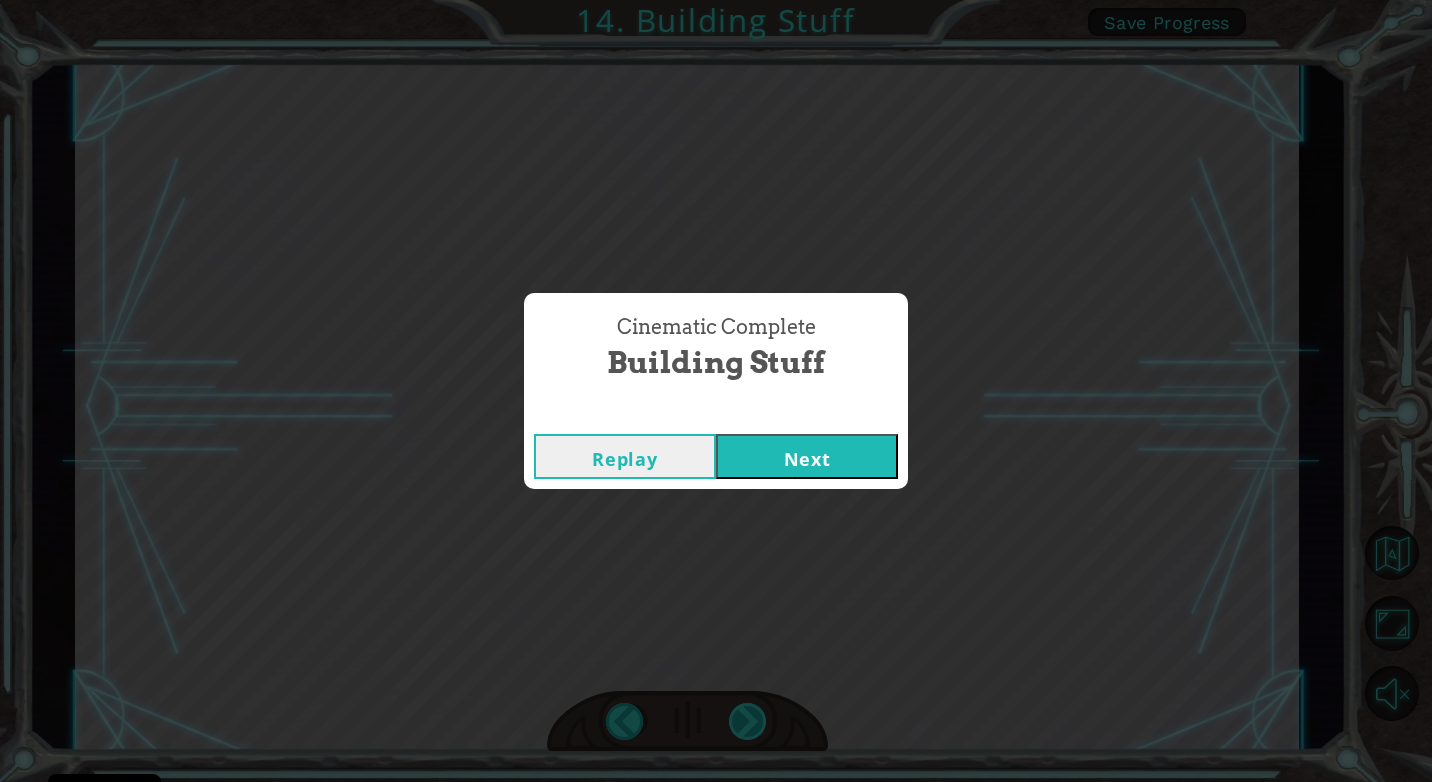 click on "Cinematic Complete     Building Stuff
Replay
Next" at bounding box center (716, 391) 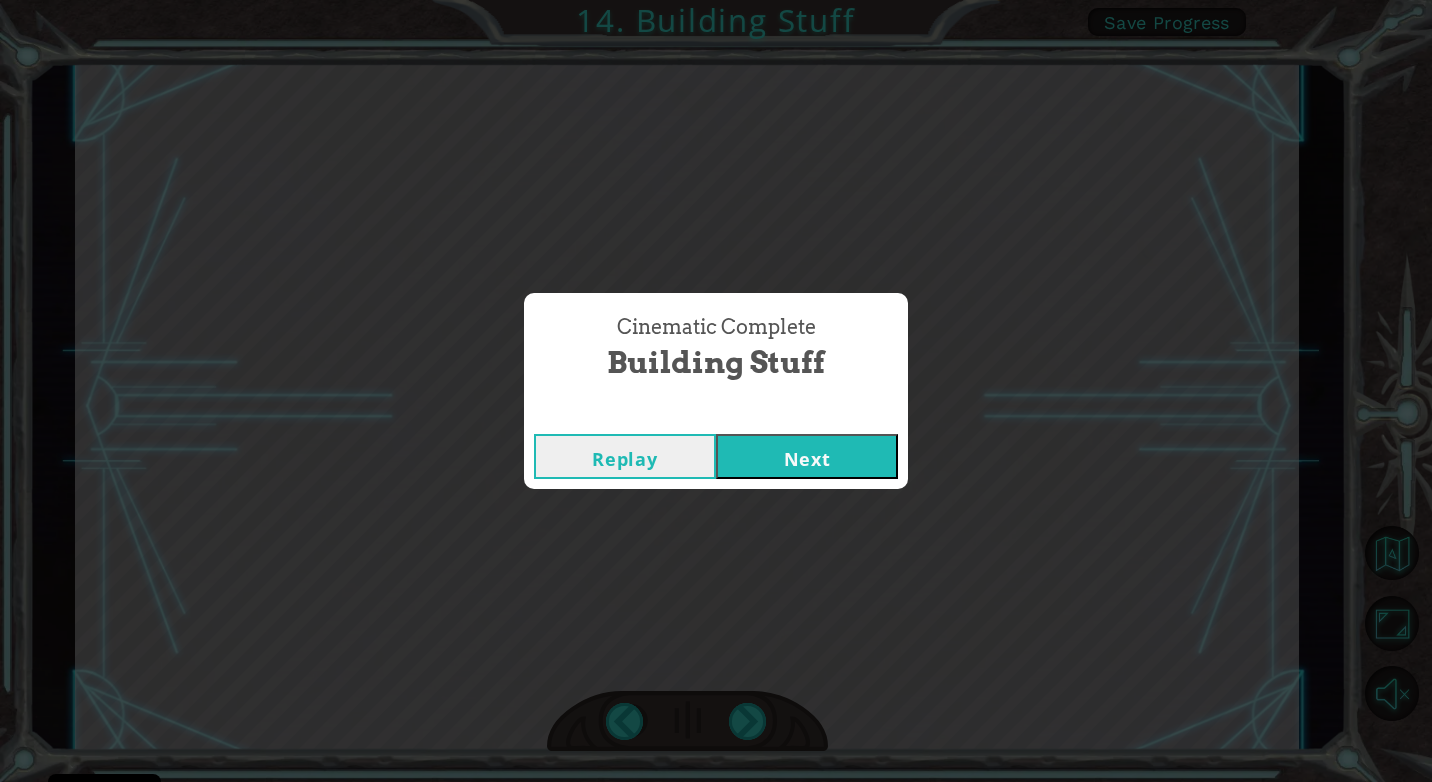 click on "Next" at bounding box center (807, 456) 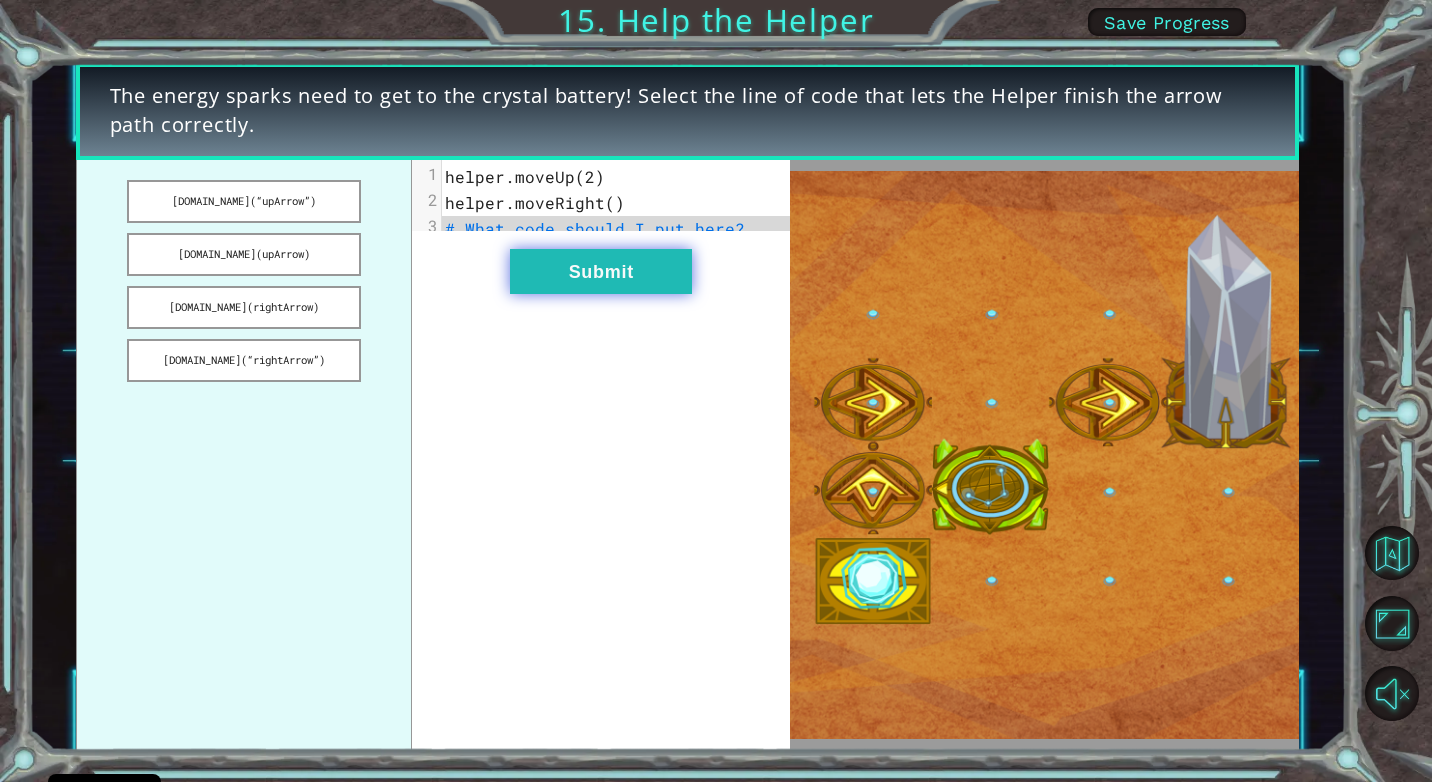 click on "Submit" at bounding box center (601, 271) 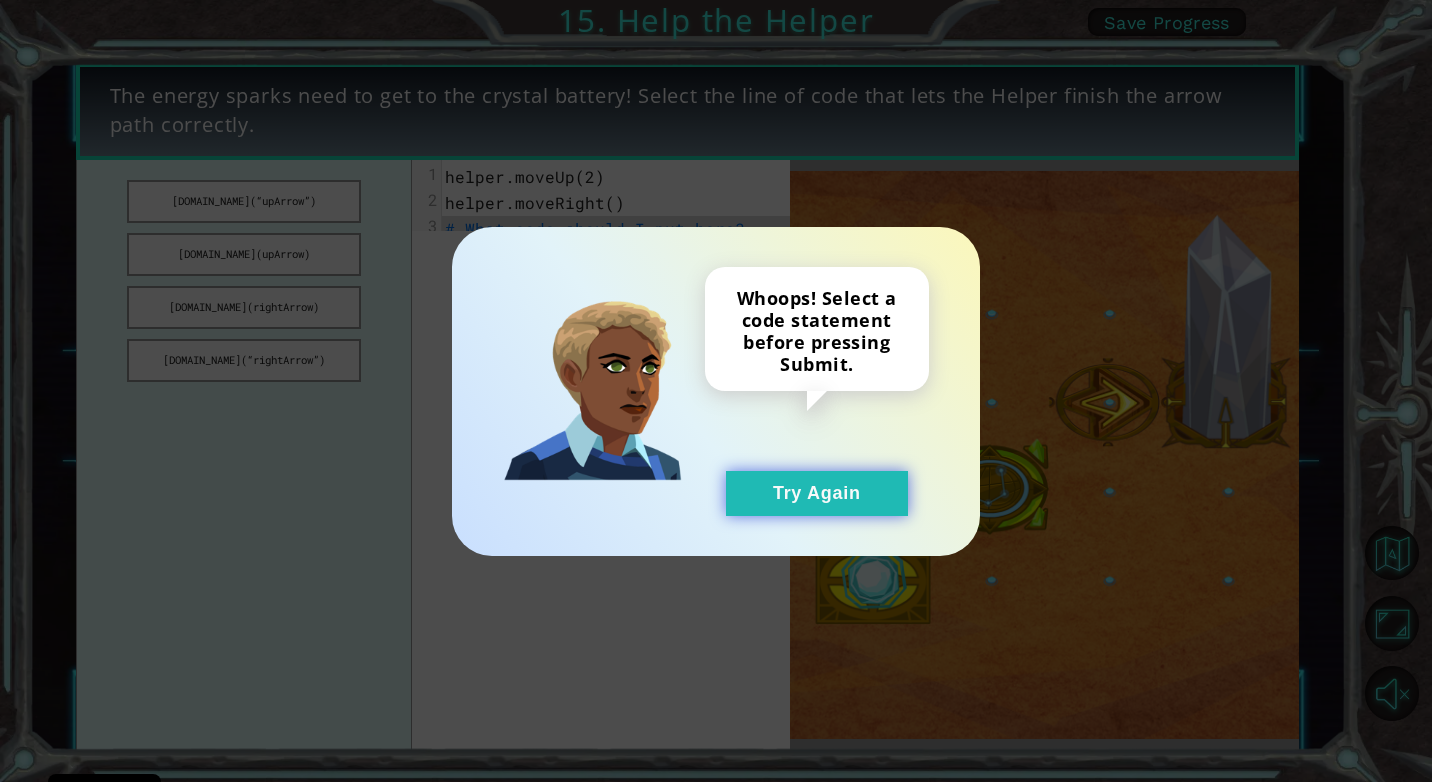 click on "Try Again" at bounding box center (817, 493) 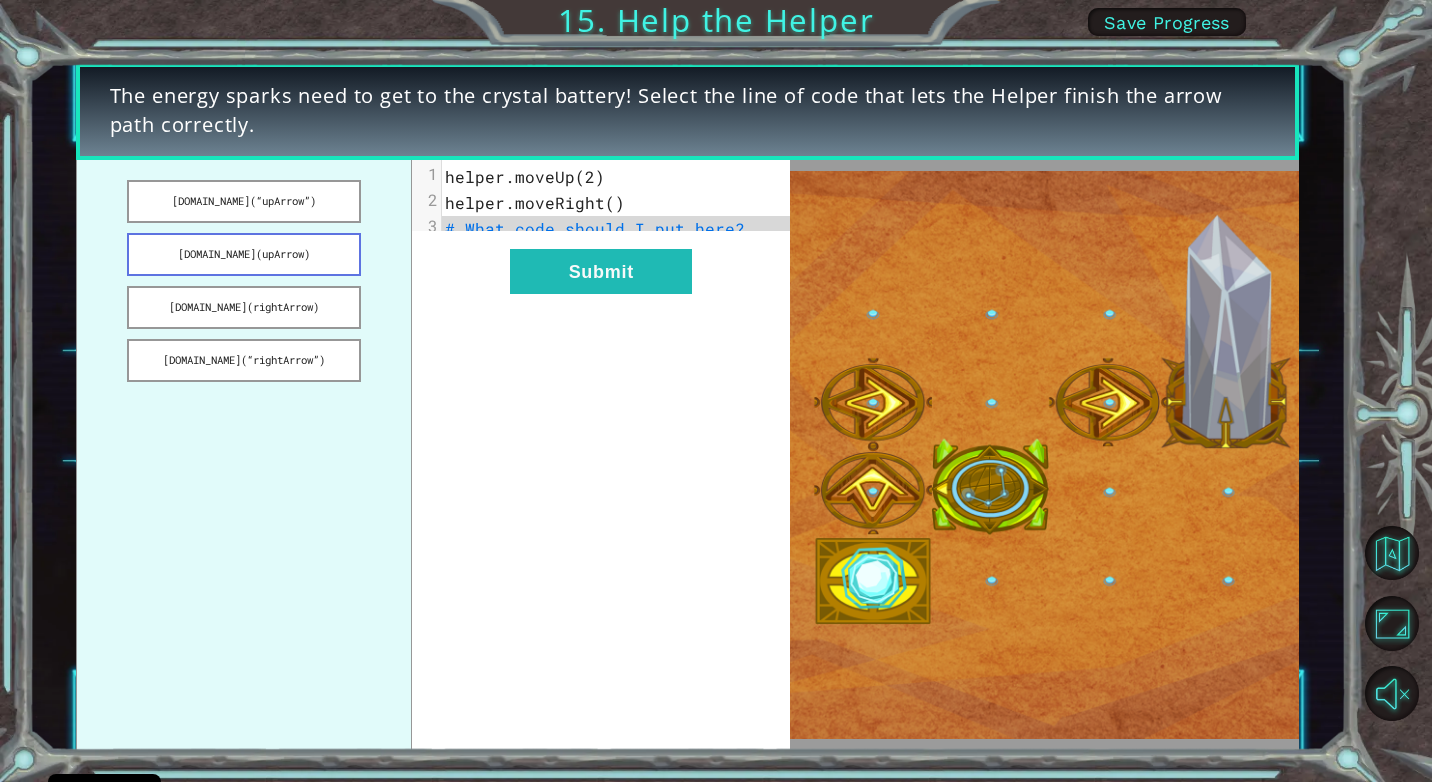 click on "[DOMAIN_NAME](upArrow)" at bounding box center (244, 254) 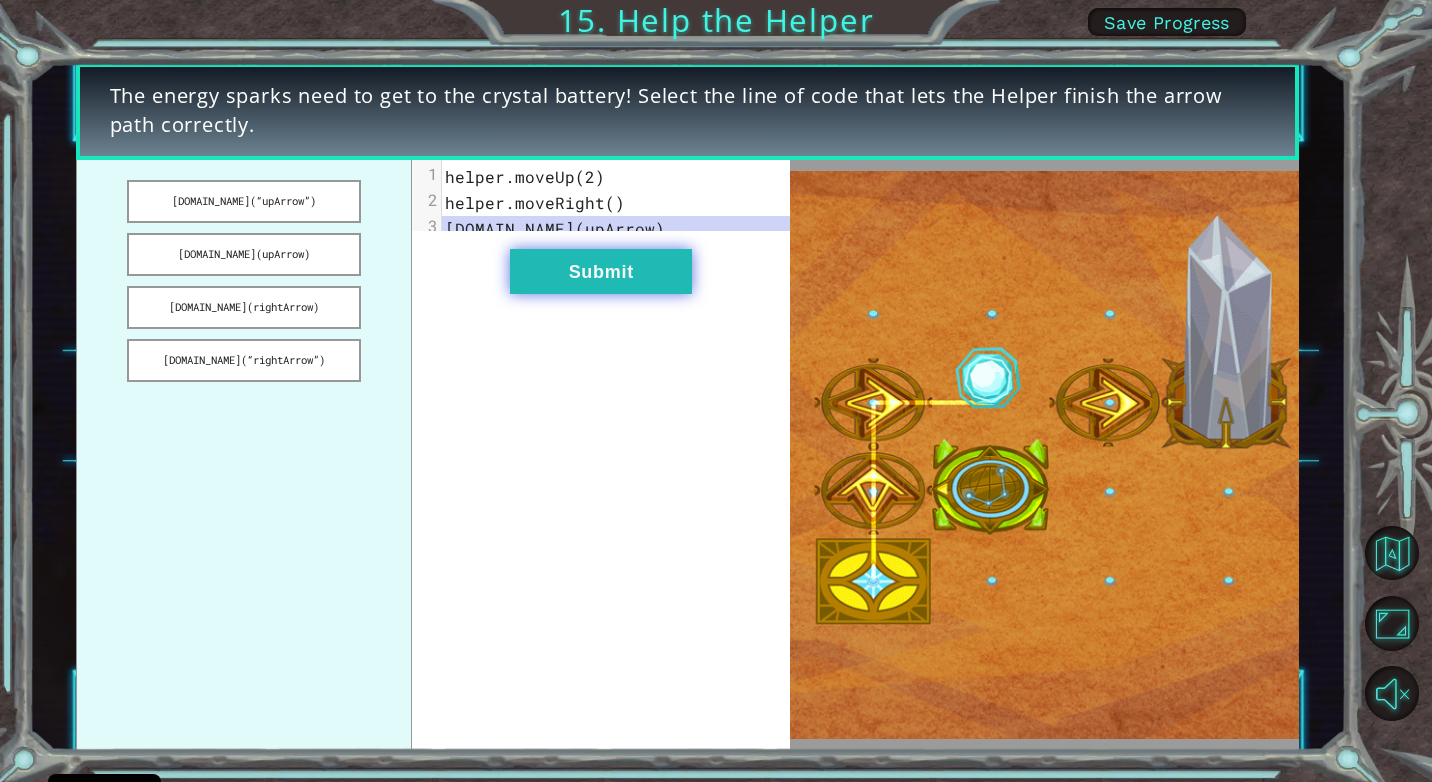 click on "Submit" at bounding box center (601, 271) 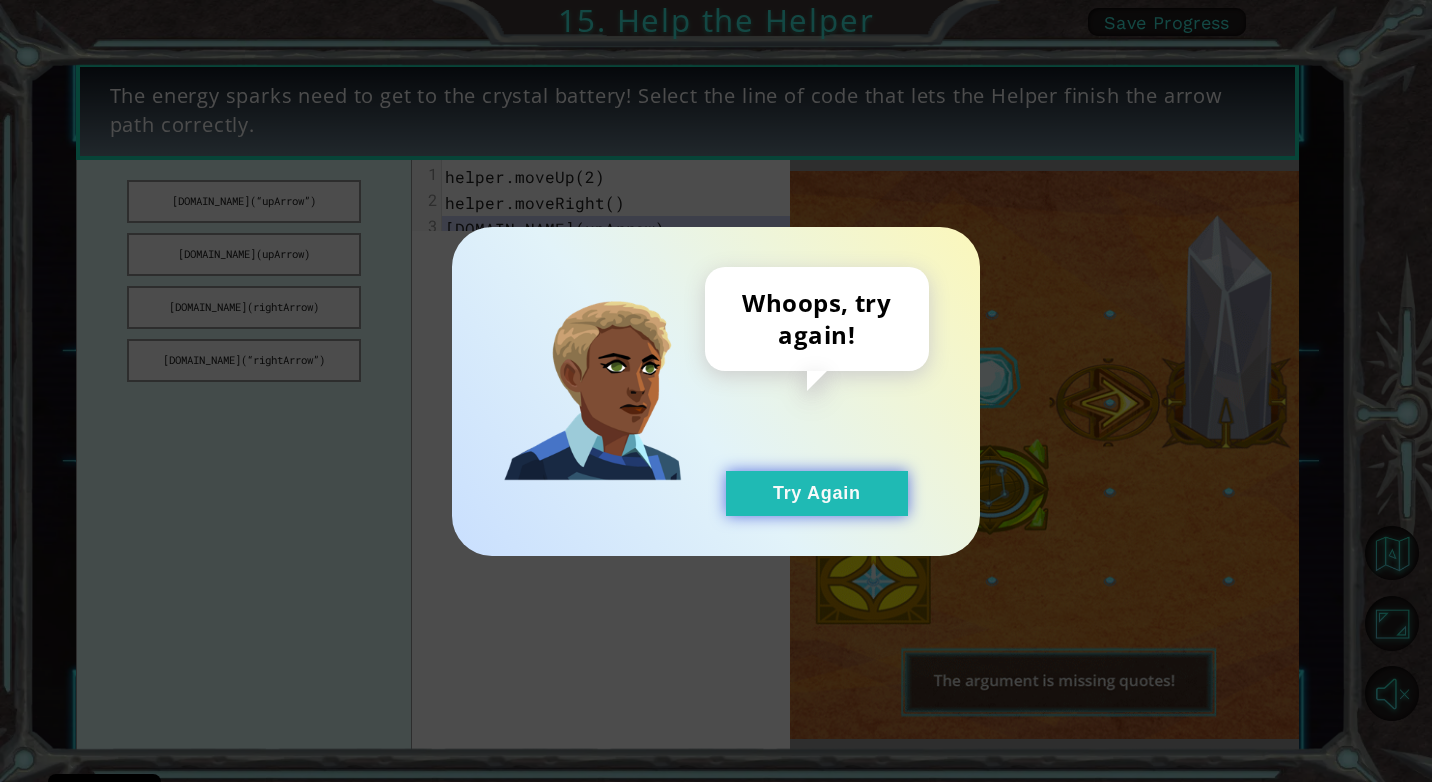 click on "Try Again" at bounding box center (817, 493) 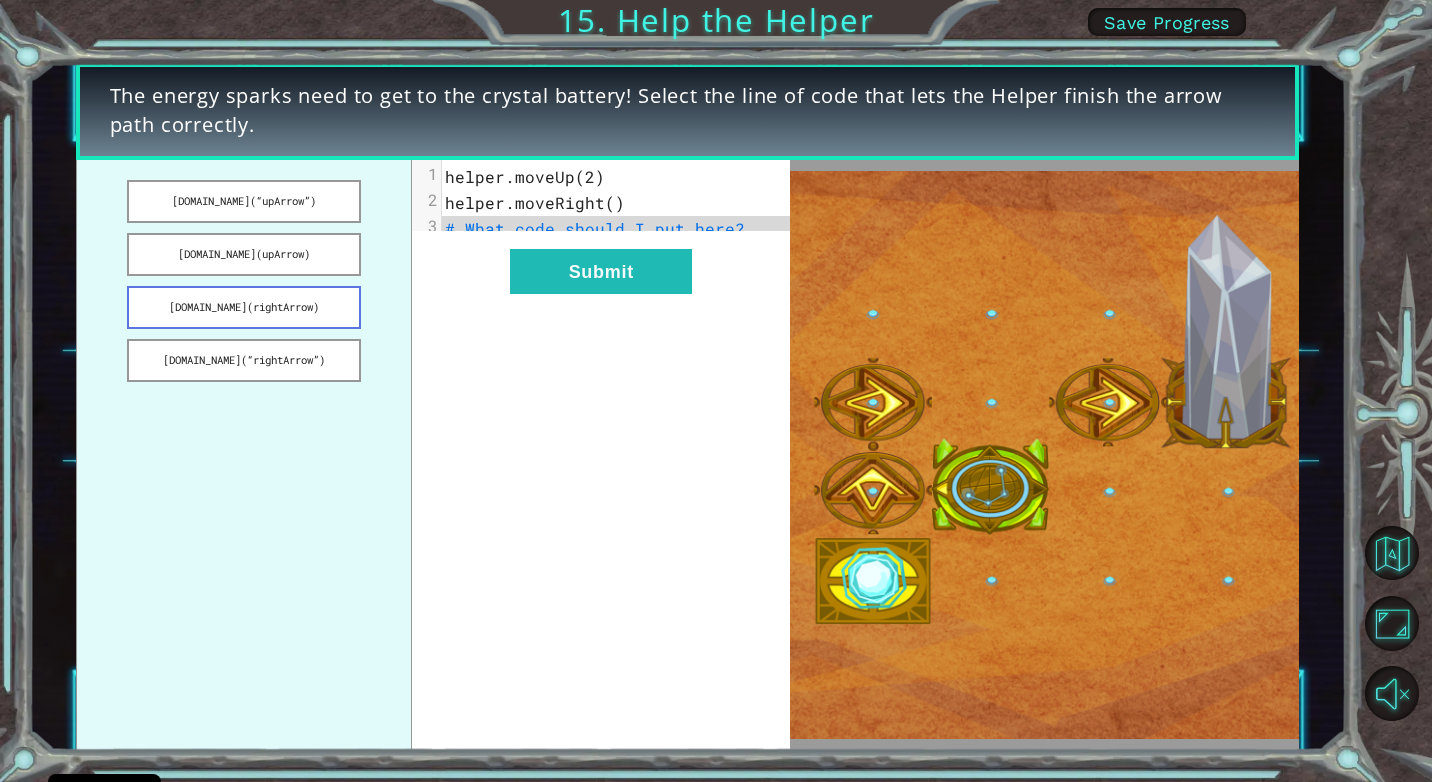 click on "[DOMAIN_NAME](rightArrow)" at bounding box center (244, 307) 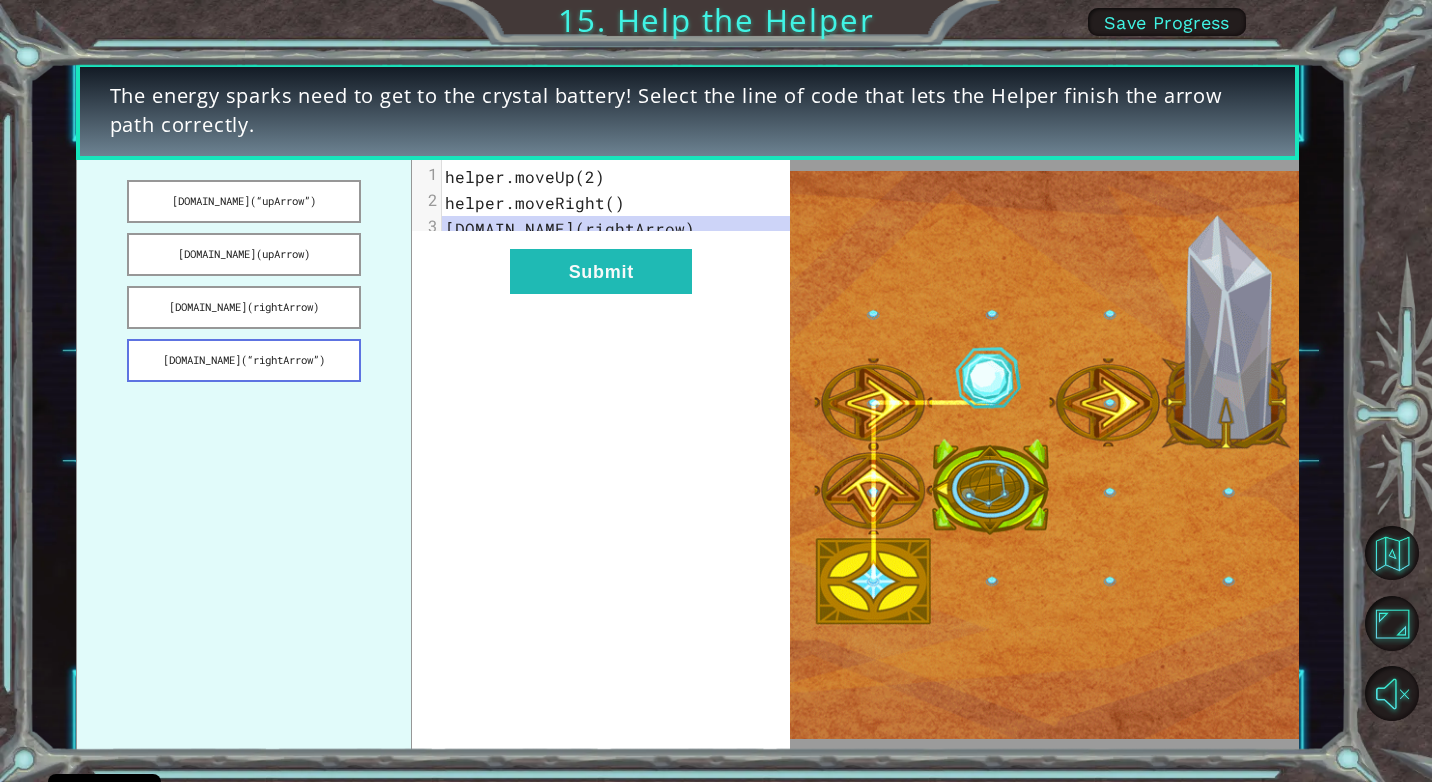 click on "[DOMAIN_NAME](“rightArrow”)" at bounding box center (244, 360) 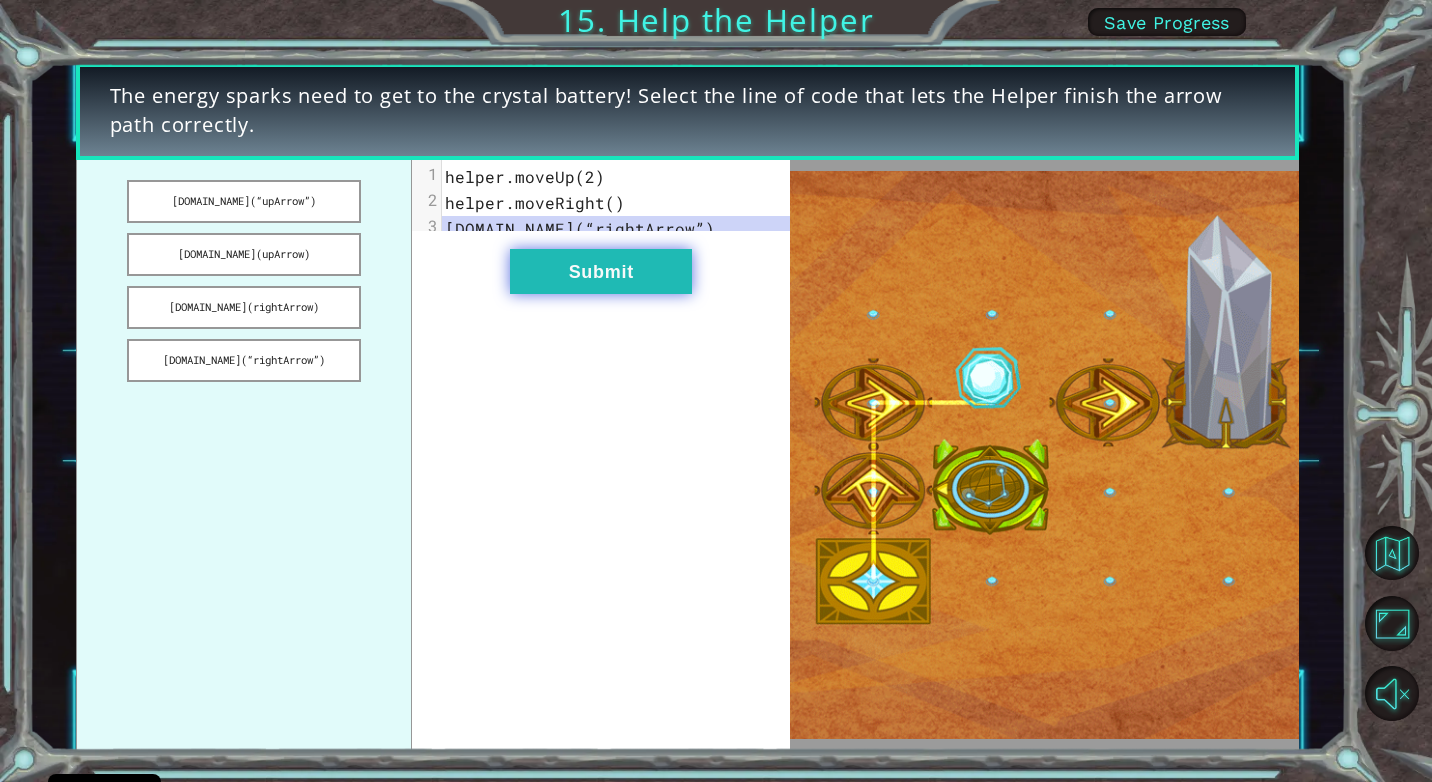 click on "Submit" at bounding box center (601, 271) 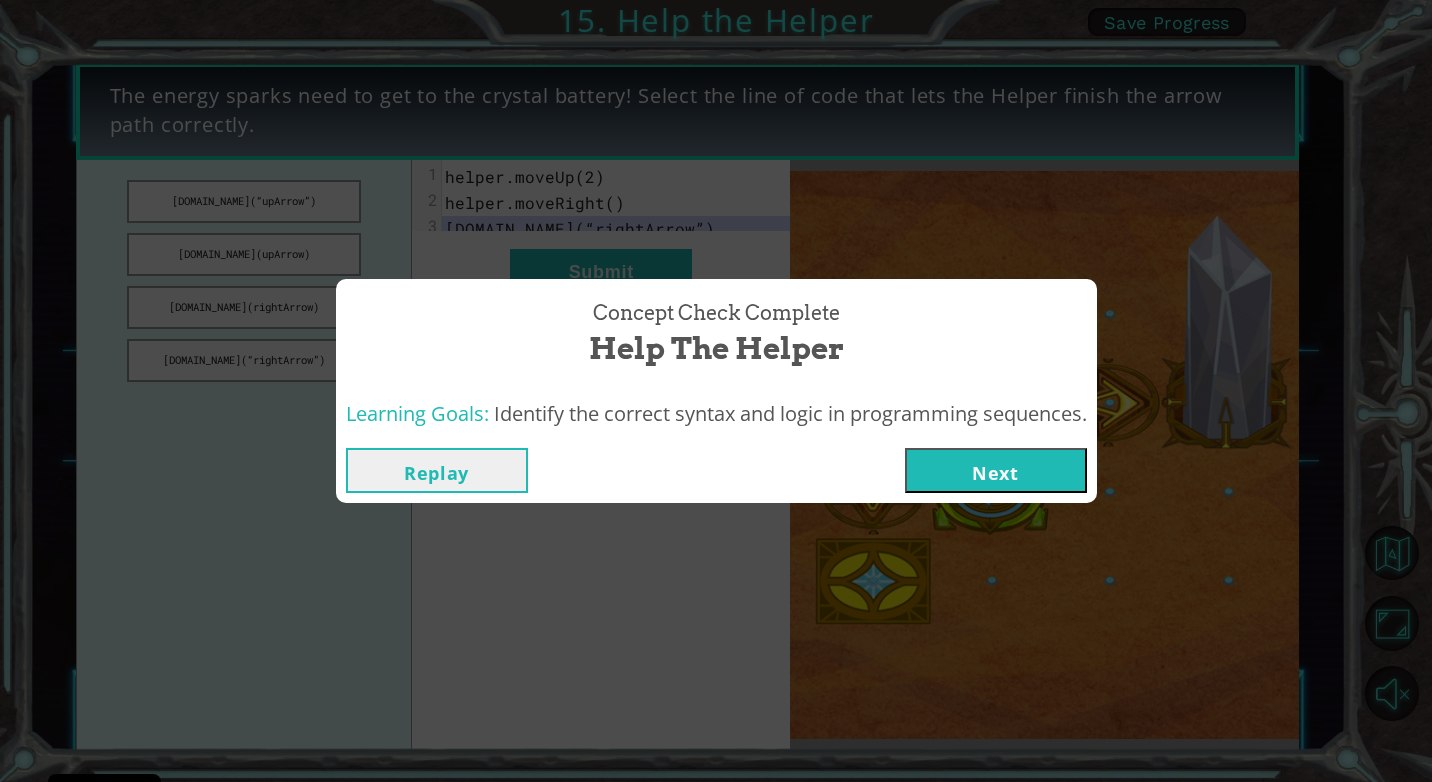 click on "Next" at bounding box center [996, 470] 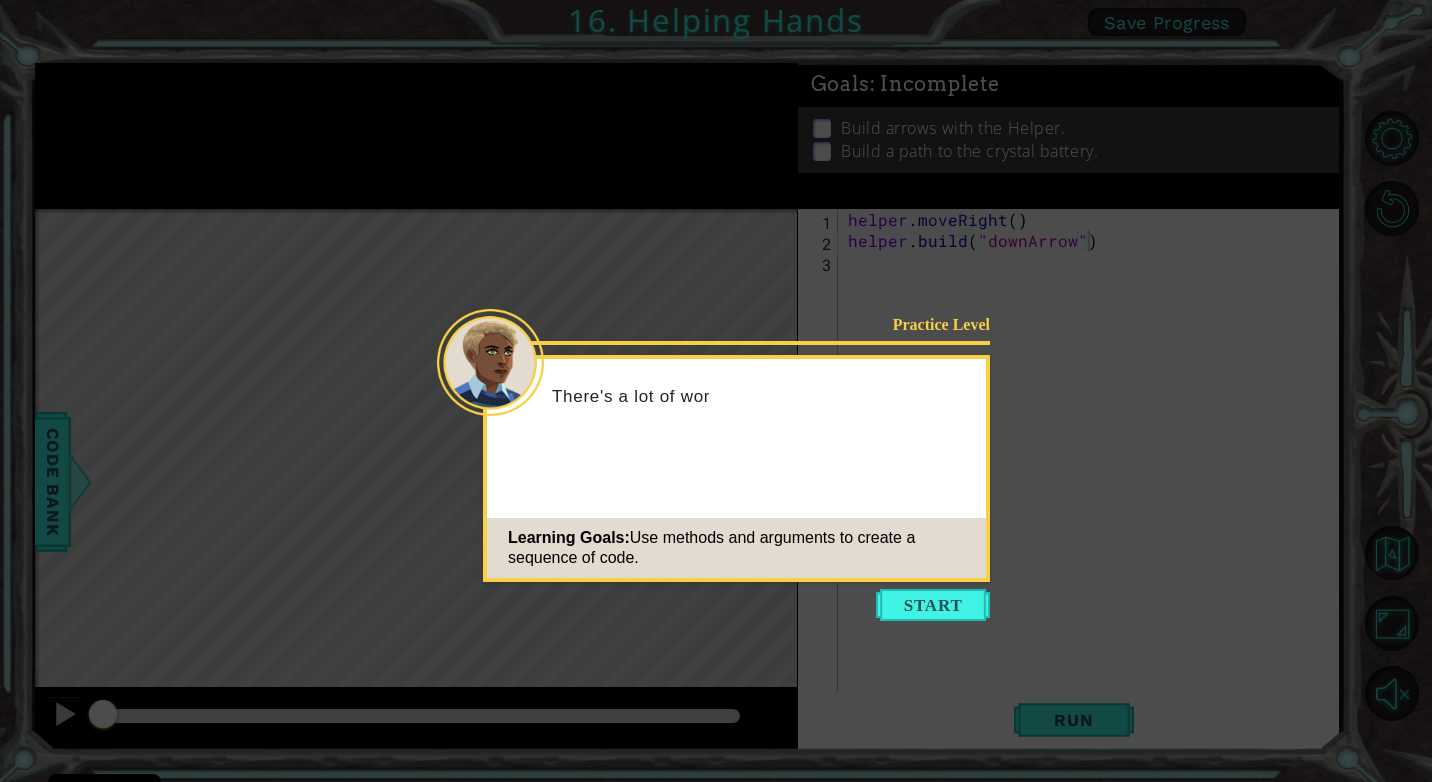 click at bounding box center [933, 605] 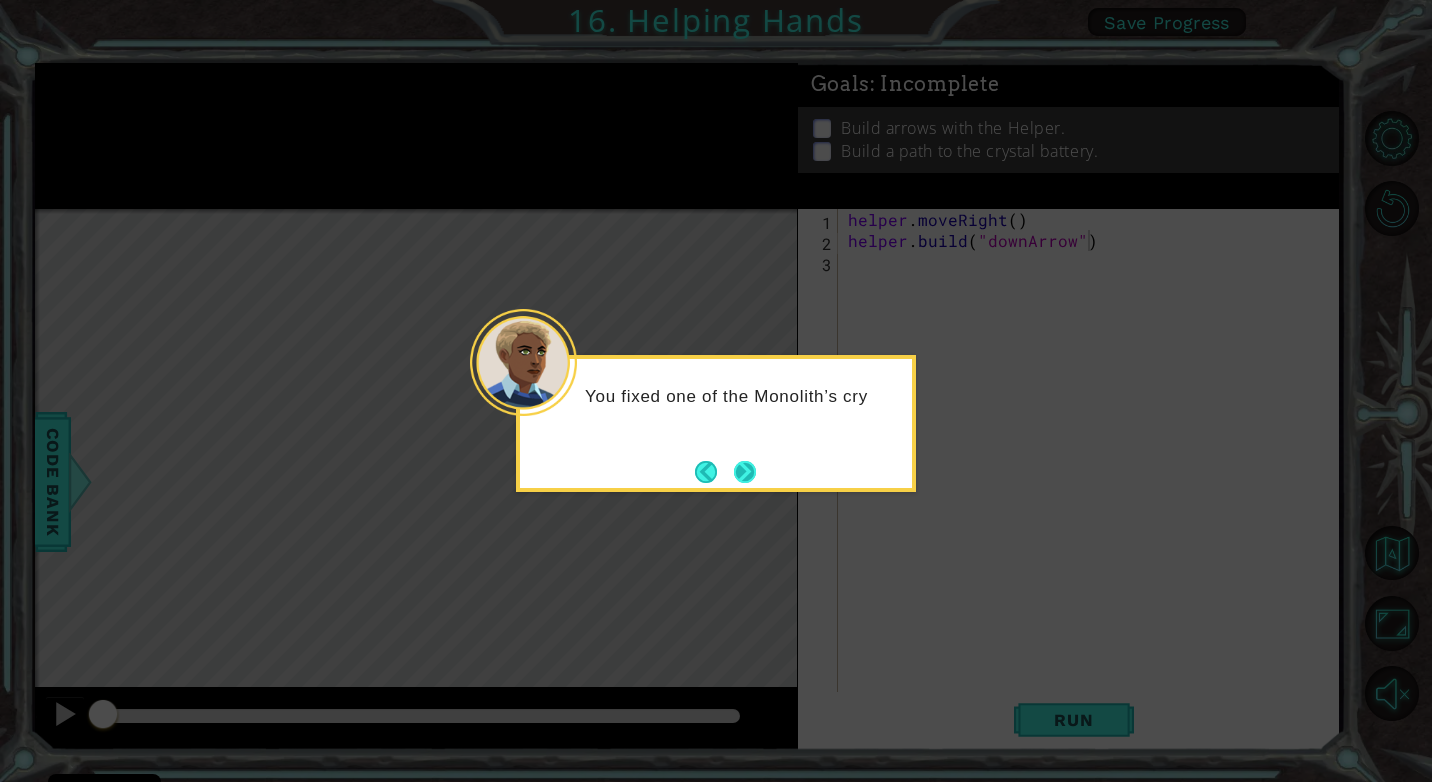 click at bounding box center (745, 472) 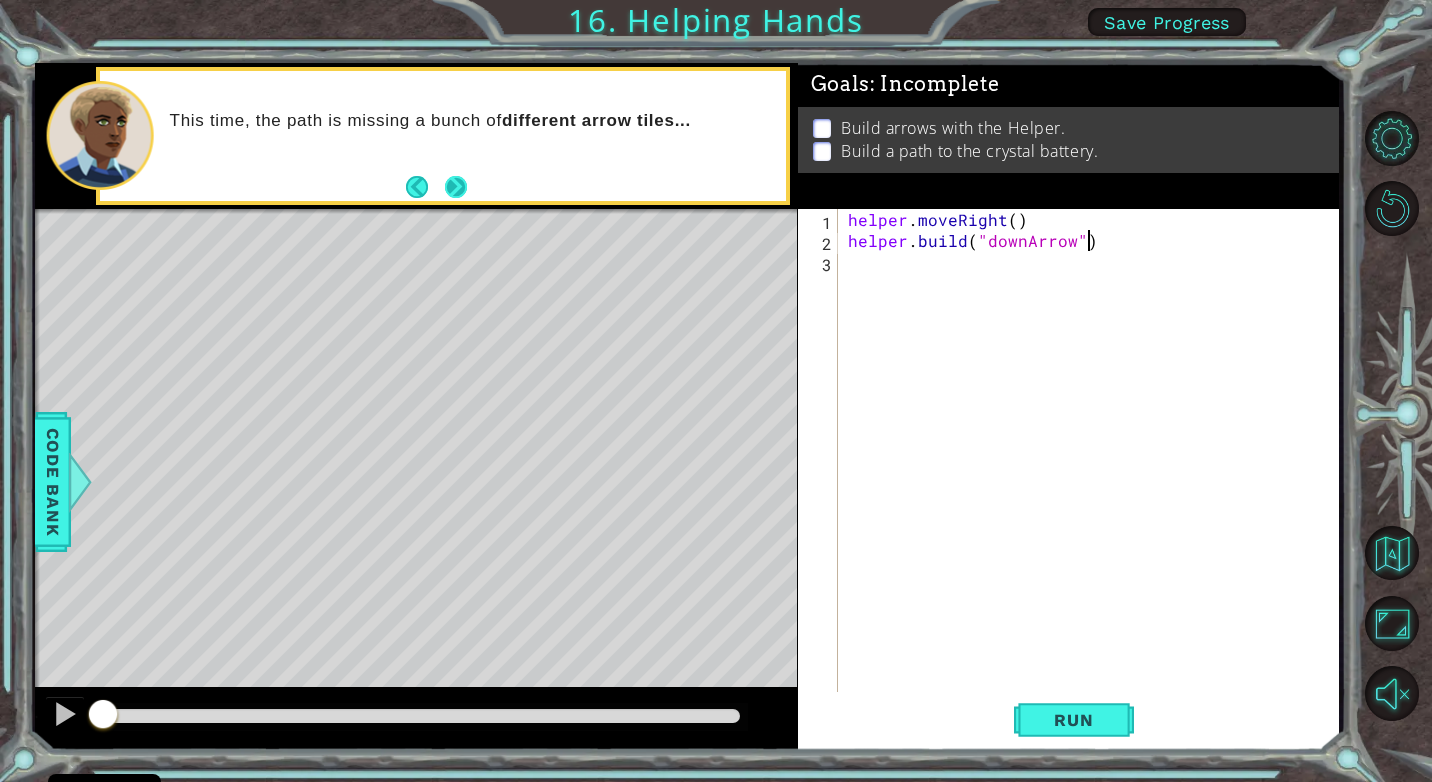 click at bounding box center (456, 187) 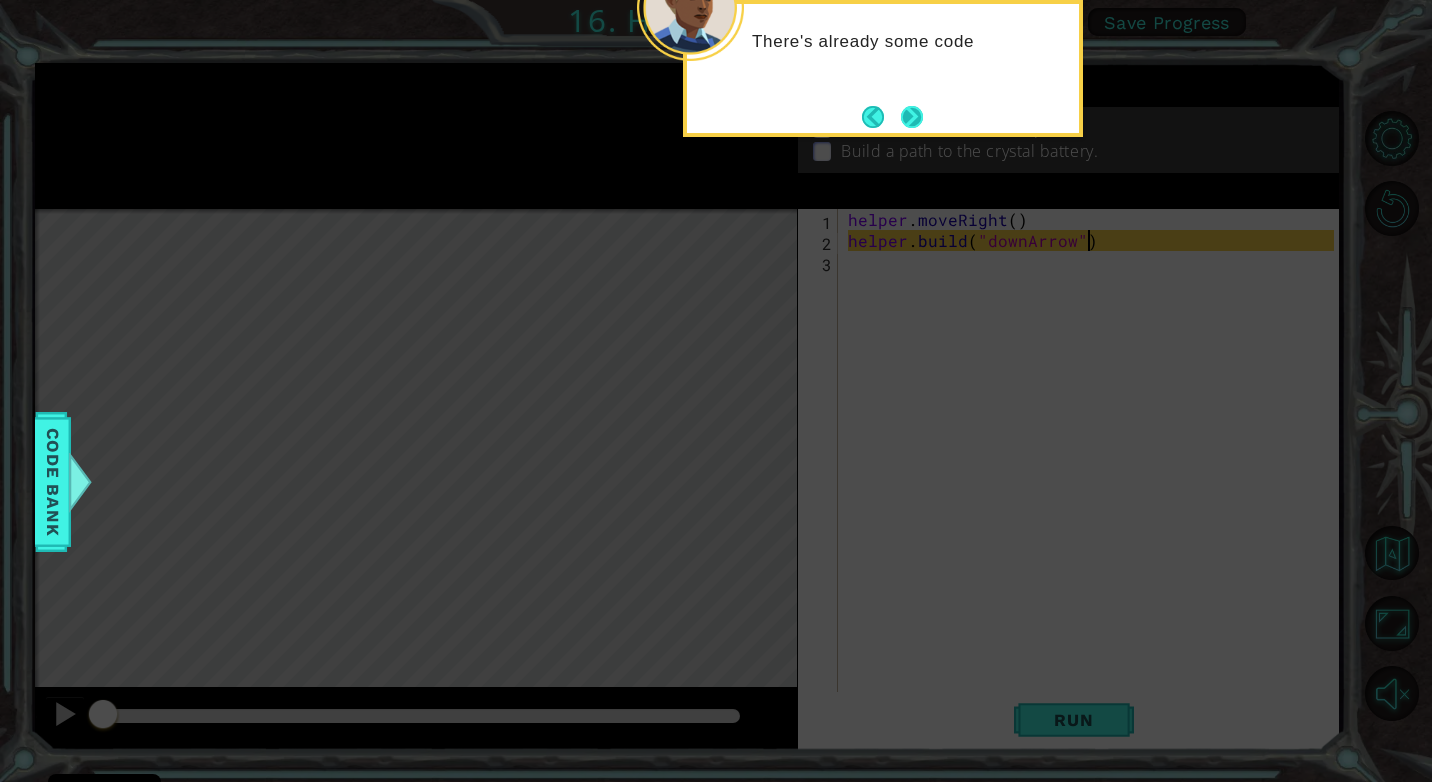click at bounding box center (912, 117) 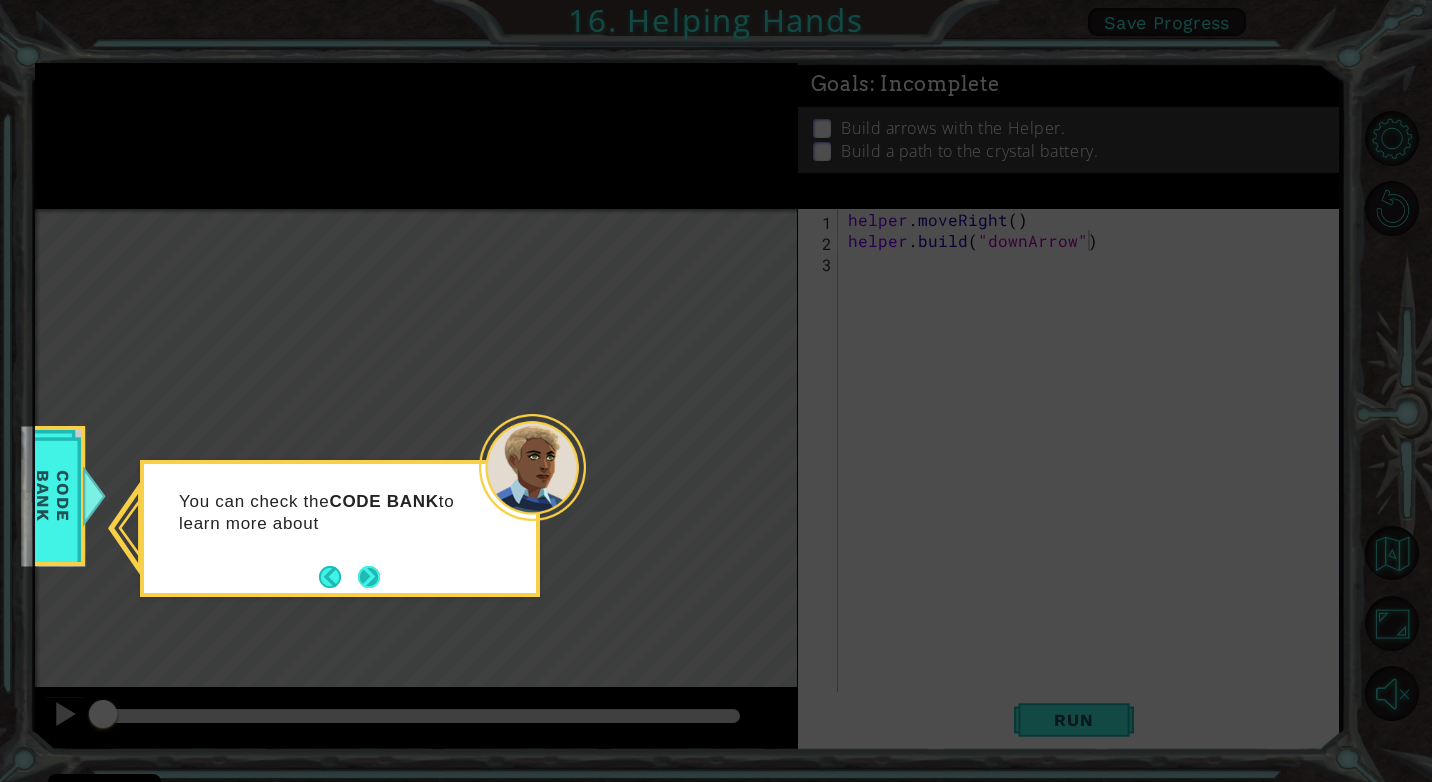 click at bounding box center [369, 577] 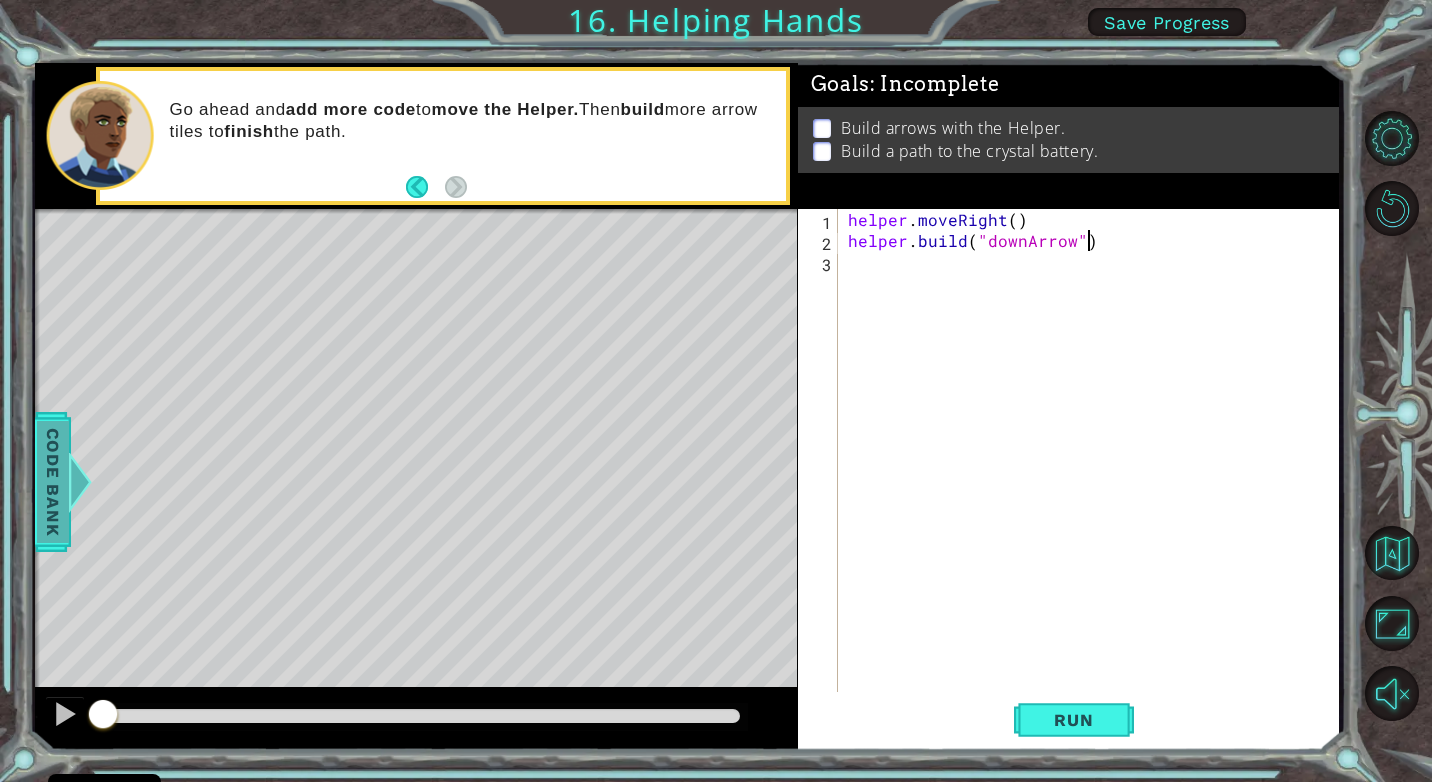 click on "Code Bank" at bounding box center [53, 482] 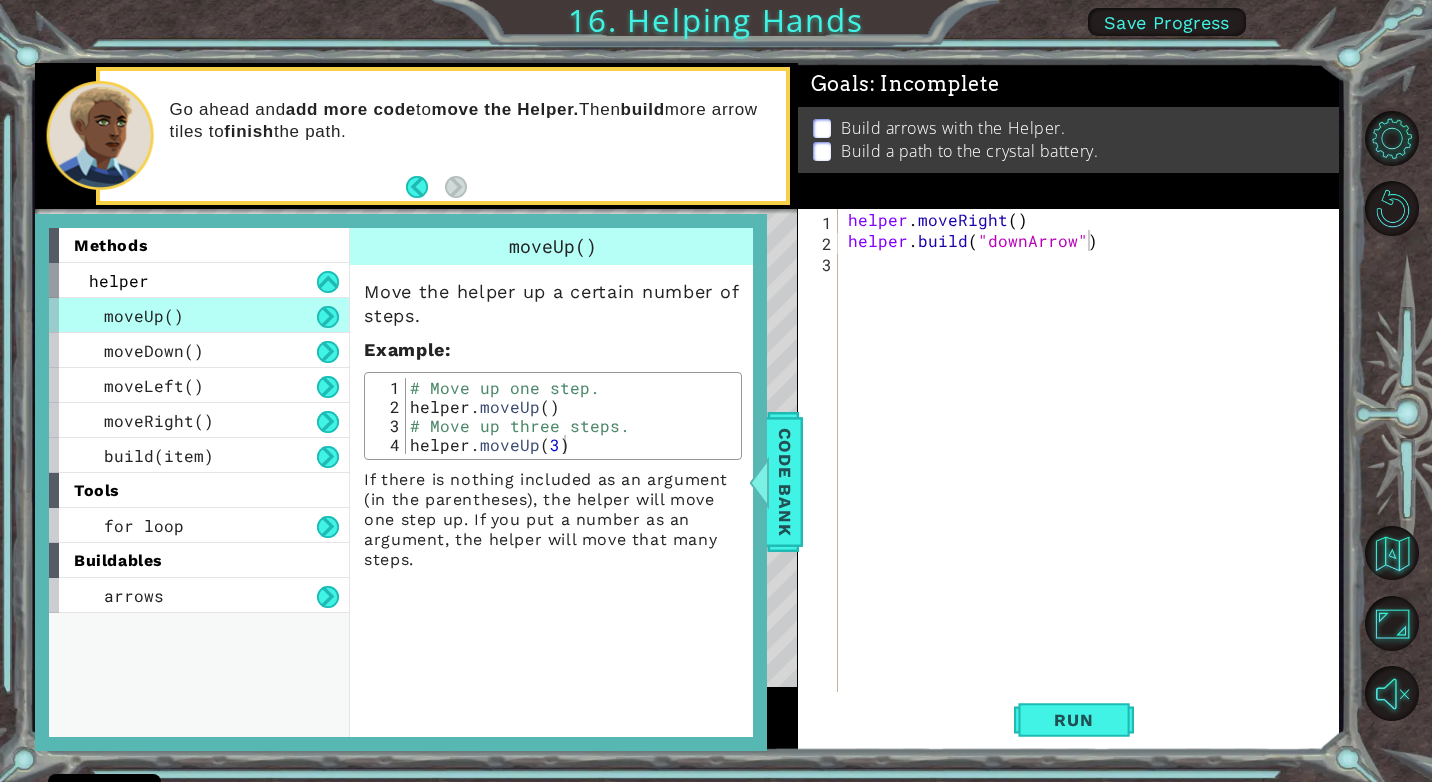 click on "helper . moveRight ( ) helper . build ( "downArrow" )" at bounding box center [1094, 471] 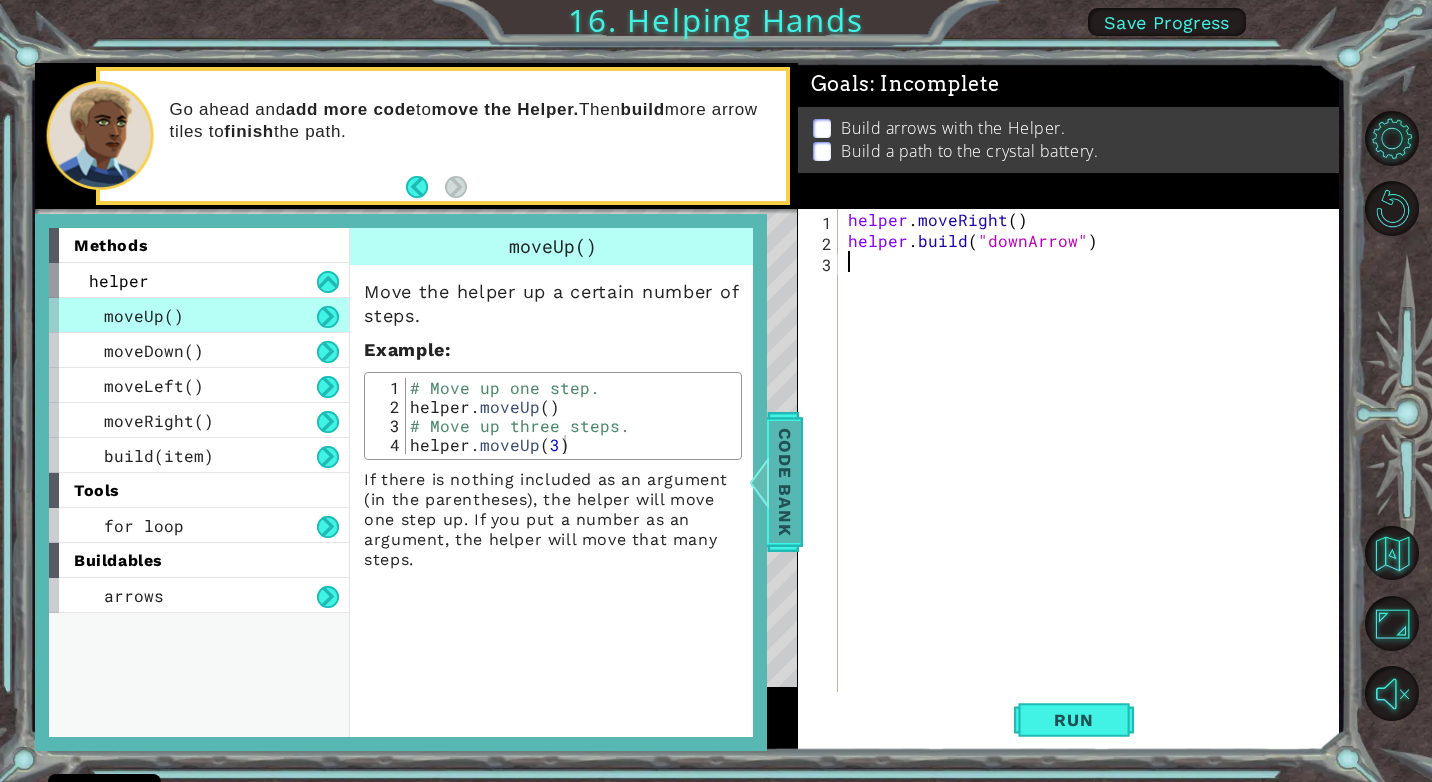 click at bounding box center (759, 482) 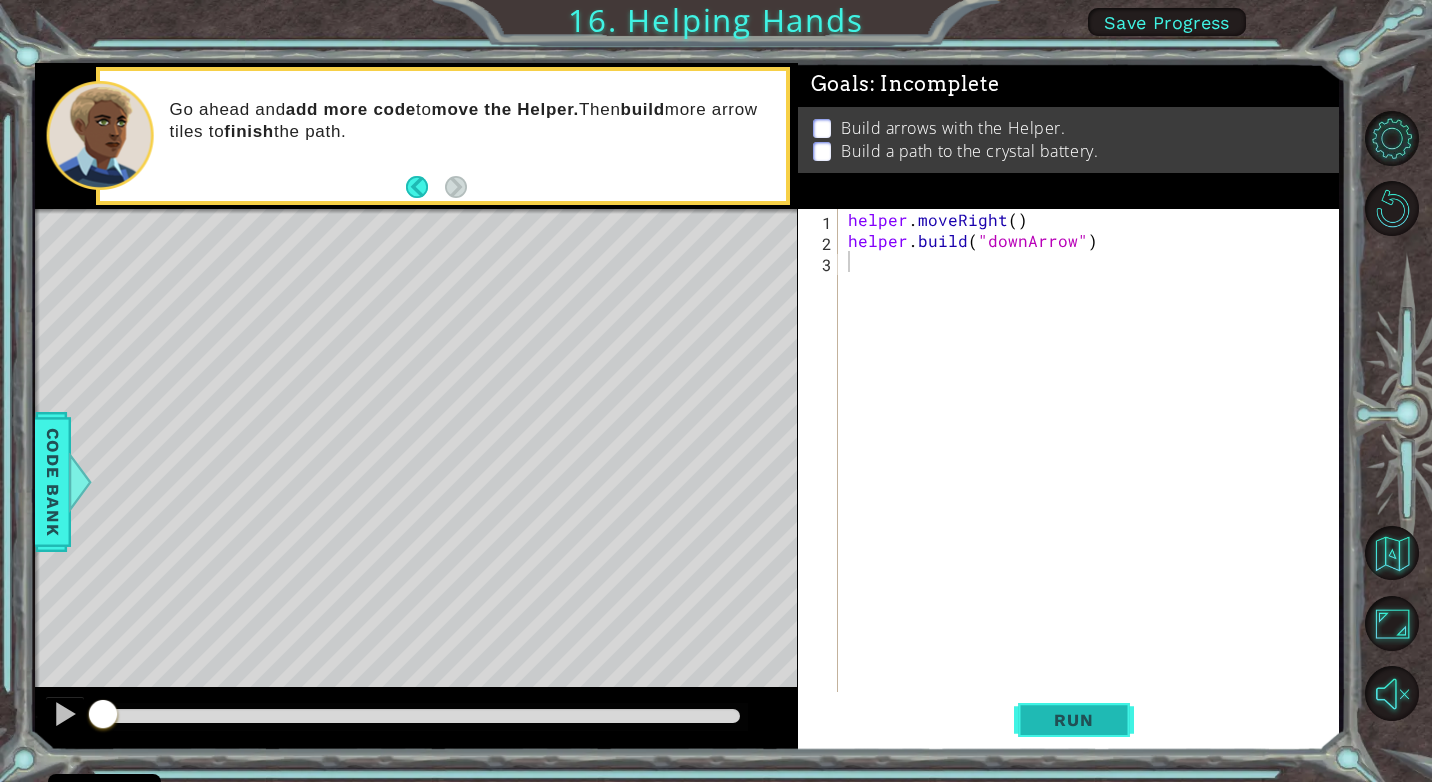 click on "Run" at bounding box center [1074, 720] 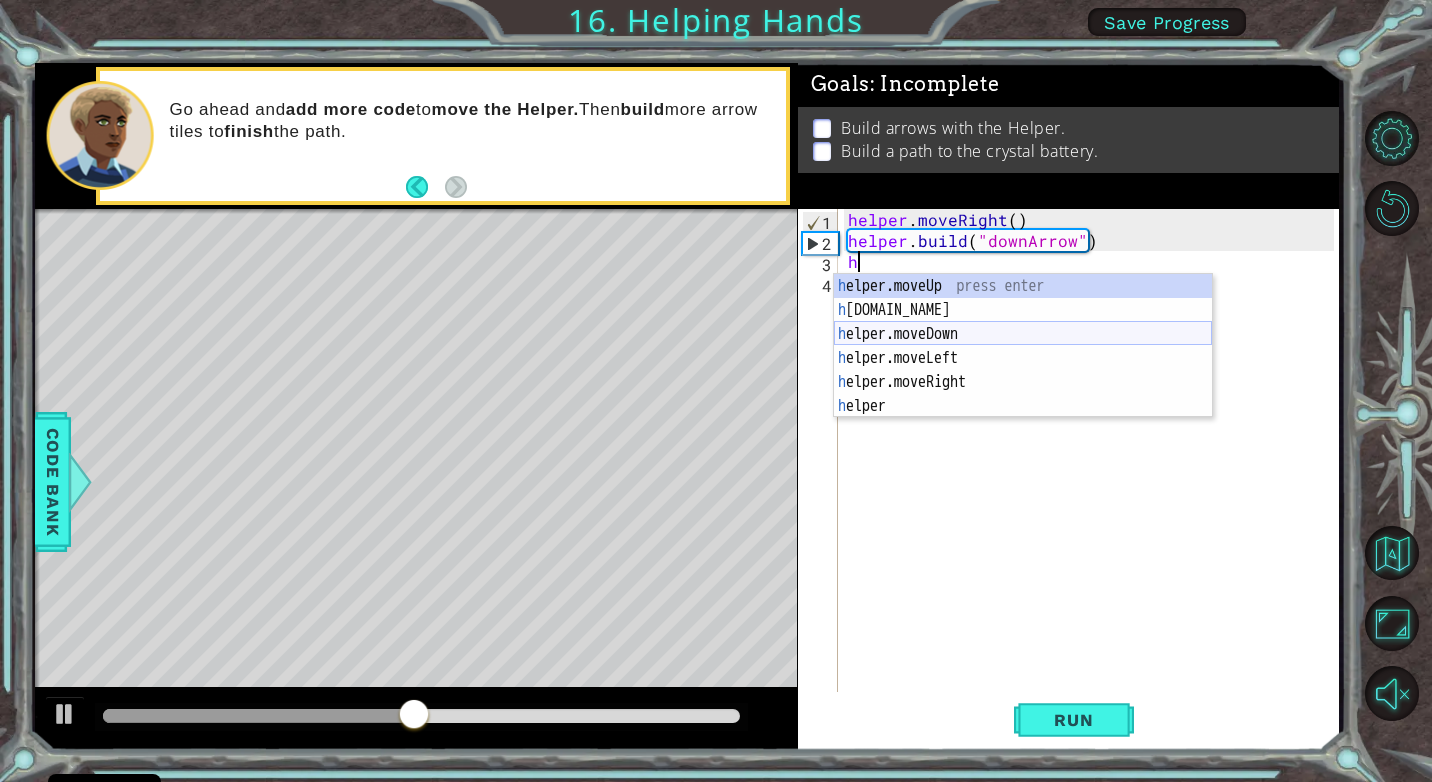 click on "h elper.moveUp press enter h [DOMAIN_NAME] press enter h elper.moveDown press enter h elper.moveLeft press enter h elper.moveRight press enter h elper press enter" at bounding box center (1023, 370) 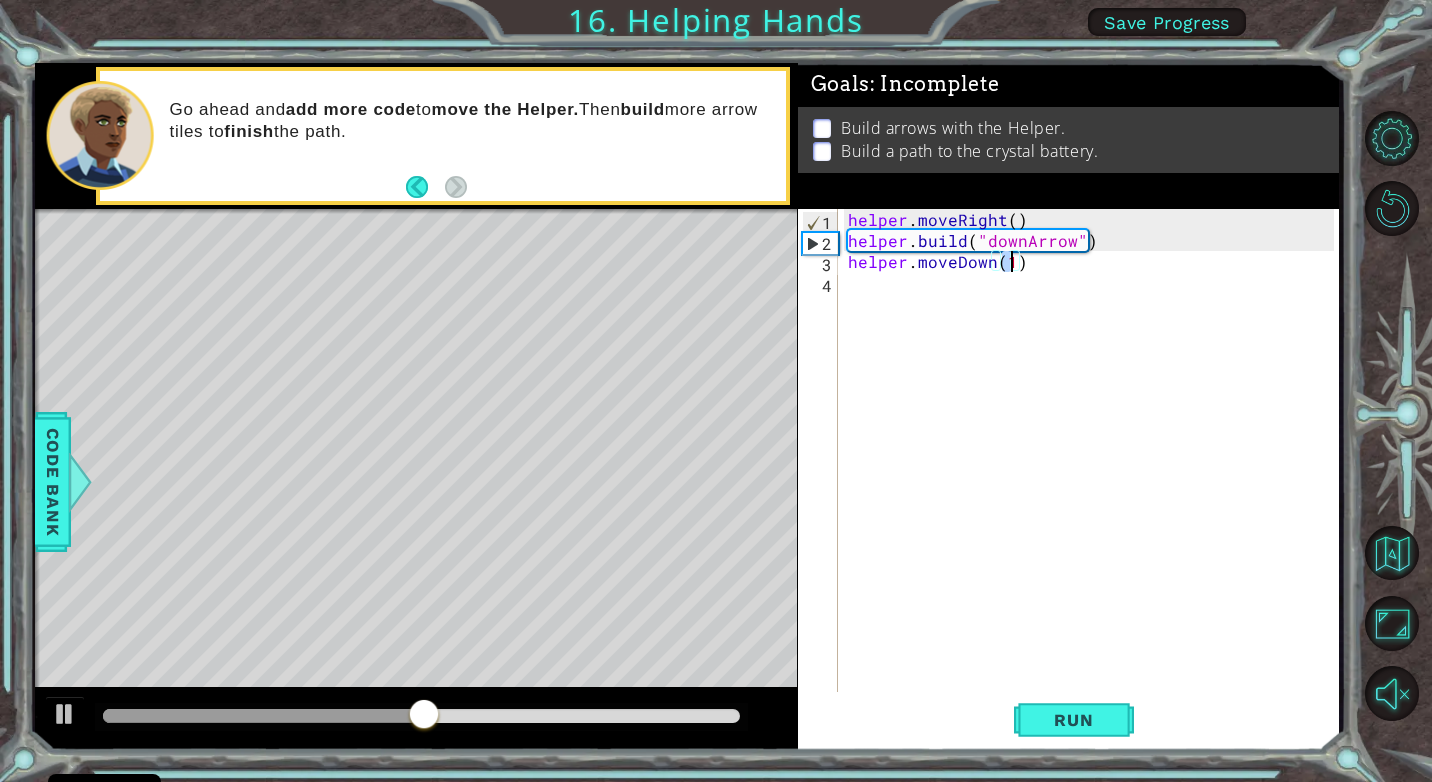 click on "helper . moveRight ( ) helper . build ( "downArrow" ) helper . moveDown ( 1 )" at bounding box center [1094, 471] 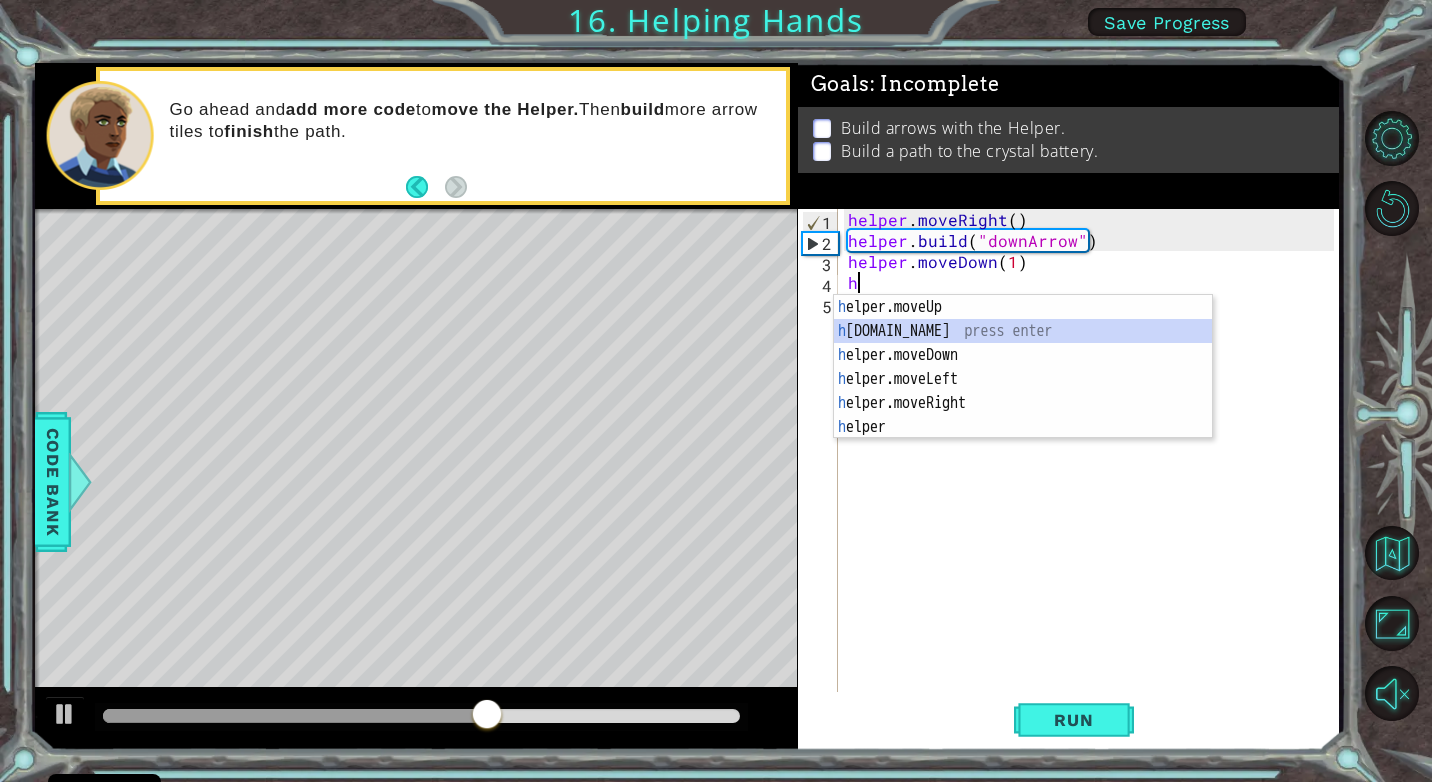 click on "h elper.moveUp press enter h [DOMAIN_NAME] press enter h elper.moveDown press enter h elper.moveLeft press enter h elper.moveRight press enter h elper press enter" at bounding box center [1023, 391] 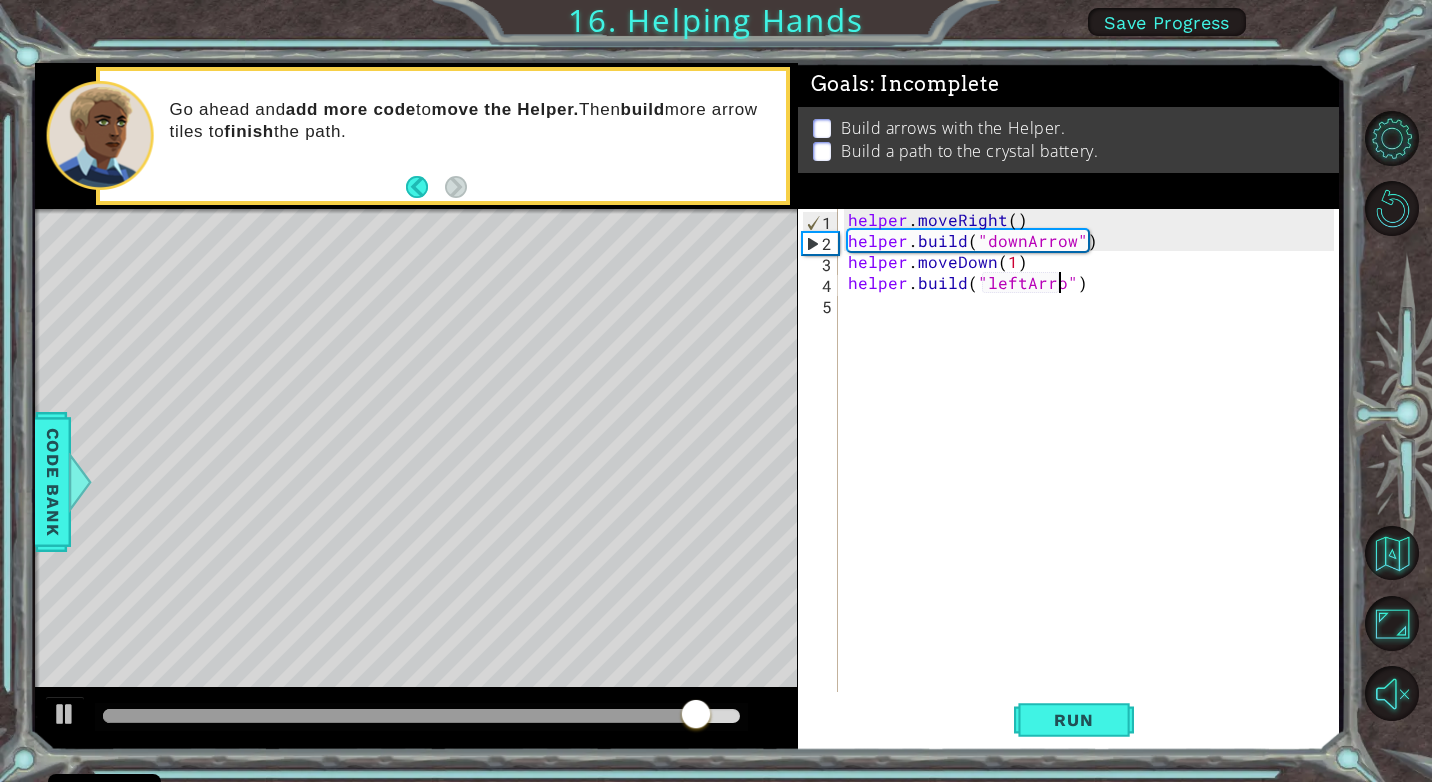 scroll, scrollTop: 0, scrollLeft: 13, axis: horizontal 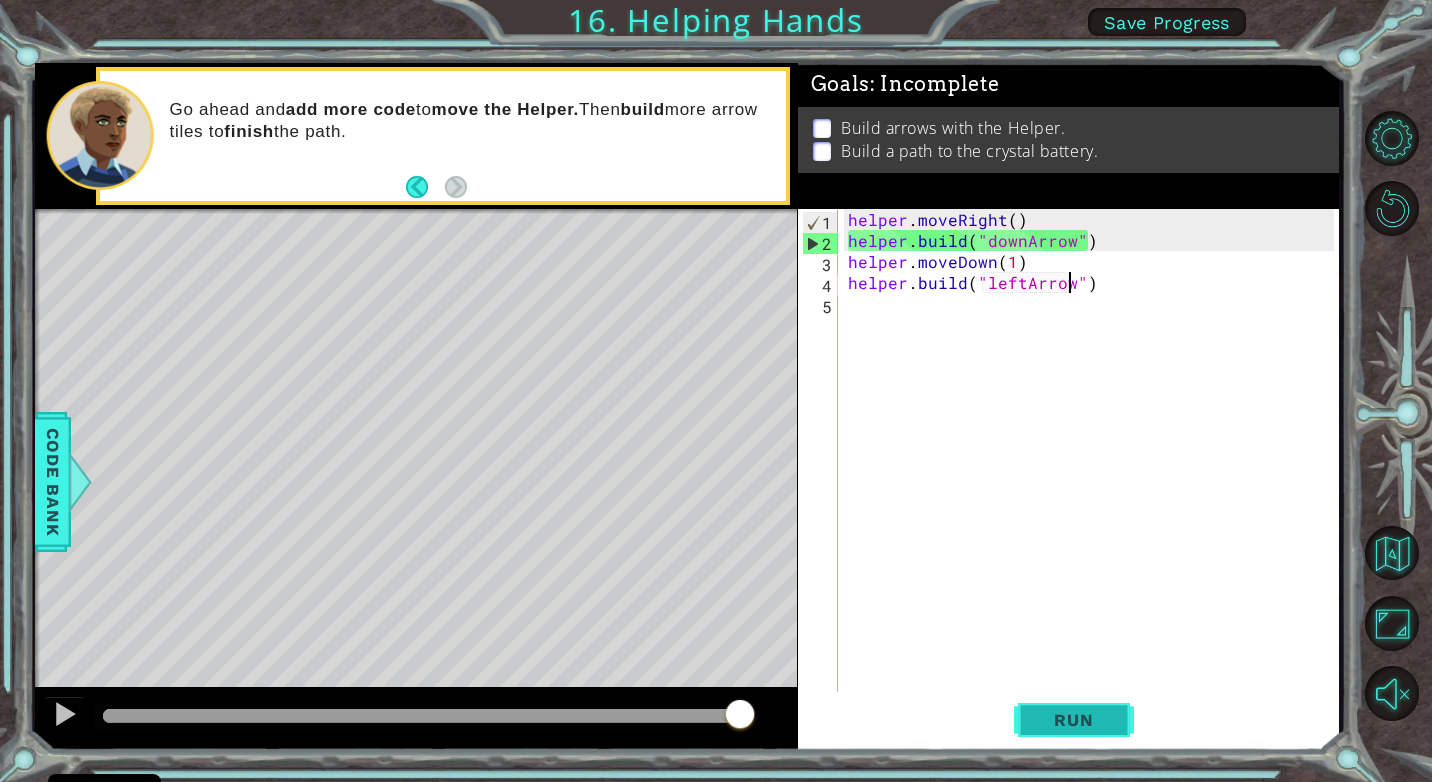 drag, startPoint x: 1107, startPoint y: 724, endPoint x: 1069, endPoint y: 728, distance: 38.209946 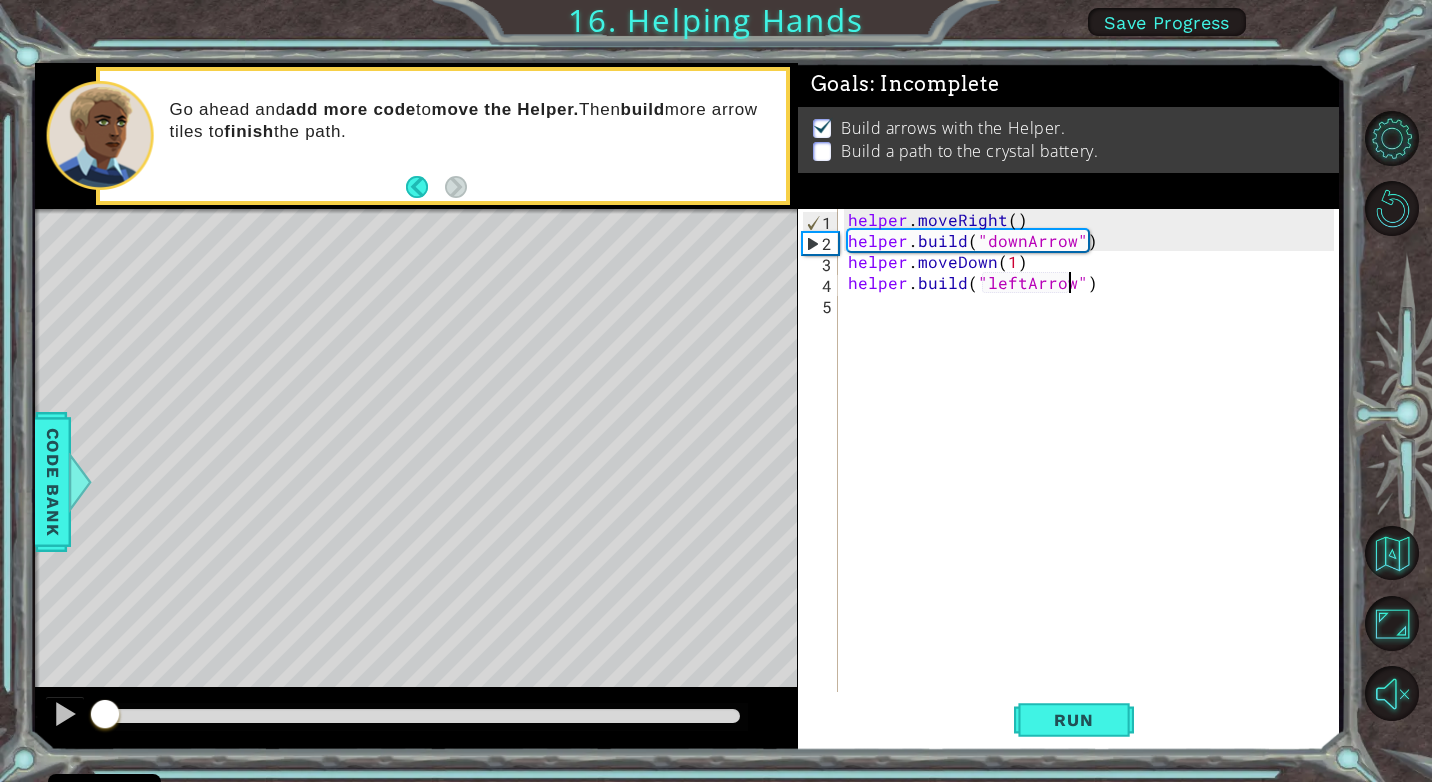 drag, startPoint x: 124, startPoint y: 717, endPoint x: 0, endPoint y: 698, distance: 125.4472 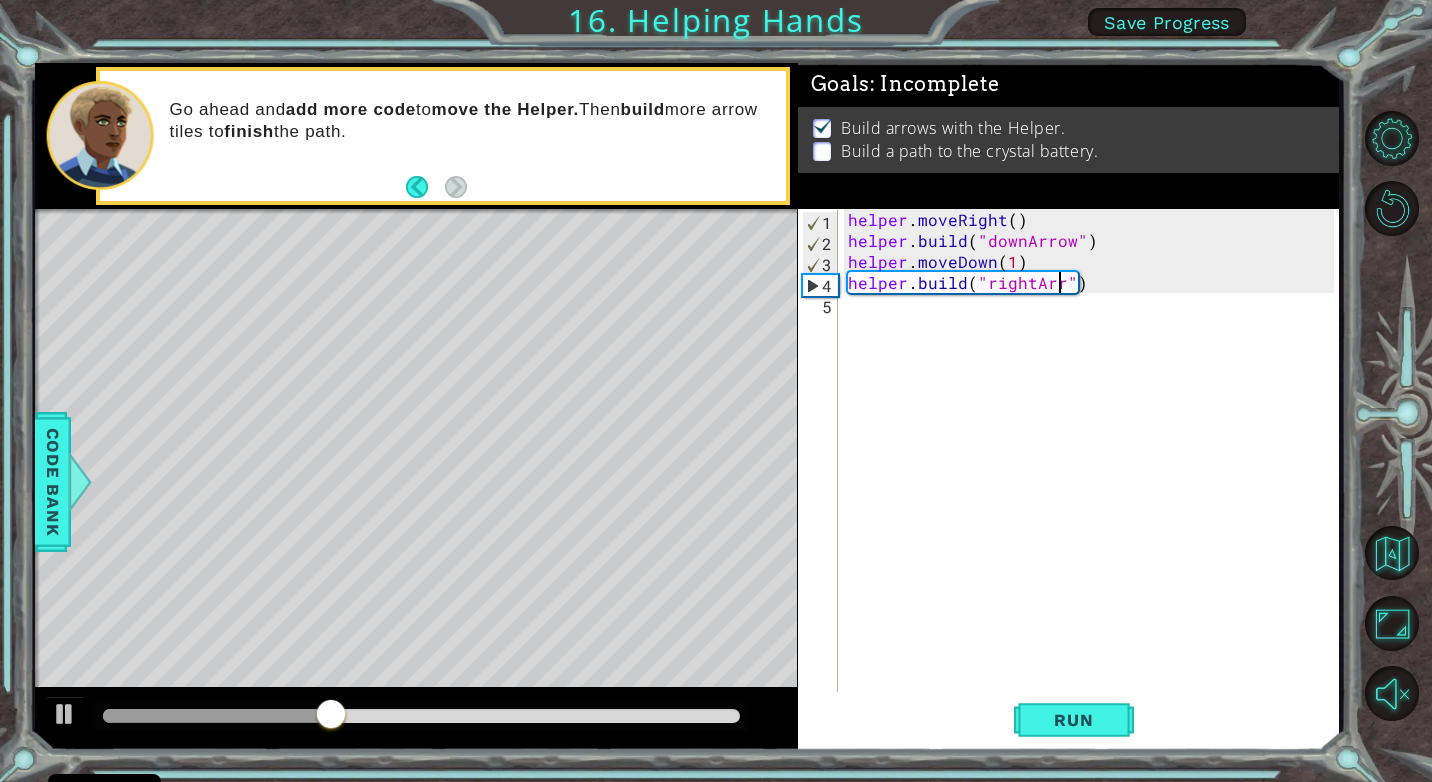 scroll, scrollTop: 0, scrollLeft: 13, axis: horizontal 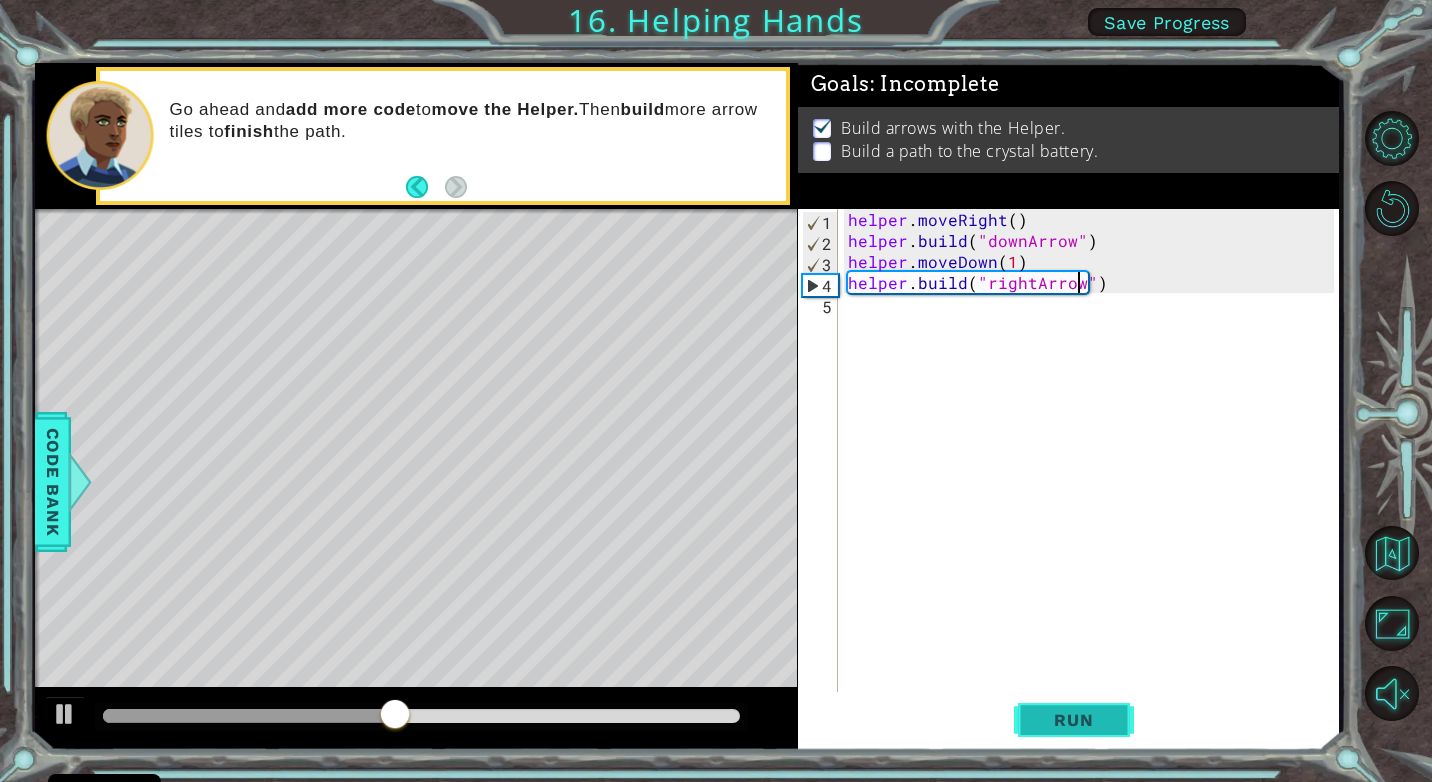 type on "[DOMAIN_NAME]("rightArrow")" 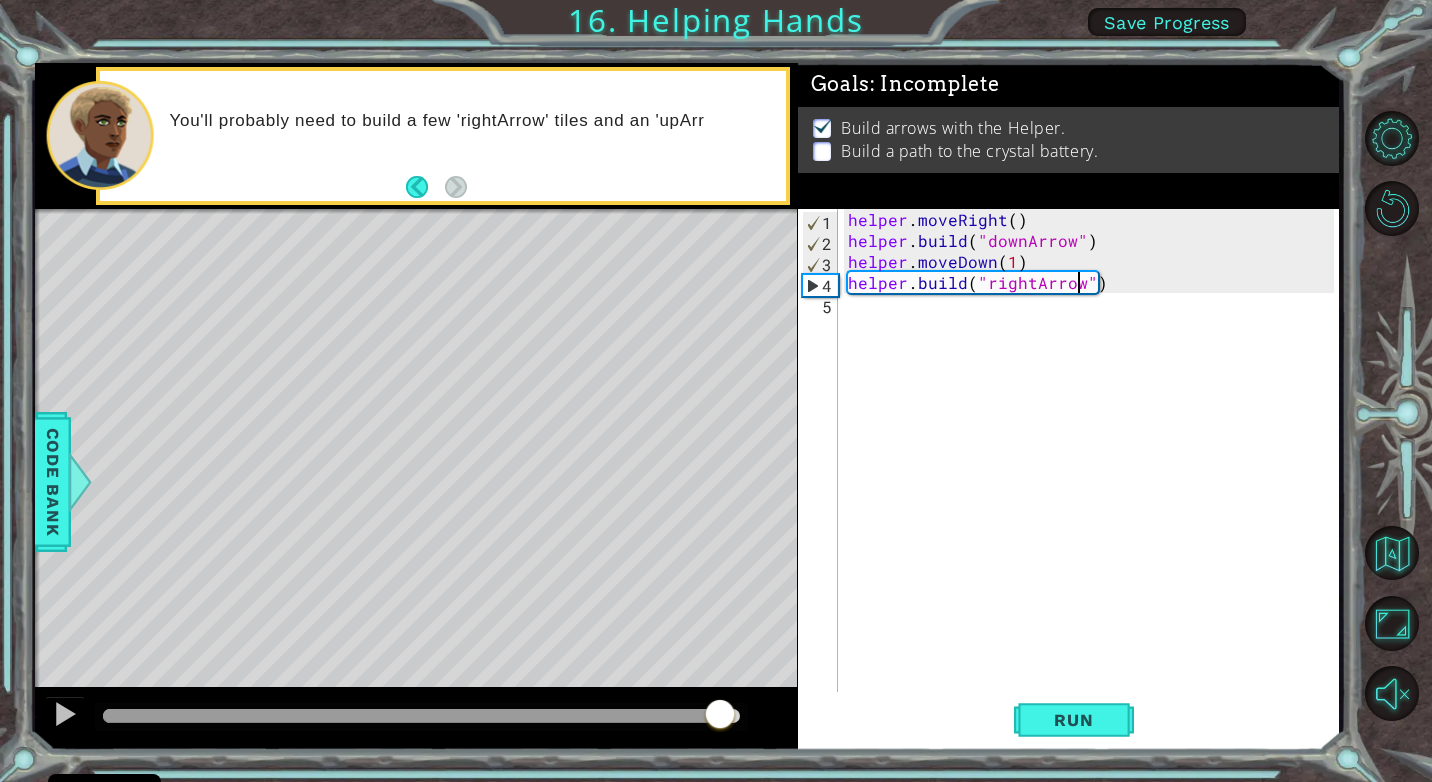 drag, startPoint x: 129, startPoint y: 704, endPoint x: 759, endPoint y: 686, distance: 630.2571 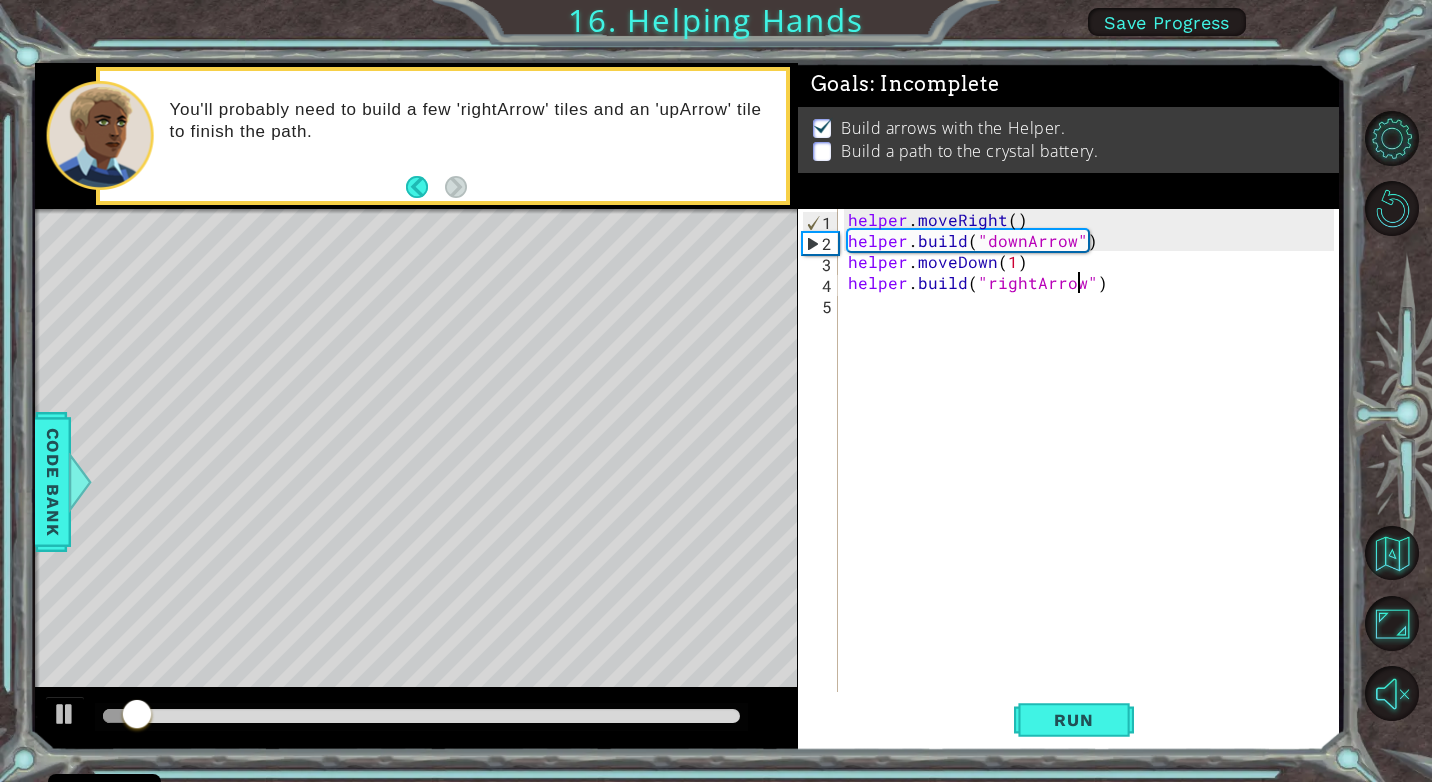 click on "helper . moveRight ( ) helper . build ( "downArrow" ) helper . moveDown ( 1 ) helper . build ( "rightArrow" )" at bounding box center [1094, 471] 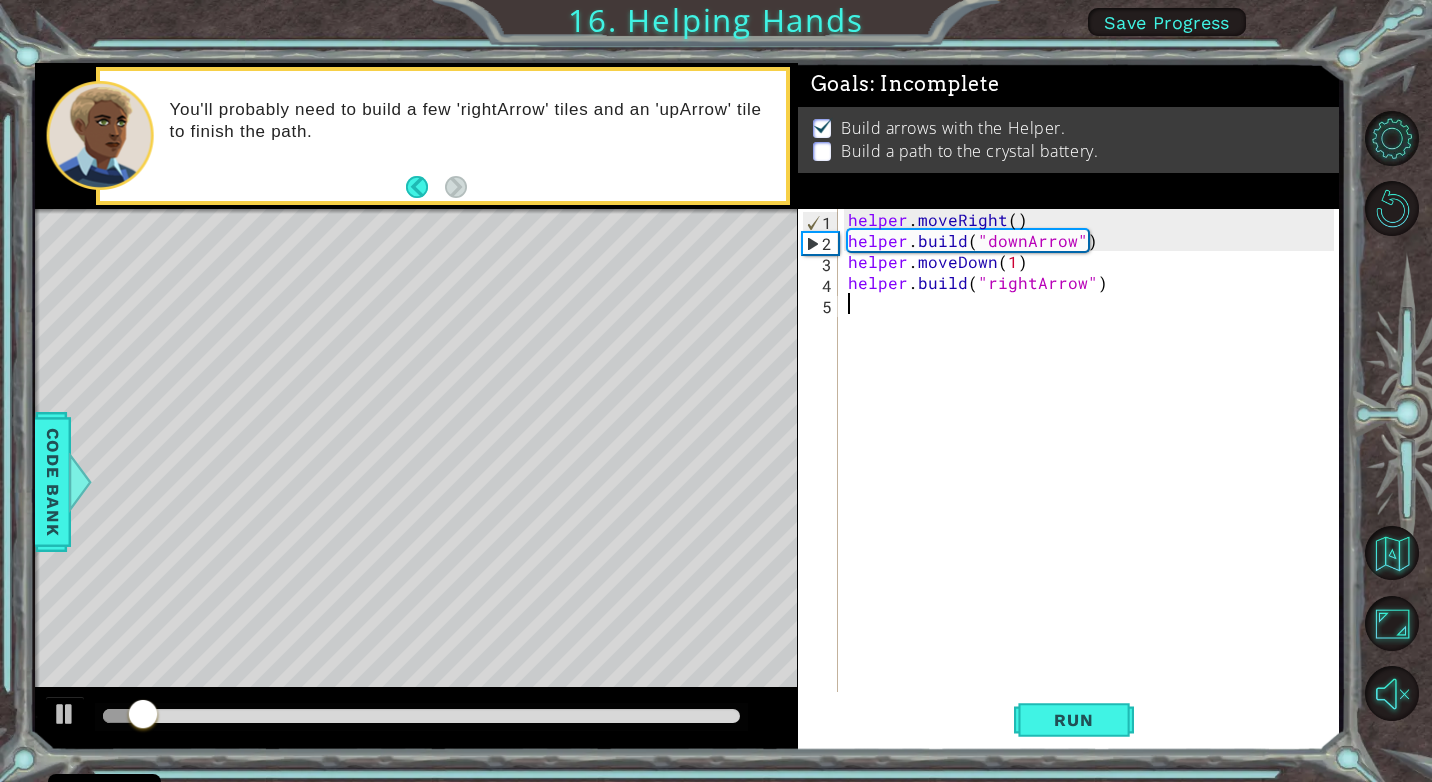 scroll, scrollTop: 0, scrollLeft: 0, axis: both 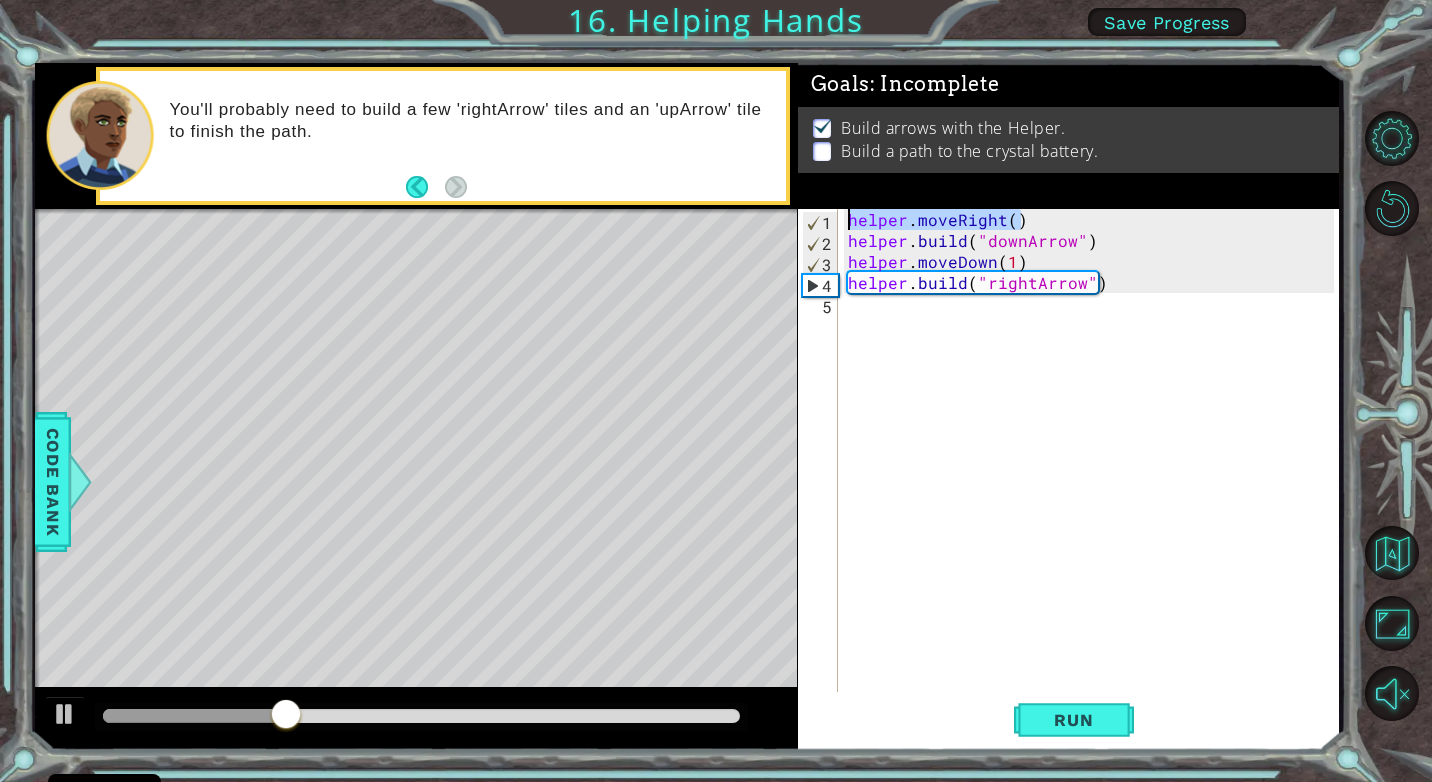 drag, startPoint x: 1040, startPoint y: 222, endPoint x: 844, endPoint y: 227, distance: 196.06377 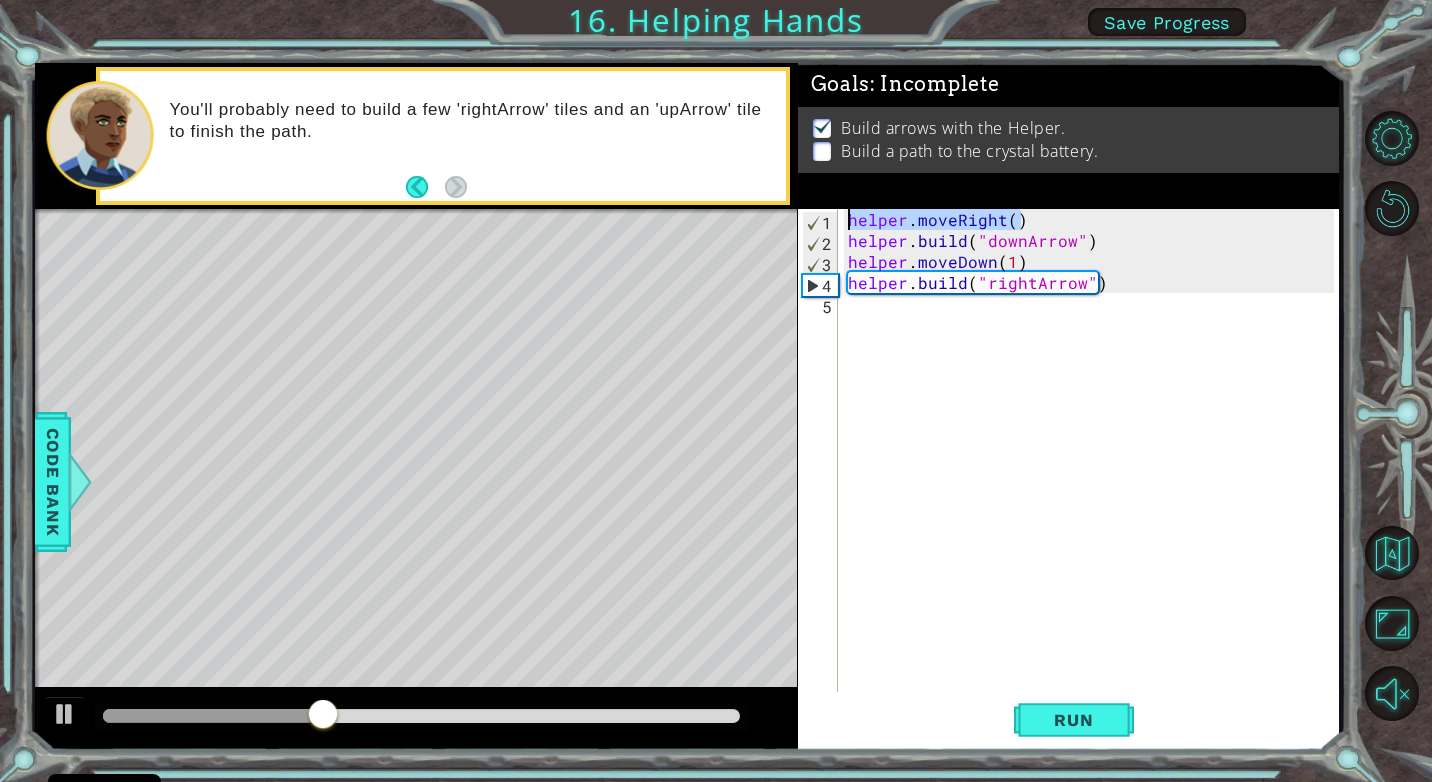 click on "helper . moveRight ( ) helper . build ( "downArrow" ) helper . moveDown ( 1 ) helper . build ( "rightArrow" )" at bounding box center [1094, 471] 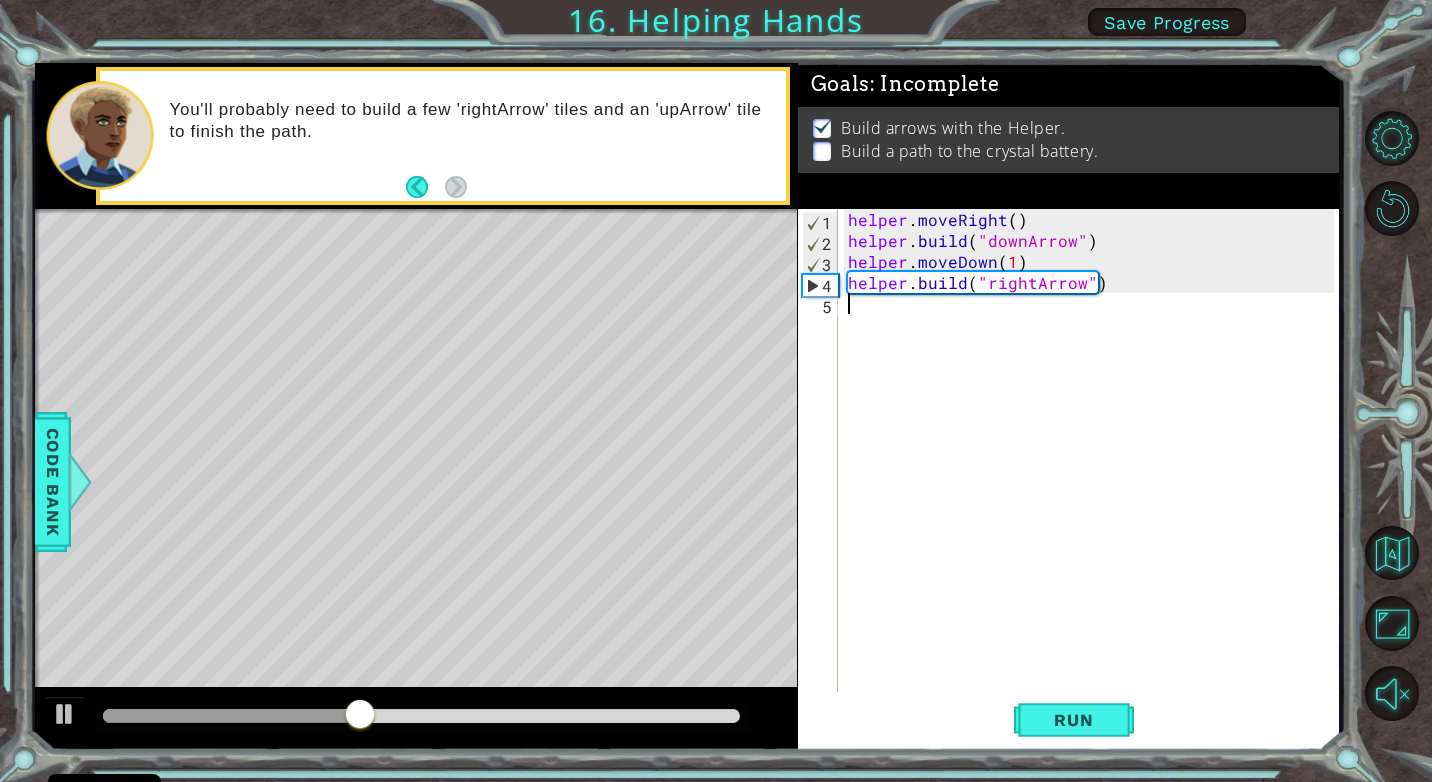paste on "helper.moveRight()" 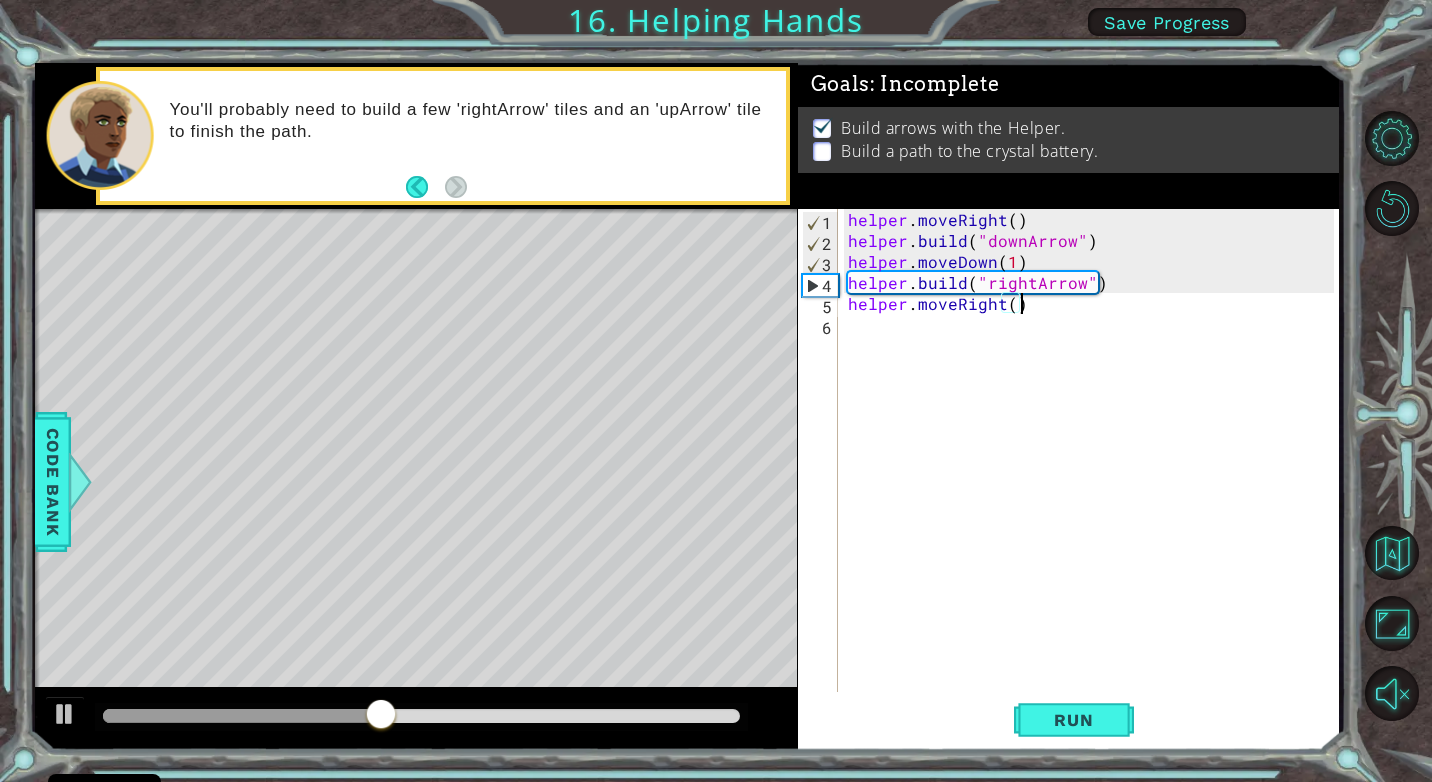 click on "helper . moveRight ( ) helper . build ( "downArrow" ) helper . moveDown ( 1 ) helper . build ( "rightArrow" ) helper . moveRight ( )" at bounding box center (1094, 471) 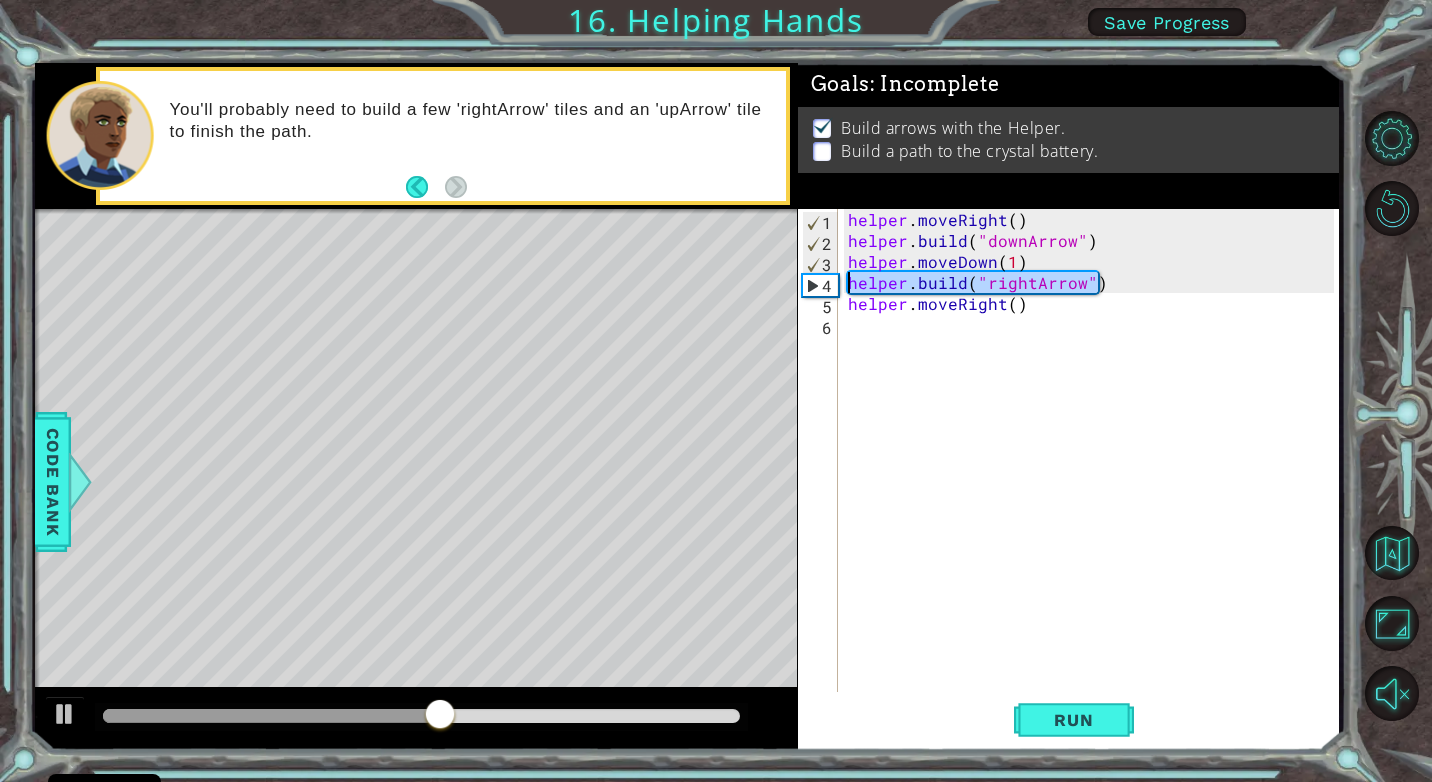 drag, startPoint x: 1116, startPoint y: 288, endPoint x: 845, endPoint y: 284, distance: 271.0295 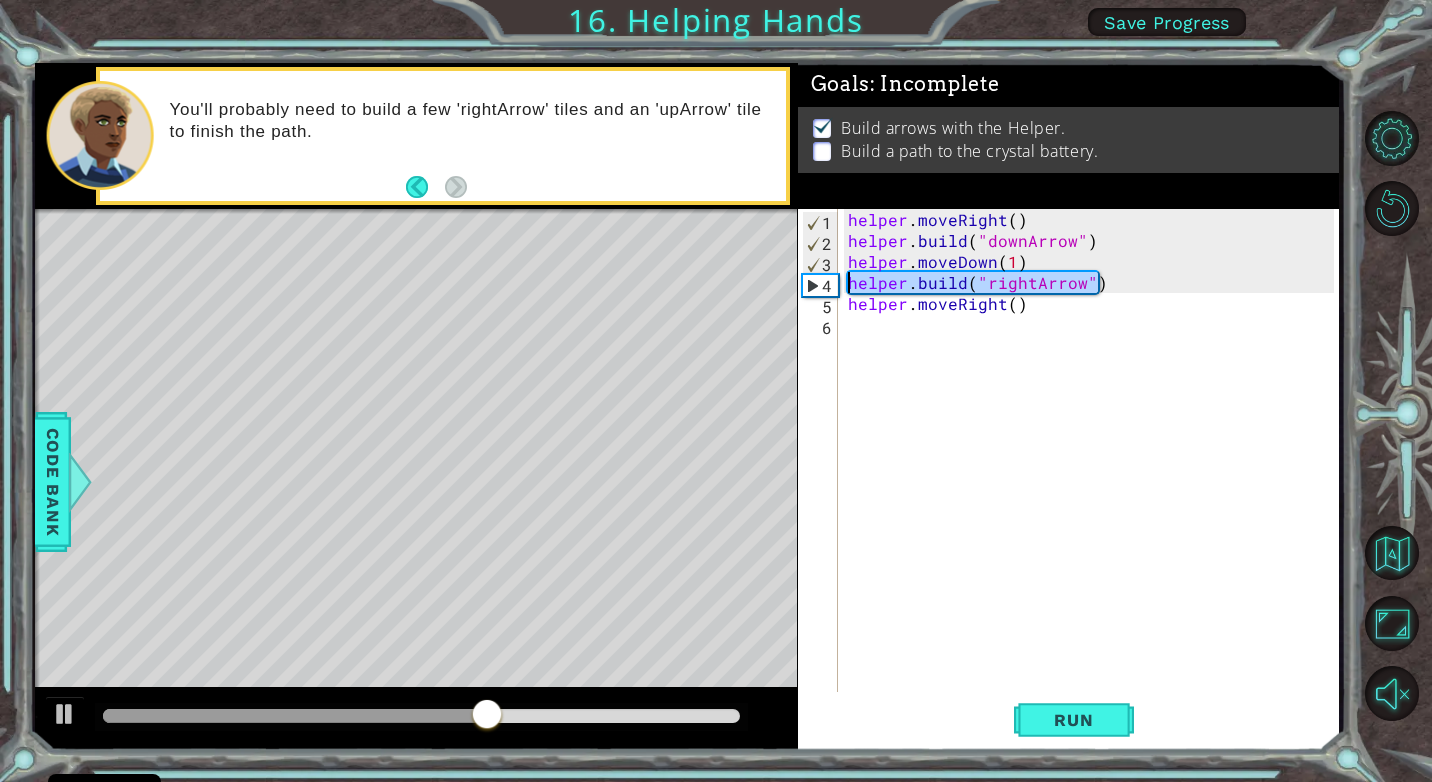 click on "helper . moveRight ( ) helper . build ( "downArrow" ) helper . moveDown ( 1 ) helper . build ( "rightArrow" ) helper . moveRight ( )" at bounding box center (1094, 471) 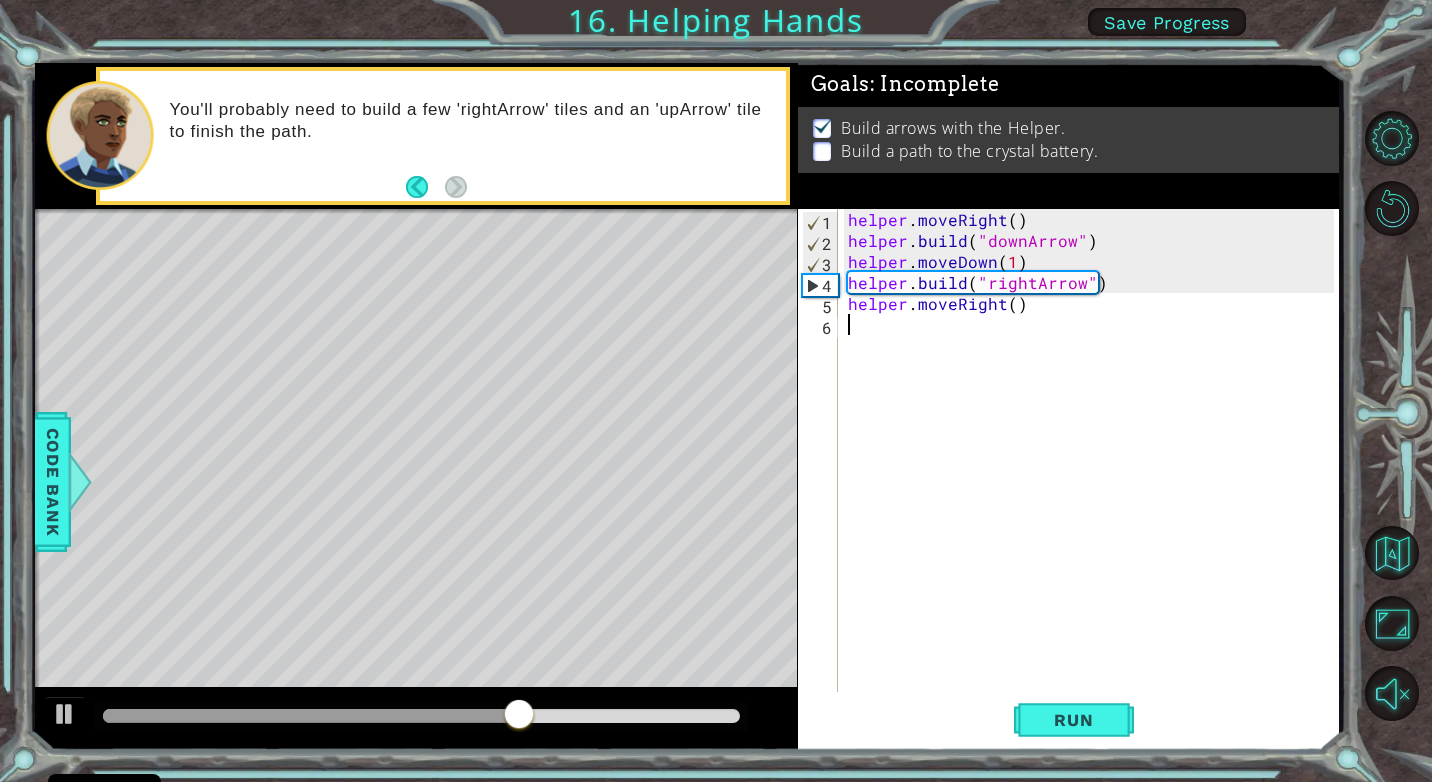 paste on "[DOMAIN_NAME]("rightArrow")" 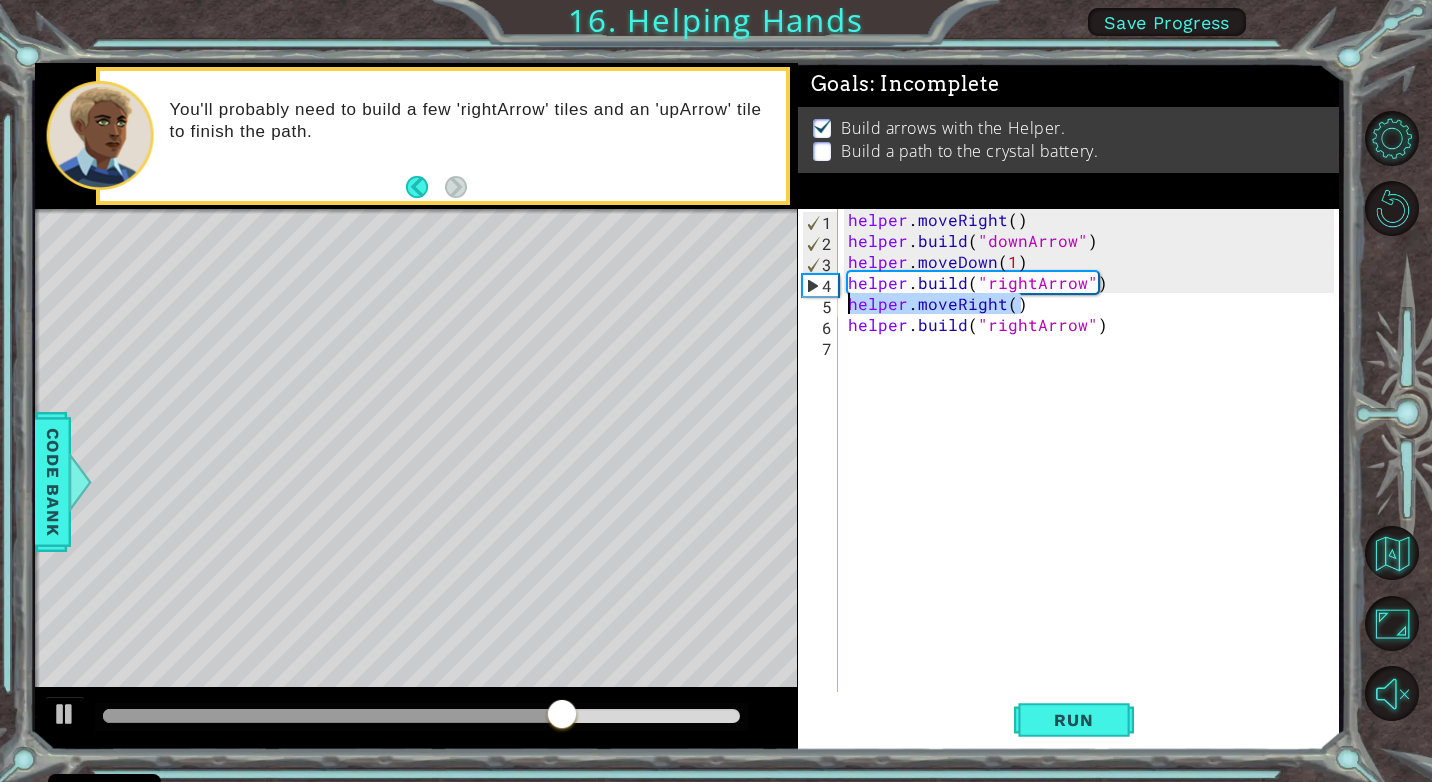 drag, startPoint x: 1022, startPoint y: 303, endPoint x: 847, endPoint y: 306, distance: 175.02571 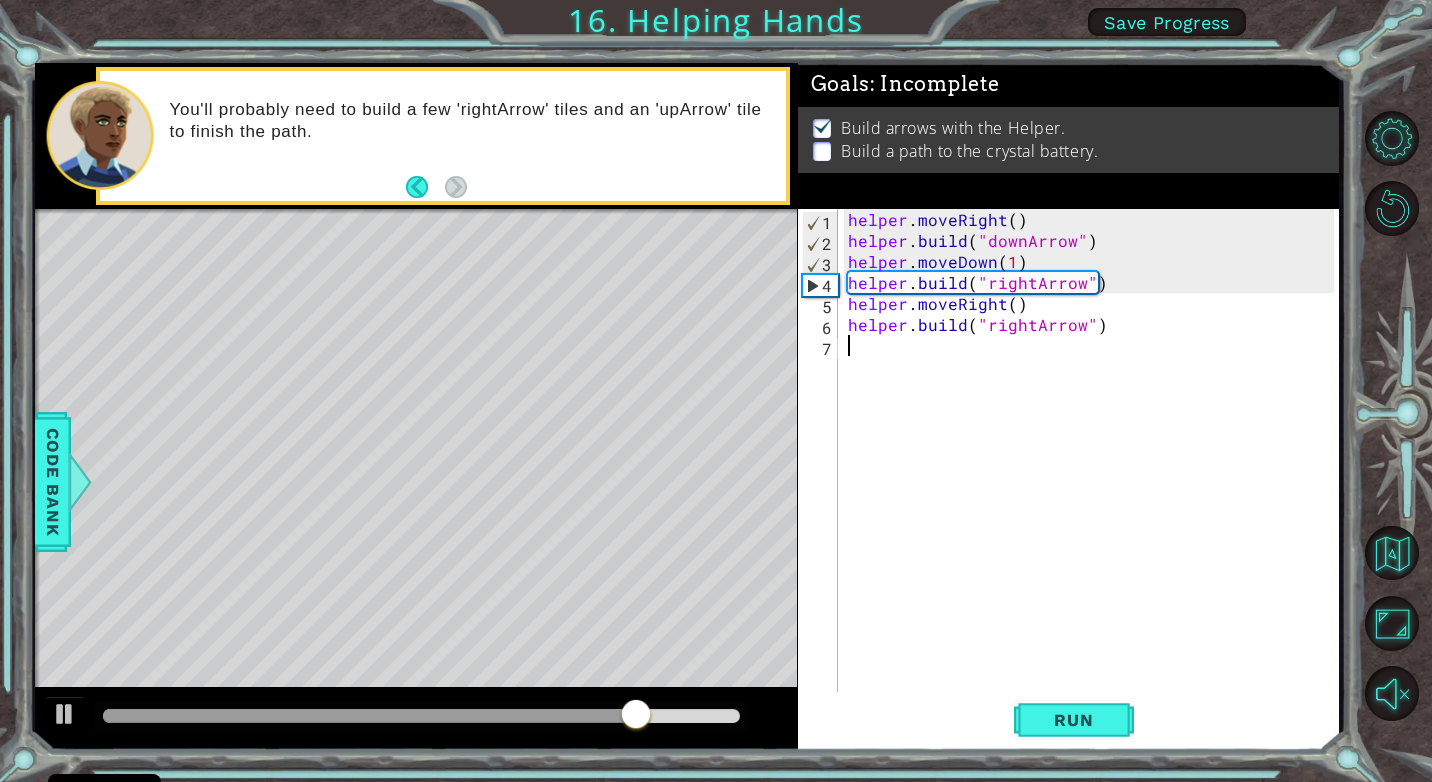 click on "helper . moveRight ( ) helper . build ( "downArrow" ) helper . moveDown ( 1 ) helper . build ( "rightArrow" ) helper . moveRight ( ) helper . build ( "rightArrow" )" at bounding box center (1094, 471) 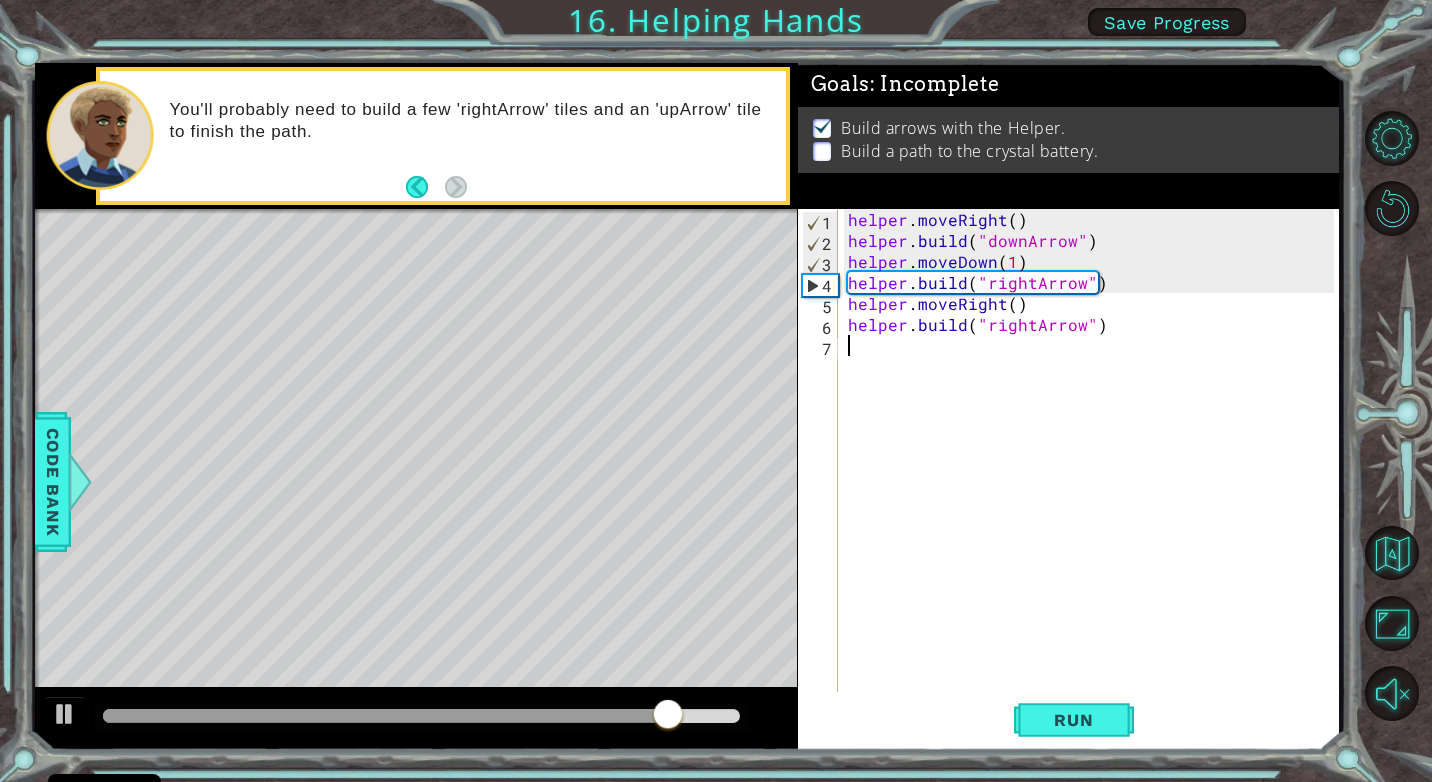 paste on "helper.moveRight()" 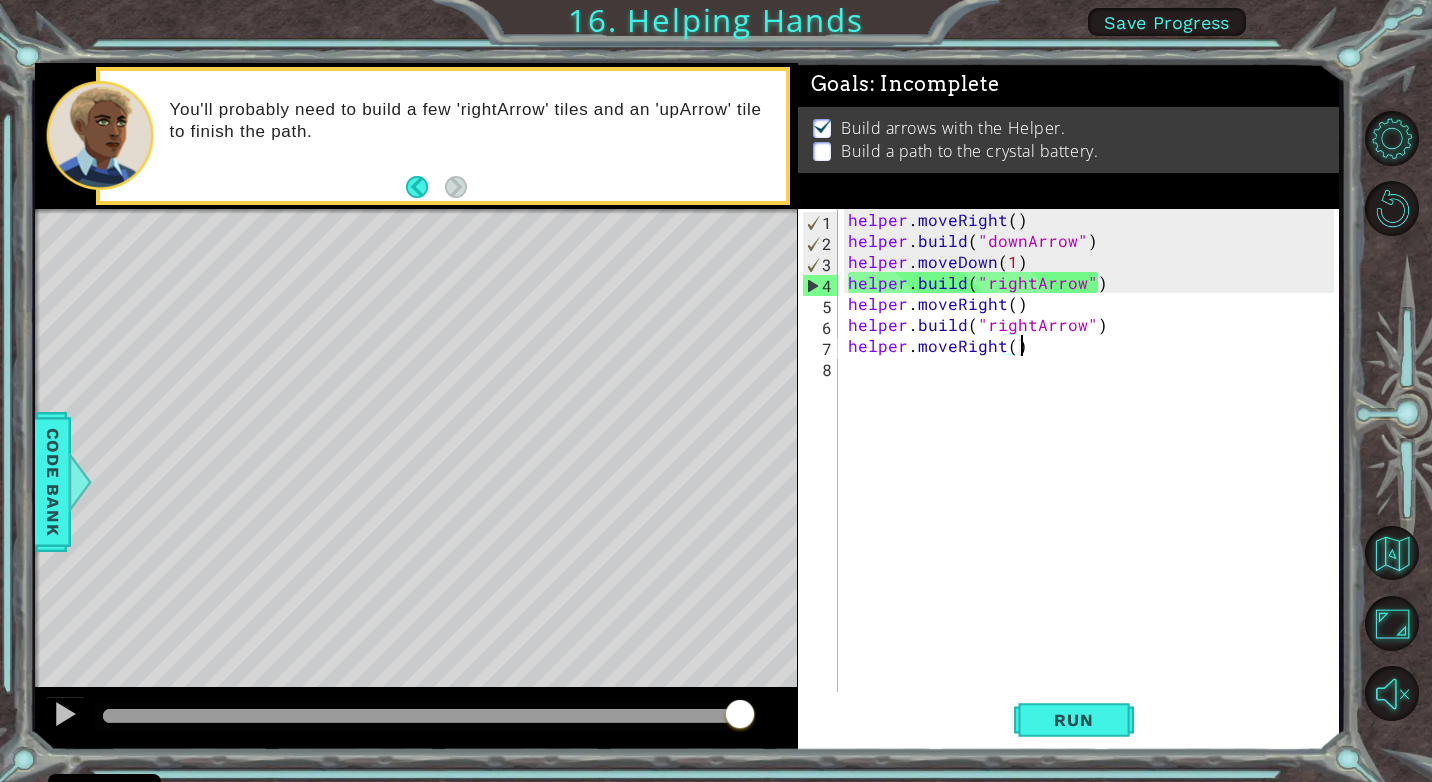 drag, startPoint x: 1022, startPoint y: 350, endPoint x: 1050, endPoint y: 355, distance: 28.442924 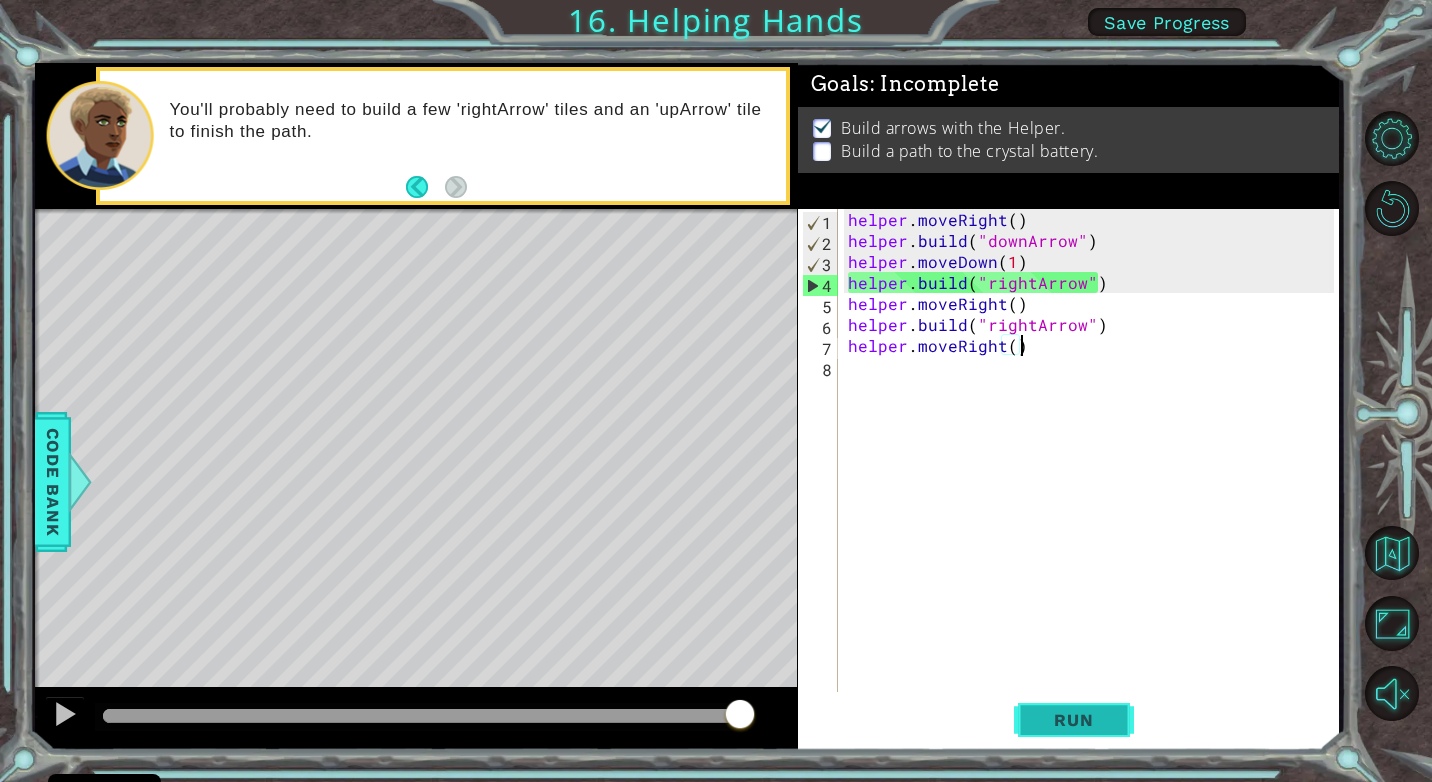 click on "Run" at bounding box center (1073, 720) 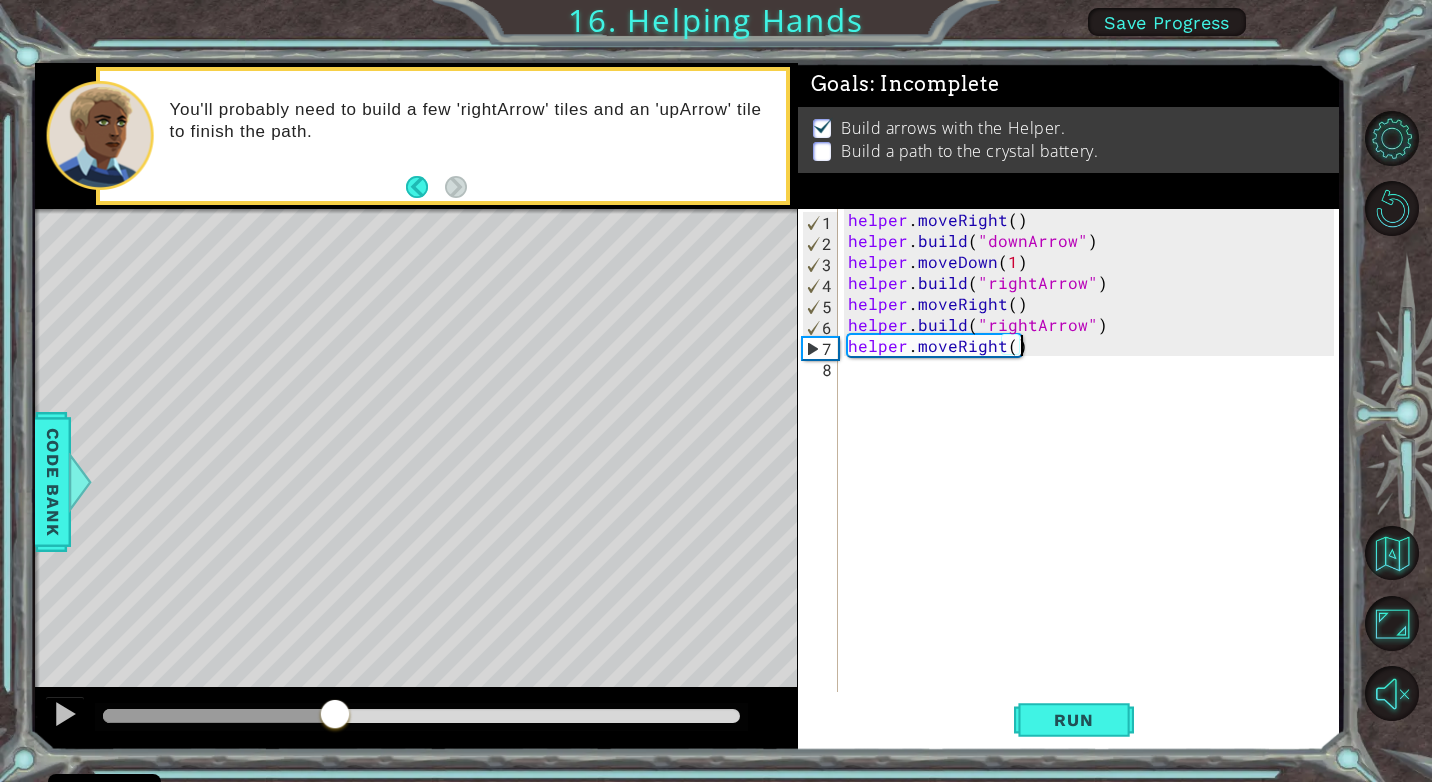 drag, startPoint x: 142, startPoint y: 720, endPoint x: 336, endPoint y: 737, distance: 194.74342 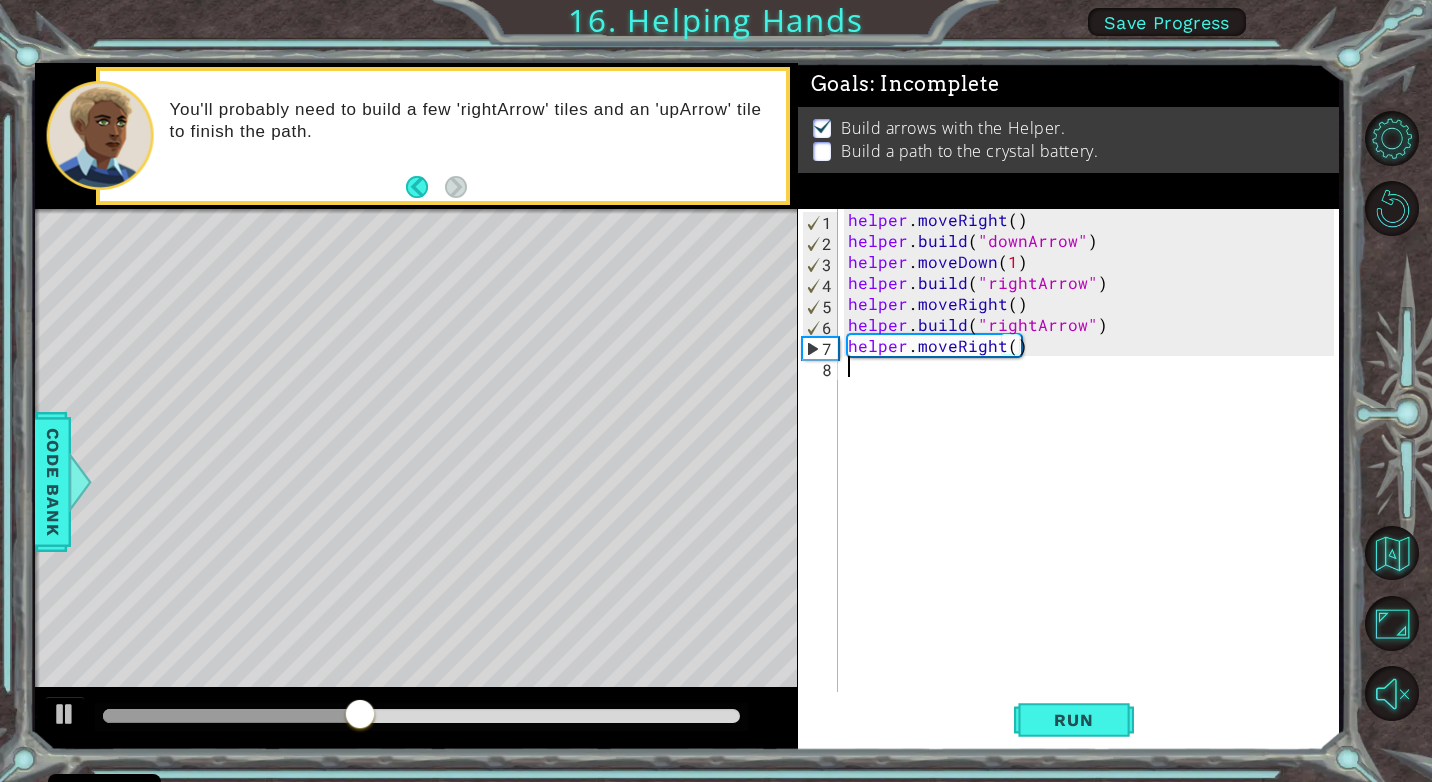 click on "helper . moveRight ( ) helper . build ( "downArrow" ) helper . moveDown ( 1 ) helper . build ( "rightArrow" ) helper . moveRight ( ) helper . build ( "rightArrow" ) helper . moveRight ( )" at bounding box center (1094, 471) 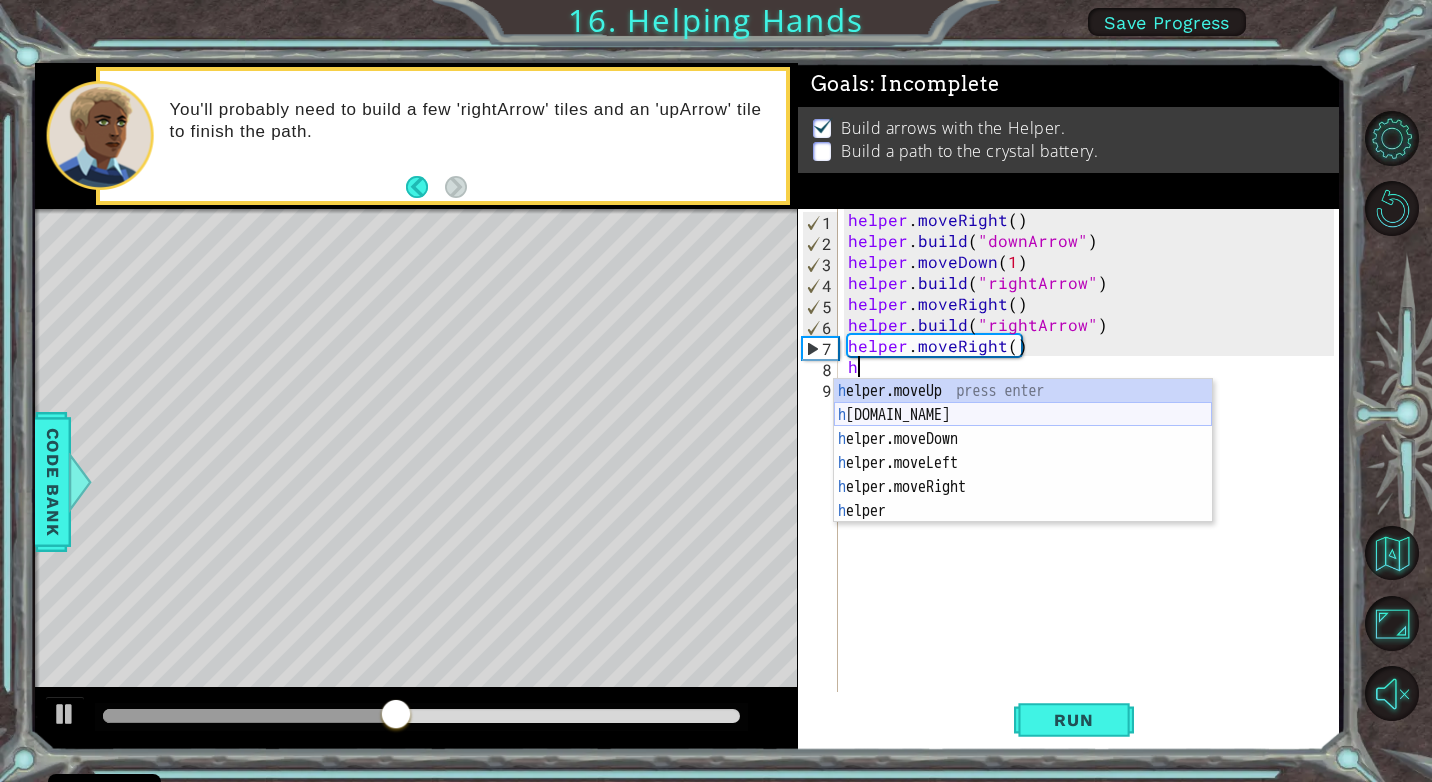 click on "h elper.moveUp press enter h [DOMAIN_NAME] press enter h elper.moveDown press enter h elper.moveLeft press enter h elper.moveRight press enter h elper press enter" at bounding box center [1023, 475] 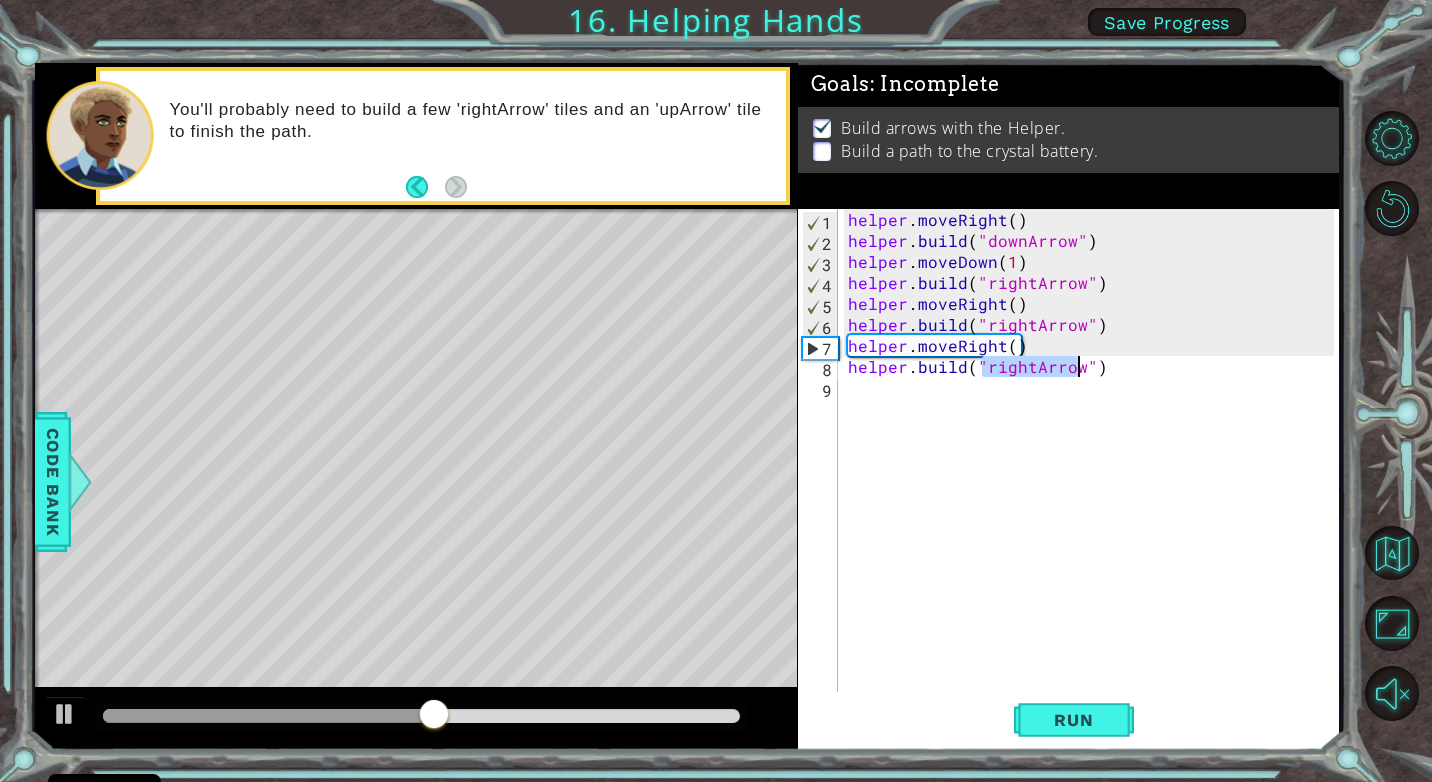 click on "helper . moveRight ( ) helper . build ( "downArrow" ) helper . moveDown ( 1 ) helper . build ( "rightArrow" ) helper . moveRight ( ) helper . build ( "rightArrow" ) helper . moveRight ( ) helper . build ( "rightArrow" )" at bounding box center [1089, 450] 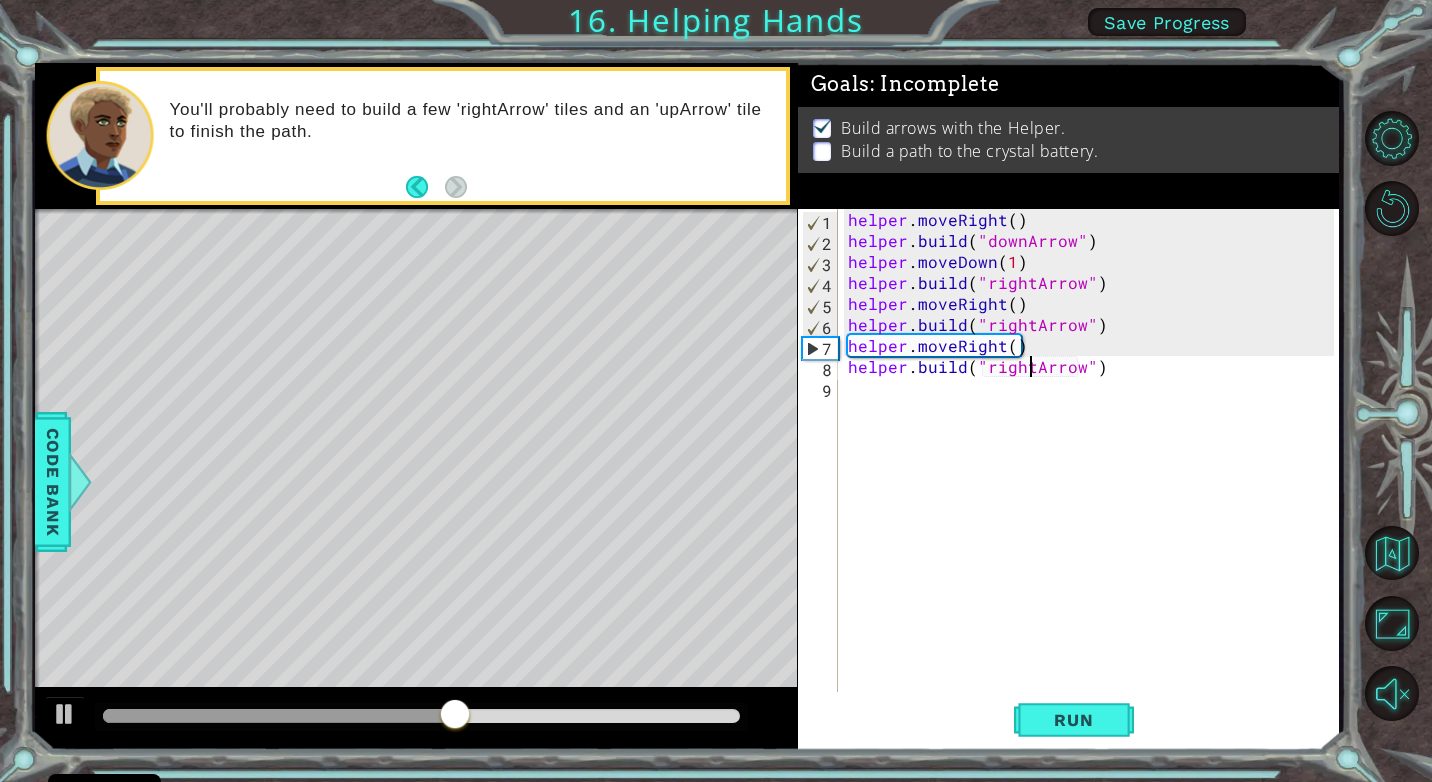 click on "helper . moveRight ( ) helper . build ( "downArrow" ) helper . moveDown ( 1 ) helper . build ( "rightArrow" ) helper . moveRight ( ) helper . build ( "rightArrow" ) helper . moveRight ( ) helper . build ( "rightArrow" )" at bounding box center [1094, 471] 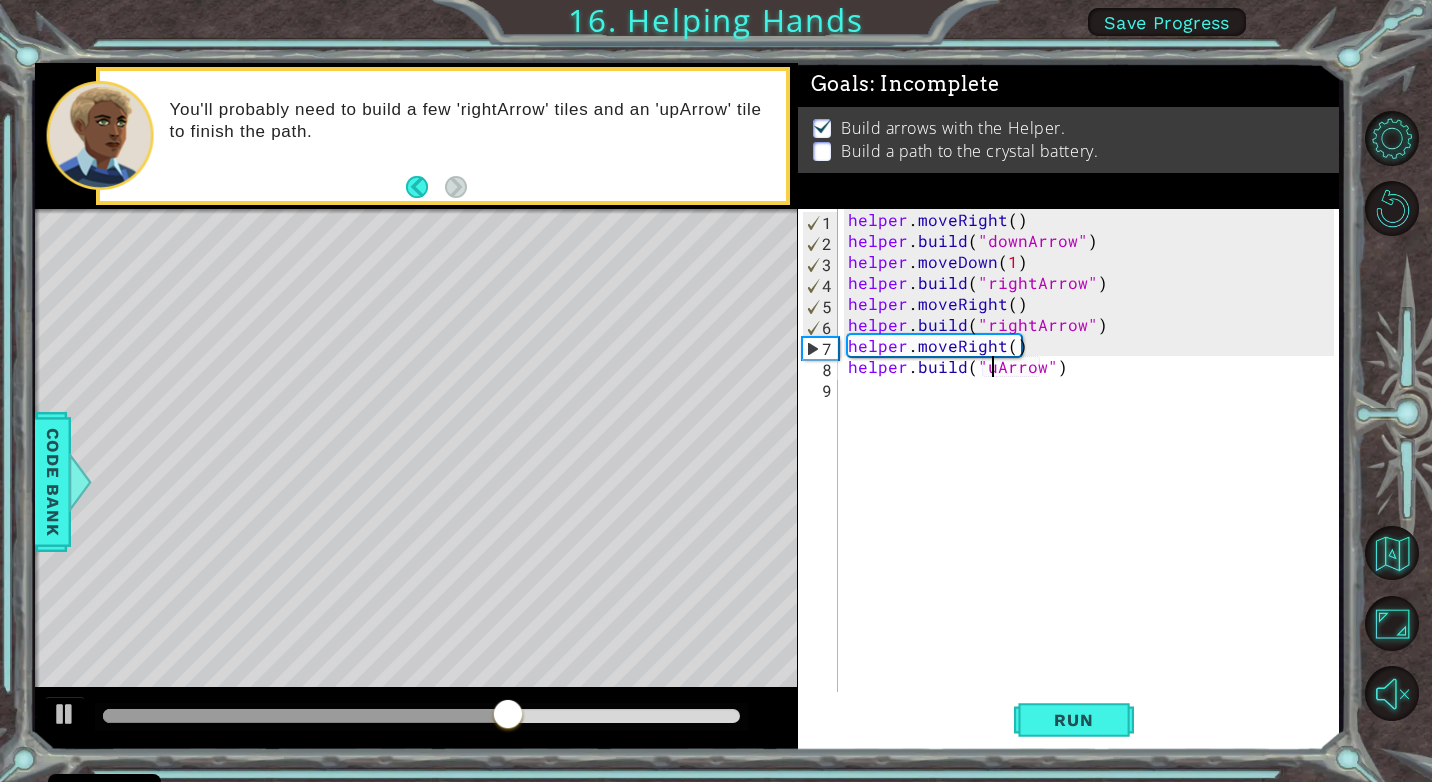 scroll, scrollTop: 0, scrollLeft: 9, axis: horizontal 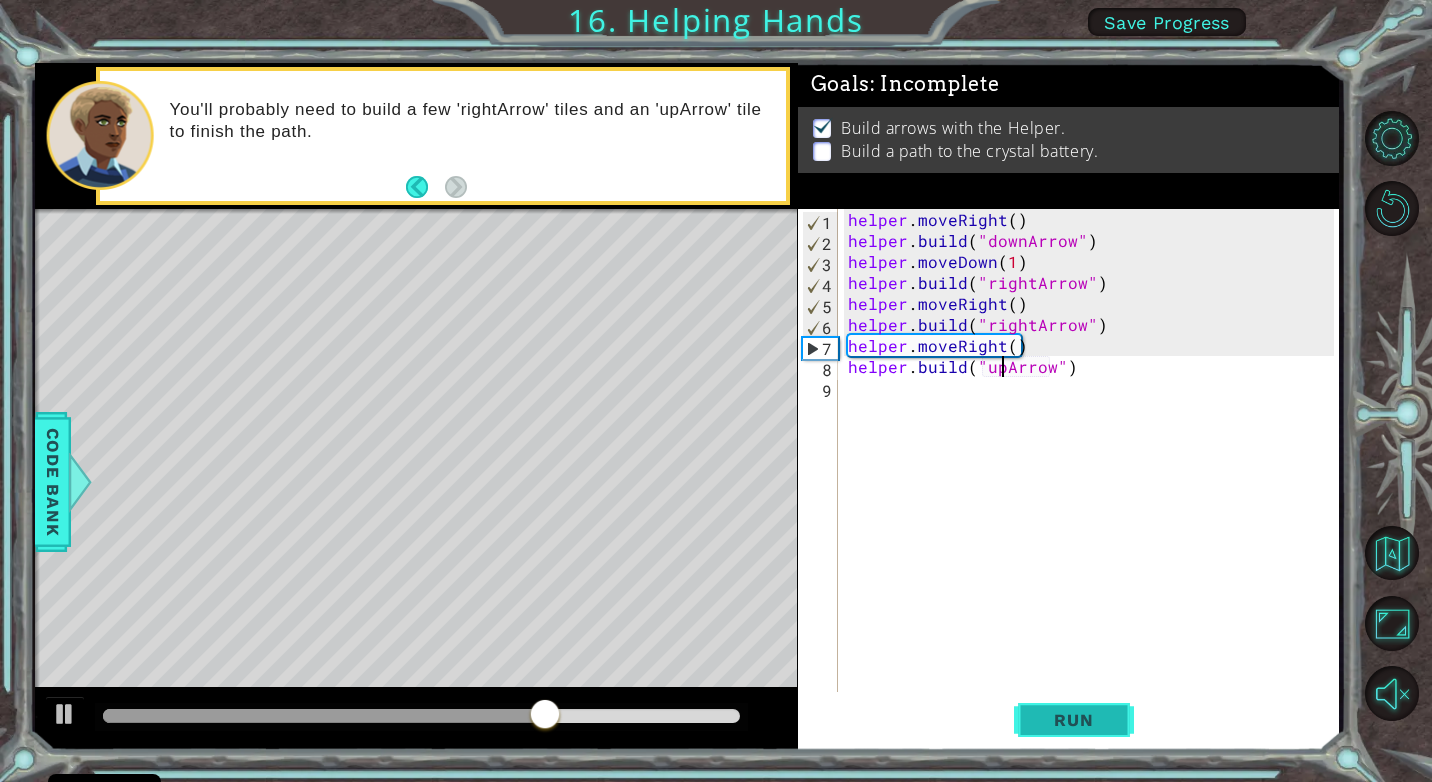 type on "[DOMAIN_NAME]("upArrow")" 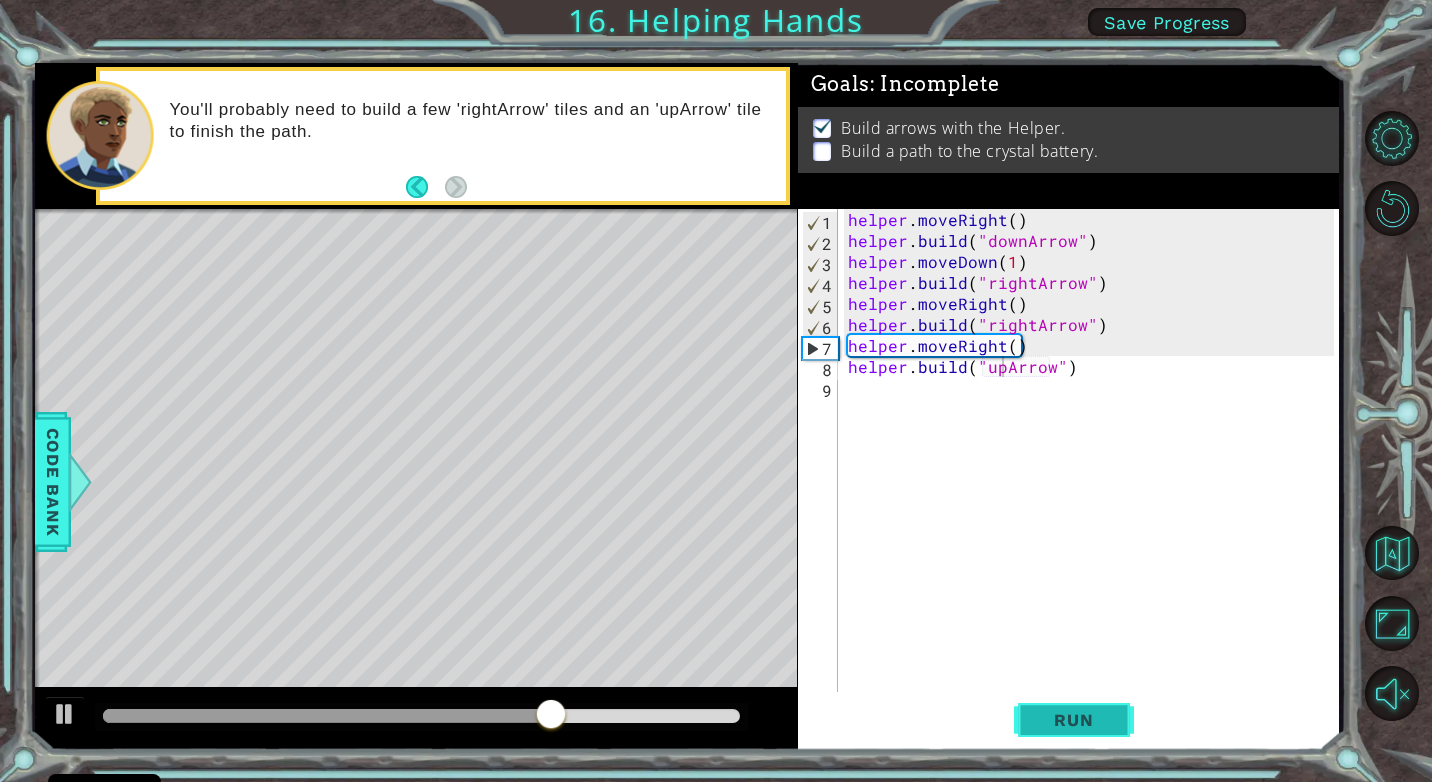 click on "Run" at bounding box center [1073, 720] 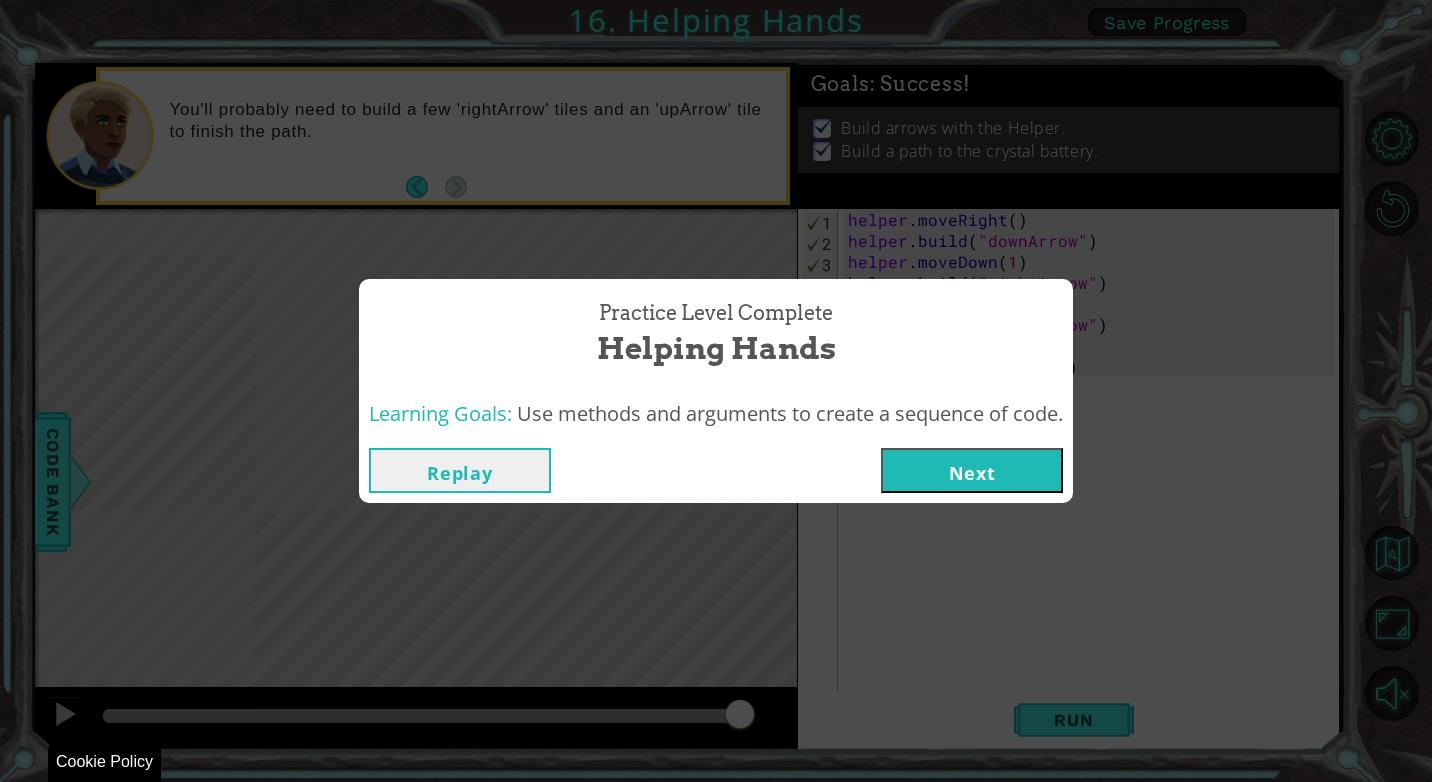 drag, startPoint x: 169, startPoint y: 720, endPoint x: 1014, endPoint y: 551, distance: 861.7343 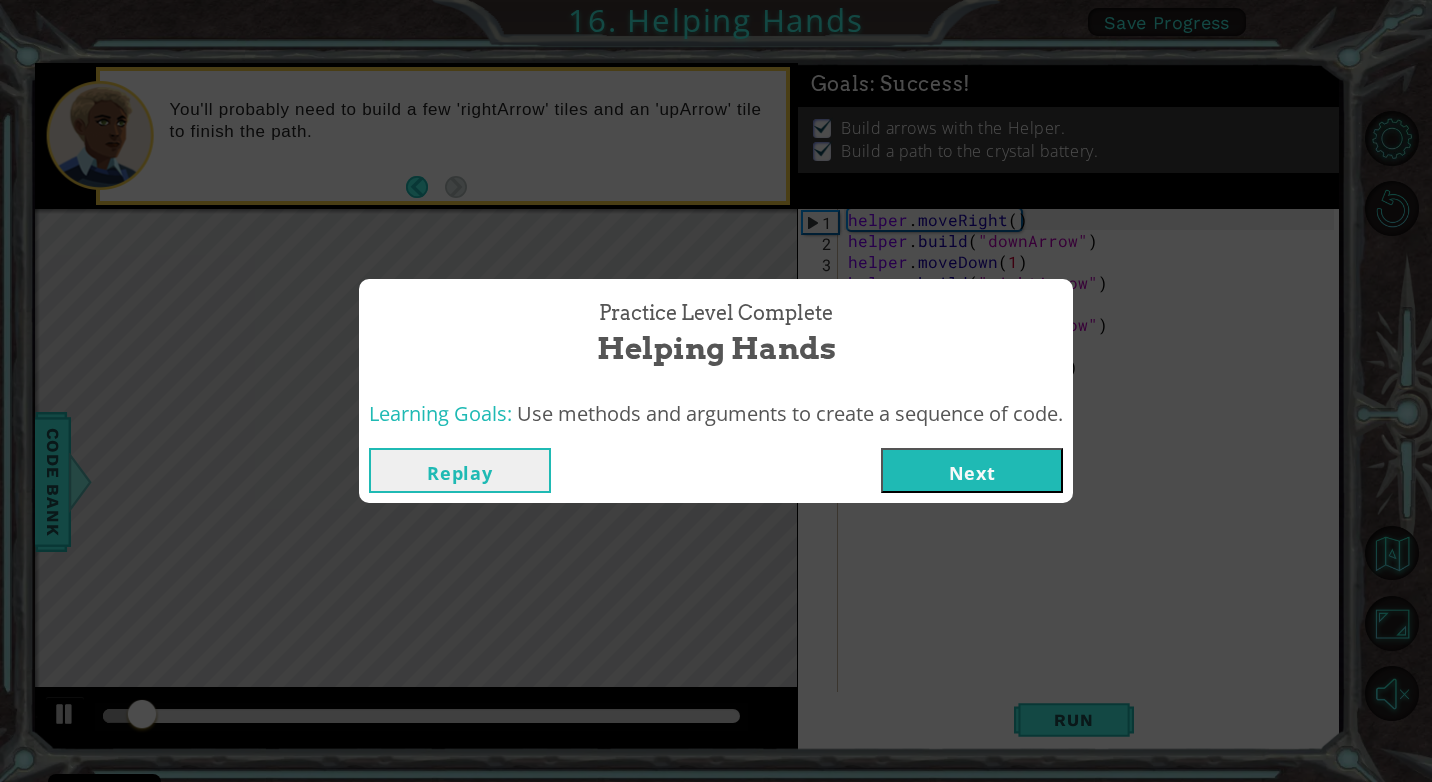 click on "Next" at bounding box center [972, 470] 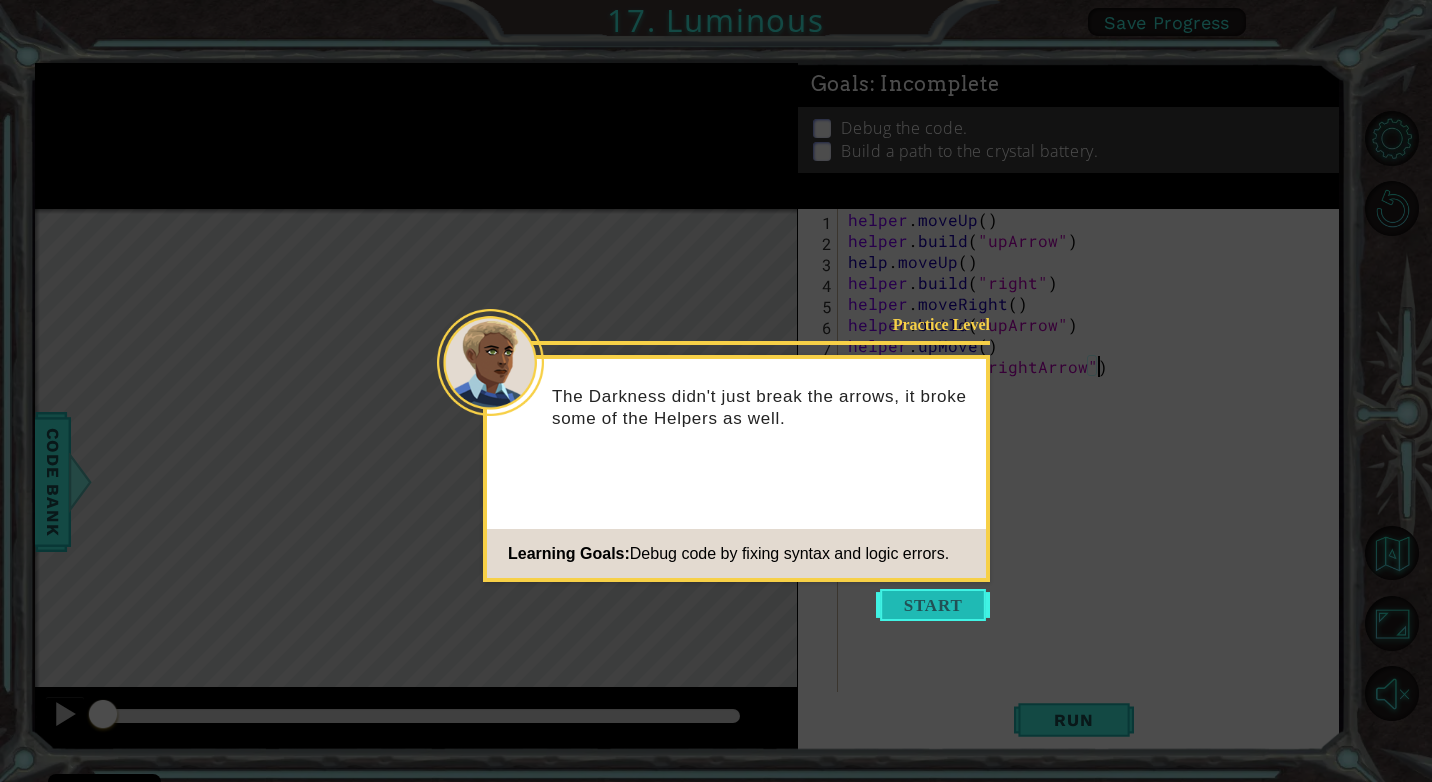 click at bounding box center [933, 605] 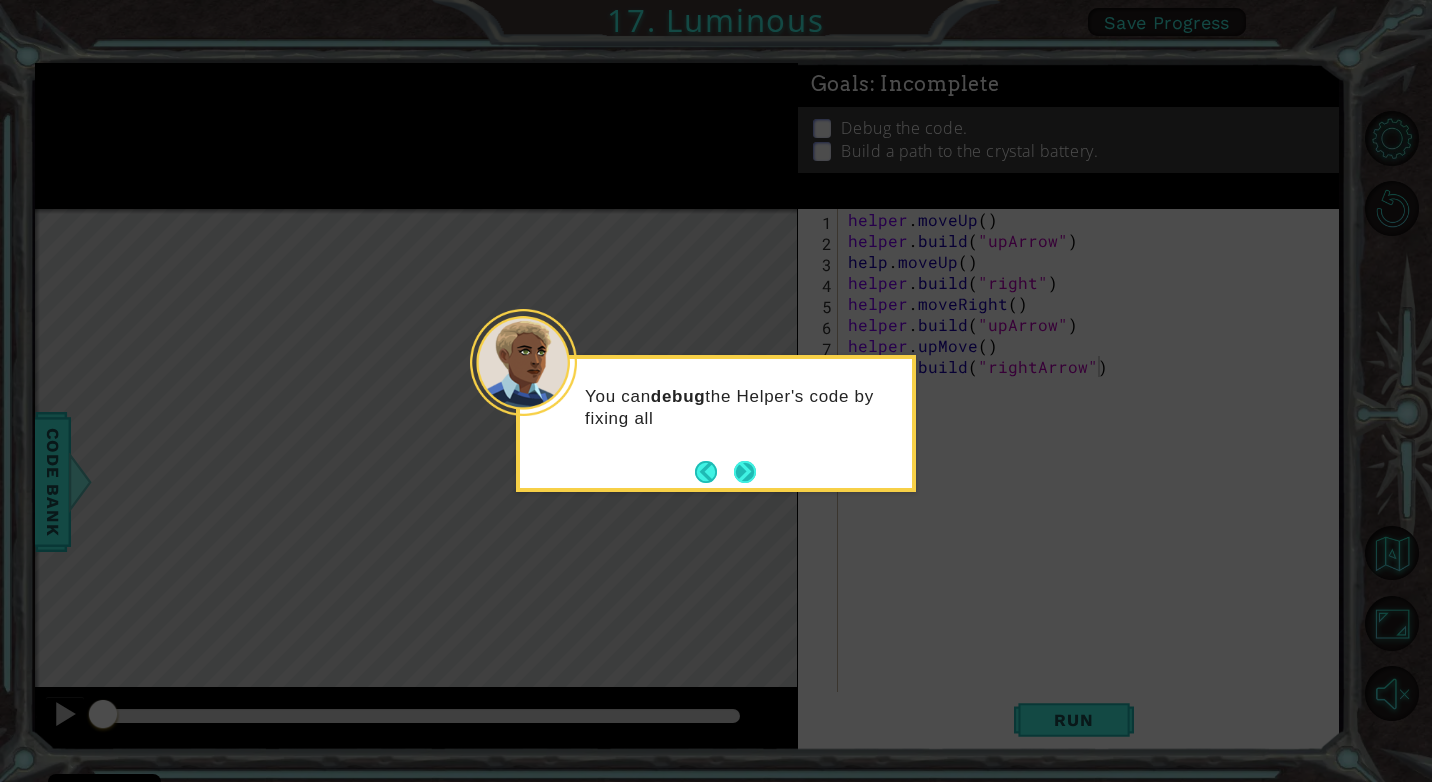 click at bounding box center (745, 472) 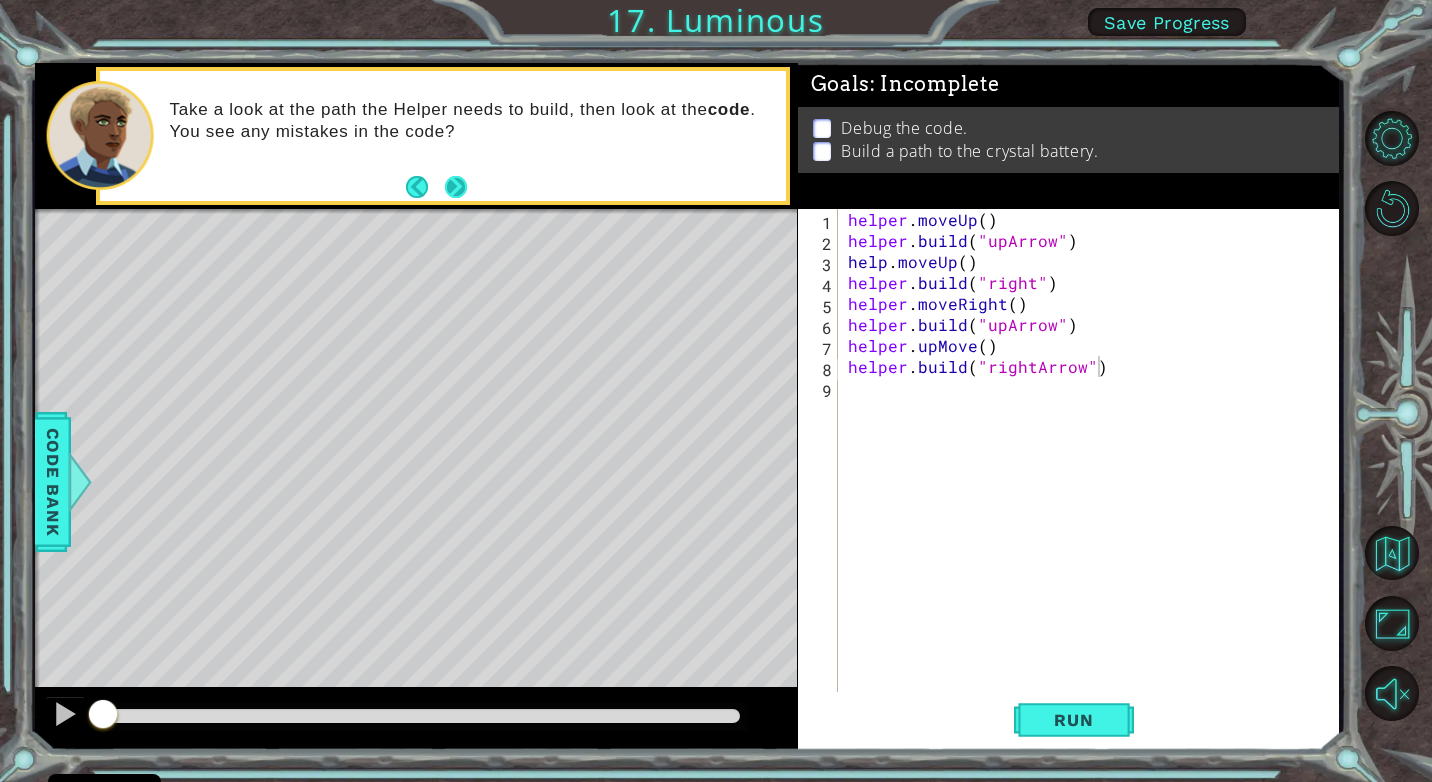 click at bounding box center (456, 187) 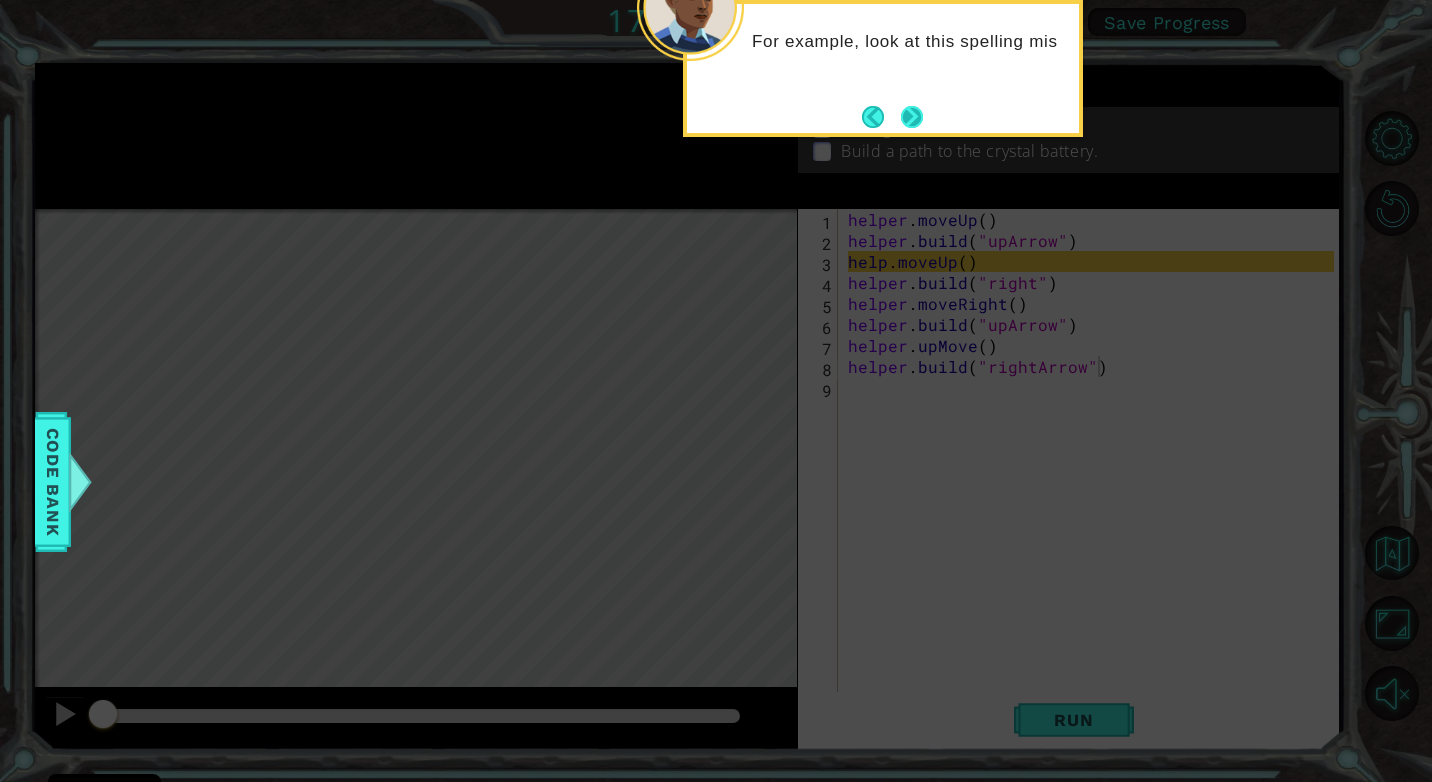 click at bounding box center [912, 117] 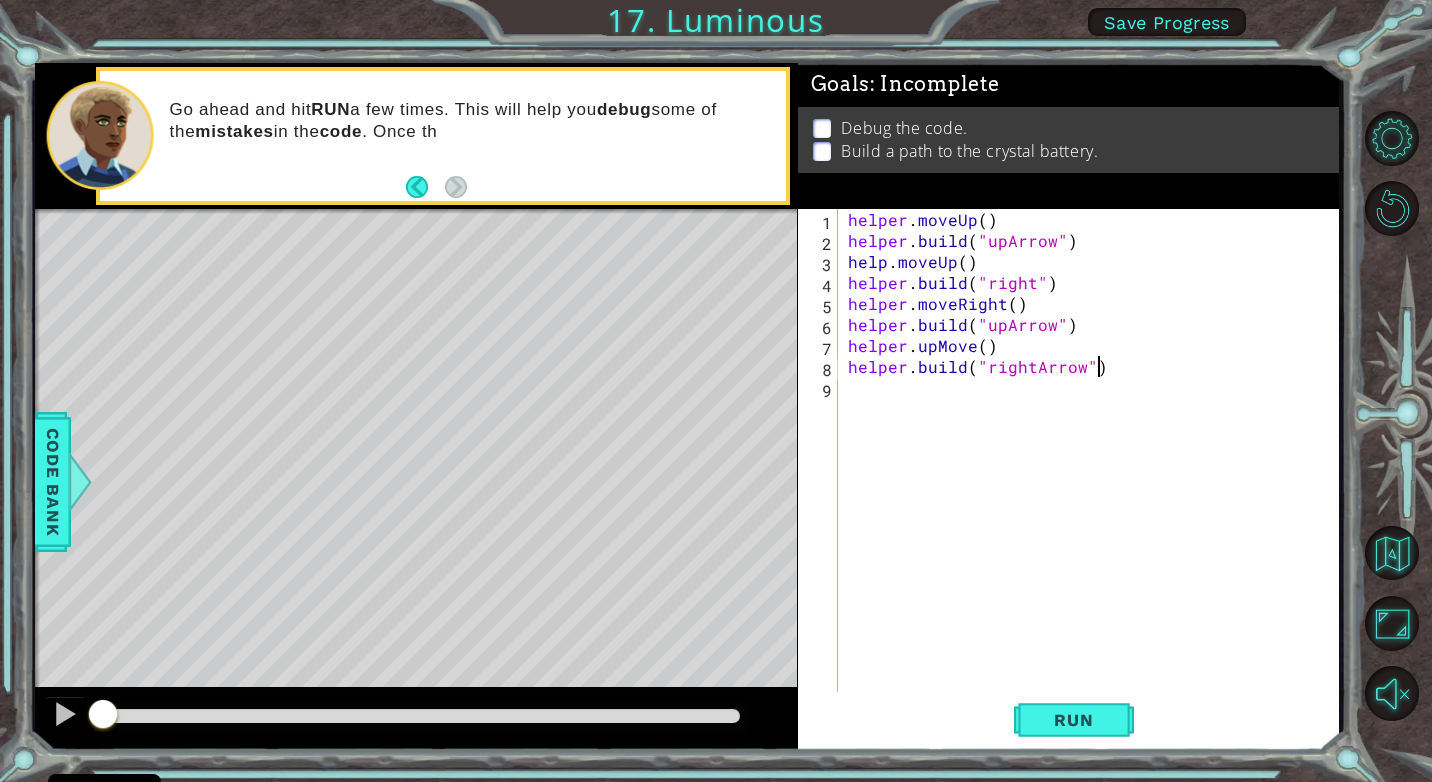 click on "helper . moveUp ( ) helper . build ( "upArrow" ) help . moveUp ( ) helper . build ( "right" ) helper . moveRight ( ) helper . build ( "upArrow" ) helper . upMove ( ) helper . build ( "rightArrow" )" at bounding box center (1094, 471) 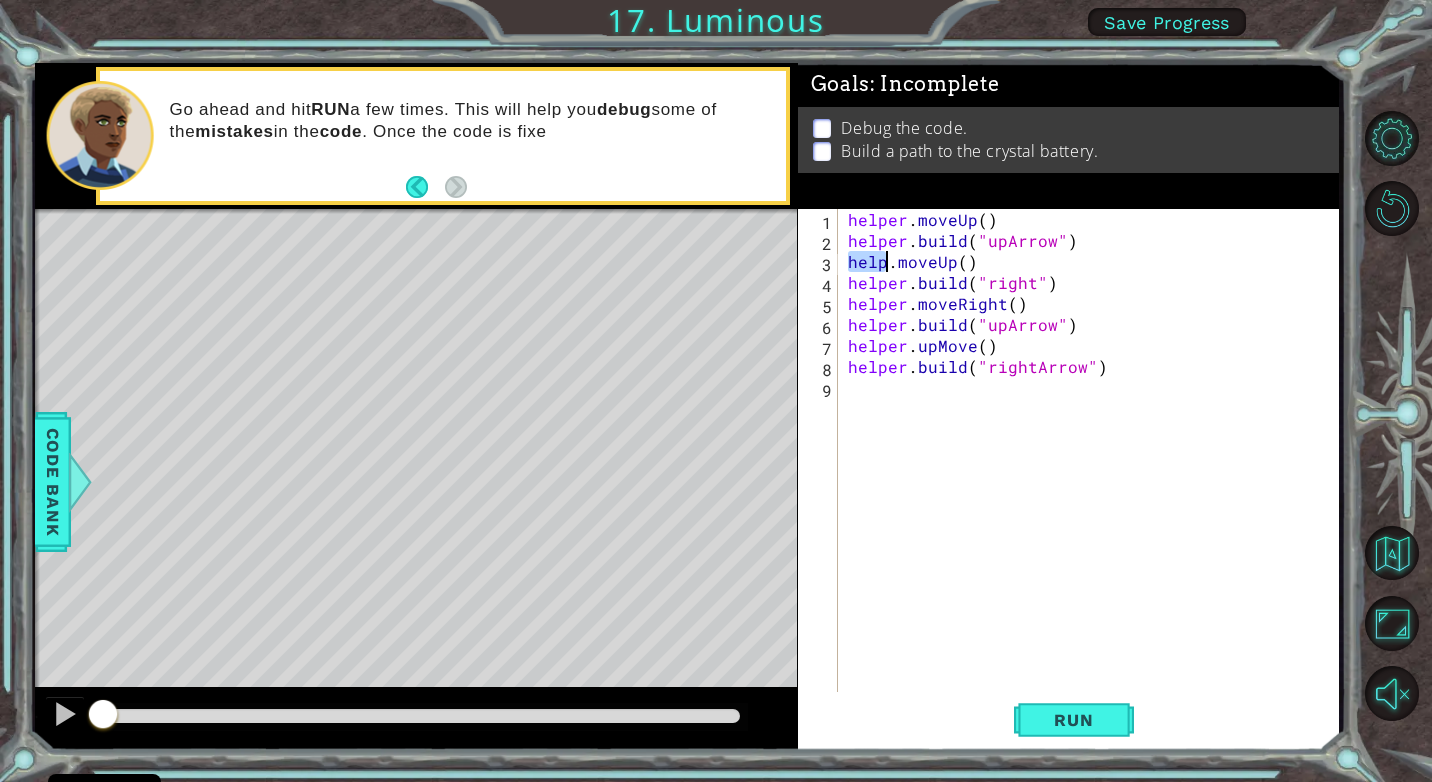 drag, startPoint x: 878, startPoint y: 265, endPoint x: 891, endPoint y: 262, distance: 13.341664 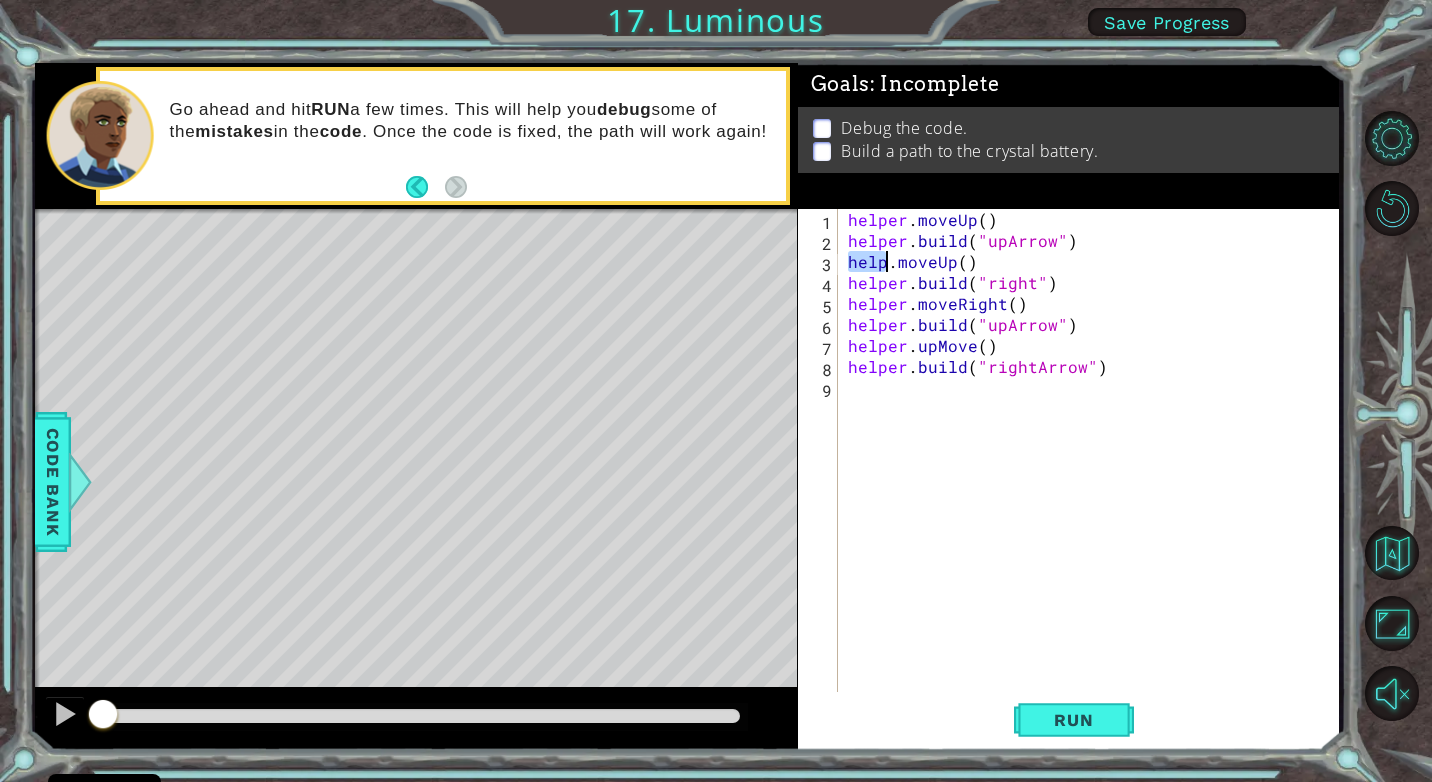 click on "helper . moveUp ( ) helper . build ( "upArrow" ) help . moveUp ( ) helper . build ( "right" ) helper . moveRight ( ) helper . build ( "upArrow" ) helper . upMove ( ) helper . build ( "rightArrow" )" at bounding box center [1089, 450] 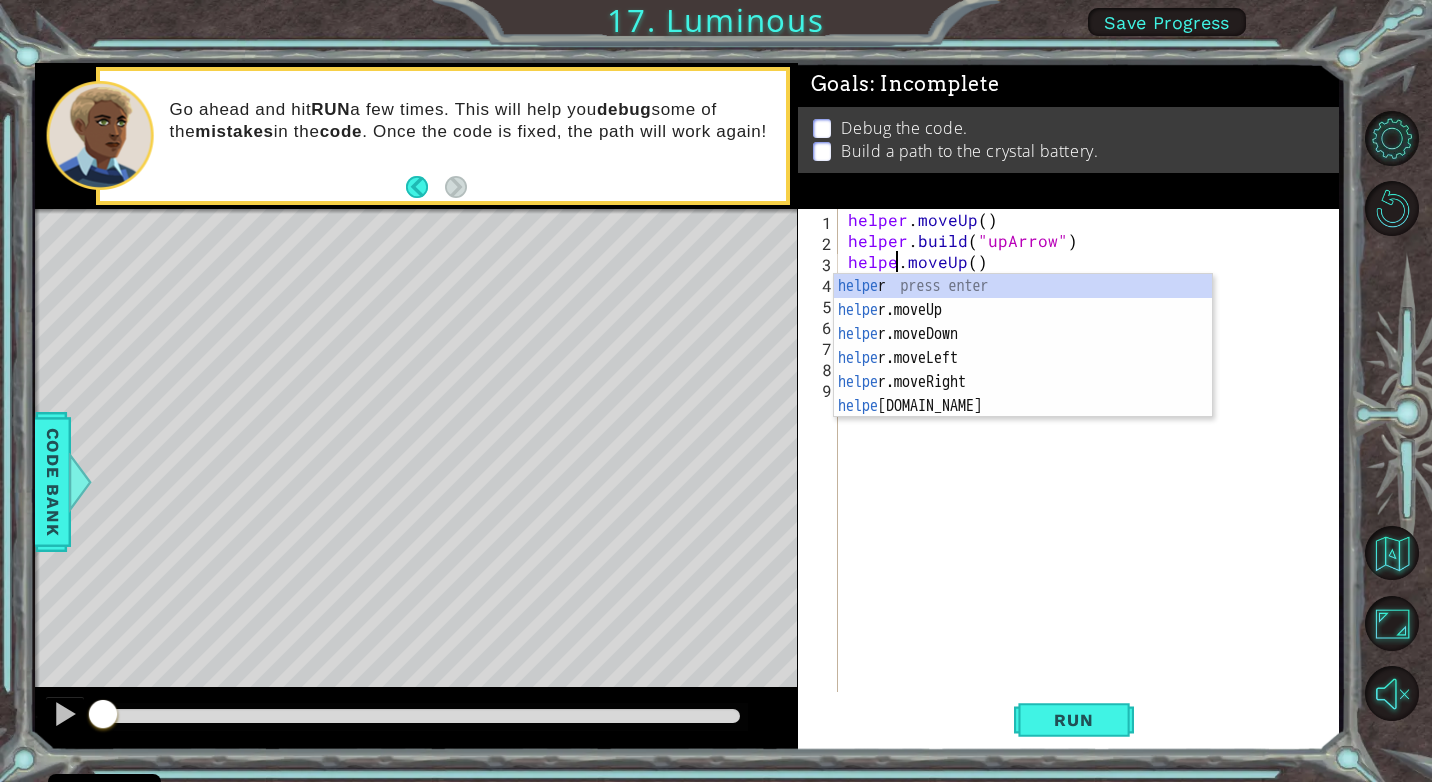 scroll, scrollTop: 0, scrollLeft: 3, axis: horizontal 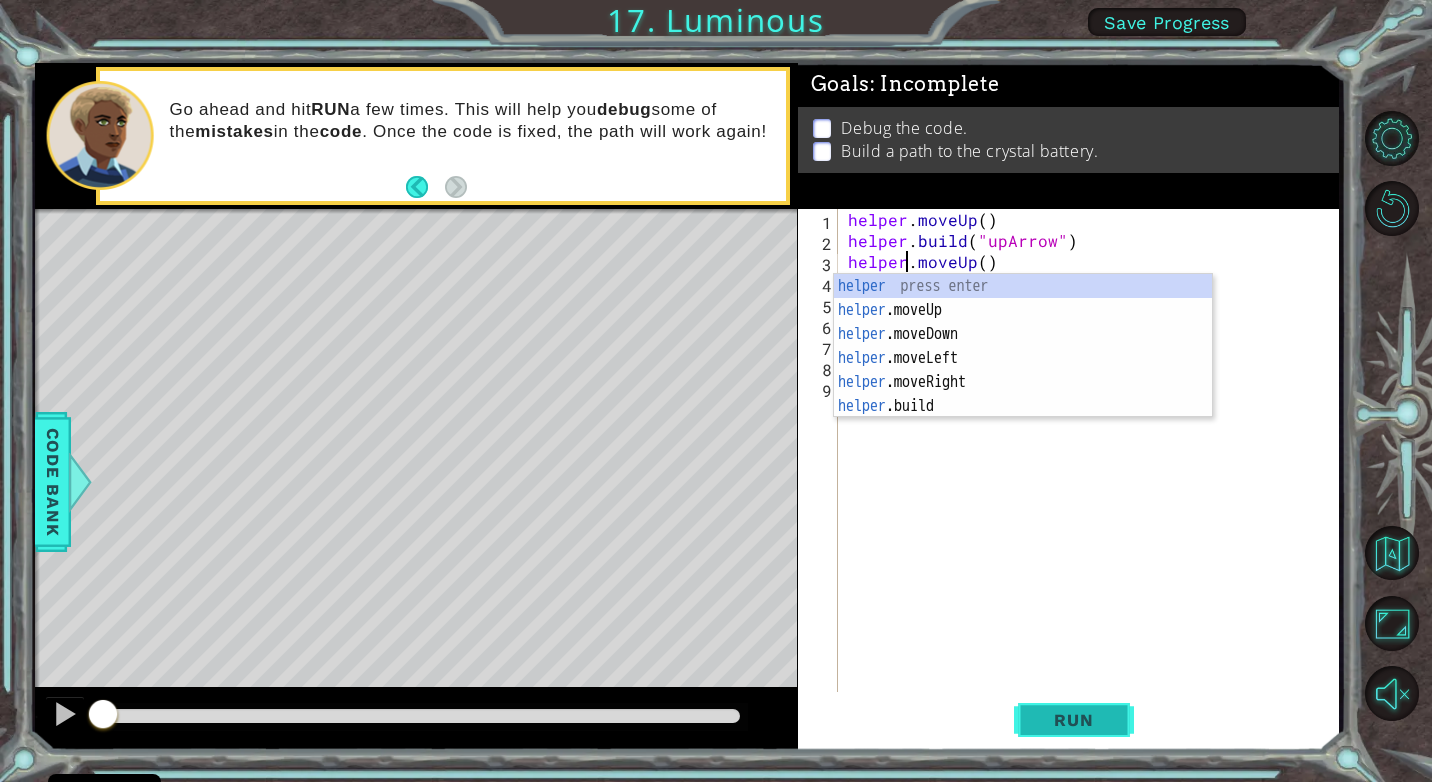 click on "Run" at bounding box center [1074, 720] 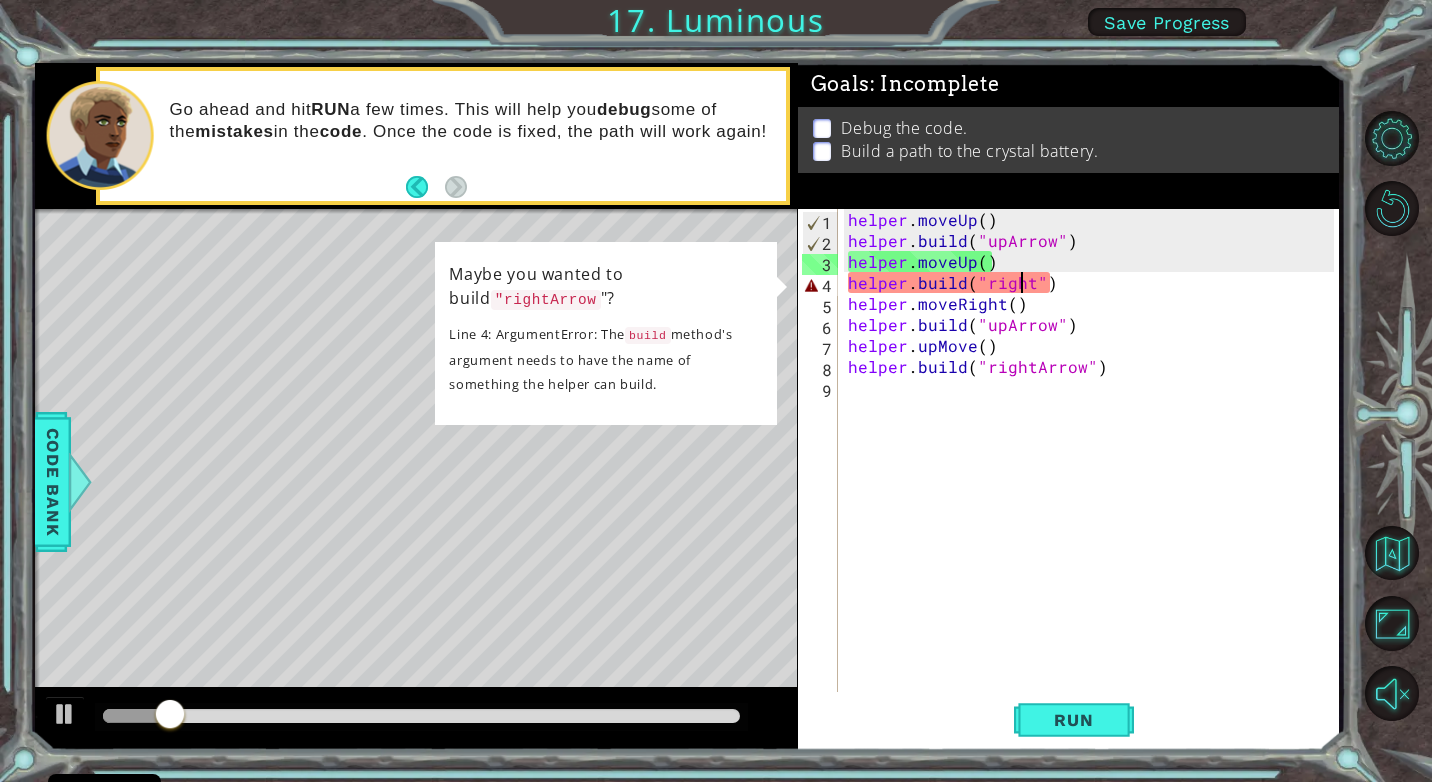click on "helper . moveUp ( ) helper . build ( "upArrow" ) helper . moveUp ( ) helper . build ( "right" ) helper . moveRight ( ) helper . build ( "upArrow" ) helper . upMove ( ) helper . build ( "rightArrow" )" at bounding box center (1094, 471) 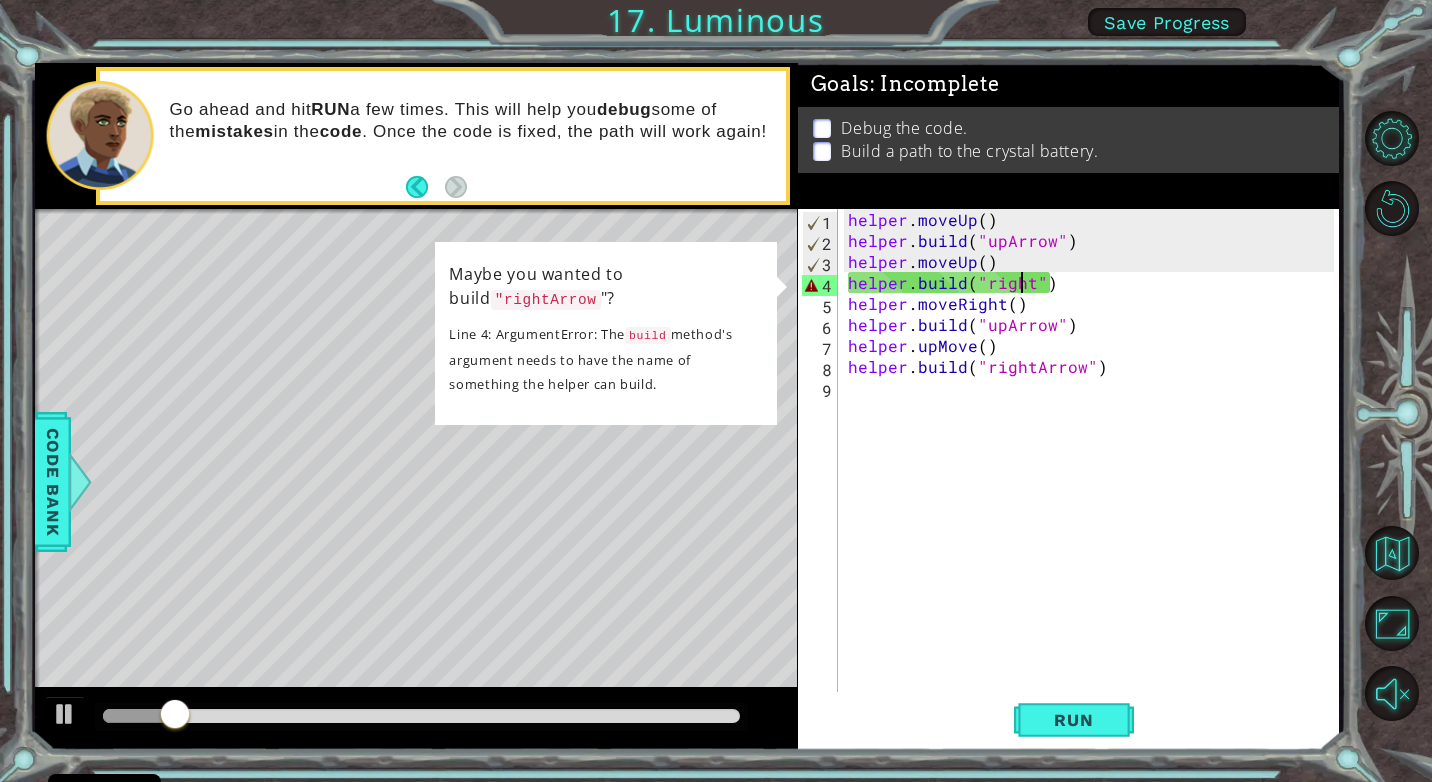 click on "helper . moveUp ( ) helper . build ( "upArrow" ) helper . moveUp ( ) helper . build ( "right" ) helper . moveRight ( ) helper . build ( "upArrow" ) helper . upMove ( ) helper . build ( "rightArrow" )" at bounding box center (1094, 471) 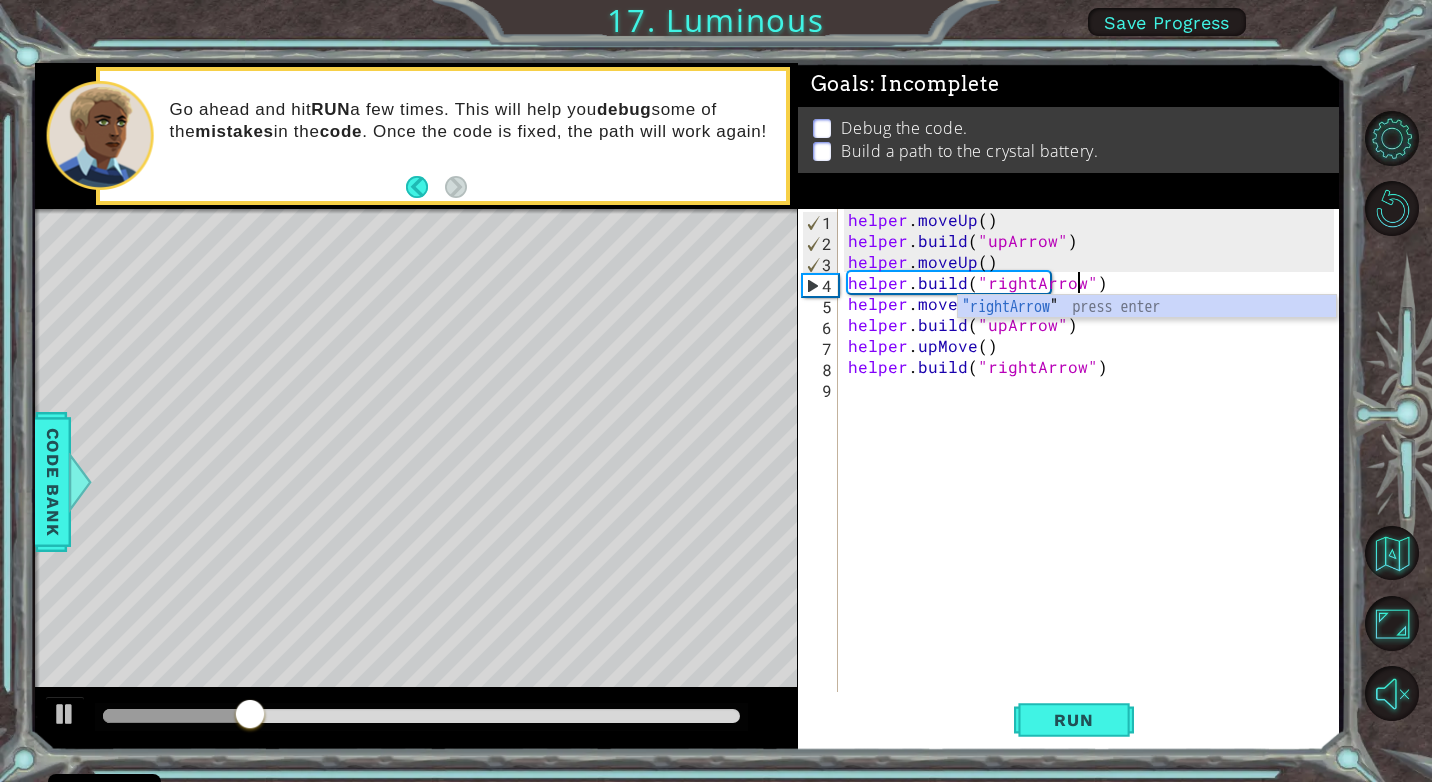 scroll, scrollTop: 0, scrollLeft: 14, axis: horizontal 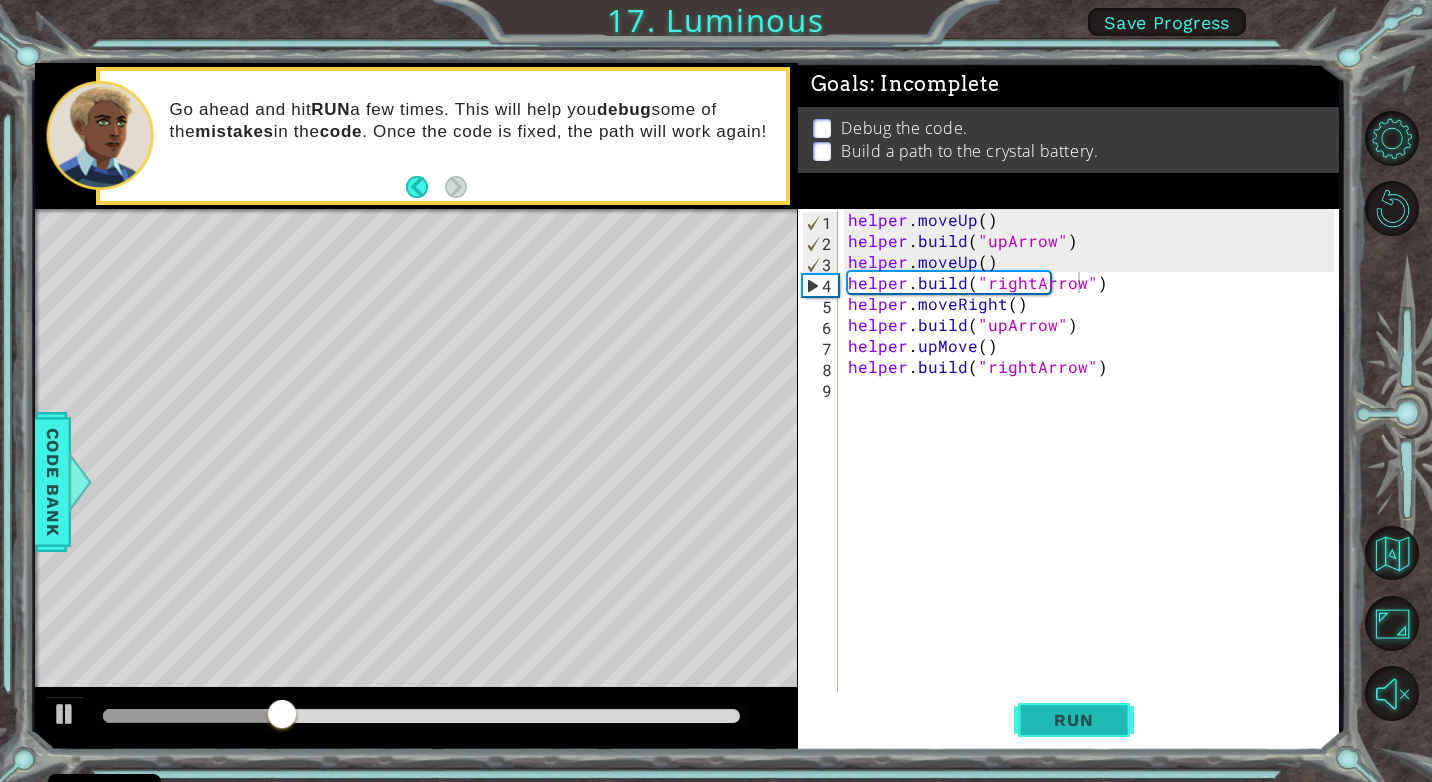click on "Run" at bounding box center (1073, 720) 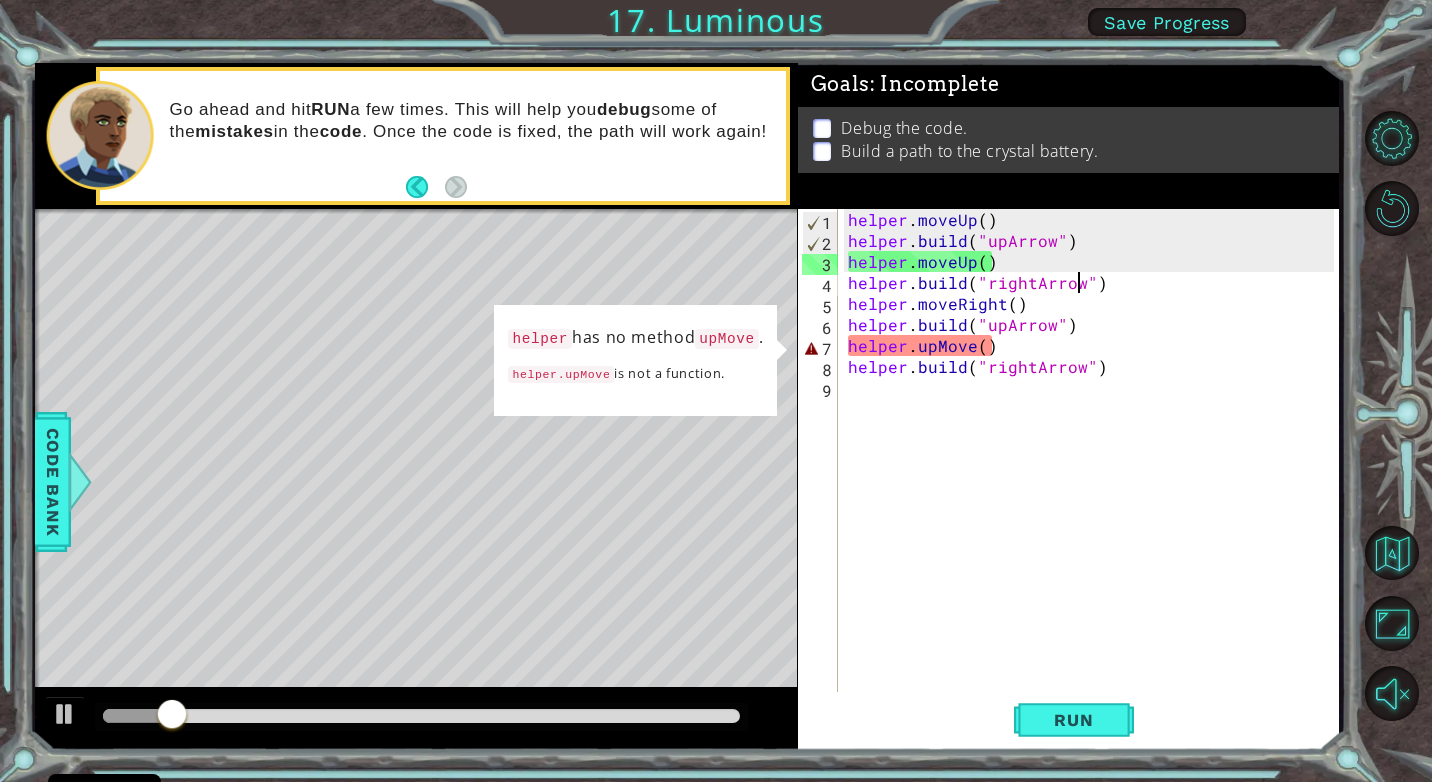 click on "helper . moveUp ( ) helper . build ( "upArrow" ) helper . moveUp ( ) helper . build ( "rightArrow" ) helper . moveRight ( ) helper . build ( "upArrow" ) helper . upMove ( ) helper . build ( "rightArrow" )" at bounding box center (1094, 471) 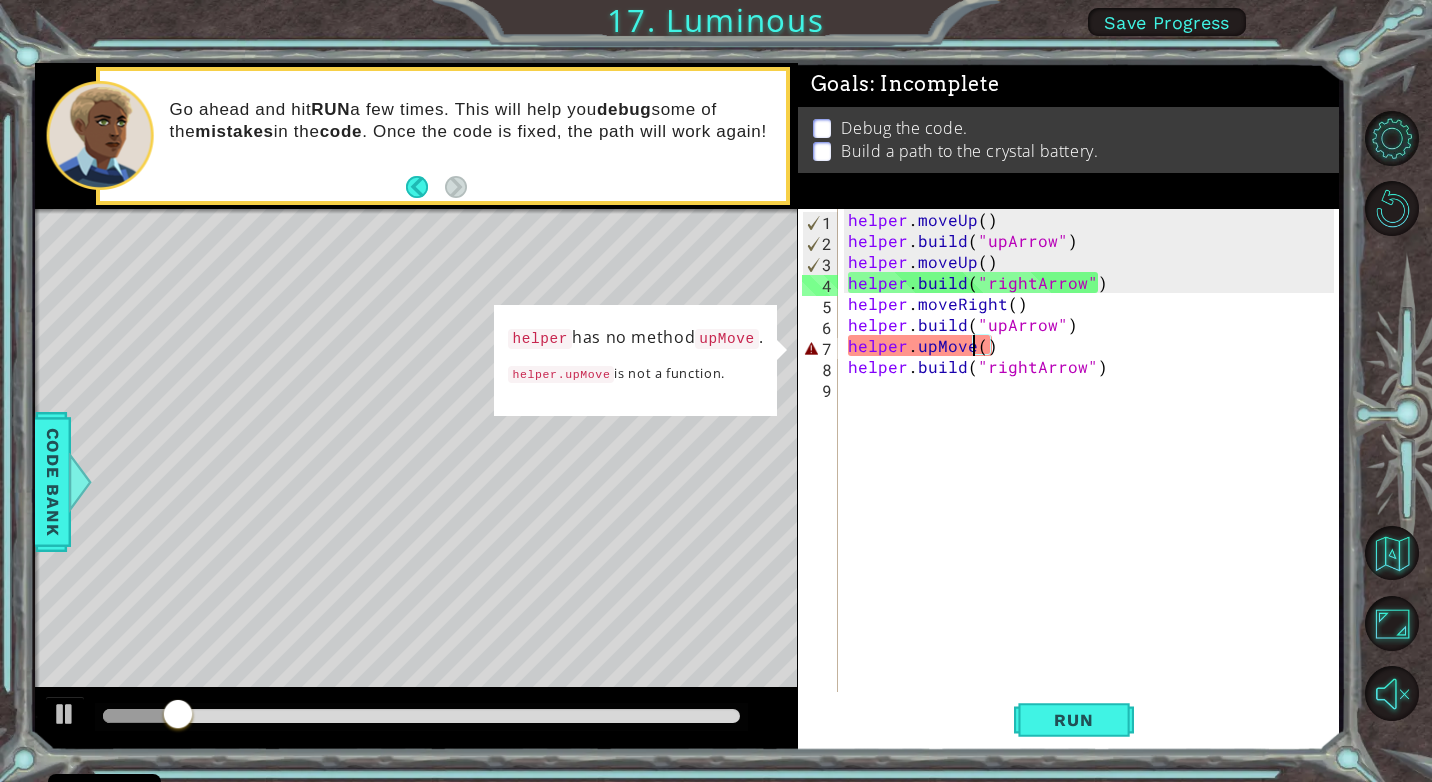 scroll, scrollTop: 0, scrollLeft: 8, axis: horizontal 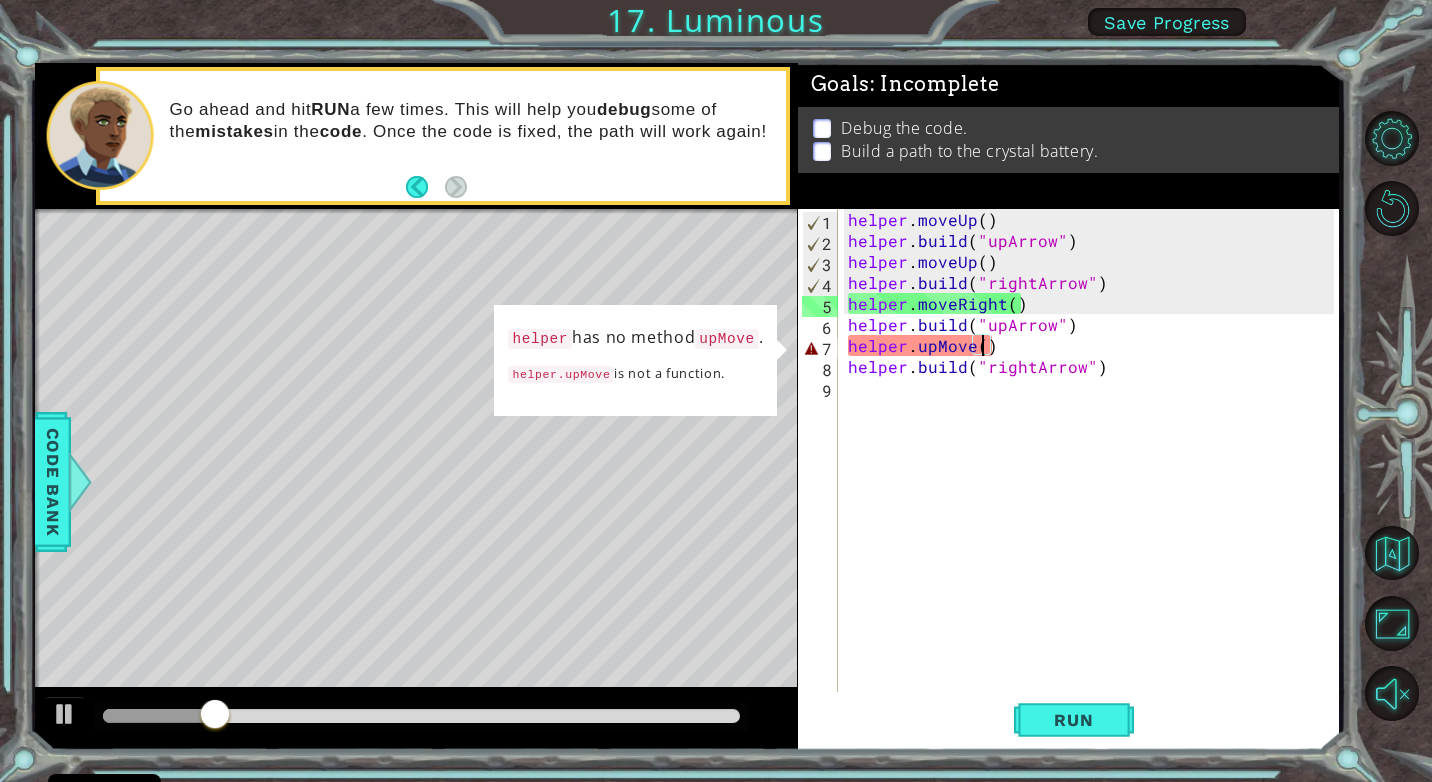 click on "helper . moveUp ( ) helper . build ( "upArrow" ) helper . moveUp ( ) helper . build ( "rightArrow" ) helper . moveRight ( ) helper . build ( "upArrow" ) helper . upMove ( ) helper . build ( "rightArrow" )" at bounding box center (1094, 471) 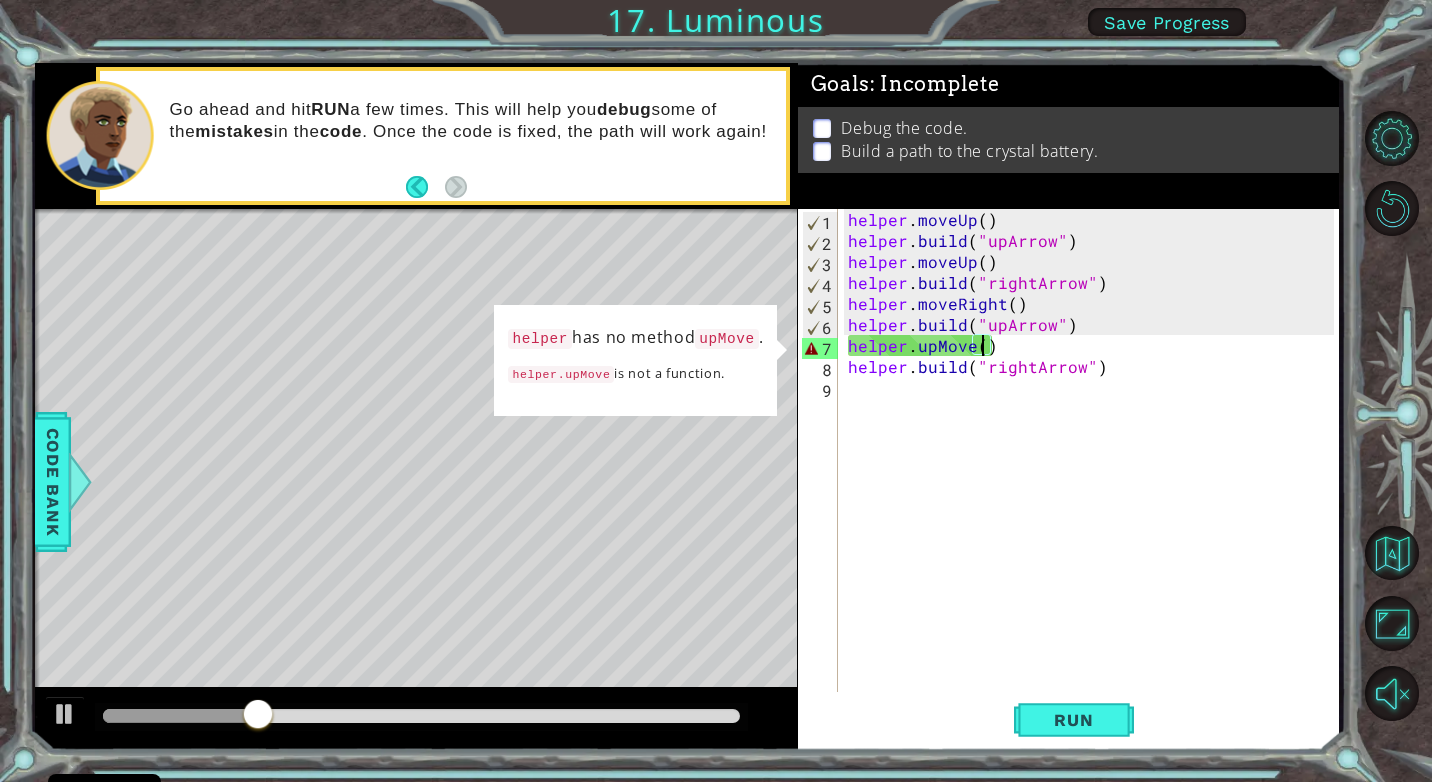 click on "helper  has no method  upMove ." at bounding box center [635, 338] 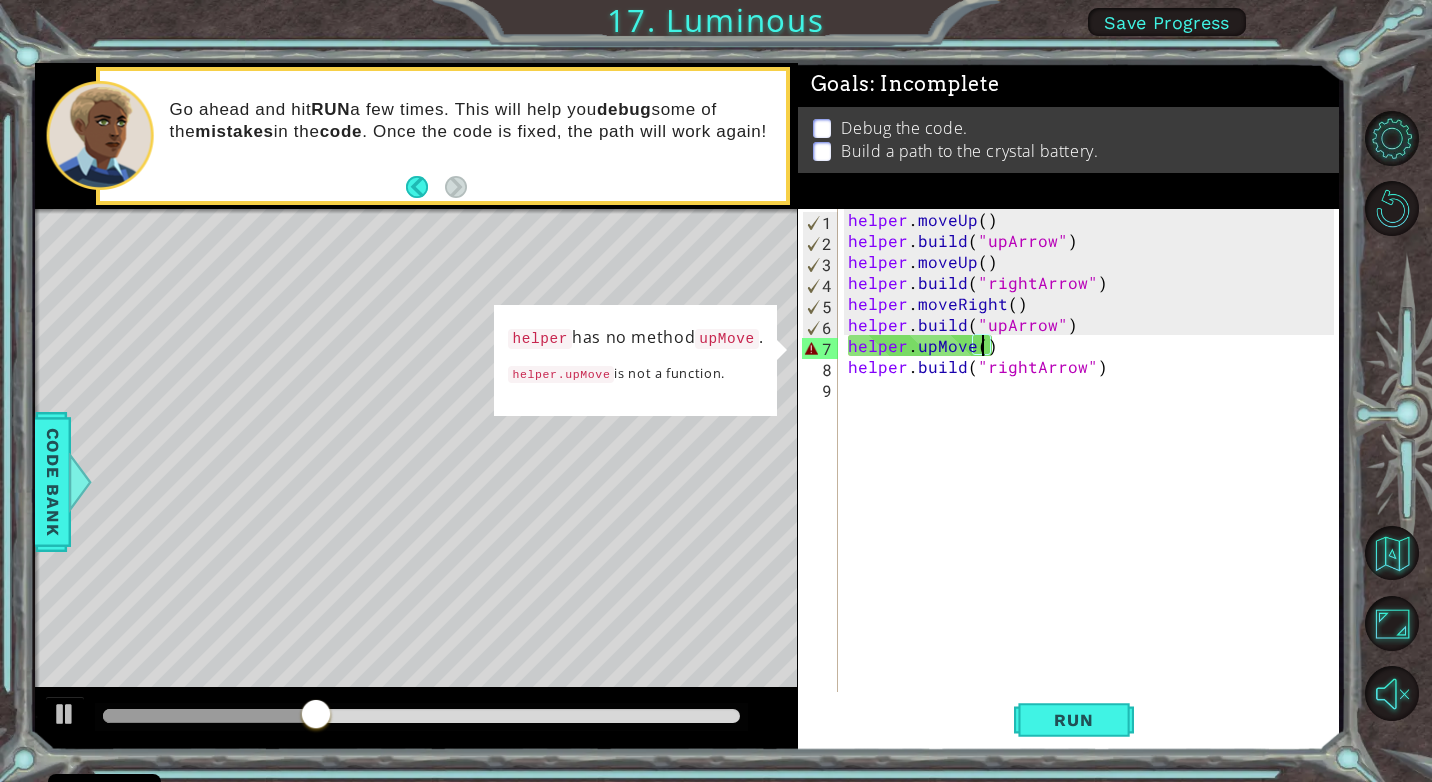 scroll, scrollTop: 0, scrollLeft: 7, axis: horizontal 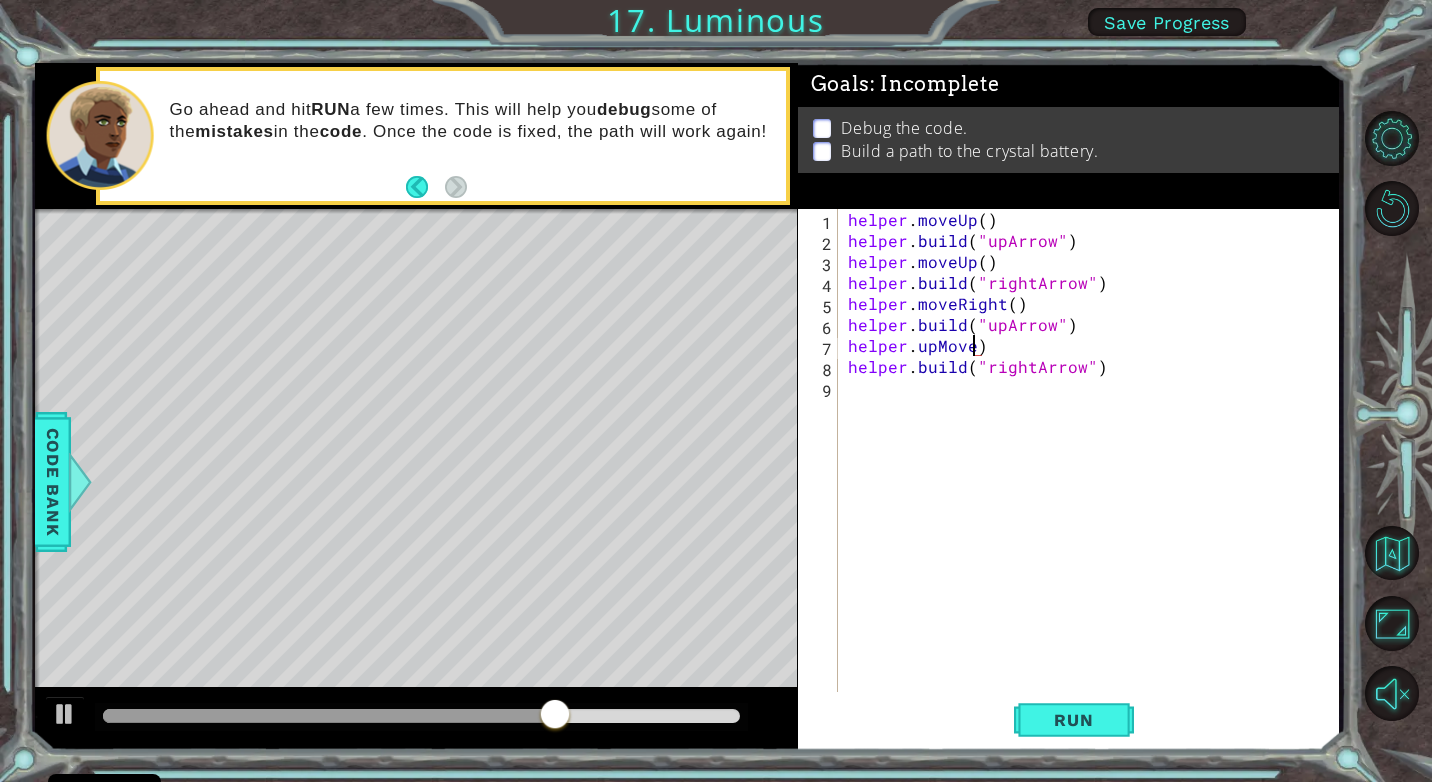 click on "helper . moveUp ( ) helper . build ( "upArrow" ) helper . moveUp ( ) helper . build ( "rightArrow" ) helper . moveRight ( ) helper . build ( "upArrow" ) helper . upMove ) helper . build ( "rightArrow" )" at bounding box center (1094, 471) 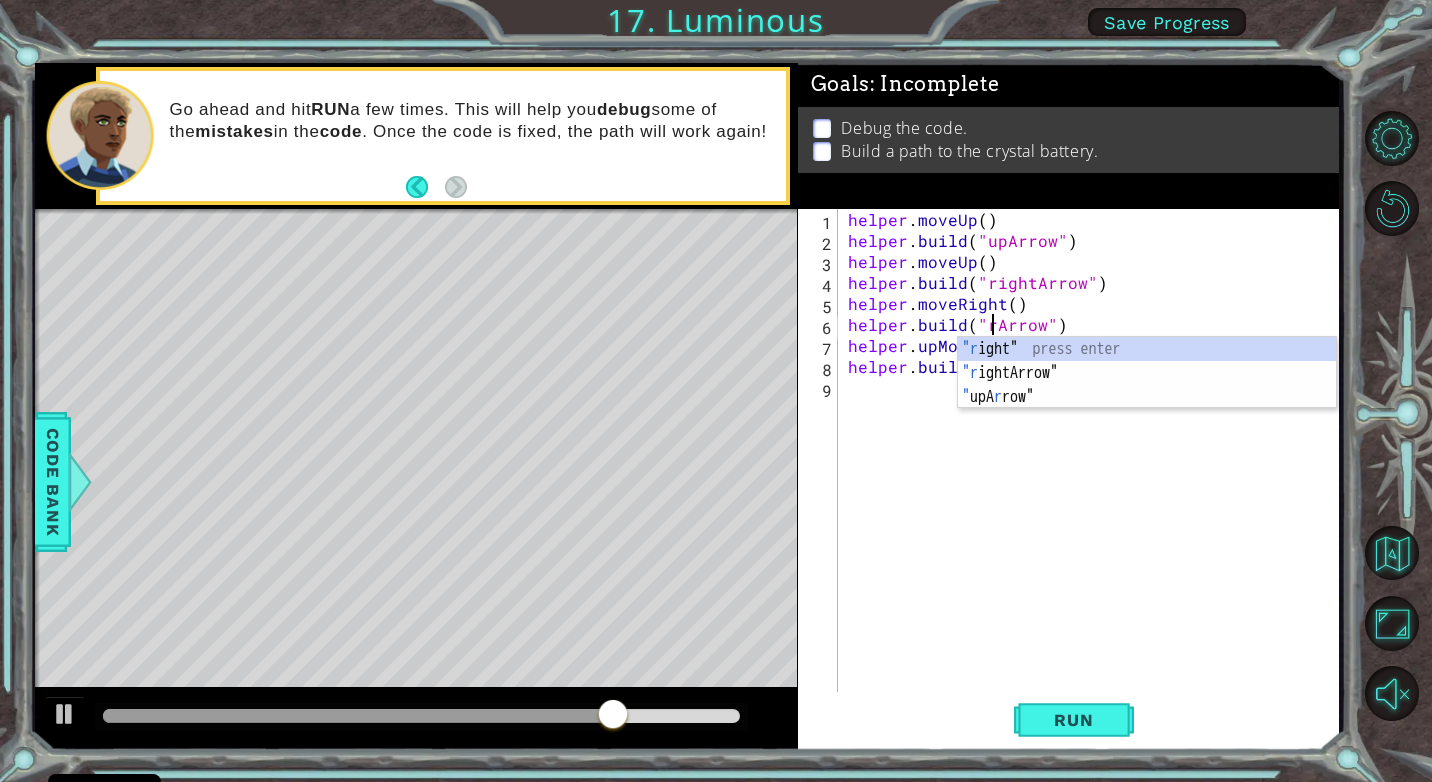 scroll, scrollTop: 0, scrollLeft: 9, axis: horizontal 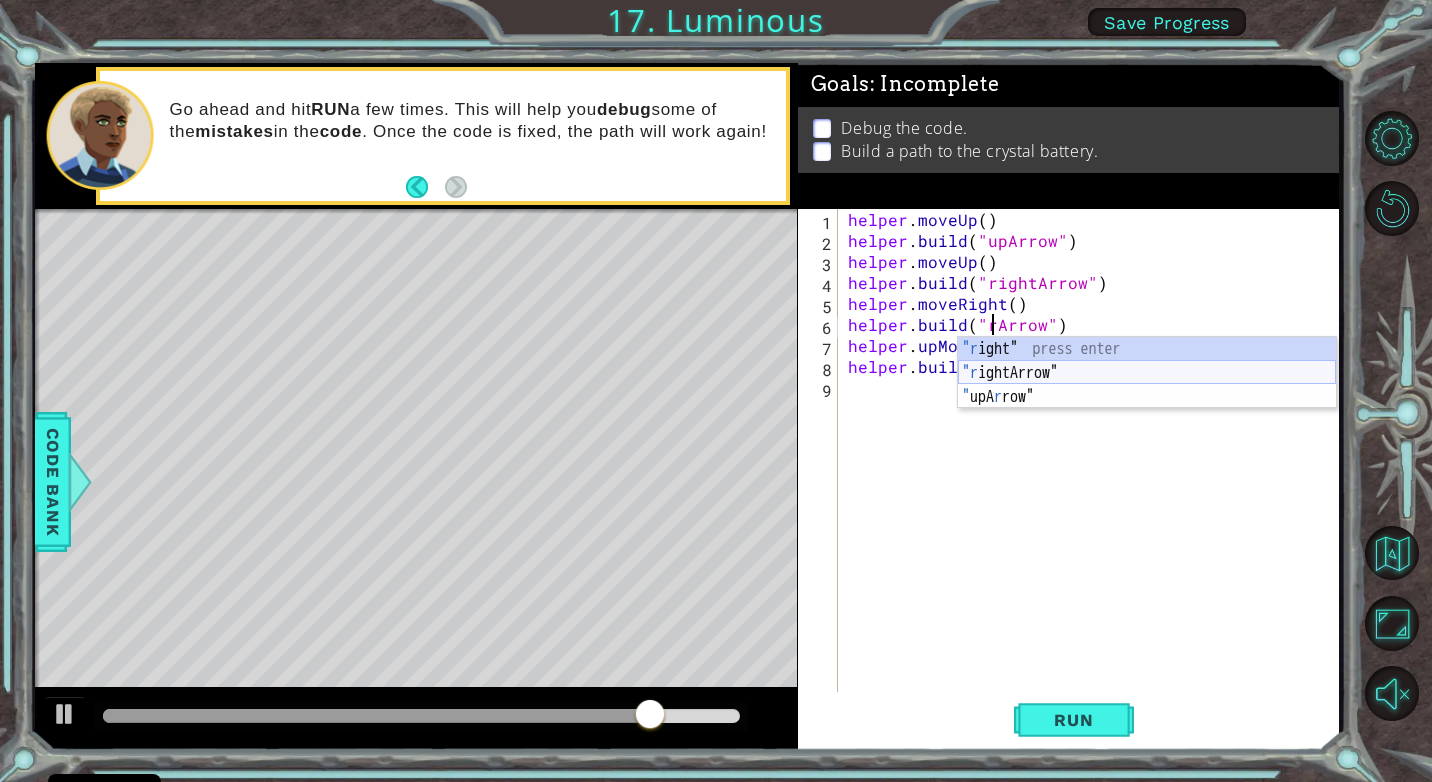 click on ""r ight" press enter "r ightArrow" press enter " upA r row" press enter" at bounding box center (1147, 397) 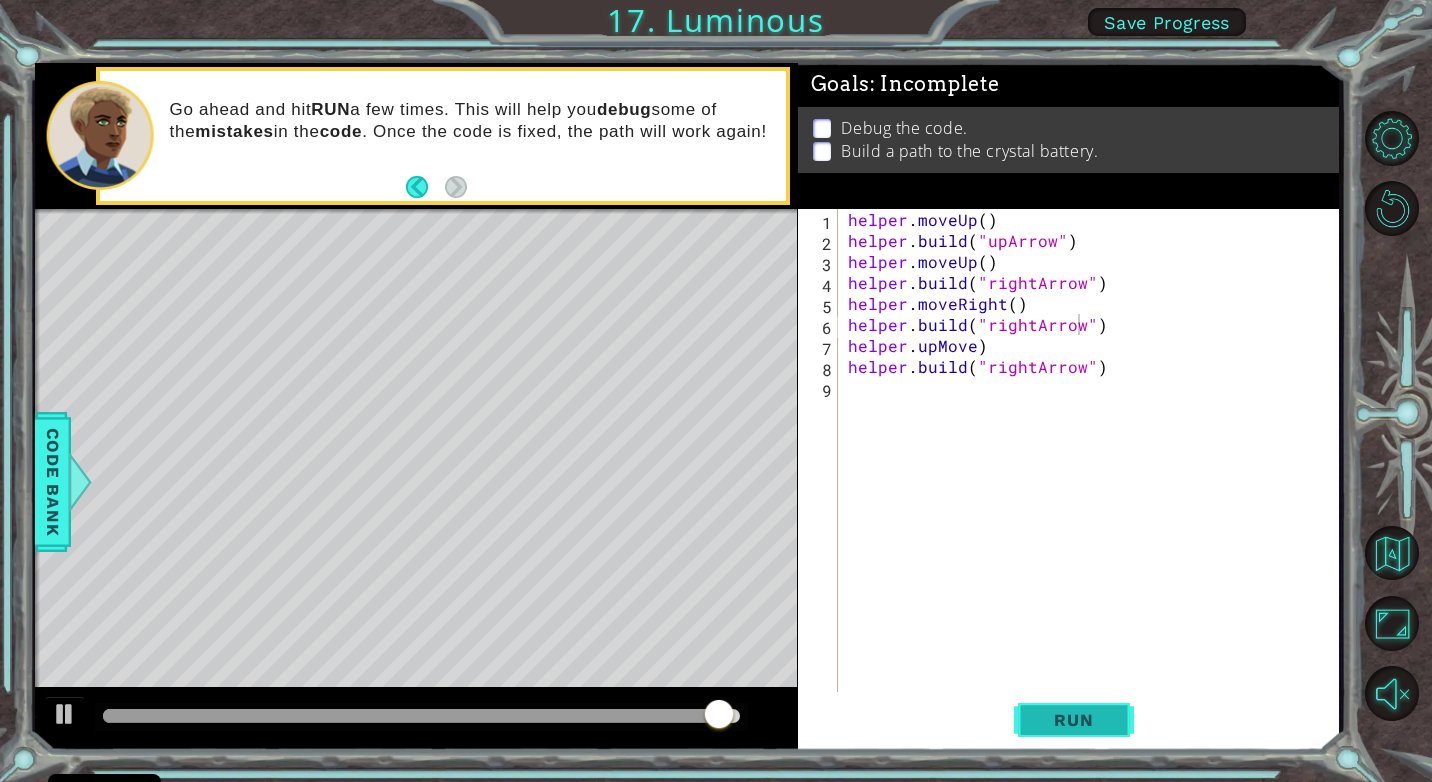 click on "Run" at bounding box center (1073, 720) 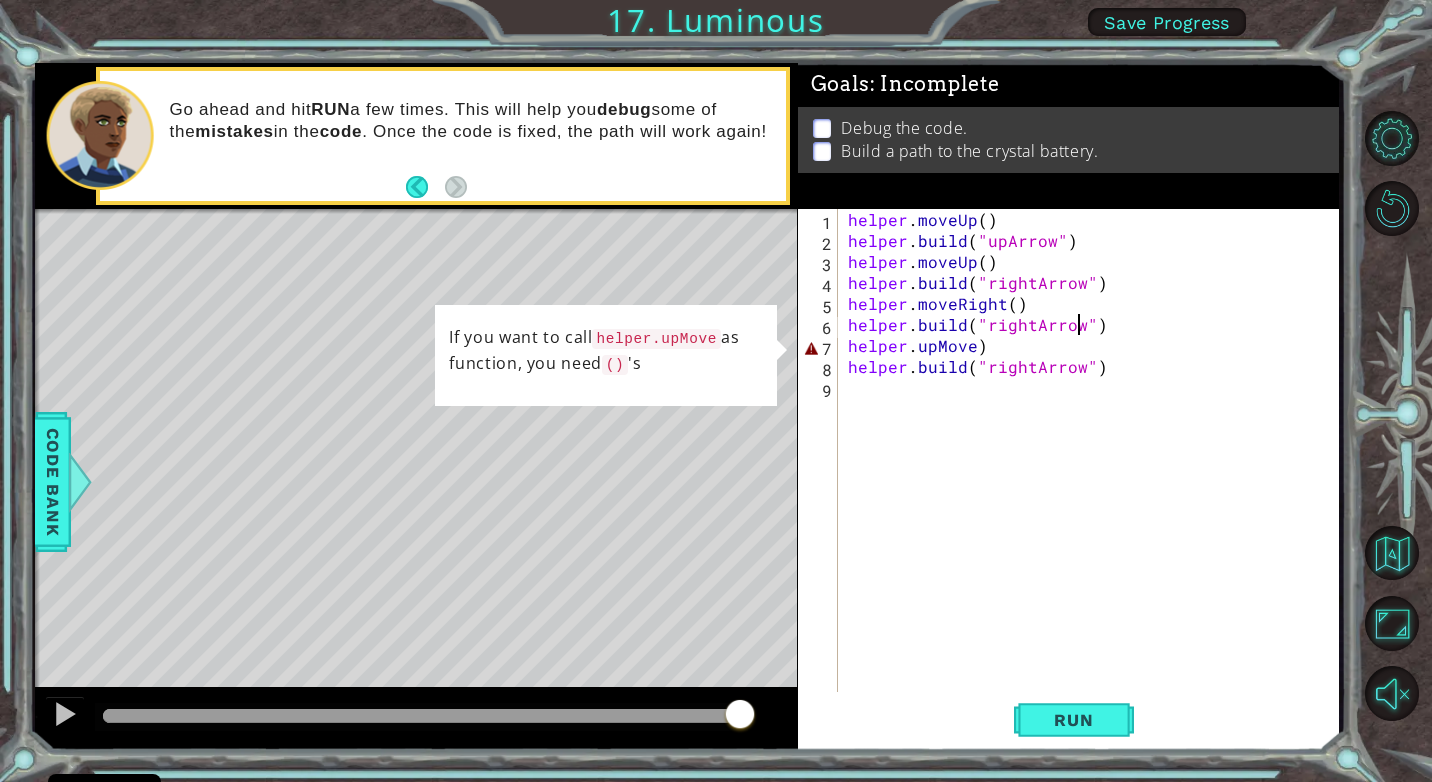 drag, startPoint x: 150, startPoint y: 707, endPoint x: 792, endPoint y: 705, distance: 642.0031 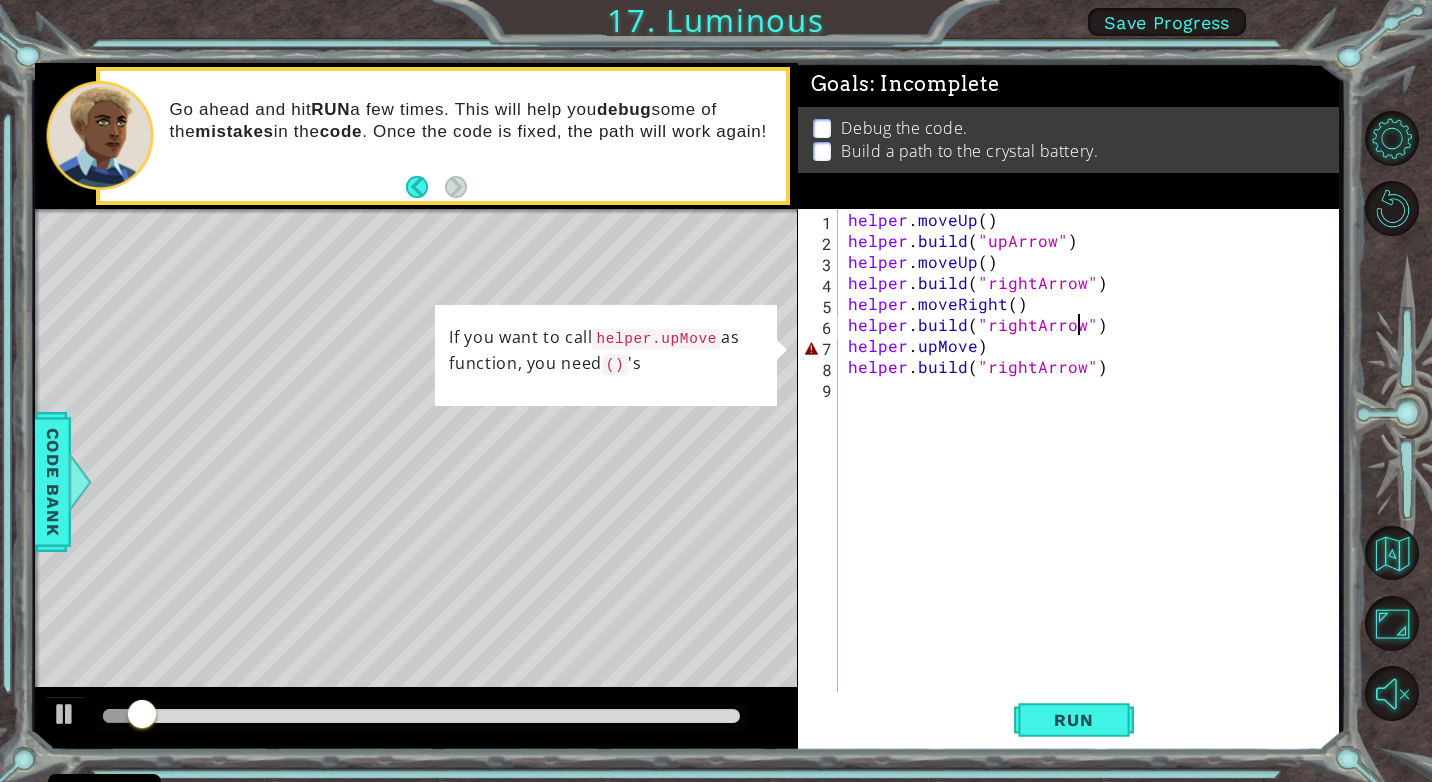 click on "helper . moveUp ( ) helper . build ( "upArrow" ) helper . moveUp ( ) helper . build ( "rightArrow" ) helper . moveRight ( ) helper . build ( "rightArrow" ) helper . upMove ) helper . build ( "rightArrow" )" at bounding box center [1094, 471] 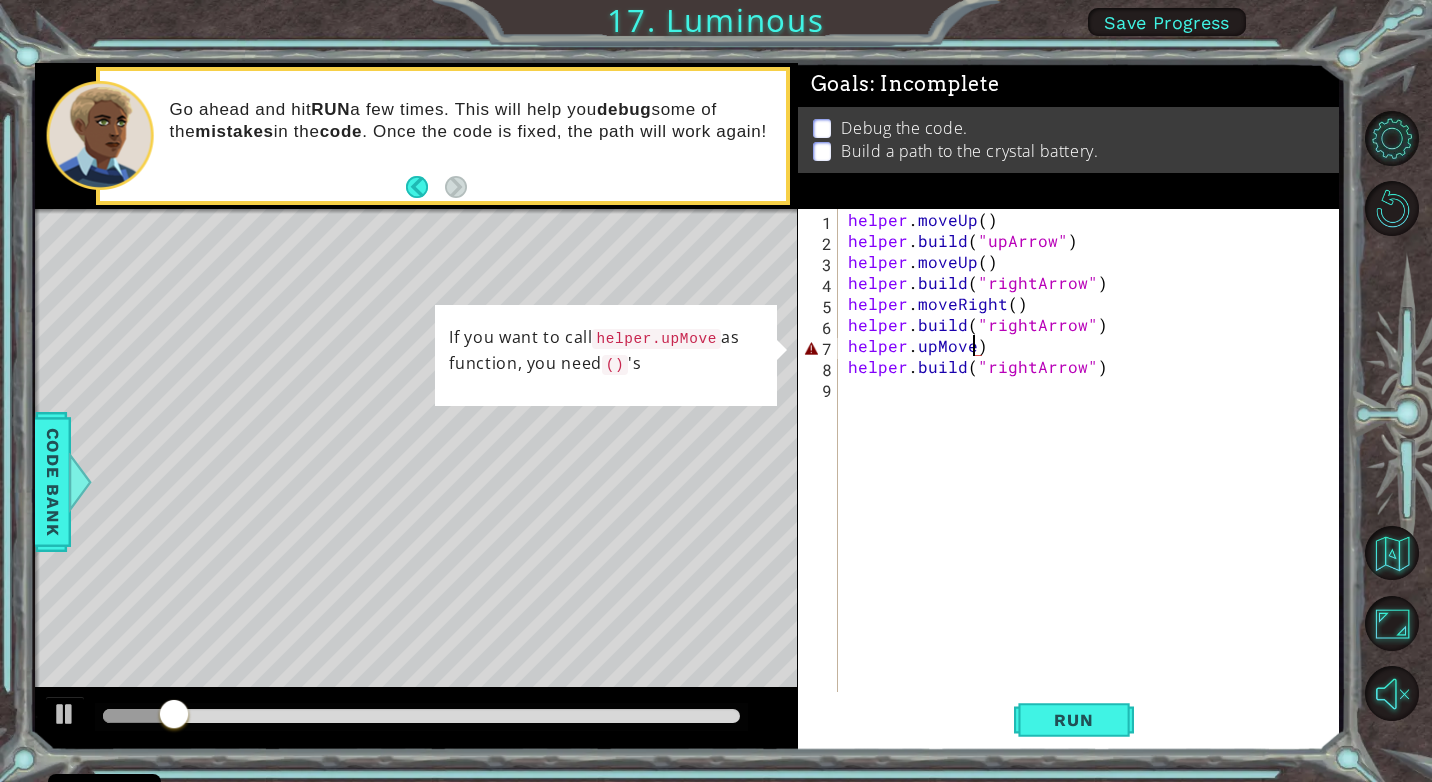 click on "helper . moveUp ( ) helper . build ( "upArrow" ) helper . moveUp ( ) helper . build ( "rightArrow" ) helper . moveRight ( ) helper . build ( "rightArrow" ) helper . upMove ) helper . build ( "rightArrow" )" at bounding box center [1094, 471] 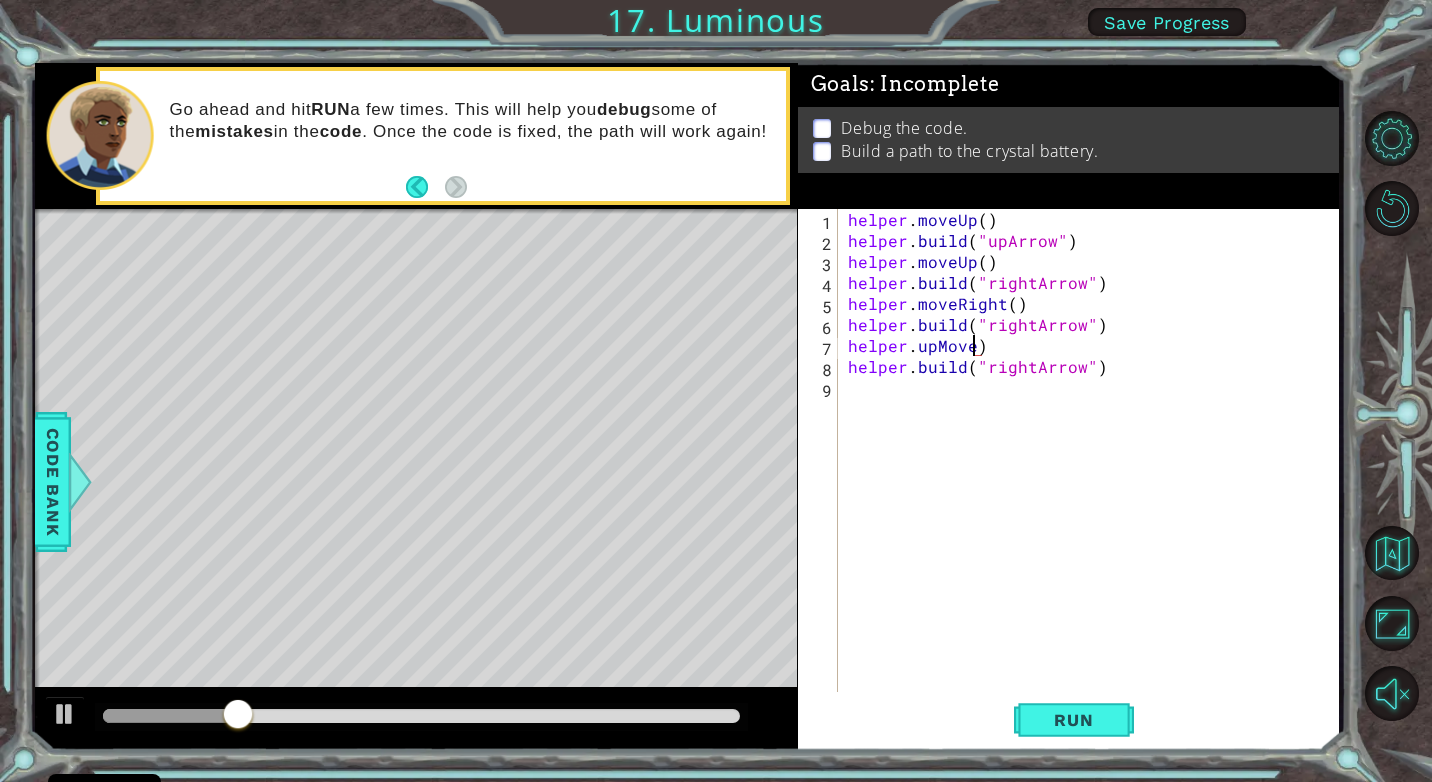 scroll, scrollTop: 0, scrollLeft: 8, axis: horizontal 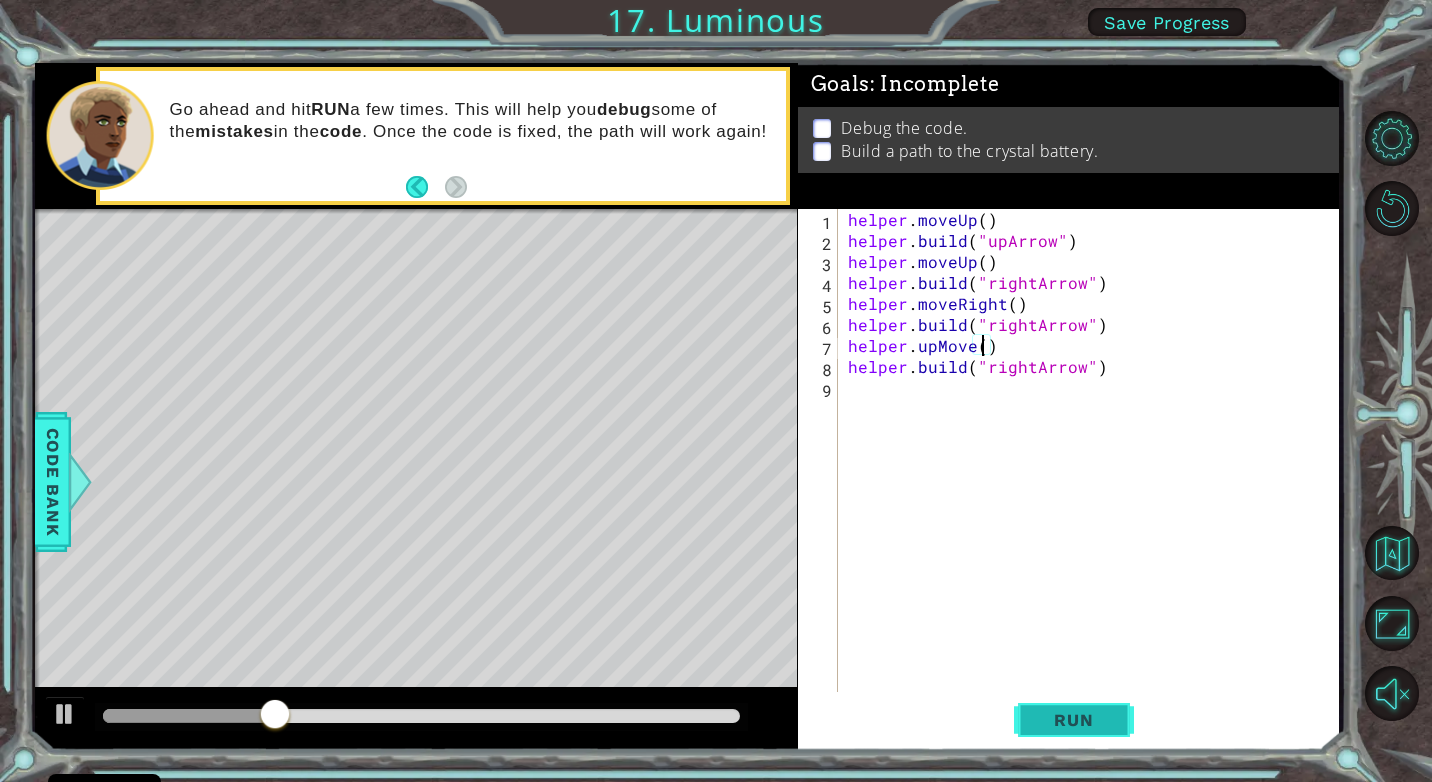 type on "helper.upMove()" 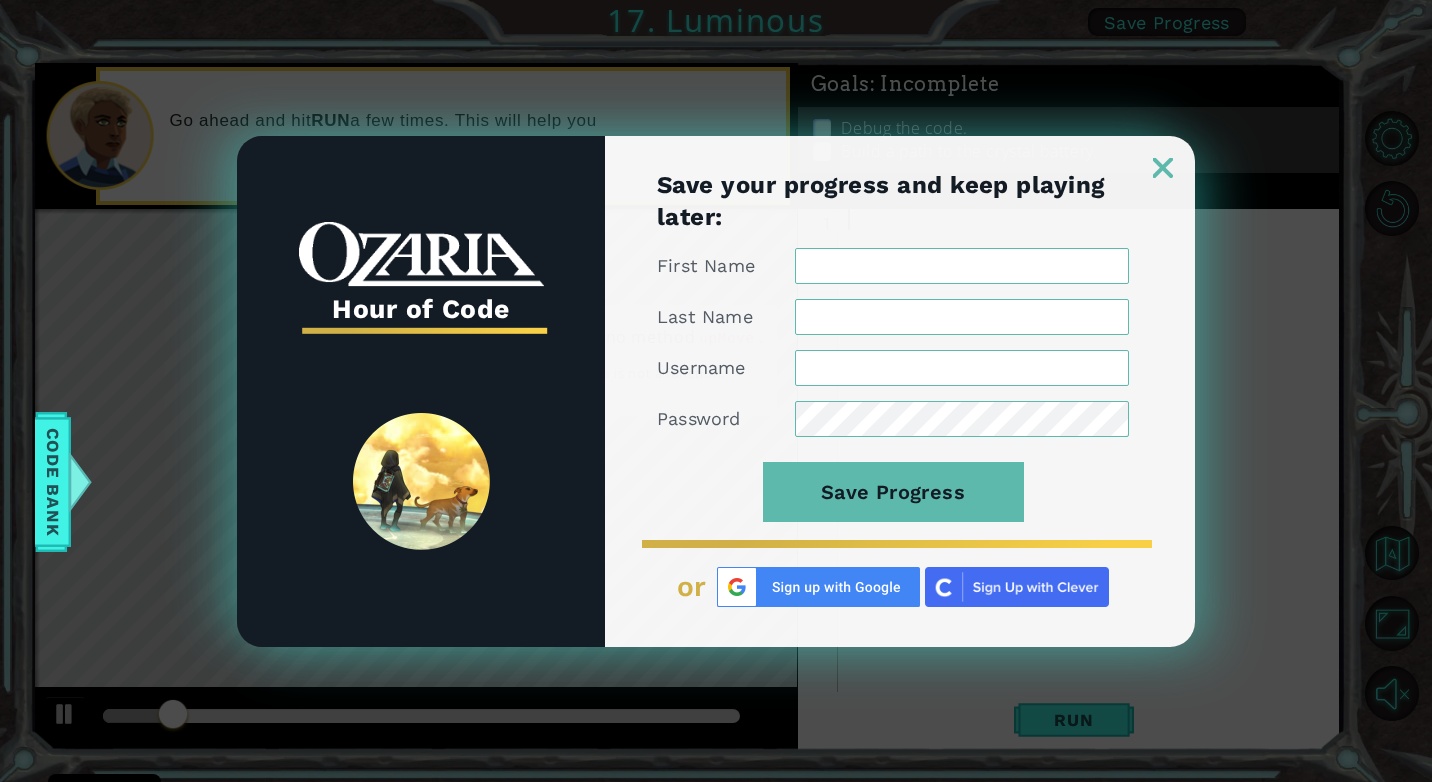 type 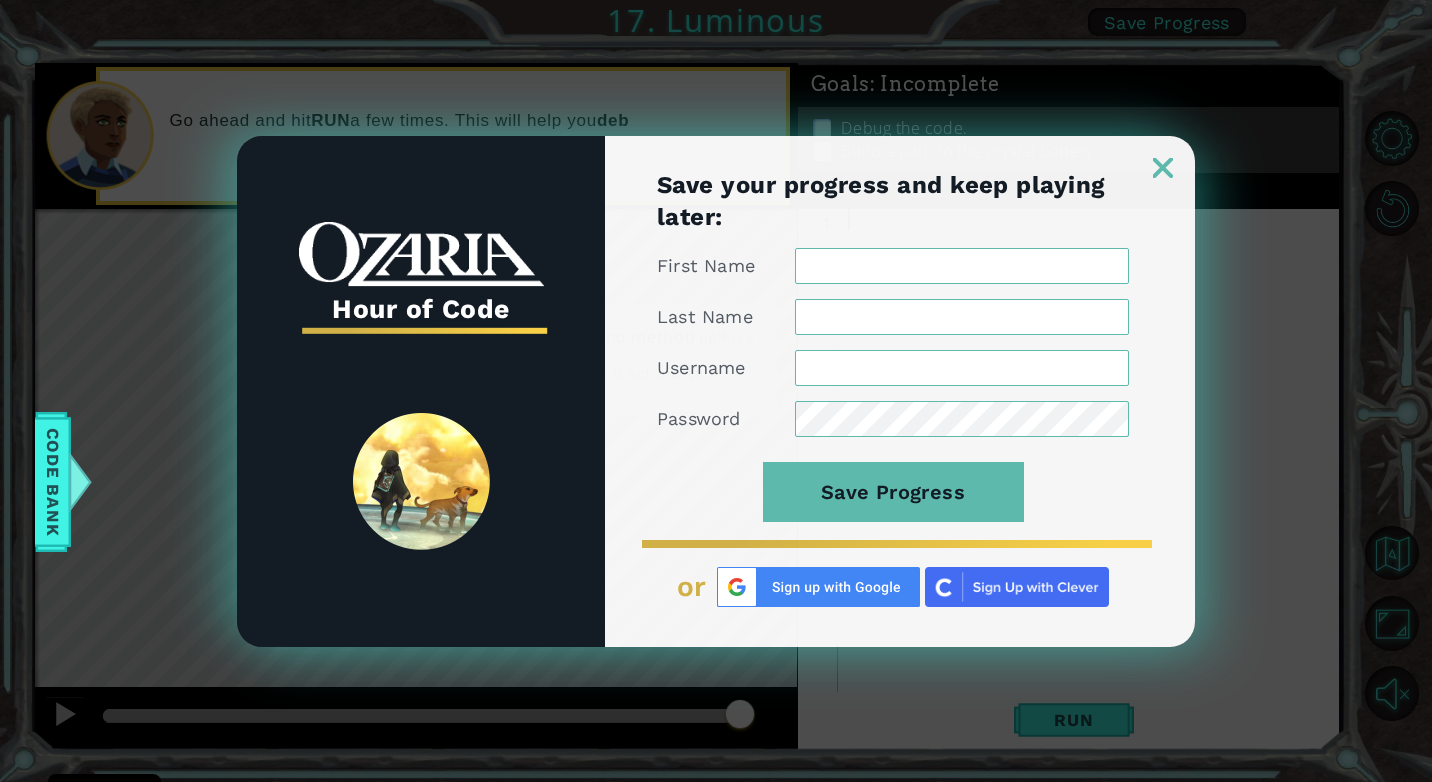 scroll, scrollTop: 0, scrollLeft: 0, axis: both 